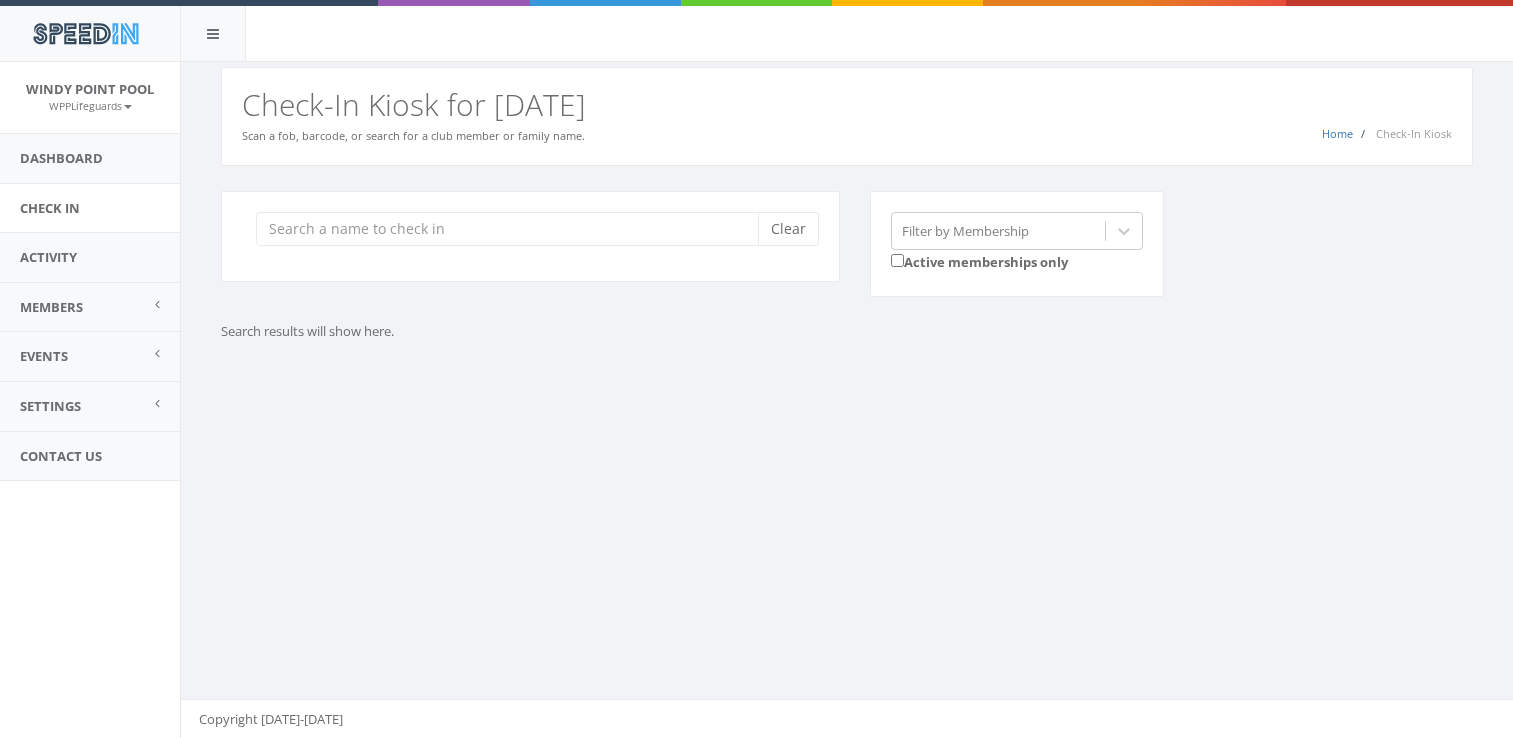scroll, scrollTop: 0, scrollLeft: 0, axis: both 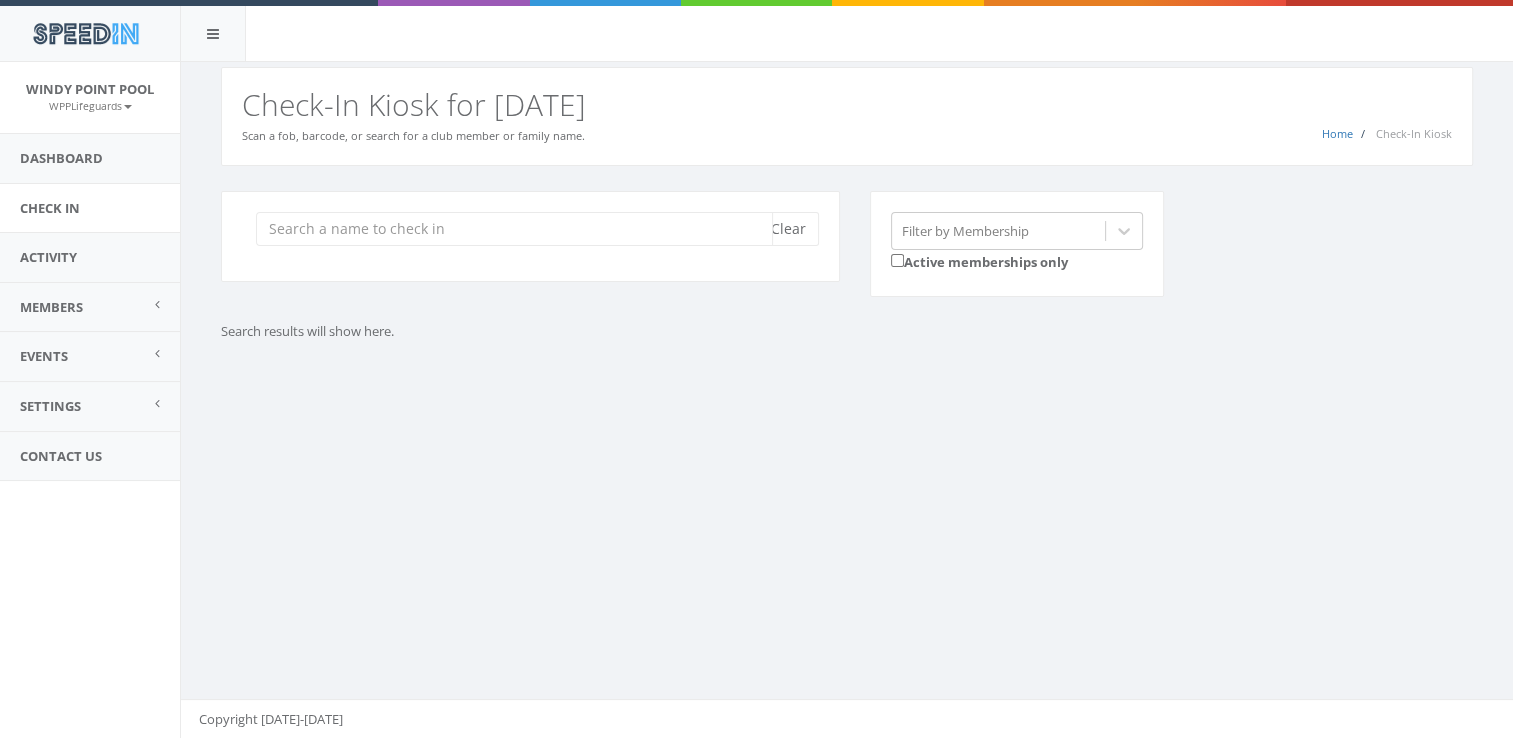 click at bounding box center [514, 229] 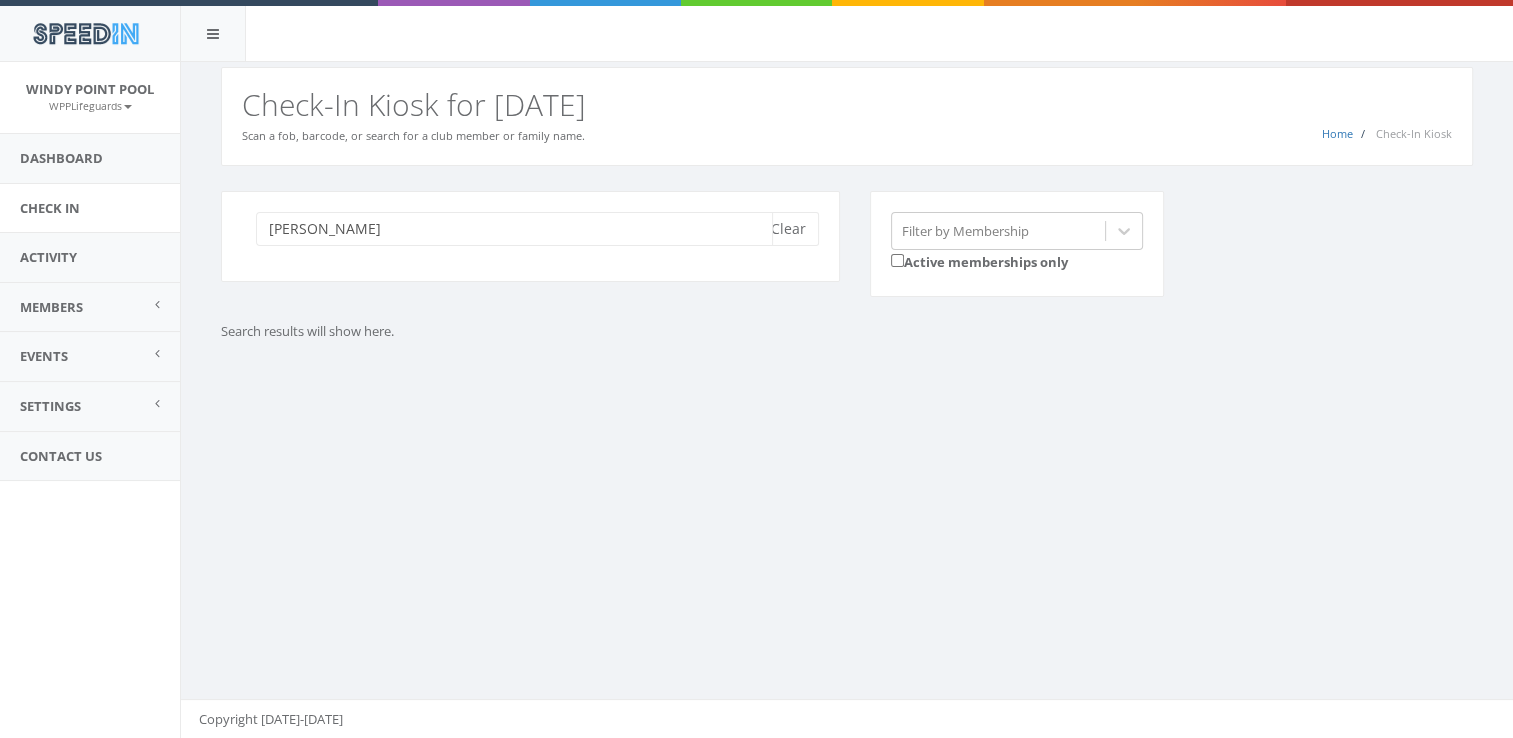 type on "[PERSON_NAME]" 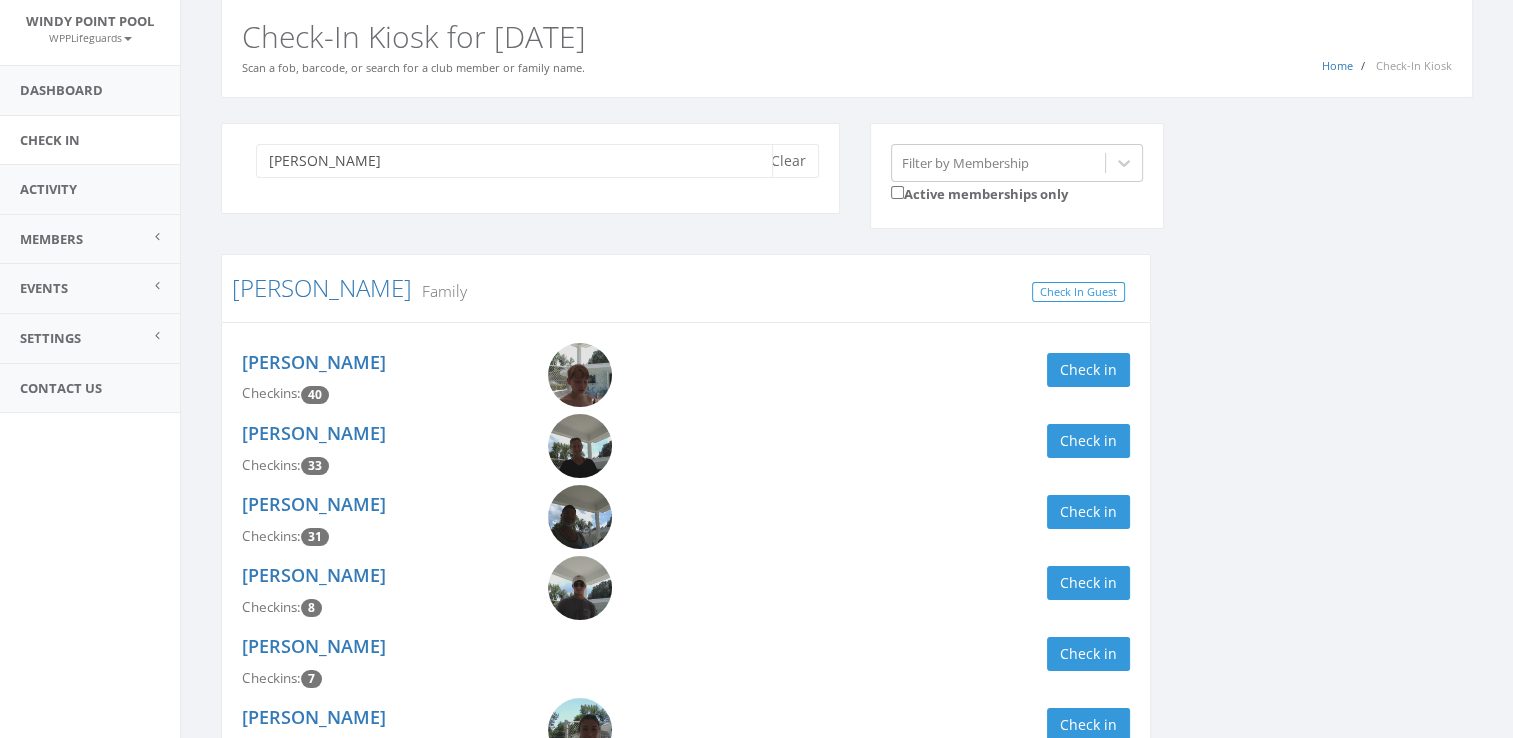 scroll, scrollTop: 80, scrollLeft: 0, axis: vertical 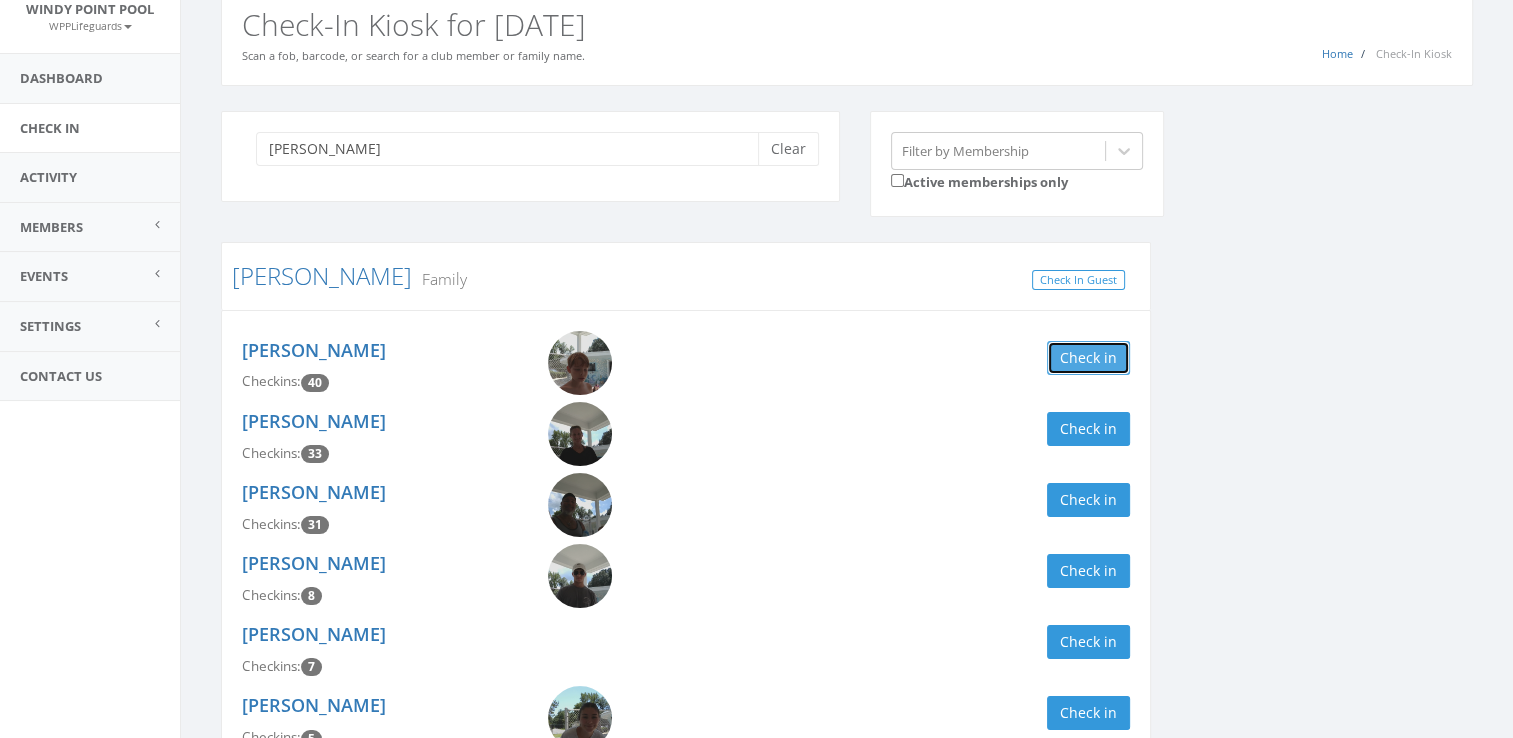 click on "Check in" at bounding box center (1088, 358) 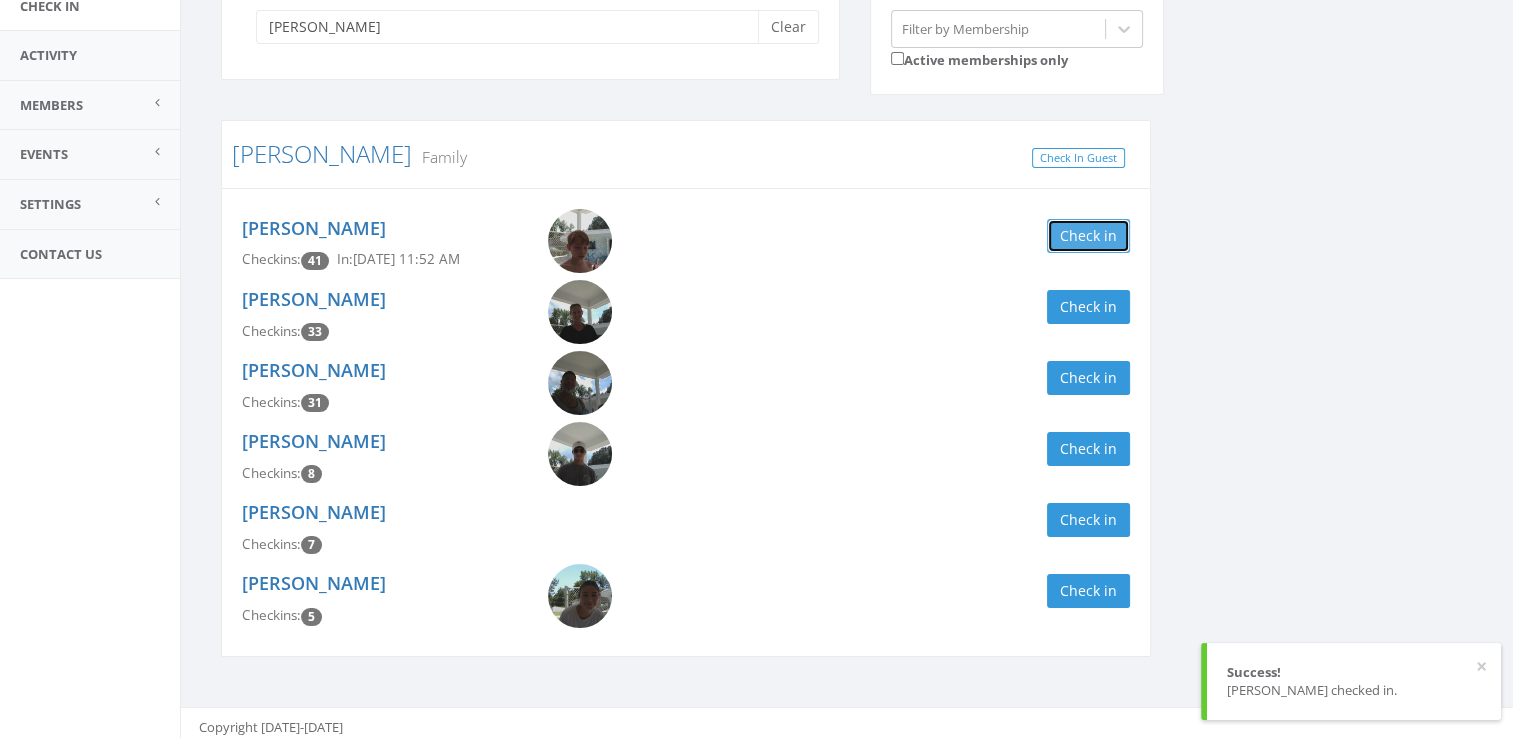 scroll, scrollTop: 204, scrollLeft: 0, axis: vertical 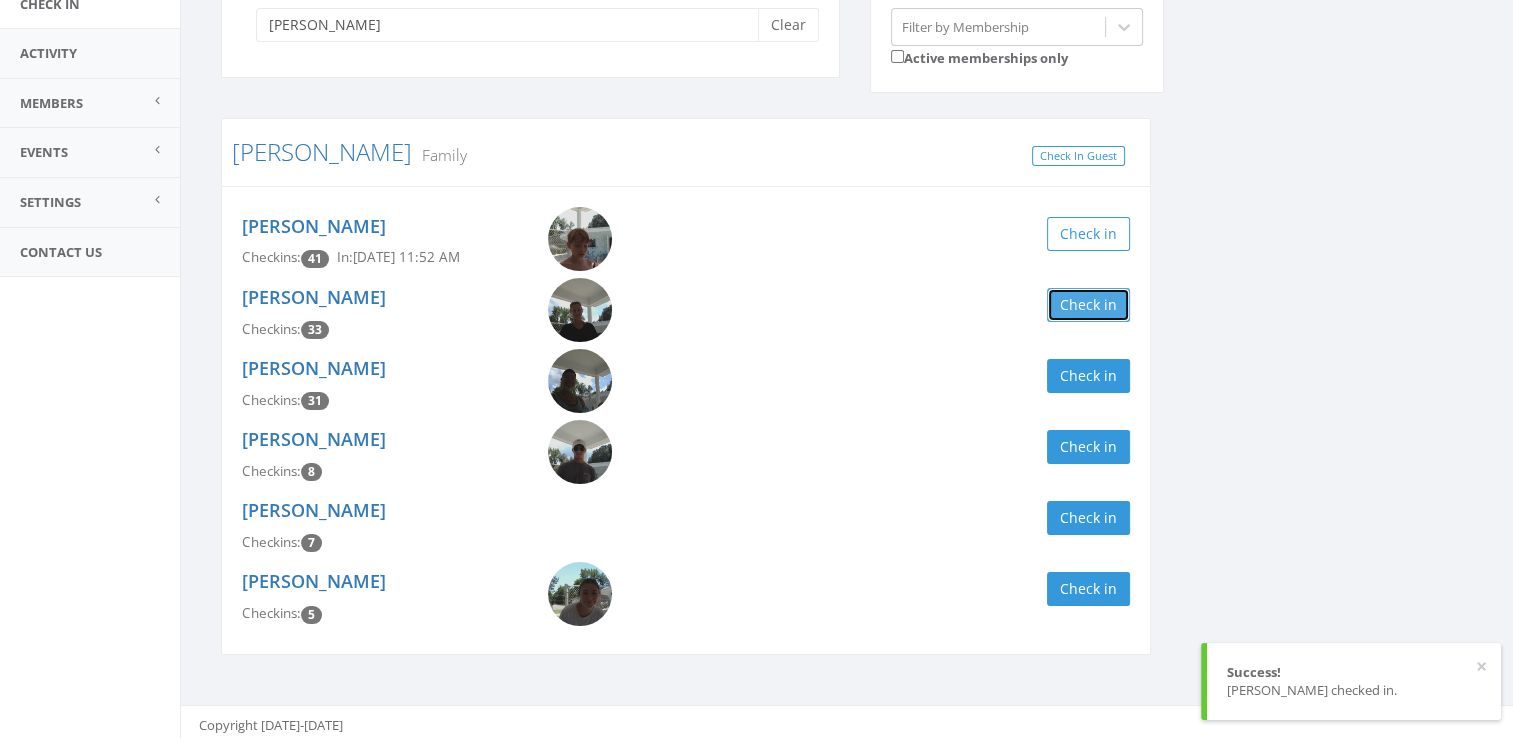 click on "Check in" at bounding box center (1088, 305) 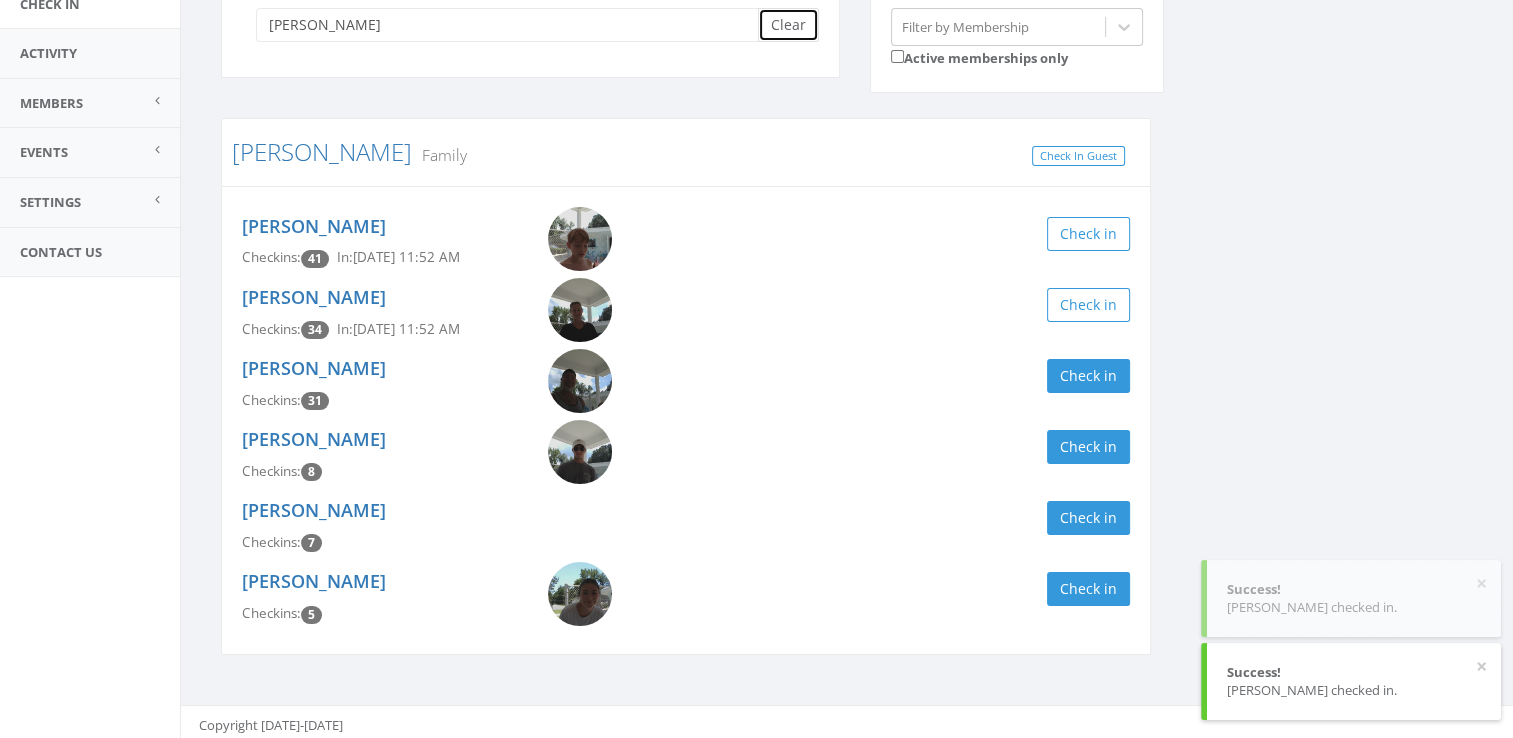 click on "Clear" at bounding box center [788, 25] 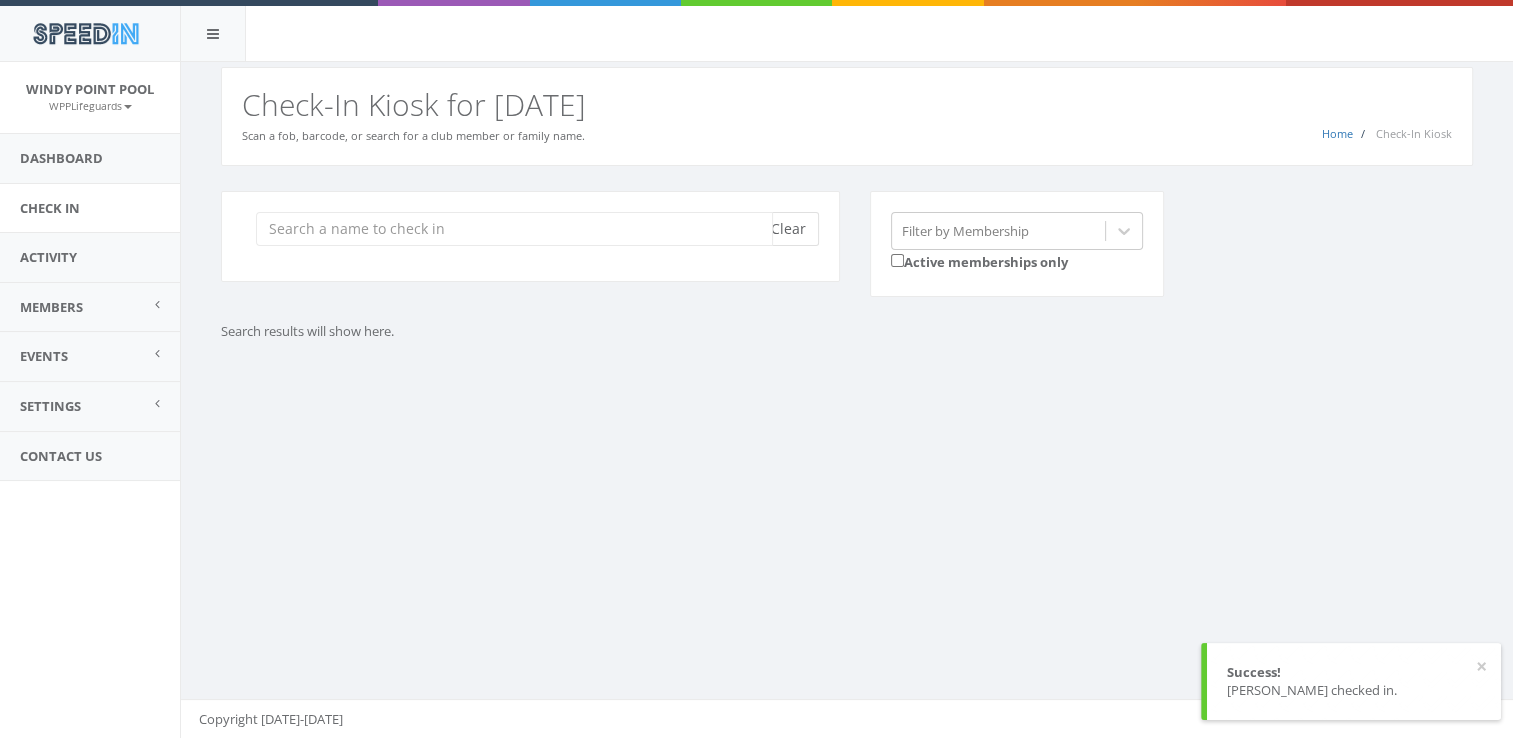 scroll, scrollTop: 0, scrollLeft: 0, axis: both 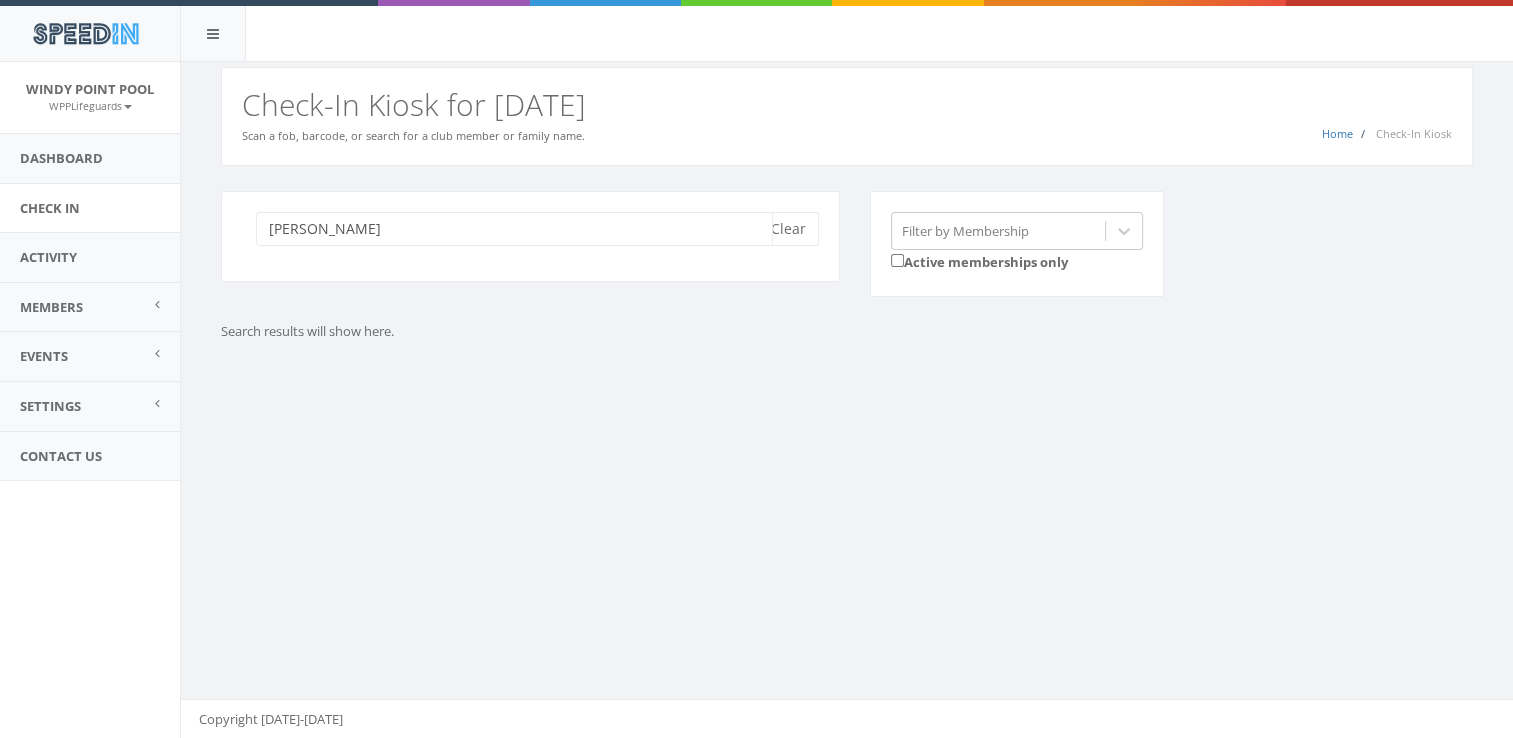type on "vega" 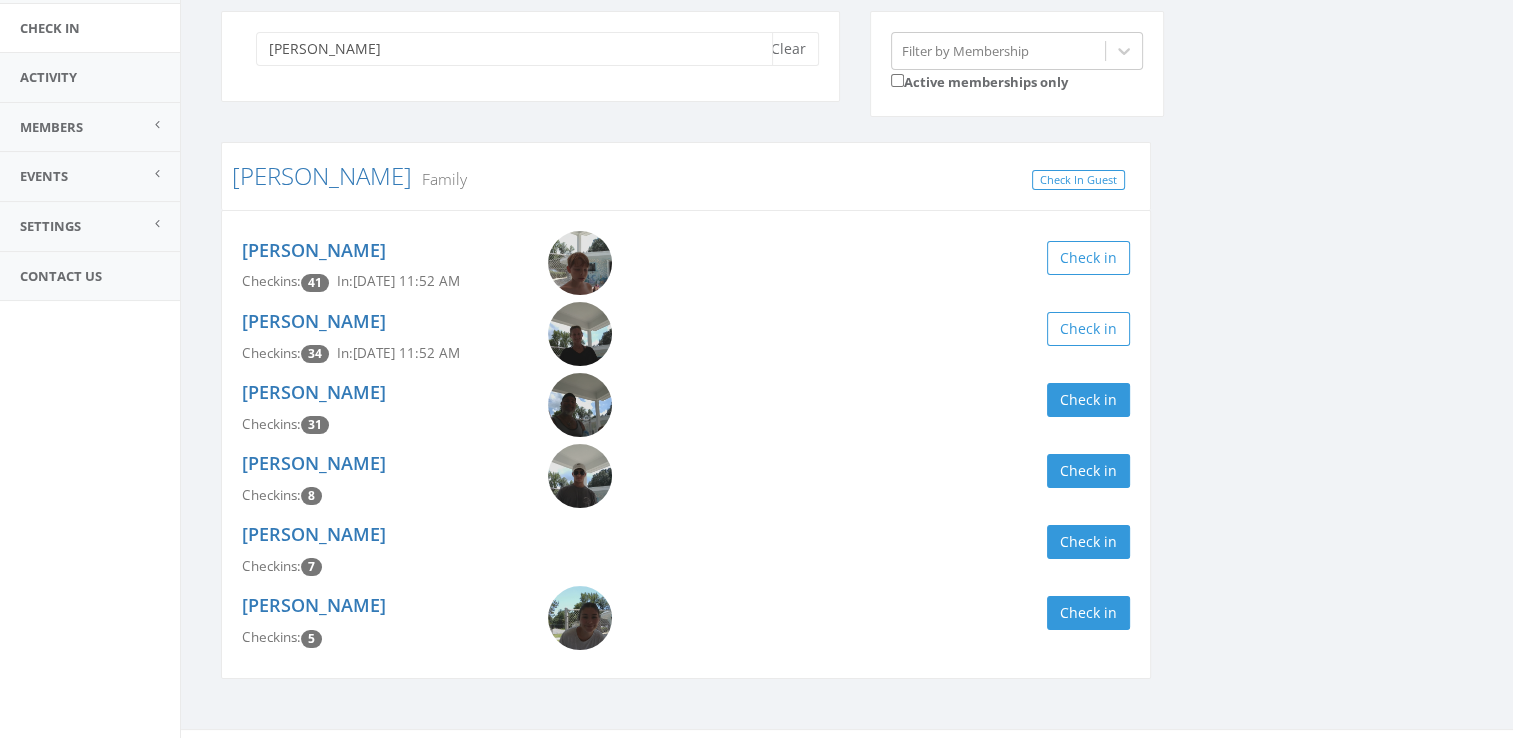 scroll, scrollTop: 209, scrollLeft: 0, axis: vertical 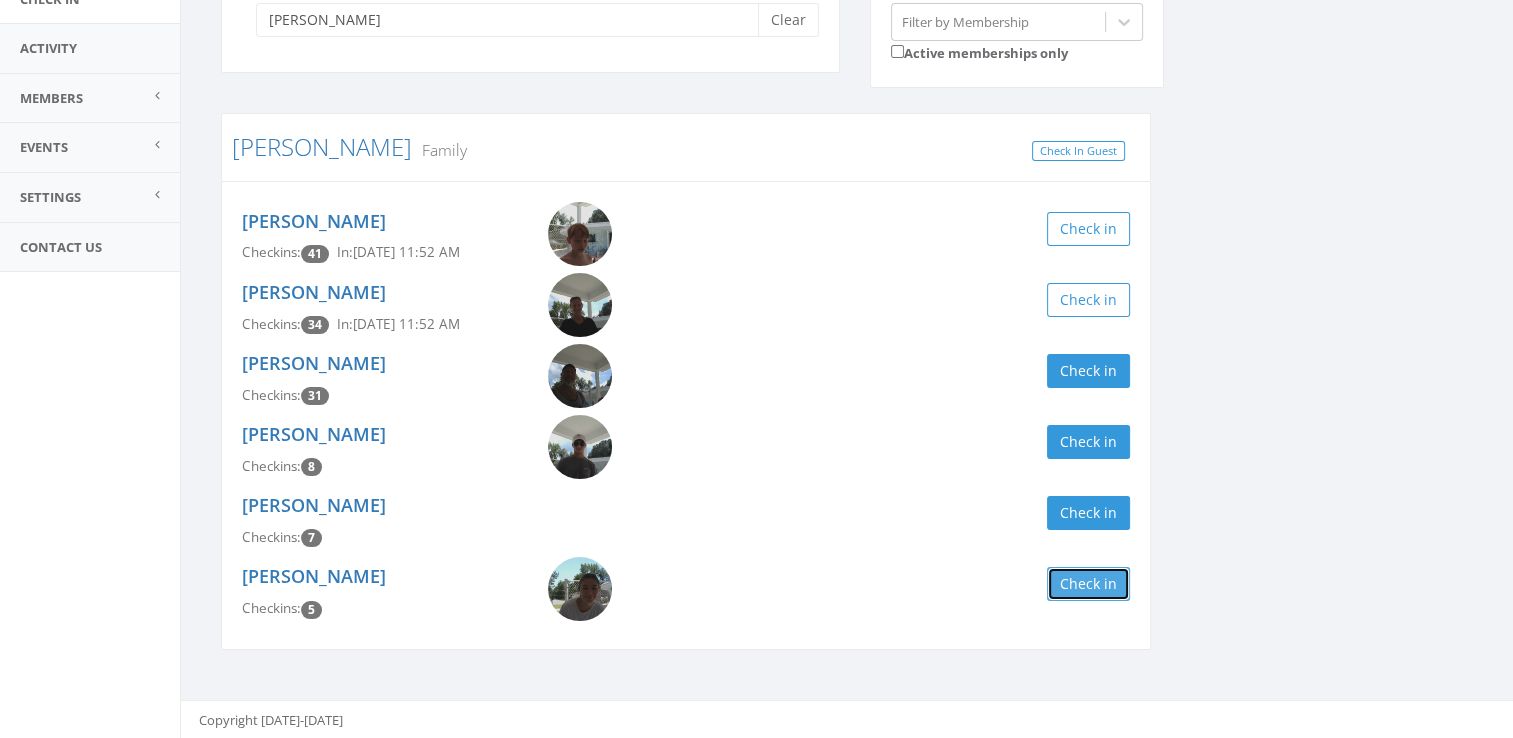 click on "Check in" at bounding box center [1088, 584] 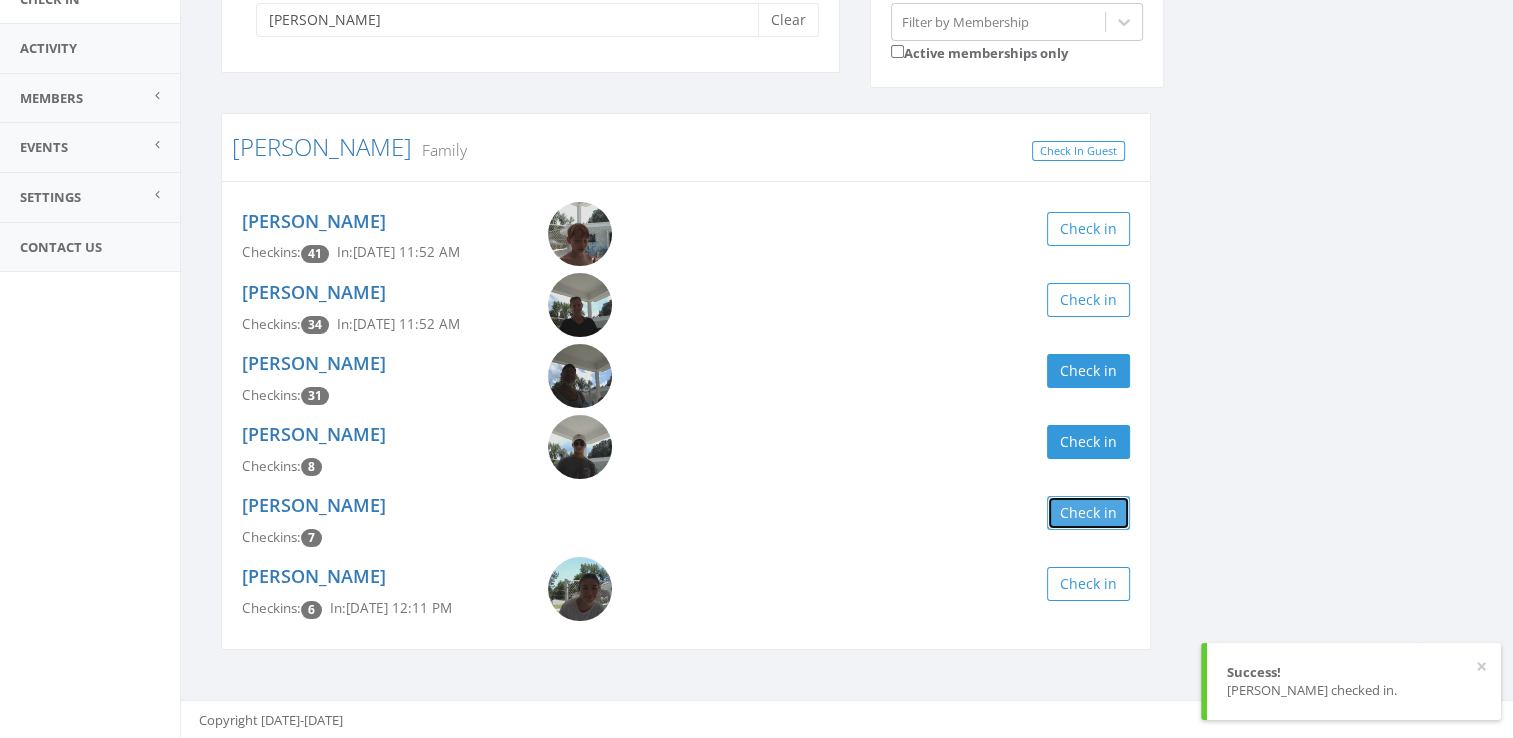 click on "Check in" at bounding box center (1088, 513) 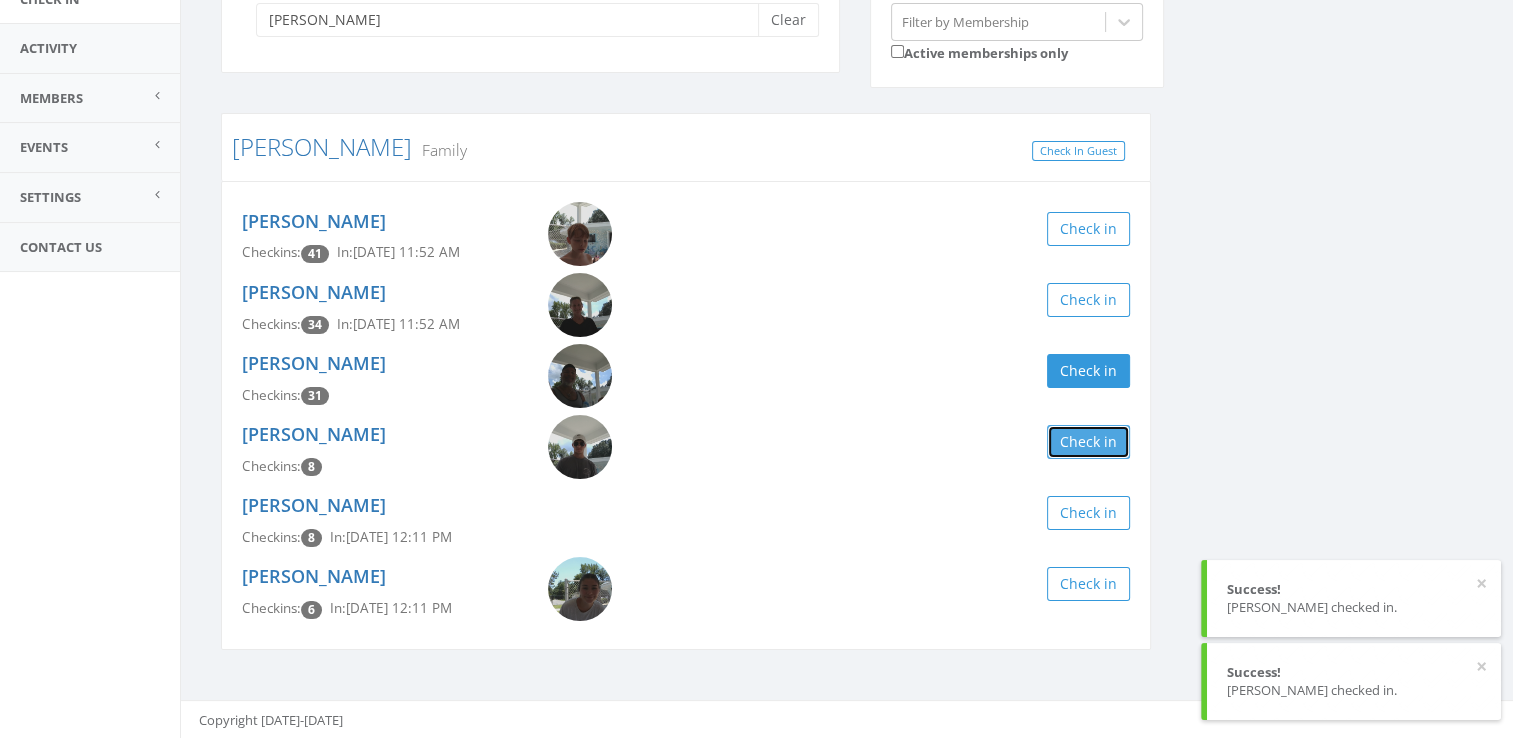click on "Check in" at bounding box center (1088, 442) 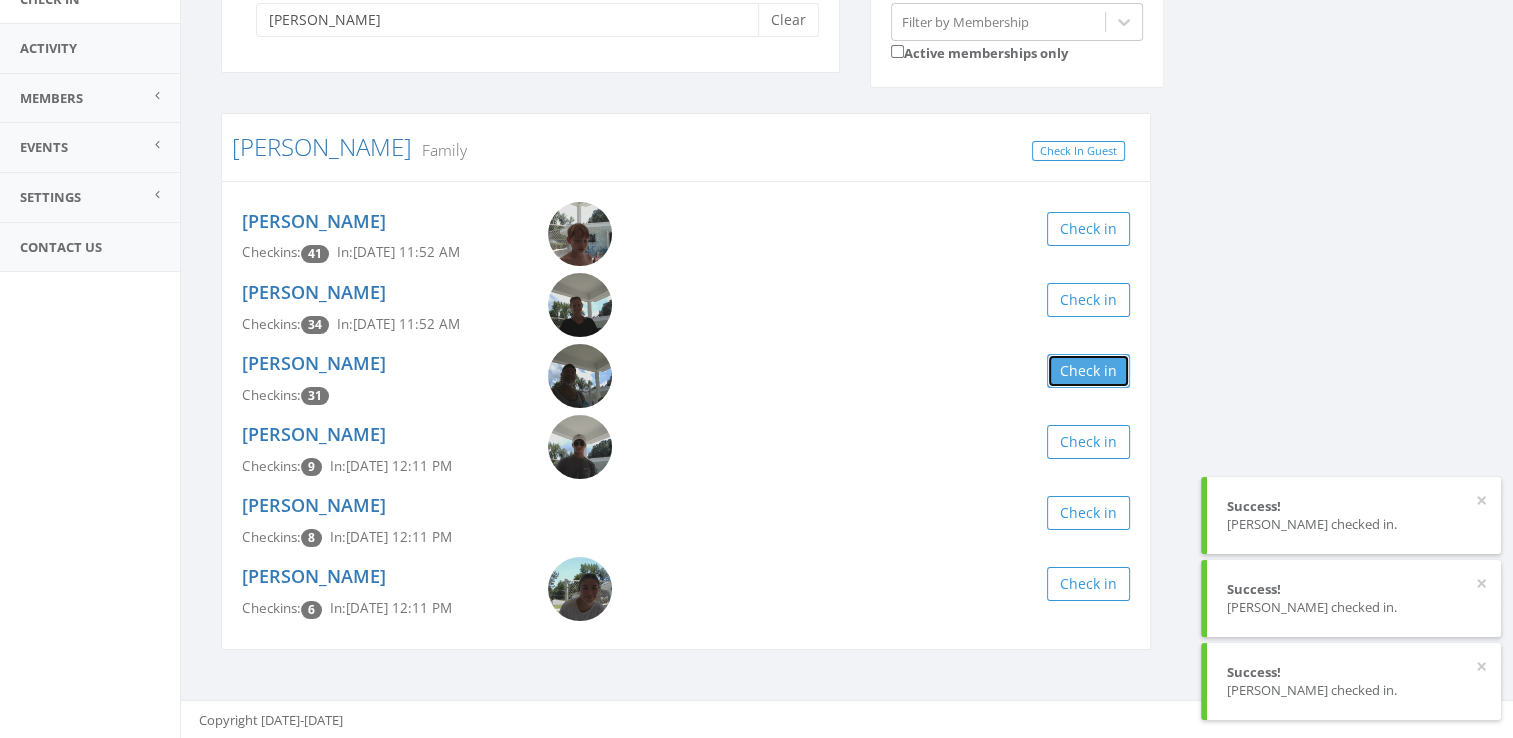 click on "Check in" at bounding box center (1088, 371) 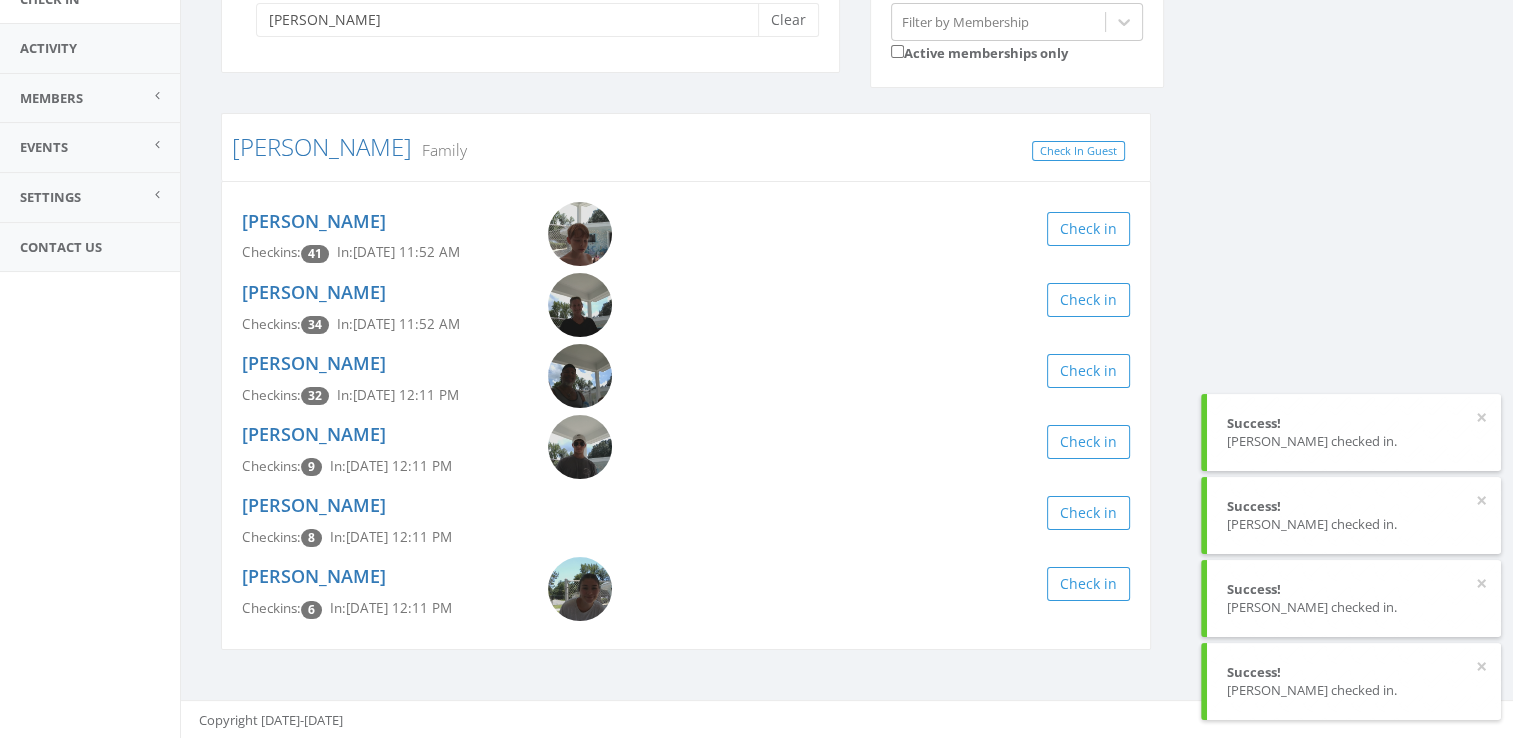 click on "vega Clear Filter by Membership  Active memberships only Vega Family Check In Guest Austin Vega Checkins:  41 In:  Jul 1, 11:52 AM Check in Leslie Vega Checkins:  34 In:  Jul 1, 11:52 AM Check in Jose Vega Checkins:  32 In:  Jul 1, 12:11 PM Check in Aiden Vega Checkins:  9 In:  Jul 1, 12:11 PM Check in Jalen Vega Checkins:  8 In:  Jul 1, 12:11 PM Check in Alana Vega Checkins:  6 In:  Jul 1, 12:11 PM Check in" at bounding box center [847, 328] 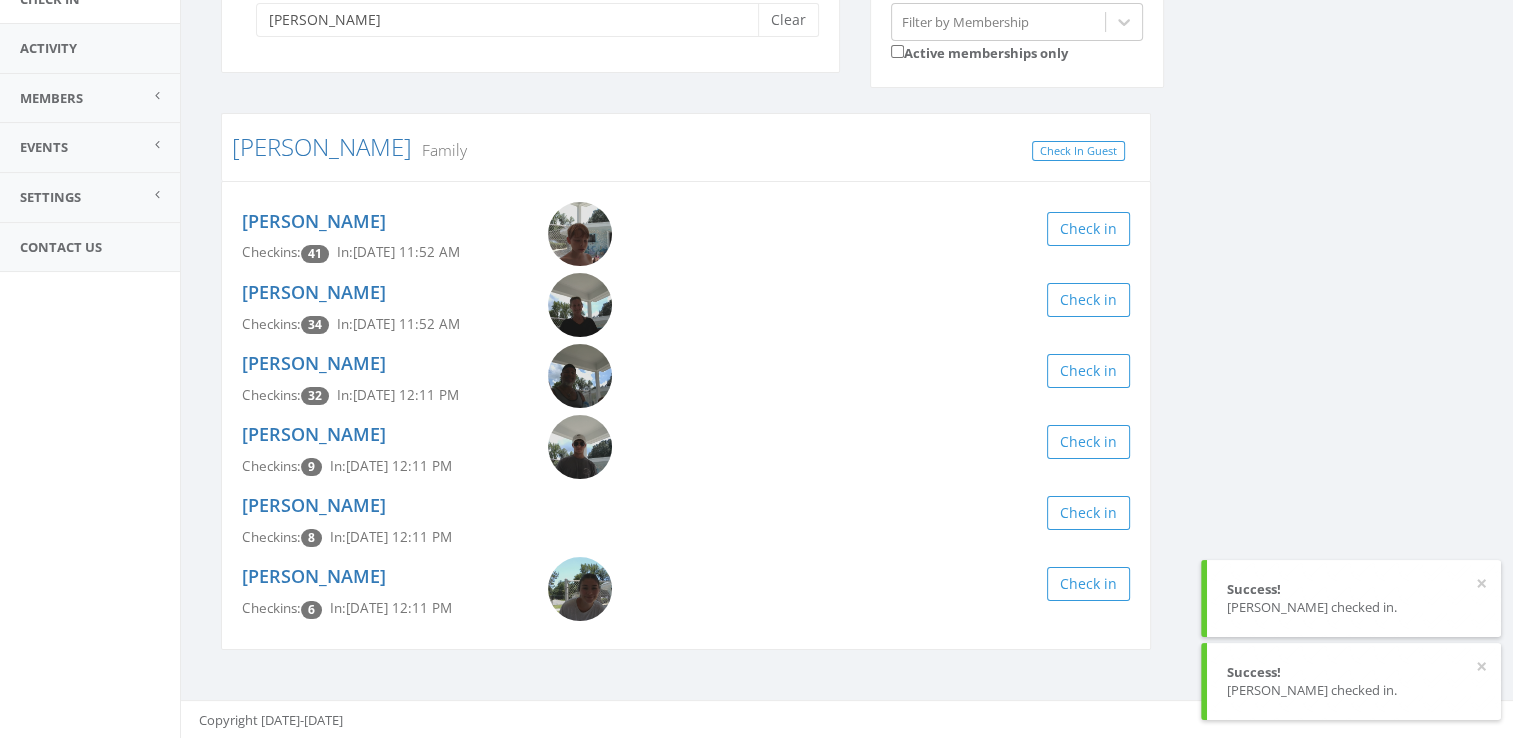 click on "vega Clear Filter by Membership  Active memberships only" at bounding box center (854, 48) 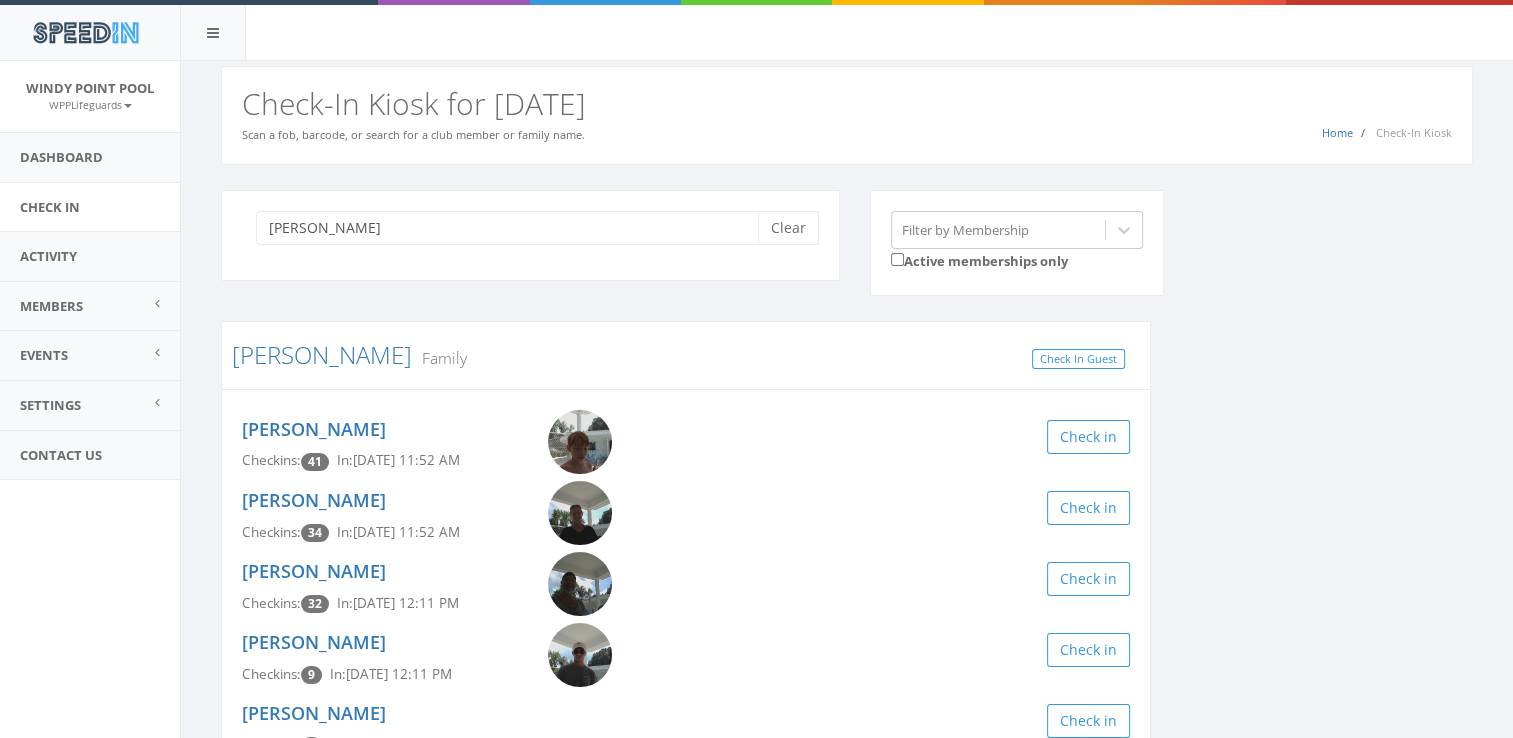 scroll, scrollTop: 0, scrollLeft: 0, axis: both 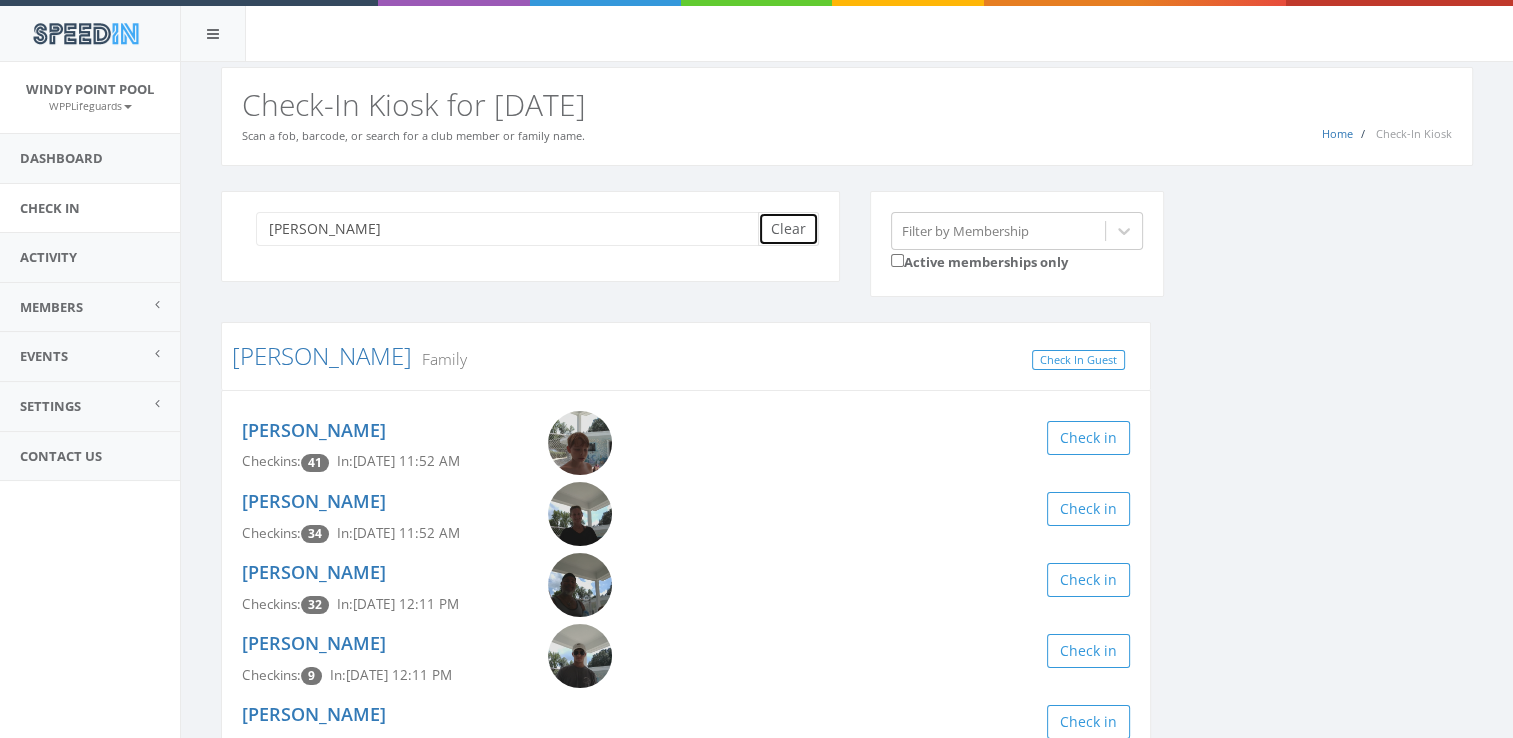 click on "Clear" at bounding box center (788, 229) 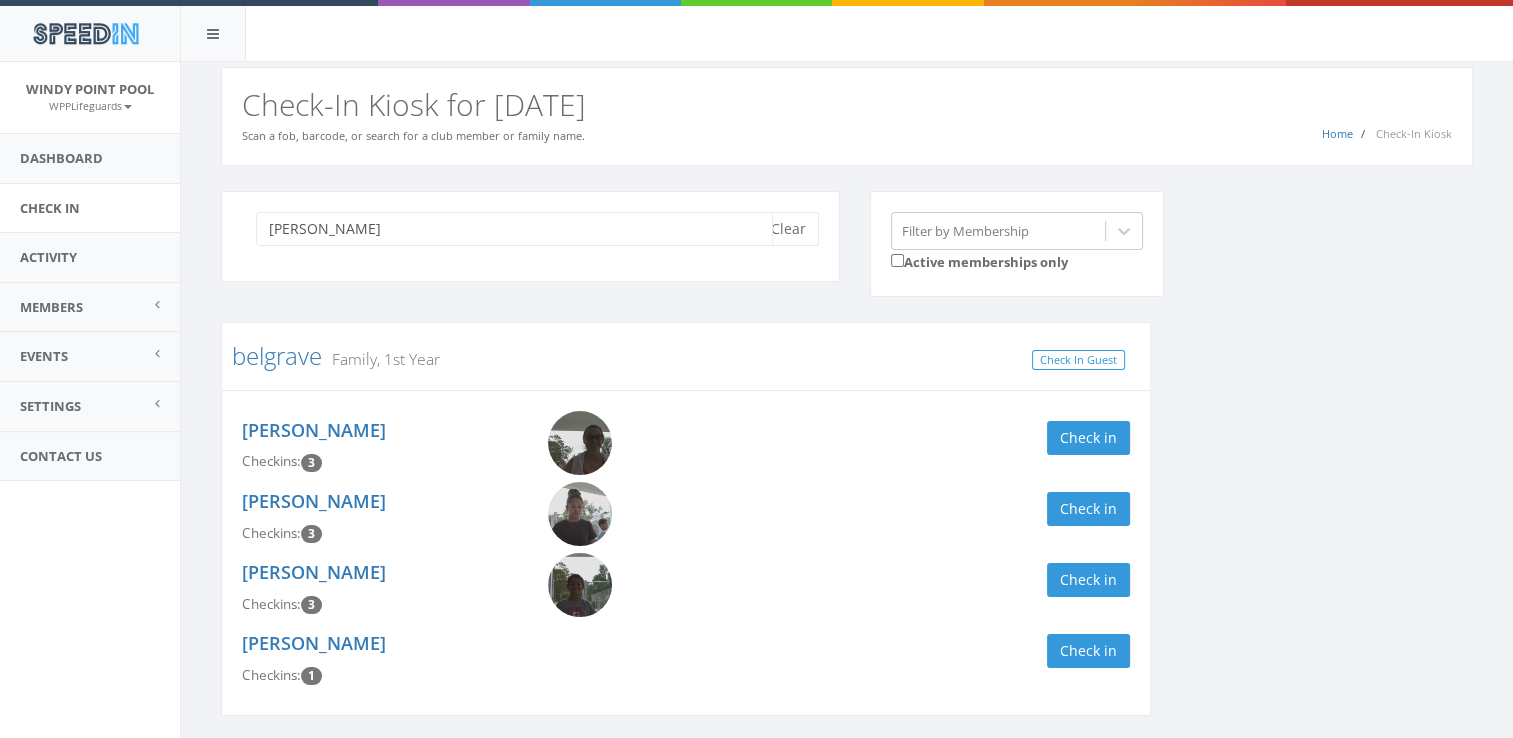 type on "granata" 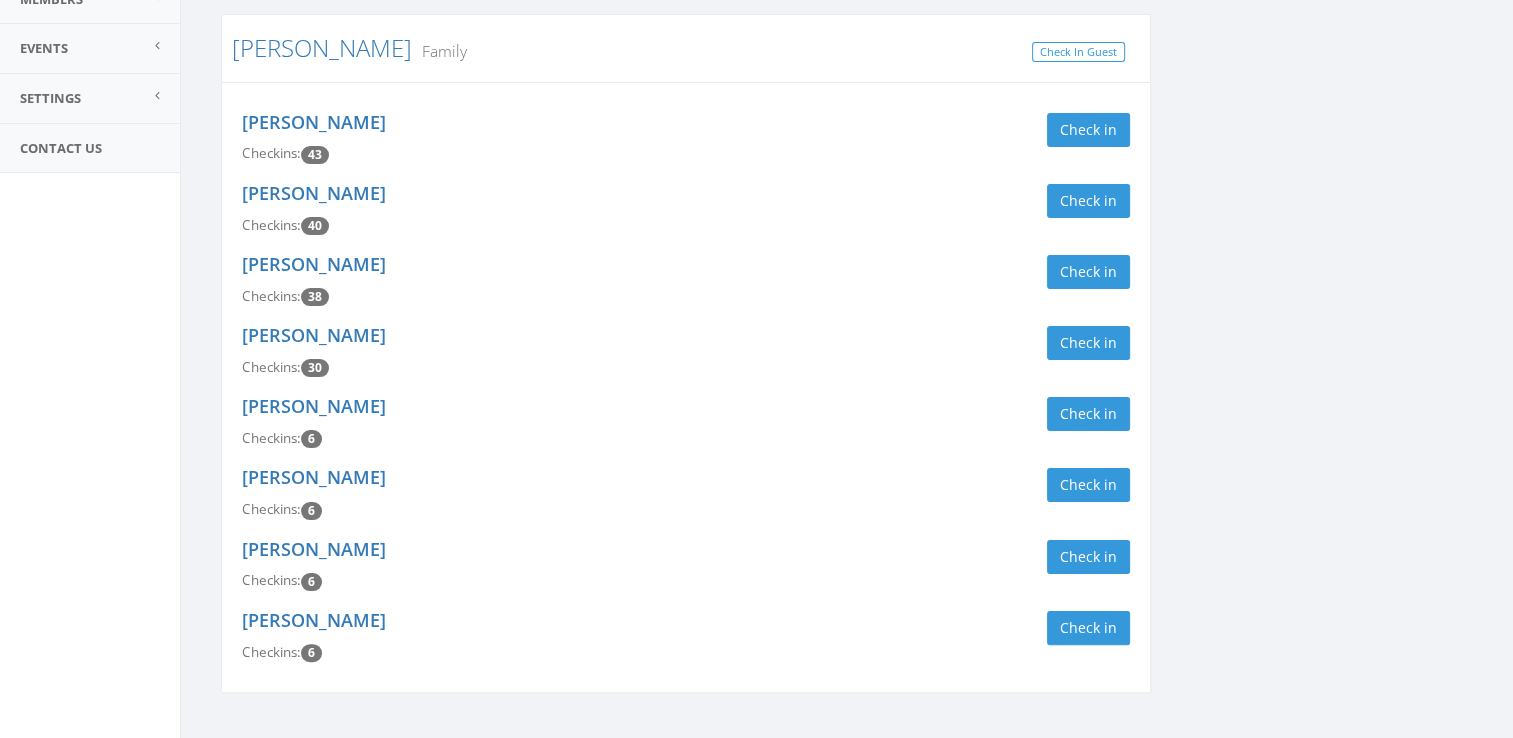 scroll, scrollTop: 321, scrollLeft: 0, axis: vertical 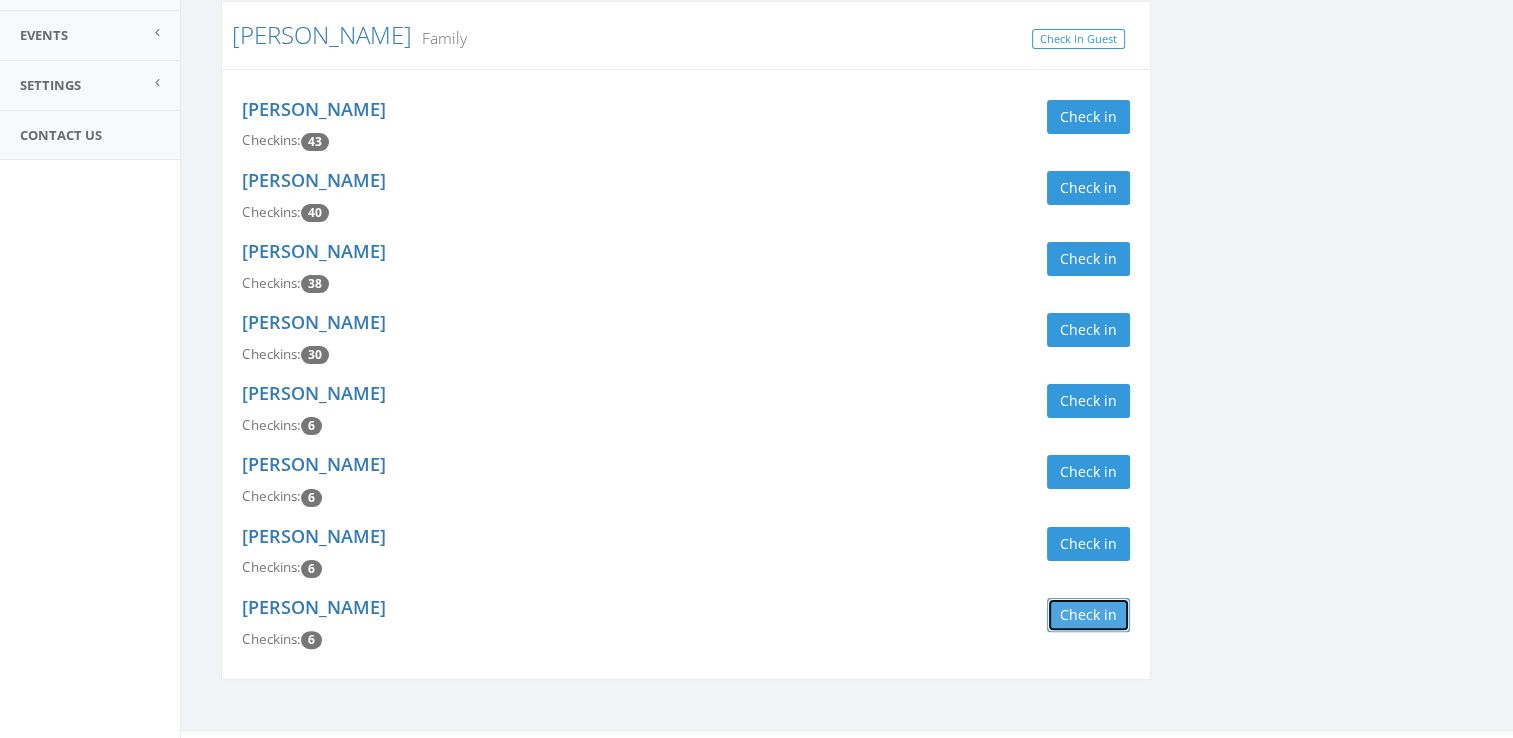 click on "Check in" at bounding box center (1088, 615) 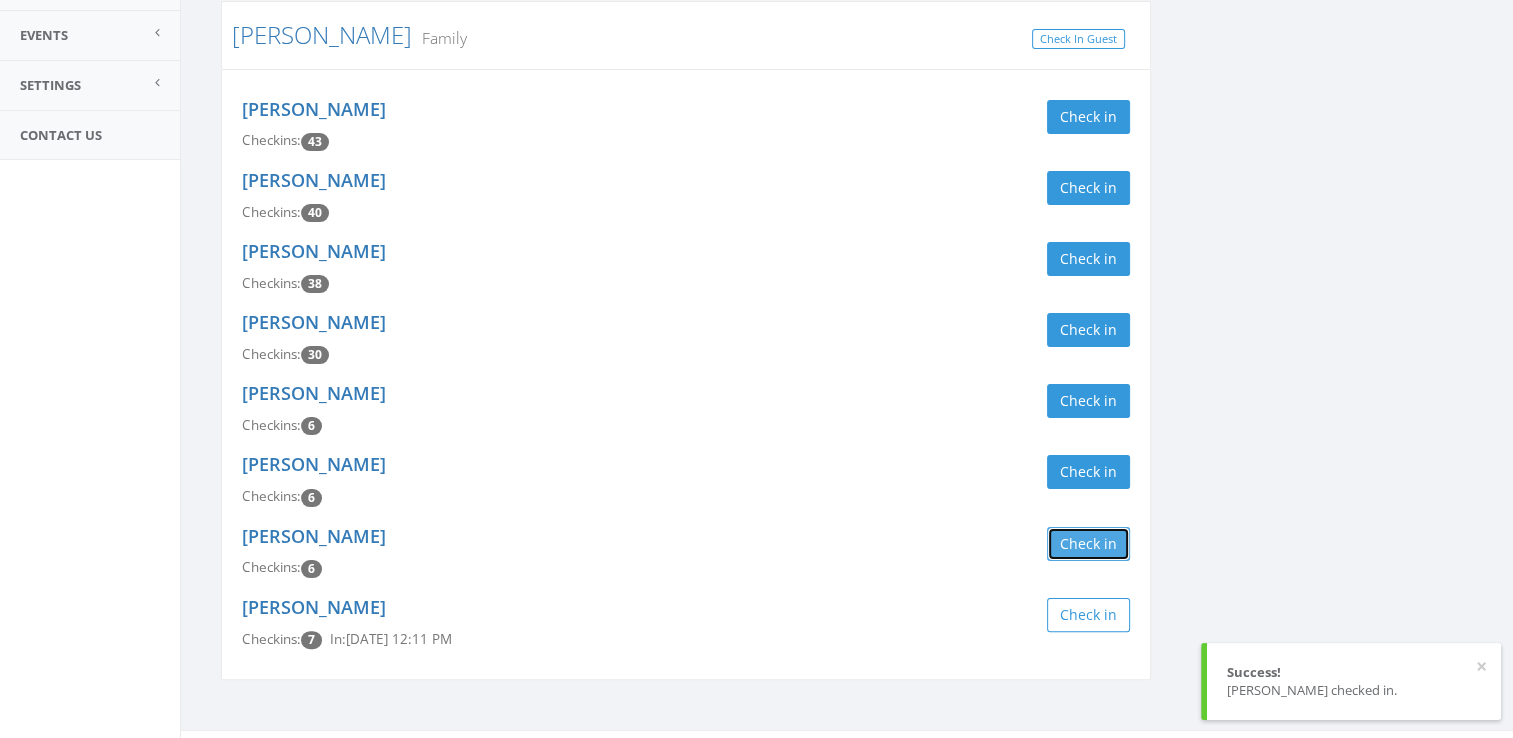 click on "Check in" at bounding box center (1088, 544) 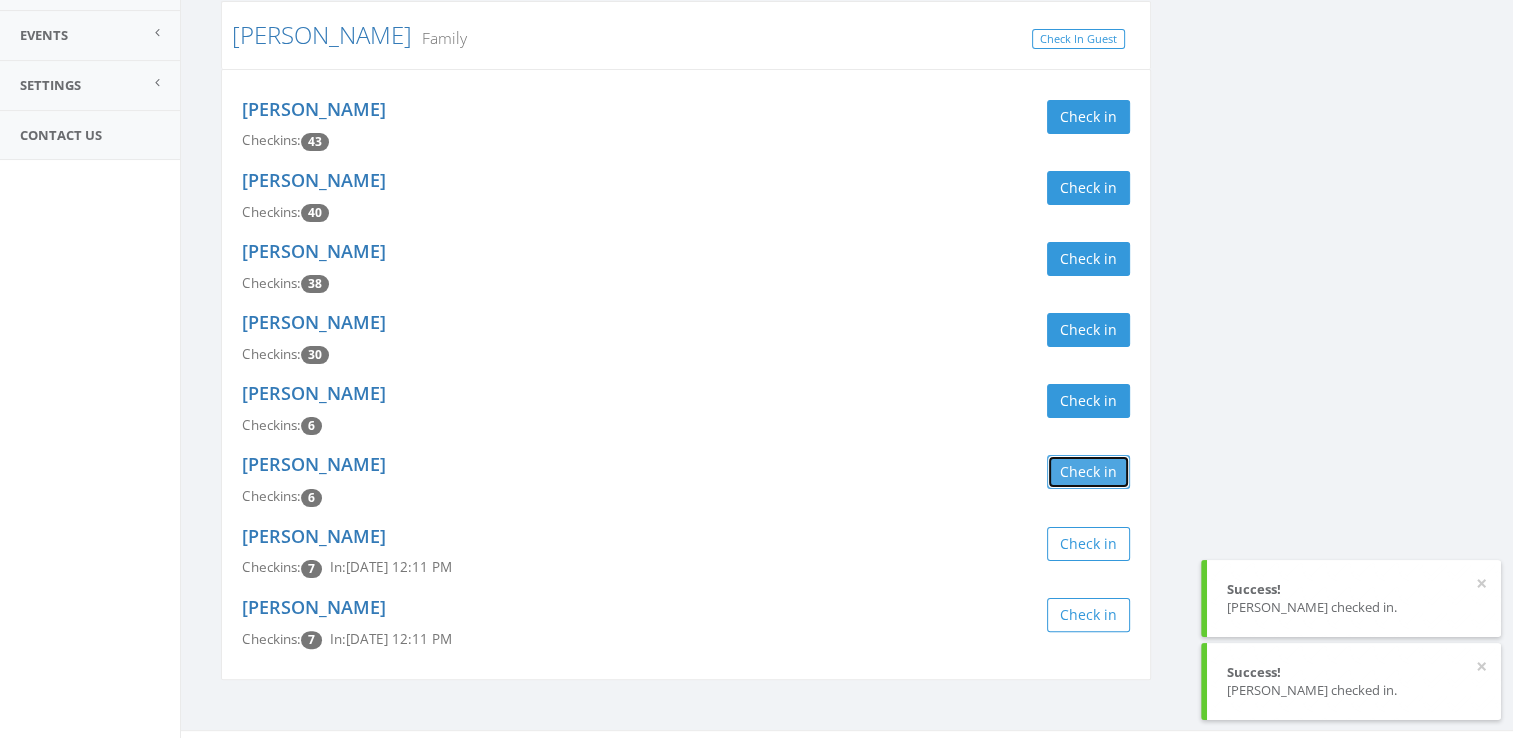click on "Check in" at bounding box center (1088, 472) 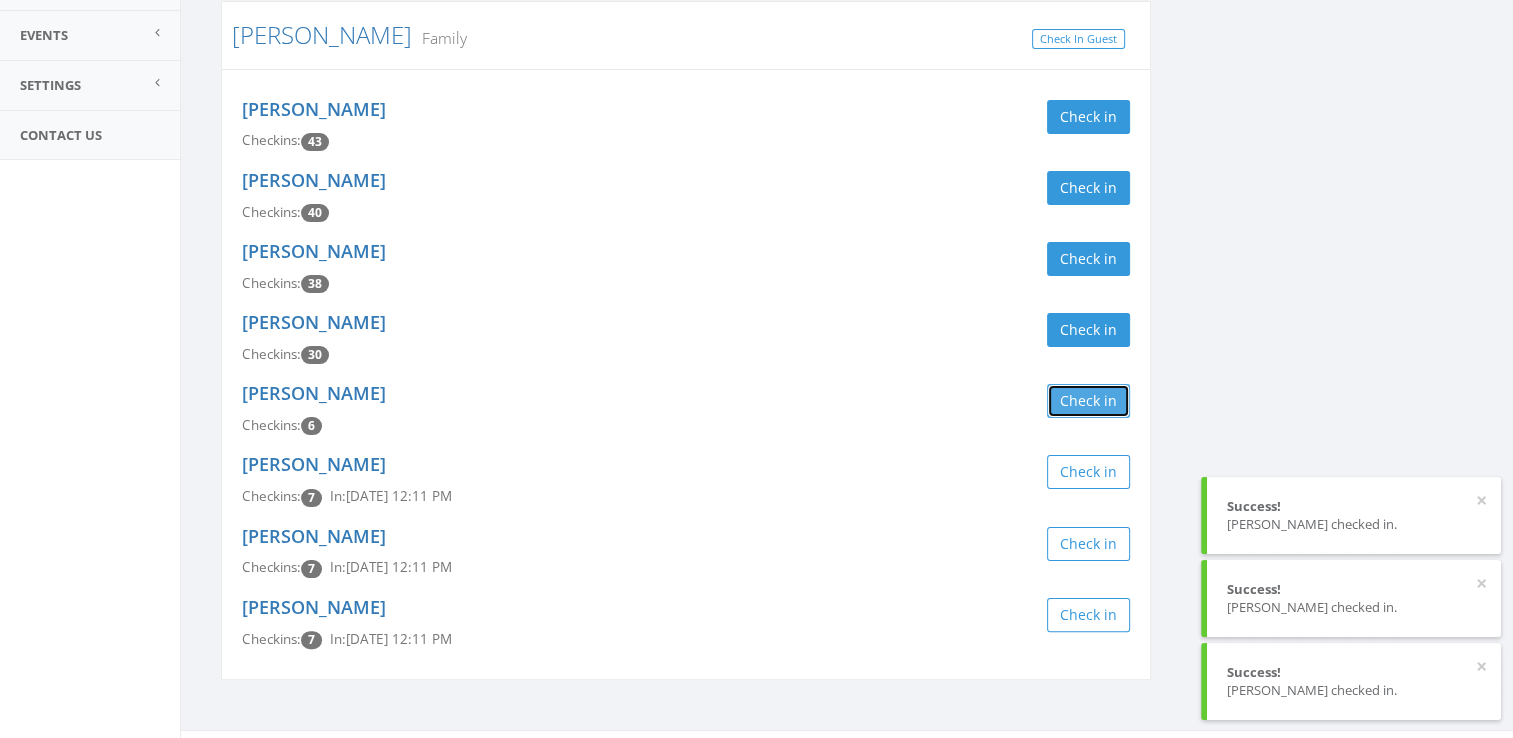 click on "Check in" at bounding box center (1088, 401) 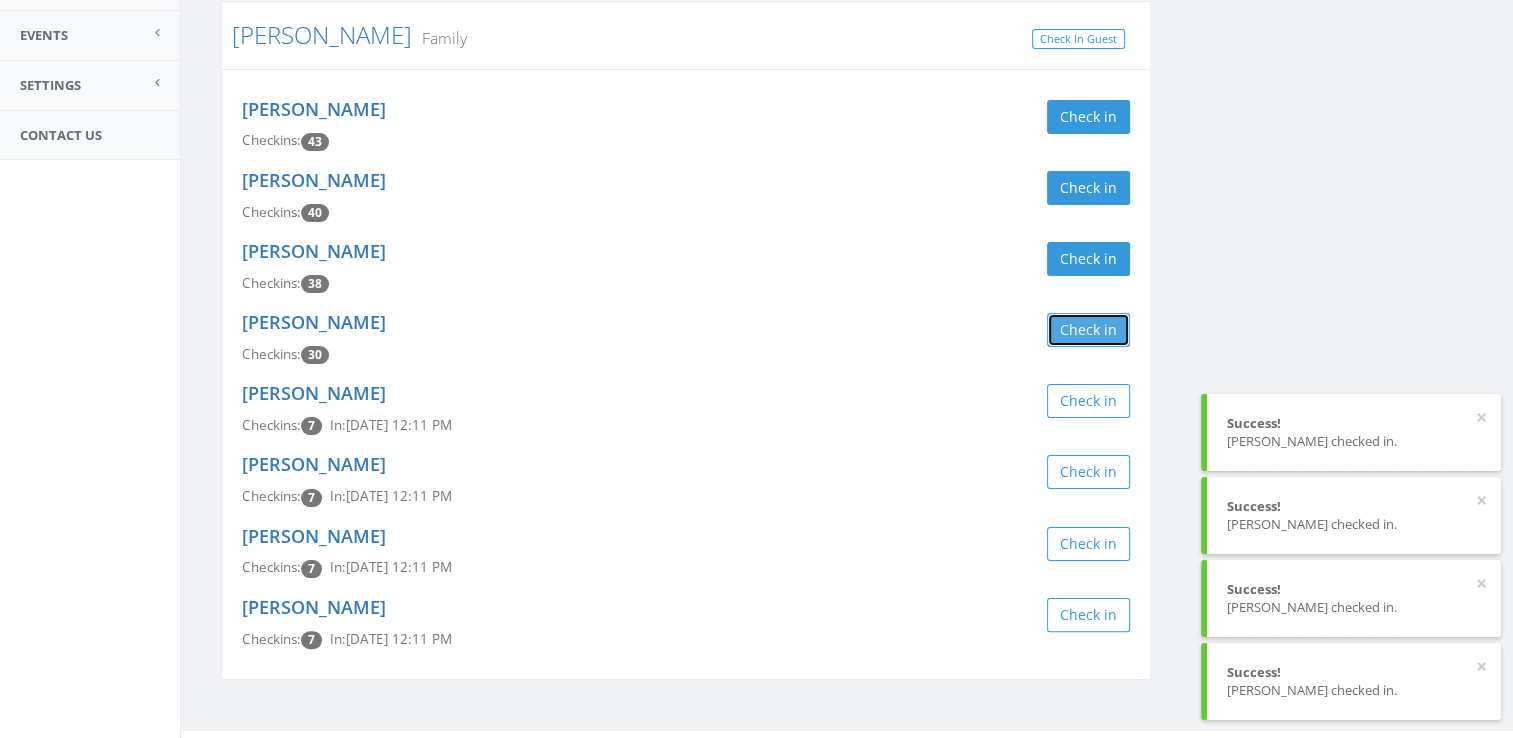 click on "Check in" at bounding box center [1088, 330] 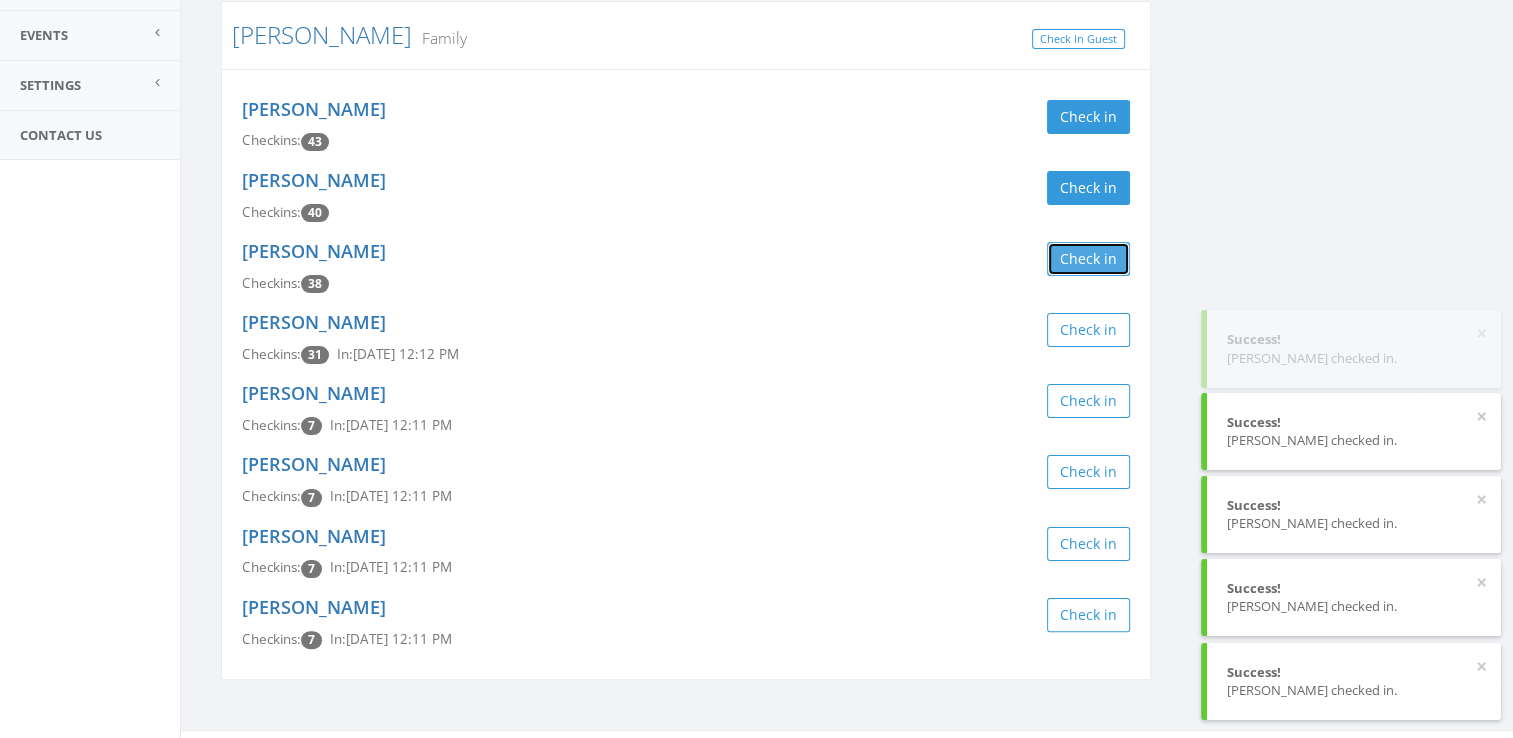 click on "Check in" at bounding box center [1088, 259] 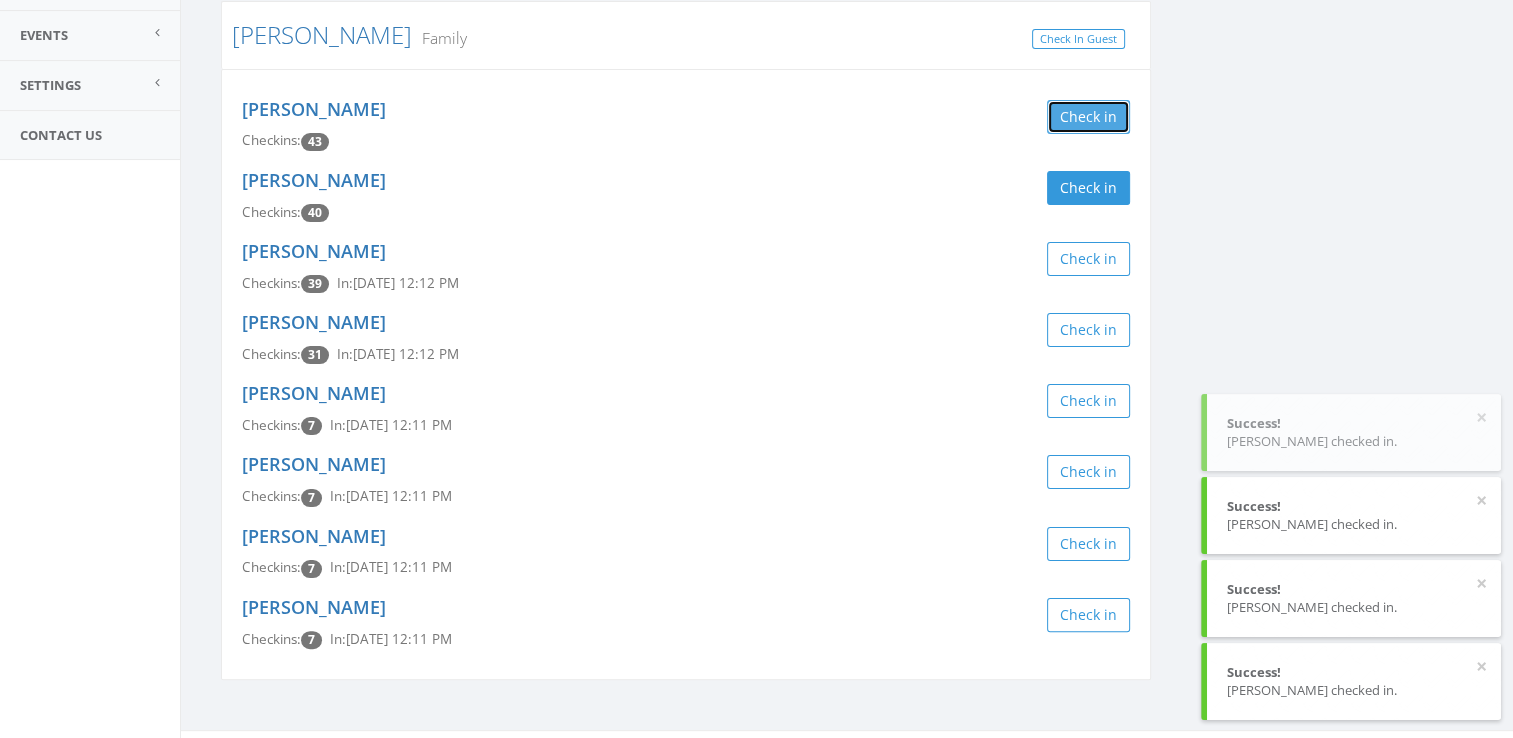 click on "Check in" at bounding box center (1088, 117) 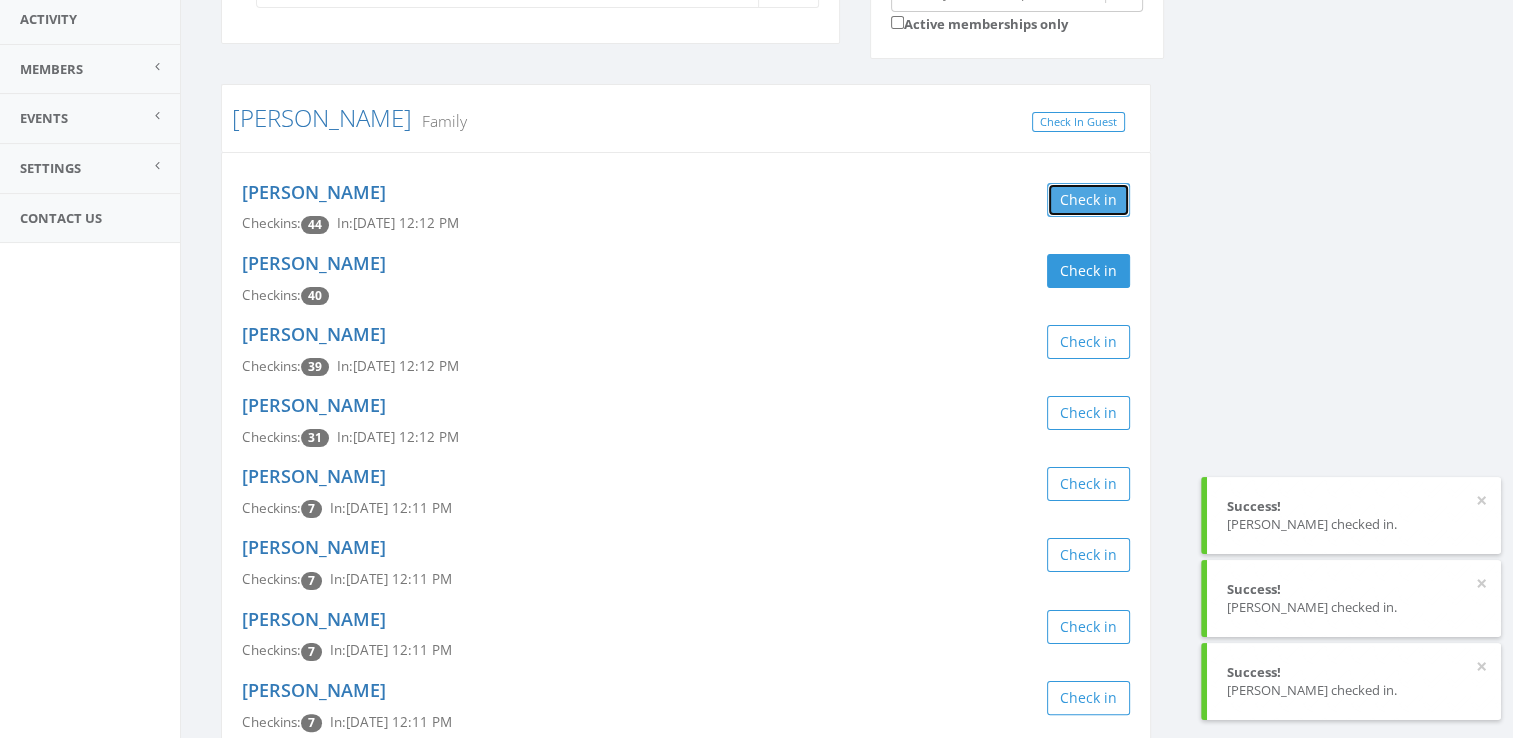 scroll, scrollTop: 0, scrollLeft: 0, axis: both 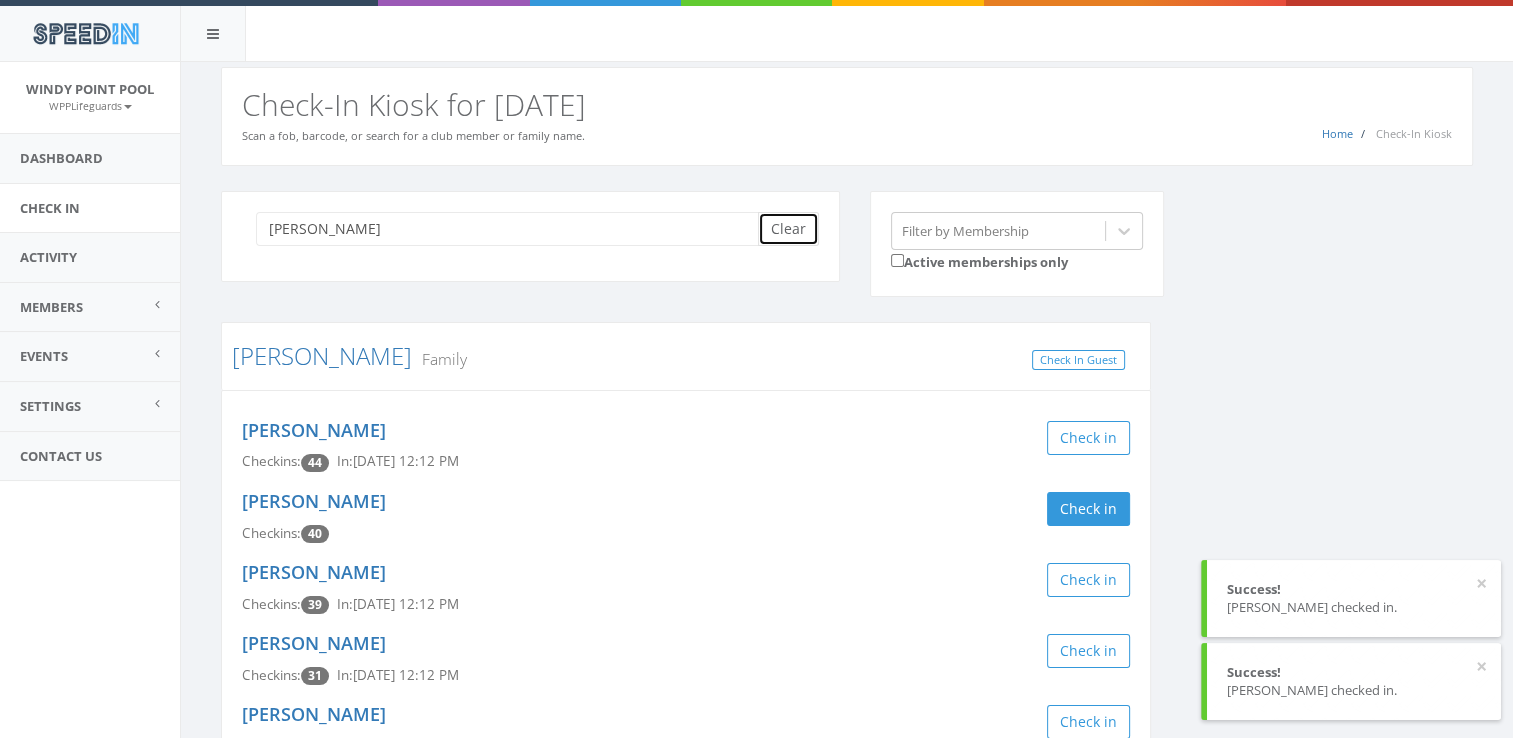 click on "Clear" at bounding box center (788, 229) 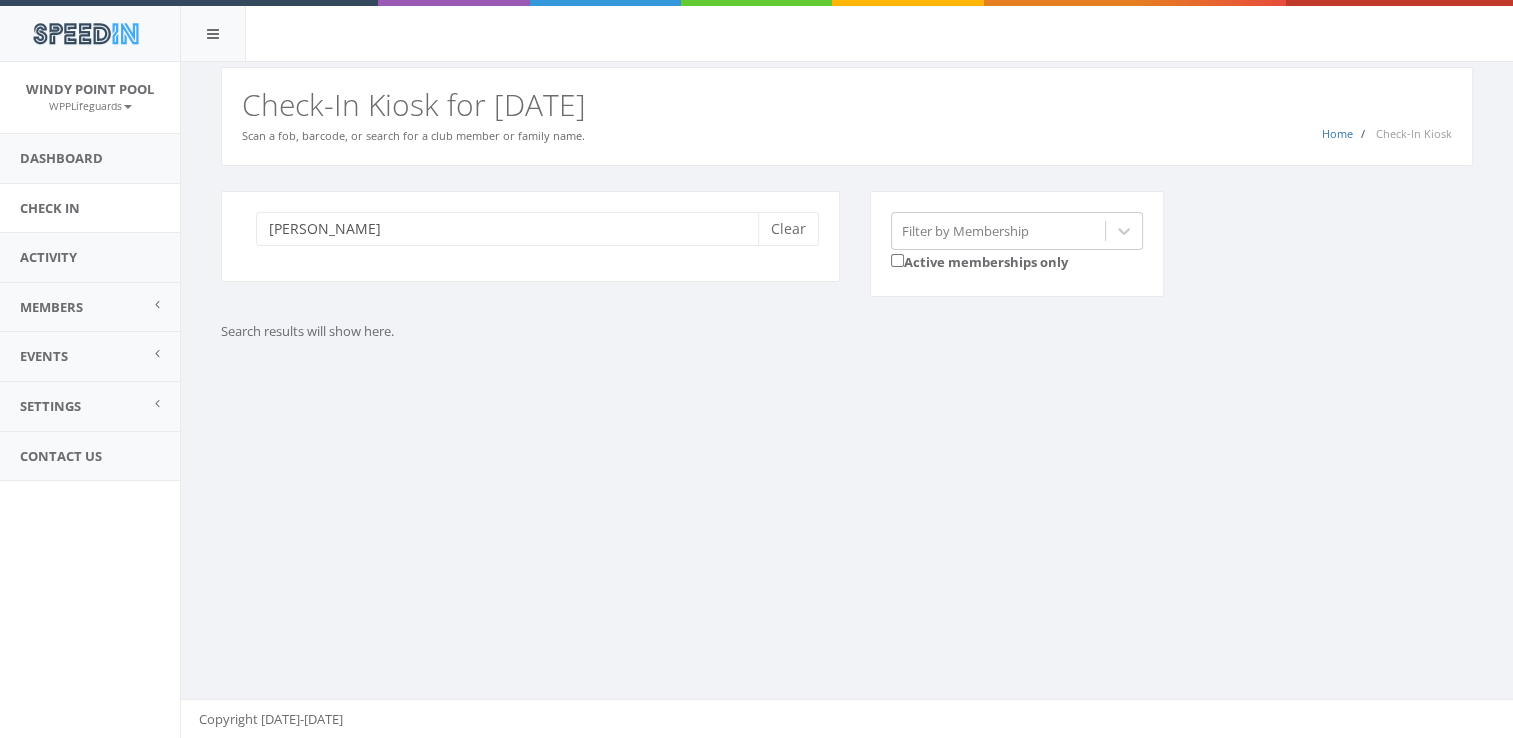 click on "Search results will show here." at bounding box center [686, 336] 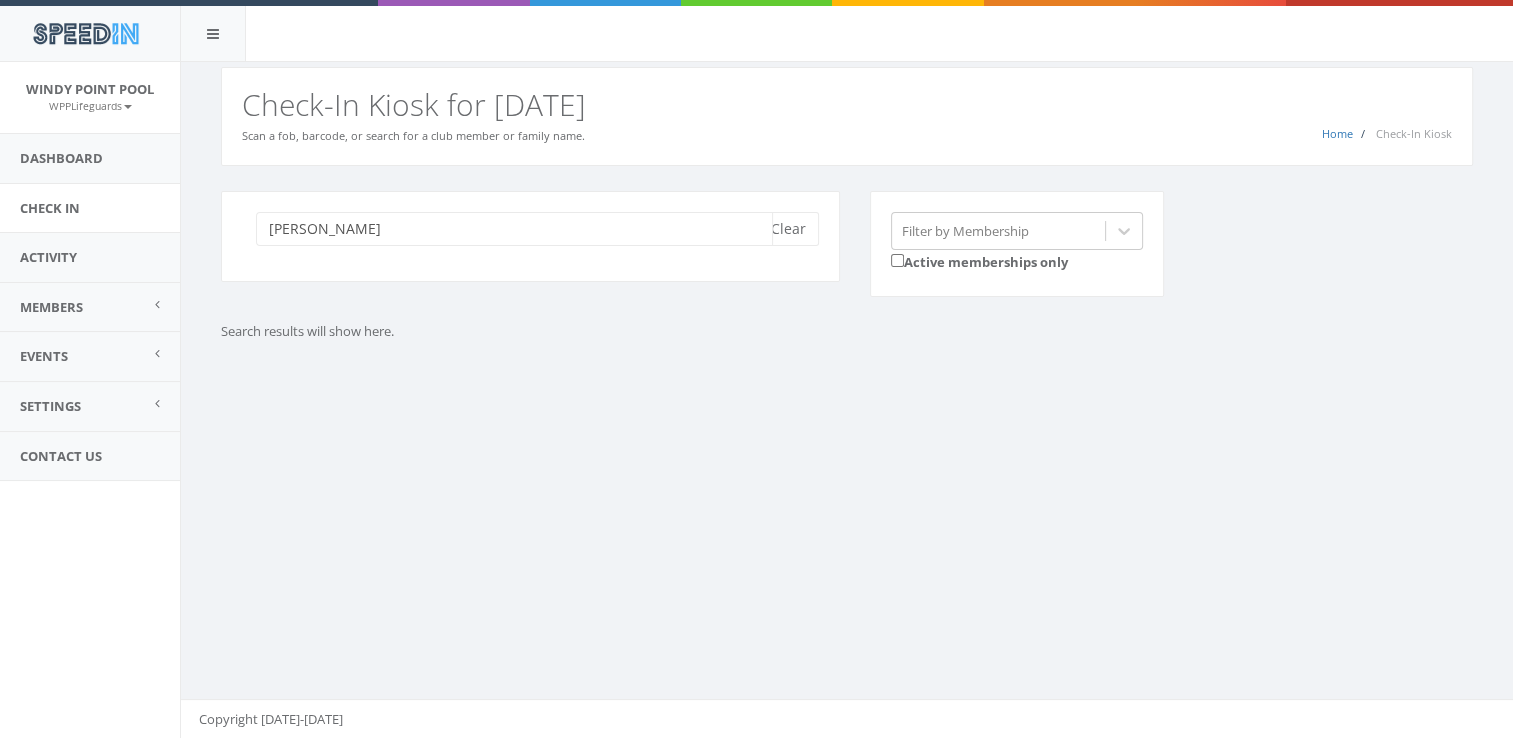 click on "fransisco" at bounding box center [514, 229] 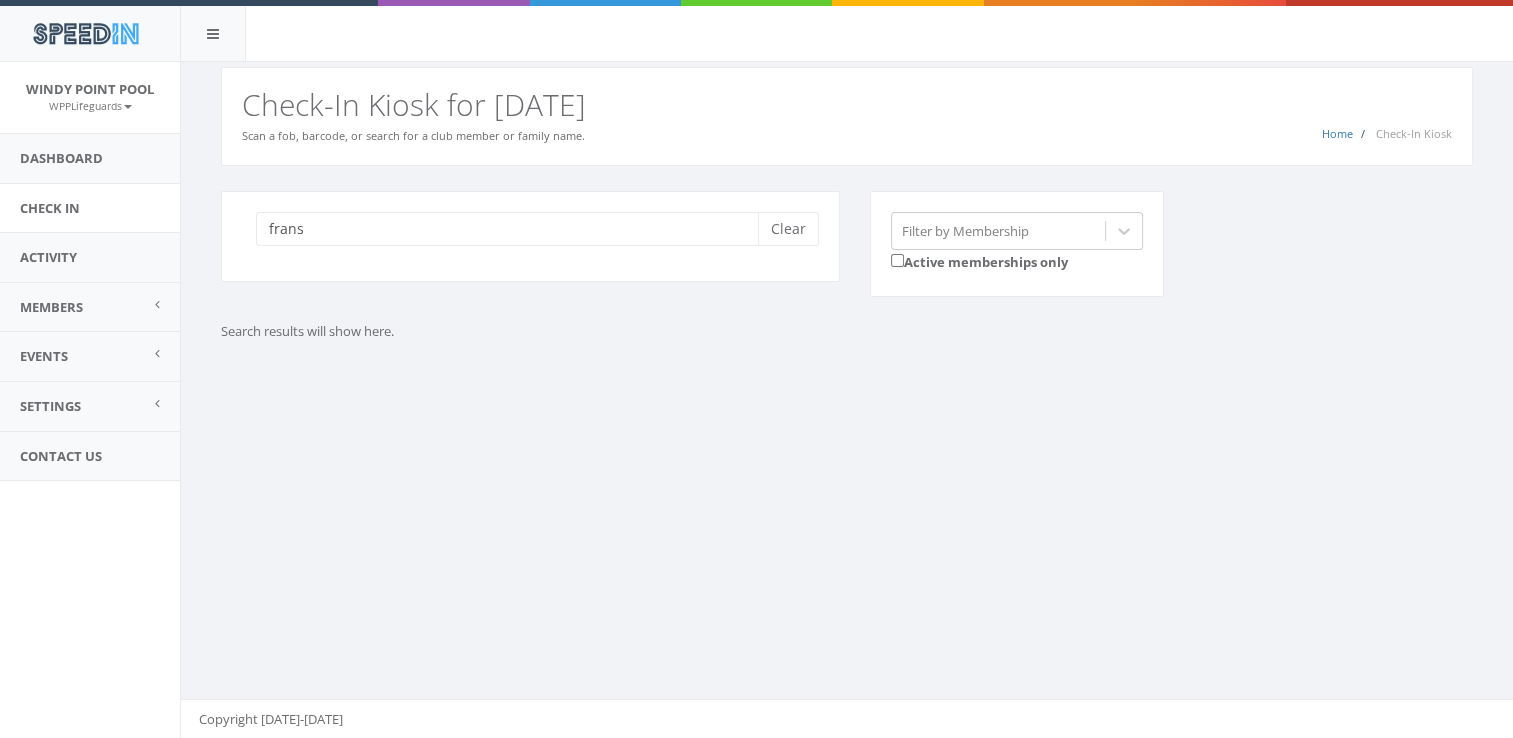 click on "You are using Internet Explorer, which is an old, insecure browser that does not work with this page. Please use another browser like Firefox, Chrome, or Edge.
Home
Check-In Kiosk
Check-In Kiosk for Today
Scan a fob, barcode, or search for a club member or family name.
frans Clear Filter by Membership  Active memberships only Search results will show here.
Copyright 2017-2025" at bounding box center [846, 400] 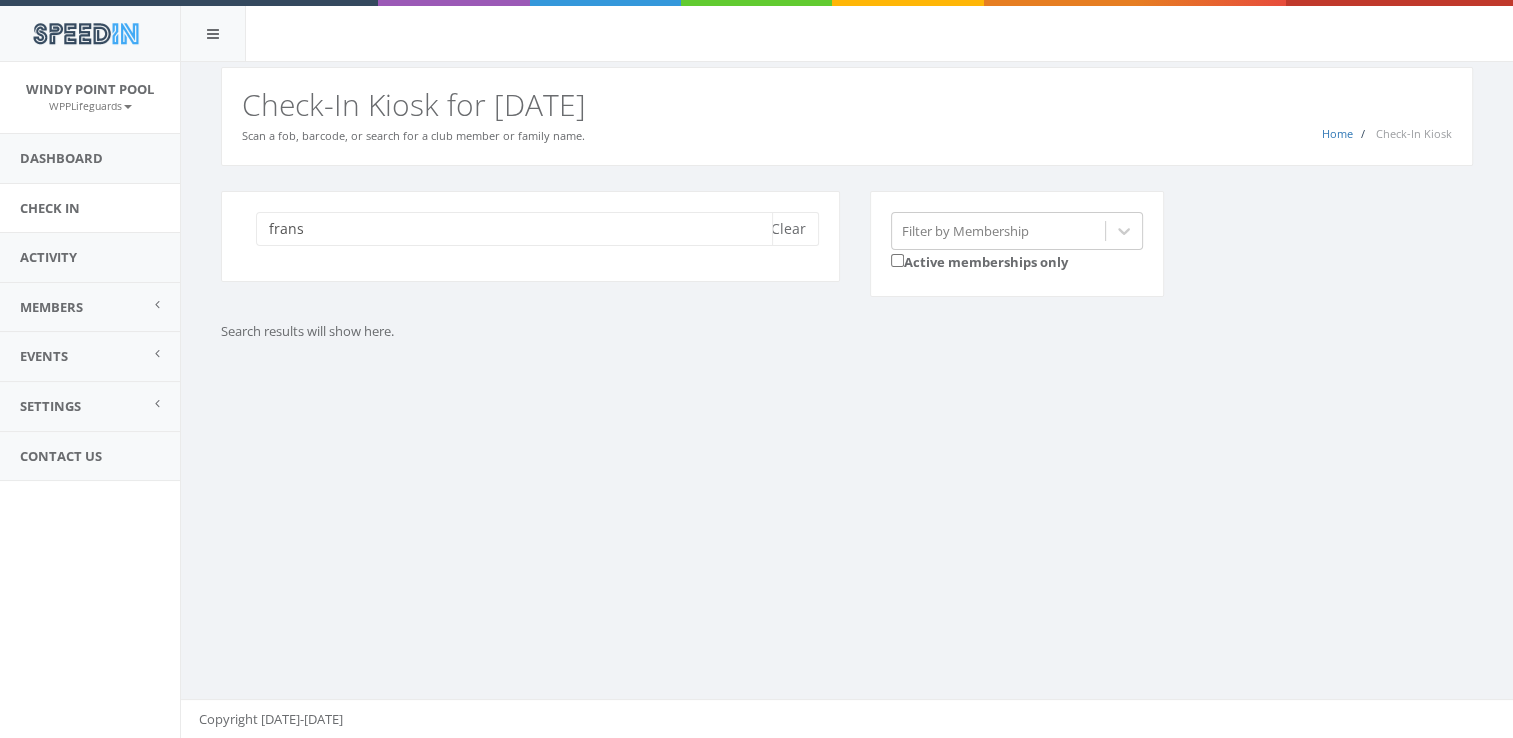 click on "frans" at bounding box center (514, 229) 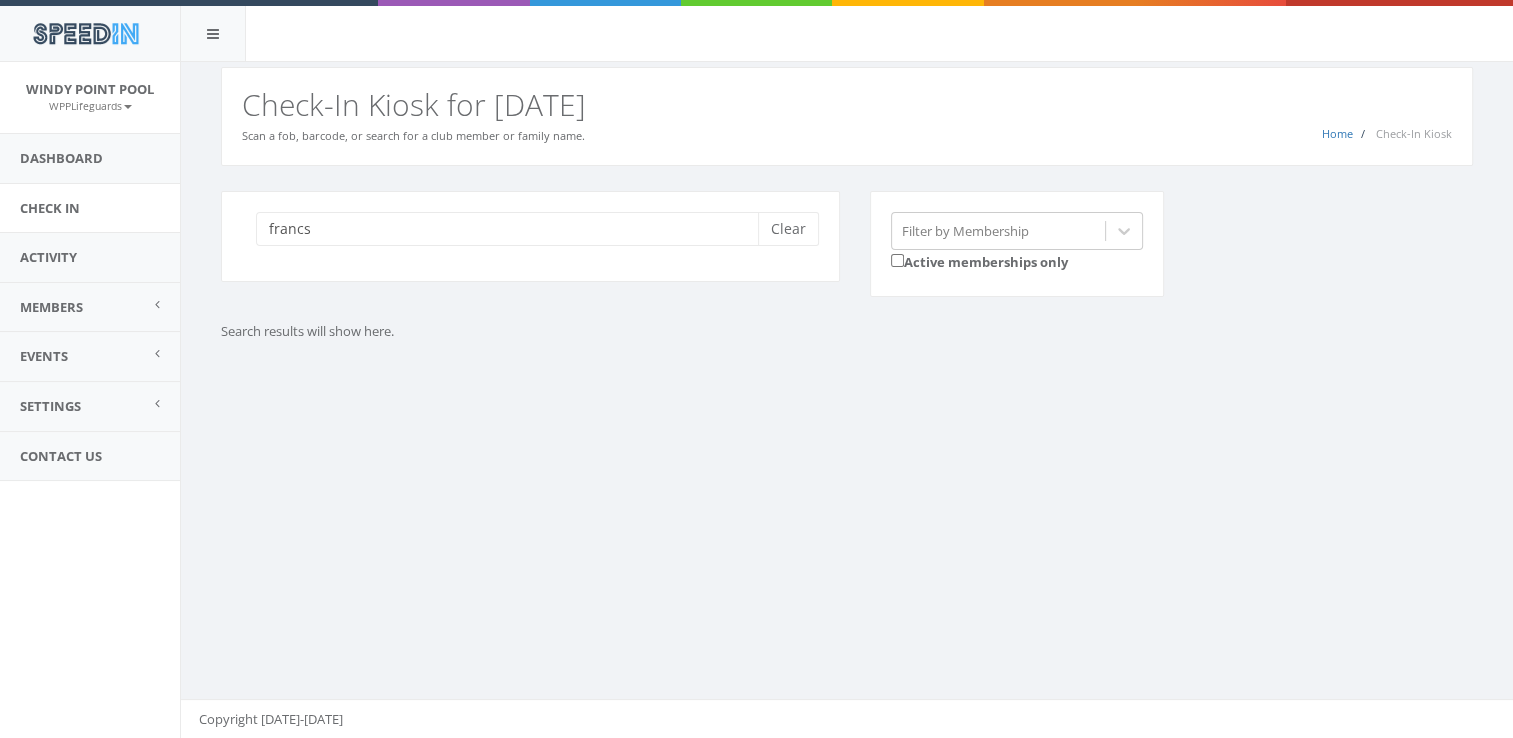 click on "francs Clear Filter by Membership  Active memberships only" at bounding box center (854, 257) 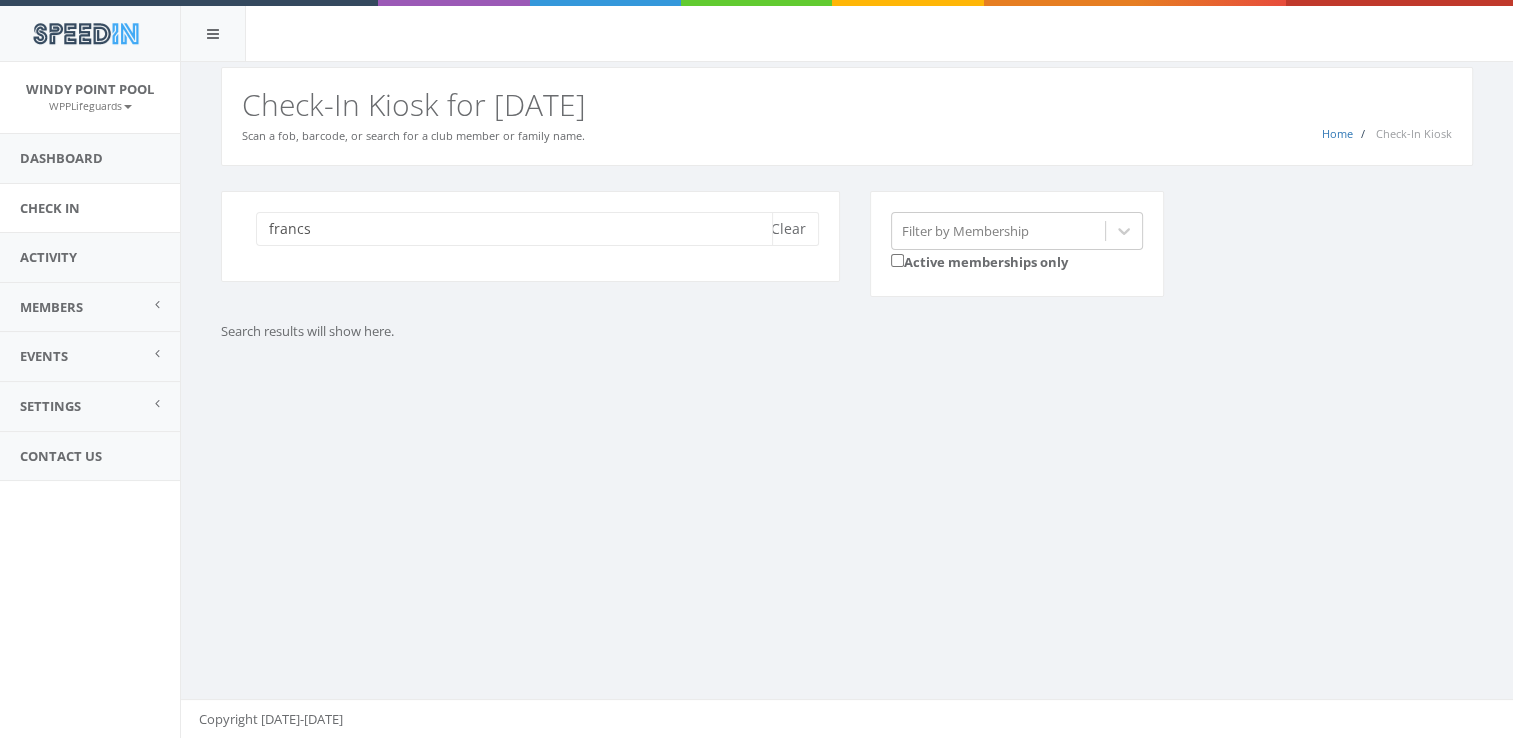 click on "francs" at bounding box center (514, 229) 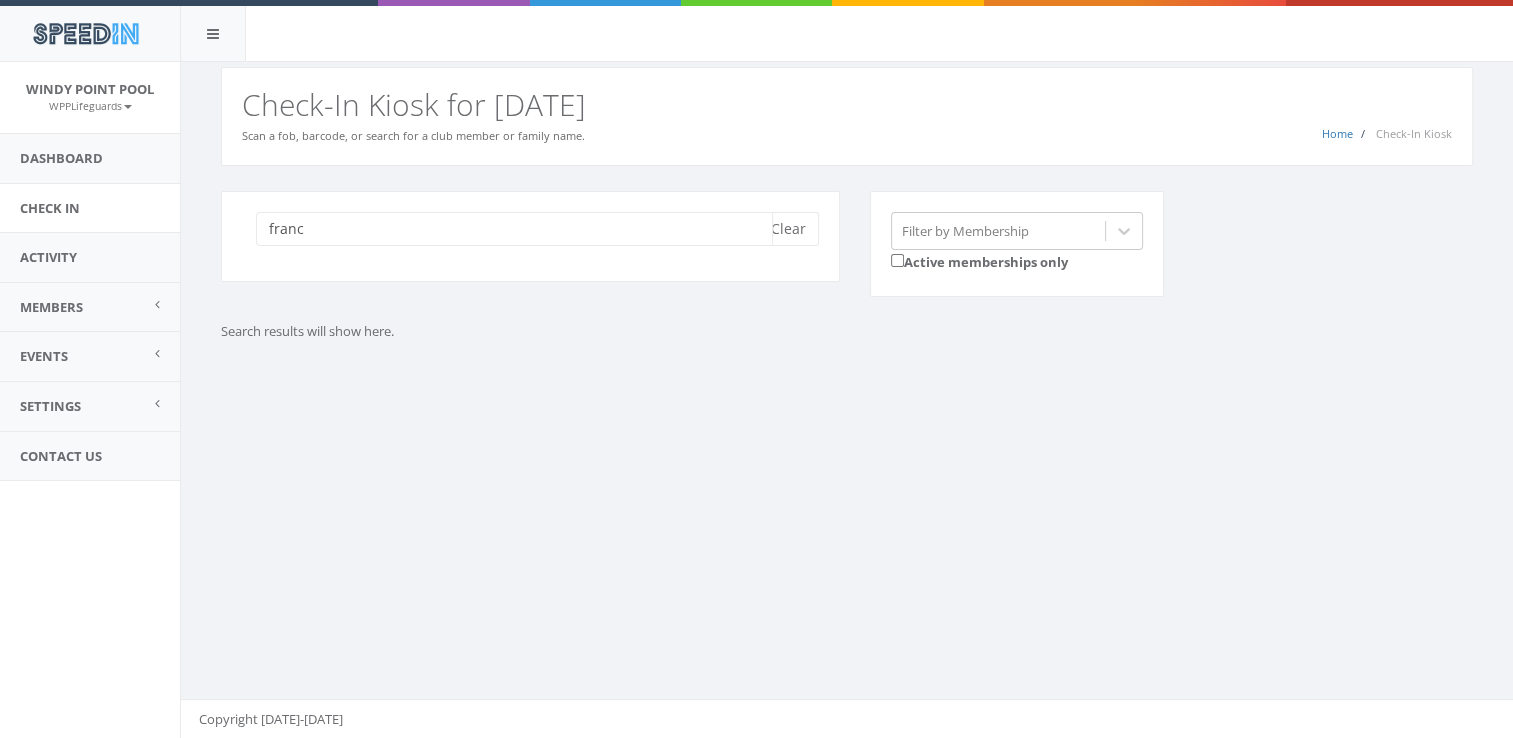 type on "franc" 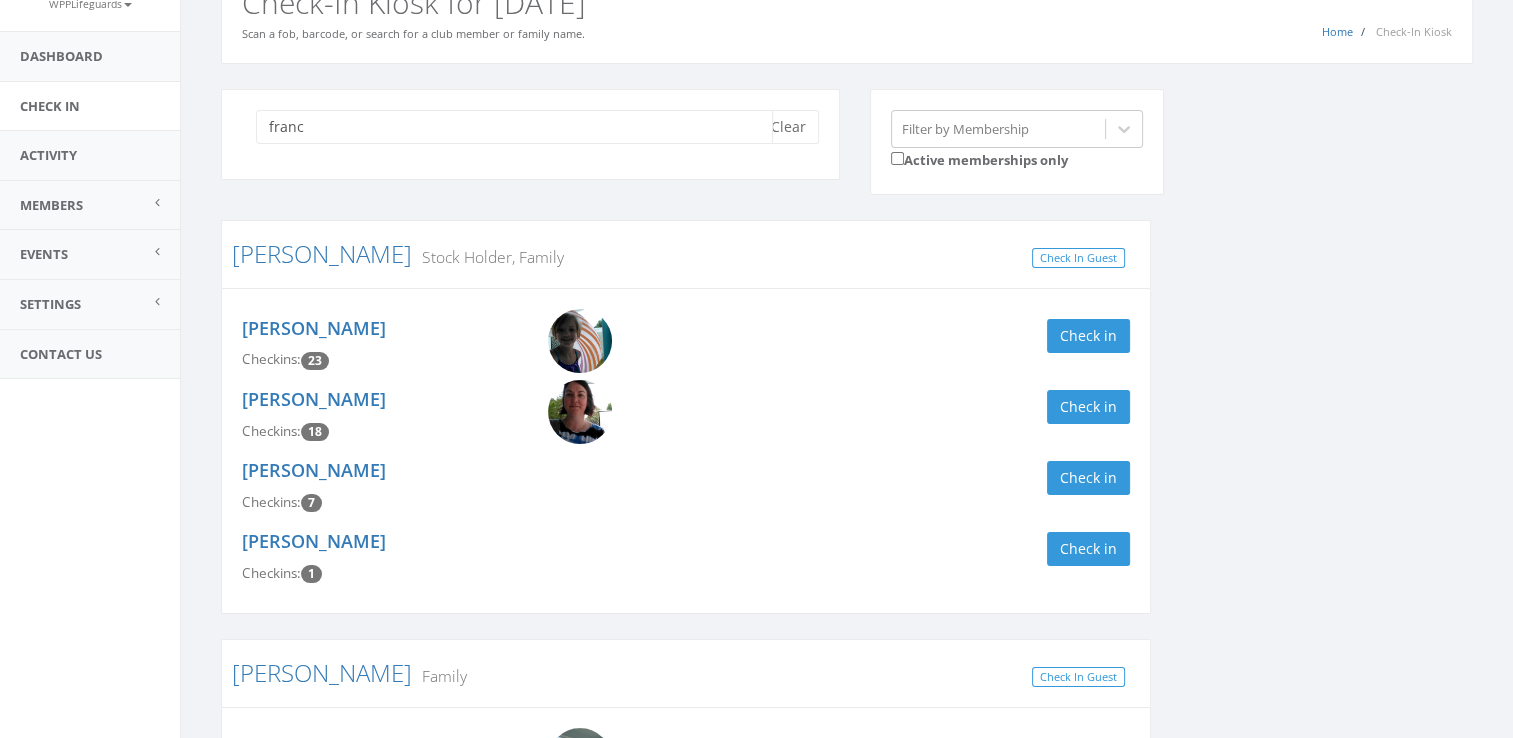 scroll, scrollTop: 164, scrollLeft: 0, axis: vertical 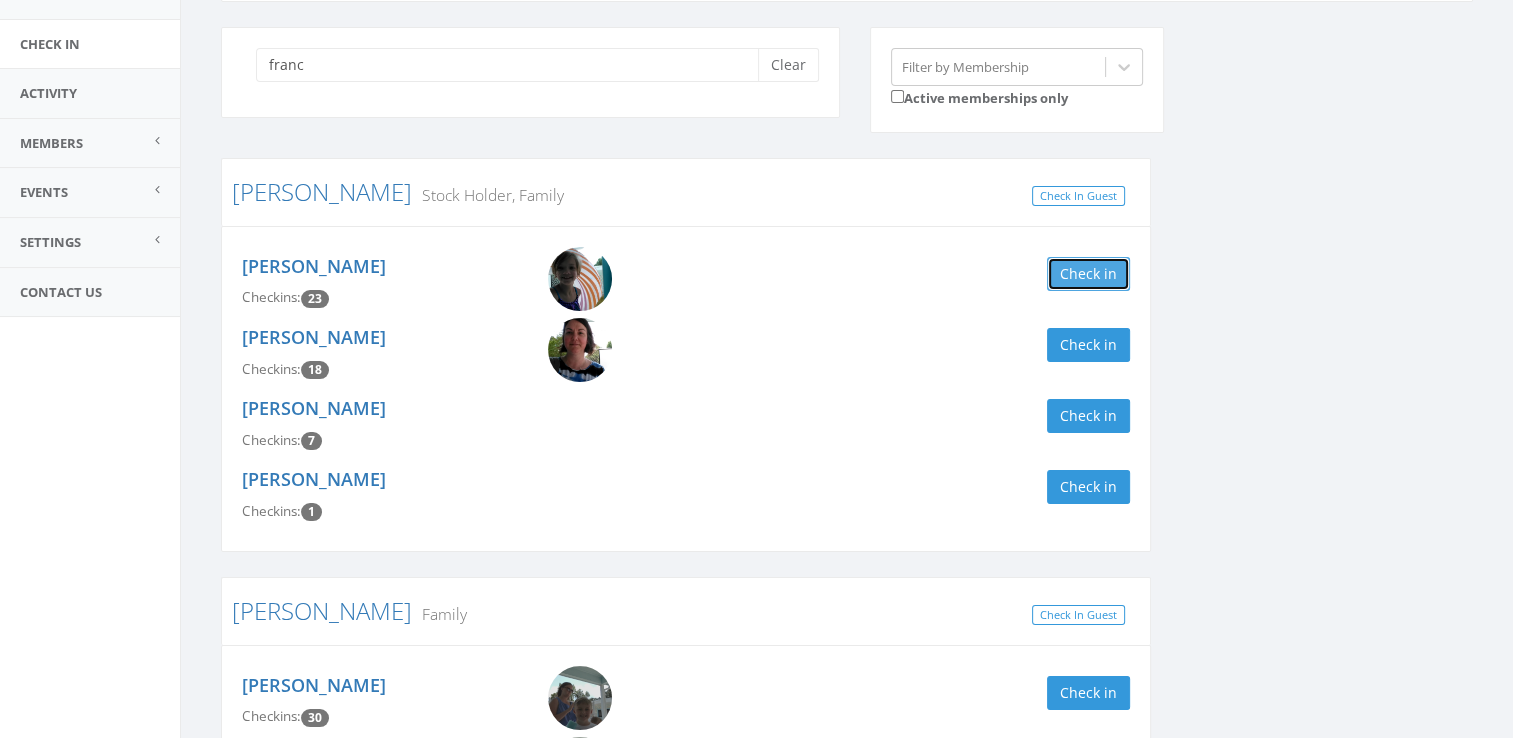 click on "Check in" at bounding box center (1088, 274) 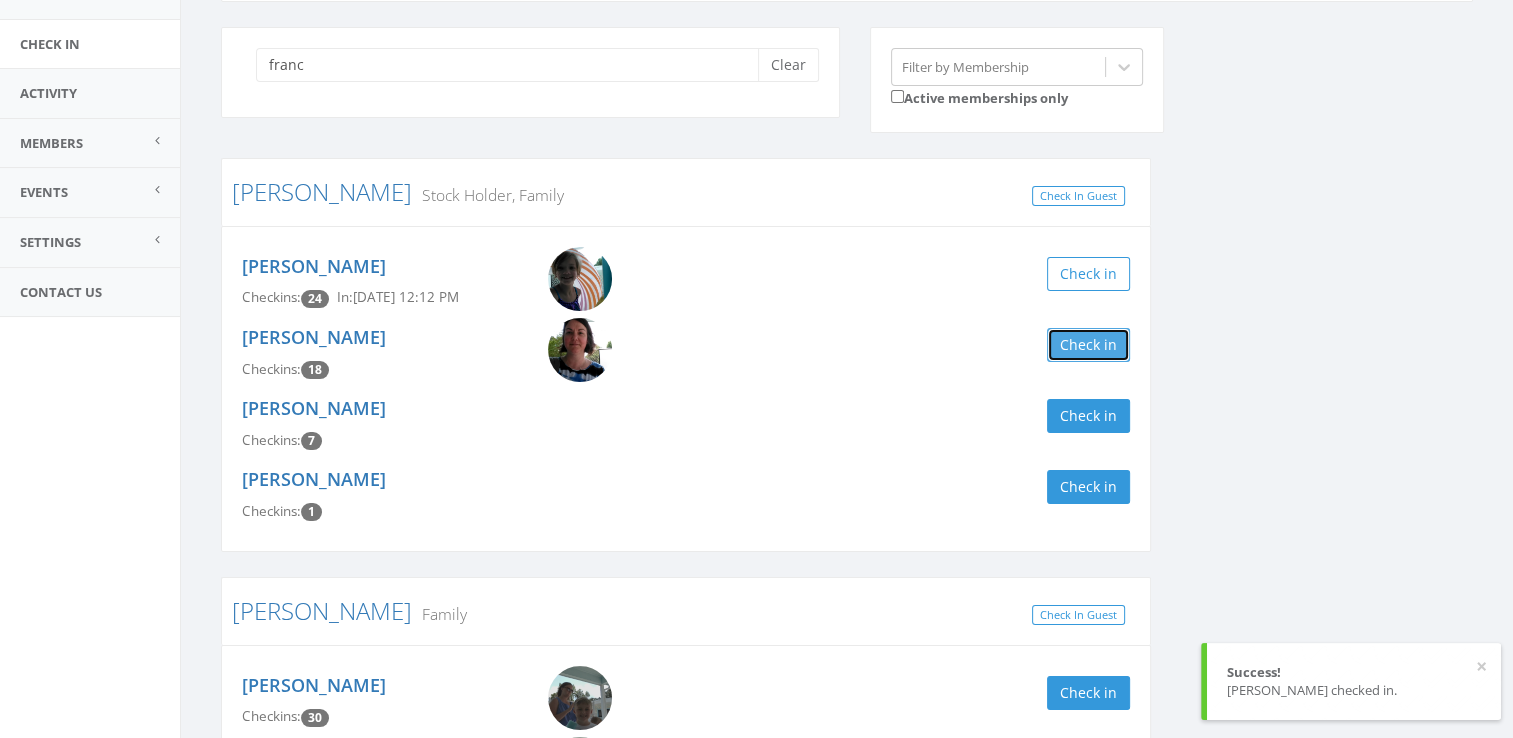 click on "Check in" at bounding box center [1088, 345] 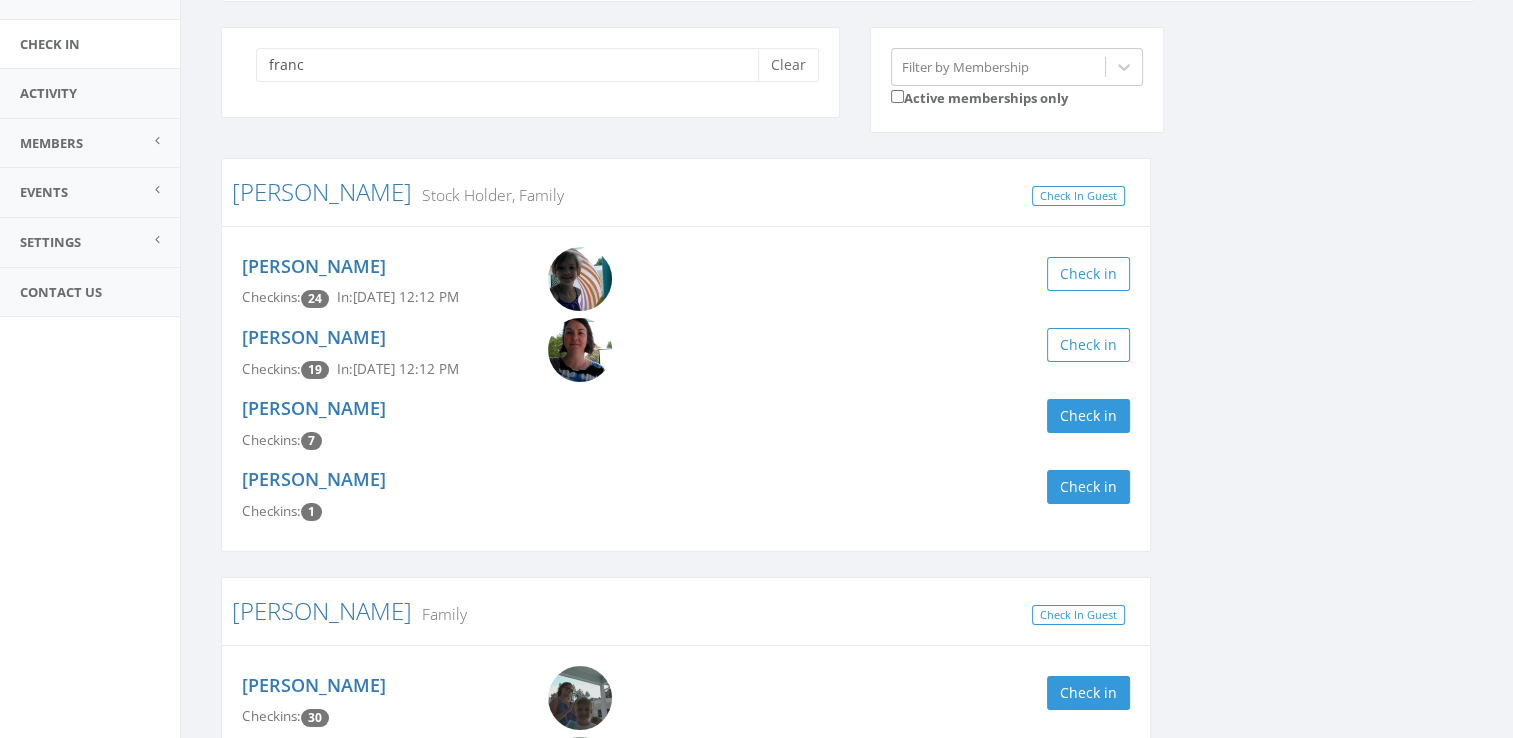 click on "franc Clear Filter by Membership  Active memberships only Francisco Stock Holder, Family Check In Guest Miram Franciso Checkins:  24 In:  Jul 1, 12:12 PM Check in Kelli Francisco Checkins:  19 In:  Jul 1, 12:12 PM Check in Elijah Medford Checkins:  7 Check in Steven Francisco Checkins:  1 Check in Holloway Family Check In Guest Lucas Holloway Checkins:  30 Check in Laura Holloway Checkins:  14 Check in Graham Holloway Checkins:  14 Check in Justin Holloway Checkins:  7 Check in SITTER:  Frances Kellihan Checkins:  0 Check in" at bounding box center [847, 547] 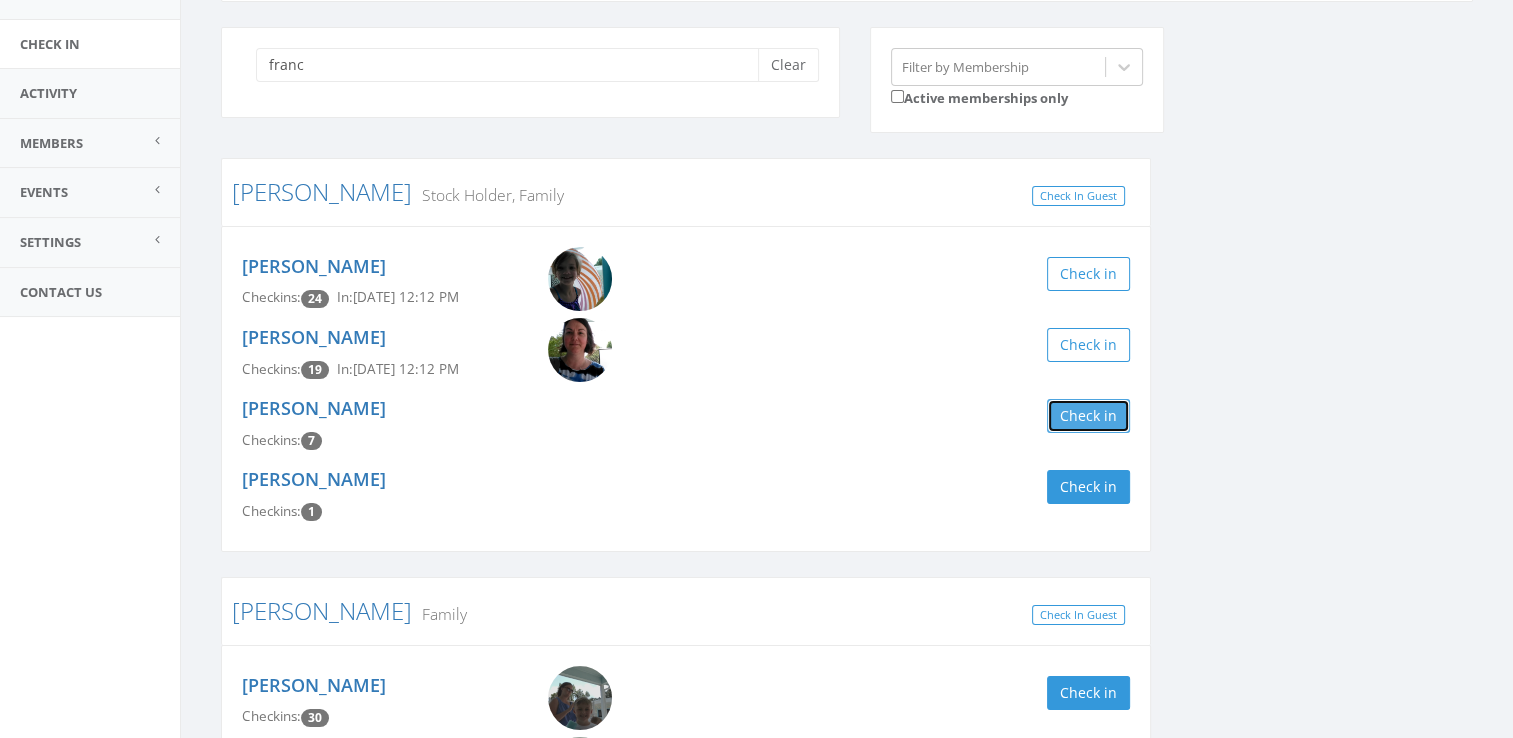 click on "Check in" at bounding box center (1088, 416) 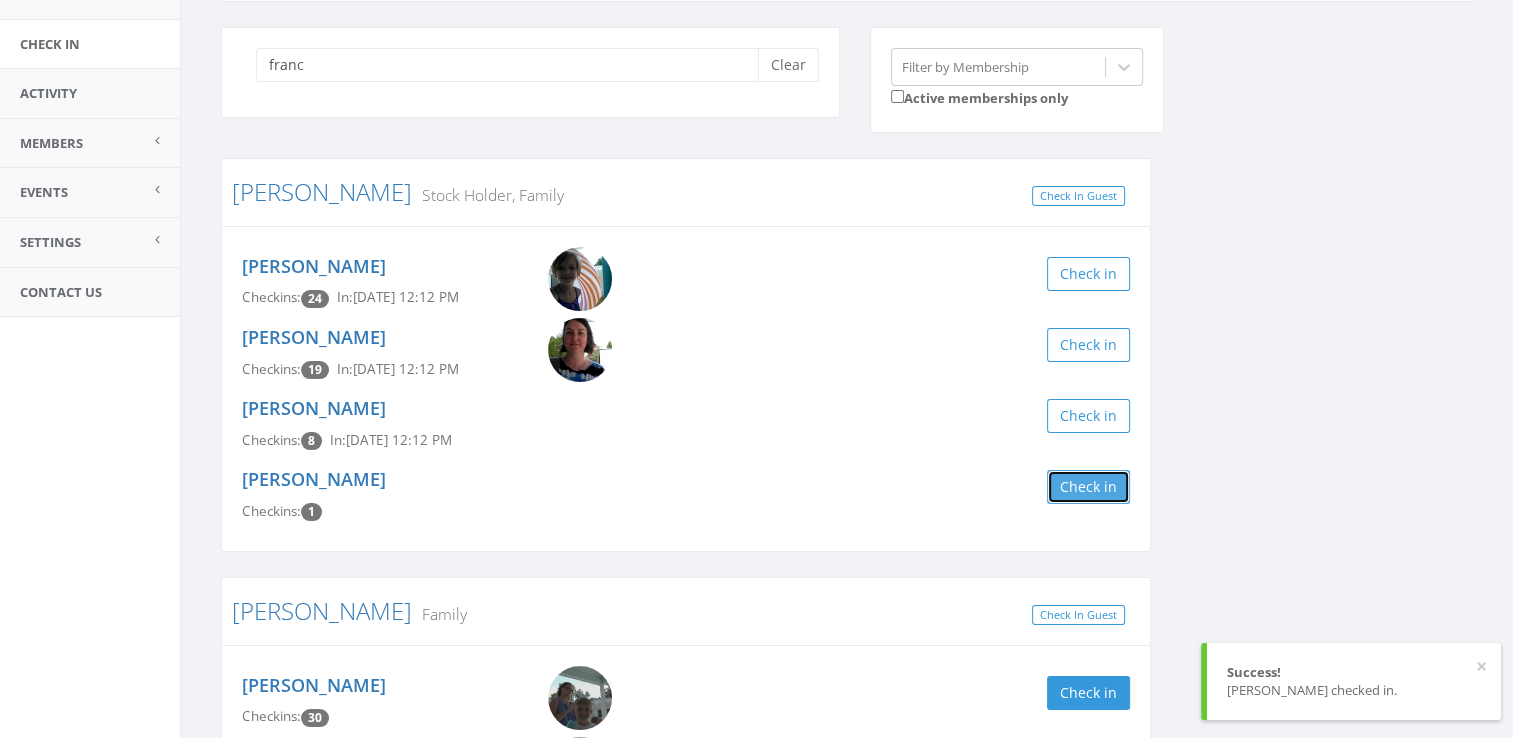 click on "Check in" at bounding box center (1088, 487) 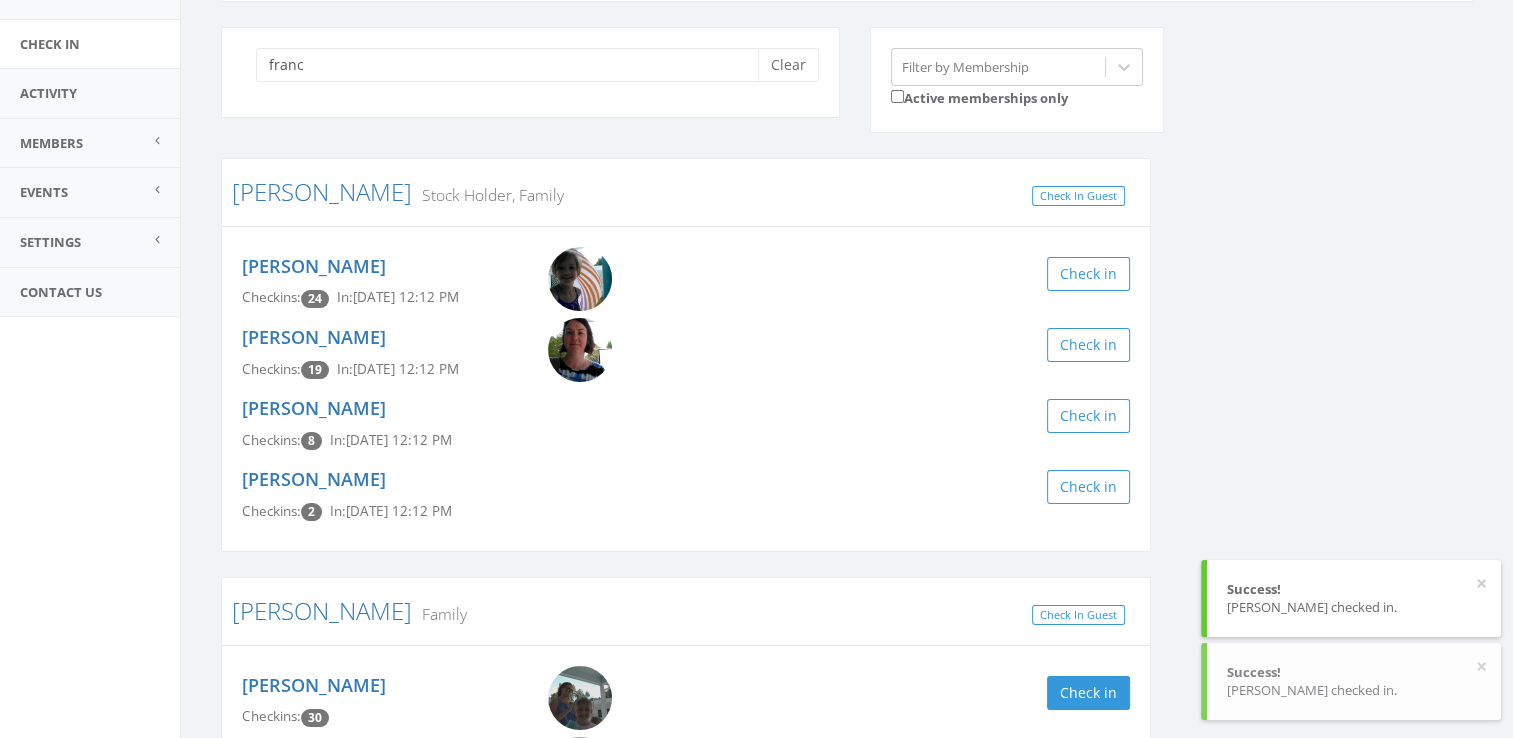 click on "franc Clear Filter by Membership  Active memberships only Francisco Stock Holder, Family Check In Guest Miram Franciso Checkins:  24 In:  Jul 1, 12:12 PM Check in Kelli Francisco Checkins:  19 In:  Jul 1, 12:12 PM Check in Elijah Medford Checkins:  8 In:  Jul 1, 12:12 PM Check in Steven Francisco Checkins:  2 In:  Jul 1, 12:12 PM Check in Holloway Family Check In Guest Lucas Holloway Checkins:  30 Check in Laura Holloway Checkins:  14 Check in Graham Holloway Checkins:  14 Check in Justin Holloway Checkins:  7 Check in SITTER:  Frances Kellihan Checkins:  0 Check in" at bounding box center [847, 547] 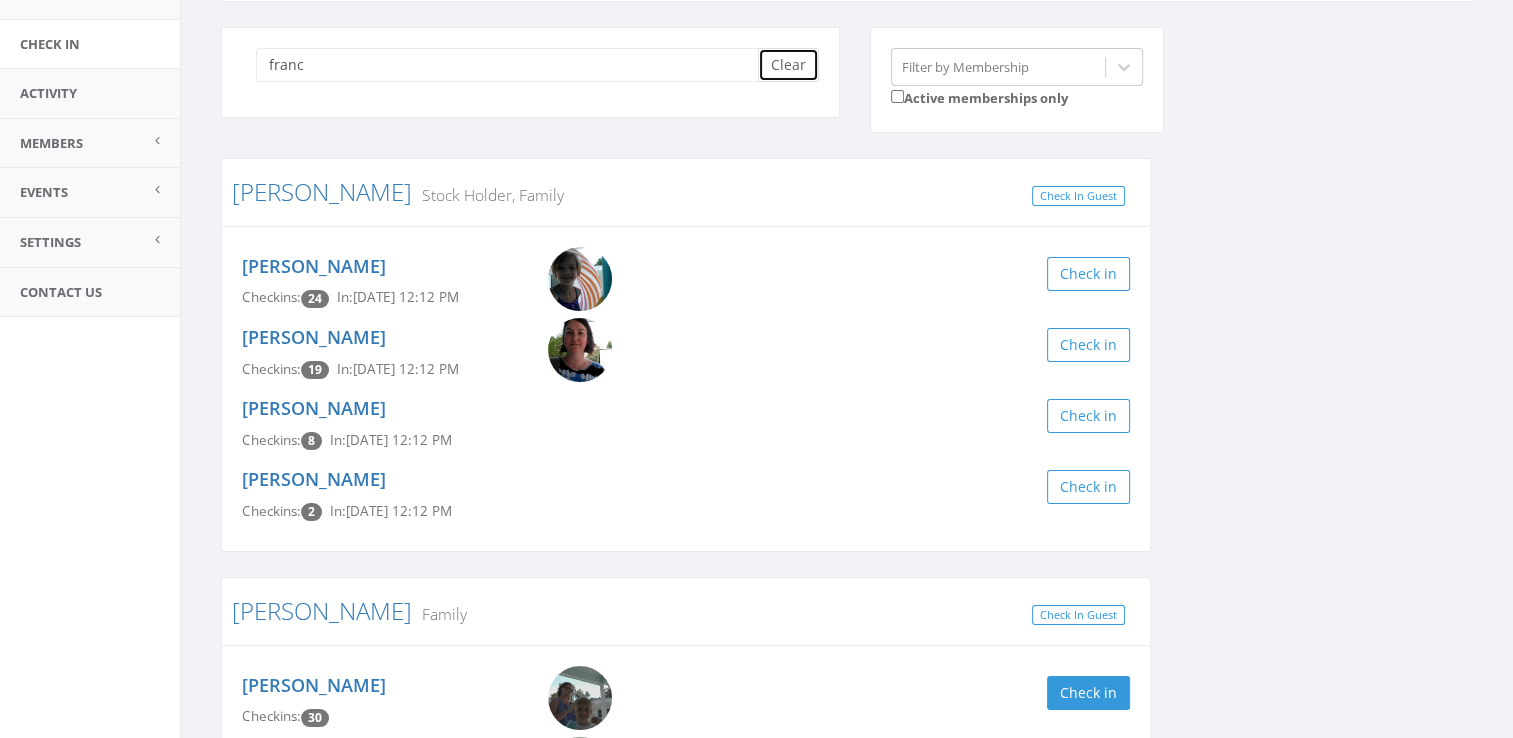 click on "Clear" at bounding box center [788, 65] 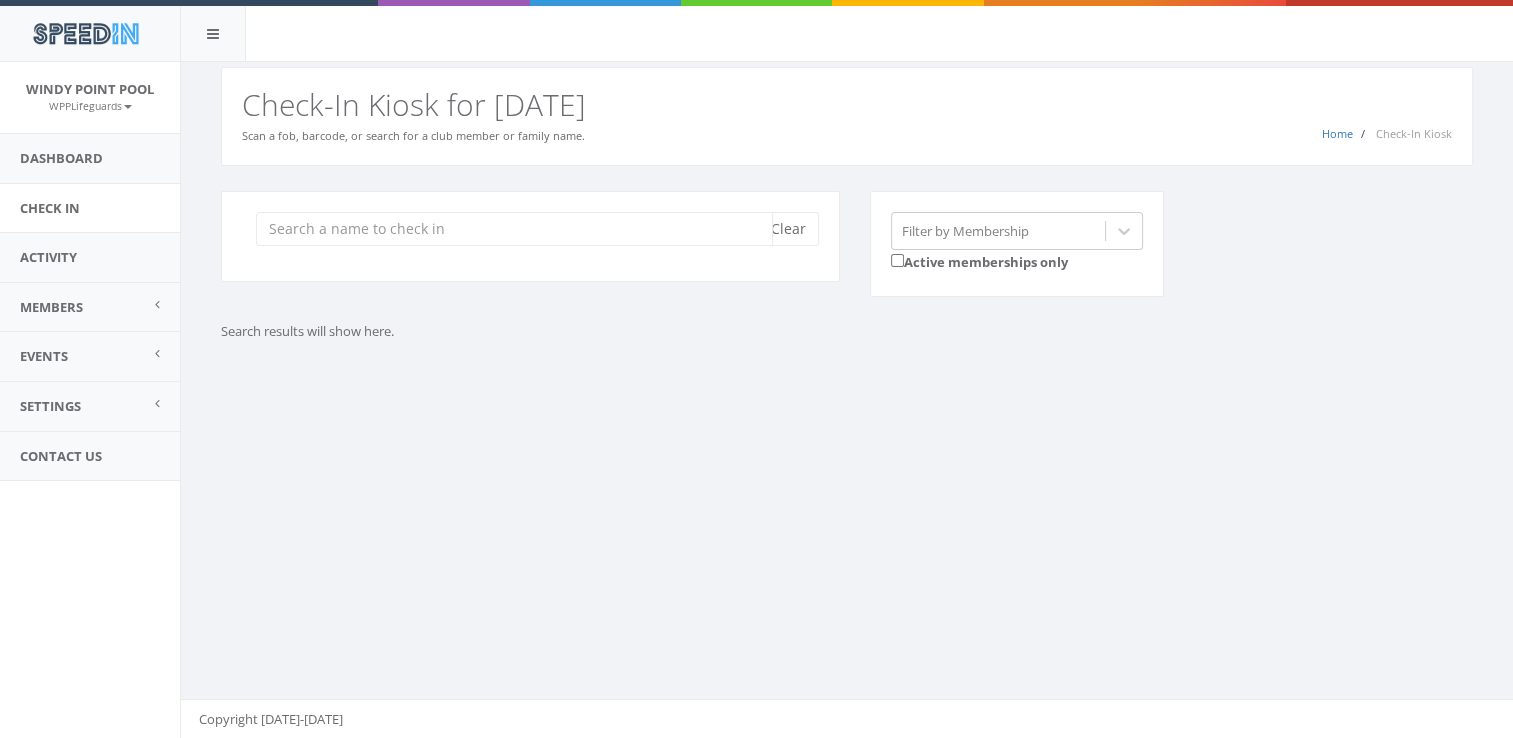scroll, scrollTop: 0, scrollLeft: 0, axis: both 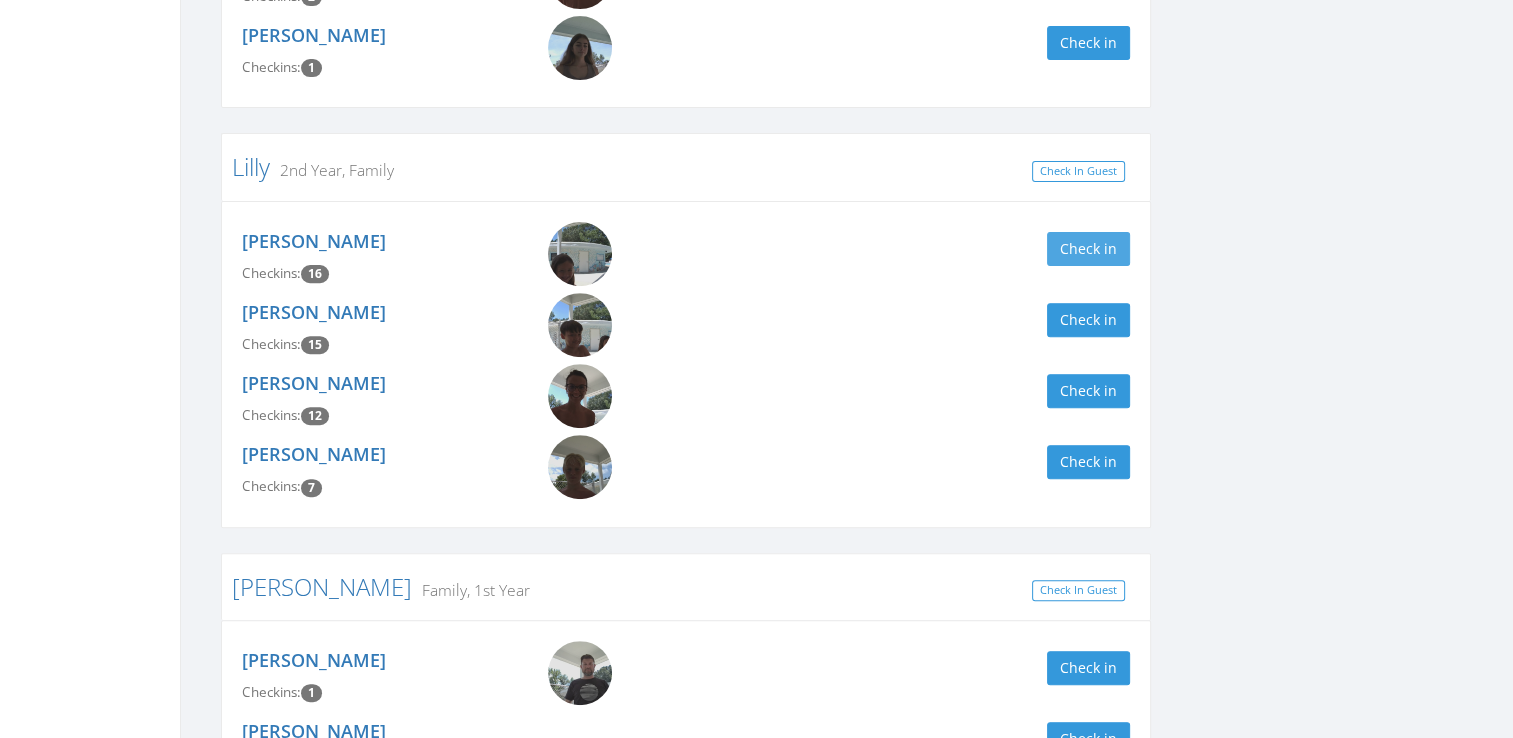 type on "lilly" 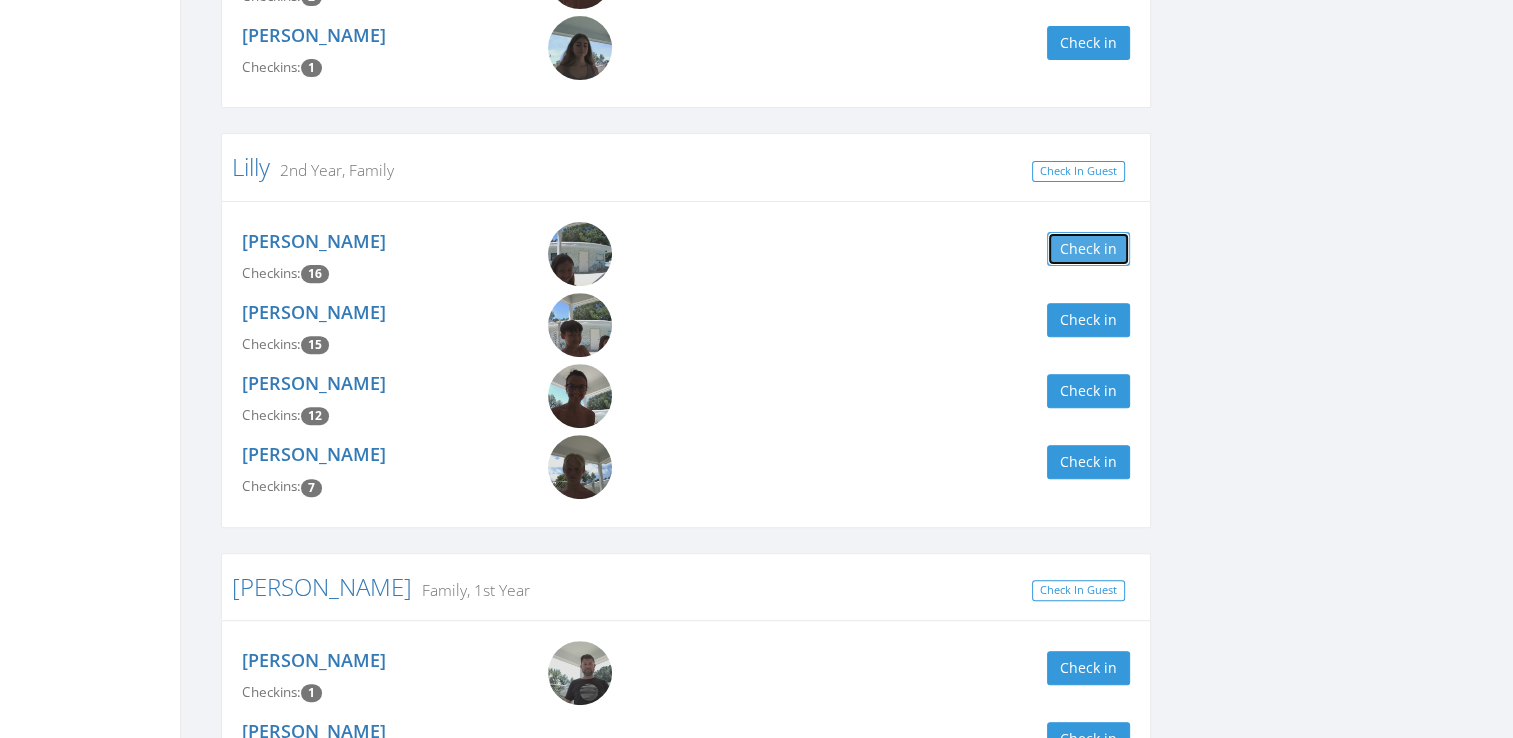 click on "Check in" at bounding box center (1088, 249) 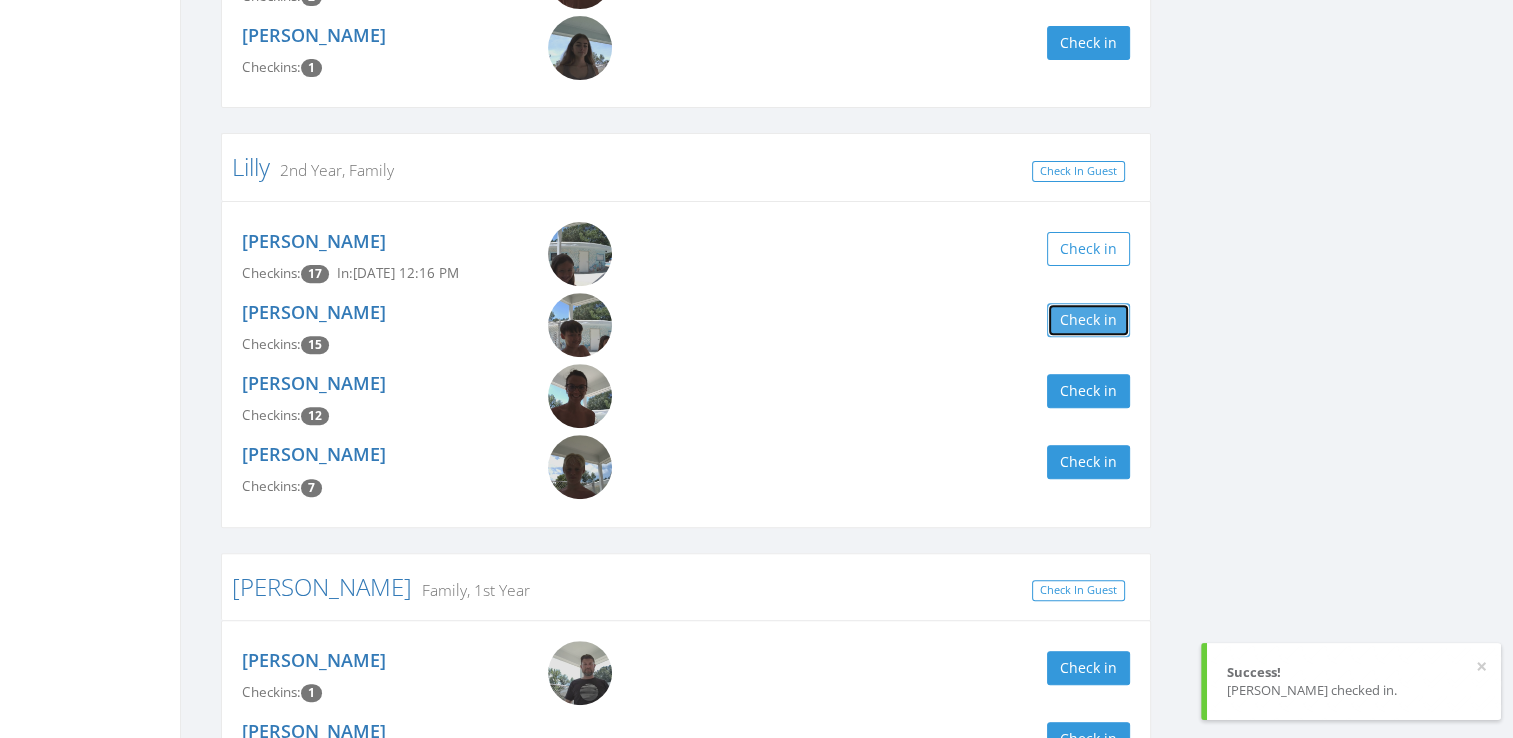 click on "Check in" at bounding box center (1088, 320) 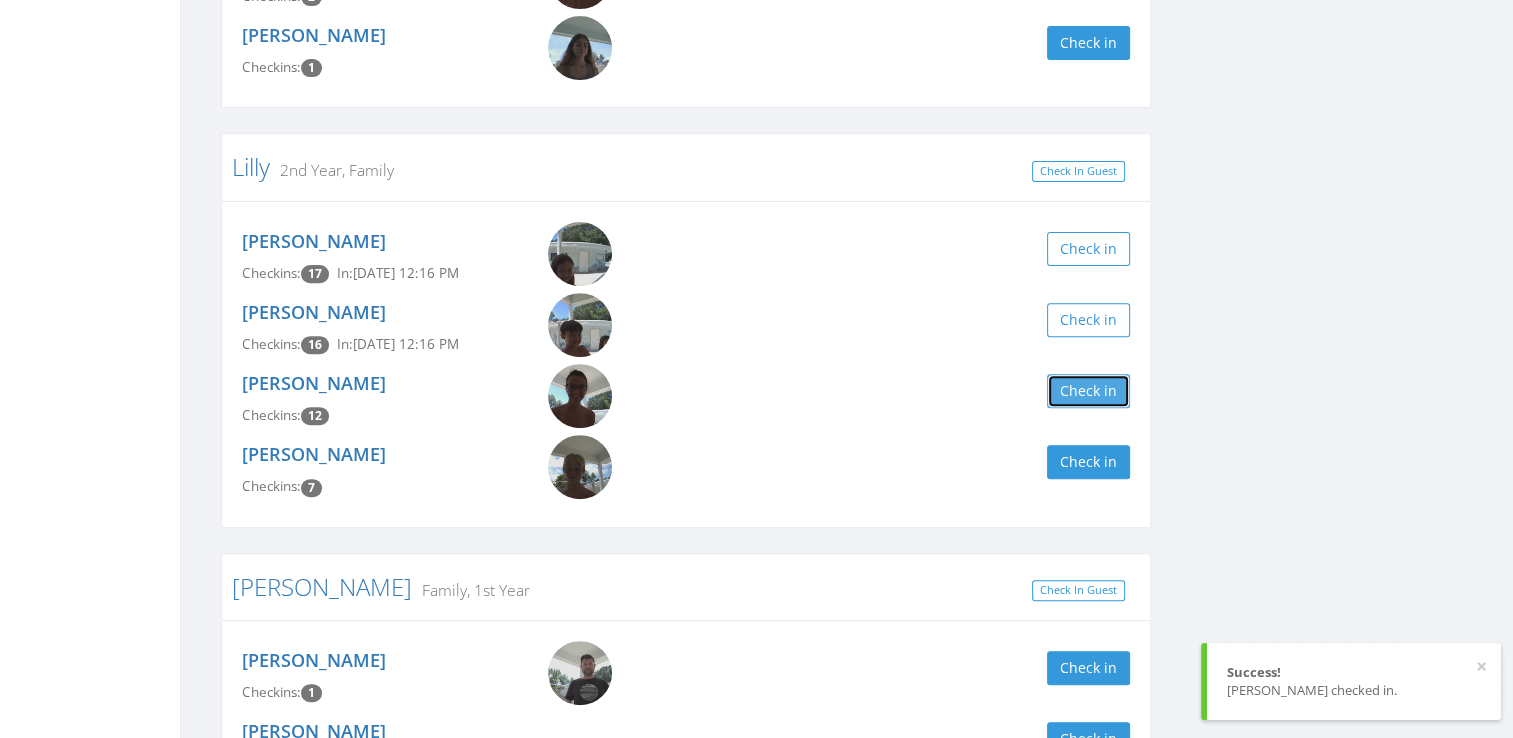 click on "Check in" at bounding box center [1088, 391] 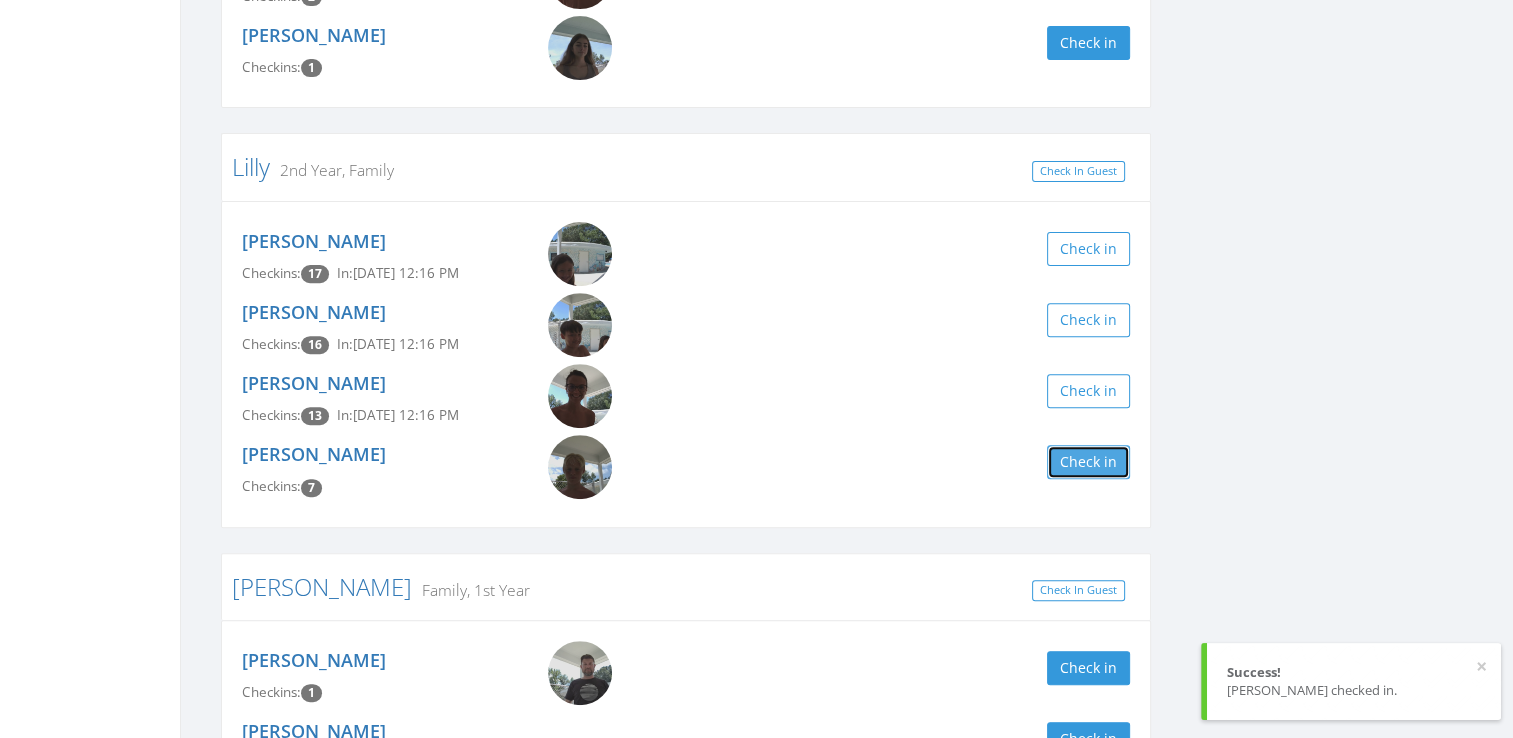 click on "Check in" at bounding box center [1088, 462] 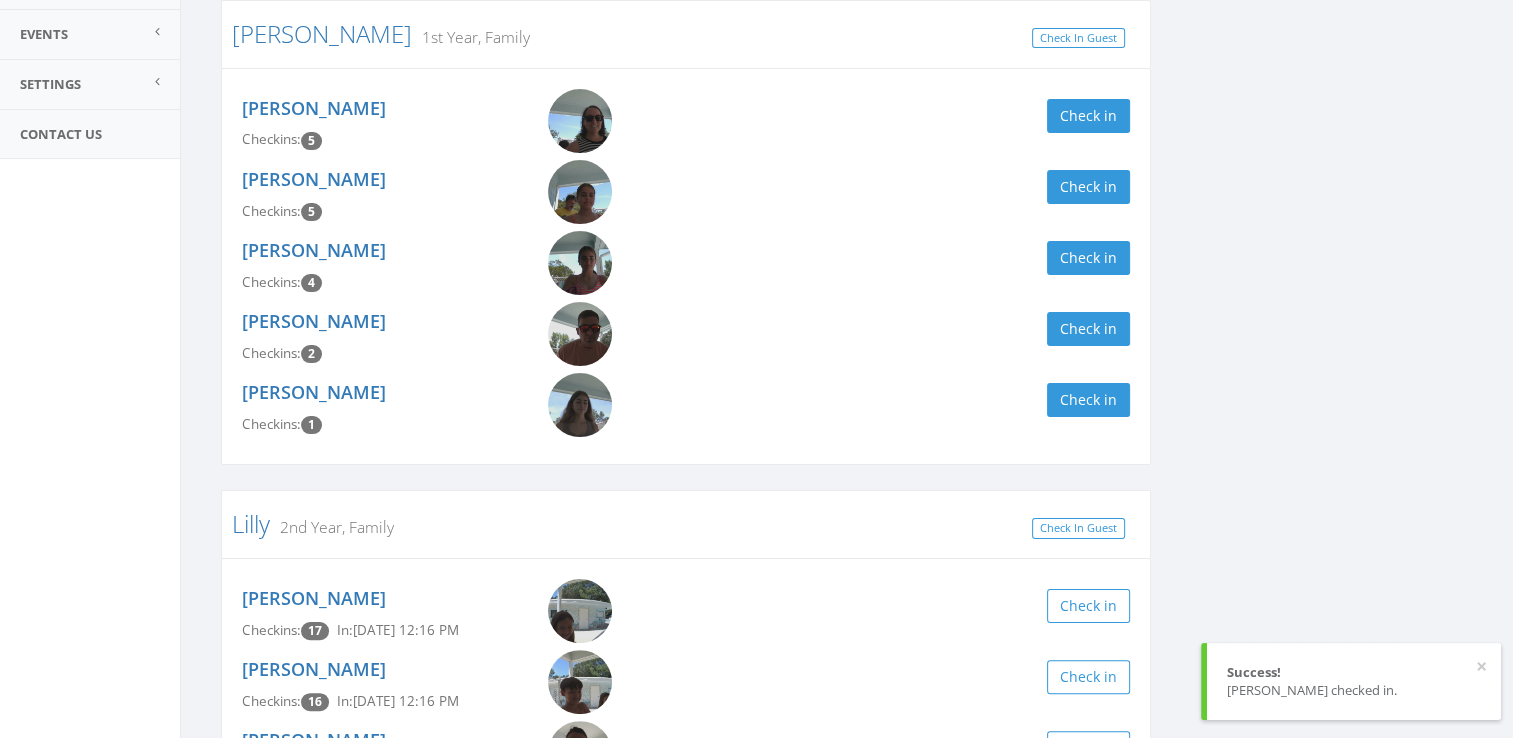 scroll, scrollTop: 0, scrollLeft: 0, axis: both 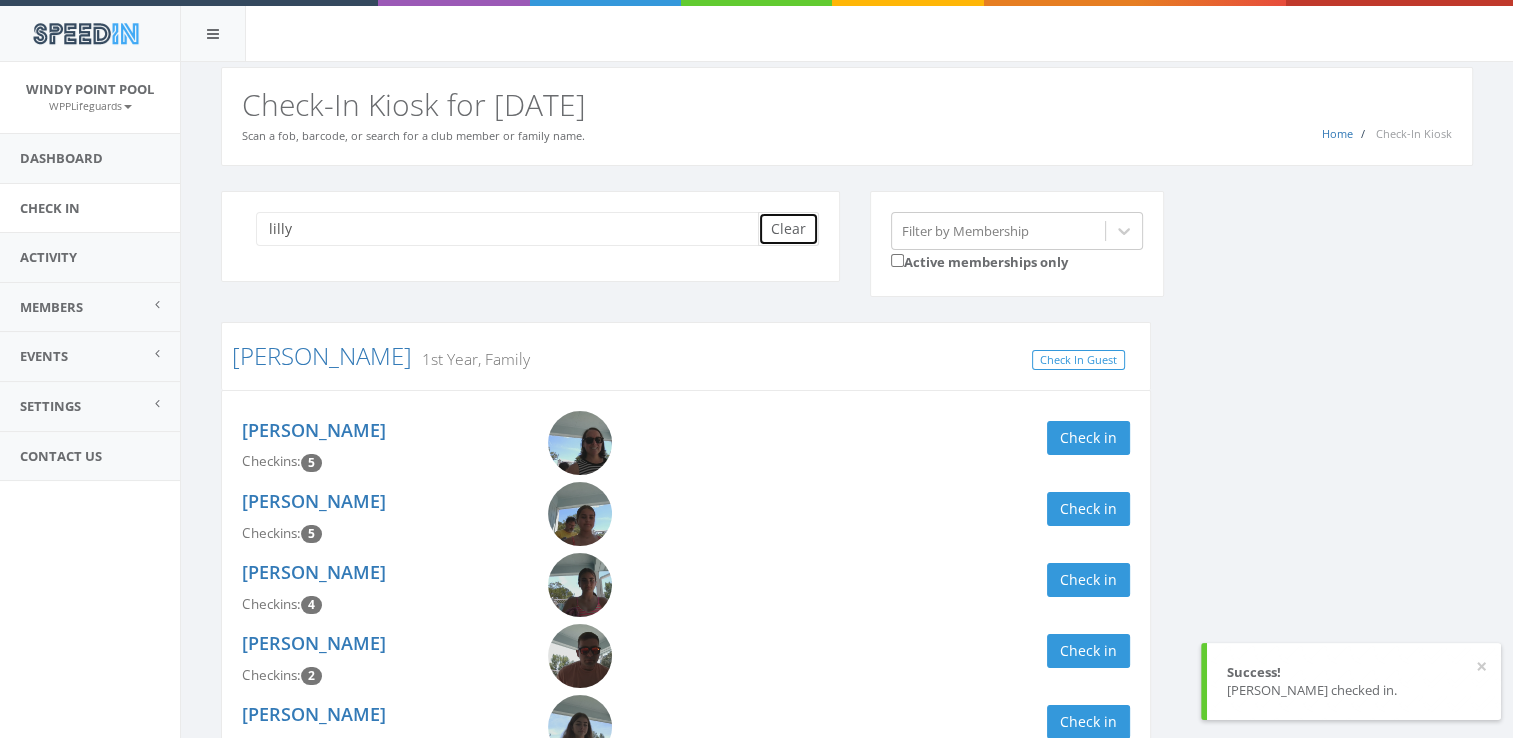 click on "Clear" at bounding box center [788, 229] 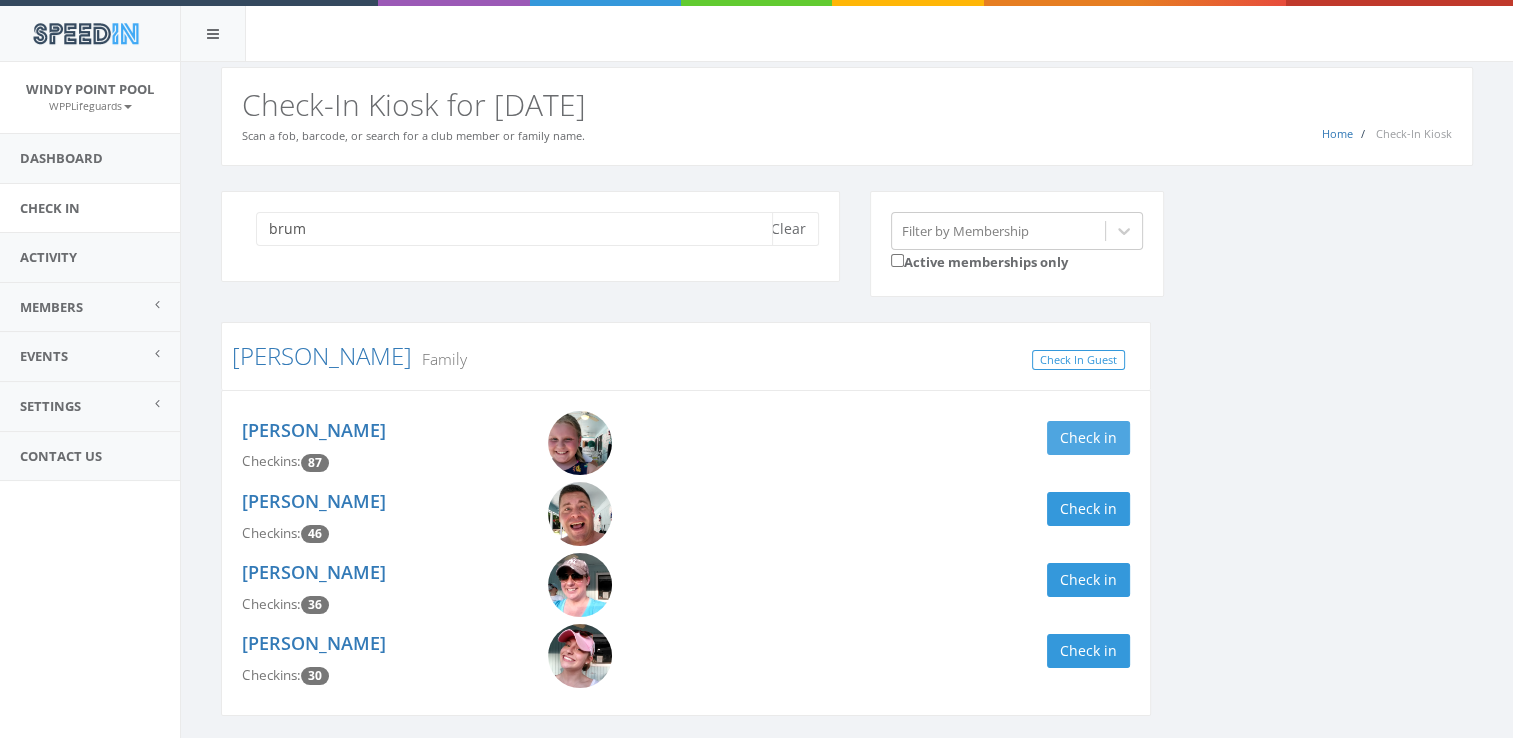 type on "brum" 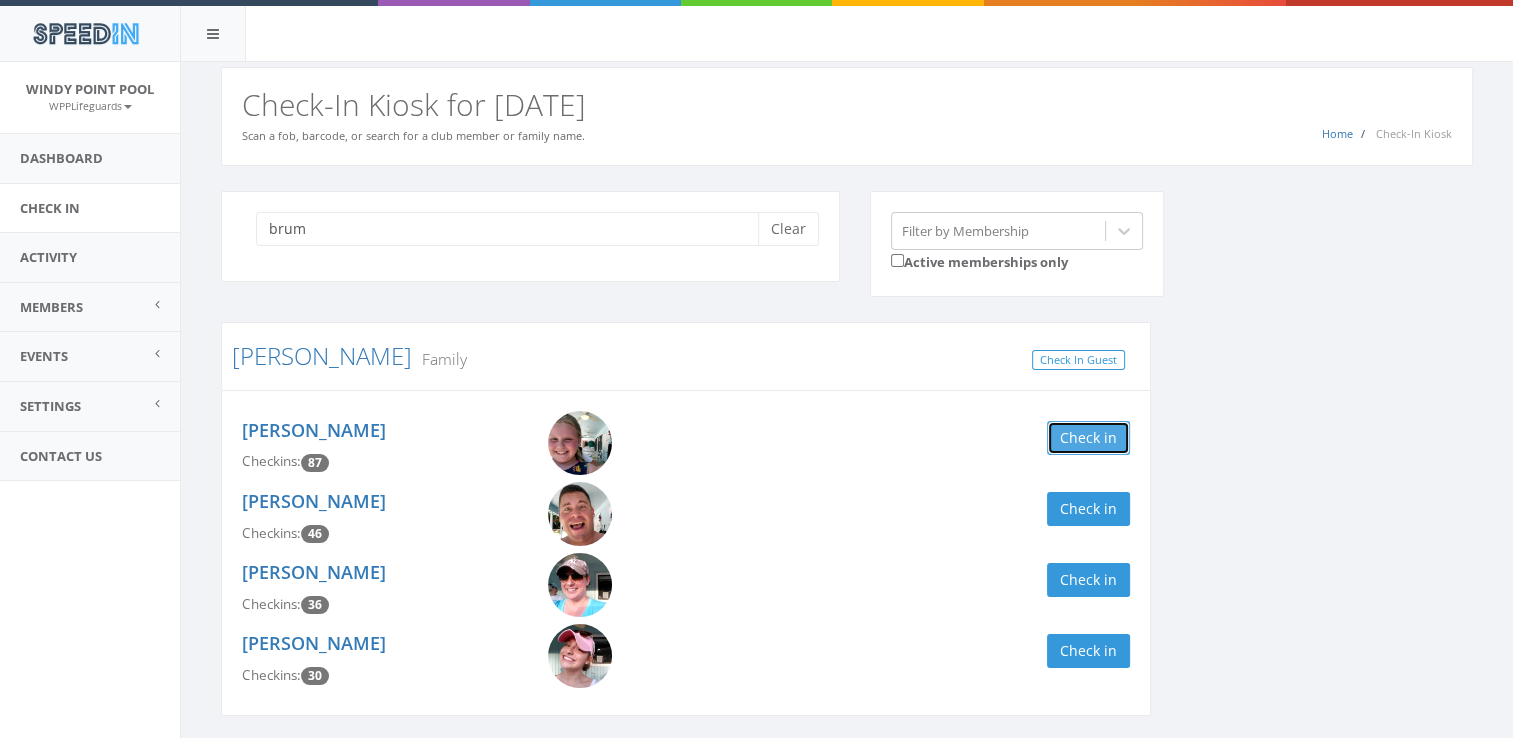 click on "Check in" at bounding box center [1088, 438] 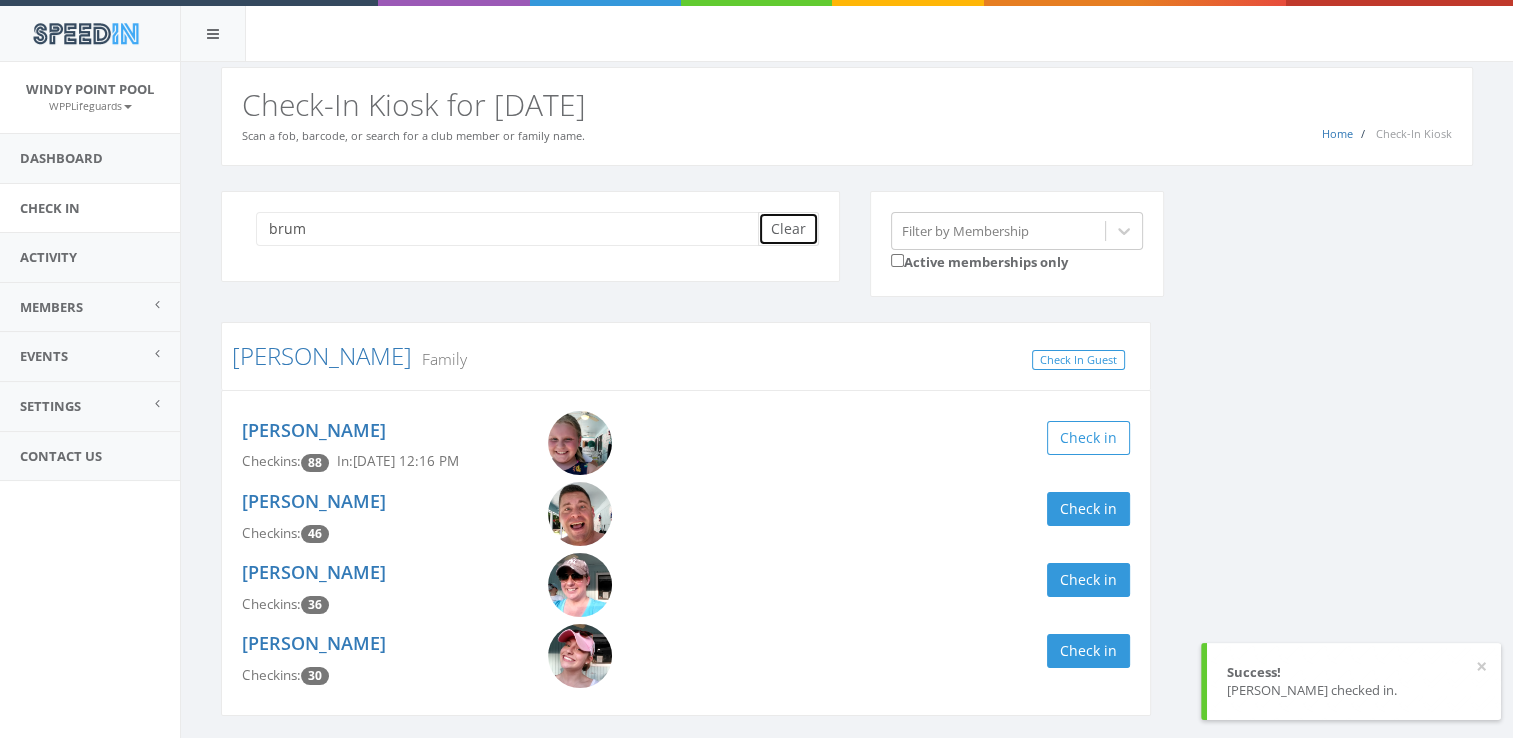 click on "Clear" at bounding box center (788, 229) 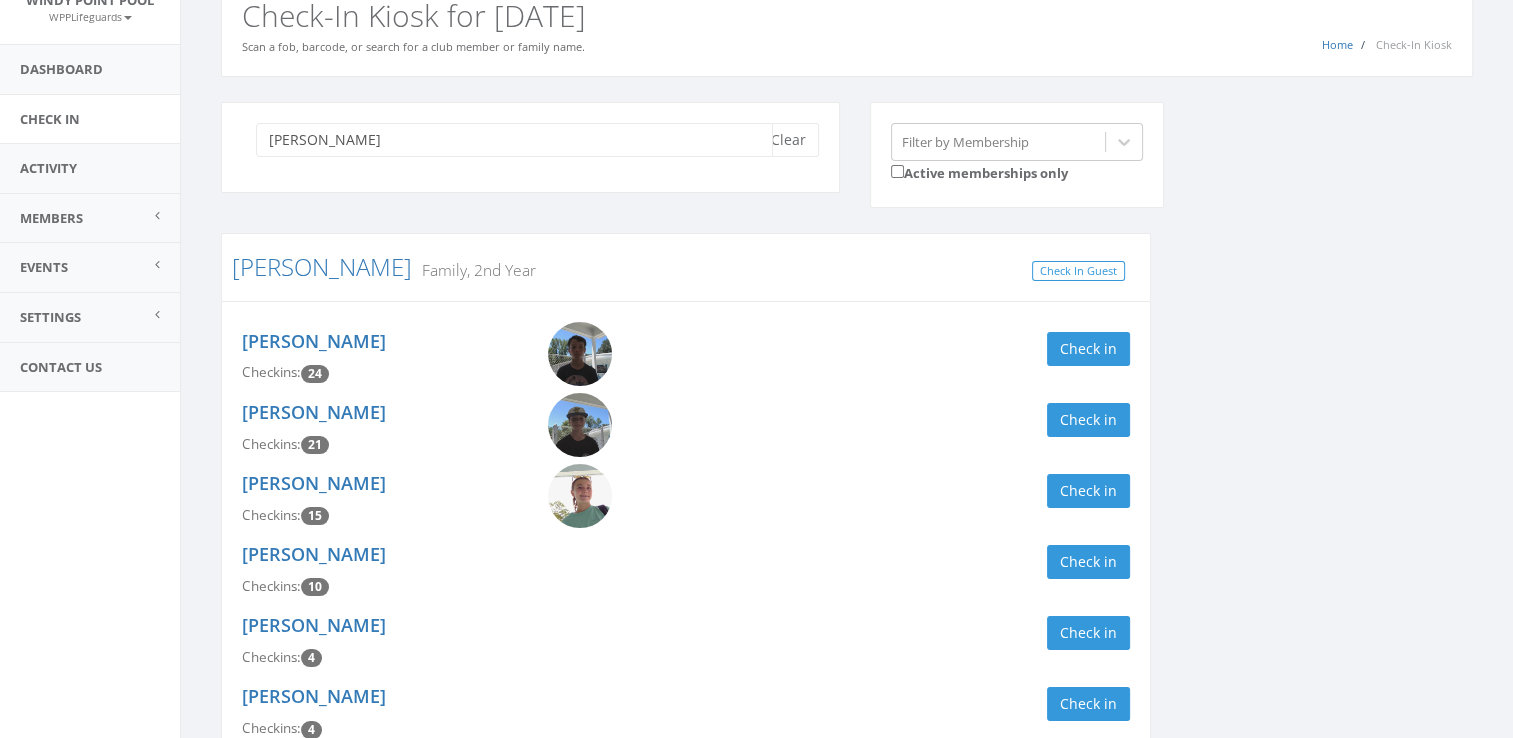 scroll, scrollTop: 126, scrollLeft: 0, axis: vertical 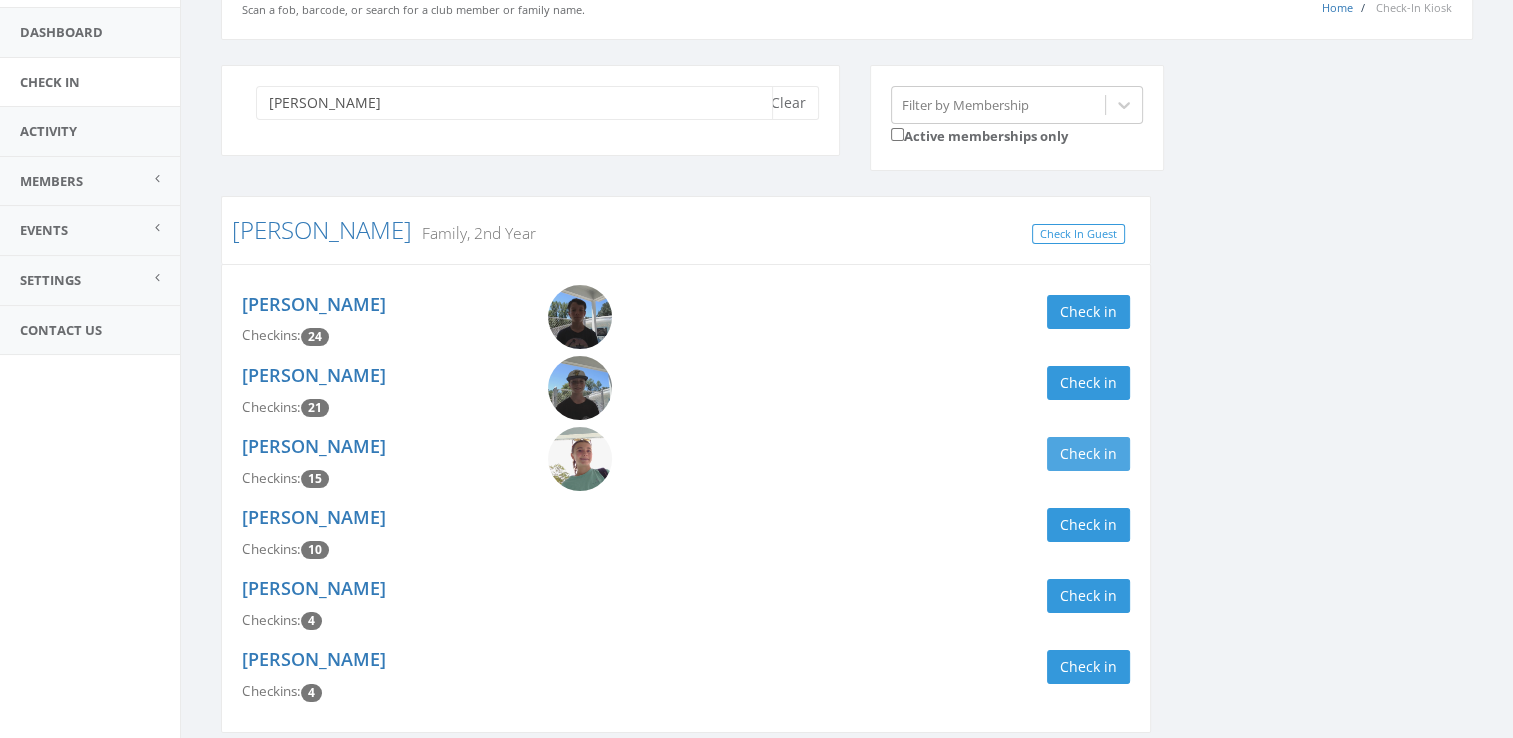 type on "crites" 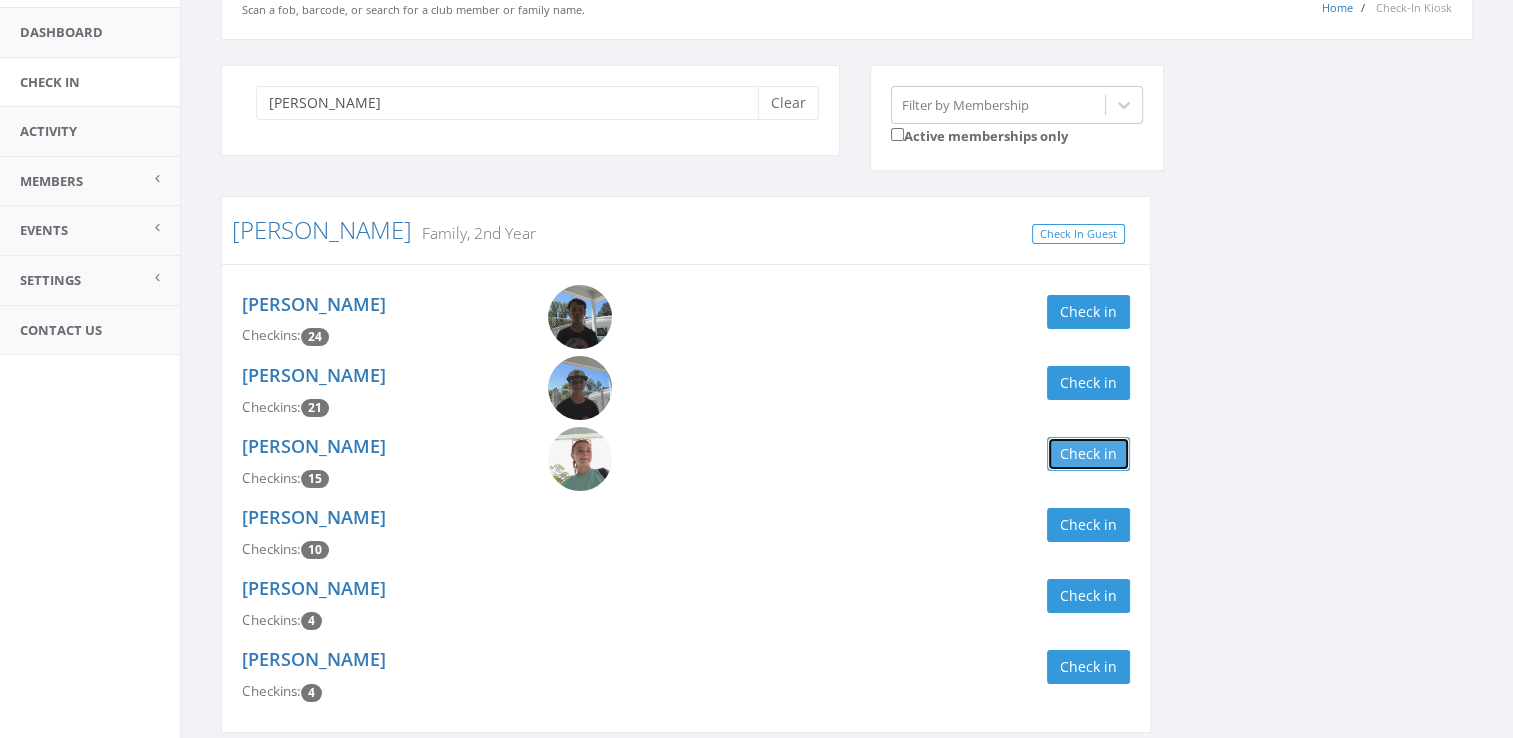 click on "Check in" at bounding box center (1088, 454) 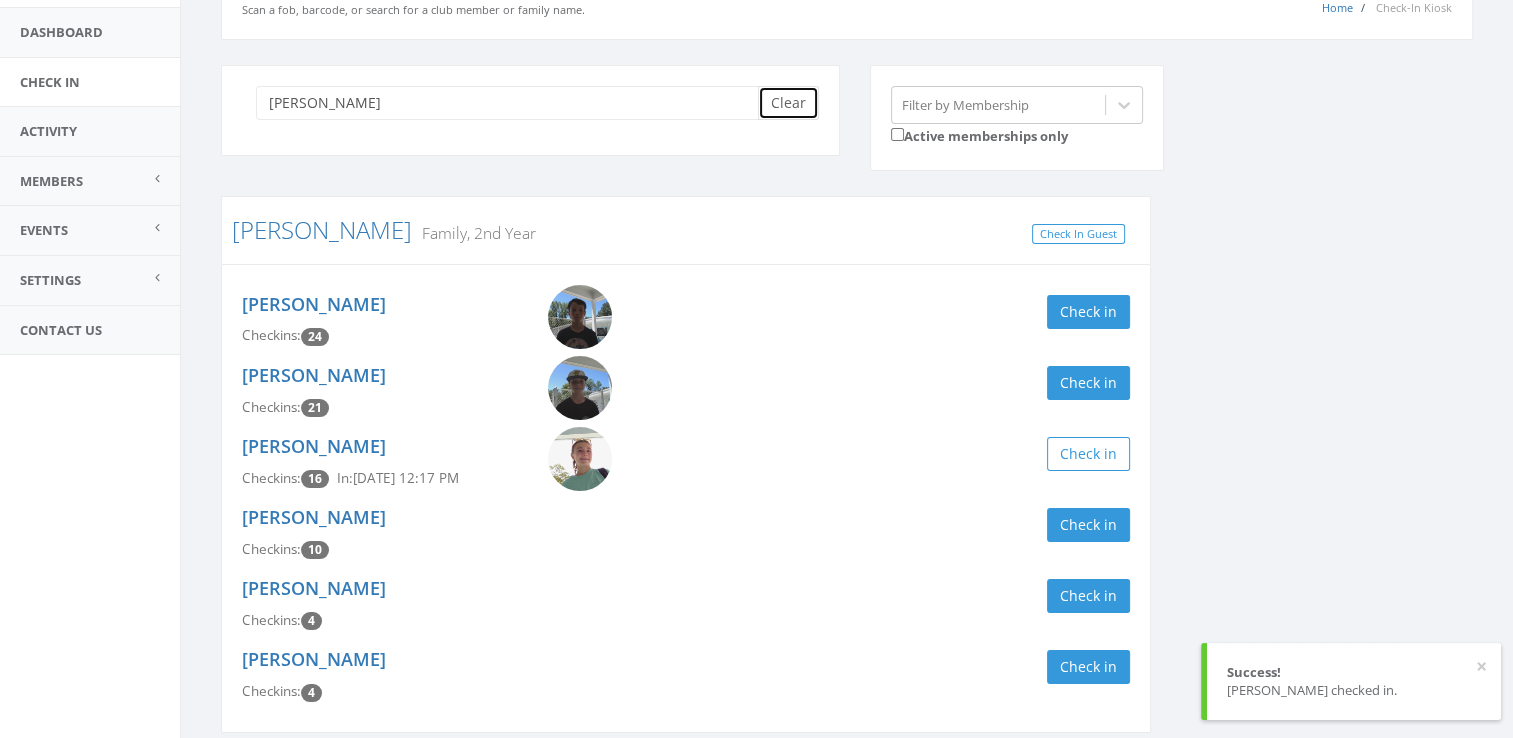 click on "Clear" at bounding box center (788, 103) 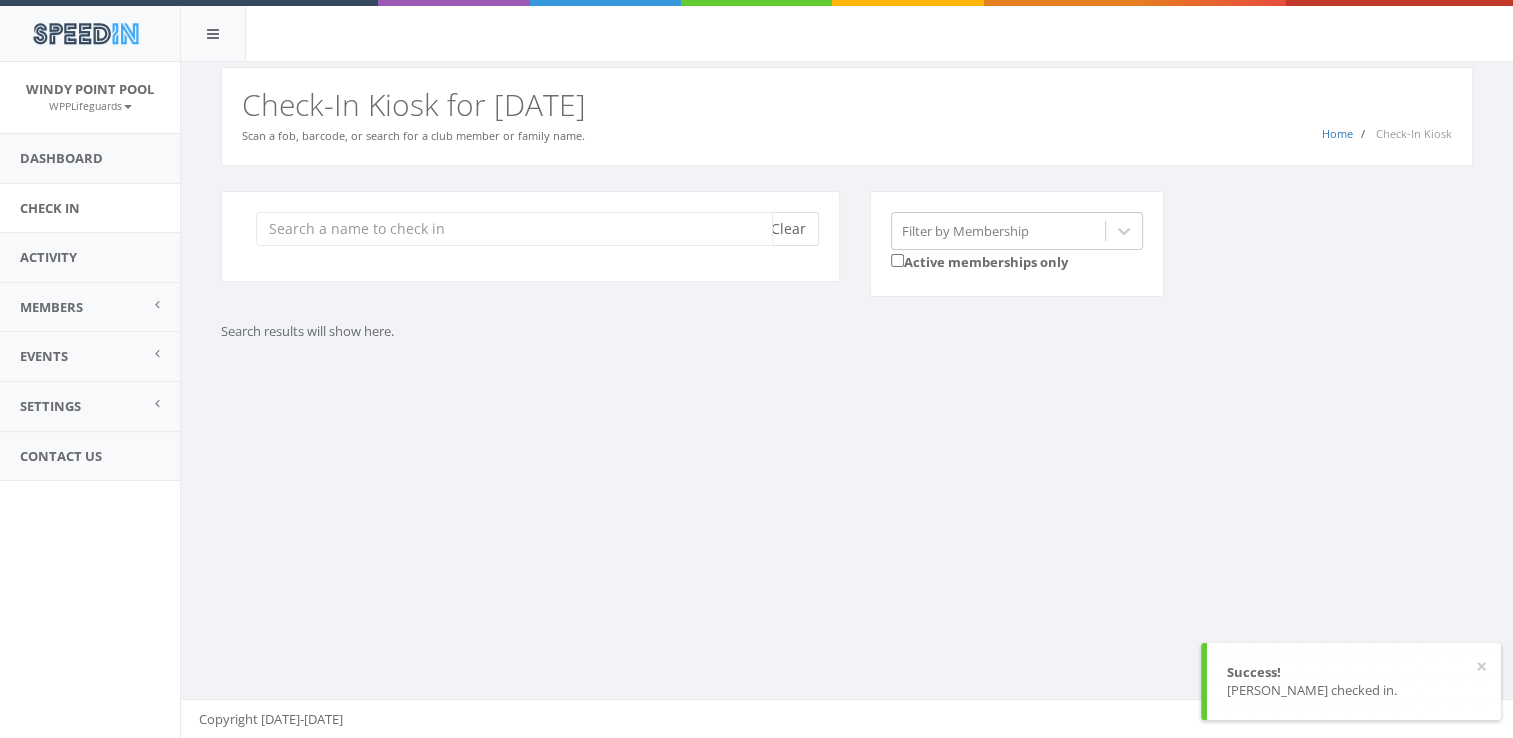scroll, scrollTop: 0, scrollLeft: 0, axis: both 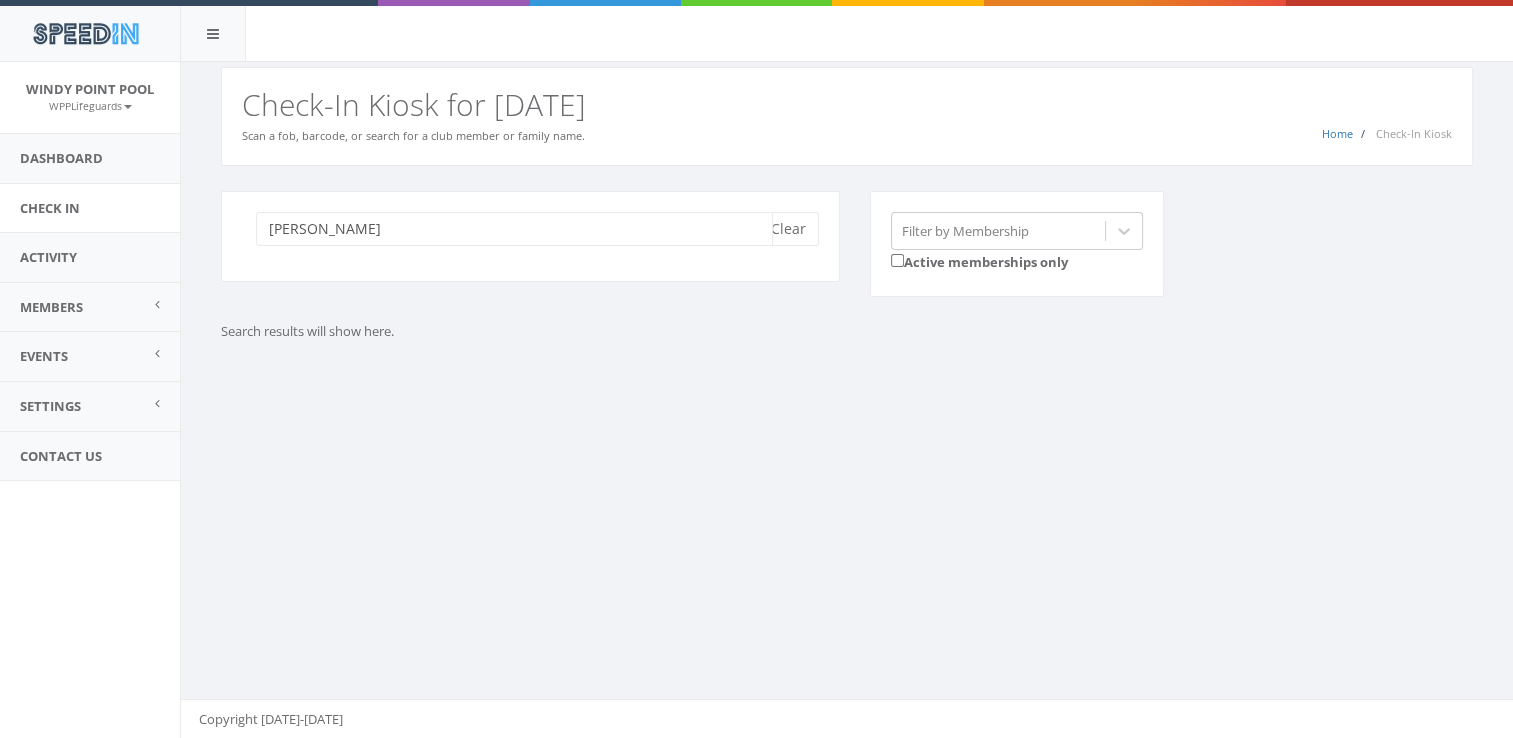 type on "lydia" 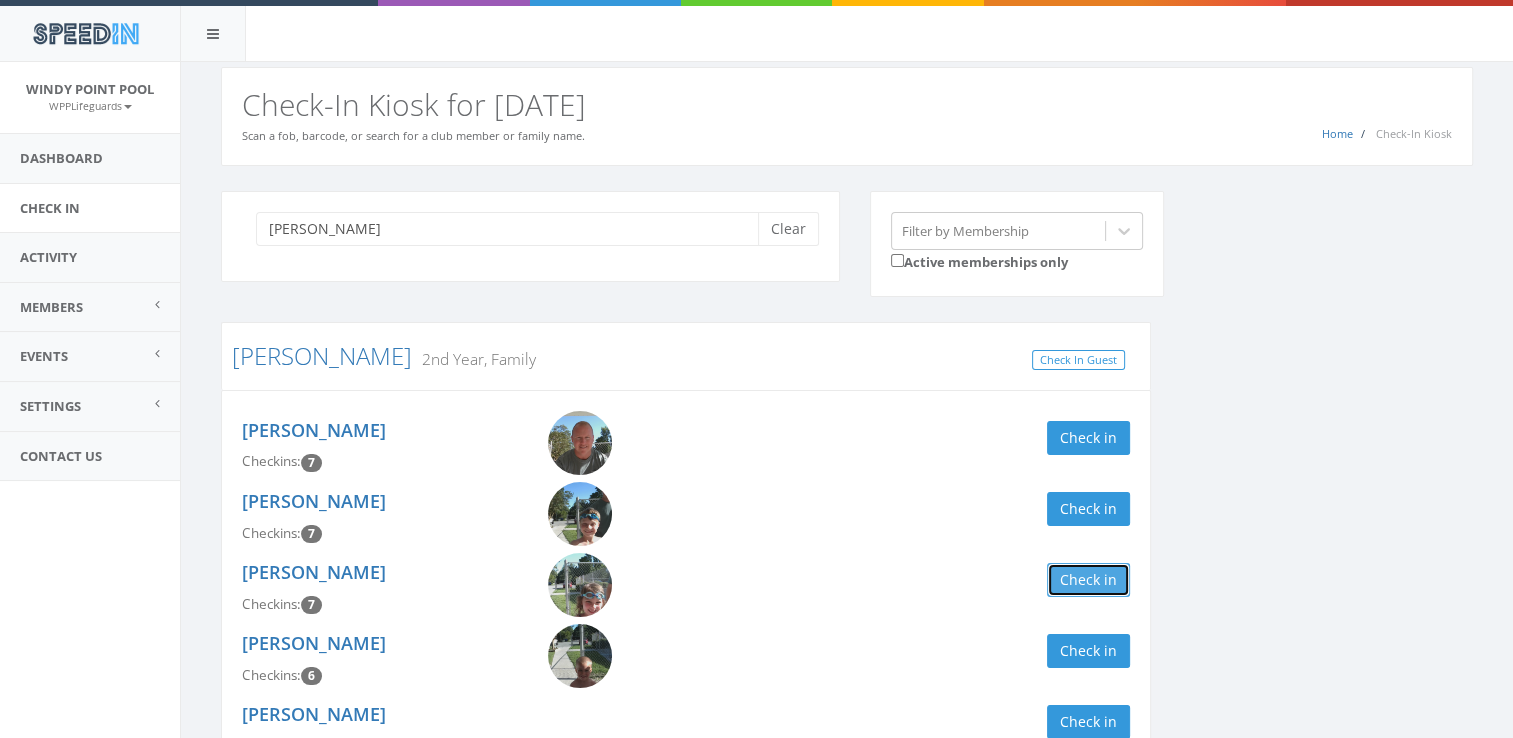 click on "Check in" at bounding box center [1088, 580] 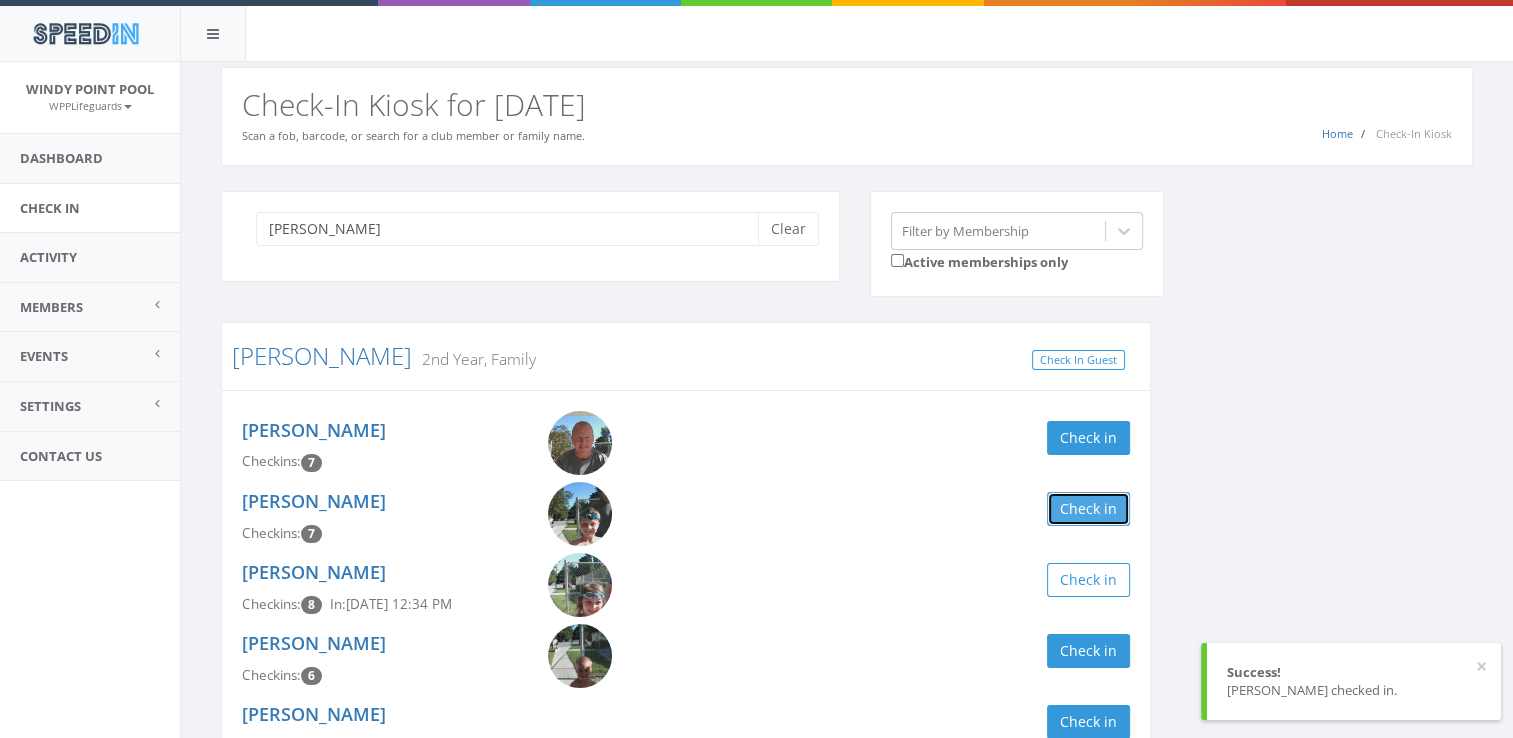 click on "Check in" at bounding box center [1088, 509] 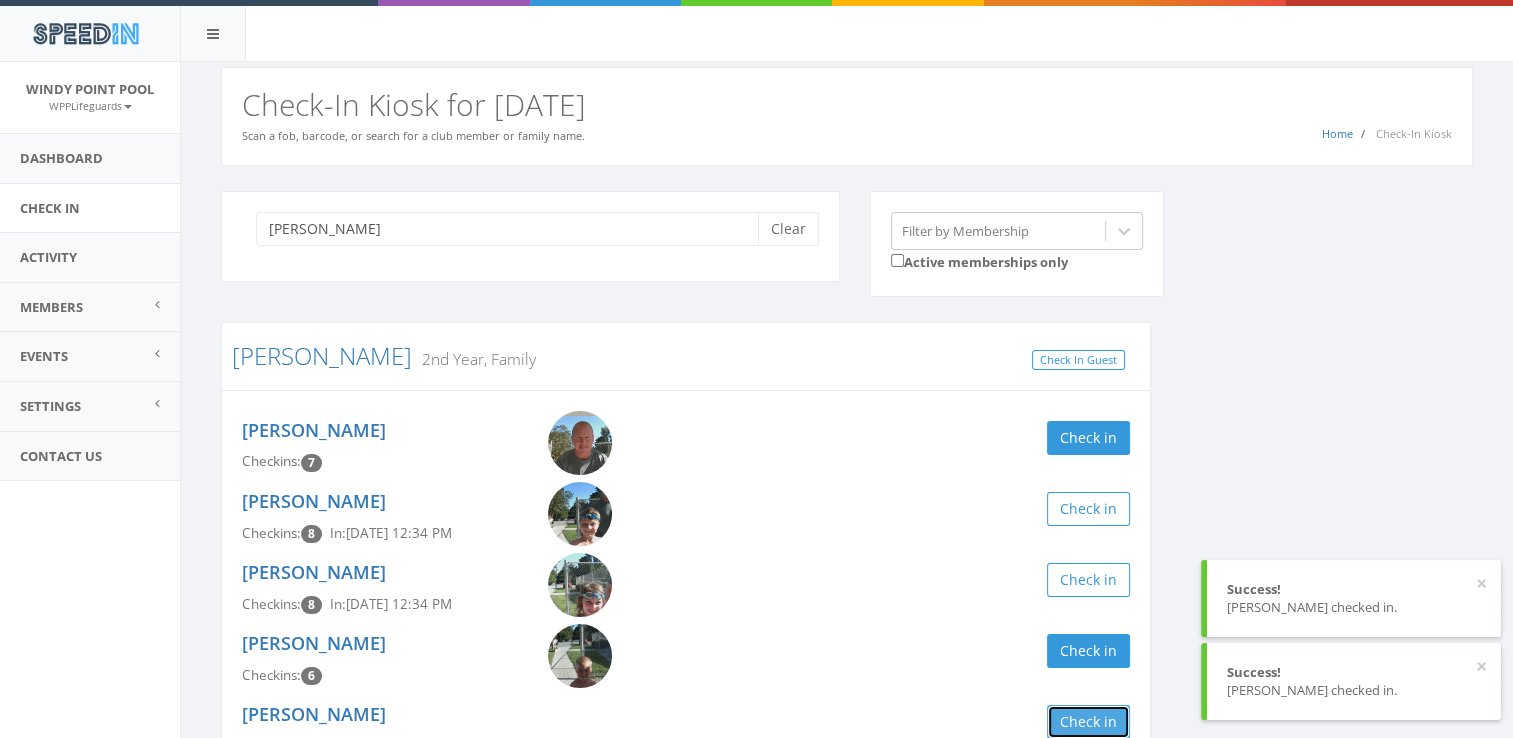 click on "Check in" at bounding box center (1088, 722) 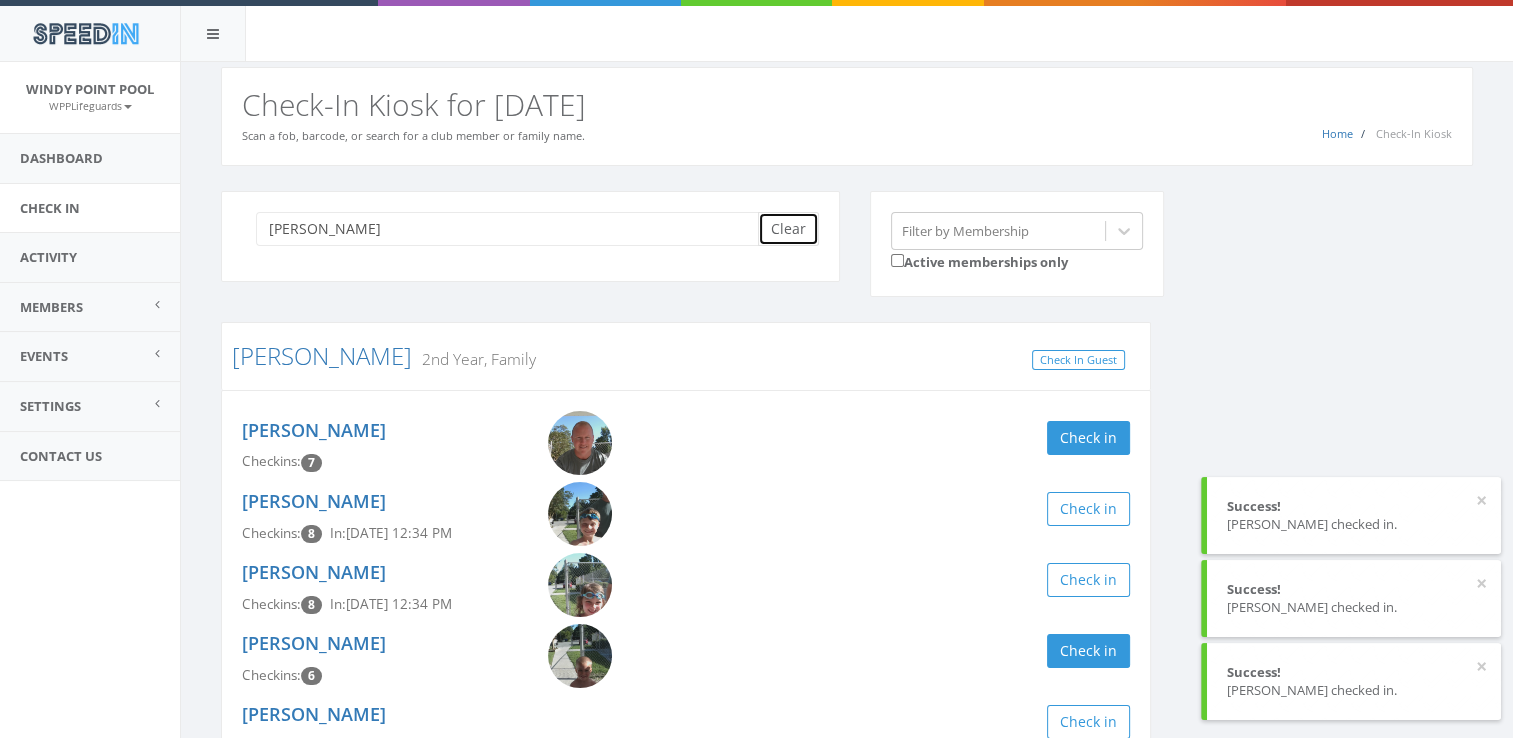 click on "Clear" at bounding box center [788, 229] 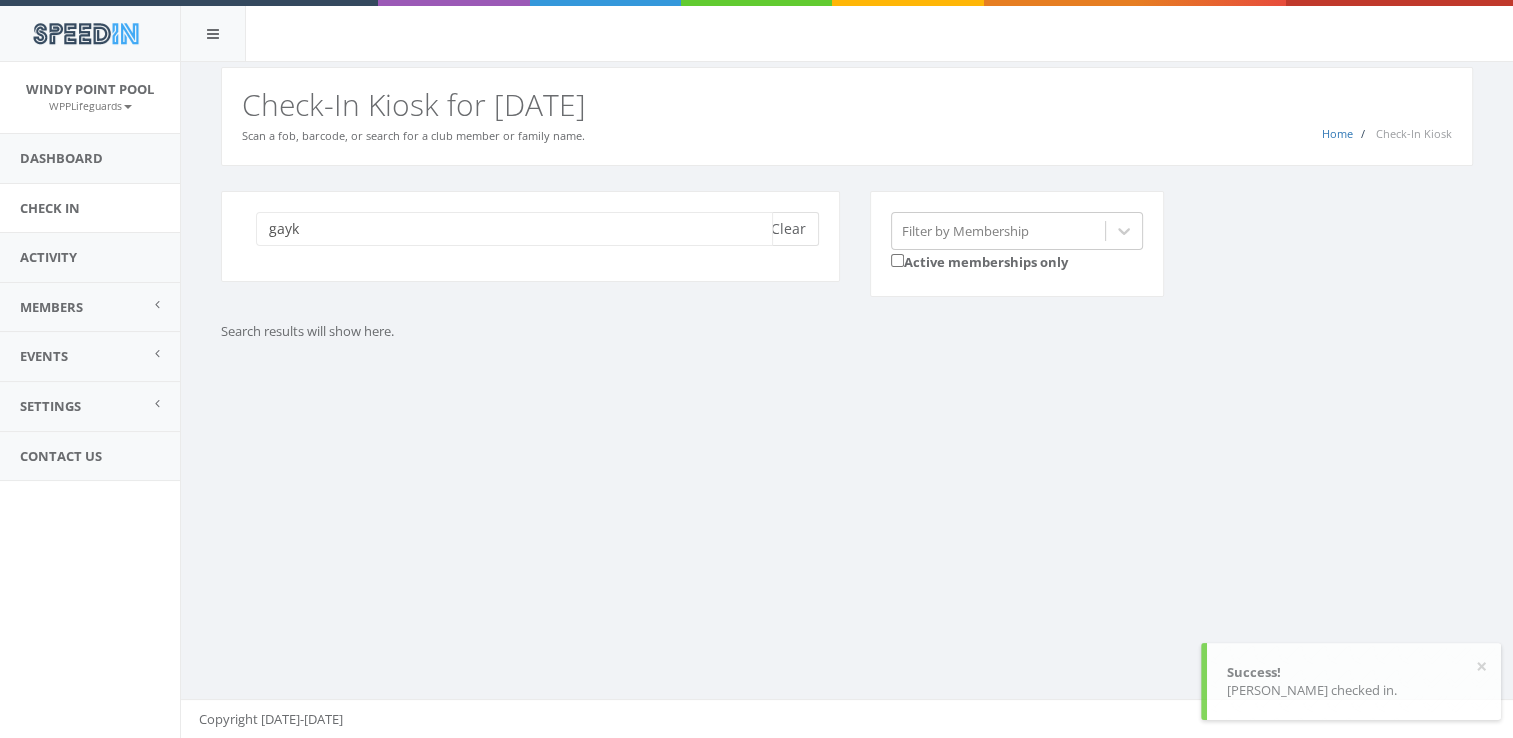 type on "gayk" 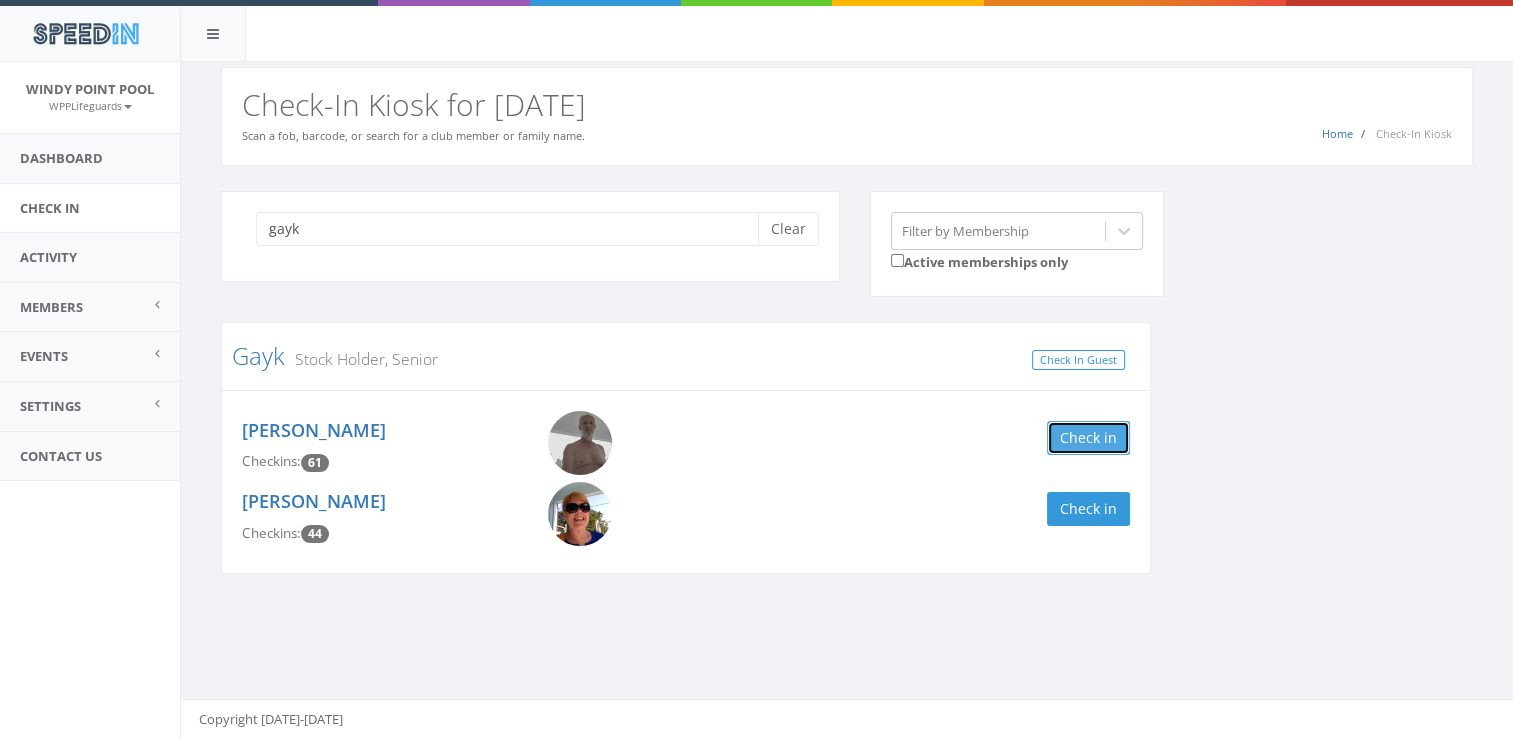 click on "Check in" at bounding box center (1088, 438) 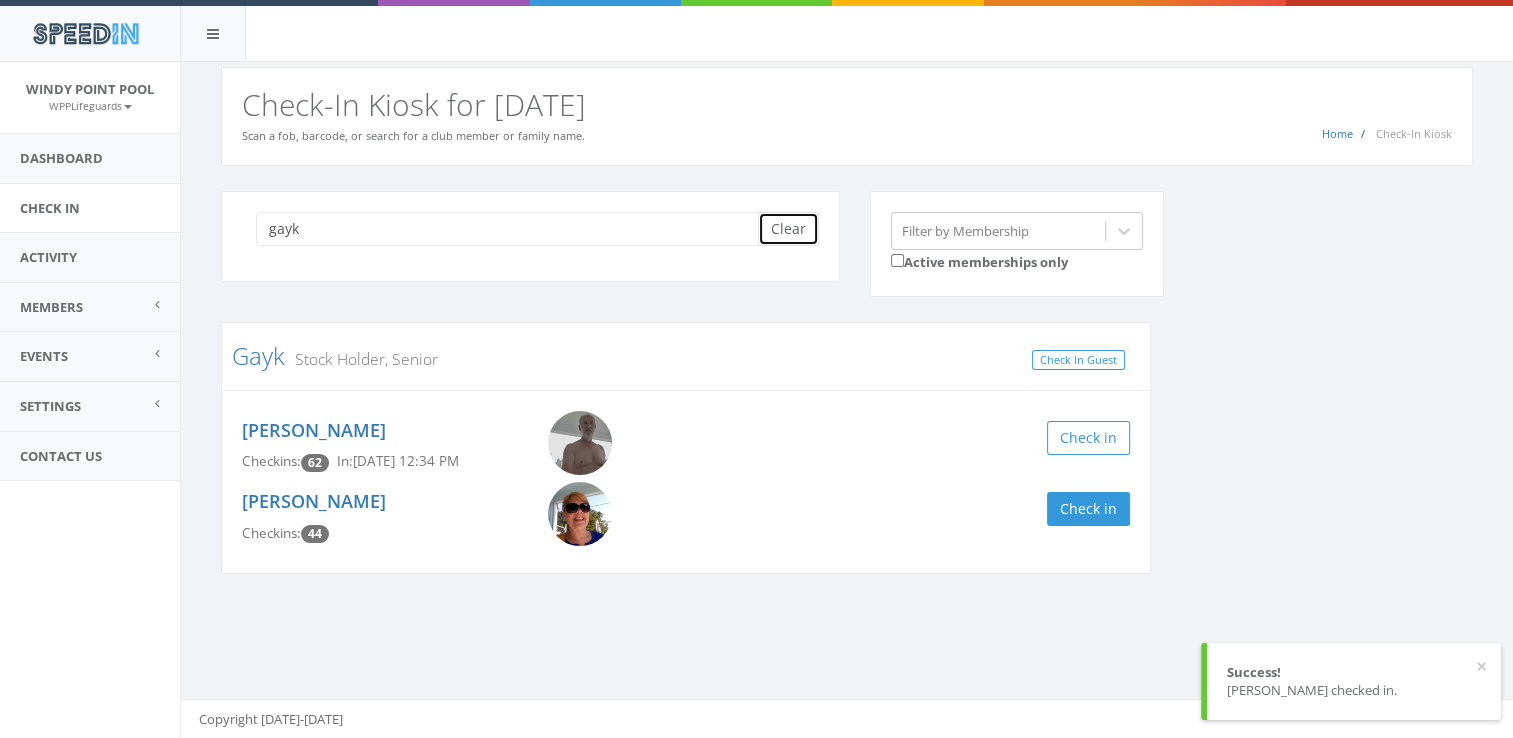 click on "Clear" at bounding box center (788, 229) 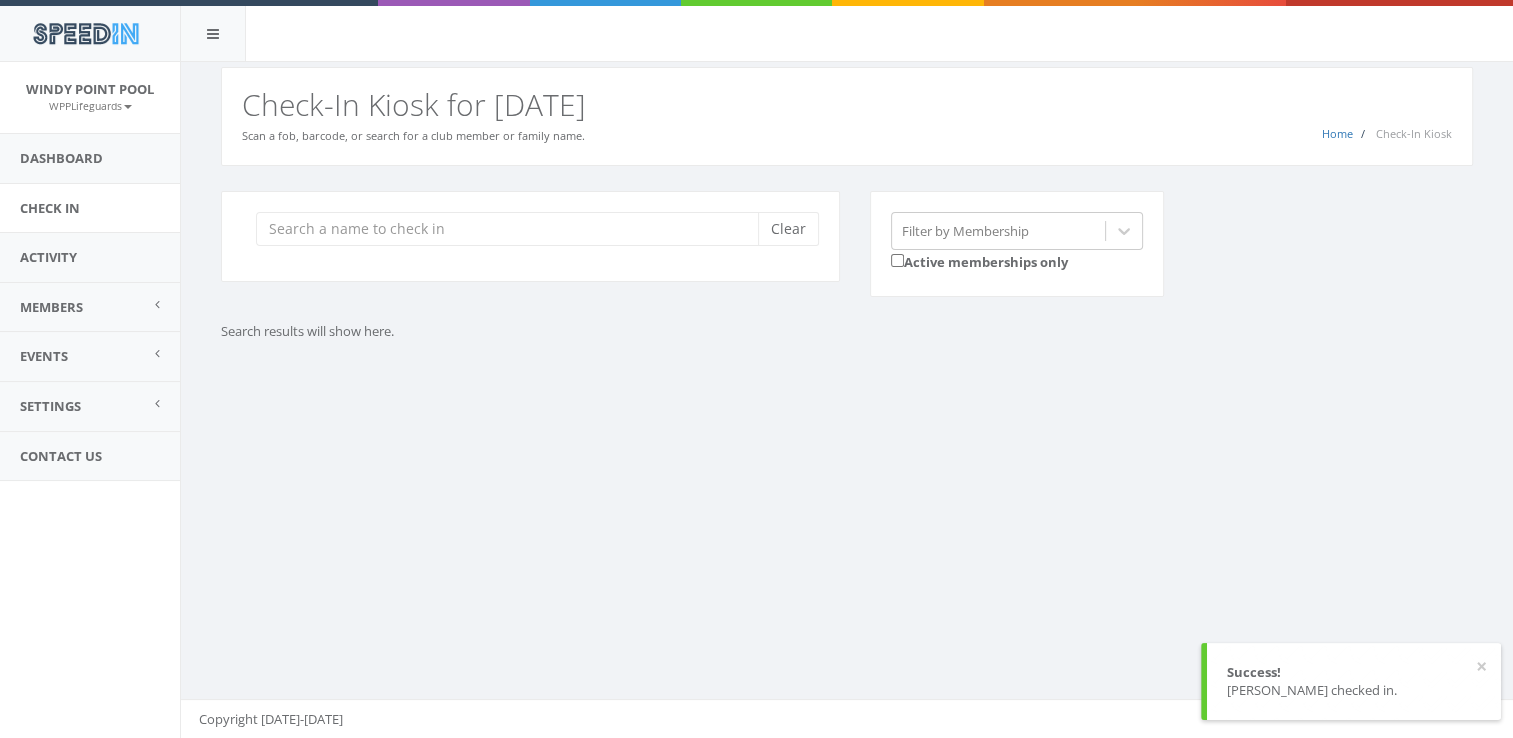 click on "Clear" at bounding box center (530, 236) 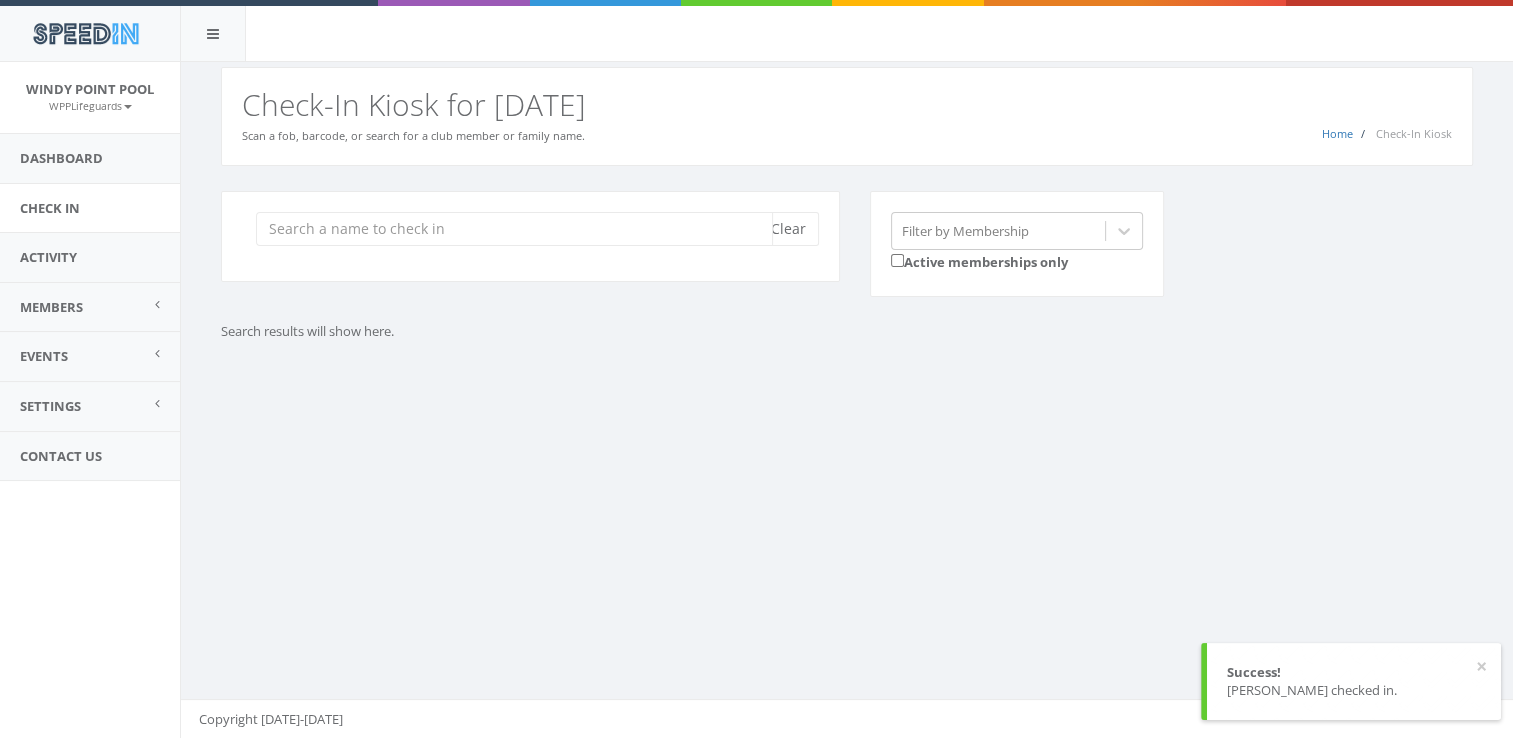 click at bounding box center [514, 229] 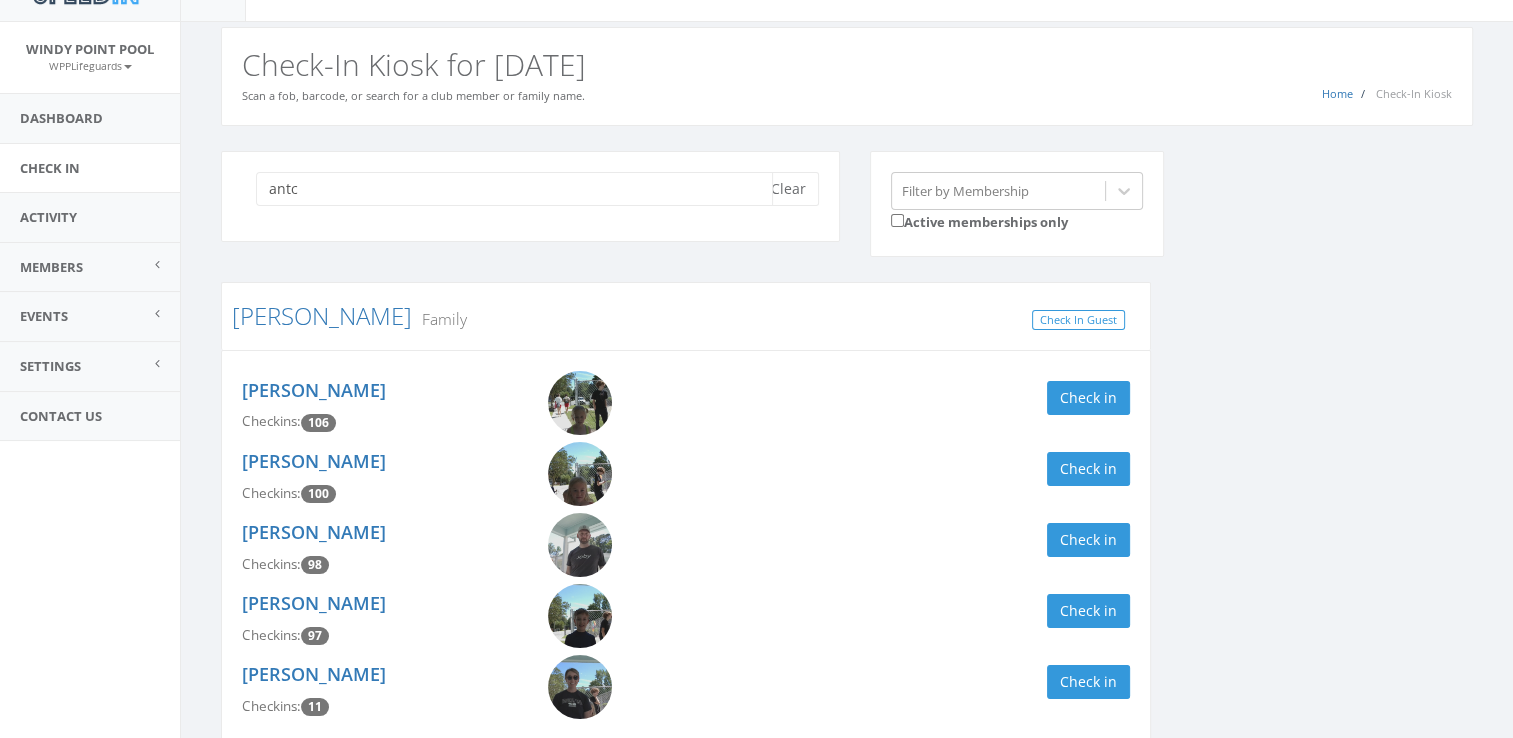 scroll, scrollTop: 40, scrollLeft: 0, axis: vertical 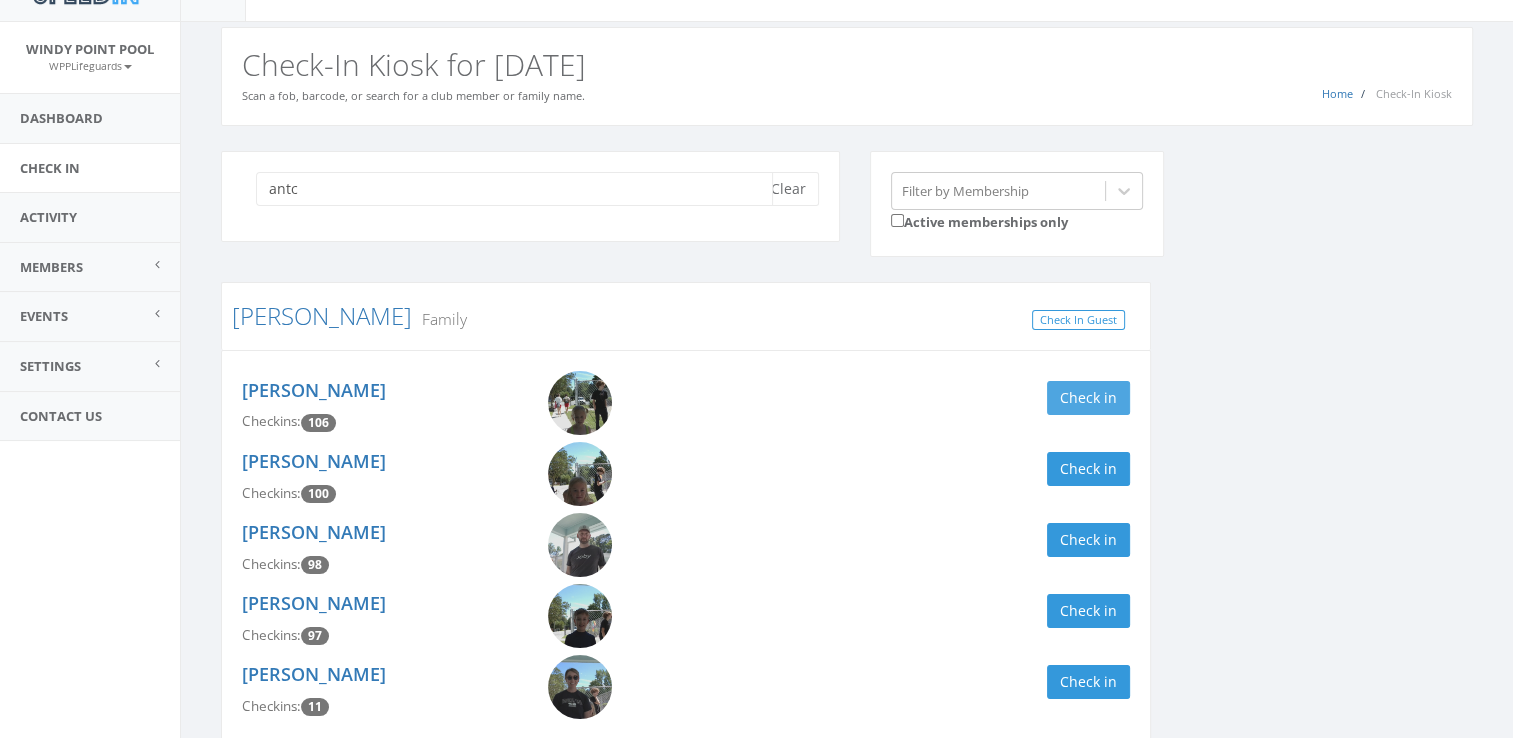 type on "antc" 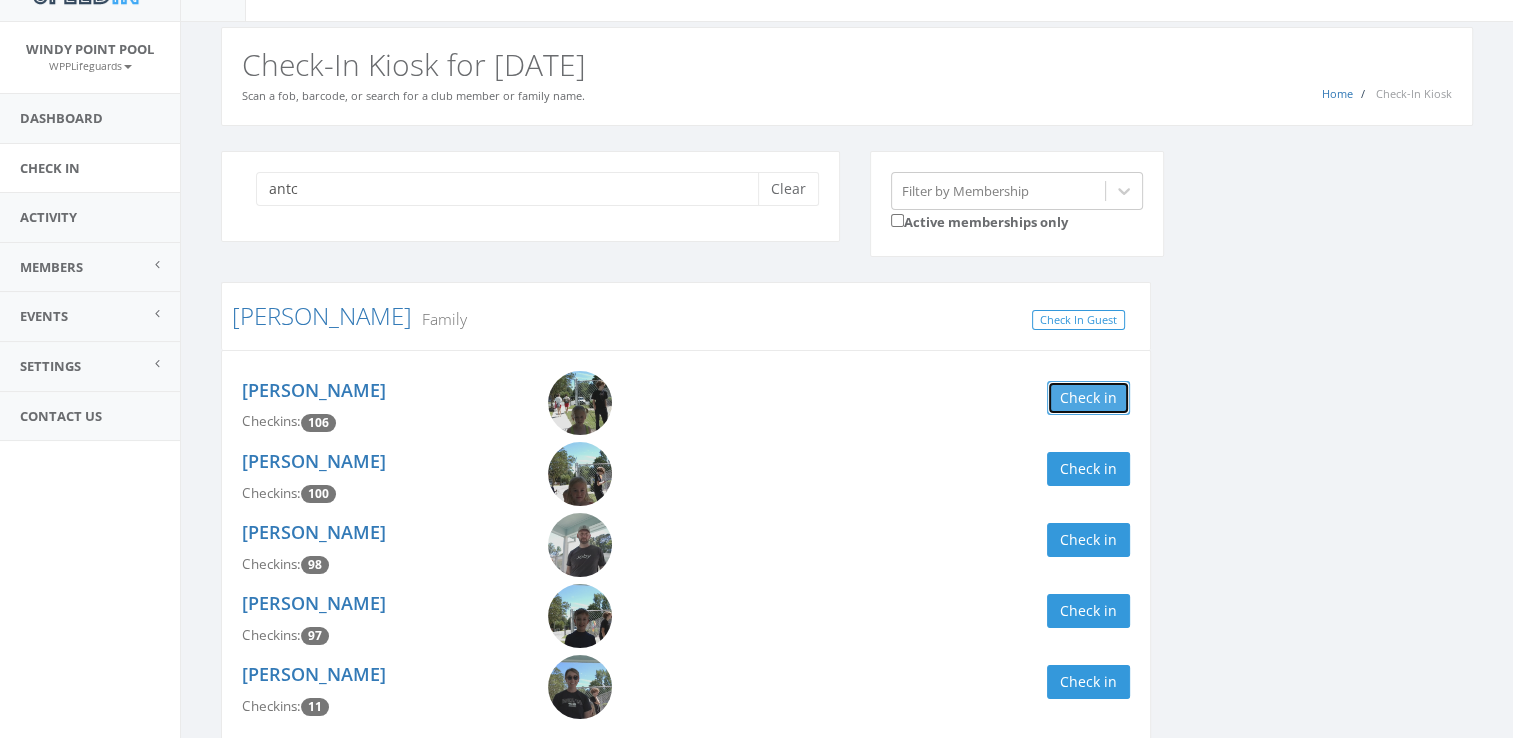 click on "Check in" at bounding box center [1088, 398] 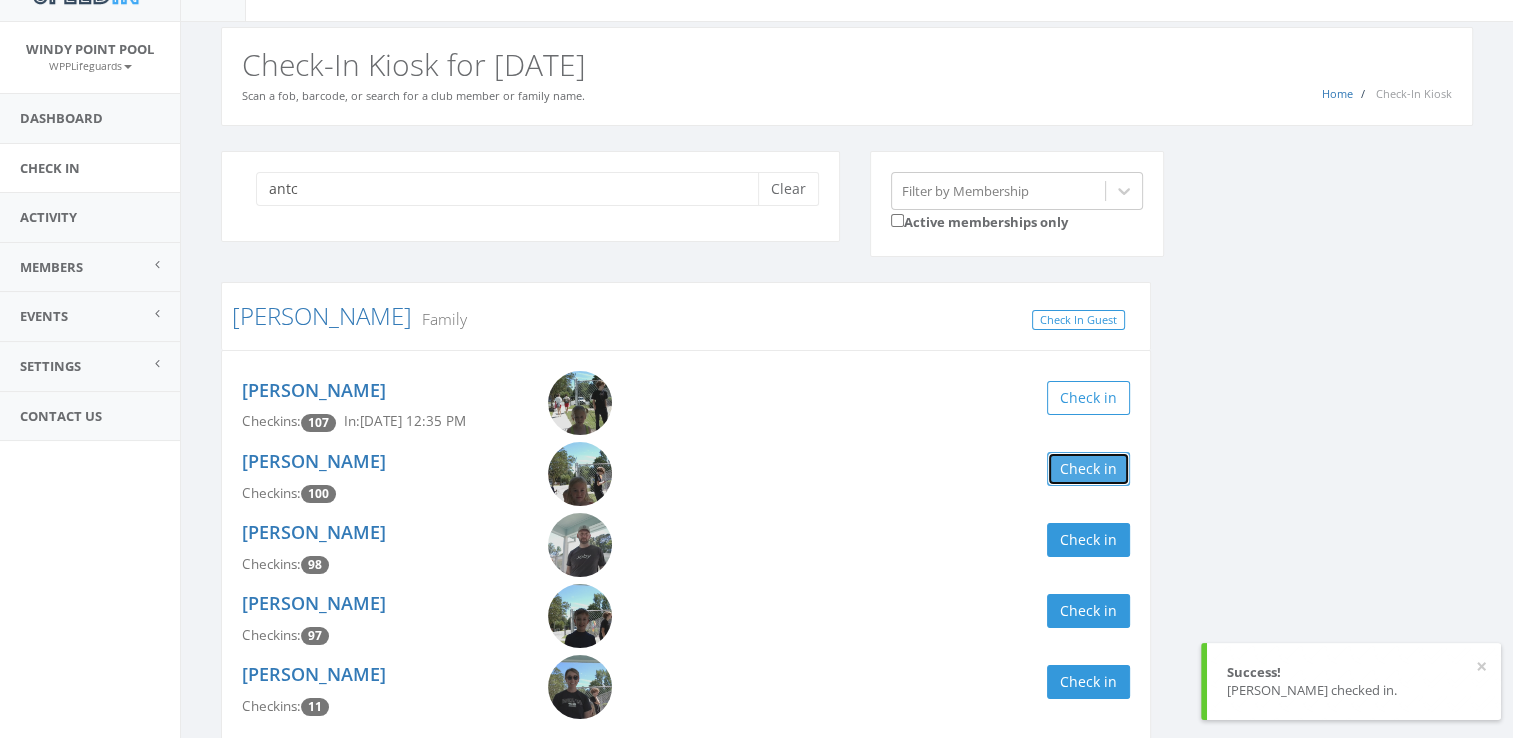 click on "Check in" at bounding box center (1088, 469) 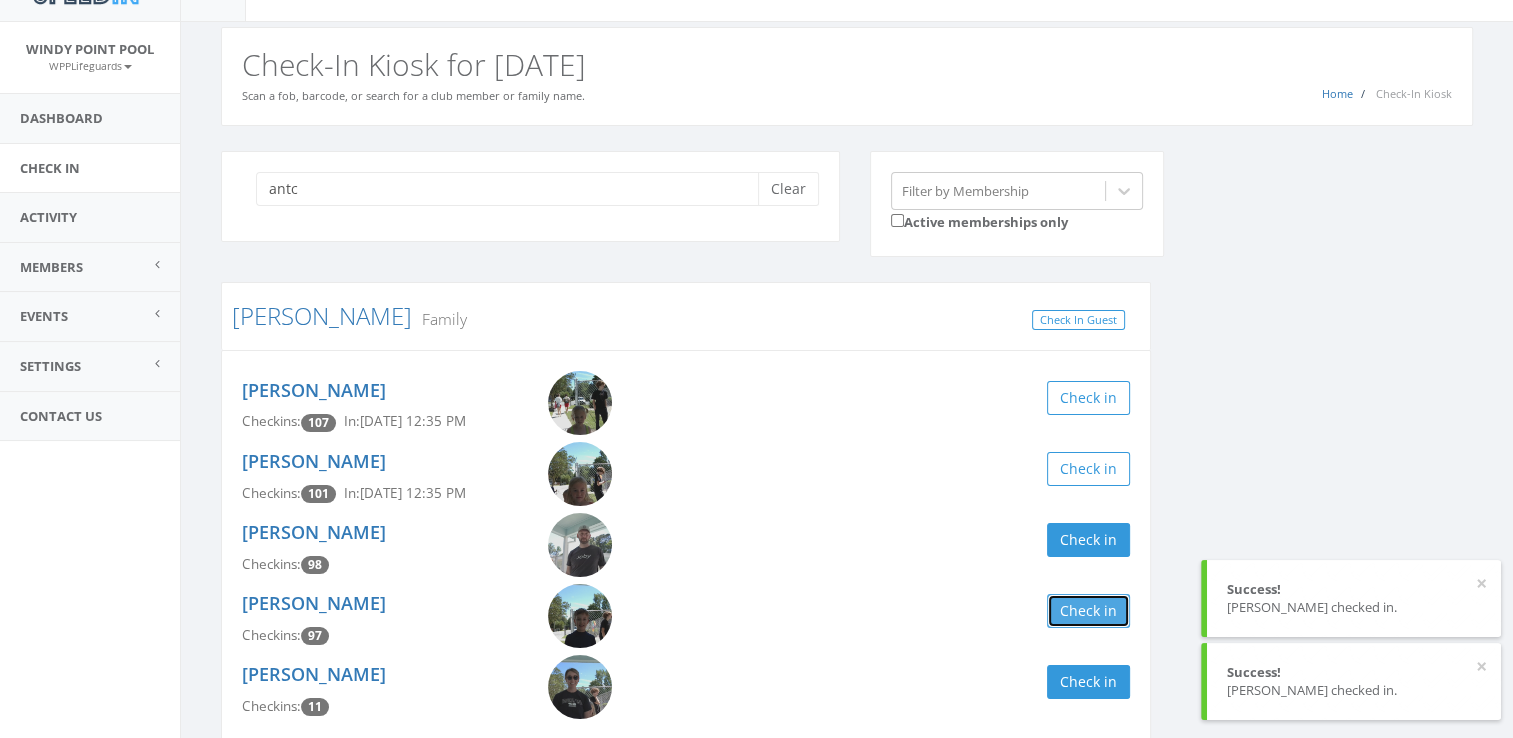 click on "Check in" at bounding box center [1088, 611] 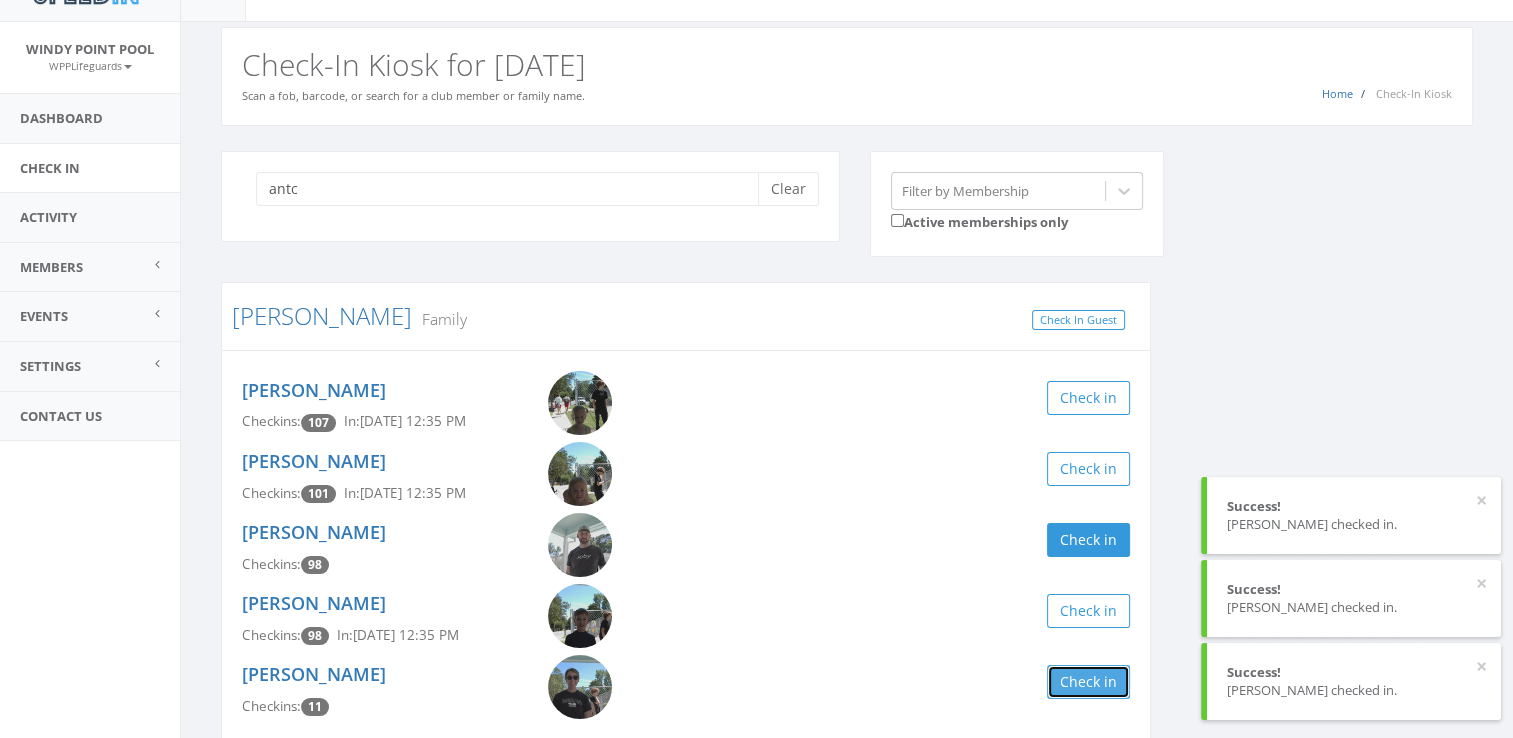click on "Check in" at bounding box center [1088, 682] 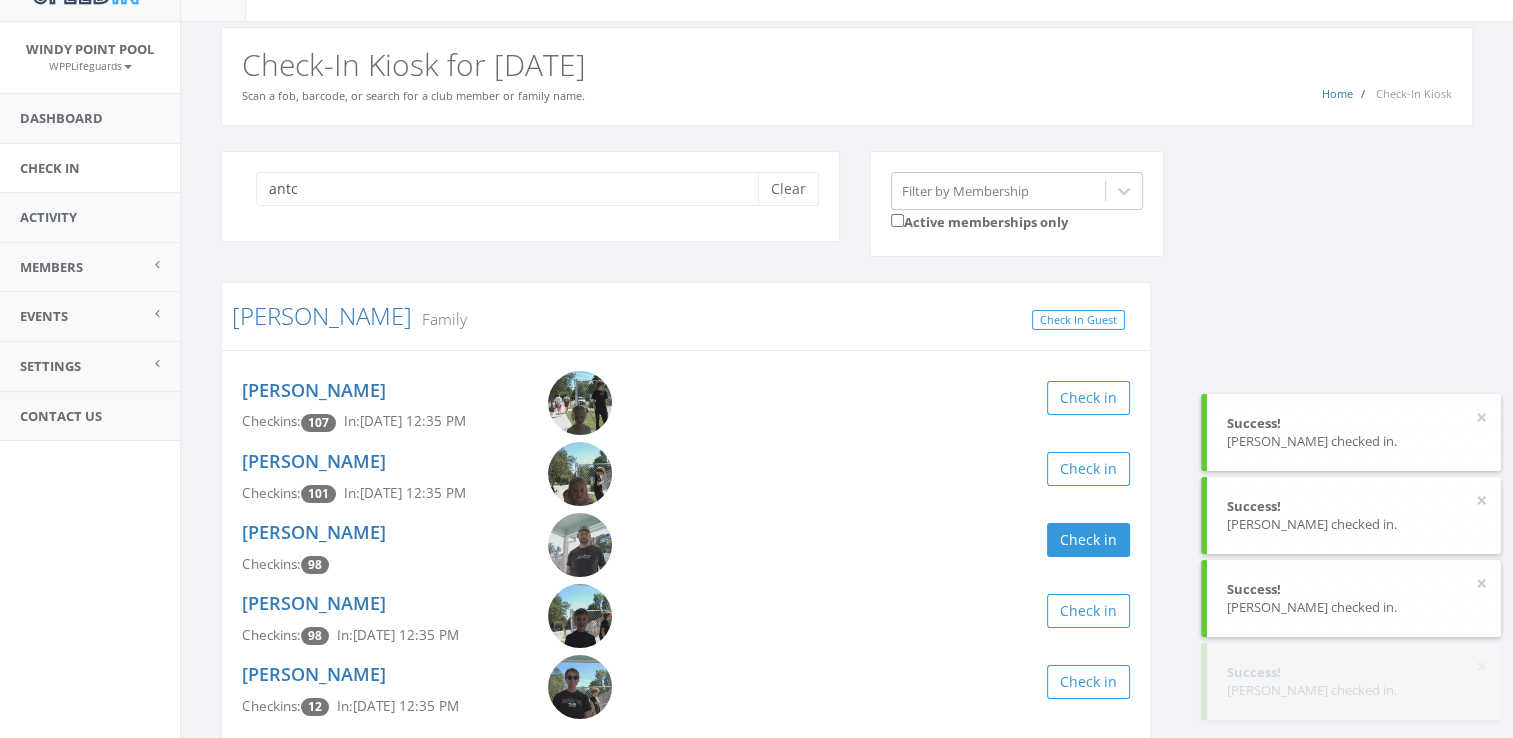 click on "antc Clear Filter by Membership  Active memberships only" at bounding box center (854, 217) 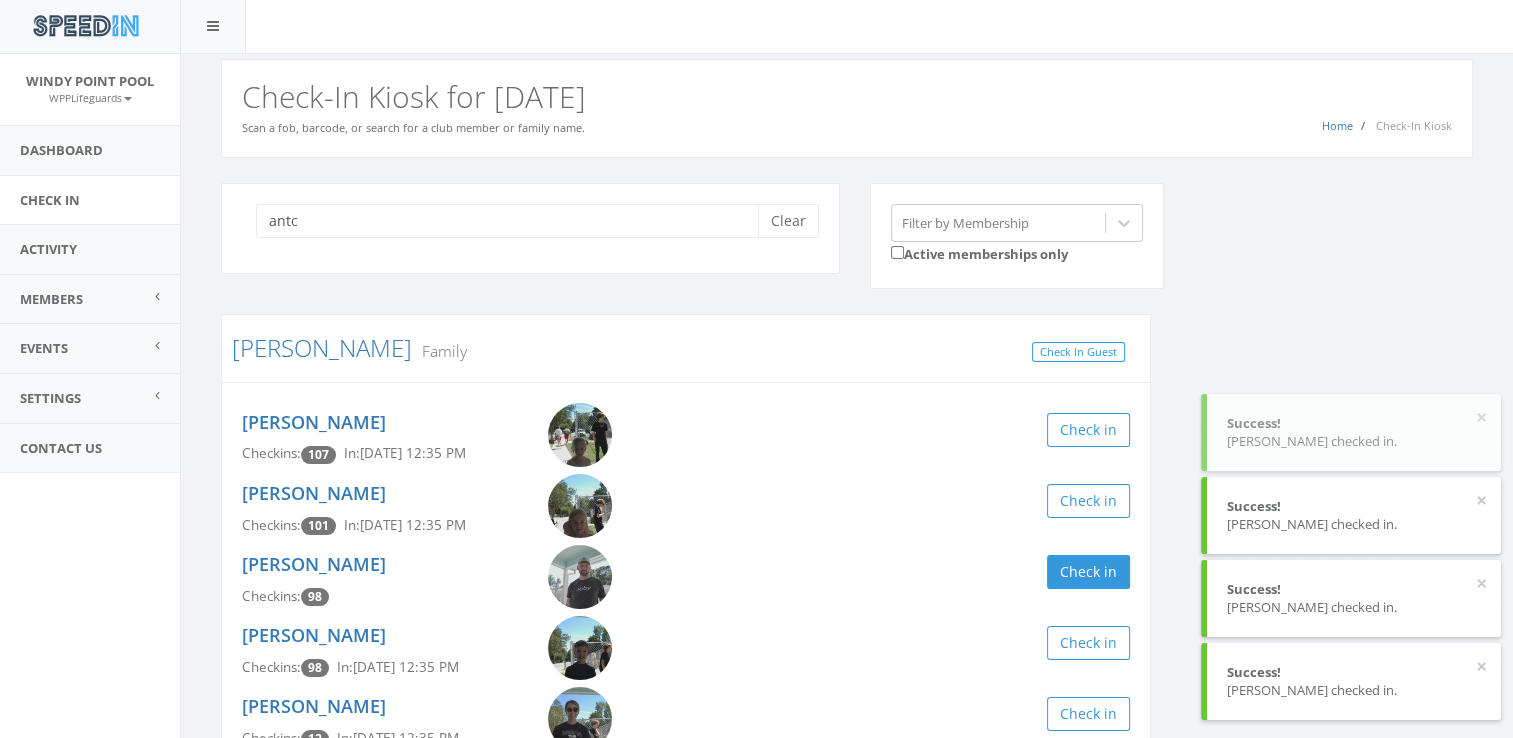 scroll, scrollTop: 12, scrollLeft: 0, axis: vertical 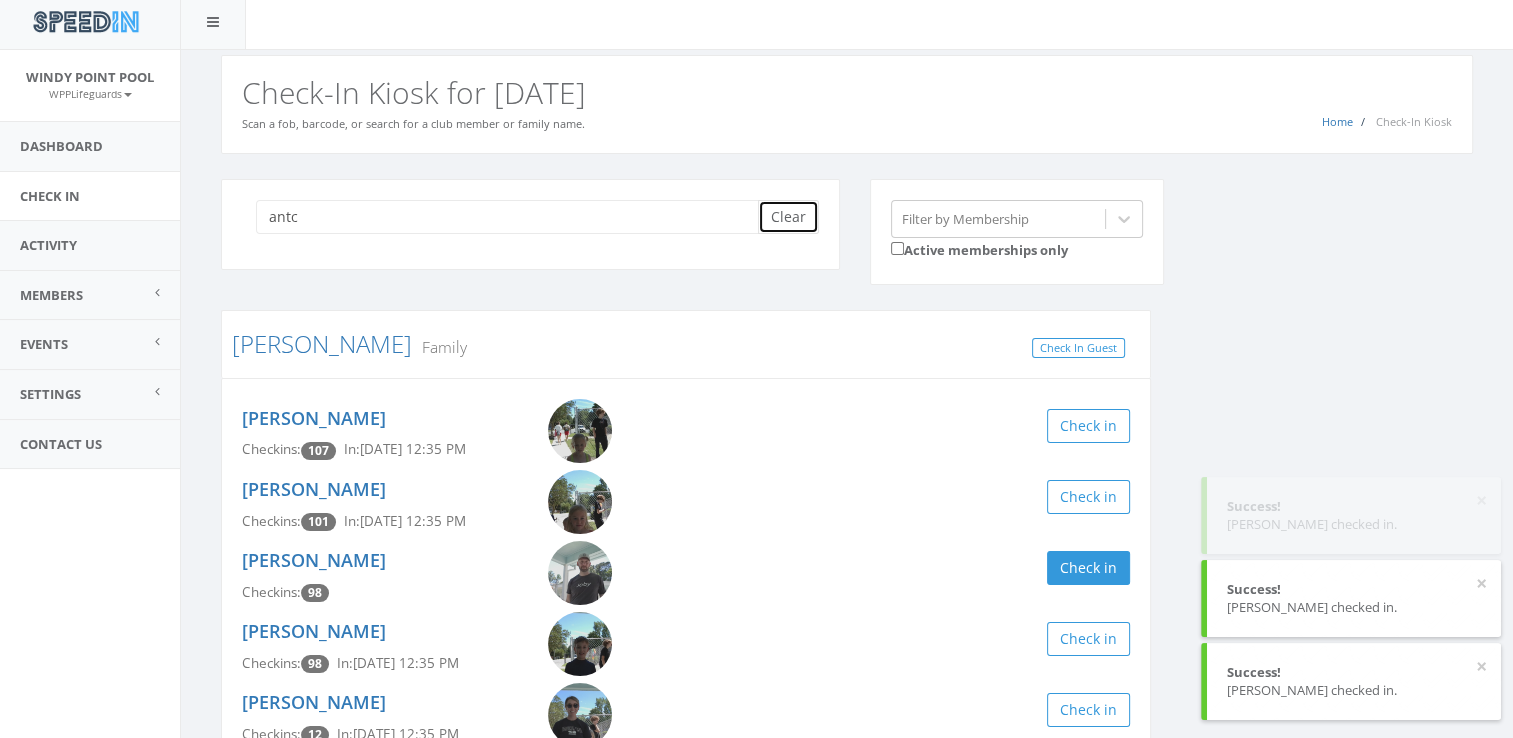 click on "Clear" at bounding box center (788, 217) 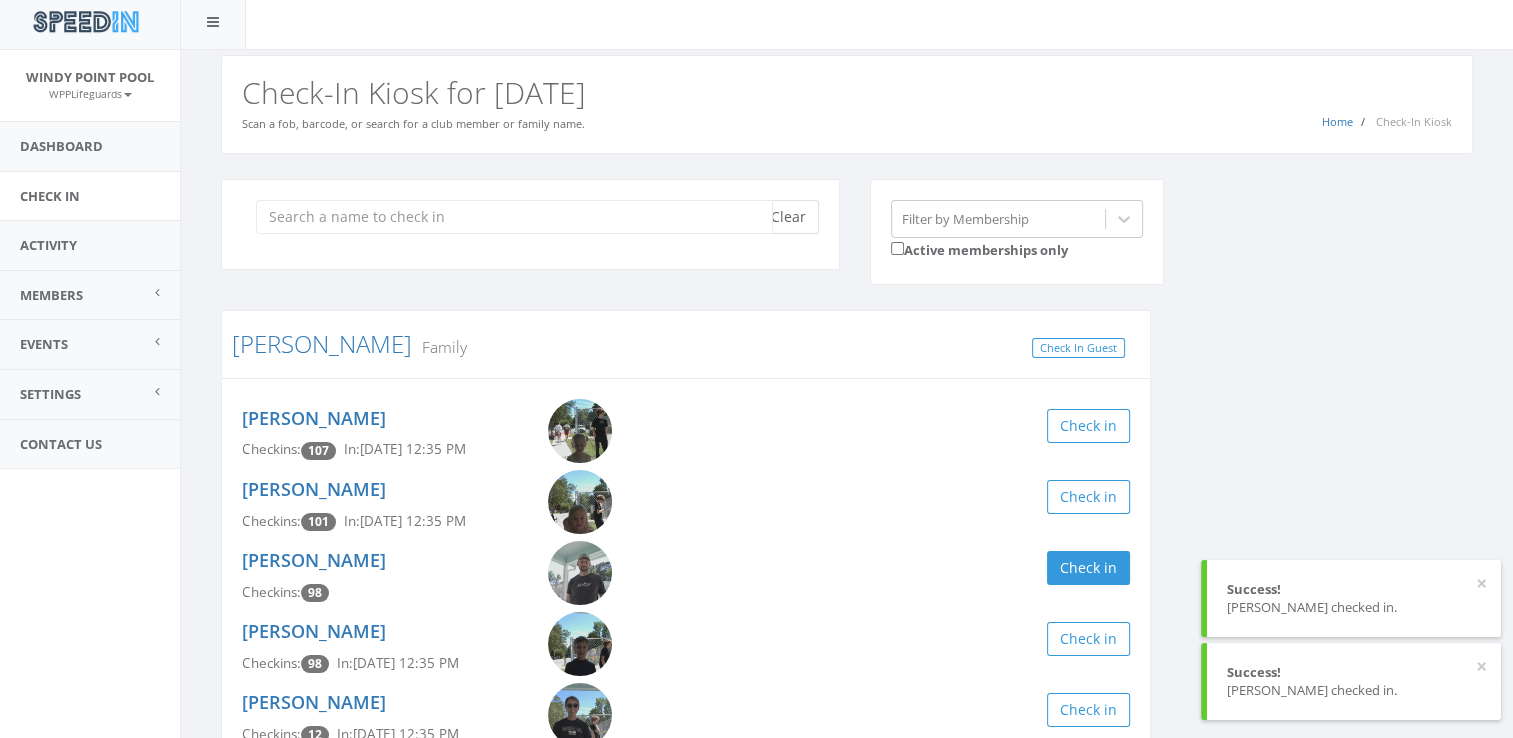 scroll, scrollTop: 0, scrollLeft: 0, axis: both 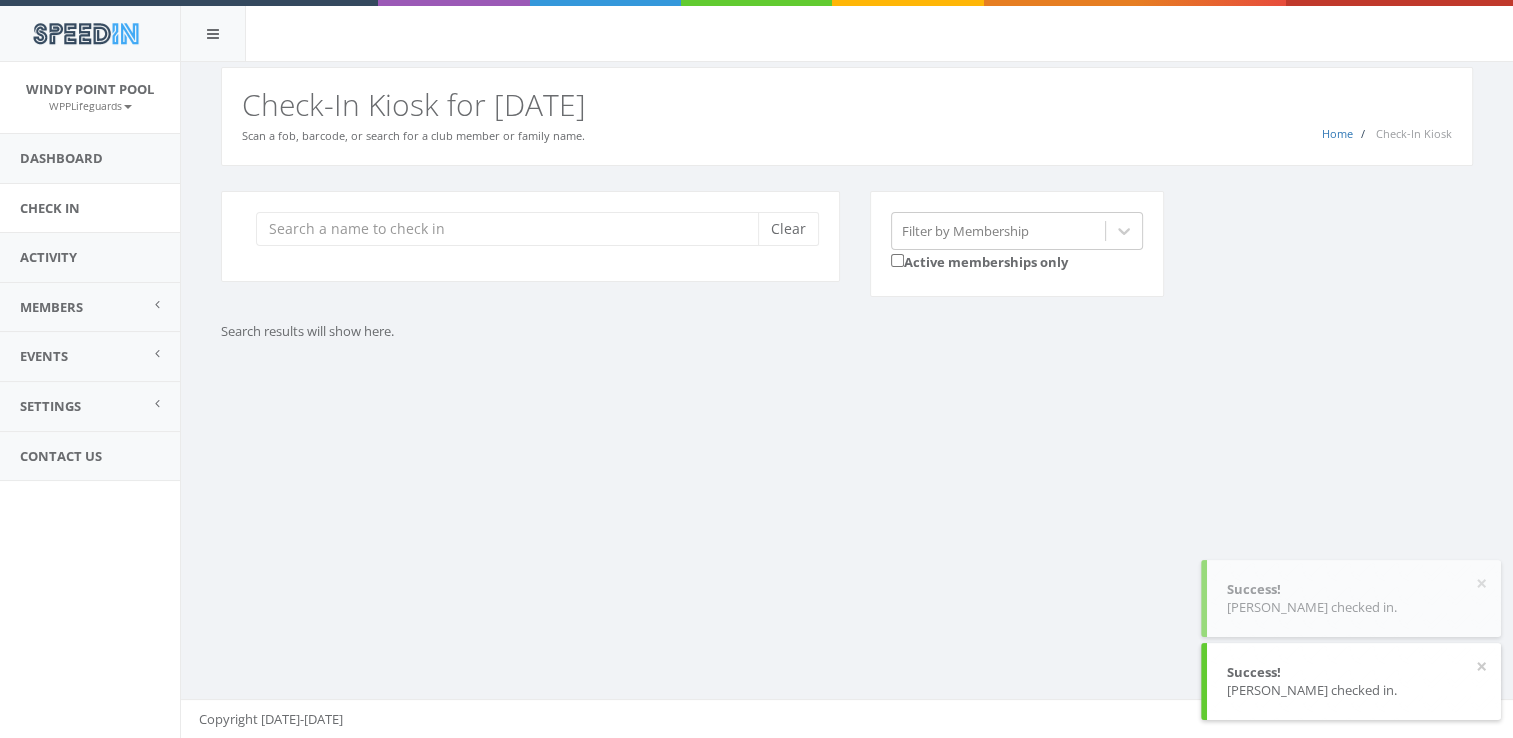 click on "You are using Internet Explorer, which is an old, insecure browser that does not work with this page. Please use another browser like Firefox, Chrome, or Edge.
Home
Check-In Kiosk
Check-In Kiosk for Today
Scan a fob, barcode, or search for a club member or family name.
Clear Filter by Membership  Active memberships only Search results will show here.
Copyright 2017-2025" at bounding box center (846, 400) 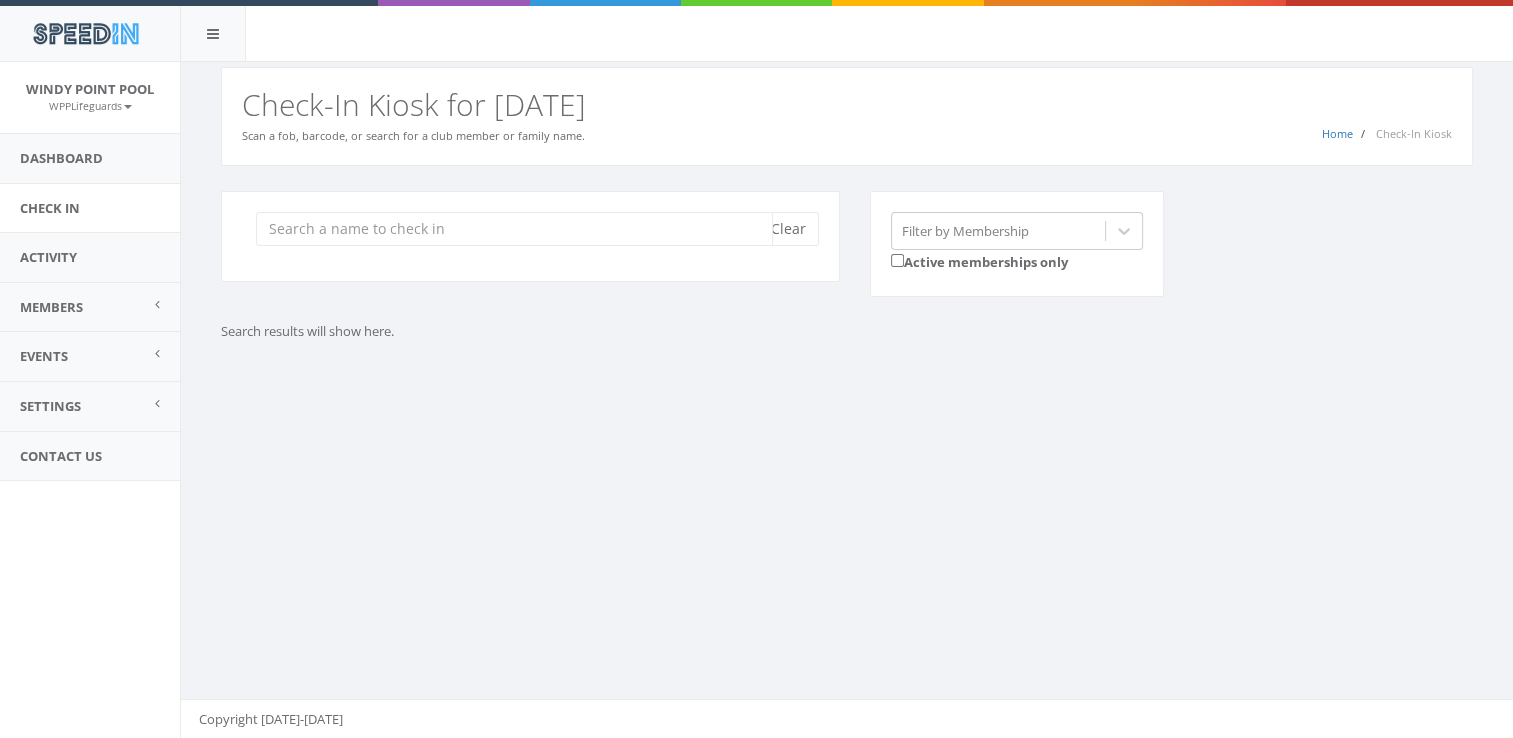 click at bounding box center (514, 229) 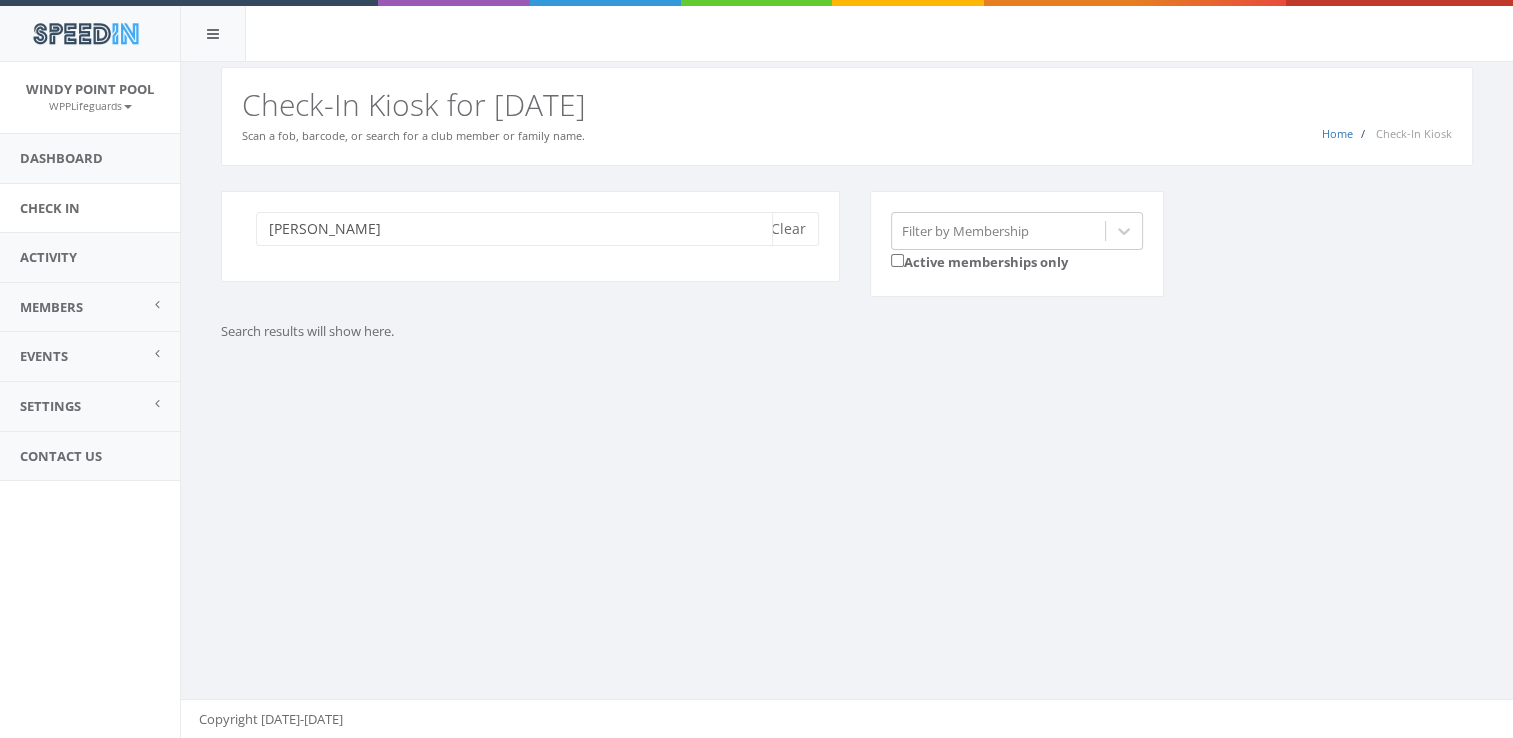 type on "james" 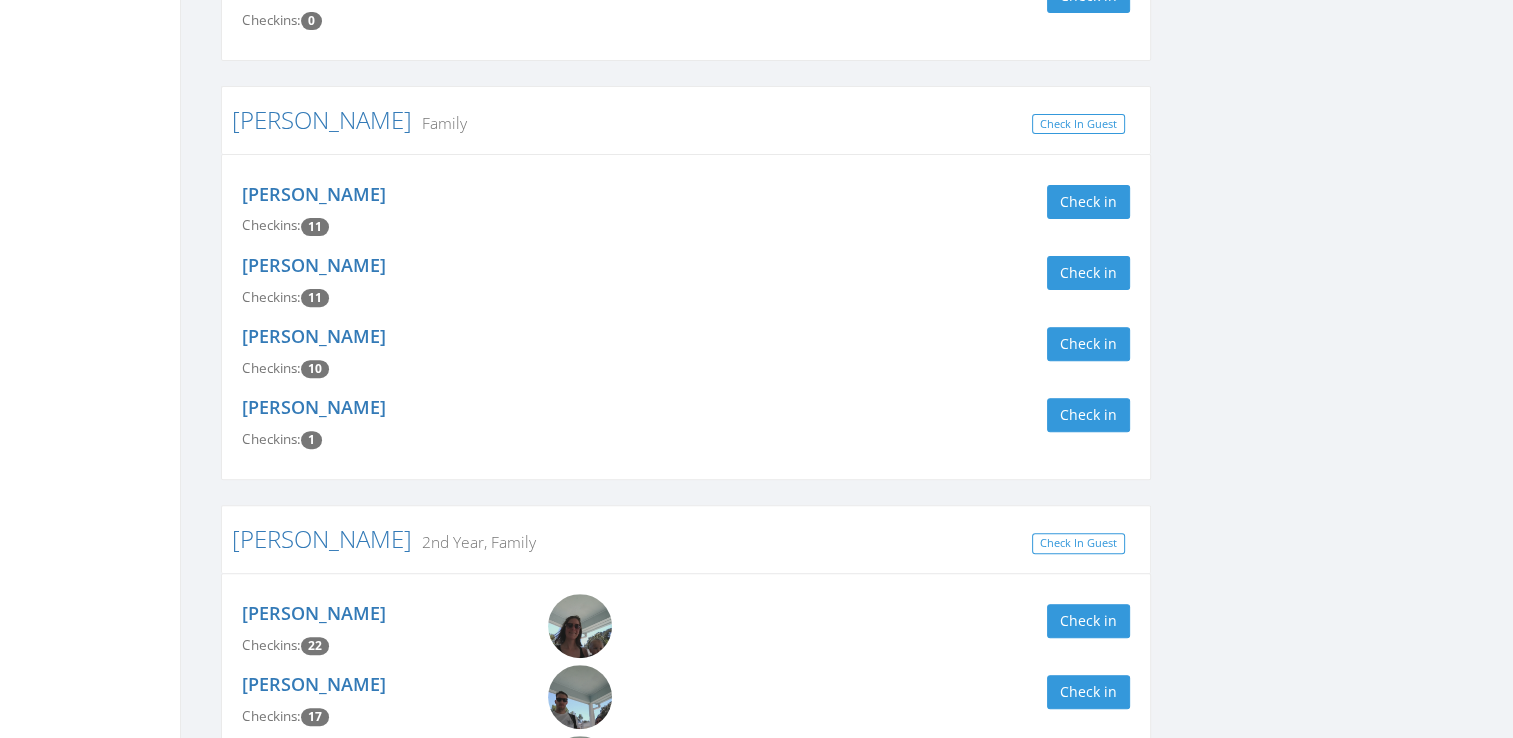 scroll, scrollTop: 0, scrollLeft: 0, axis: both 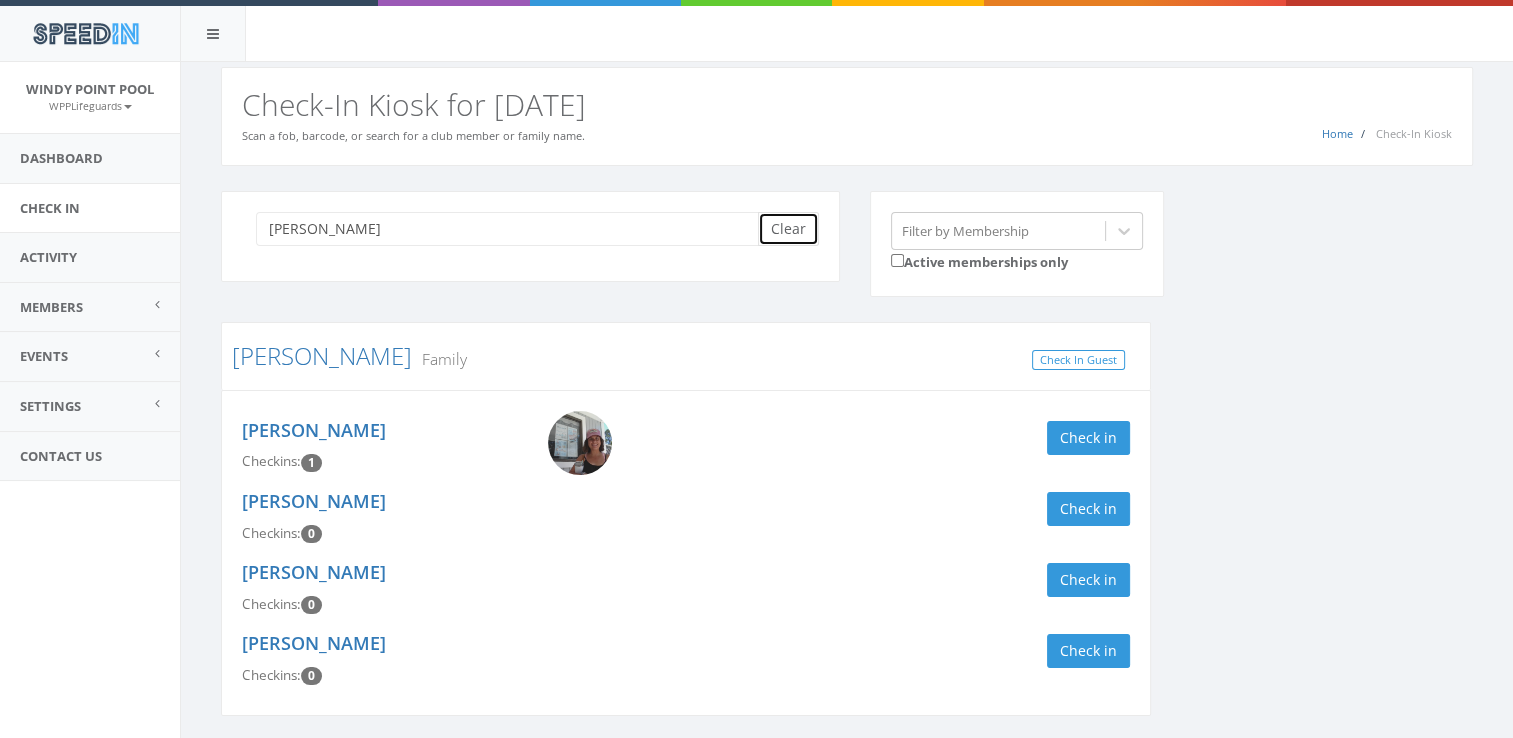 click on "Clear" at bounding box center [788, 229] 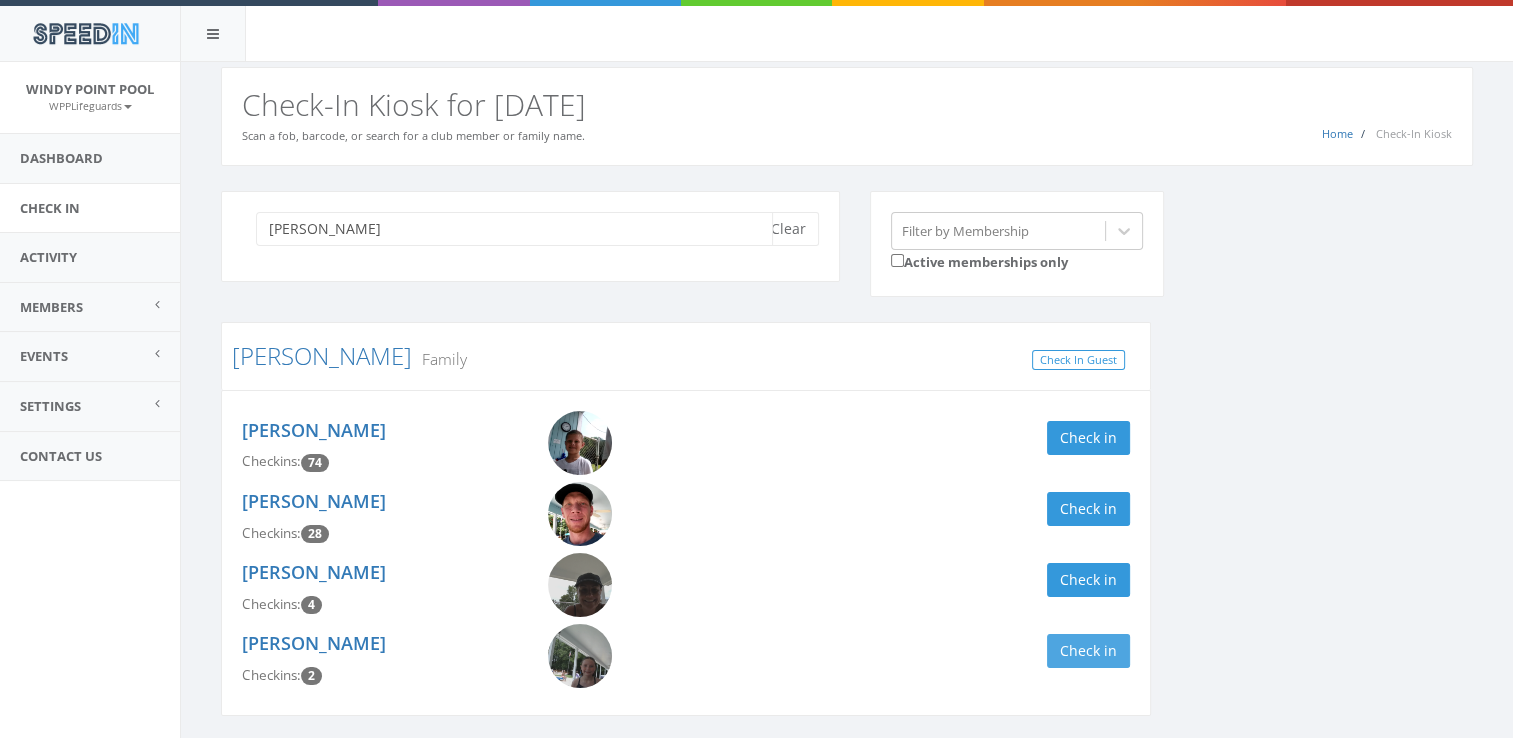 type on "reese" 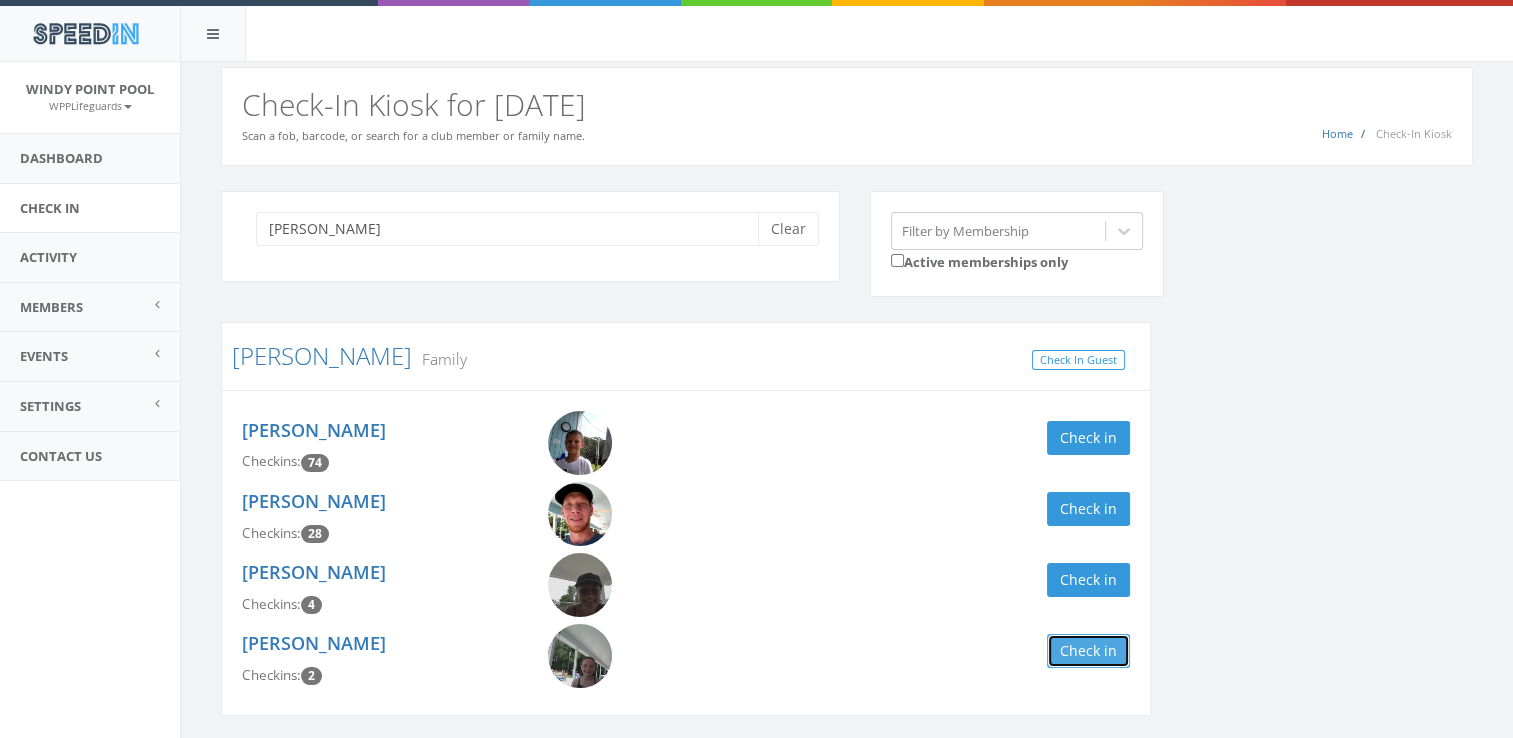 click on "Check in" at bounding box center (1088, 651) 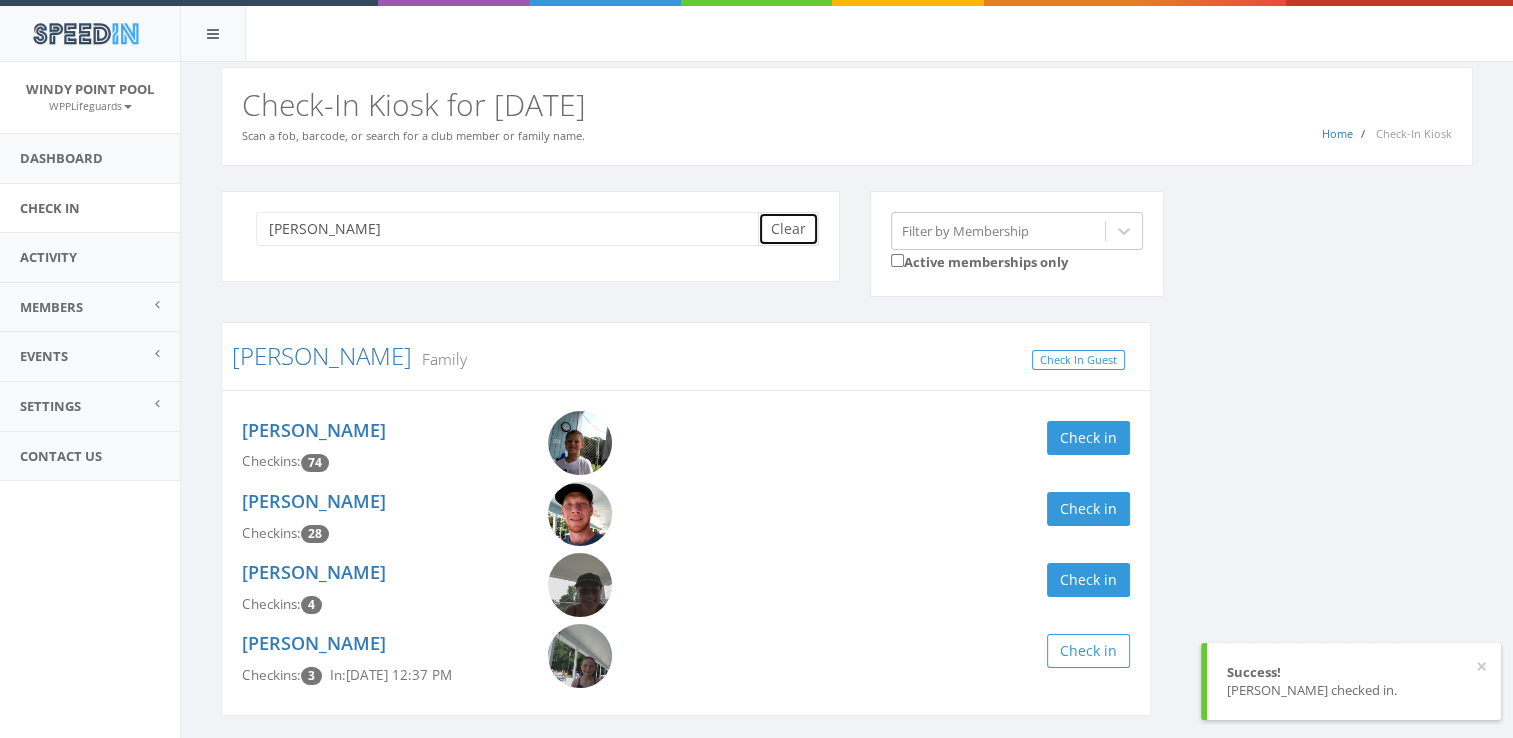 click on "Clear" at bounding box center [788, 229] 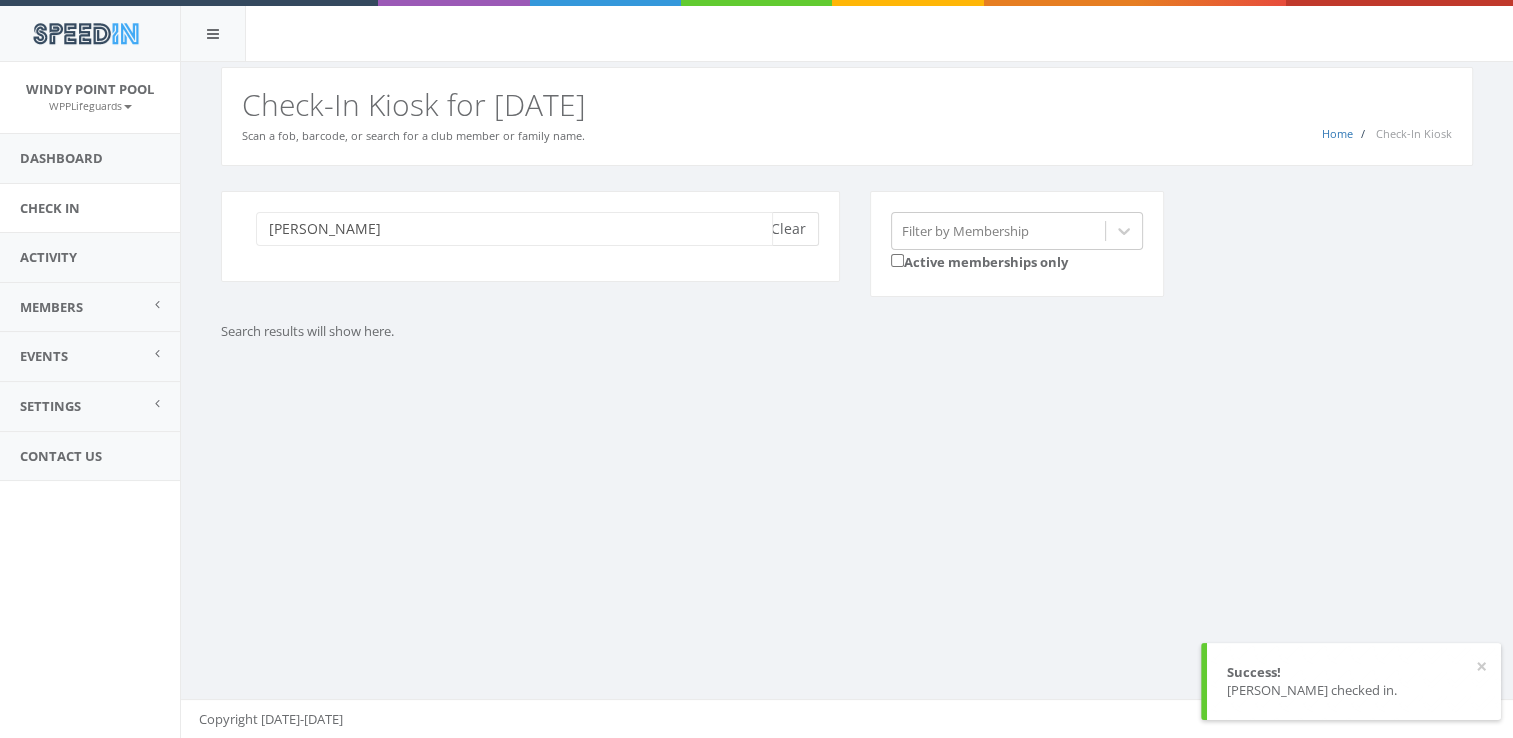 type on "muex" 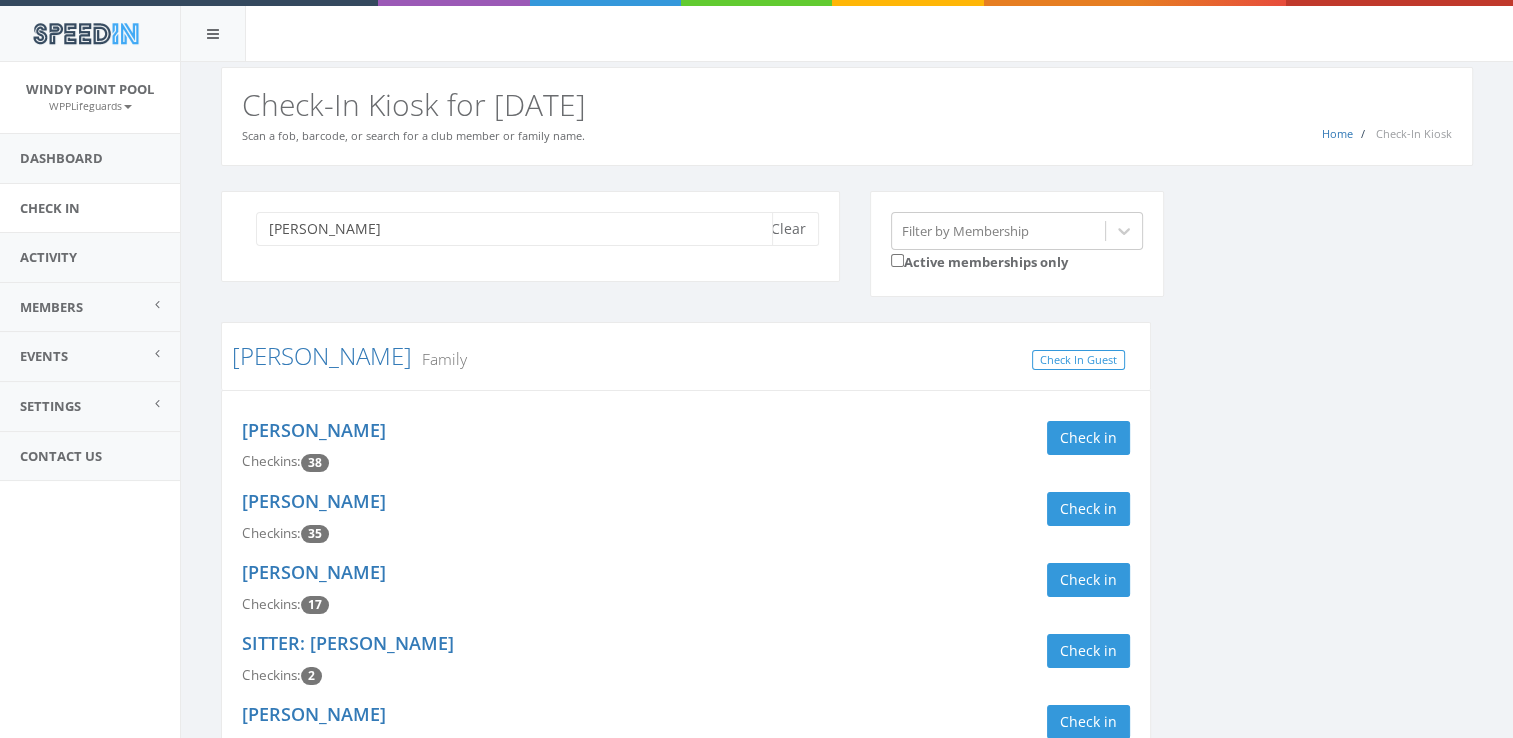 scroll, scrollTop: 138, scrollLeft: 0, axis: vertical 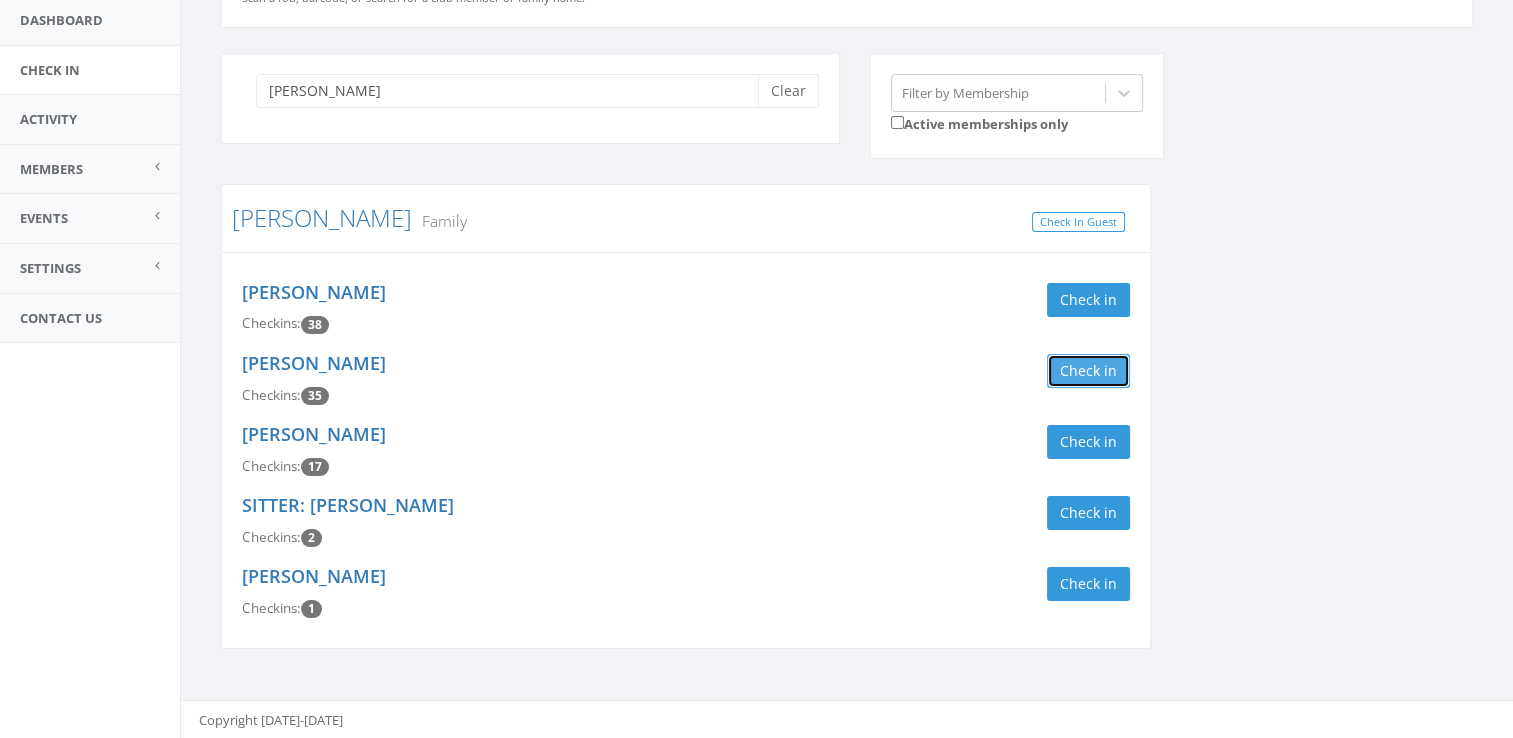 click on "Check in" at bounding box center (1088, 371) 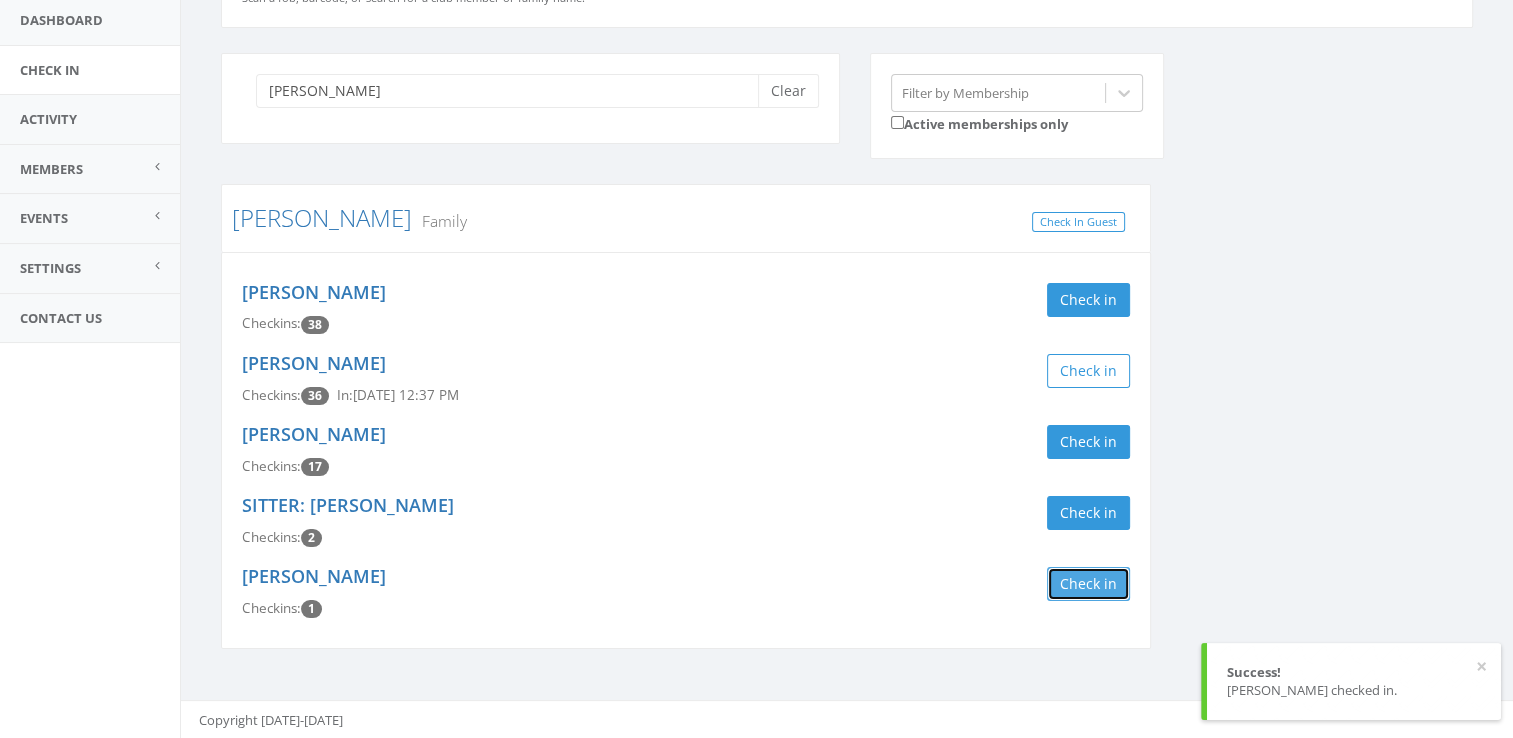 click on "Check in" at bounding box center (1088, 584) 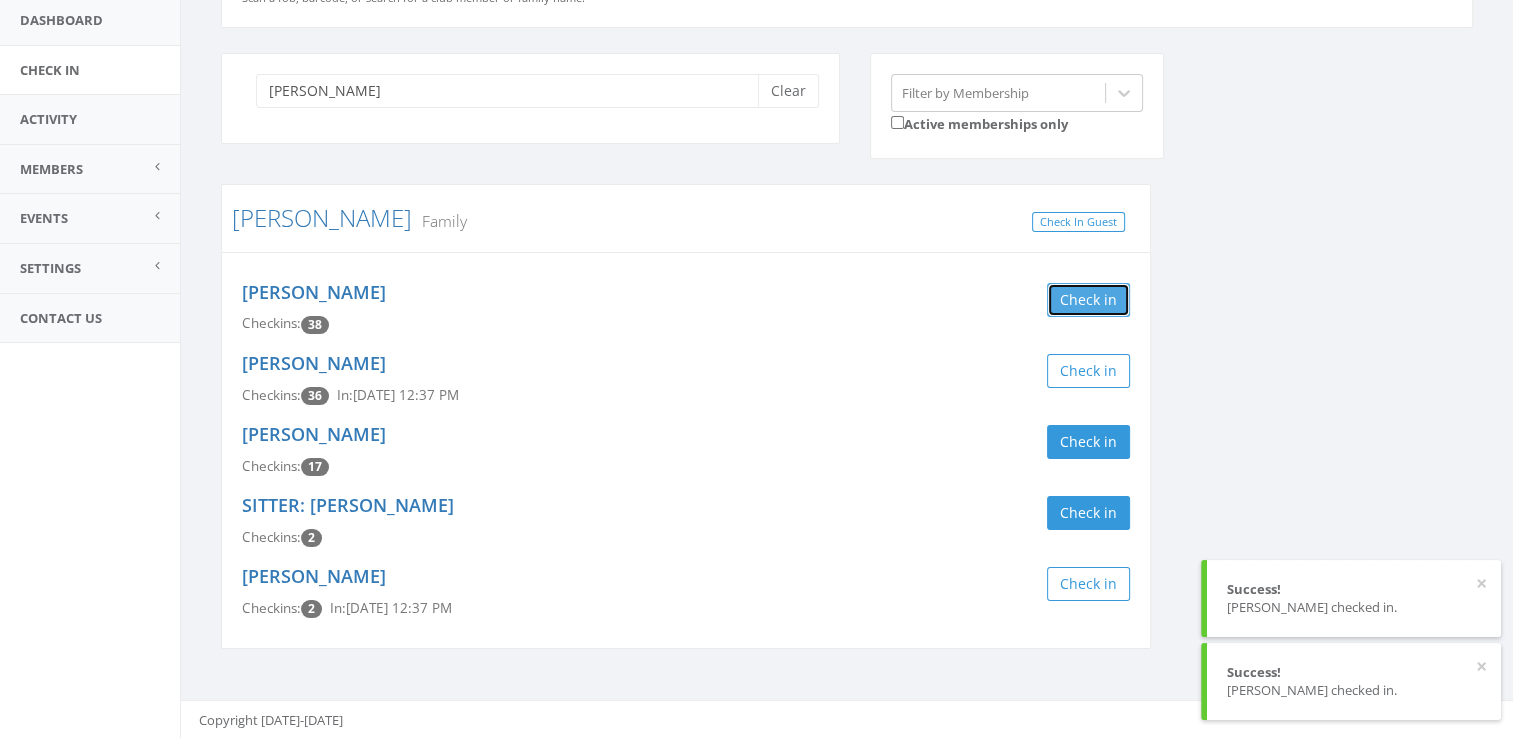 click on "Check in" at bounding box center [1088, 300] 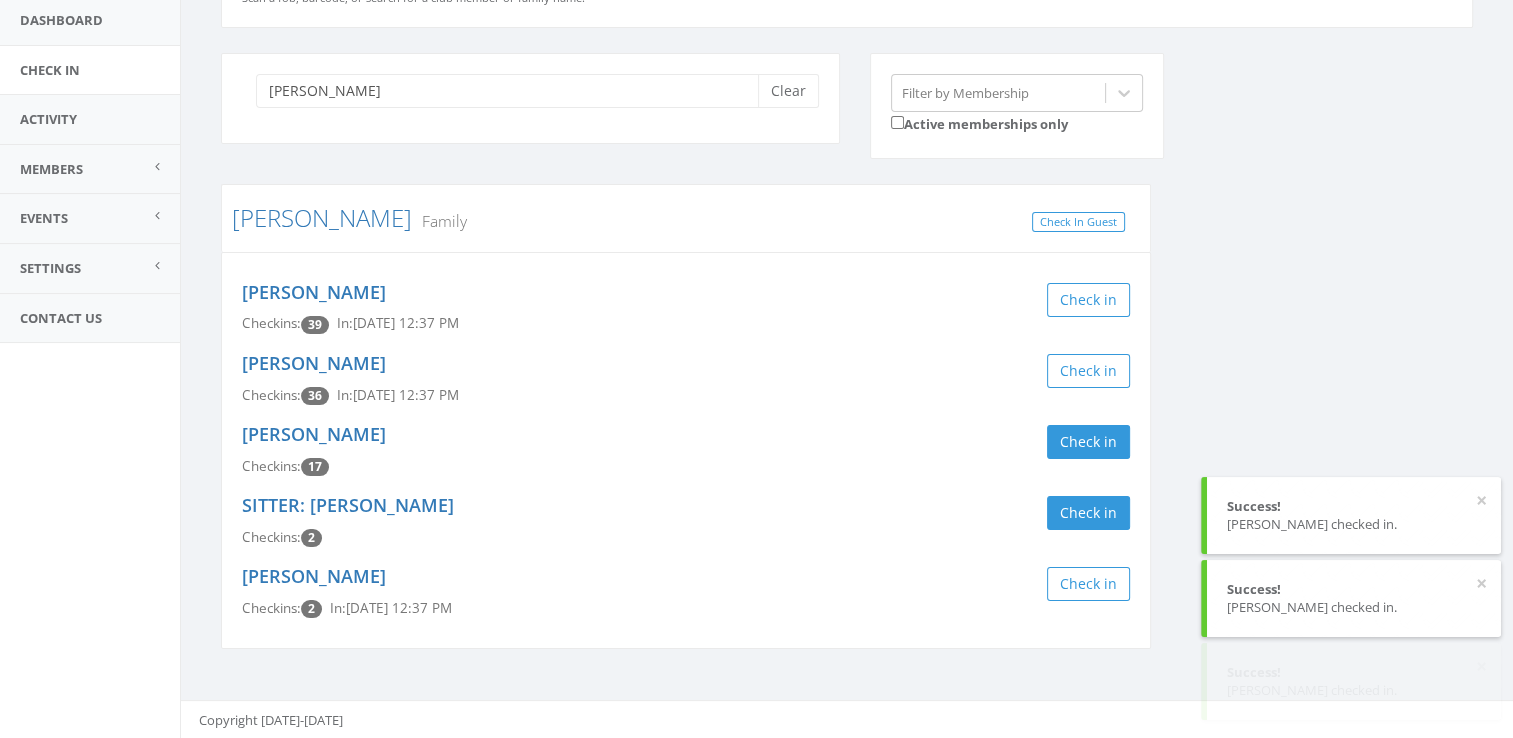 click on "muex Clear Filter by Membership  Active memberships only Muex Family Check In Guest Aria Muex Checkins:  39 In:  Jul 1, 12:37 PM Check in Cristy Muex Checkins:  36 In:  Jul 1, 12:37 PM Check in Marcus Muex Checkins:  17 Check in SITTER: Barbara Suprano Checkins:  2 Check in Miyah Muex Checkins:  2 In:  Jul 1, 12:37 PM Check in" at bounding box center (847, 364) 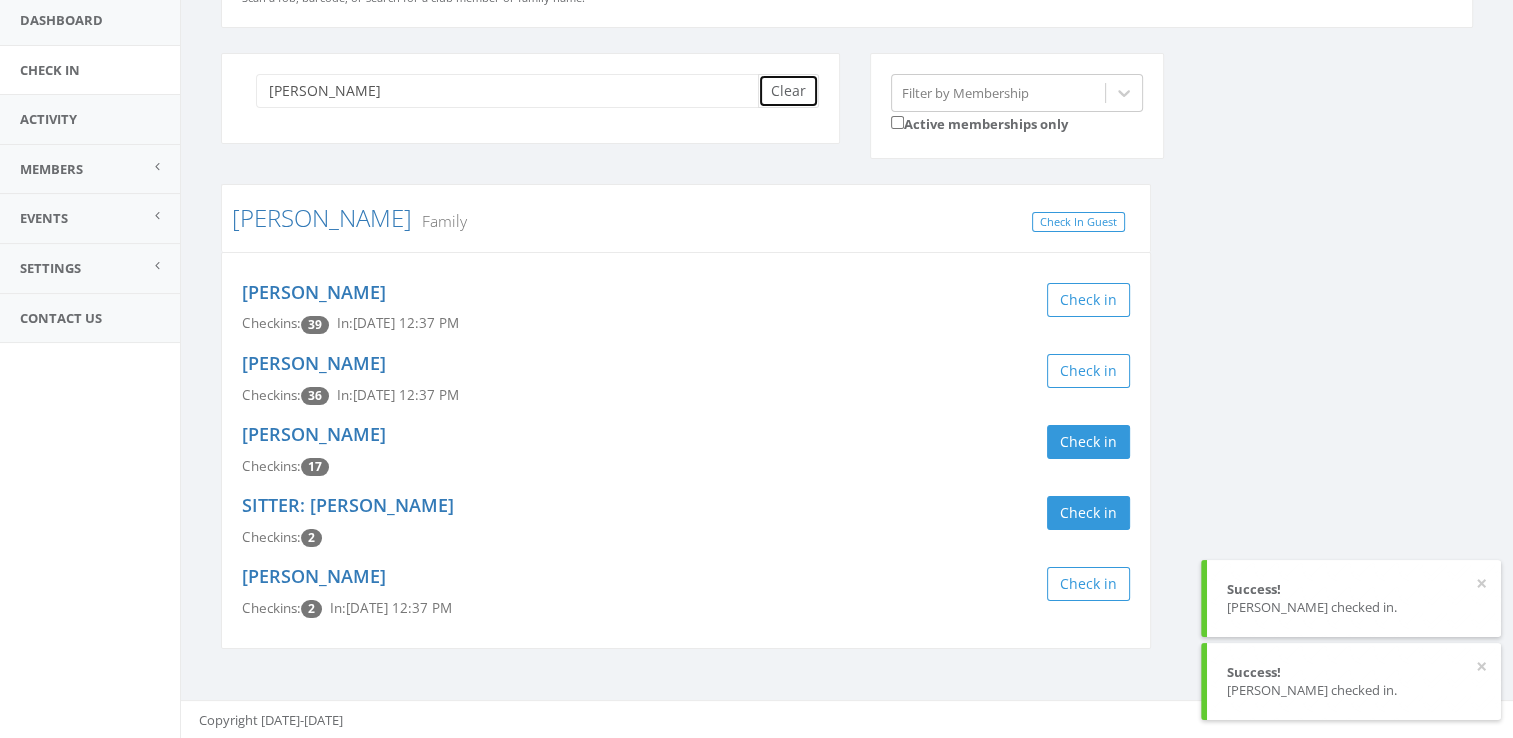 click on "Clear" at bounding box center (788, 91) 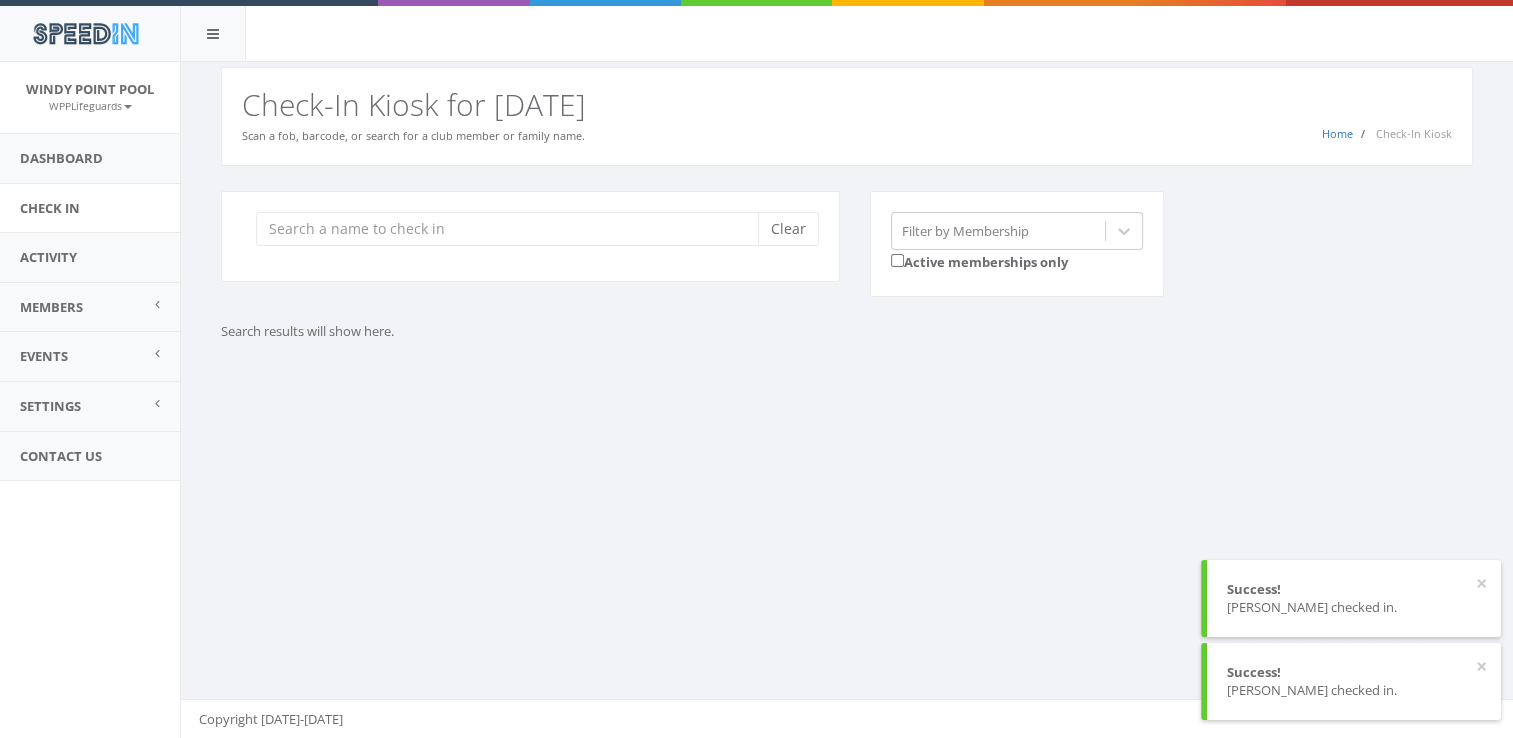 click on "Clear Filter by Membership  Active memberships only" at bounding box center [854, 257] 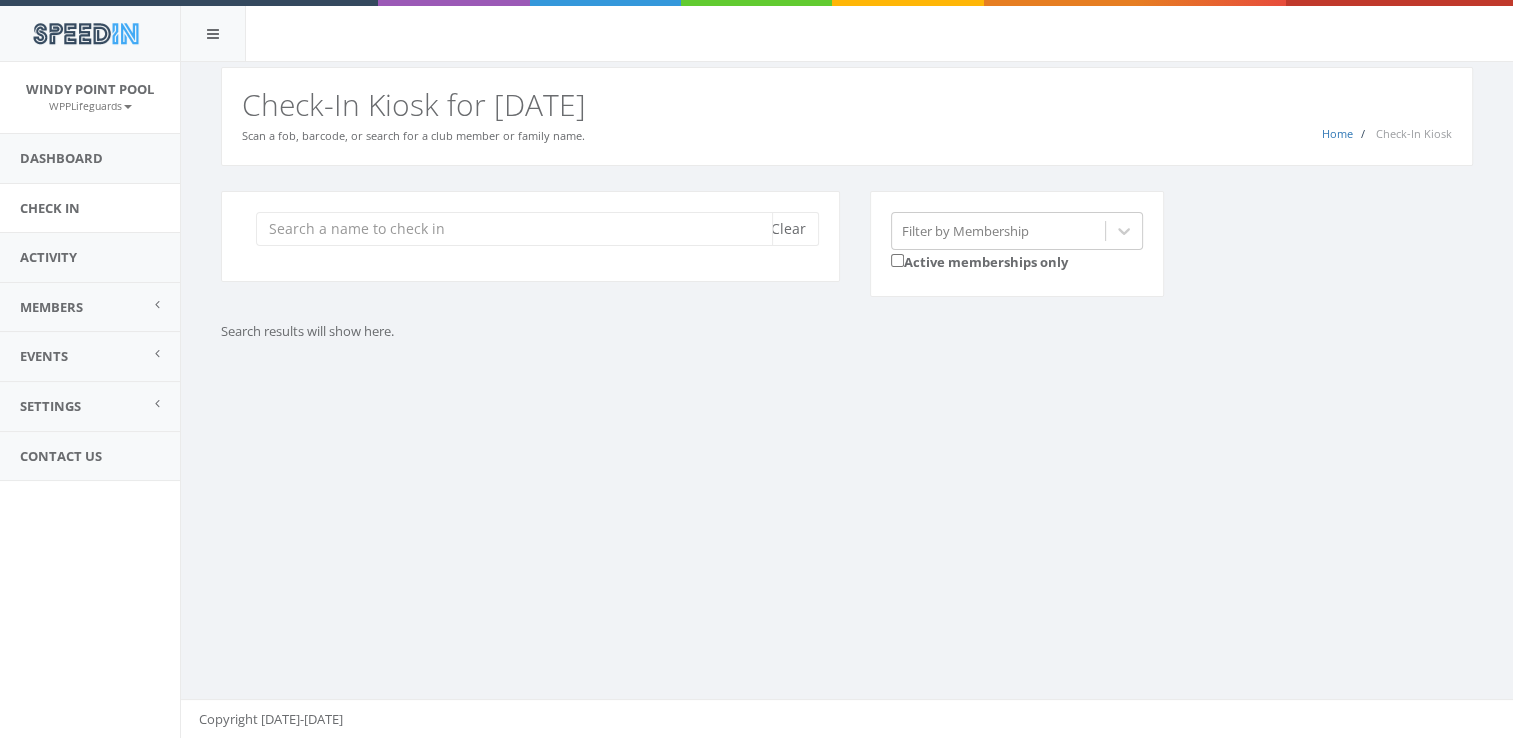 click at bounding box center (514, 229) 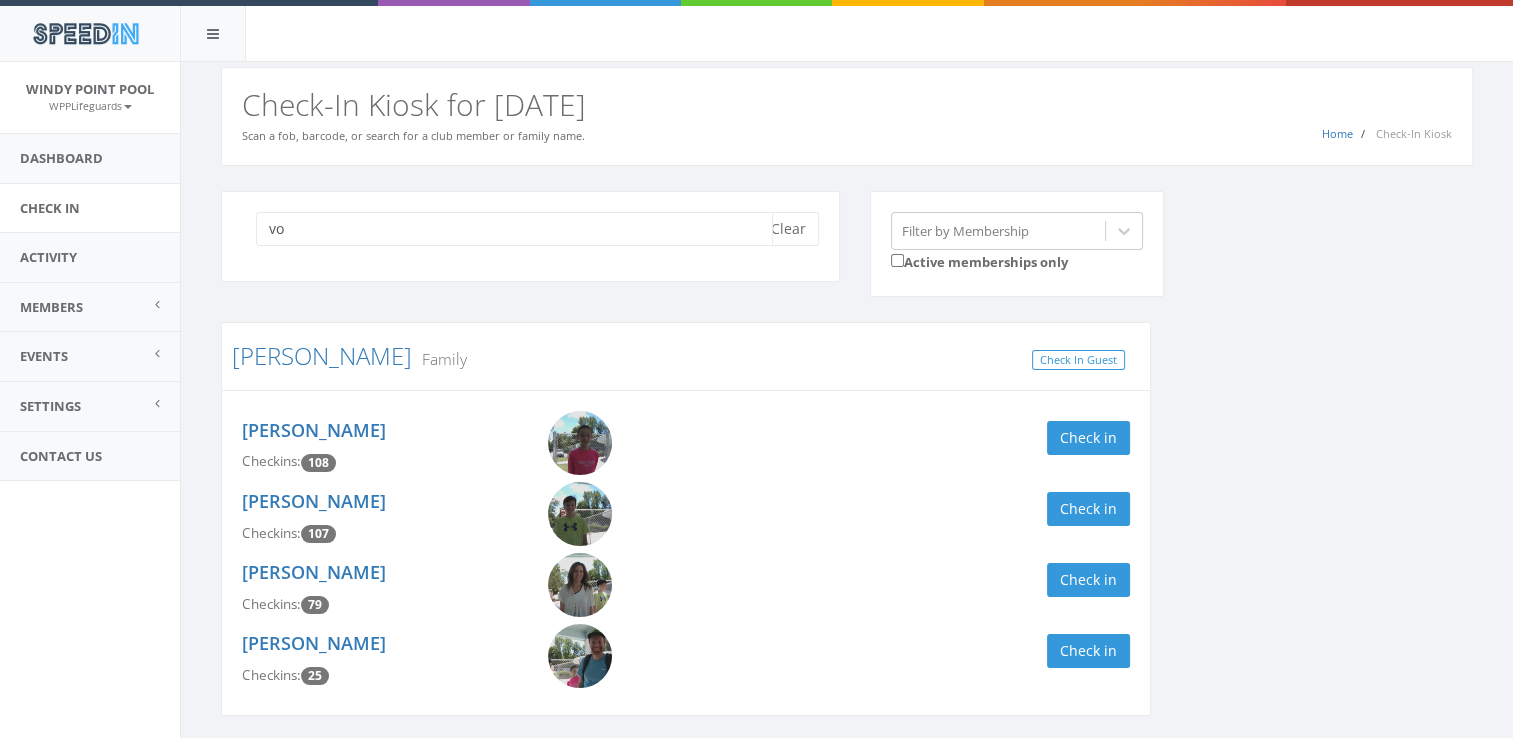 type on "v" 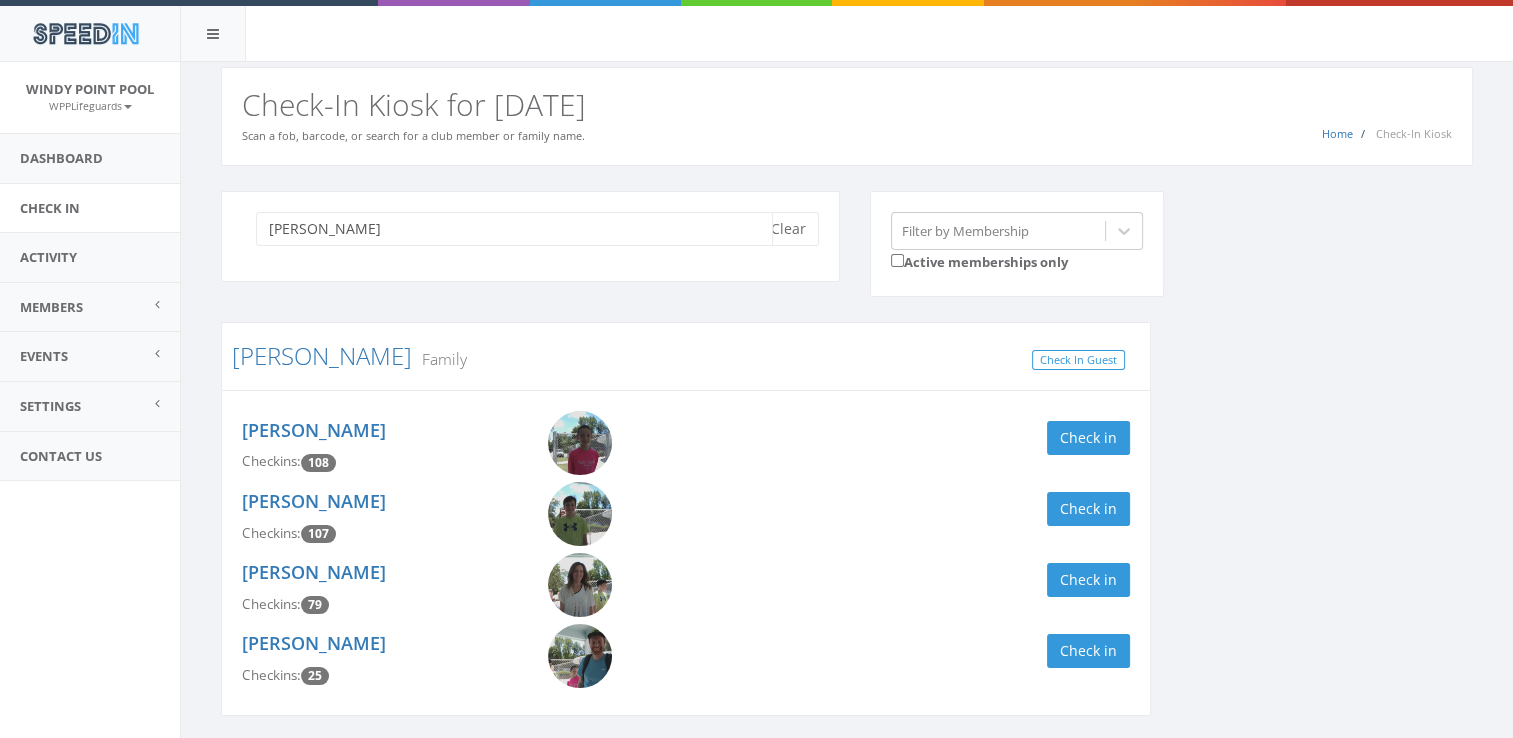 type on "sadie" 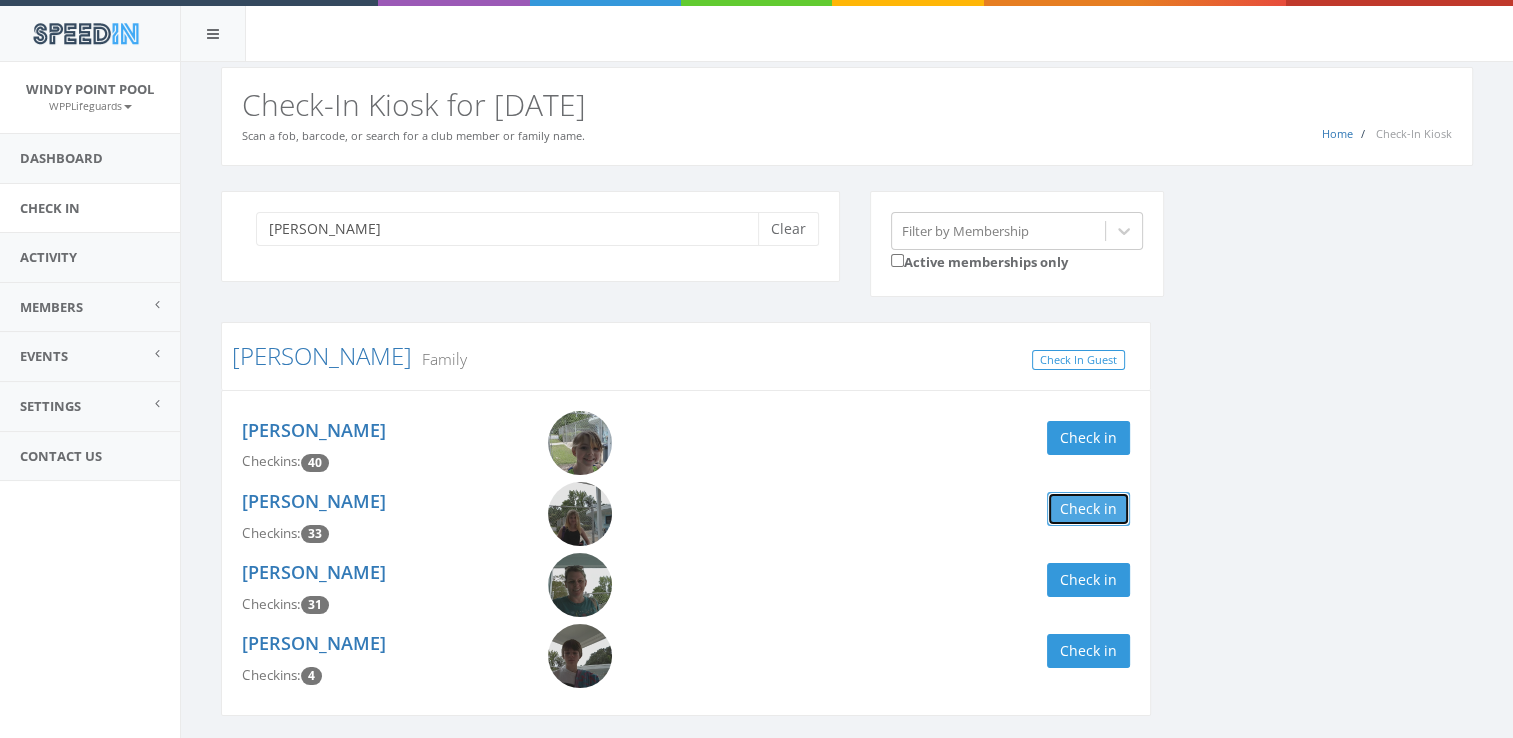 click on "Check in" at bounding box center (1088, 509) 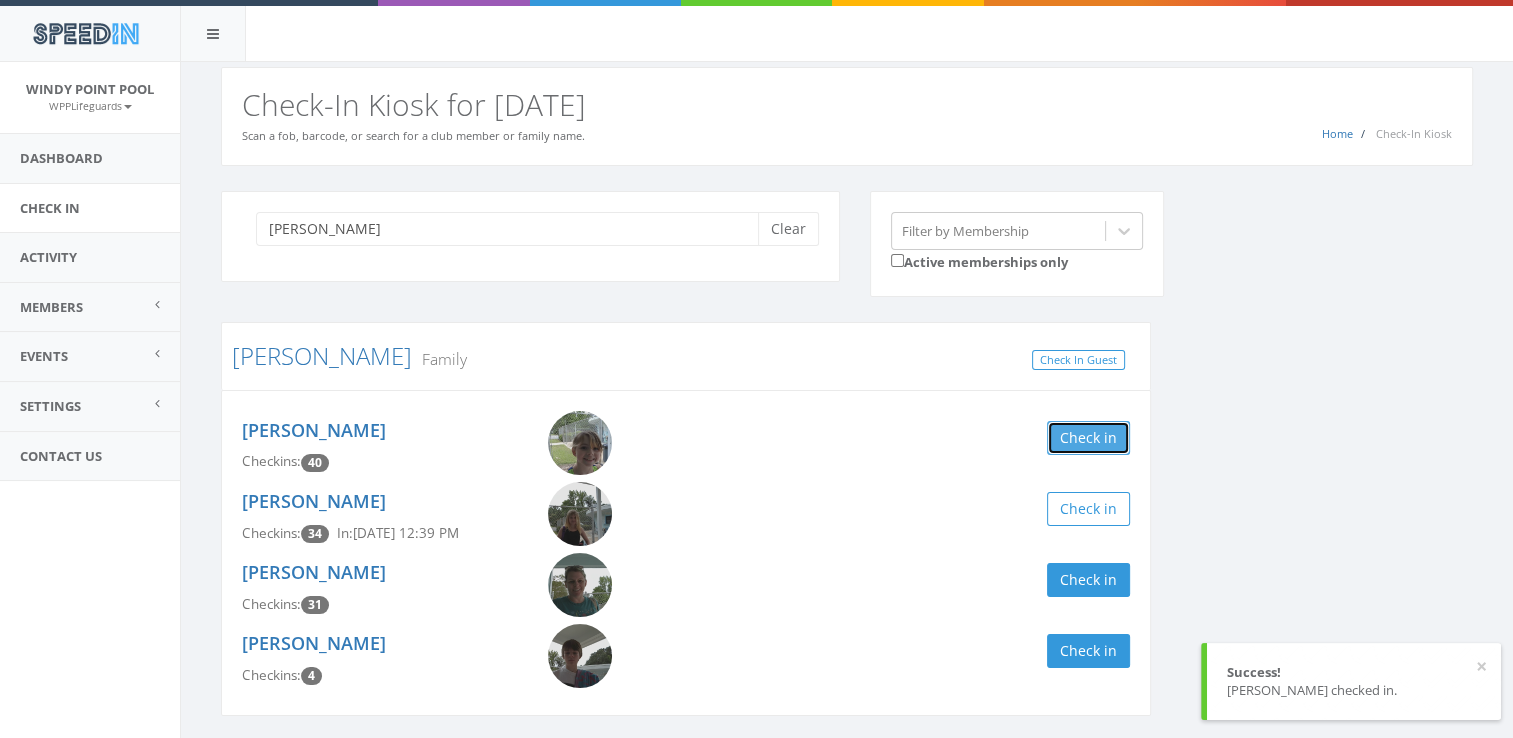 click on "Check in" at bounding box center [1088, 438] 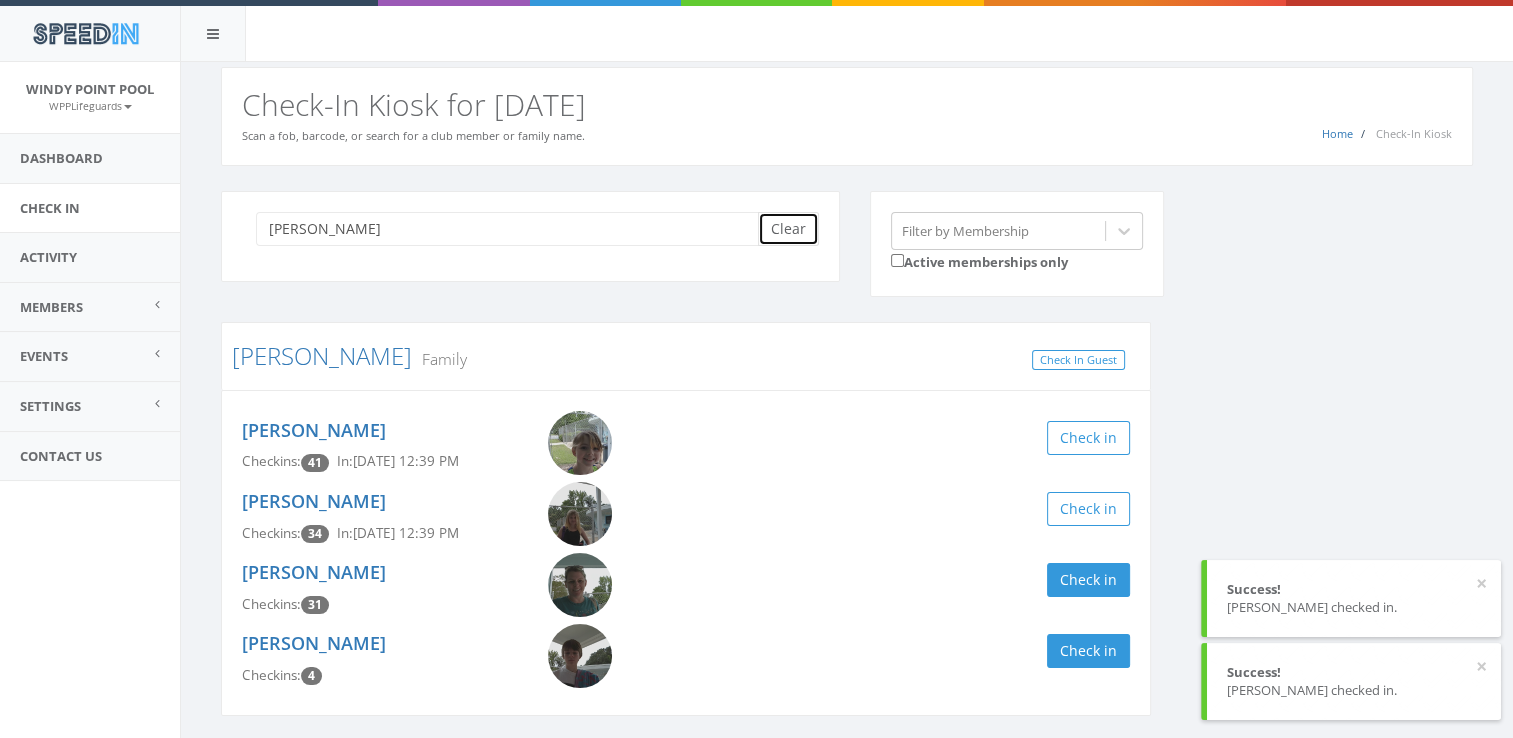 click on "Clear" at bounding box center [788, 229] 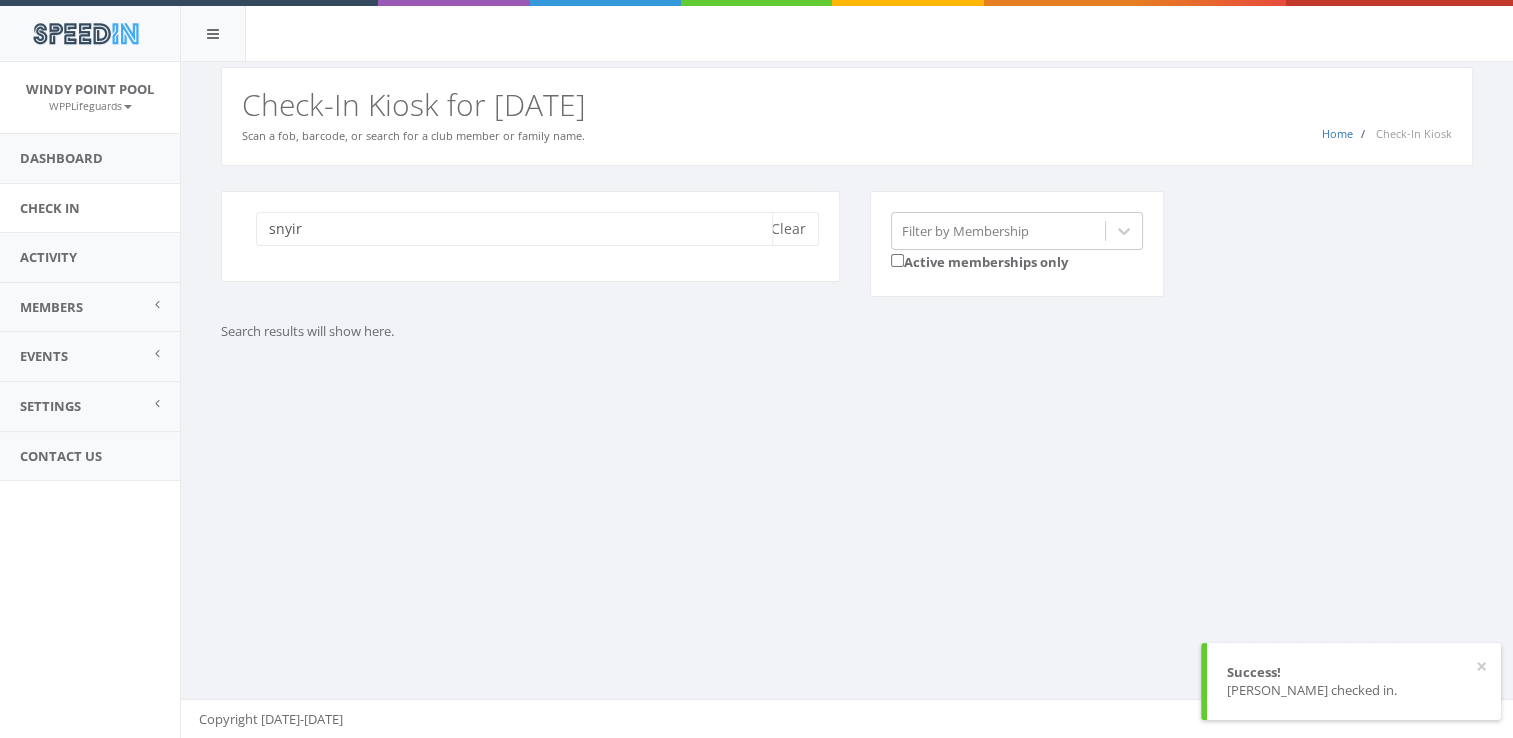 type on "snyir" 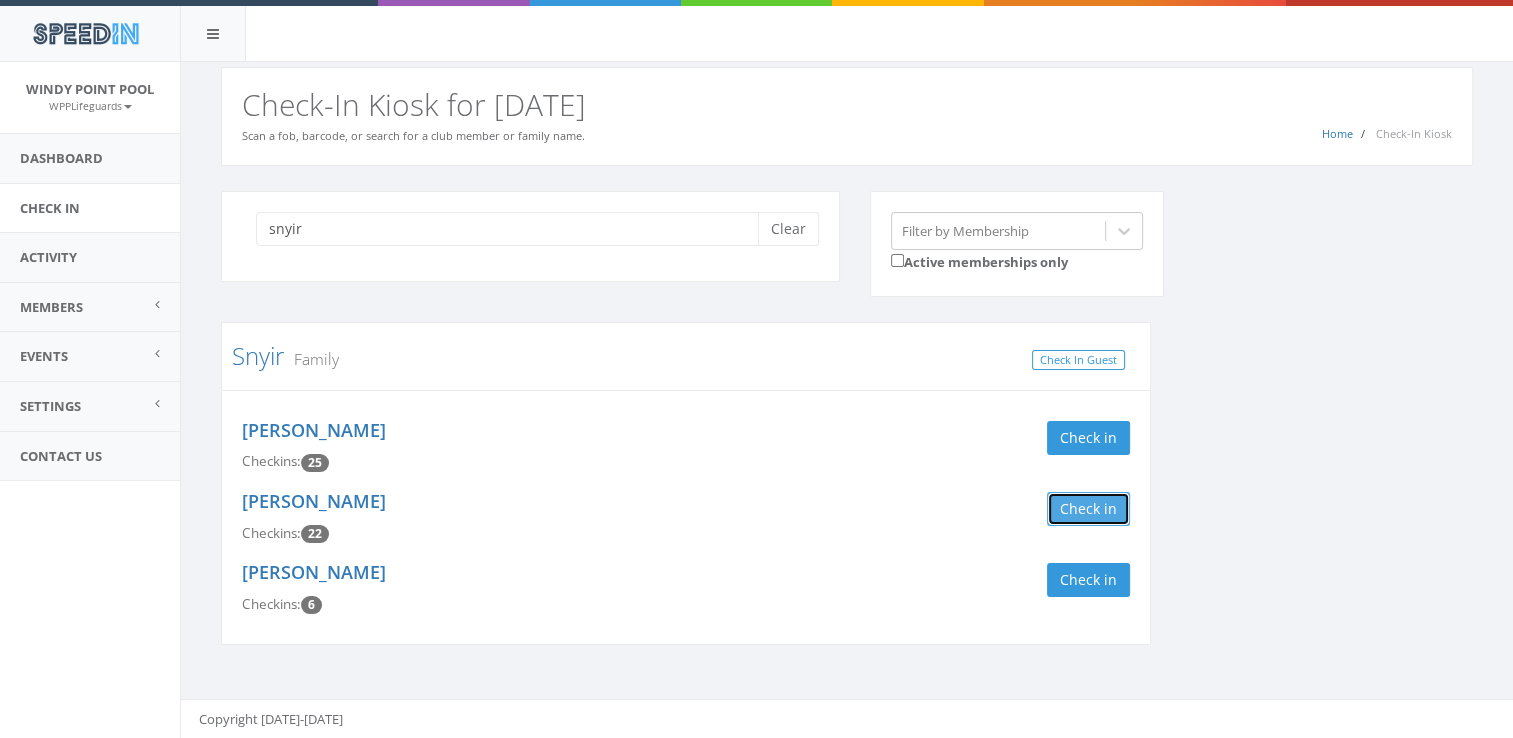 click on "Check in" at bounding box center (1088, 509) 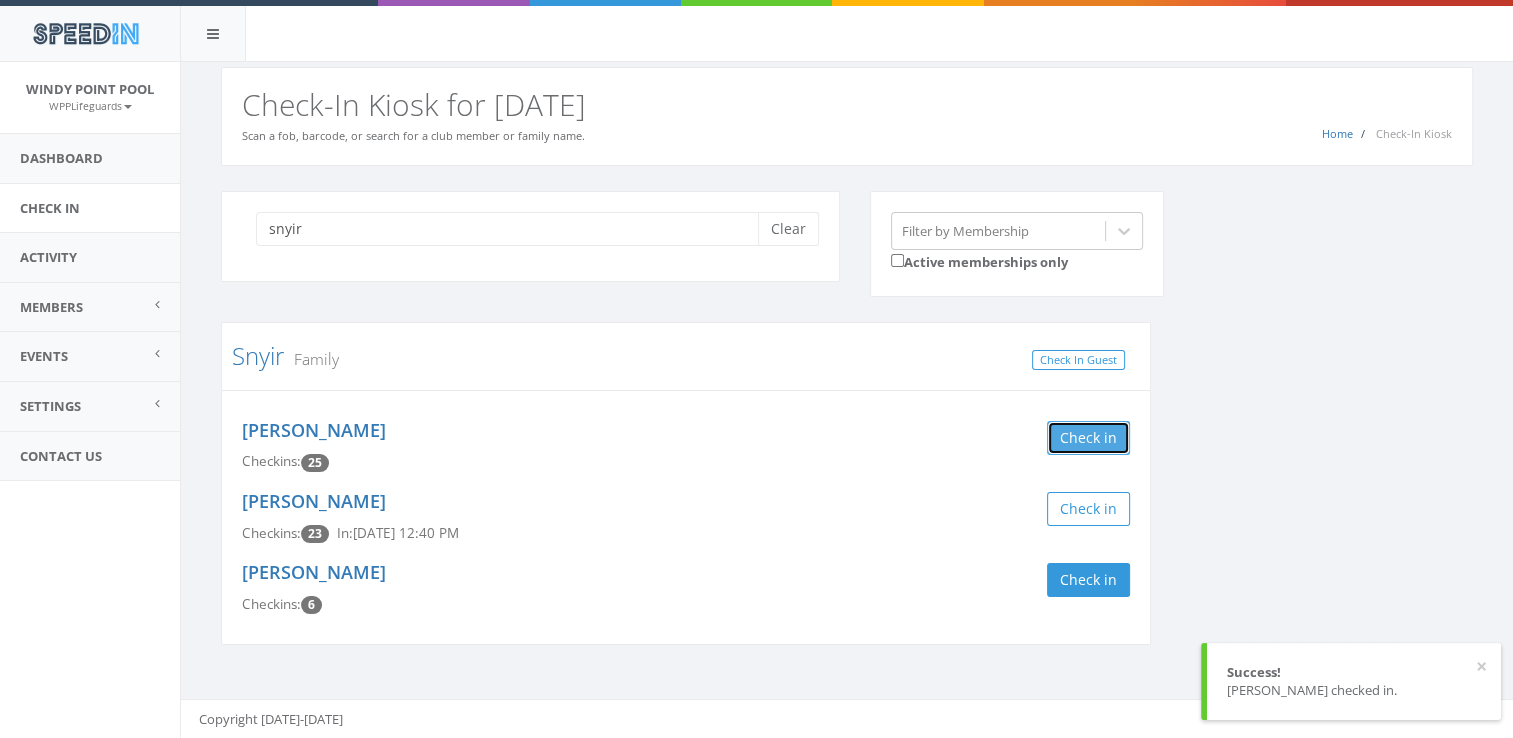 click on "Check in" at bounding box center (1088, 438) 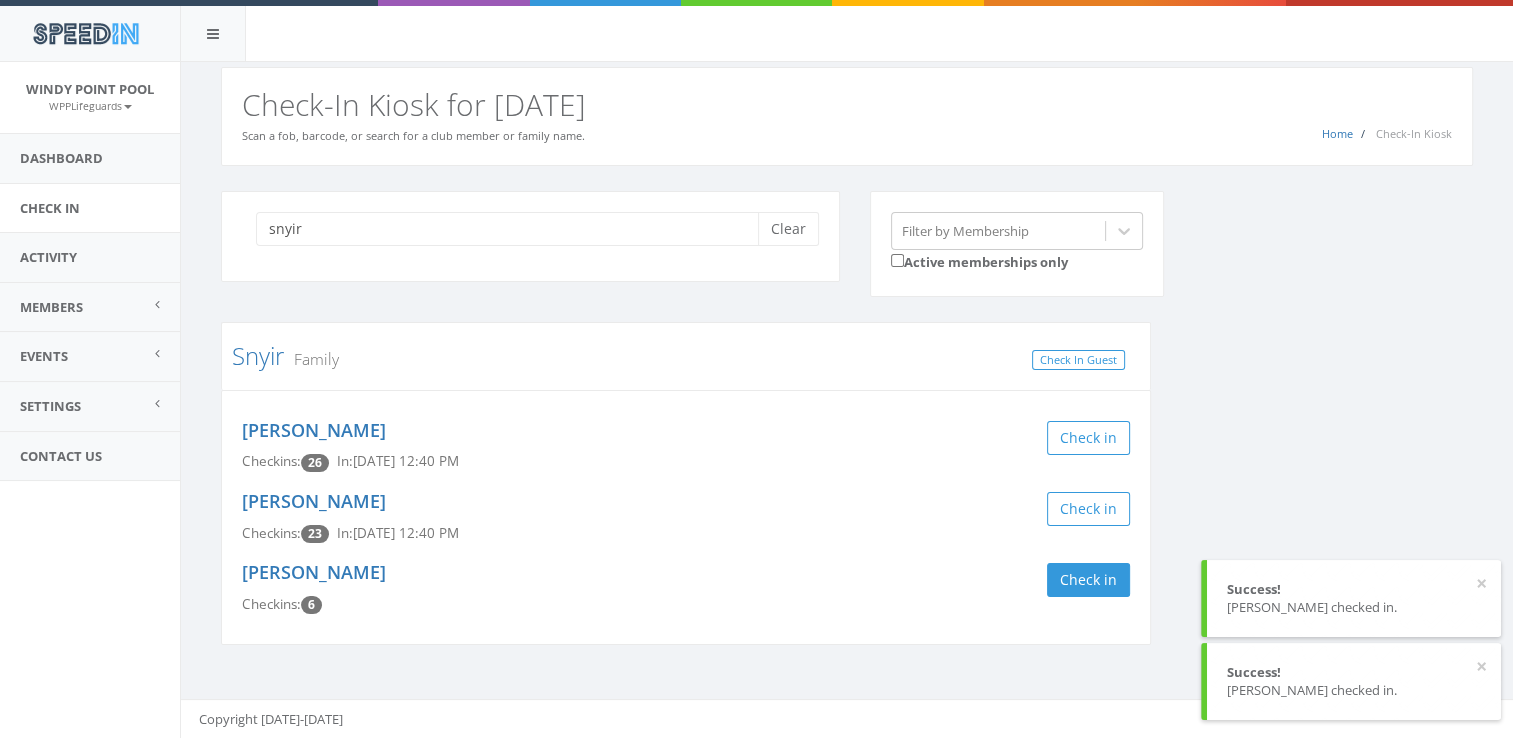 click on "Daisy Snyir Checkins:  26 In:  Jul 1, 12:40 PM Check in Tom Snyir Checkins:  23 In:  Jul 1, 12:40 PM Check in Jacob Snyir Checkins:  6 Check in" at bounding box center (686, 518) 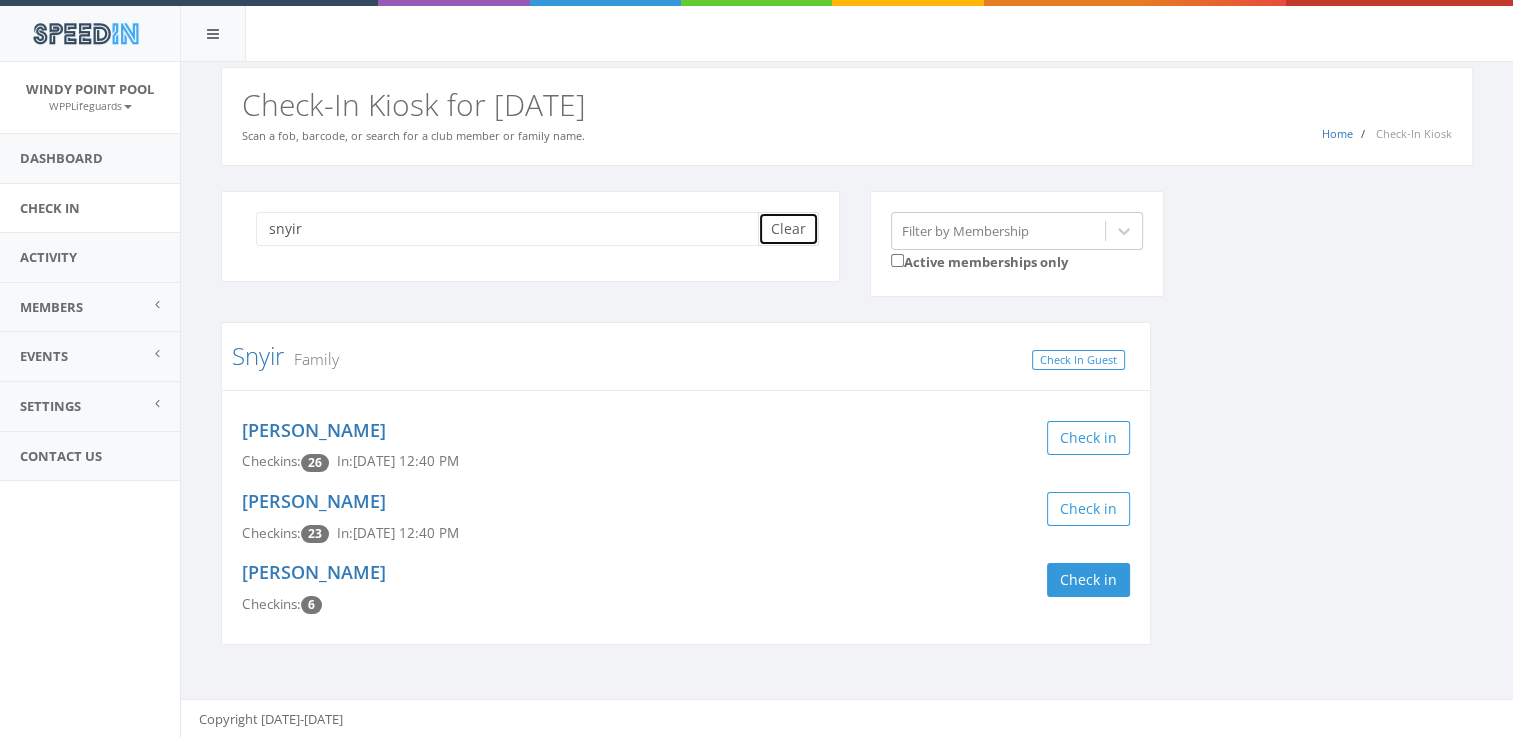 click on "Clear" at bounding box center [788, 229] 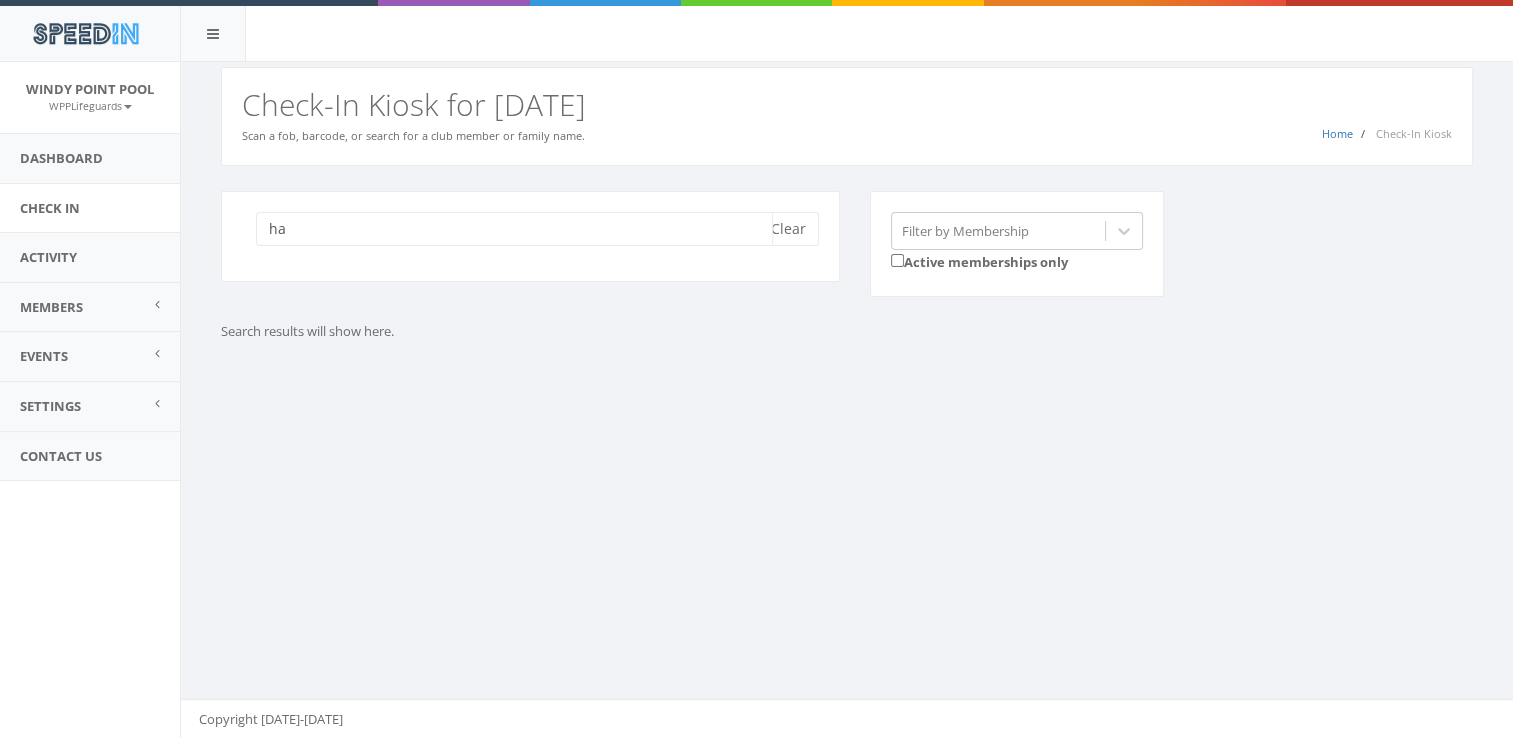 type on "h" 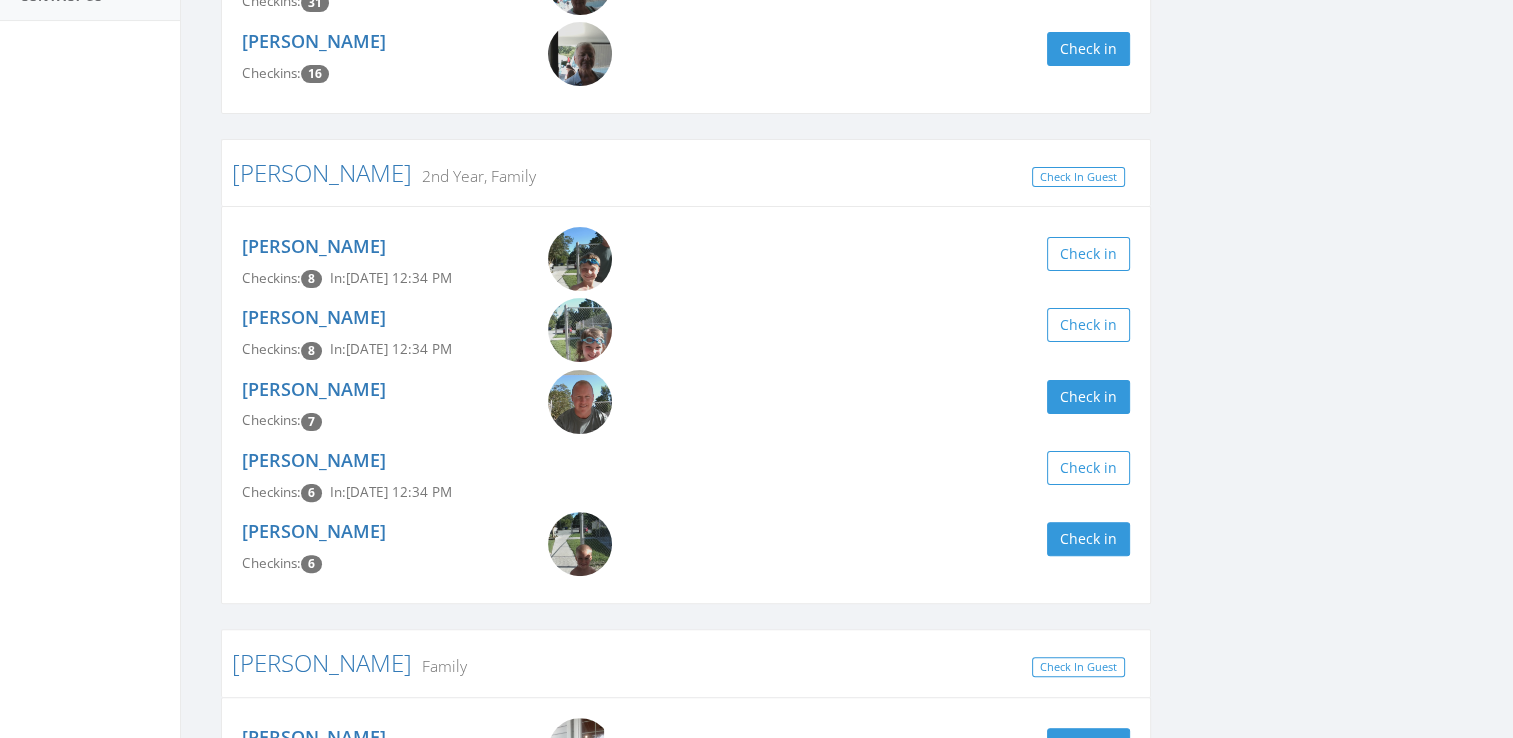 scroll, scrollTop: 480, scrollLeft: 0, axis: vertical 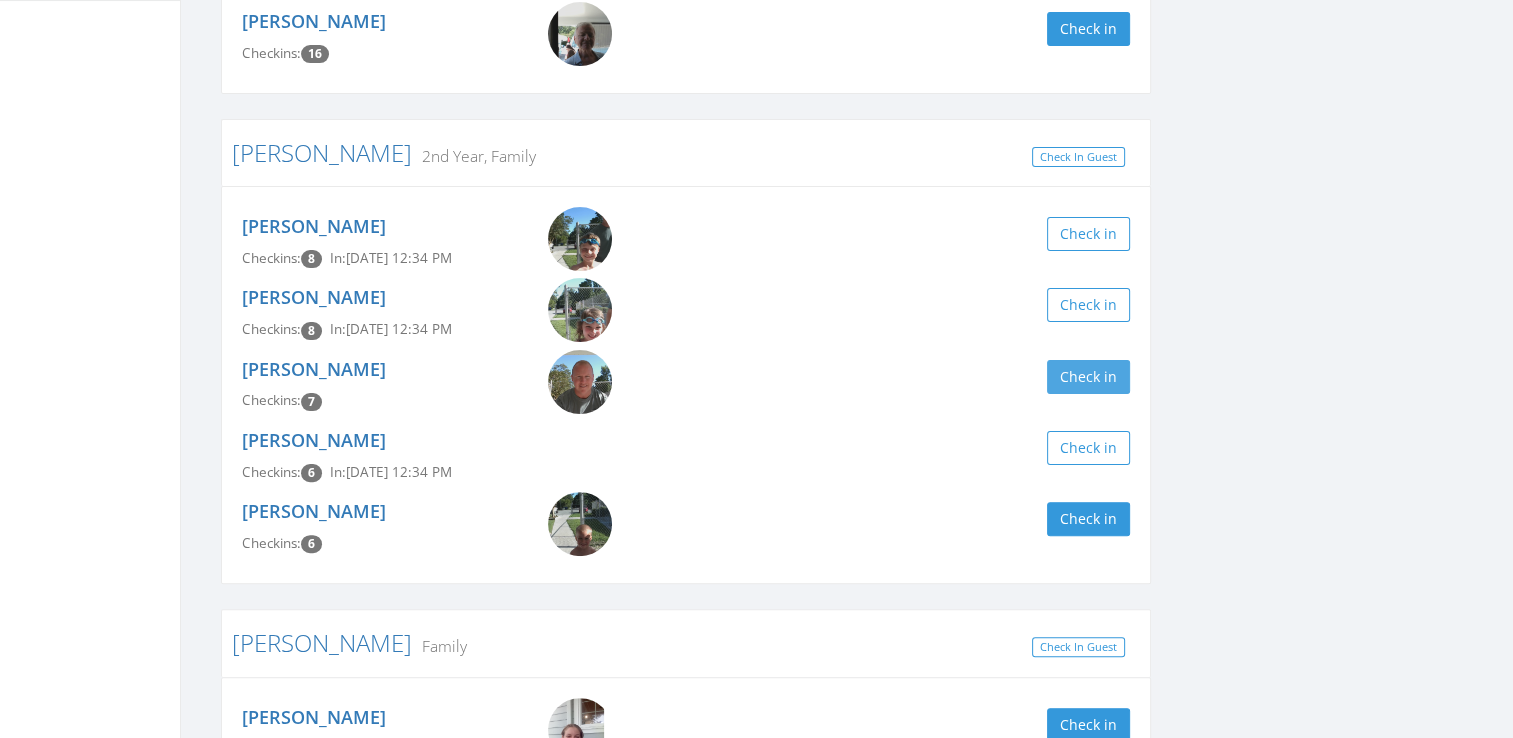 type on "Tim" 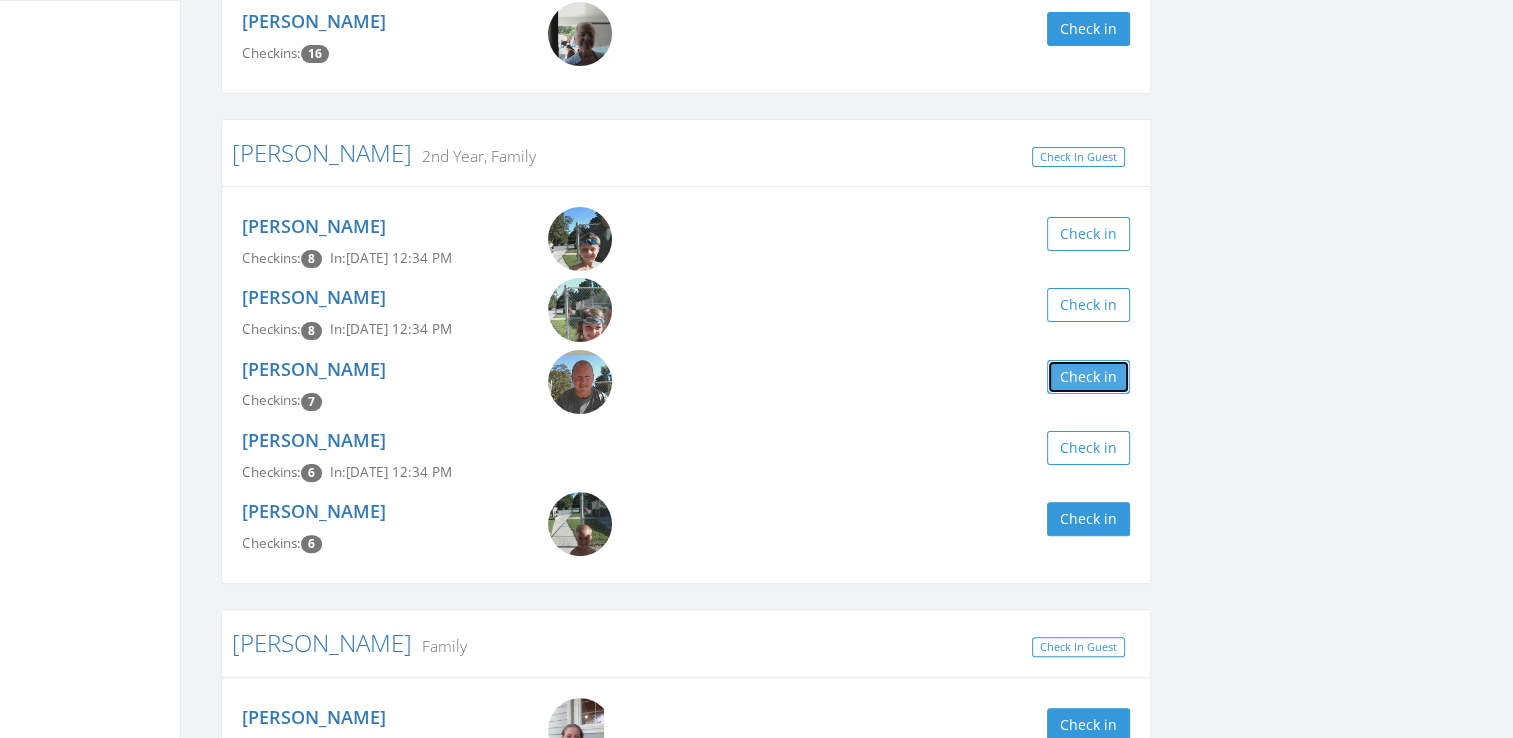 click on "Check in" at bounding box center (1088, 377) 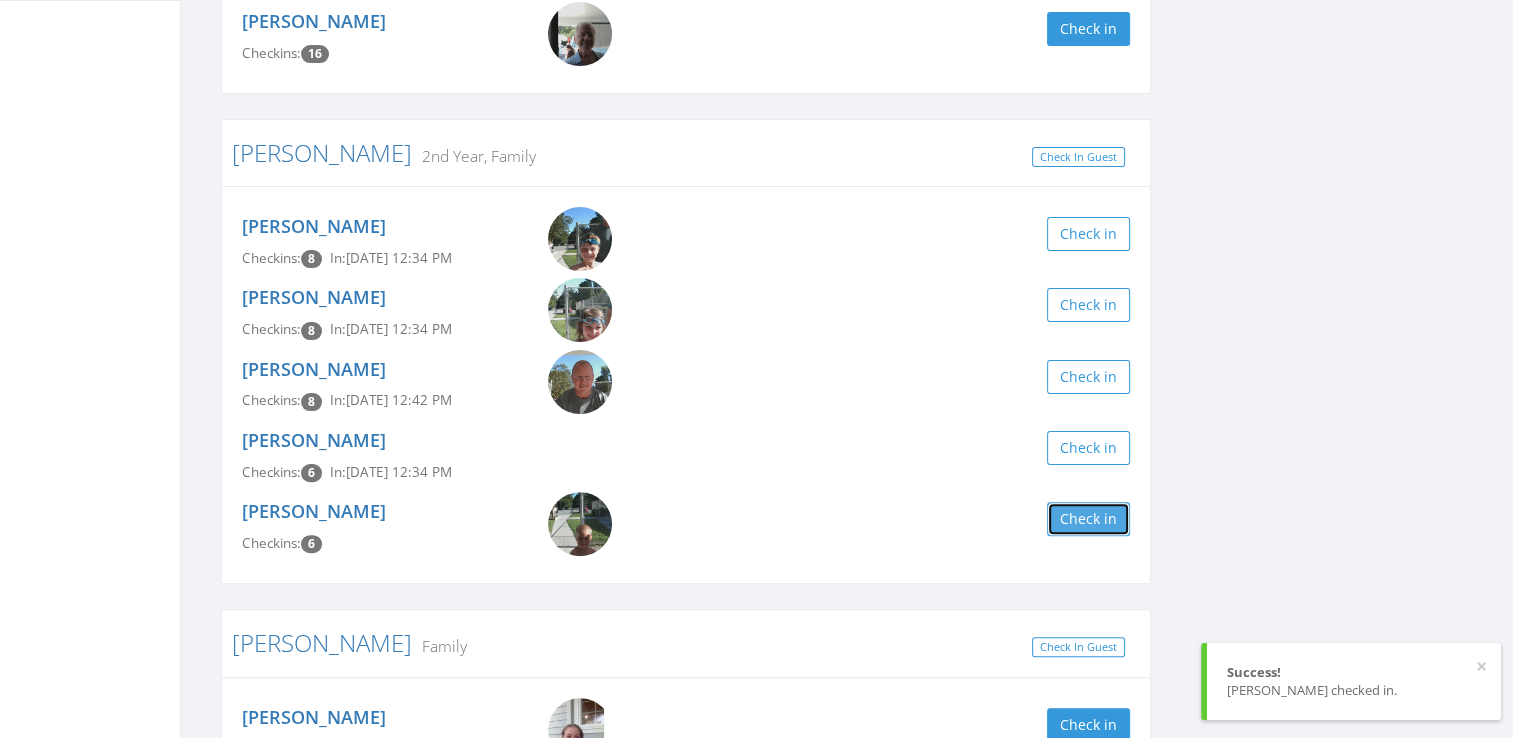 click on "Check in" at bounding box center (1088, 519) 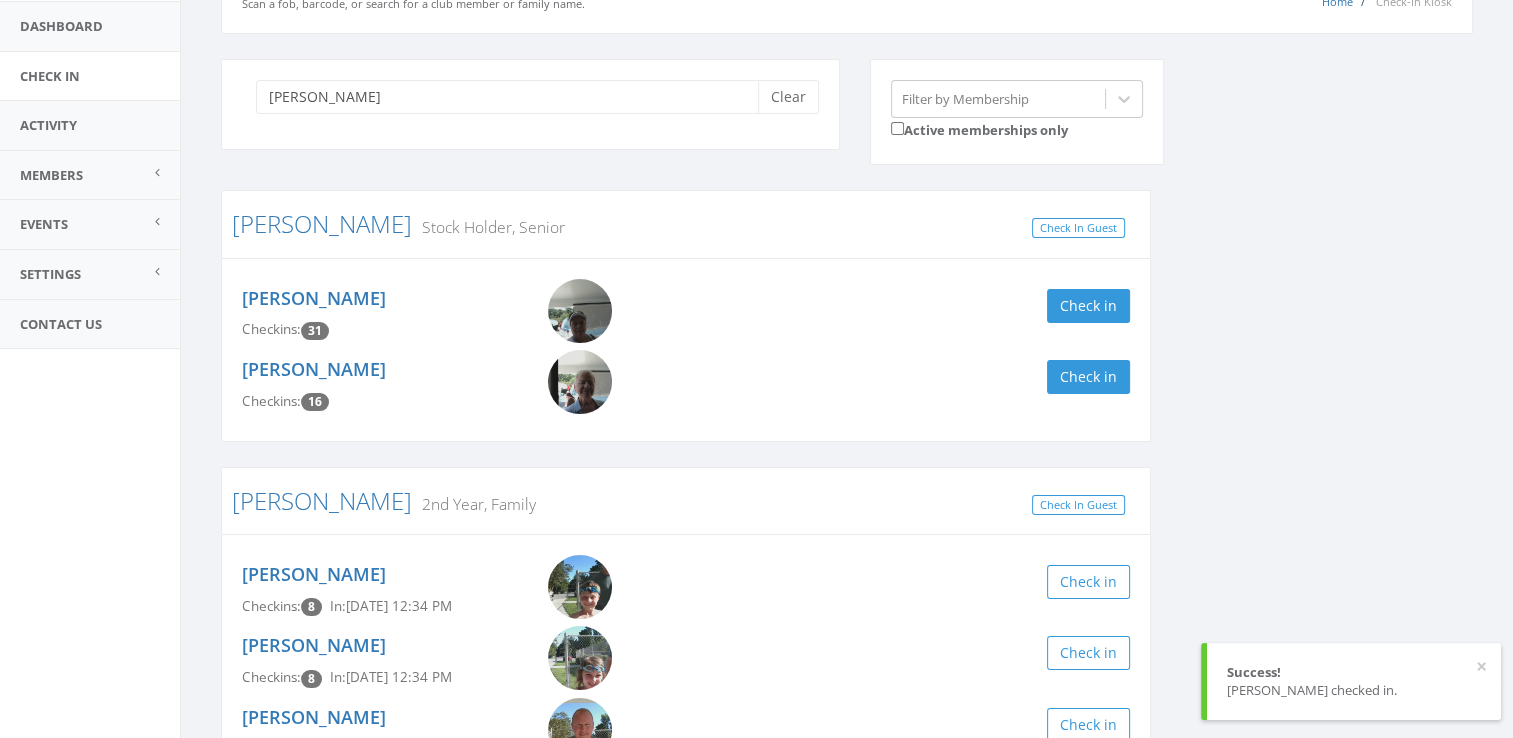 scroll, scrollTop: 0, scrollLeft: 0, axis: both 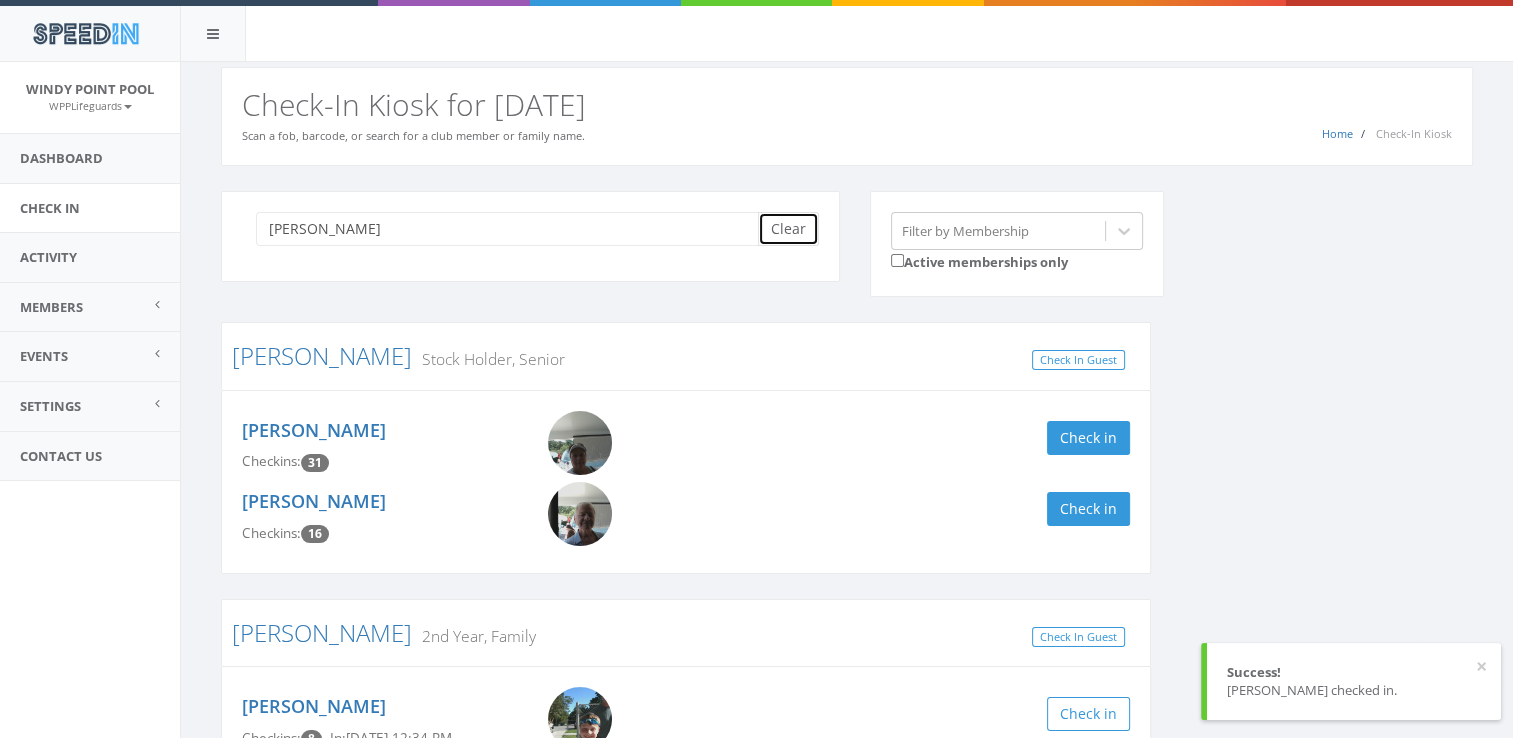 click on "Clear" at bounding box center [788, 229] 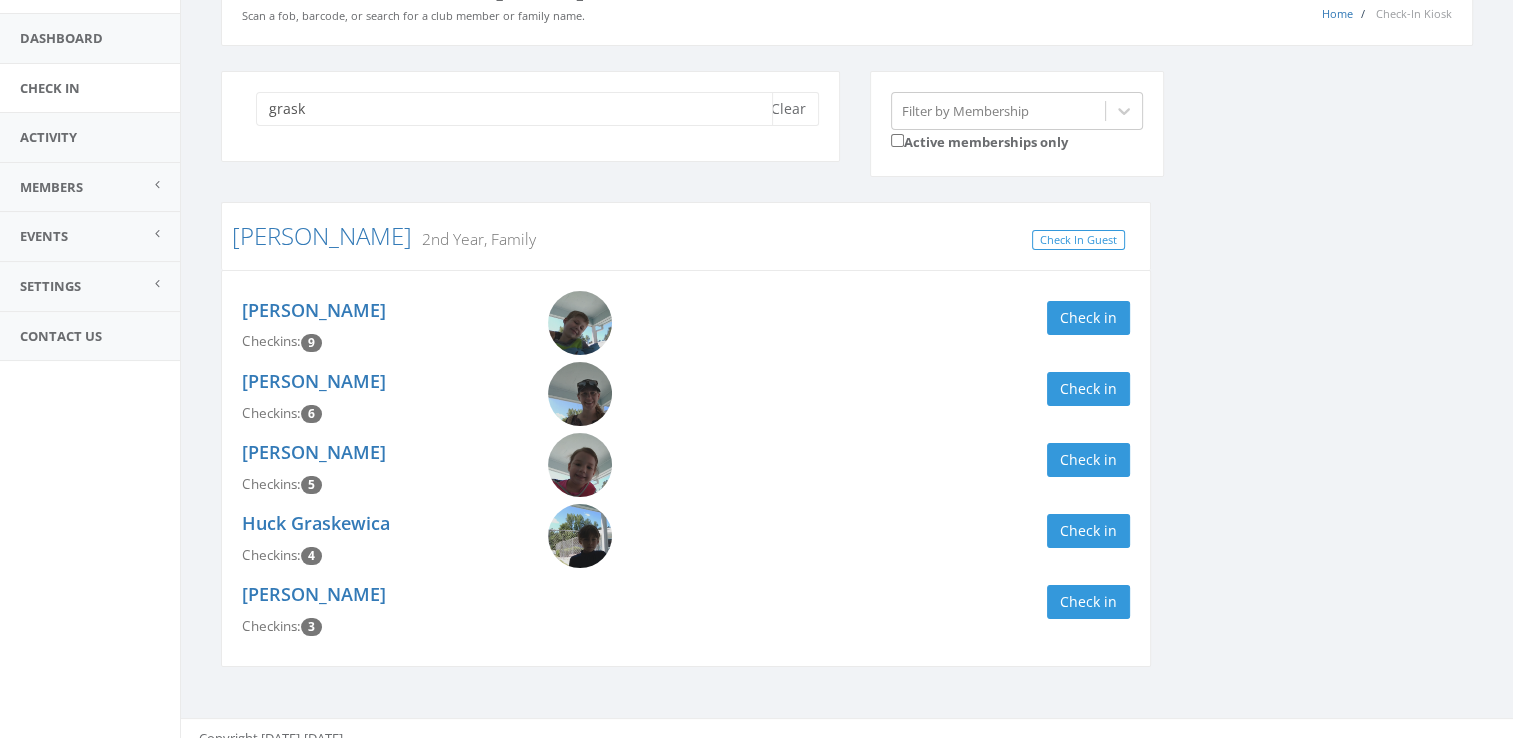 scroll, scrollTop: 124, scrollLeft: 0, axis: vertical 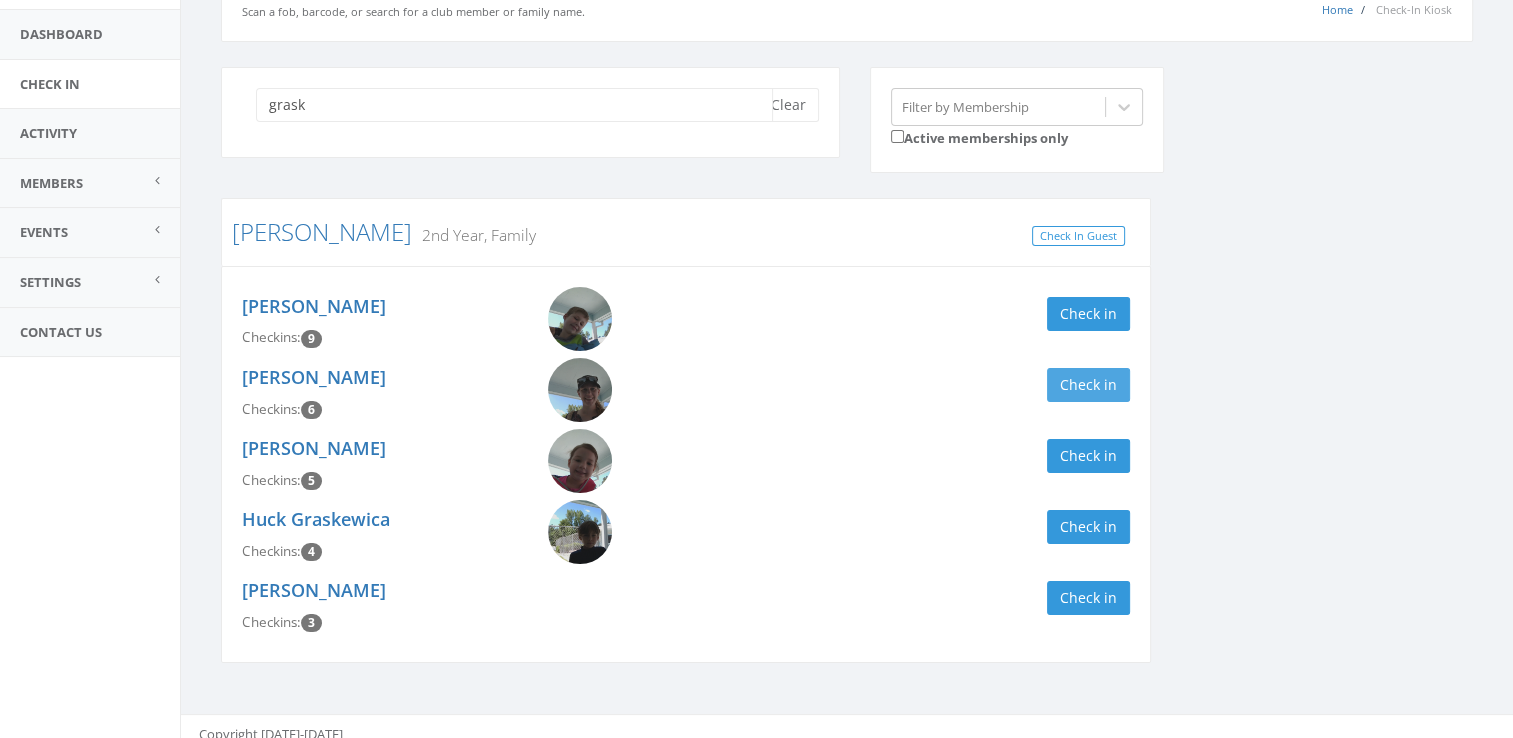 type on "grask" 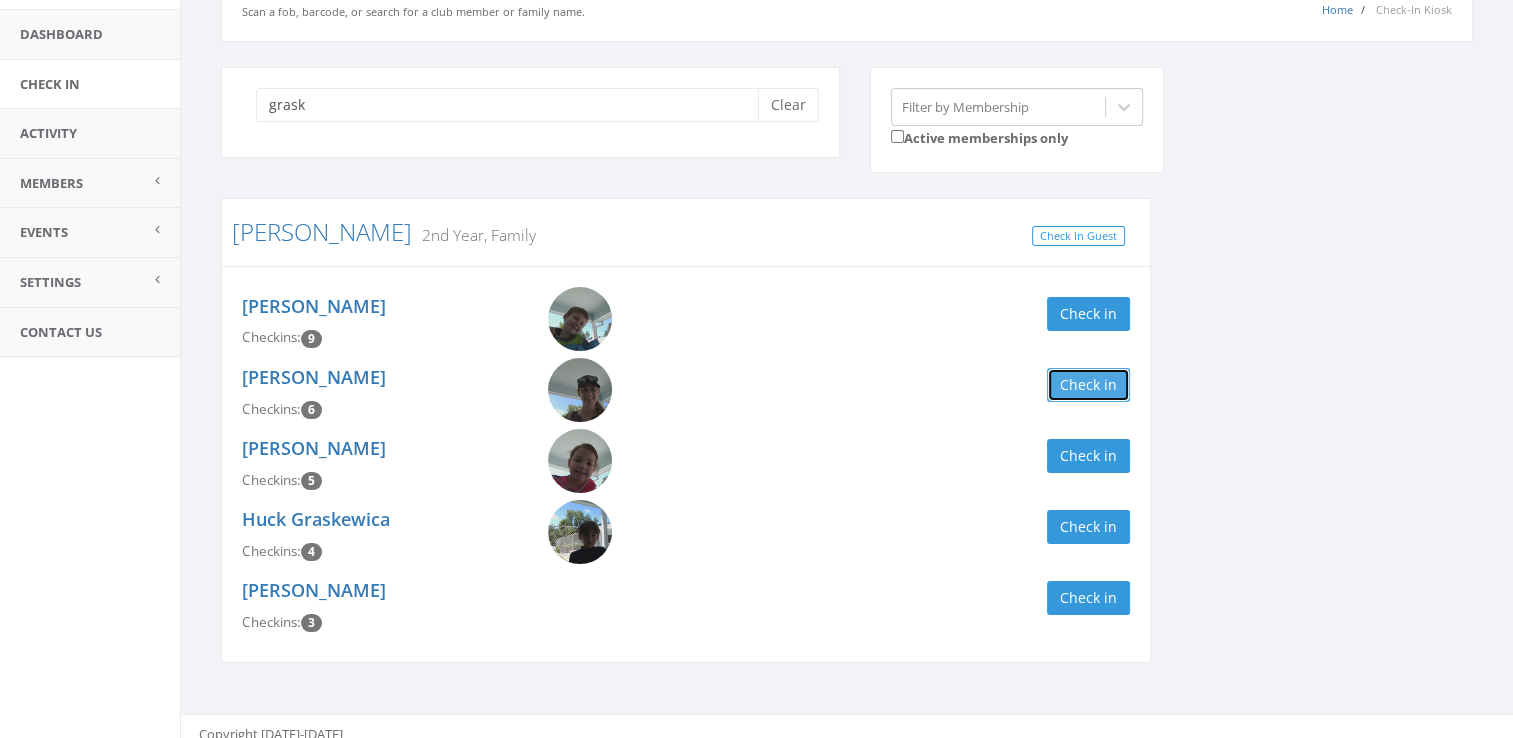click on "Check in" at bounding box center [1088, 385] 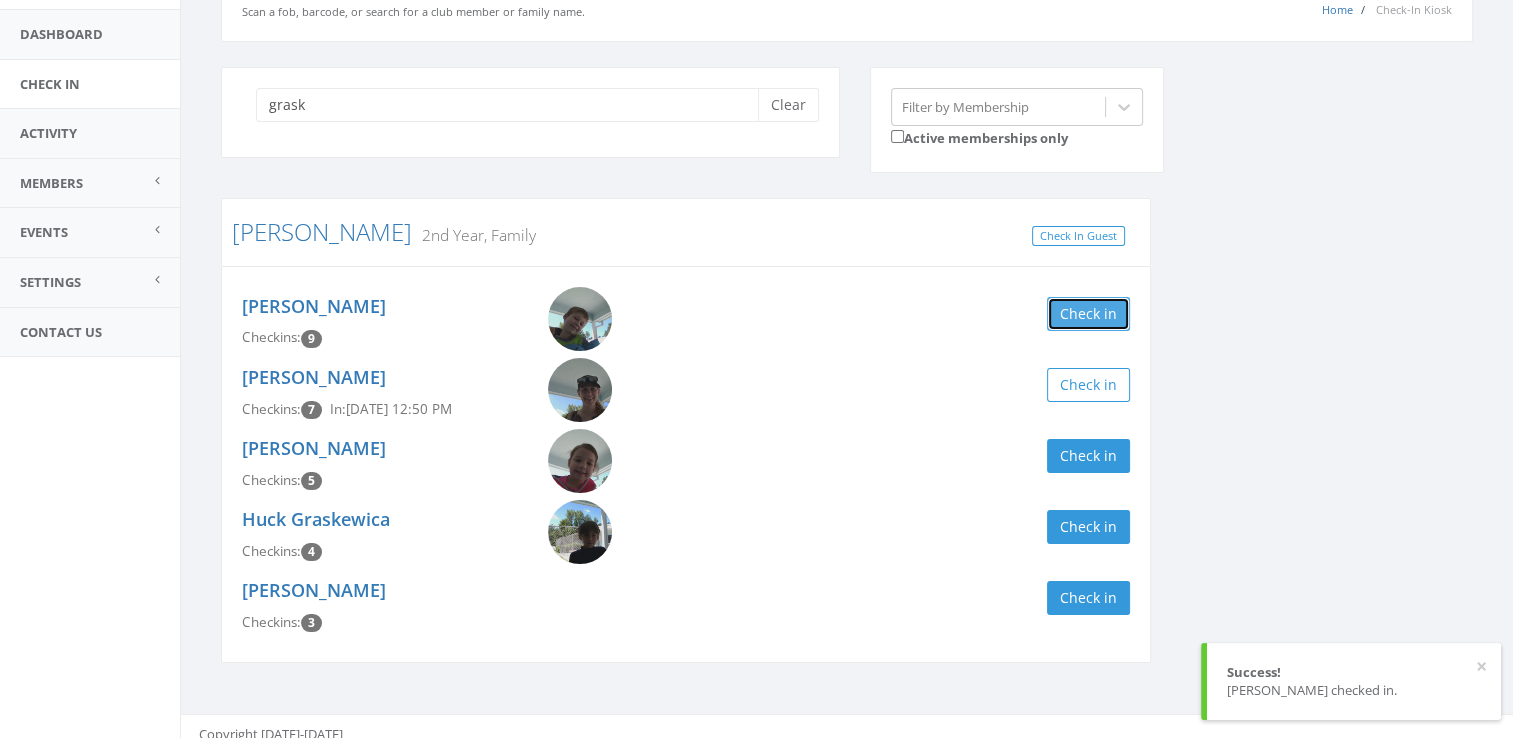 click on "Check in" at bounding box center [1088, 314] 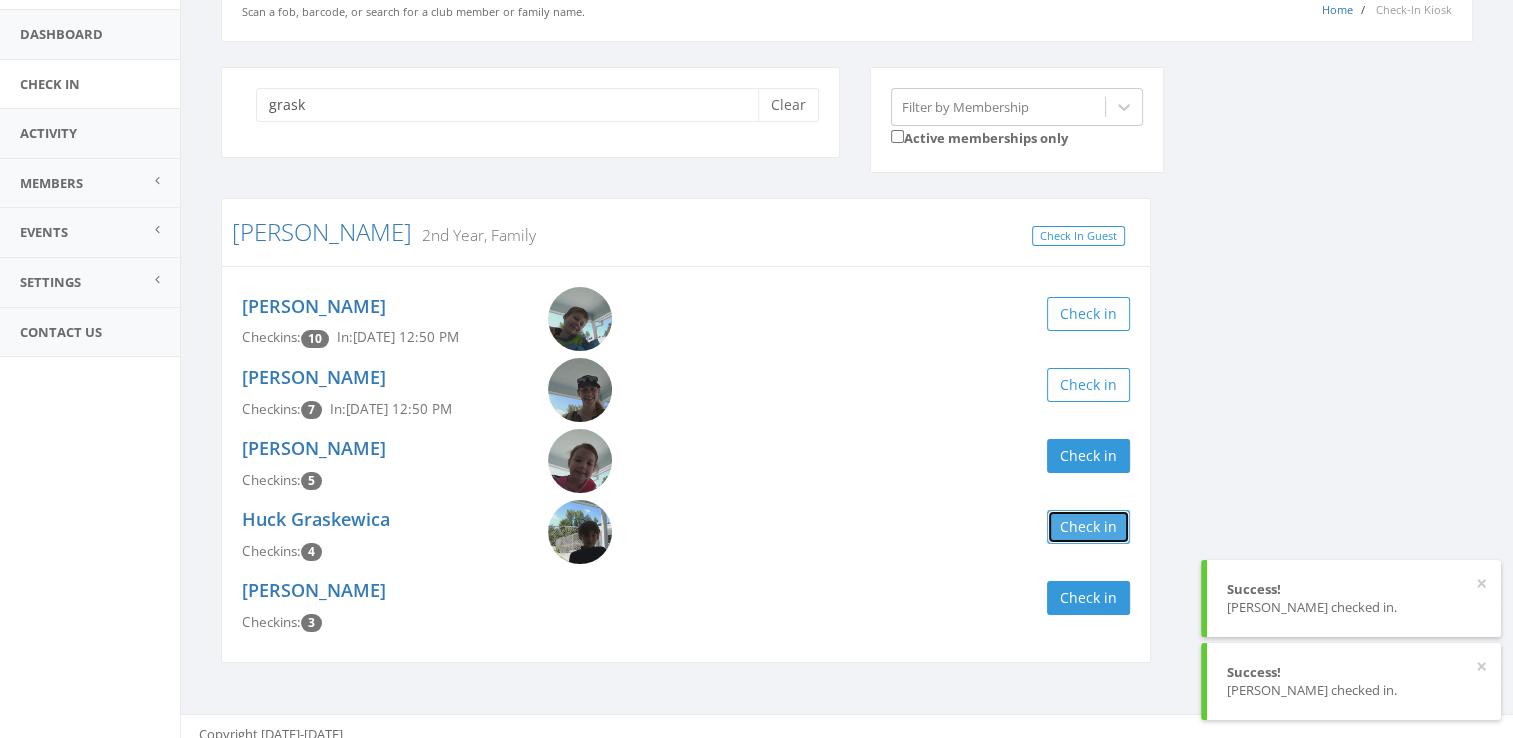 click on "Check in" at bounding box center [1088, 527] 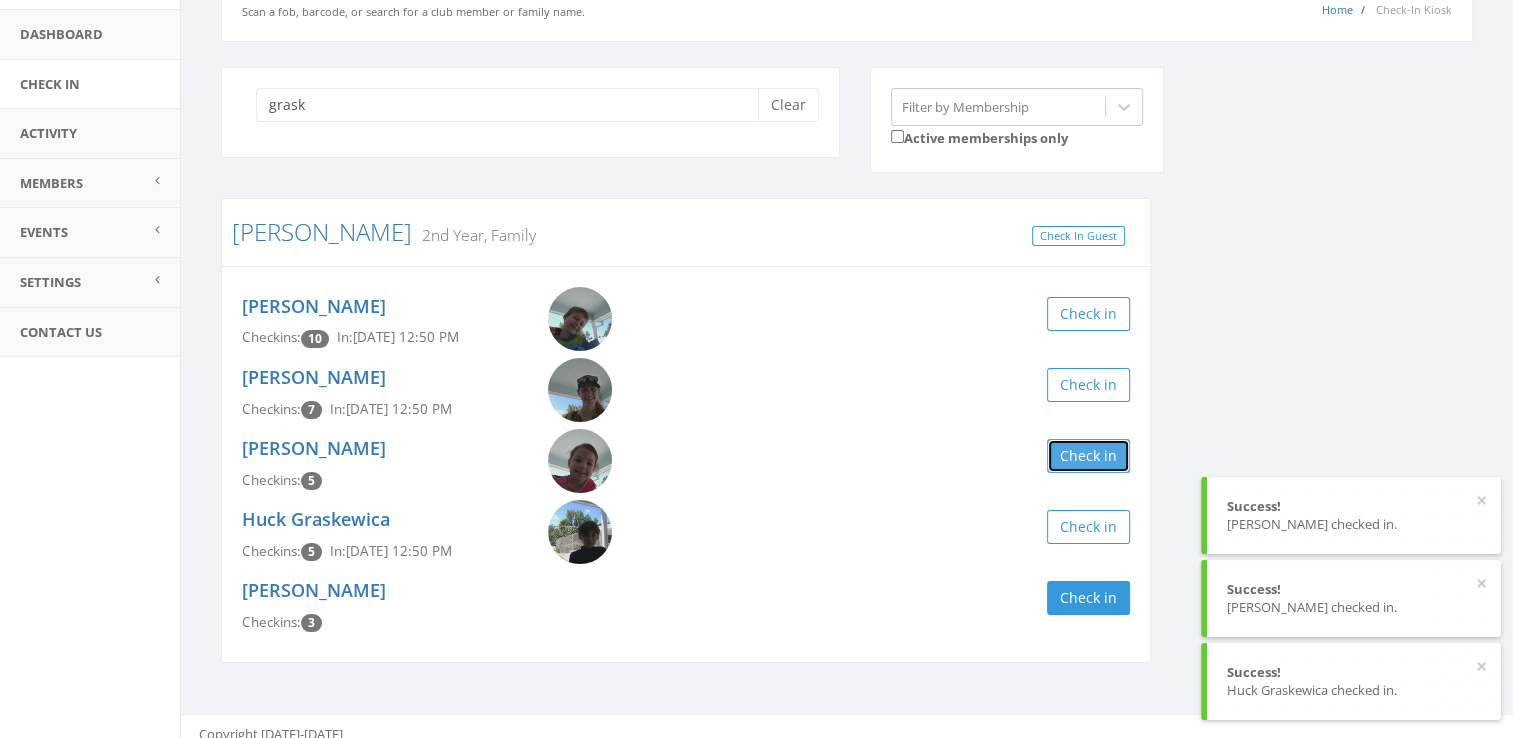 click on "Check in" at bounding box center (1088, 456) 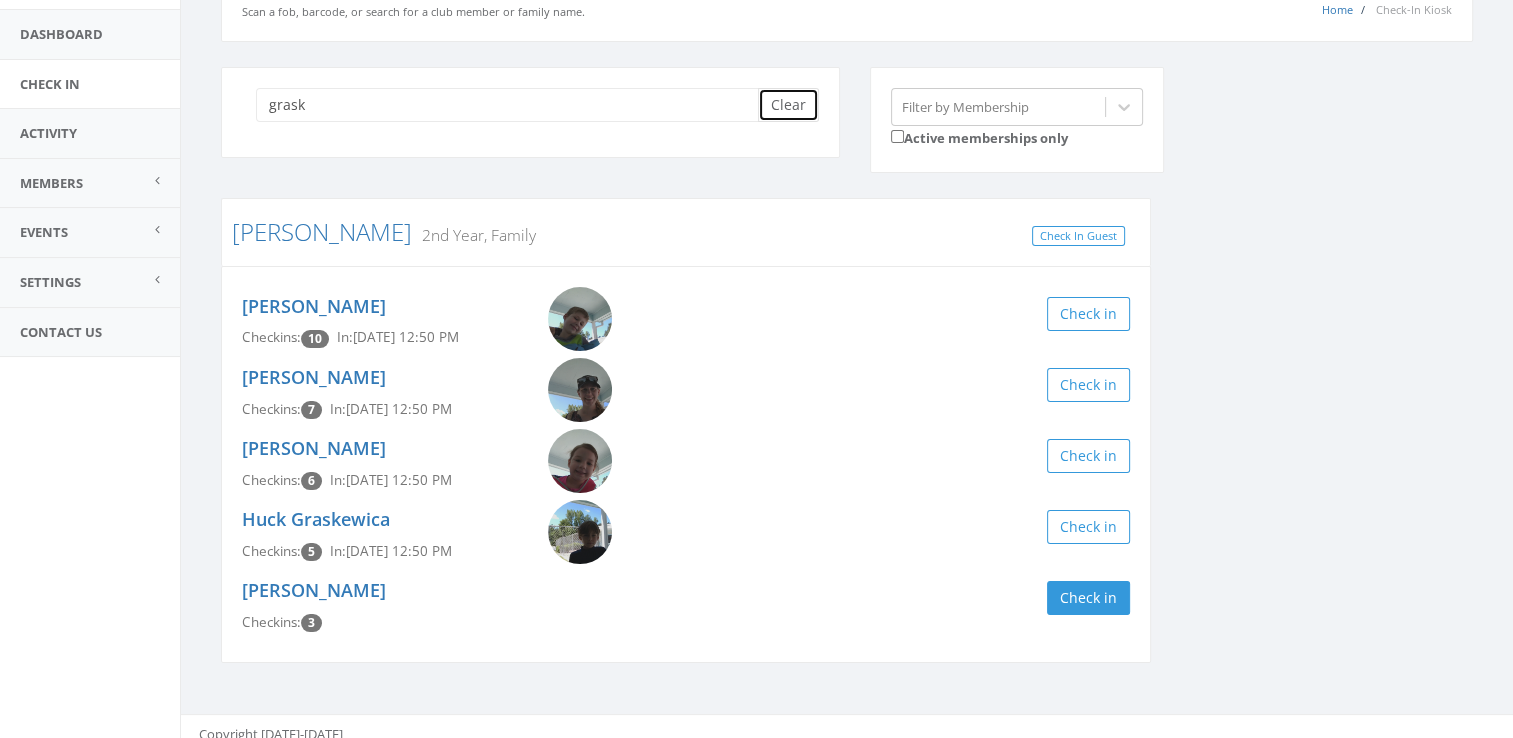 click on "Clear" at bounding box center [788, 105] 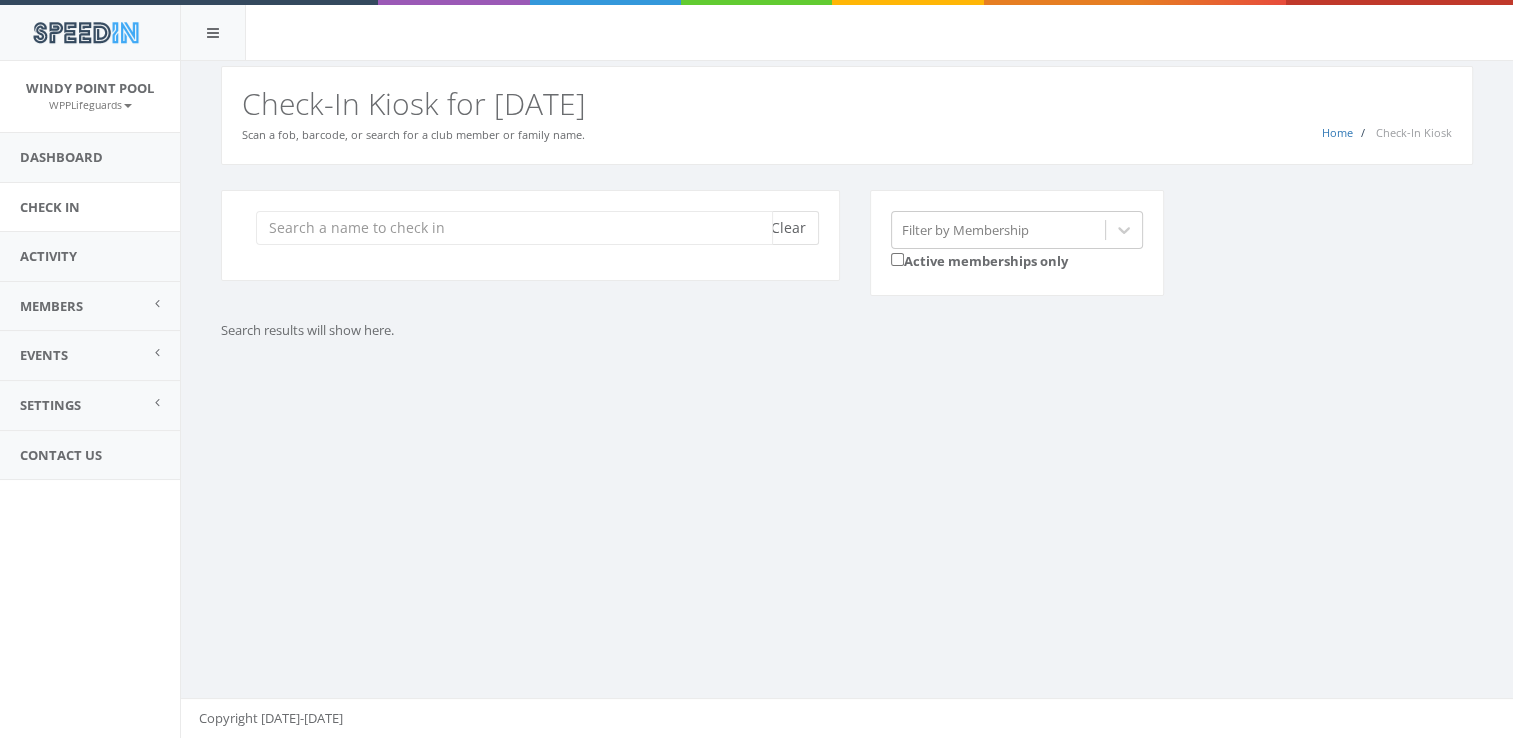 scroll, scrollTop: 0, scrollLeft: 0, axis: both 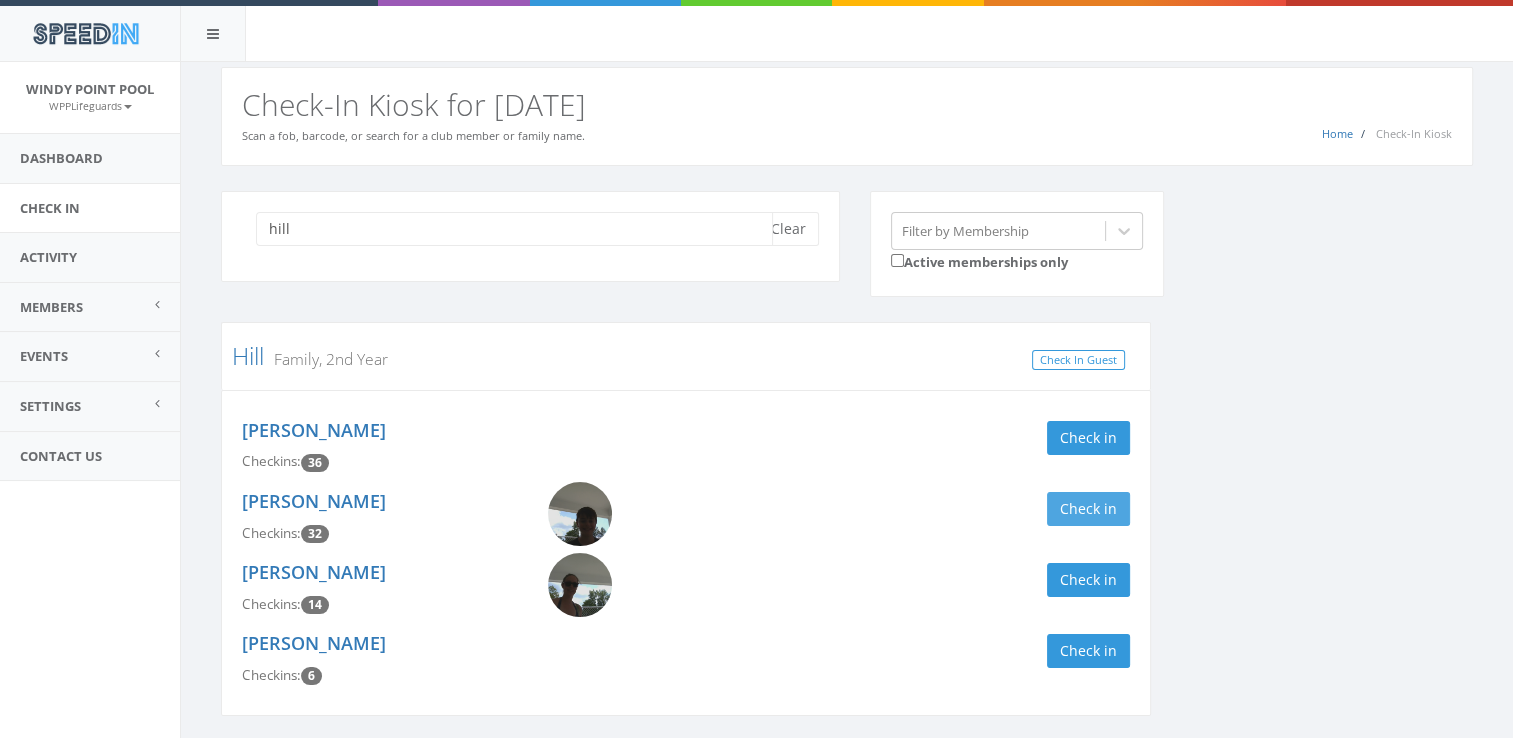 type on "hill" 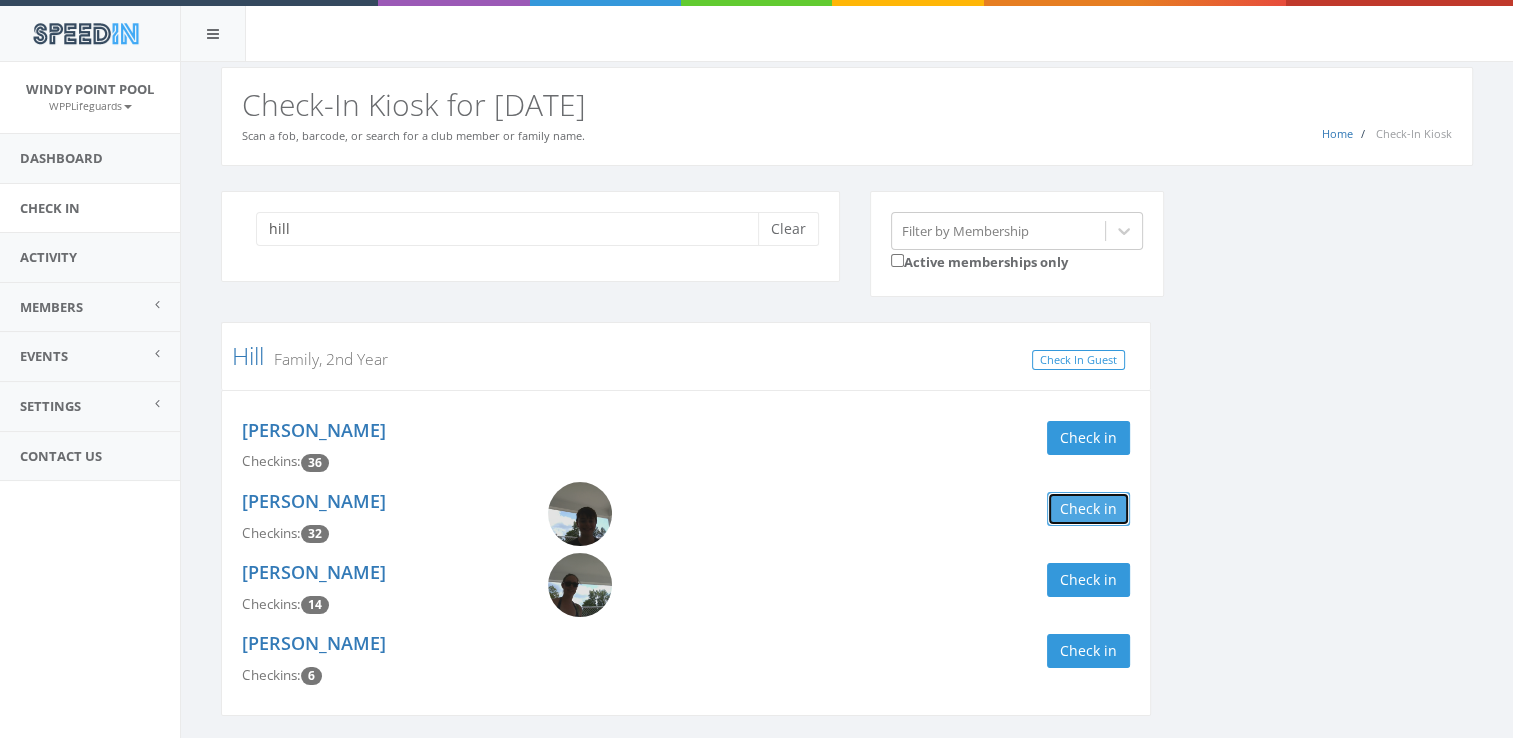 click on "Check in" at bounding box center [1088, 509] 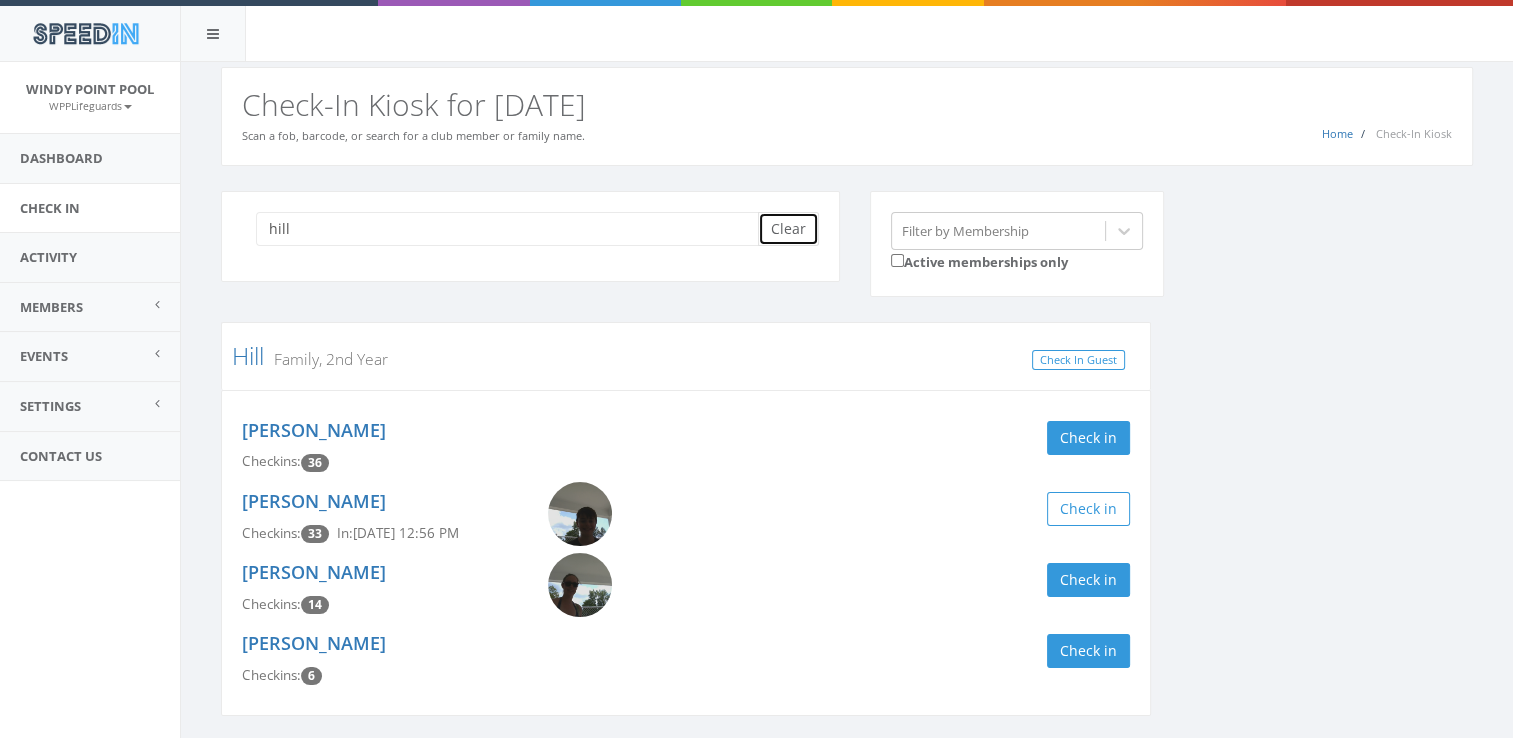 click on "Clear" at bounding box center (788, 229) 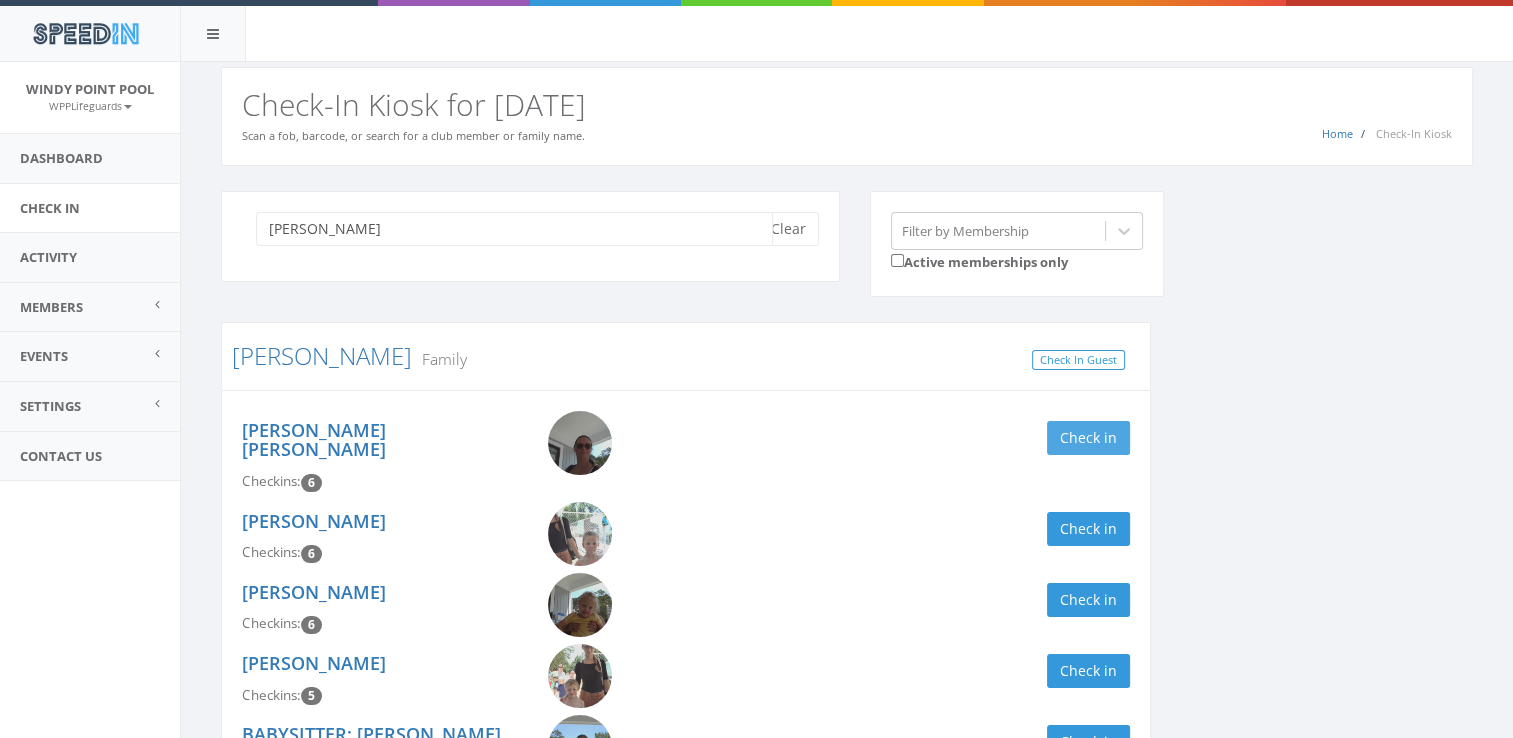 type on "cole" 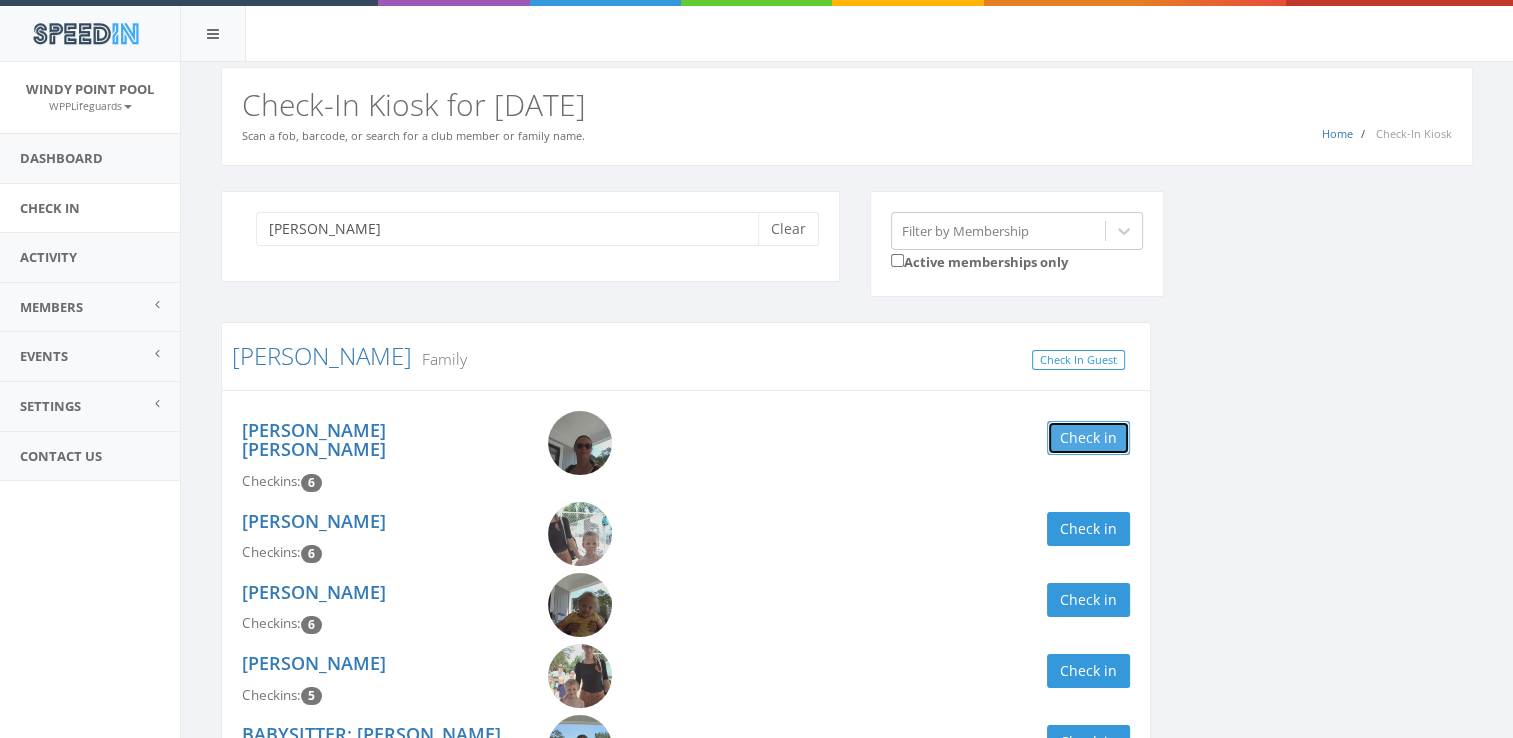 click on "Check in" at bounding box center [1088, 438] 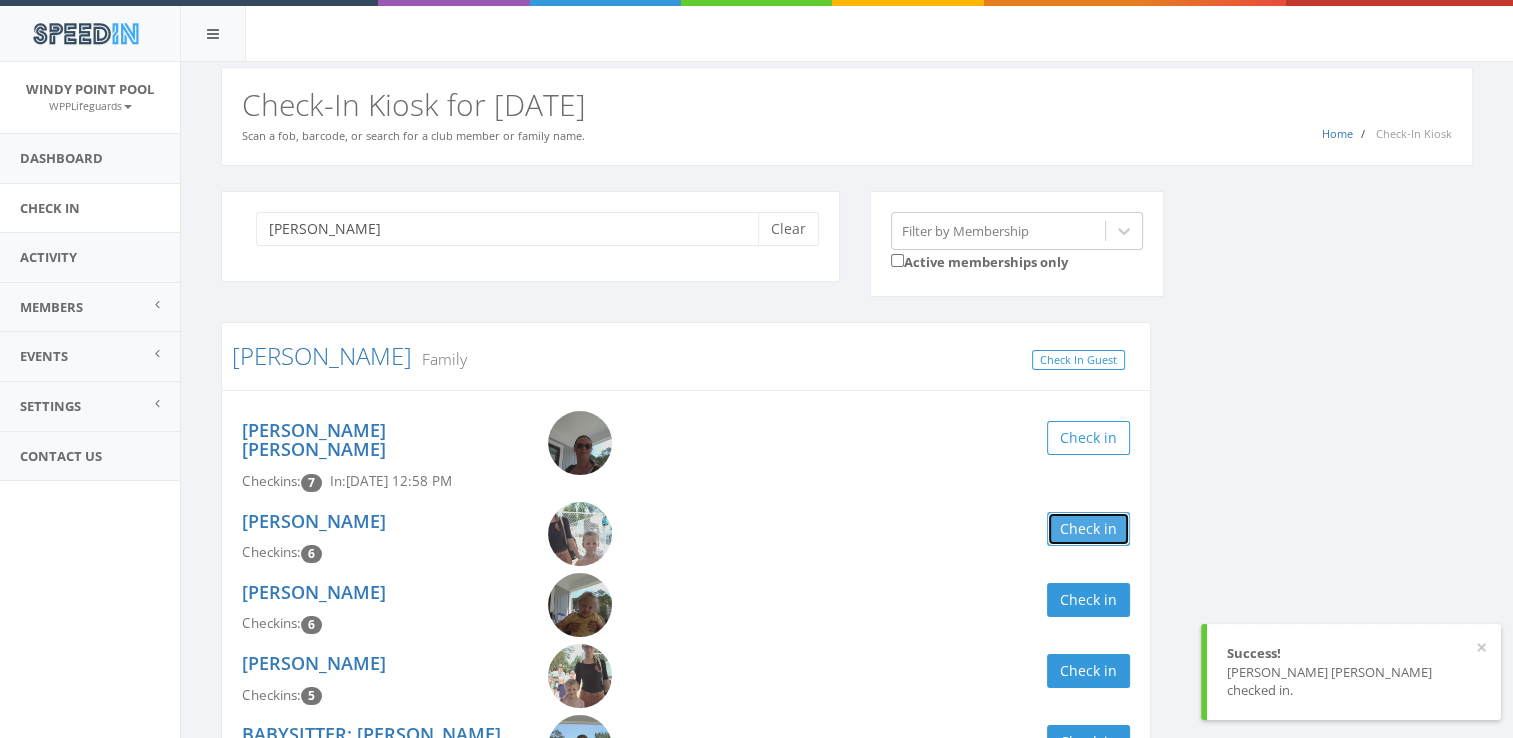 click on "Check in" at bounding box center [1088, 529] 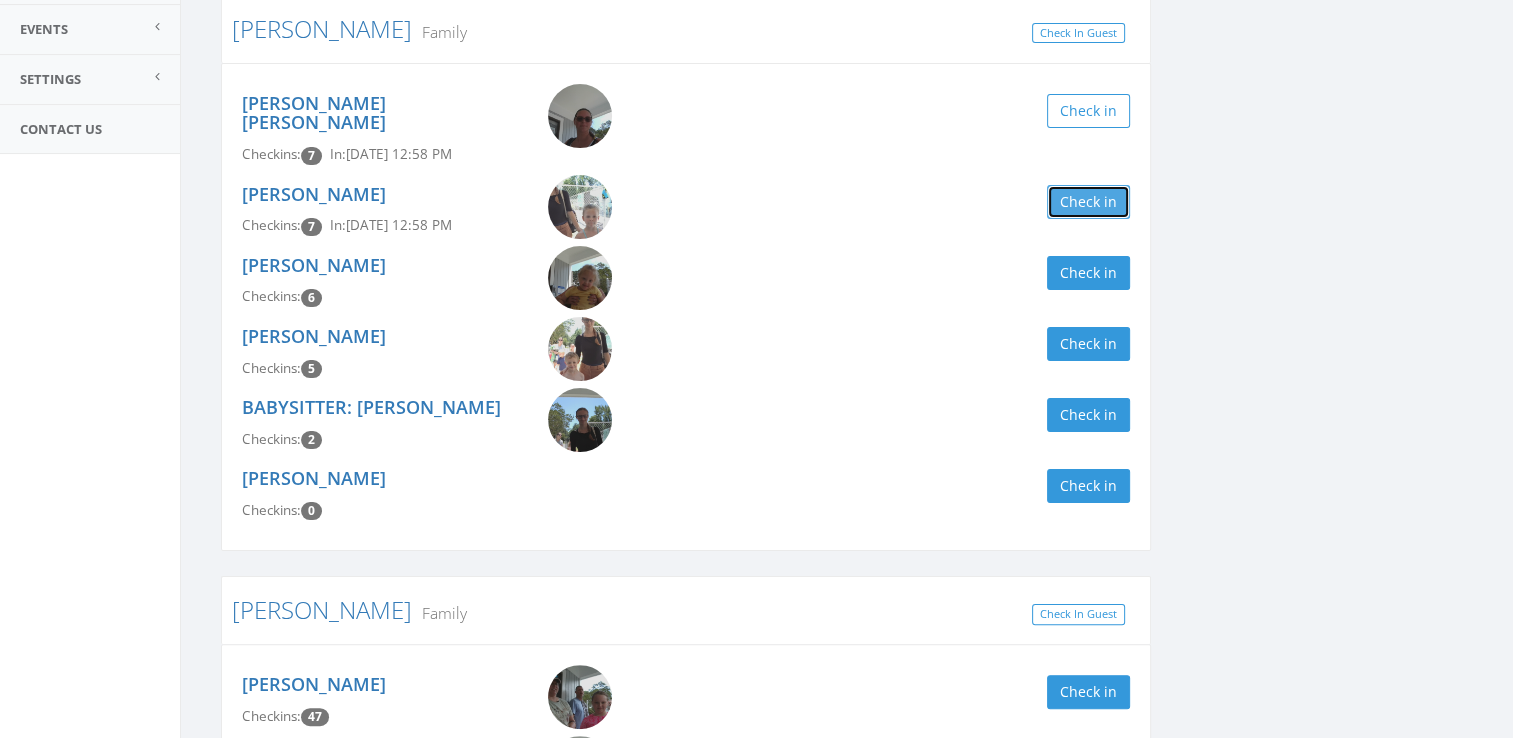 scroll, scrollTop: 373, scrollLeft: 0, axis: vertical 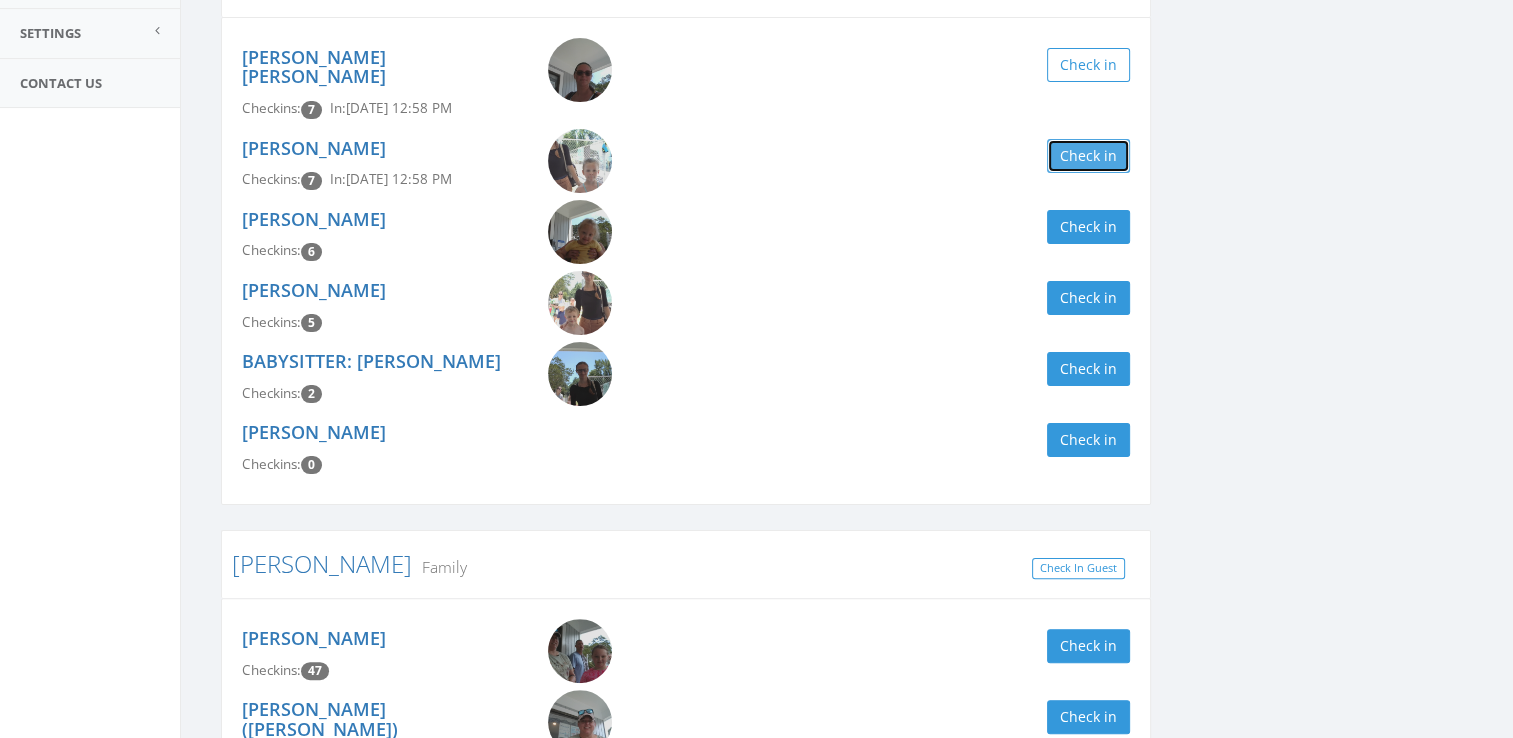 click on "Check in" at bounding box center (1088, 156) 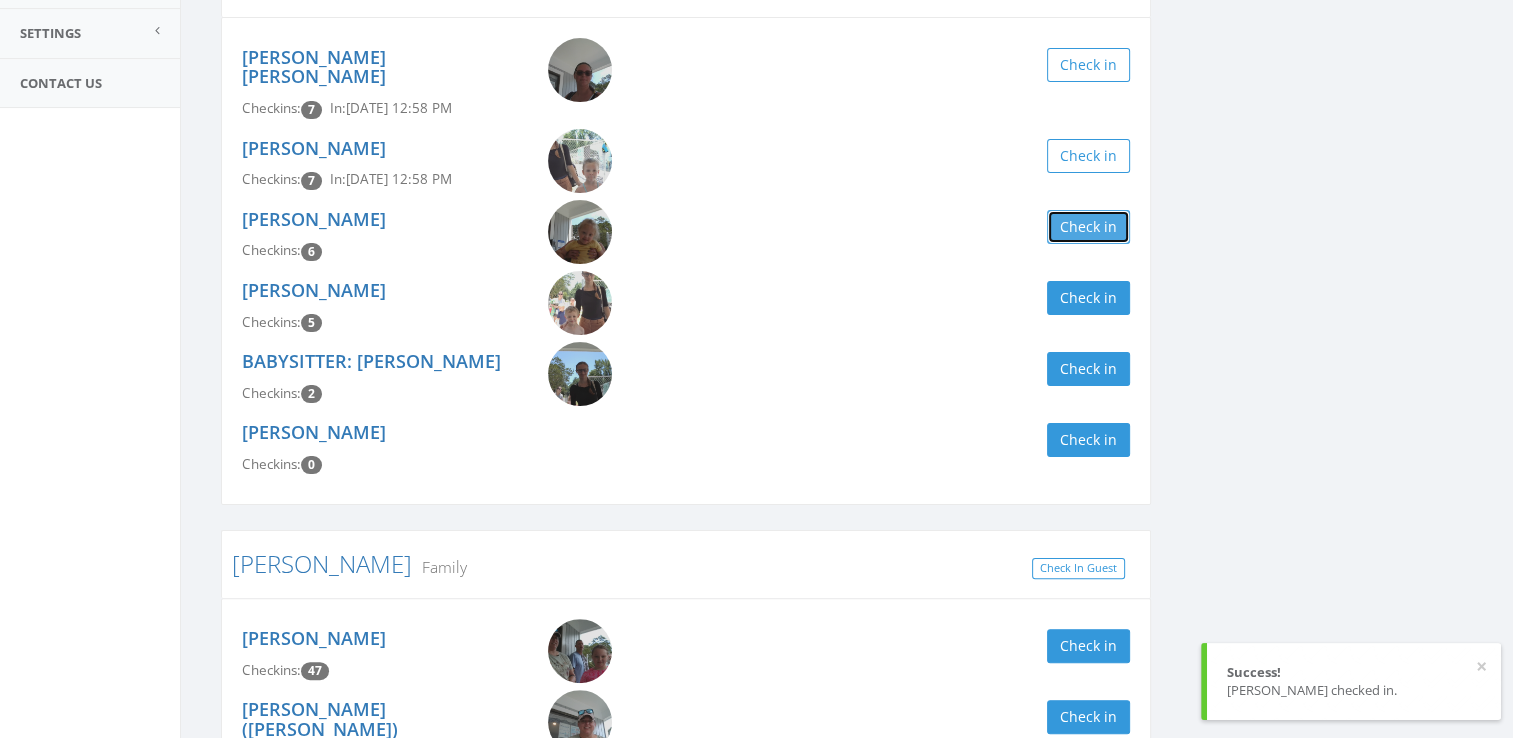 click on "Check in" at bounding box center [1088, 227] 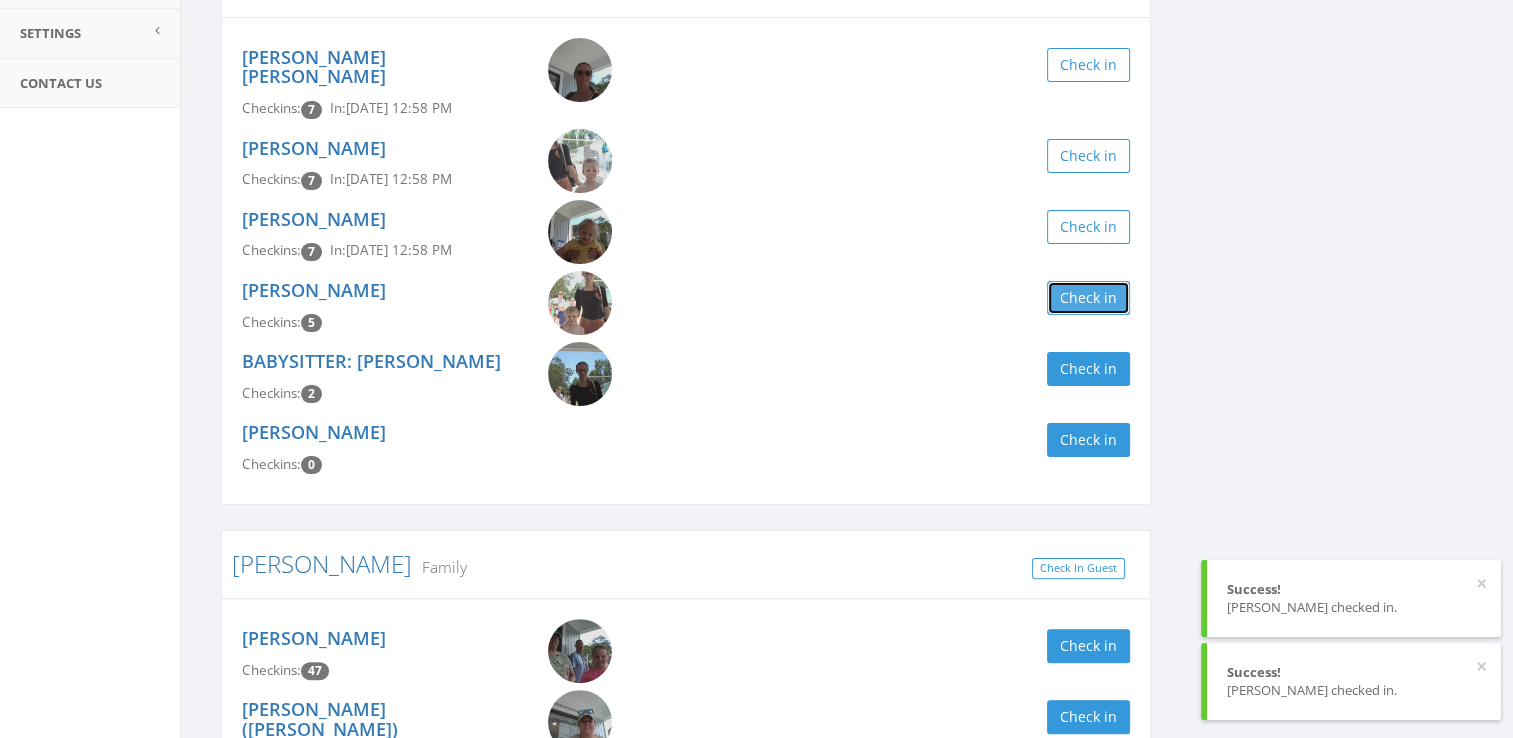 click on "Check in" at bounding box center (1088, 298) 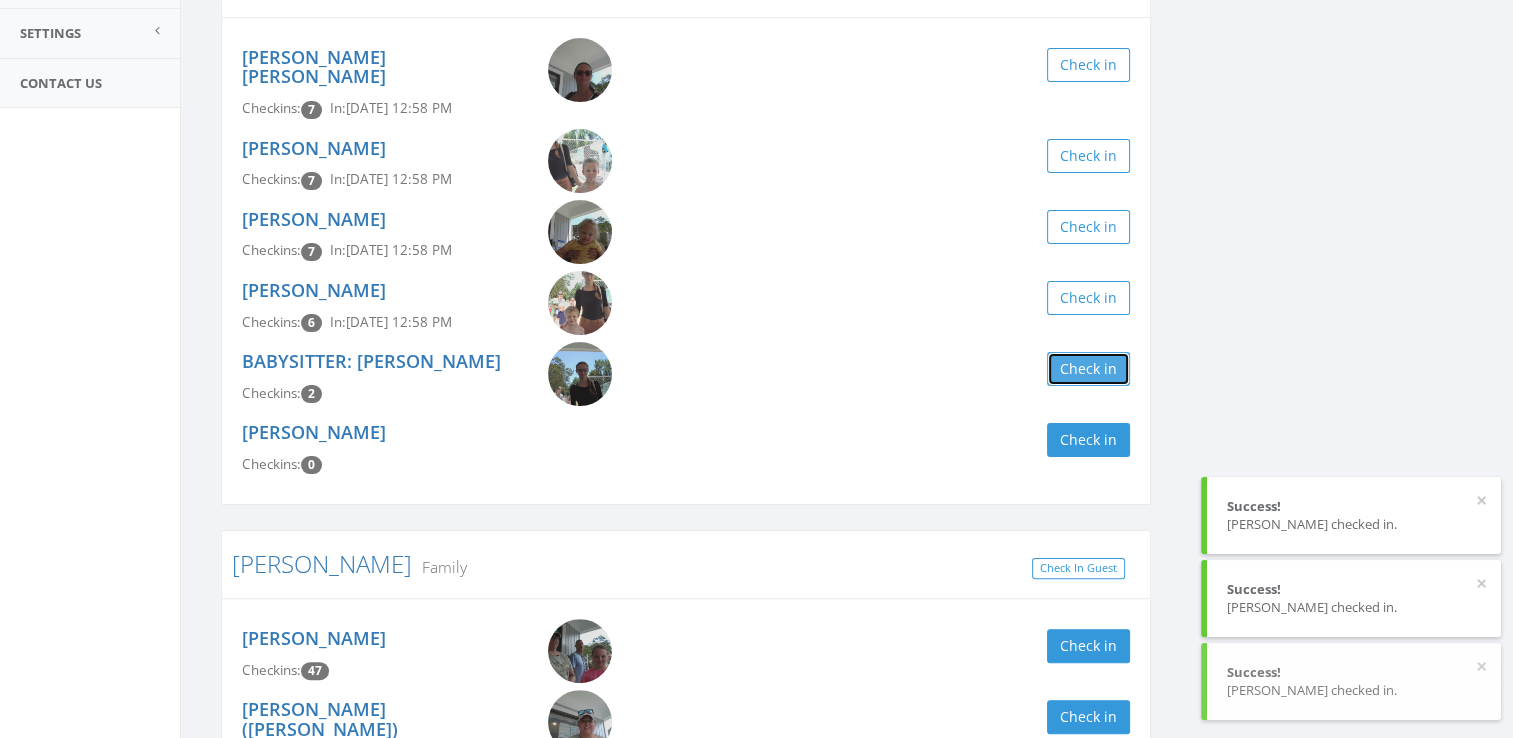 click on "Check in" at bounding box center (1088, 369) 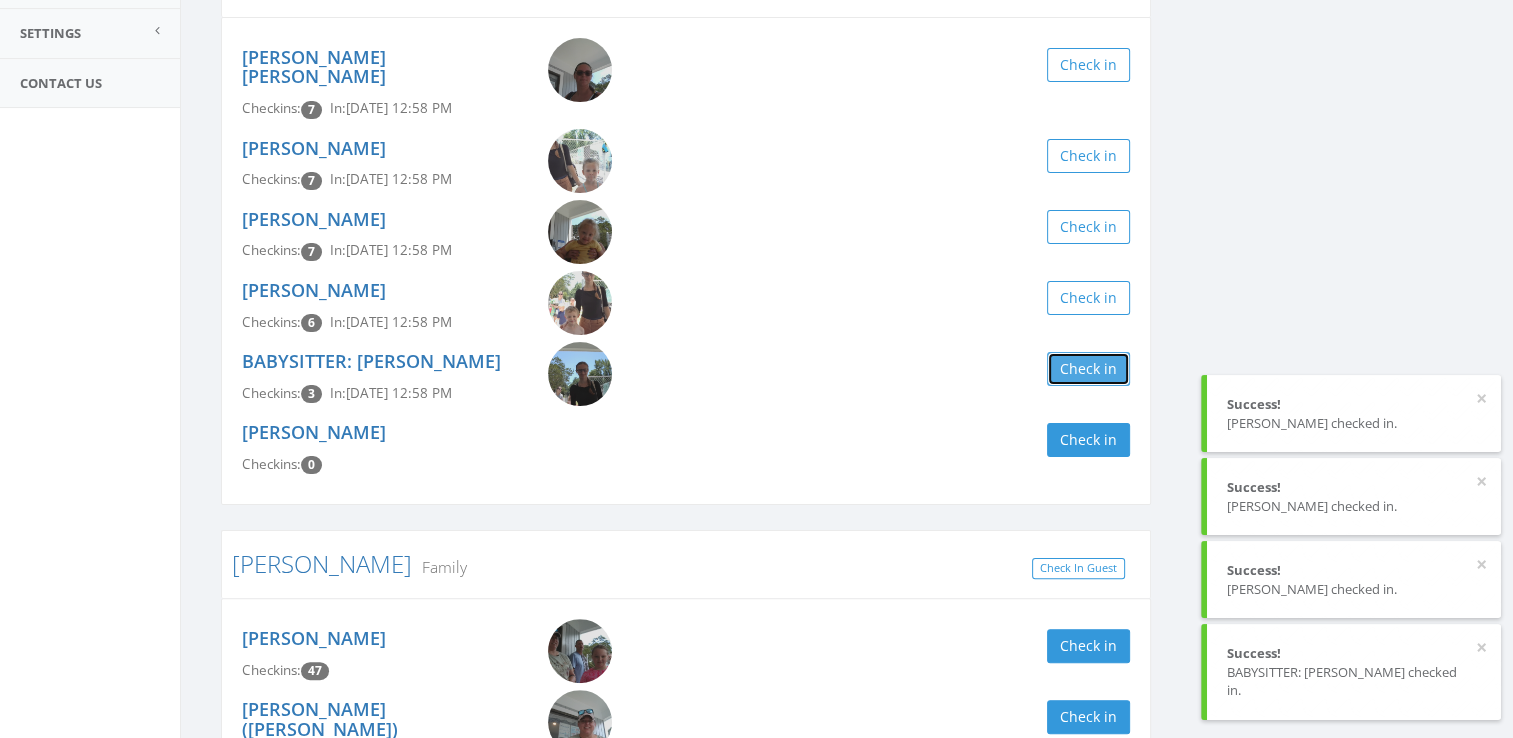 click on "Check in" at bounding box center [1088, 369] 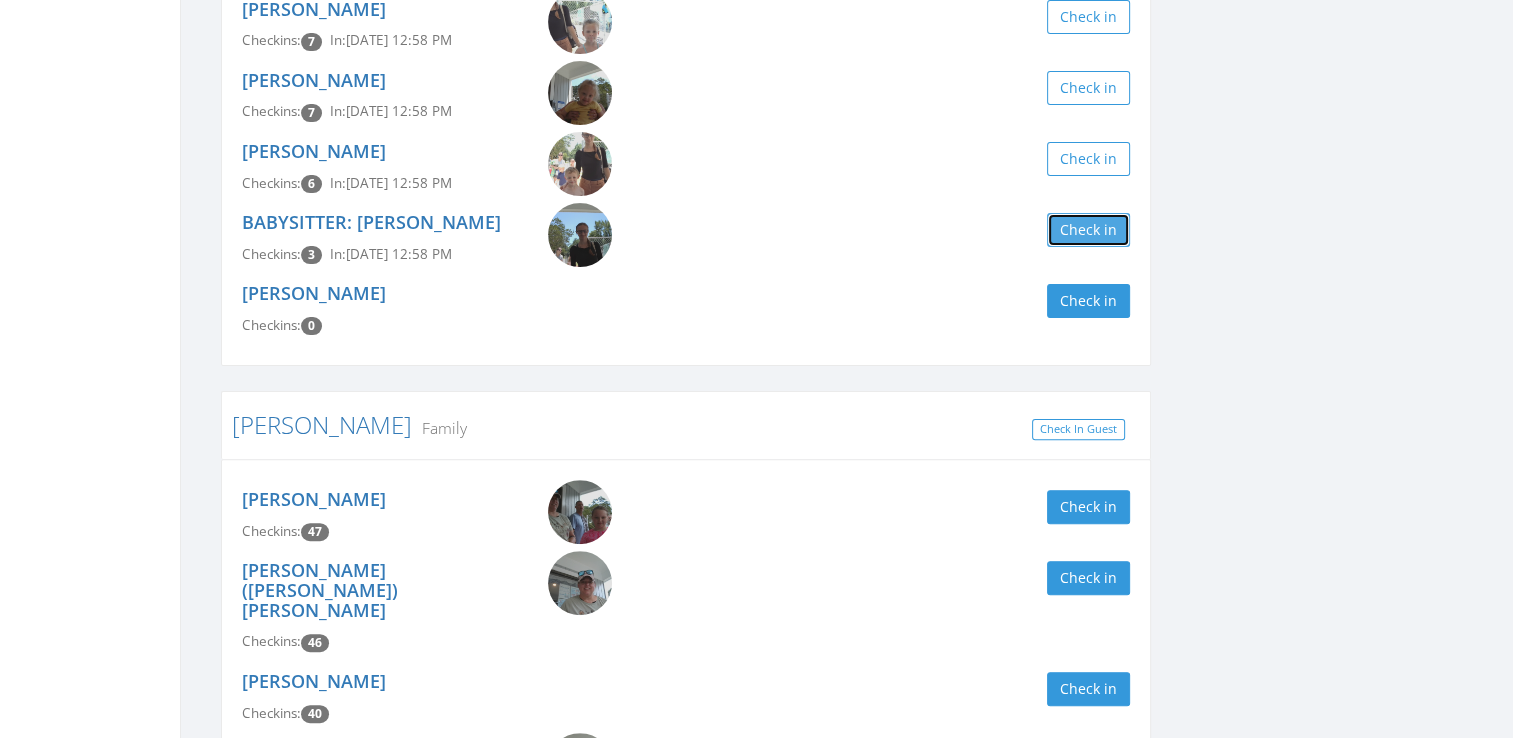 scroll, scrollTop: 0, scrollLeft: 0, axis: both 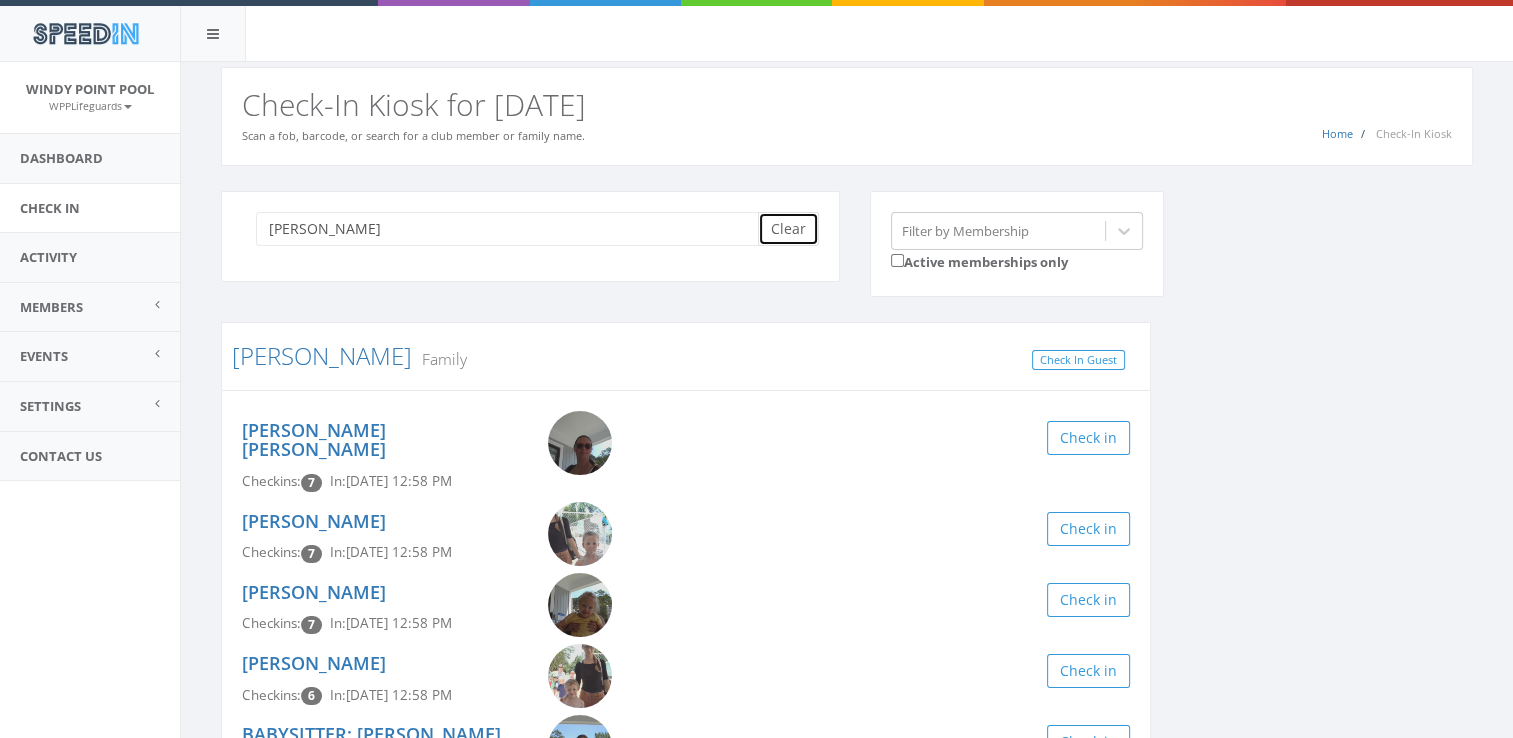 click on "Clear" at bounding box center (788, 229) 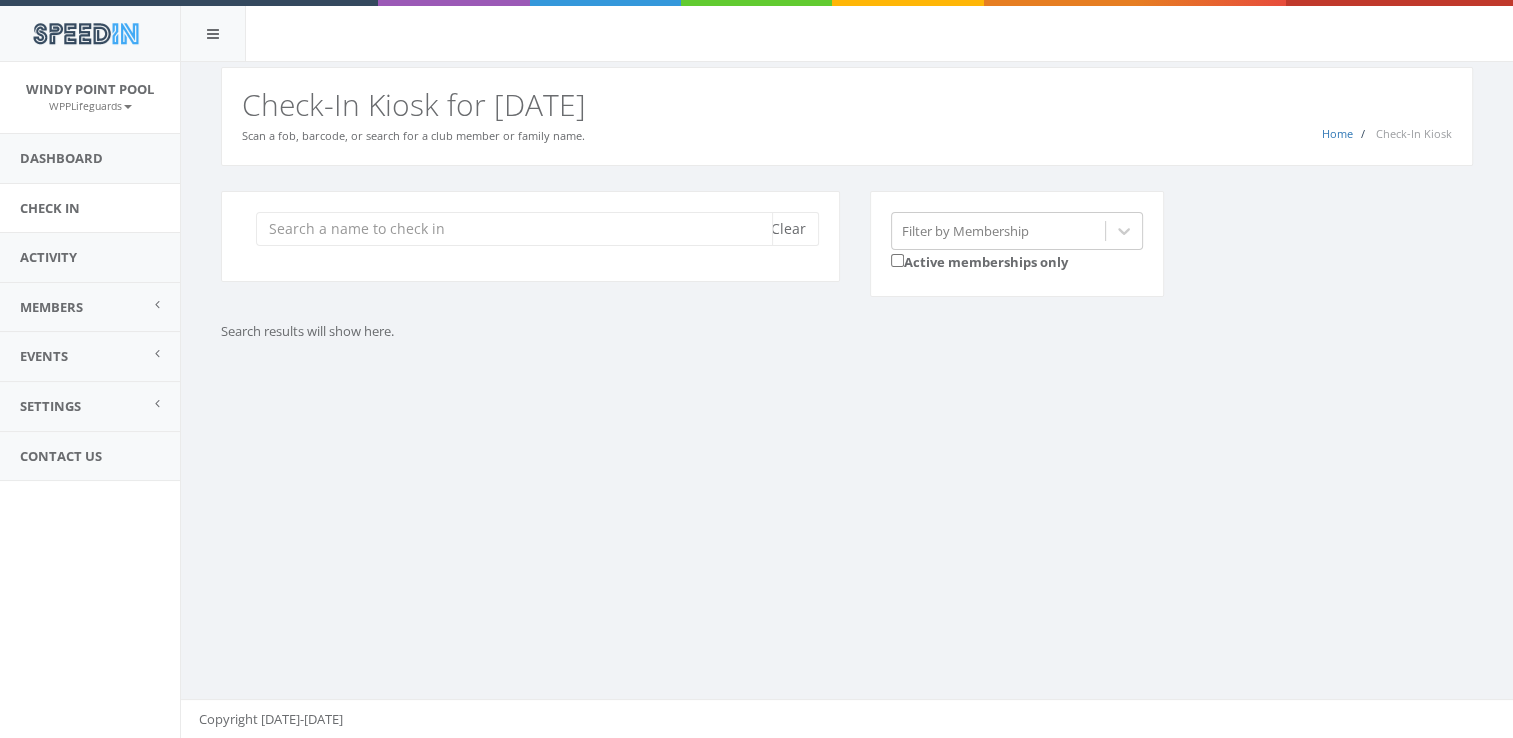 click at bounding box center (514, 229) 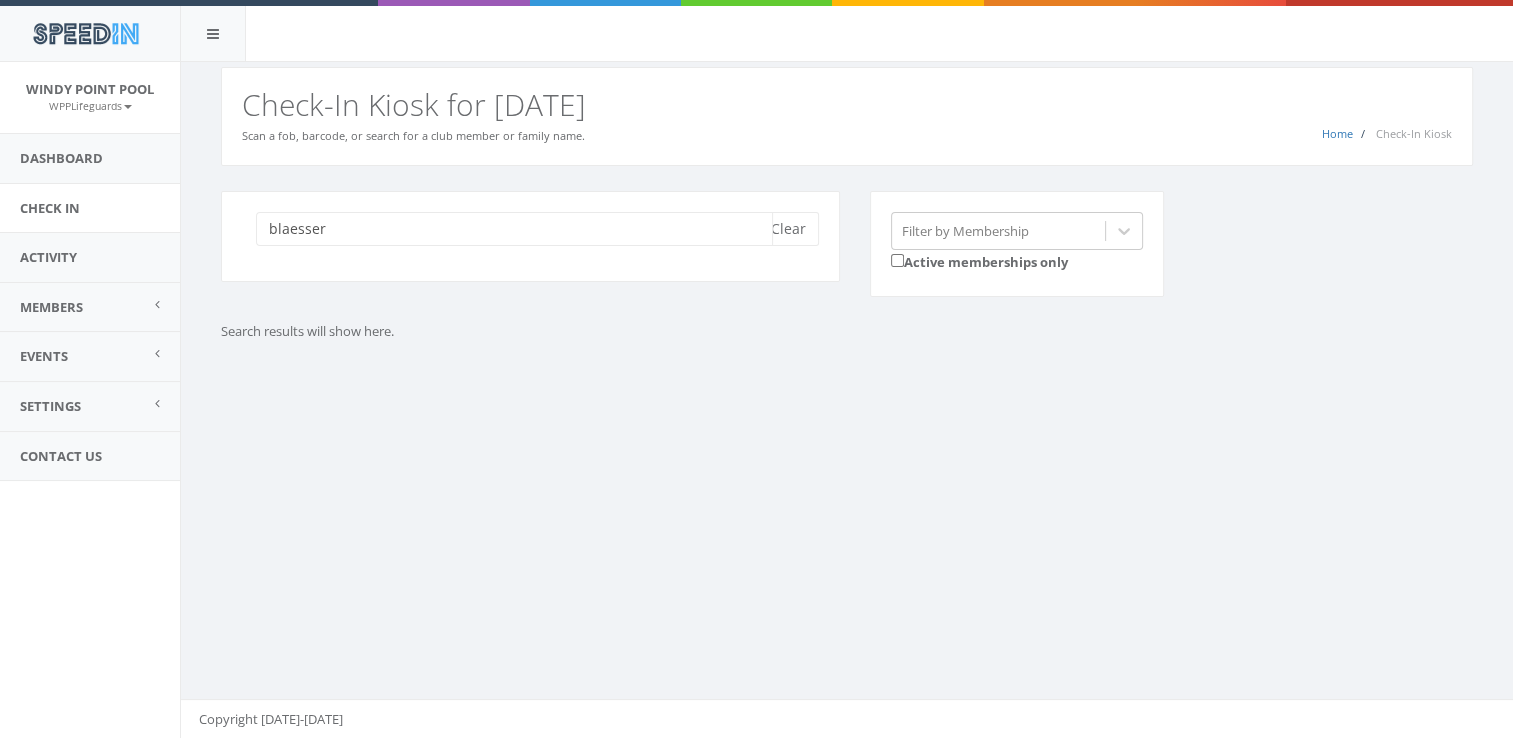 type on "blaesser" 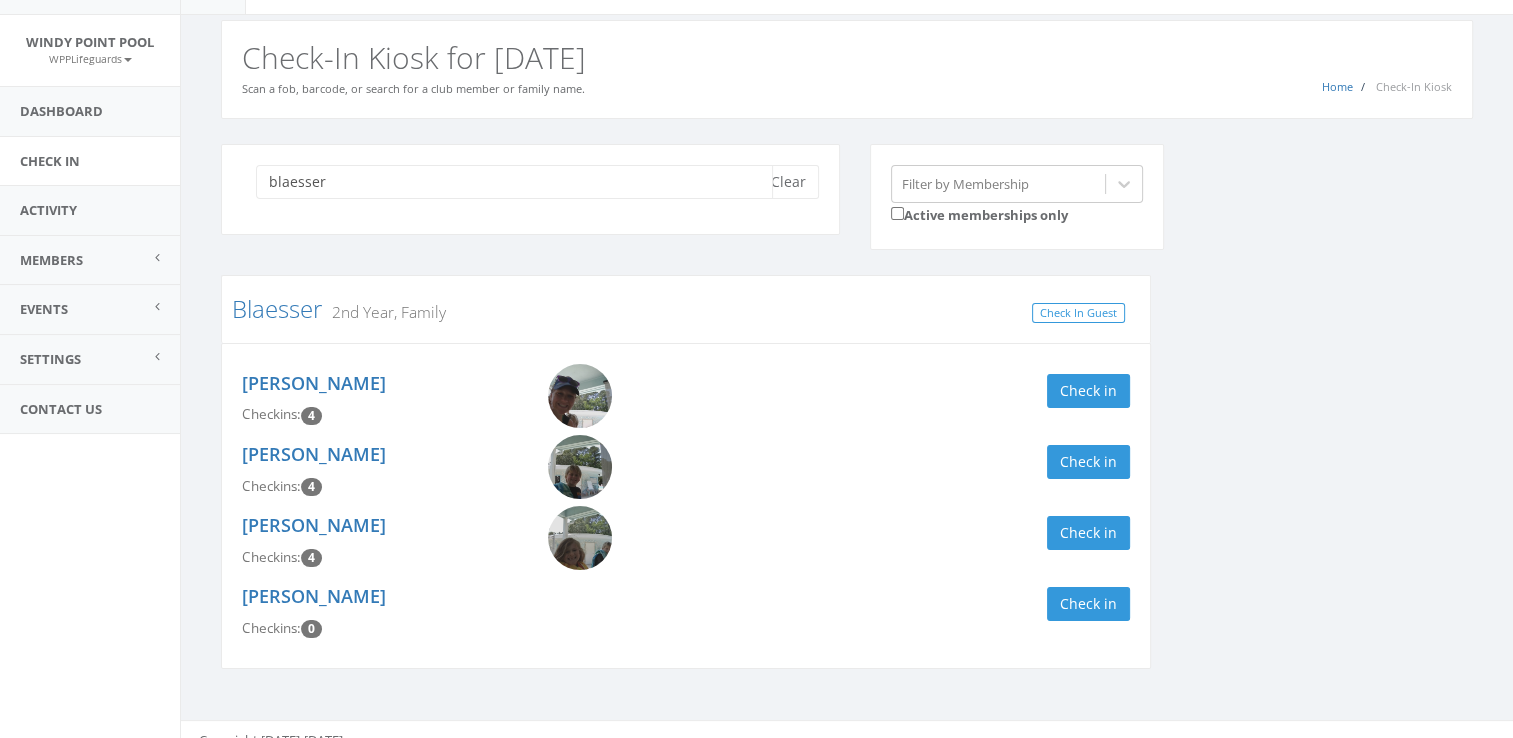 scroll, scrollTop: 67, scrollLeft: 0, axis: vertical 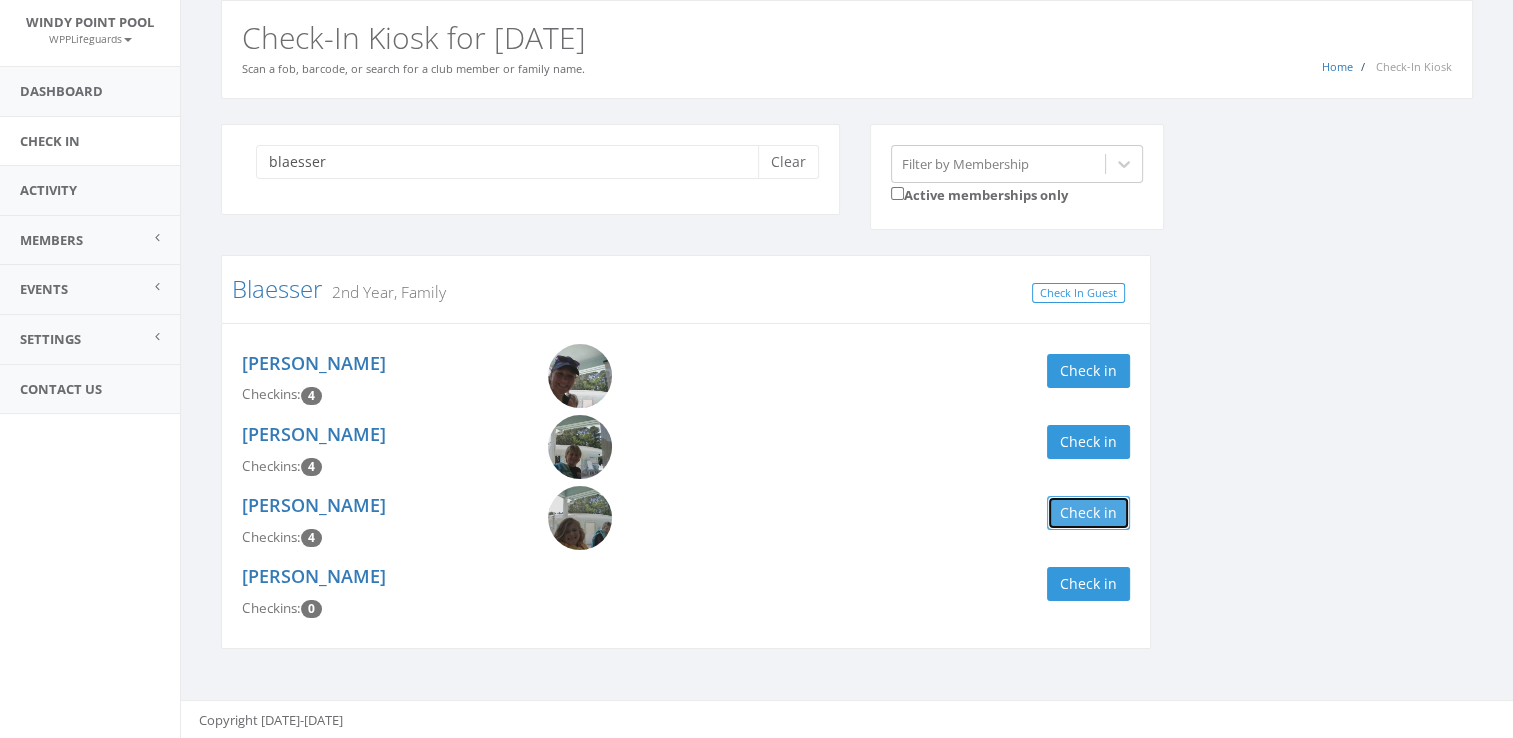 click on "Check in" at bounding box center [1088, 513] 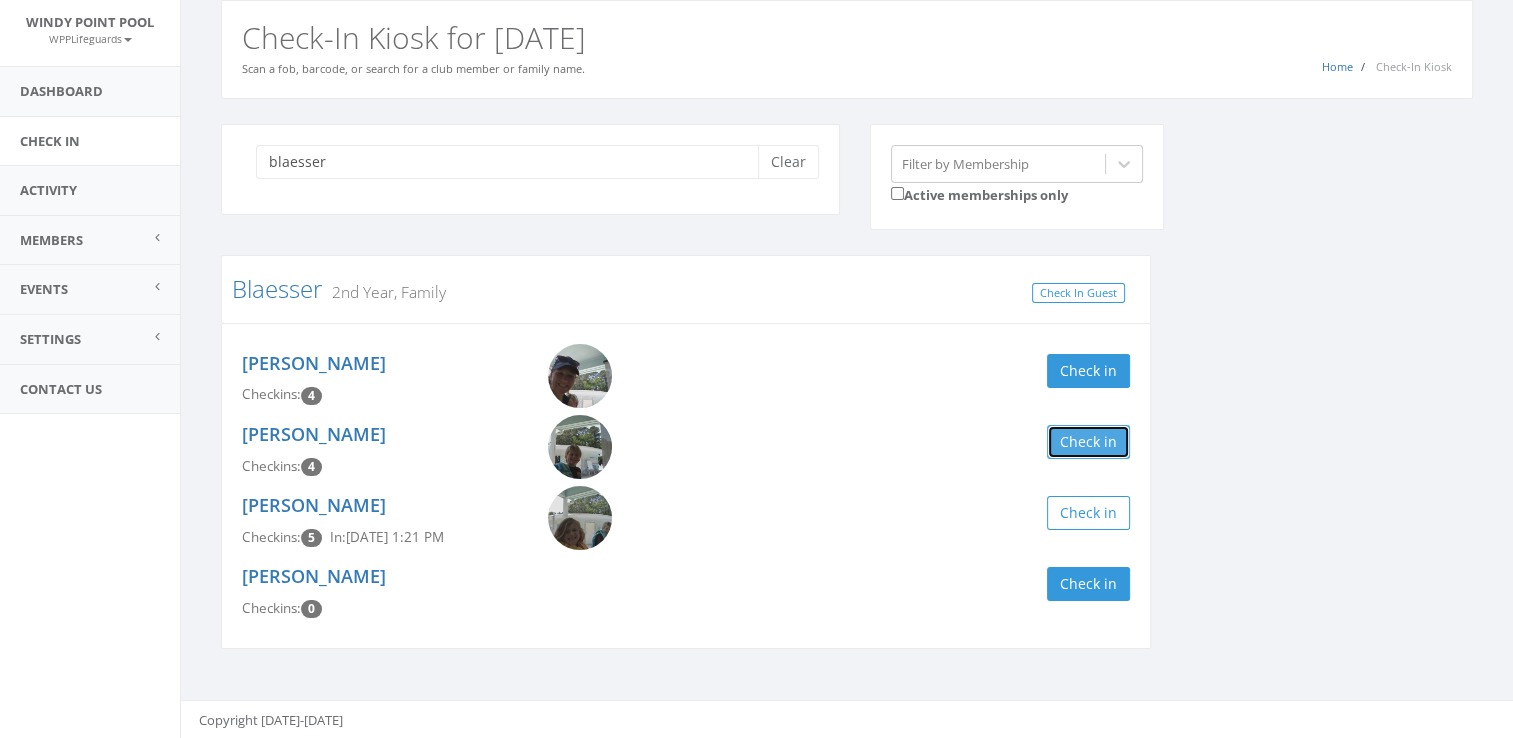 click on "Check in" at bounding box center [1088, 442] 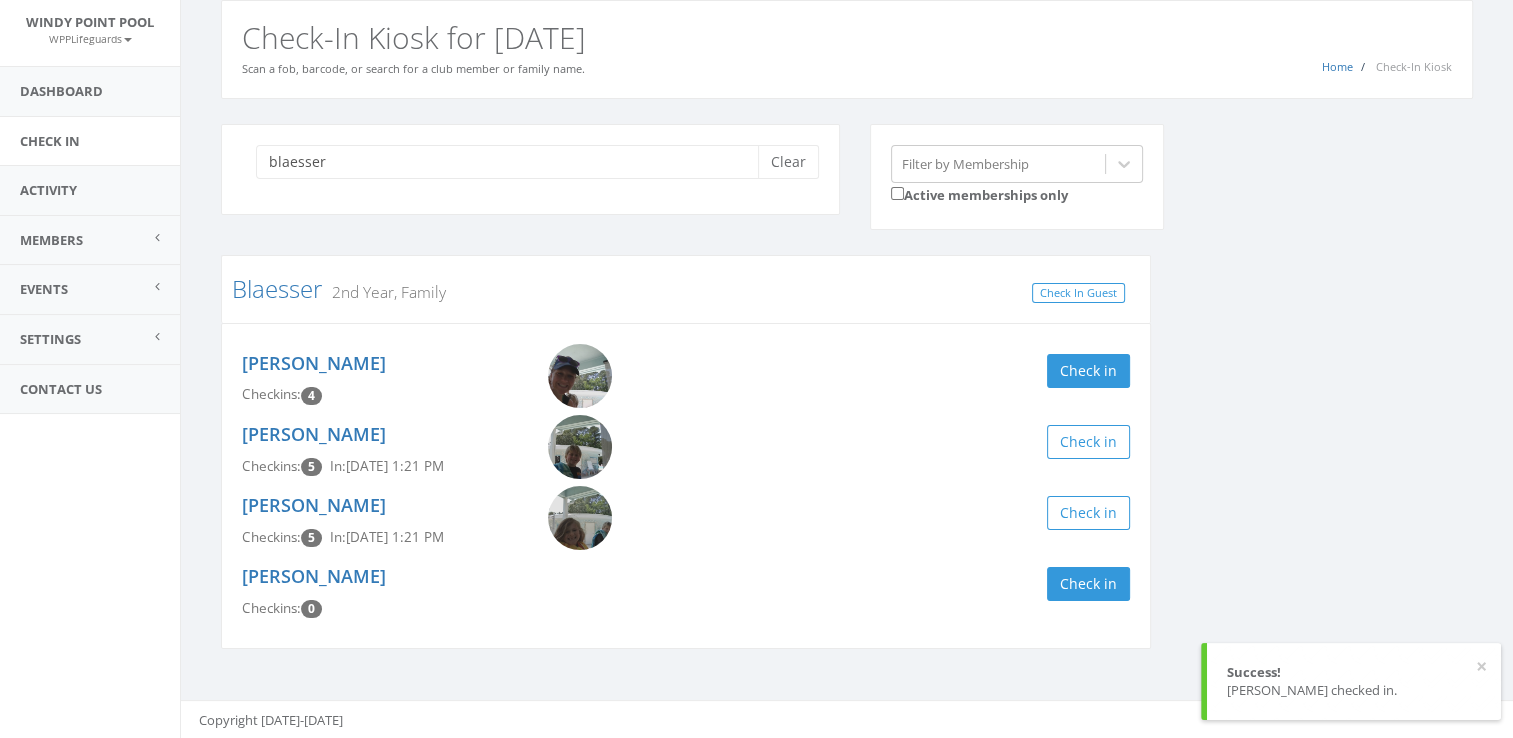 click on "blaesser Clear Filter by Membership  Active memberships only Blaesser 2nd Year, Family Check In Guest Kerri Blaesser Checkins:  4 Check in Wiley Blaesser Checkins:  5 In:  Jul 1, 1:21 PM Check in Avila Blaesser Checkins:  5 In:  Jul 1, 1:21 PM Check in Nat Blaesser Checkins:  0 Check in" at bounding box center [847, 399] 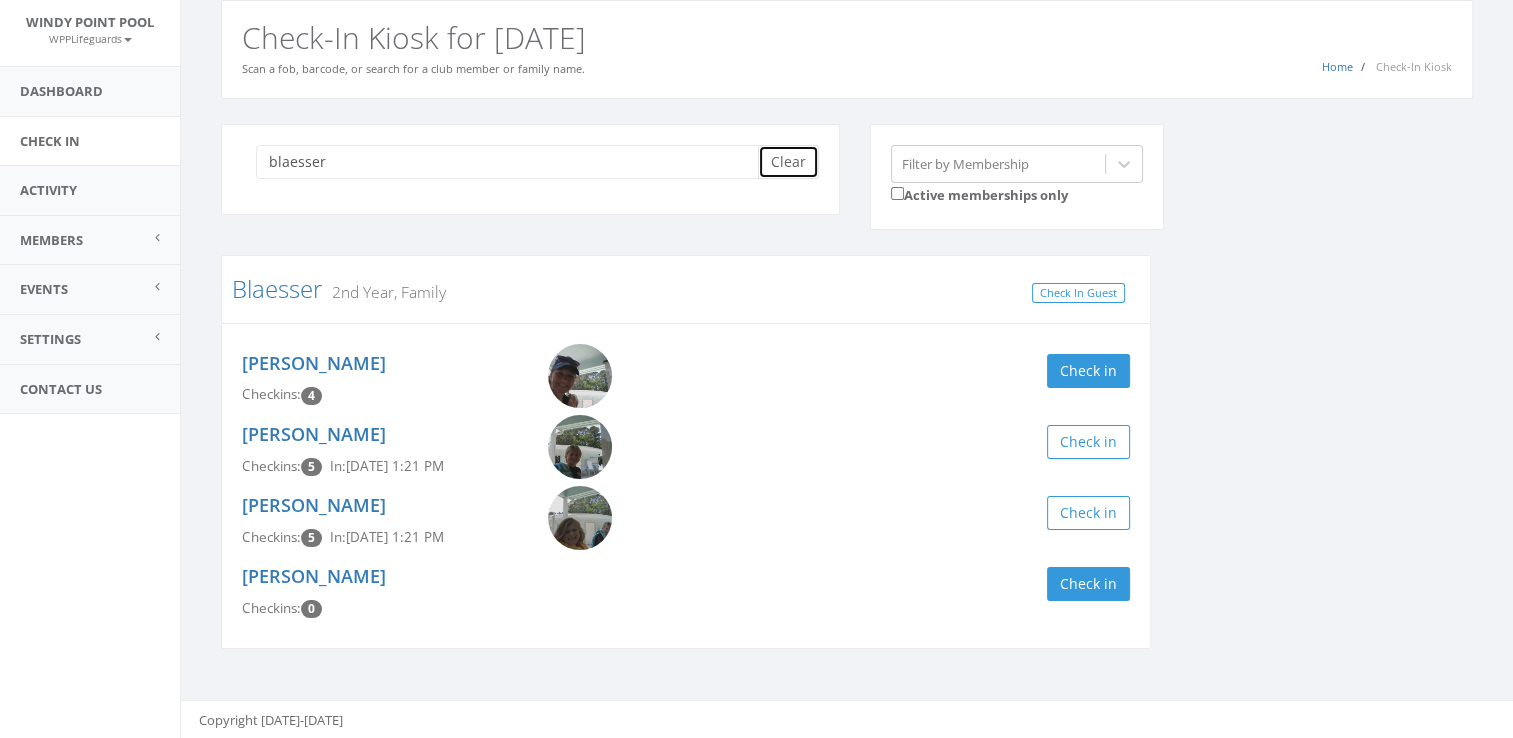 click on "Clear" at bounding box center [788, 162] 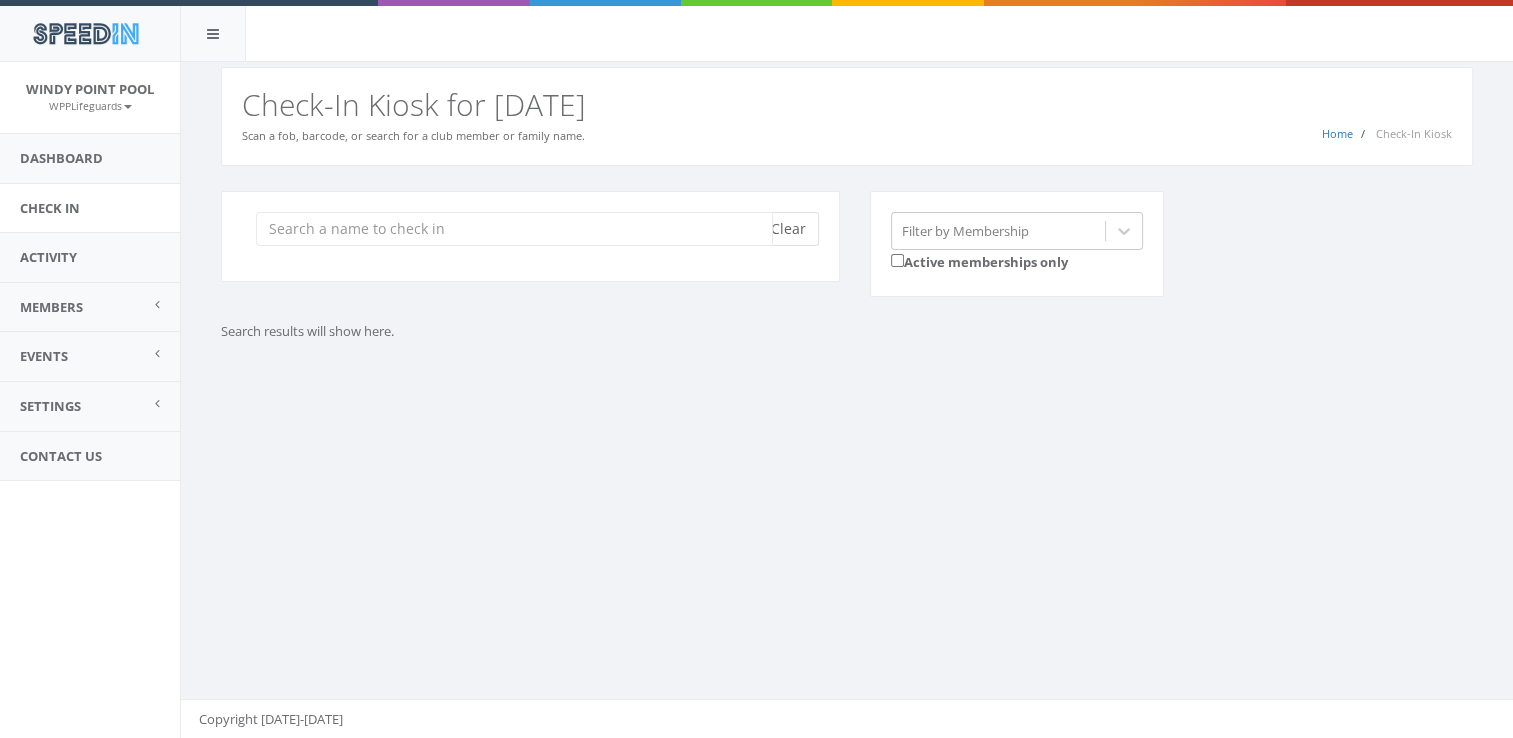 scroll, scrollTop: 0, scrollLeft: 0, axis: both 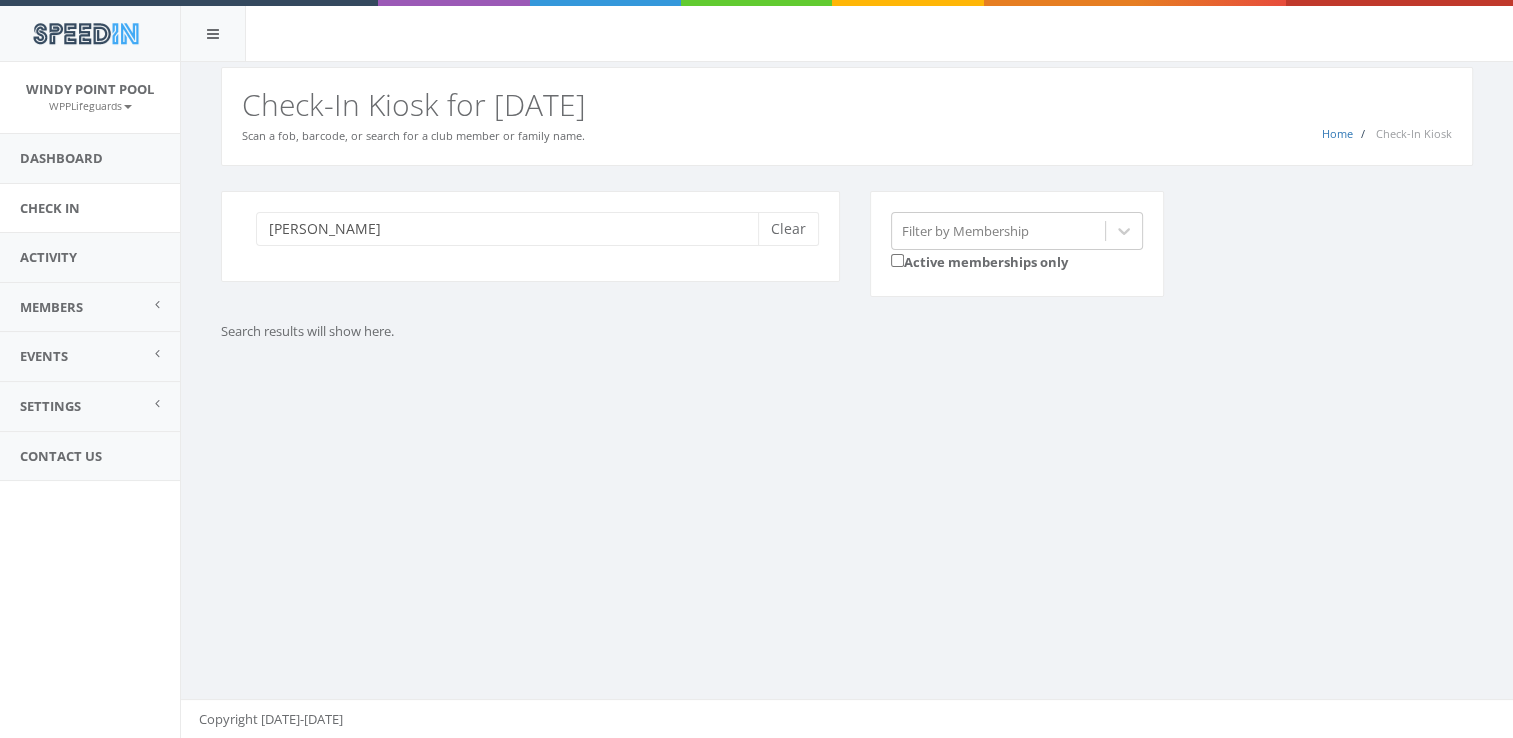 click on "willey Clear Filter by Membership  Active memberships only" at bounding box center [854, 257] 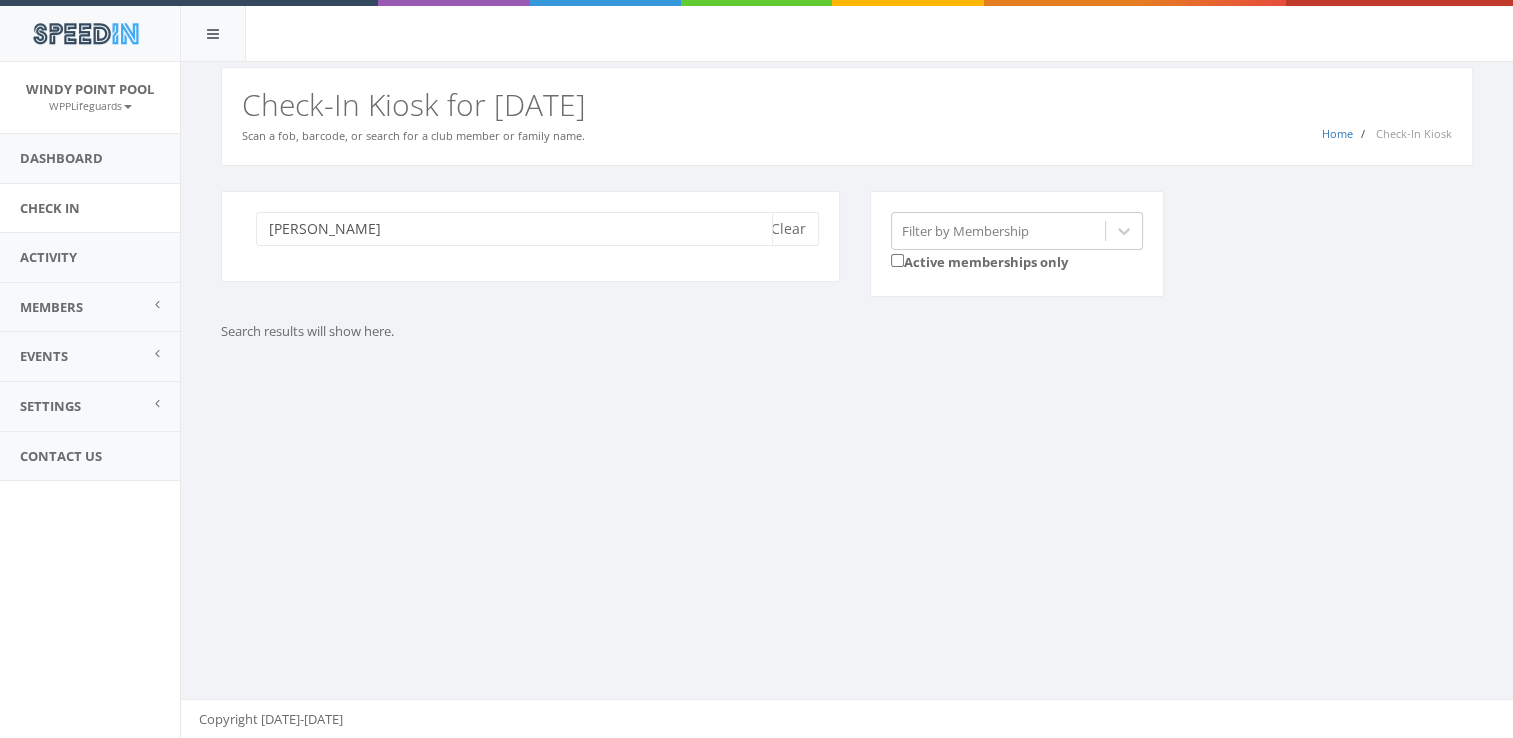 click on "willey" at bounding box center (514, 229) 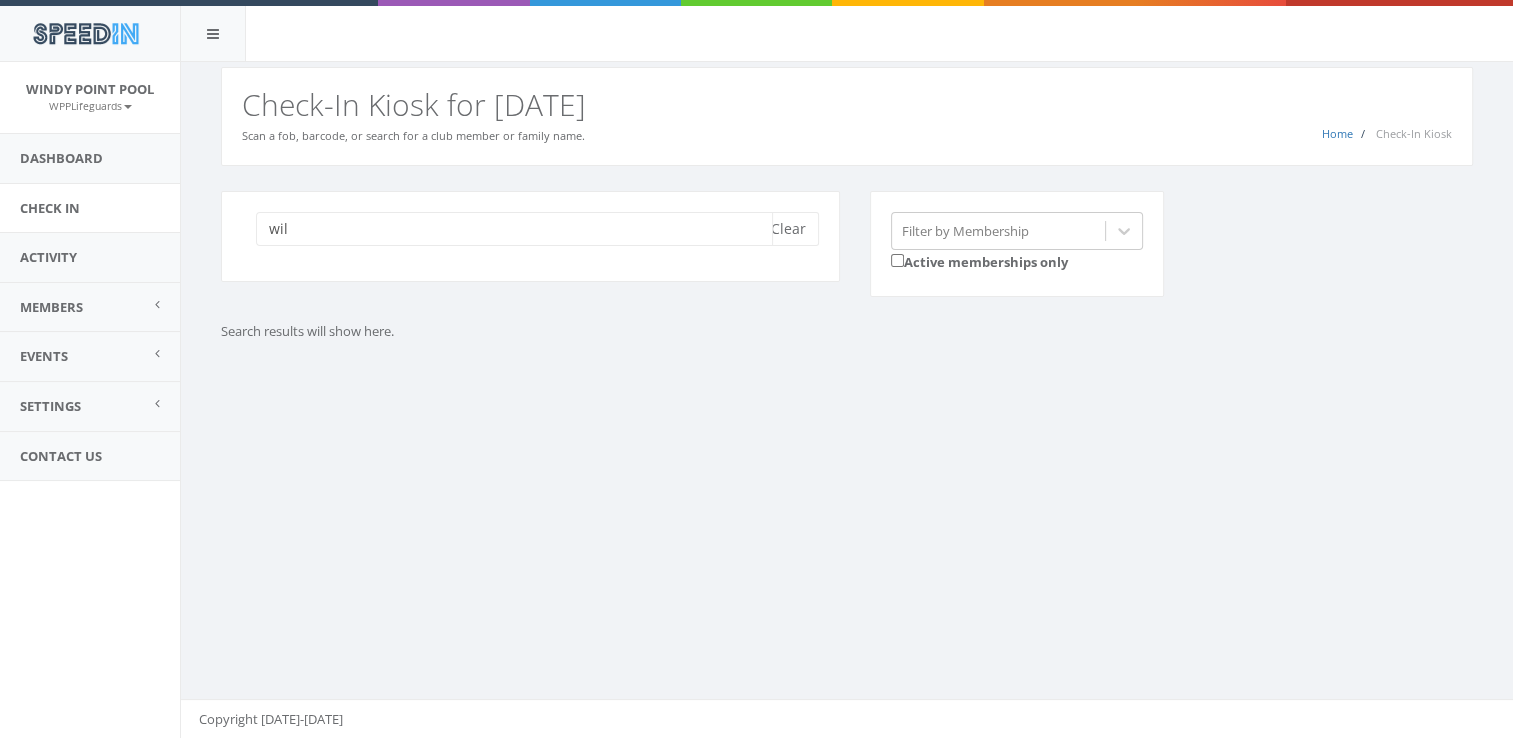 type on "wil" 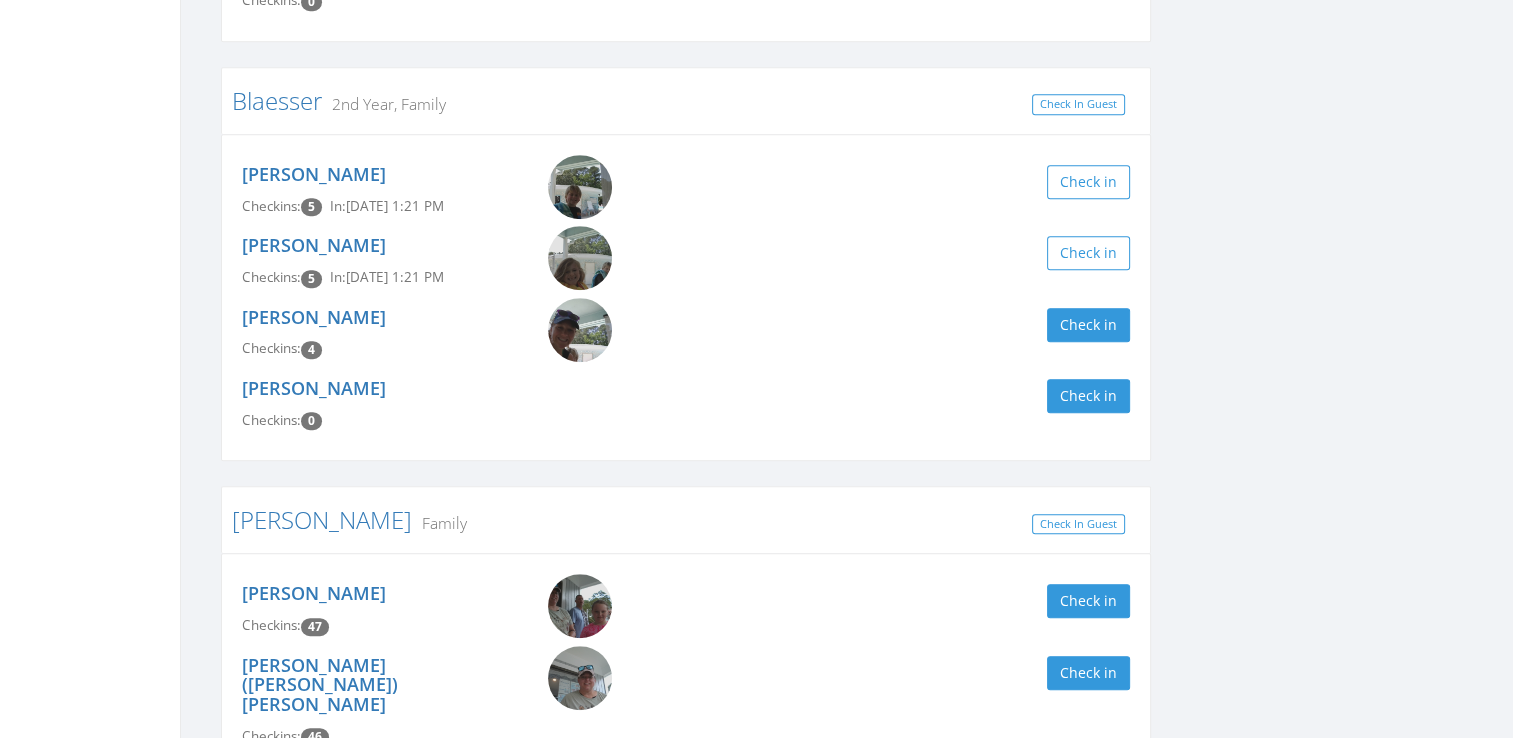 scroll, scrollTop: 980, scrollLeft: 0, axis: vertical 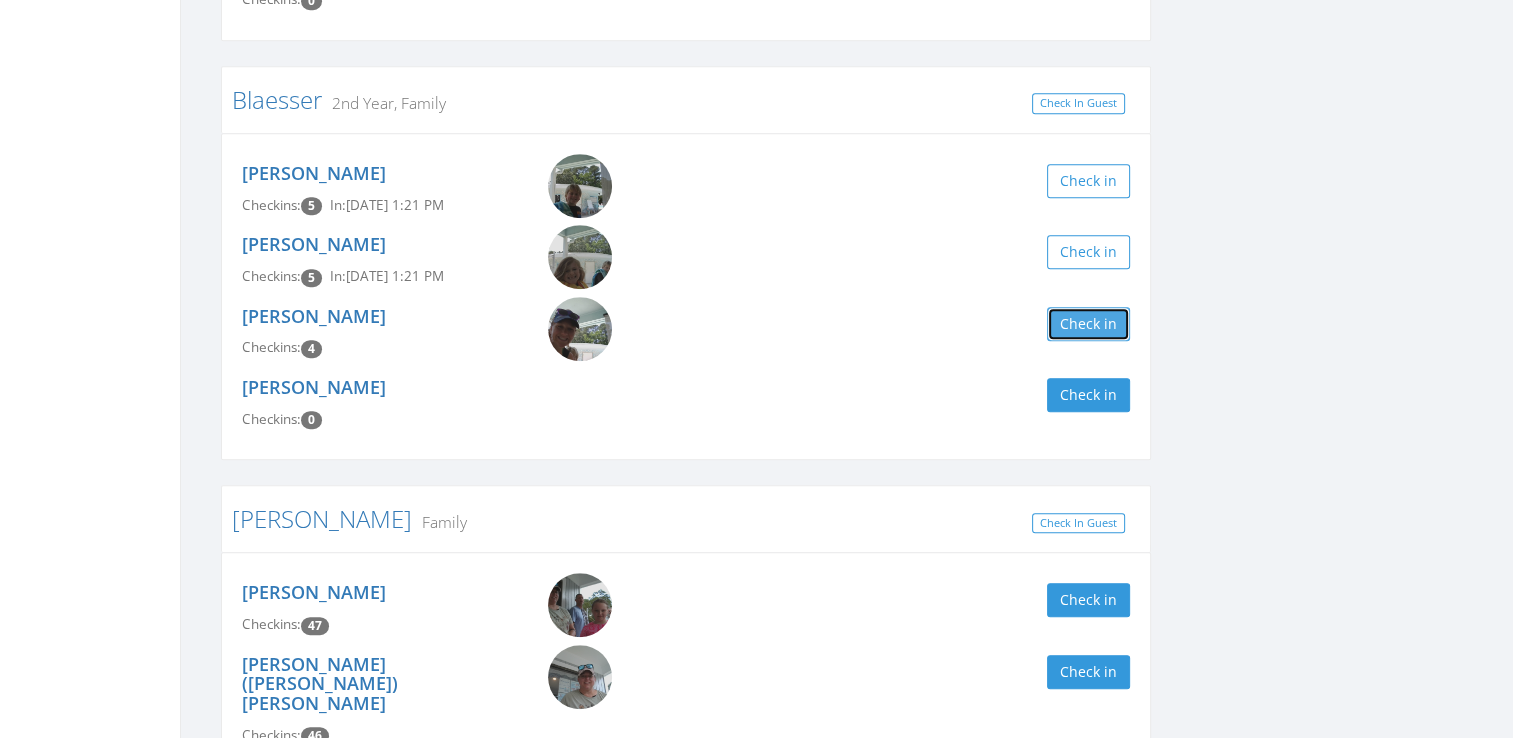 click on "Check in" at bounding box center [1088, 324] 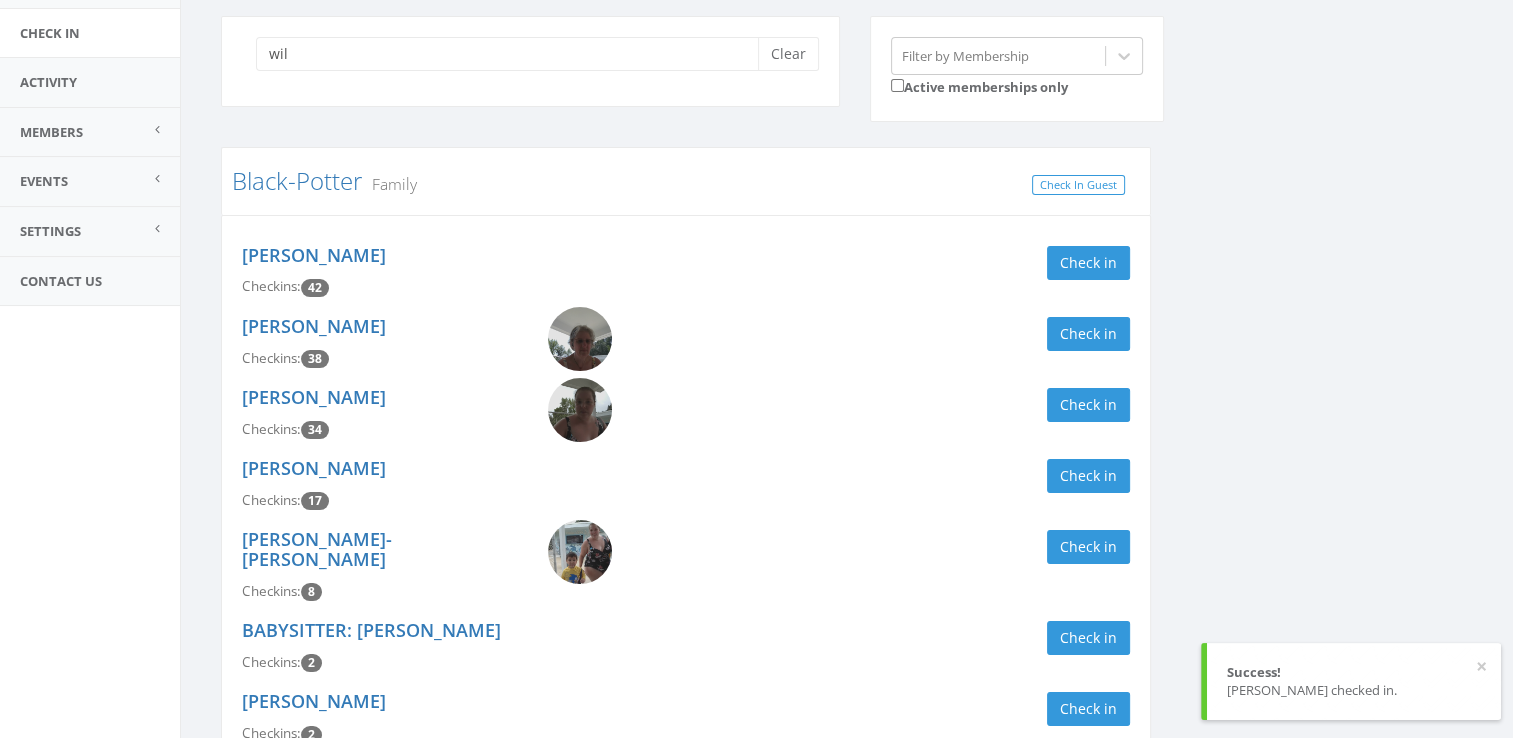 scroll, scrollTop: 0, scrollLeft: 0, axis: both 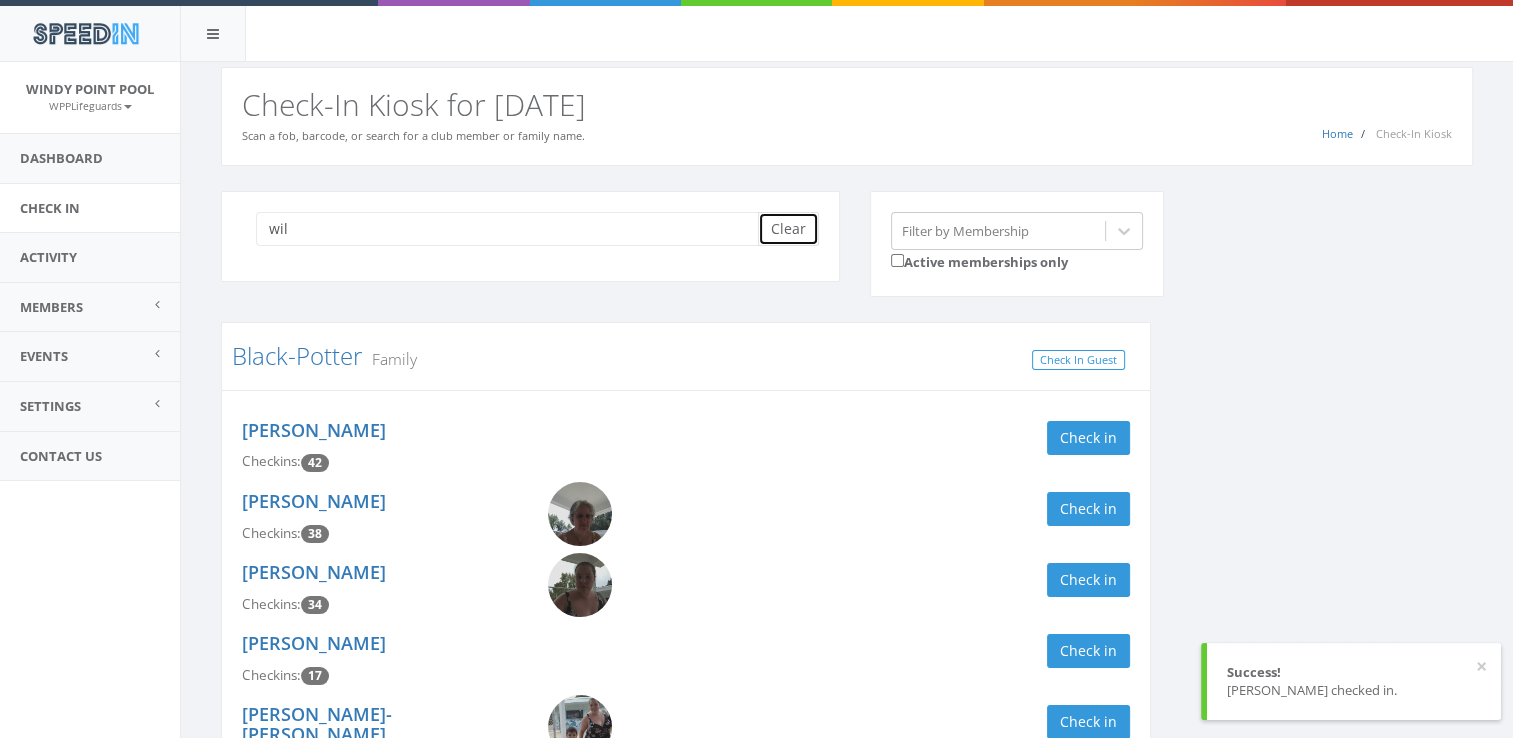 click on "Clear" at bounding box center [788, 229] 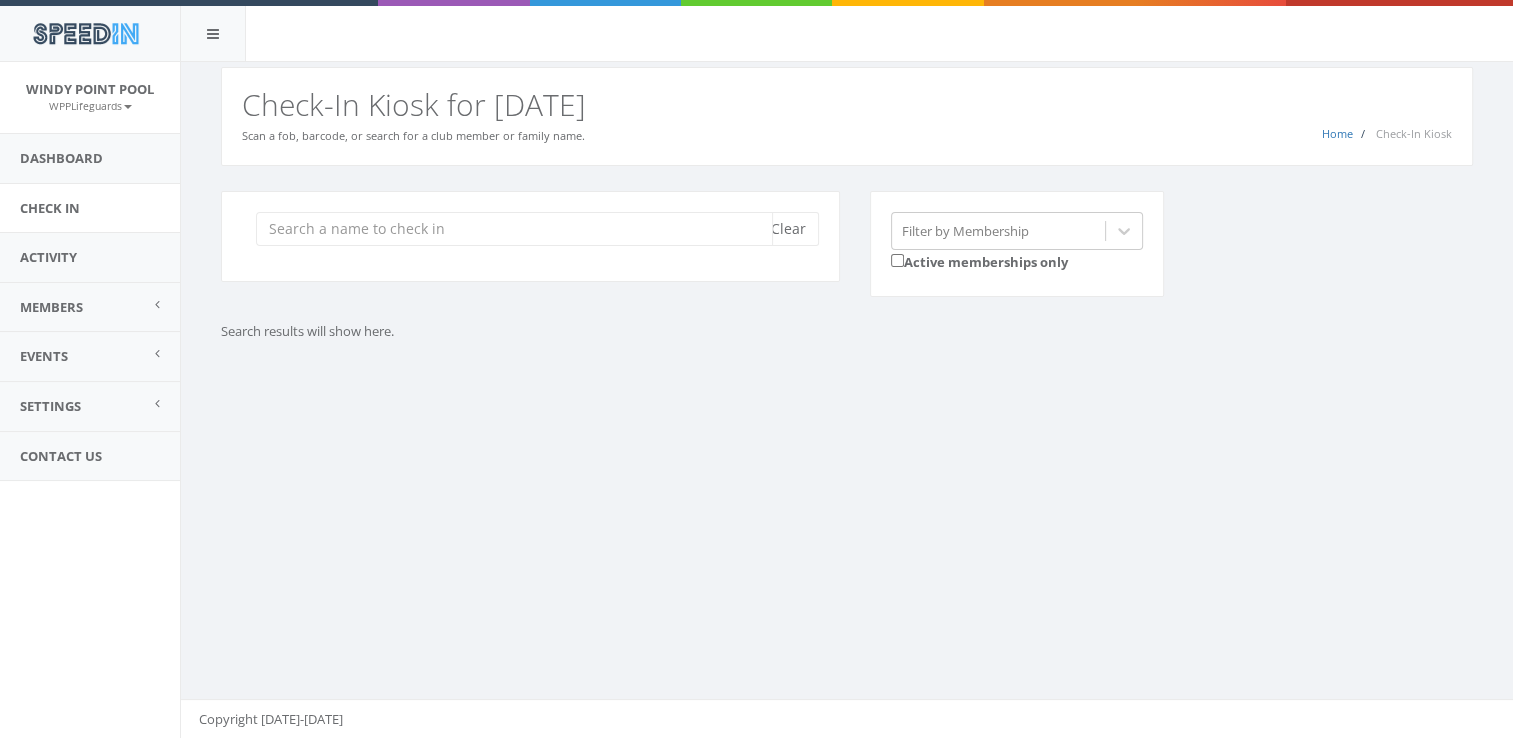 click at bounding box center [514, 229] 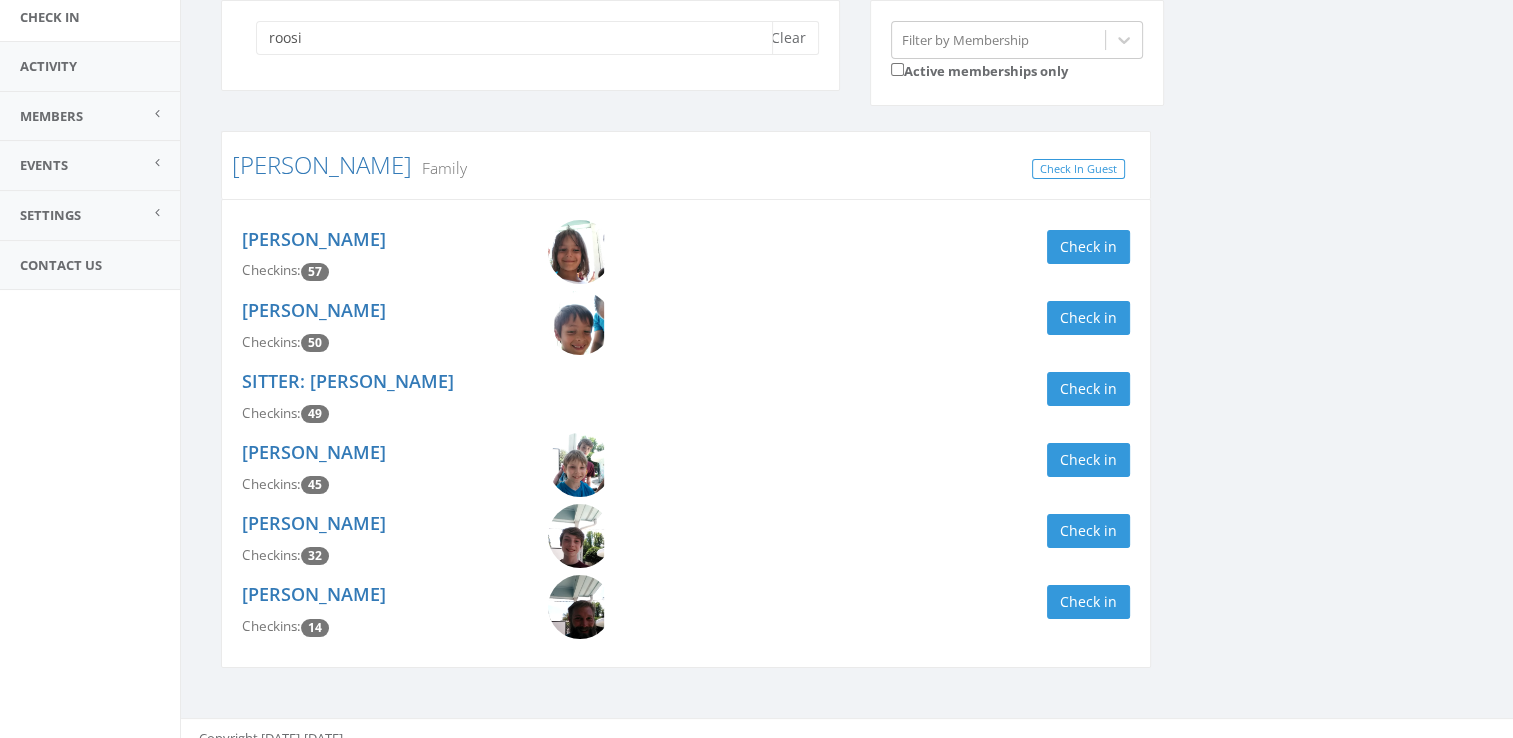 scroll, scrollTop: 194, scrollLeft: 0, axis: vertical 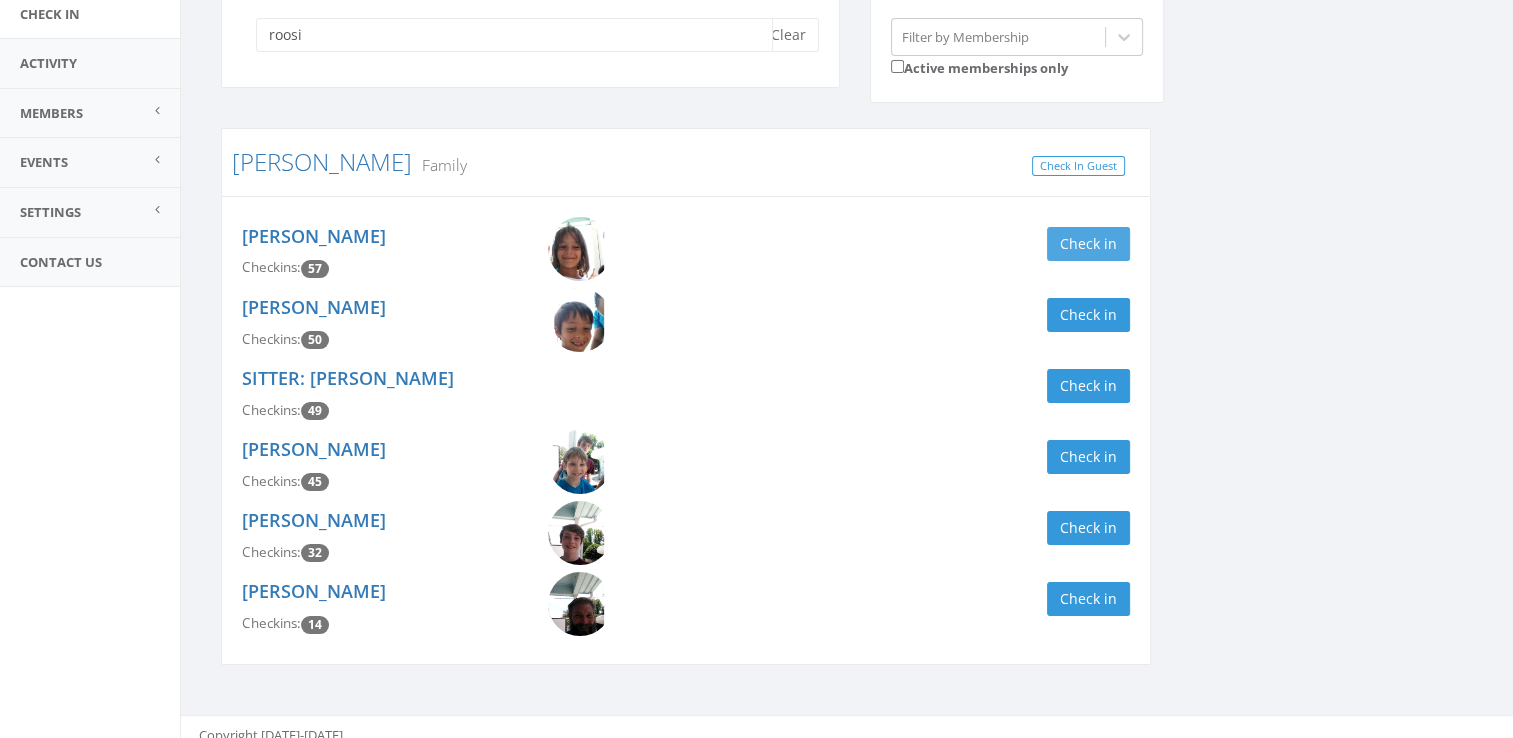 type on "roosi" 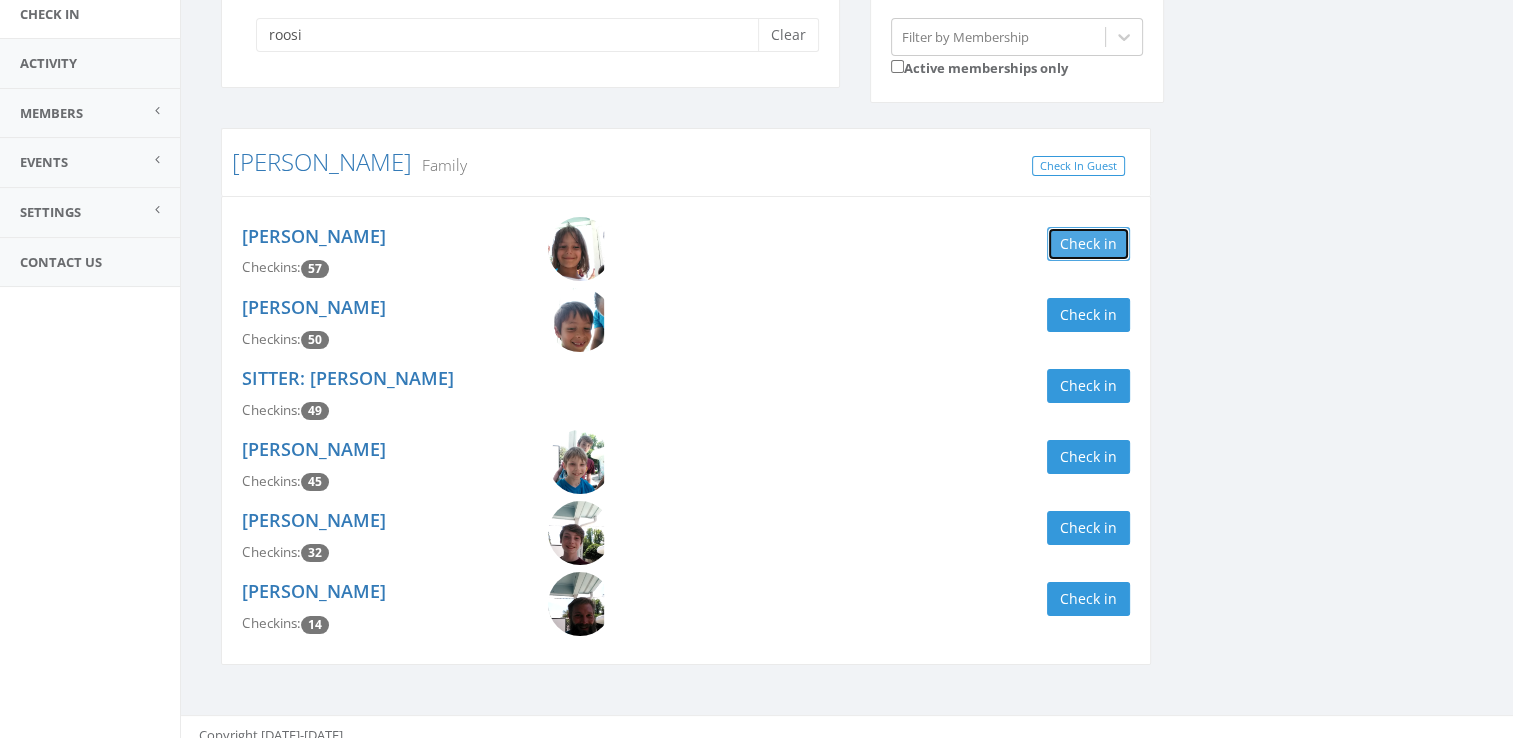 click on "Check in" at bounding box center [1088, 244] 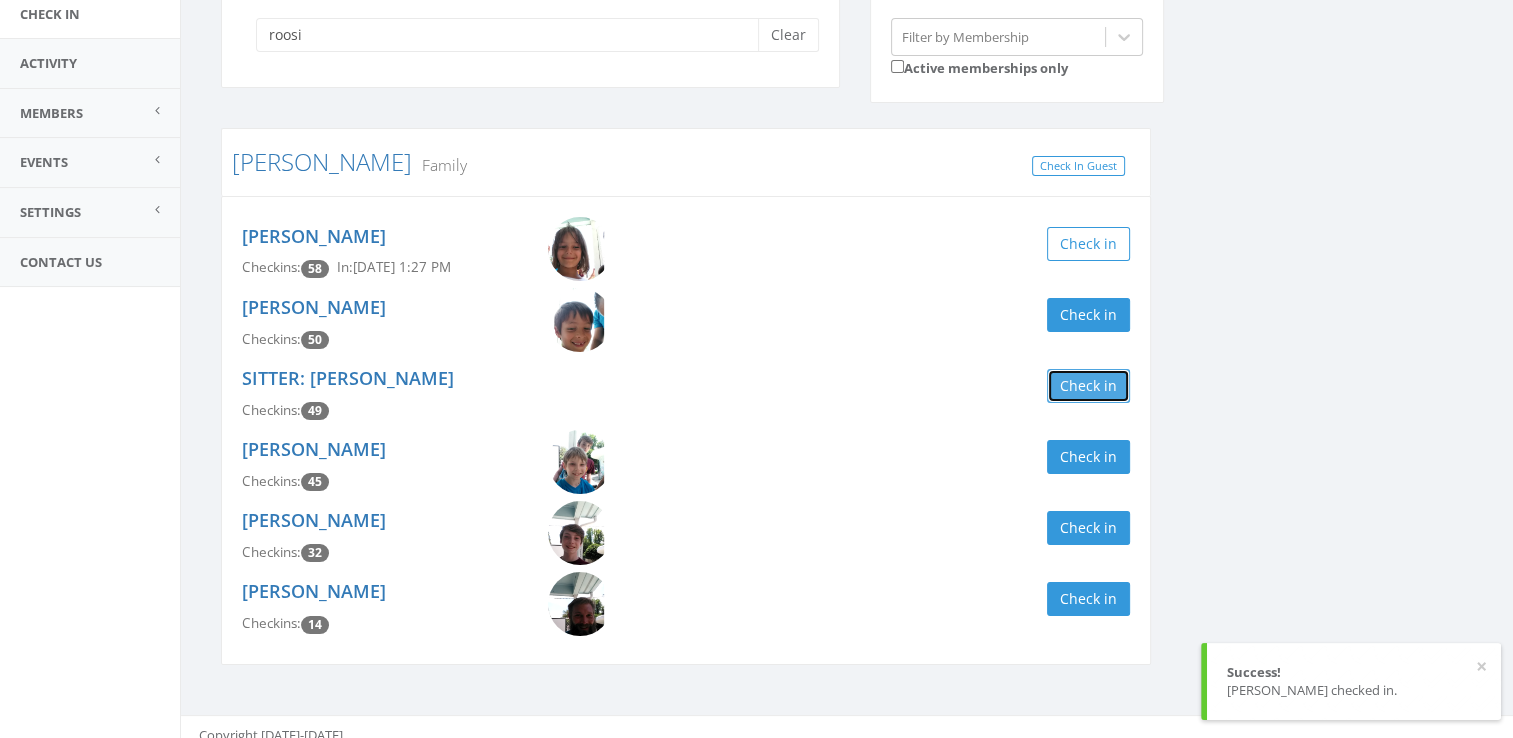 click on "Check in" at bounding box center (1088, 386) 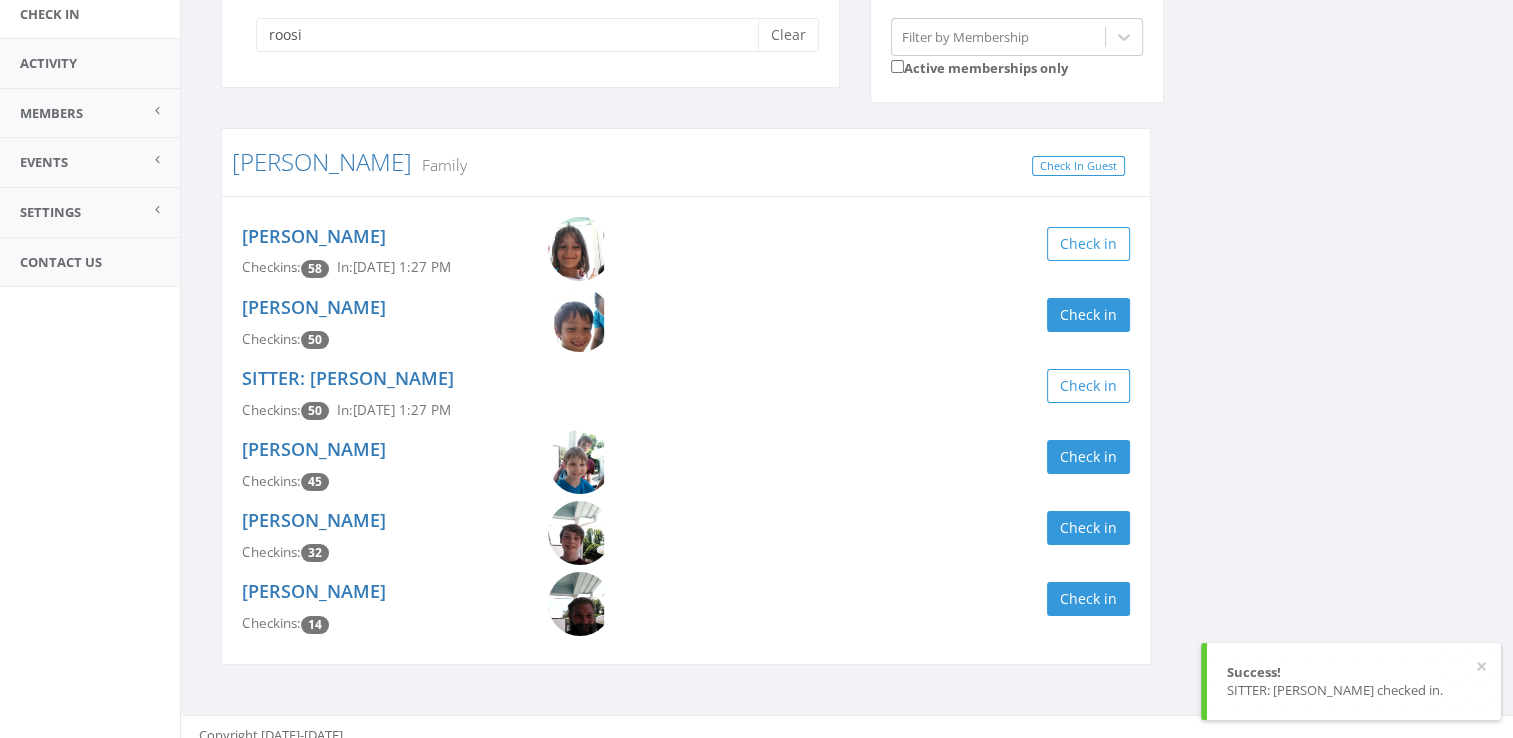 click on "roosi Clear Filter by Membership  Active memberships only Roosien Family Check In Guest Madelynne Roosien Checkins:  58 In:  Jul 1, 1:27 PM Check in Donald Roosien Checkins:  50 Check in SITTER: Mary Fredette Checkins:  50 In:  Jul 1, 1:27 PM Check in Mason Roosien Checkins:  45 Check in Dane Roosien Checkins:  32 Check in Jason Roosien Checkins:  14 Check in" at bounding box center [847, 343] 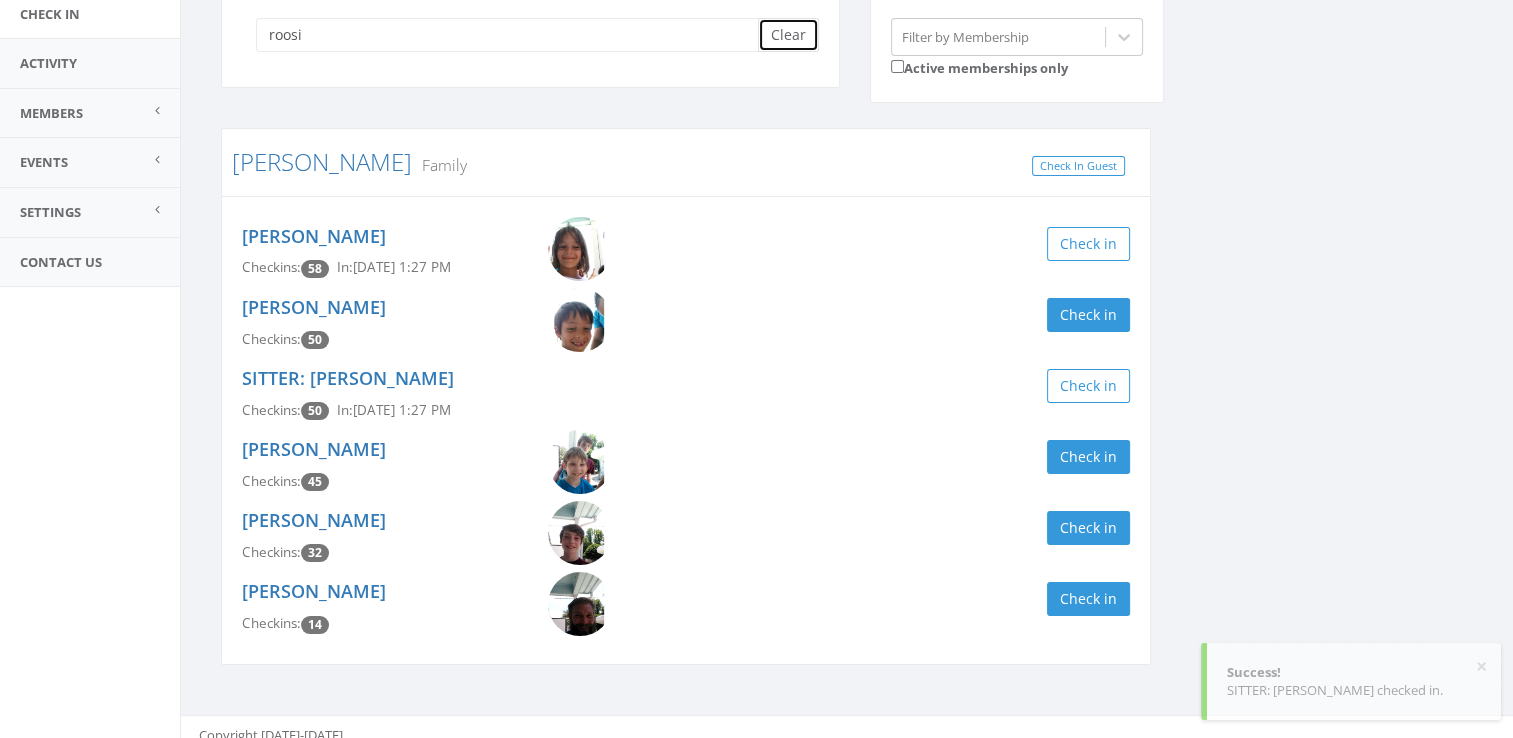 click on "Clear" at bounding box center [788, 35] 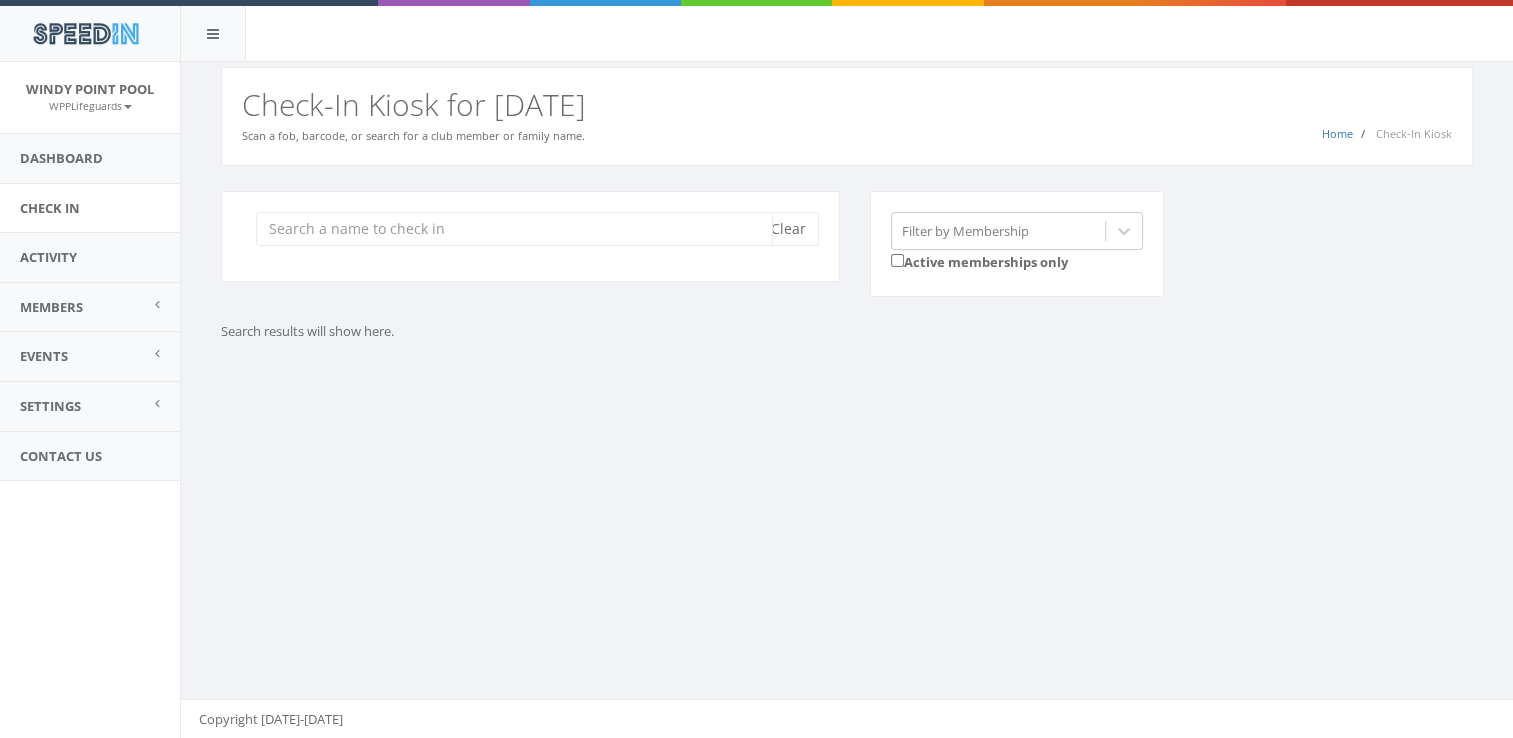 scroll, scrollTop: 0, scrollLeft: 0, axis: both 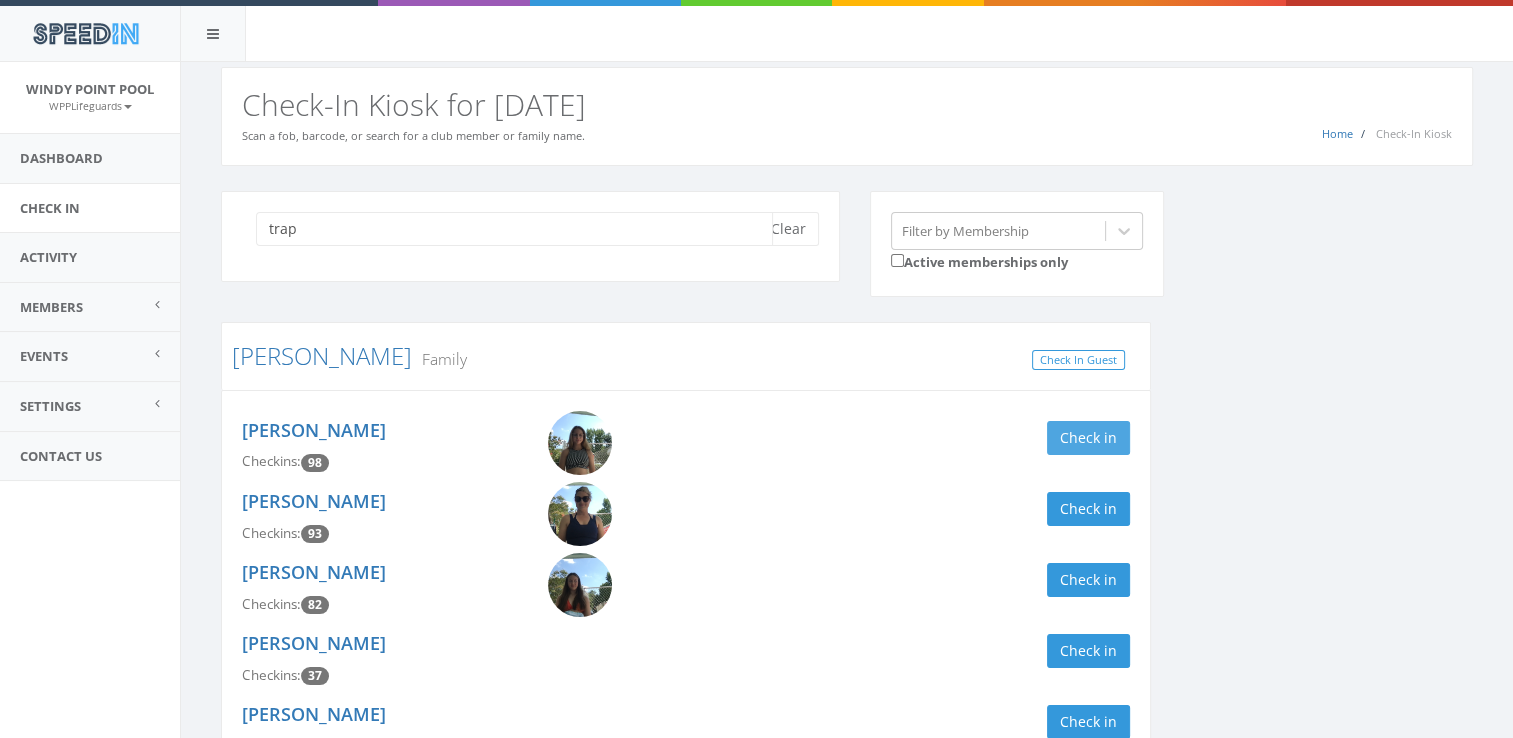 type on "trap" 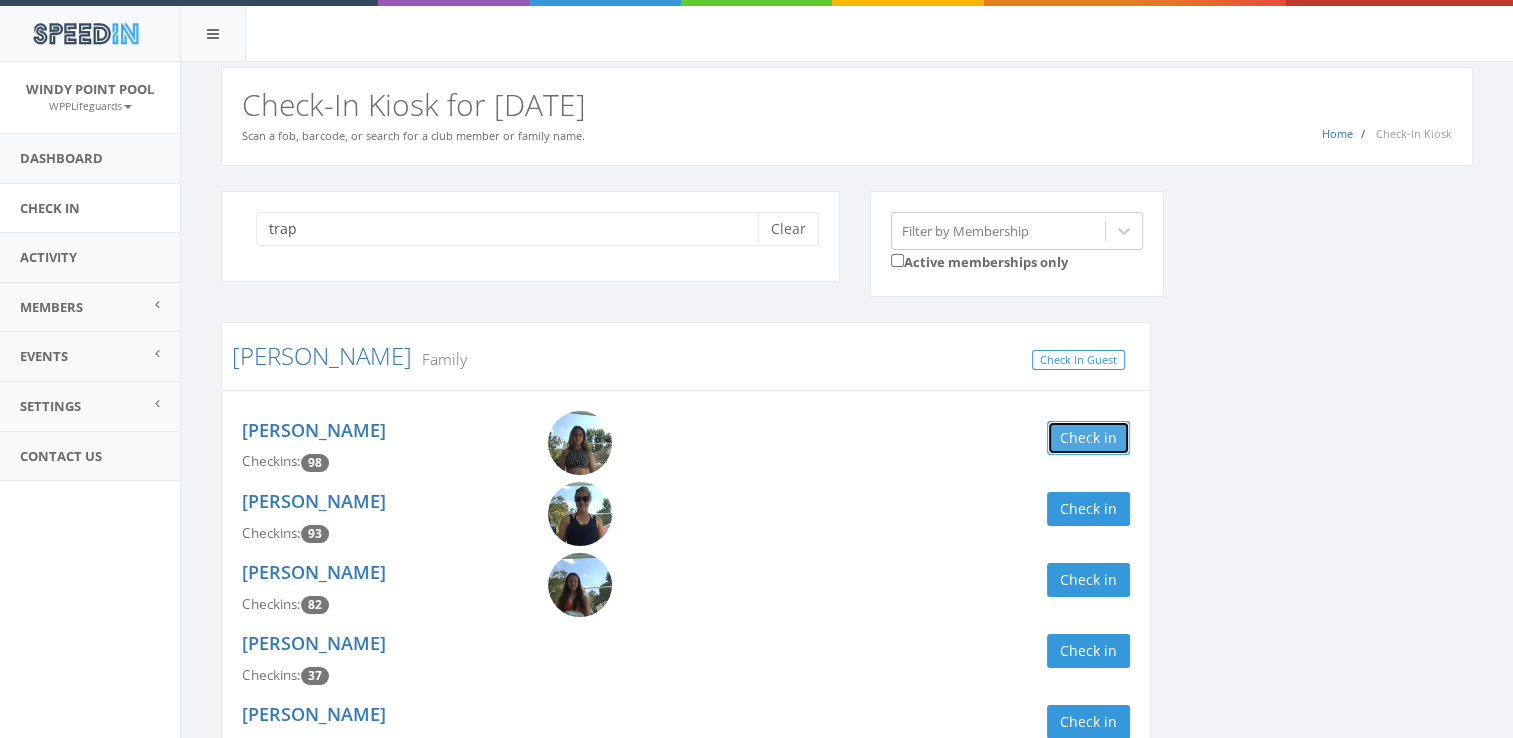 click on "Check in" at bounding box center [1088, 438] 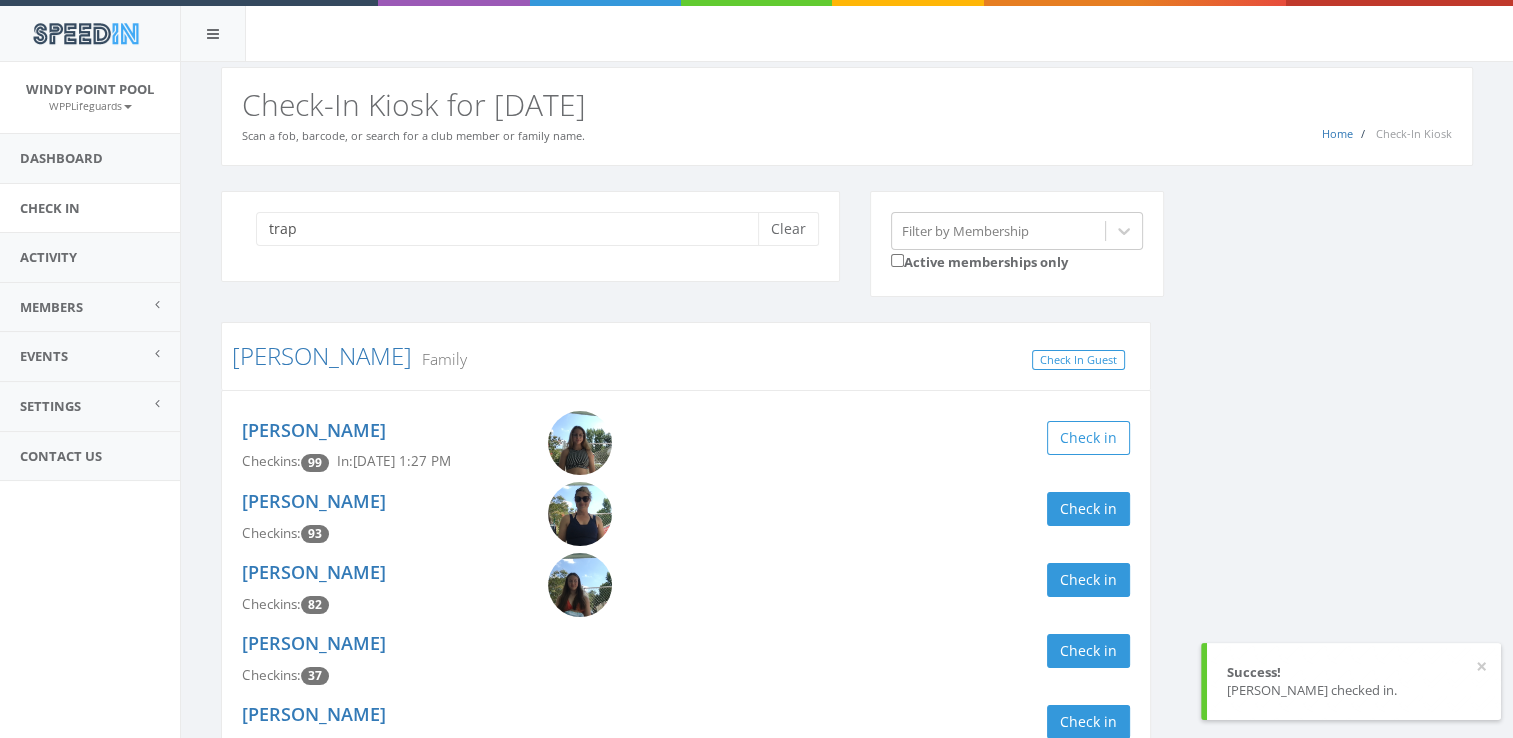 click at bounding box center (580, 443) 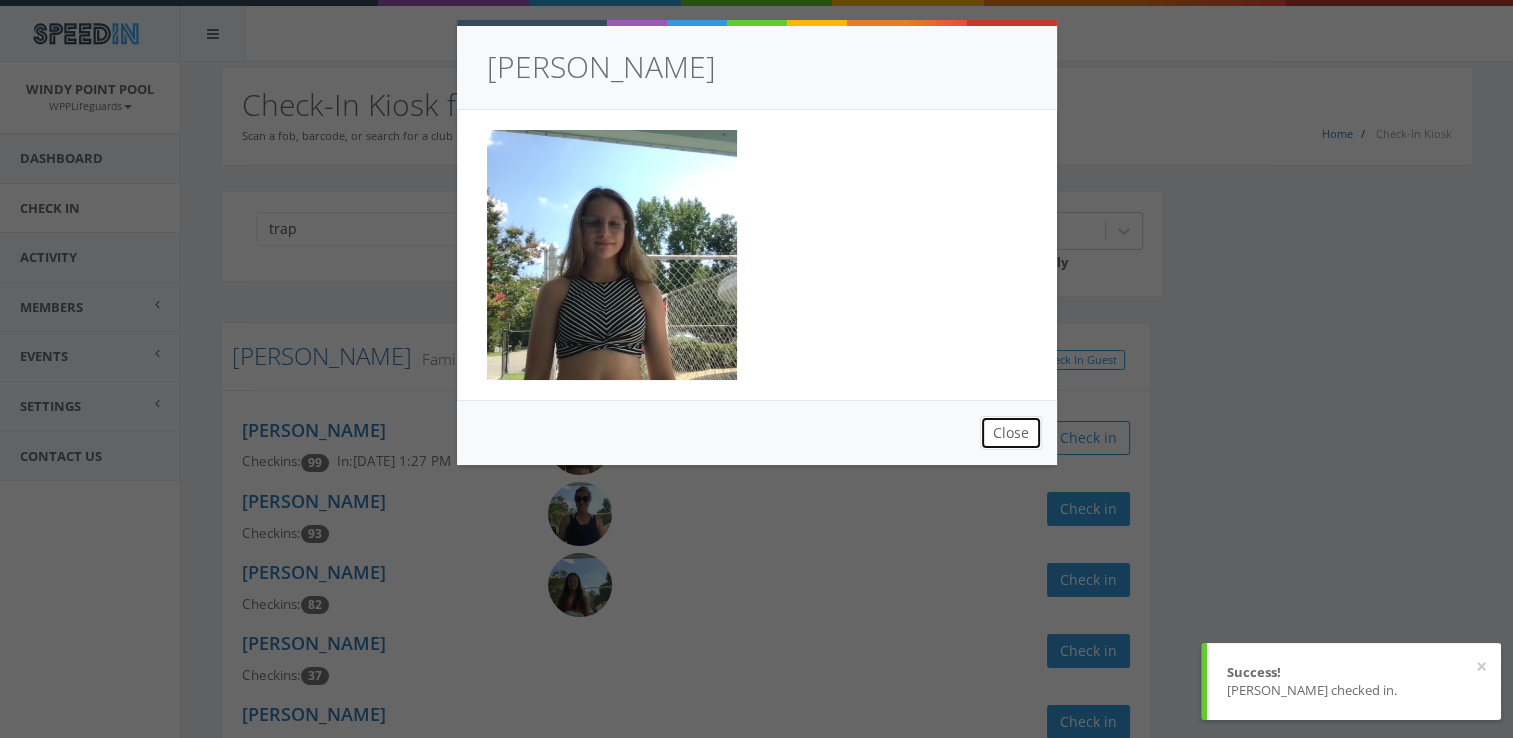 click on "Close" at bounding box center (1011, 433) 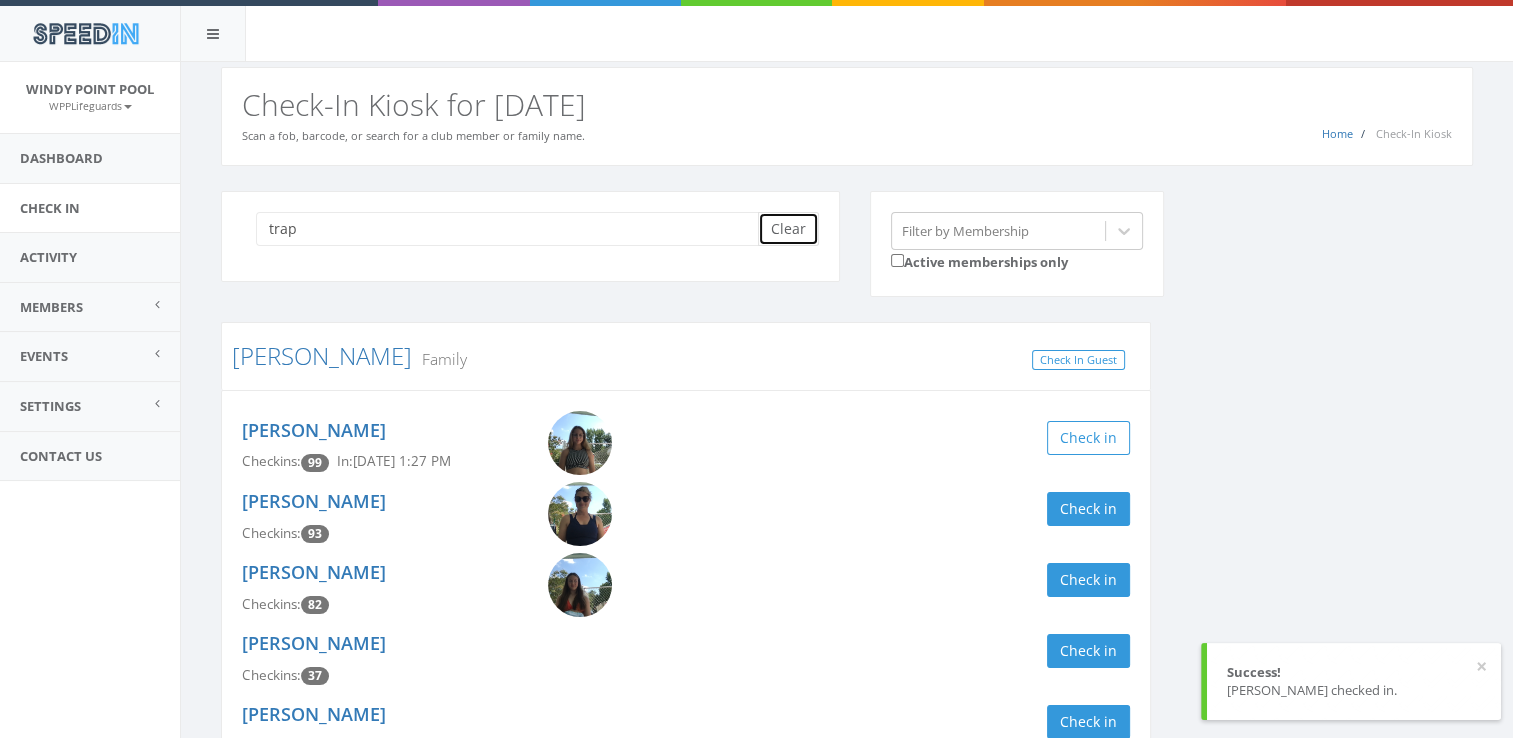 click on "Clear" at bounding box center [788, 229] 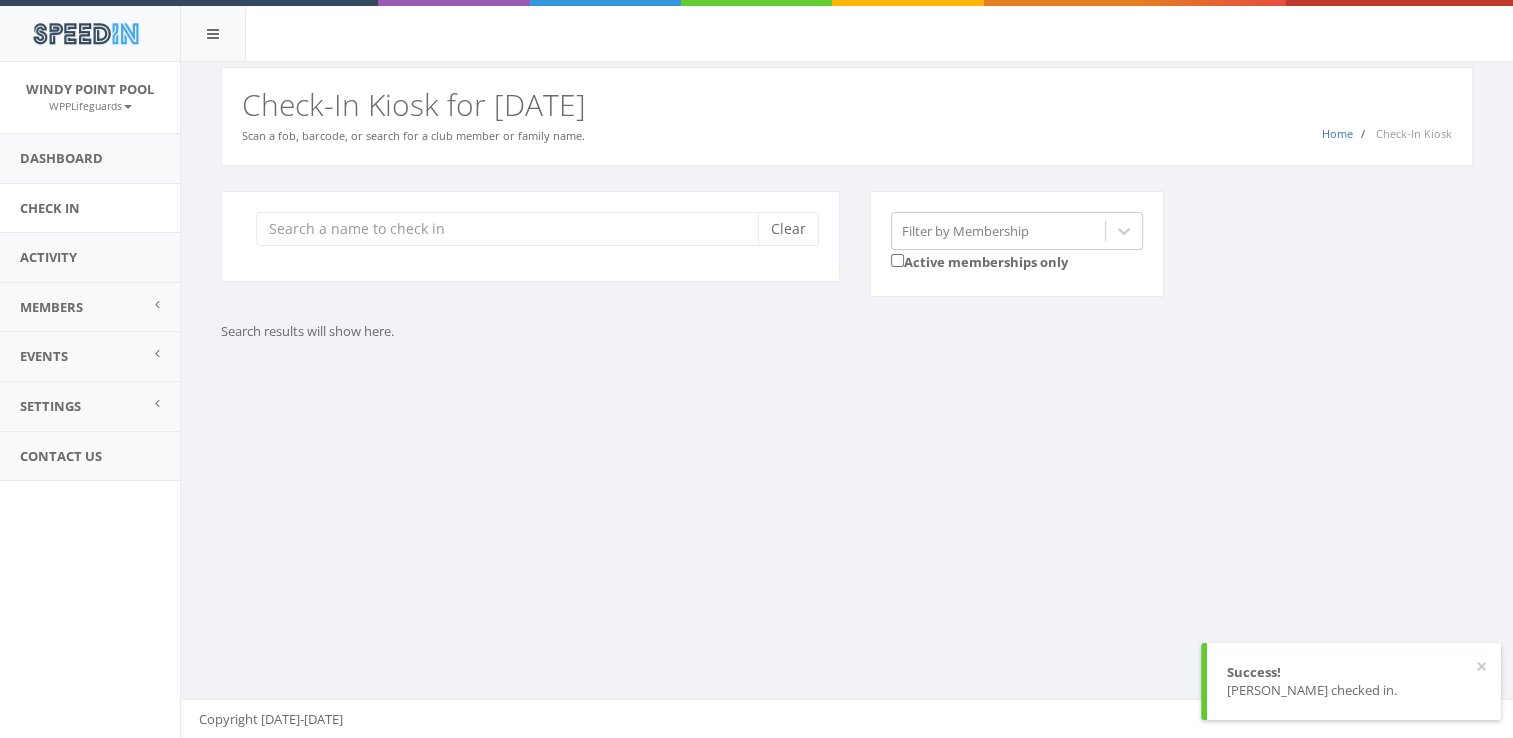 click on "Clear Filter by Membership  Active memberships only Search results will show here." at bounding box center [847, 291] 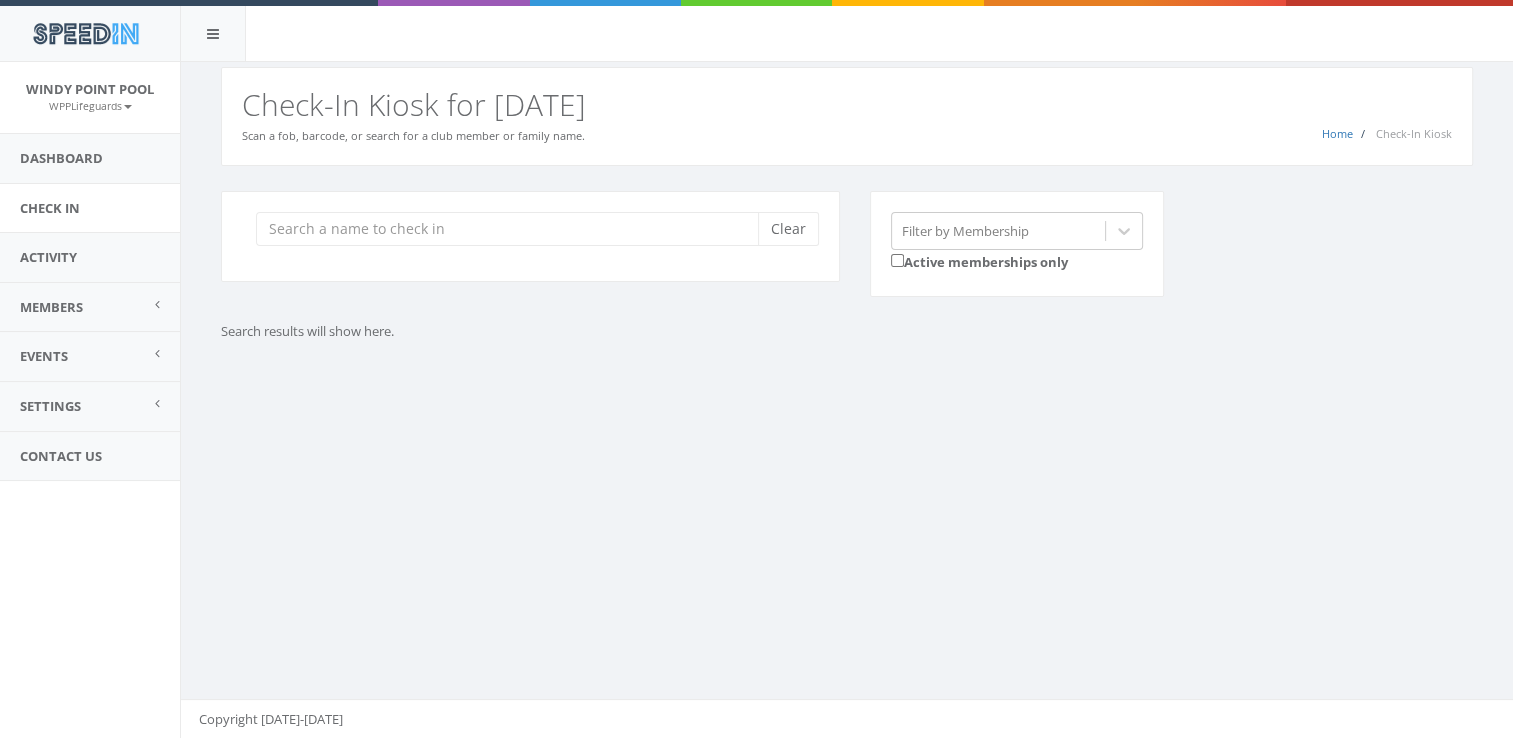 click on "You are using Internet Explorer, which is an old, insecure browser that does not work with this page. Please use another browser like Firefox, Chrome, or Edge.
Home
Check-In Kiosk
Check-In Kiosk for Today
Scan a fob, barcode, or search for a club member or family name.
Clear Filter by Membership  Active memberships only Search results will show here.
Copyright 2017-2025" at bounding box center (846, 400) 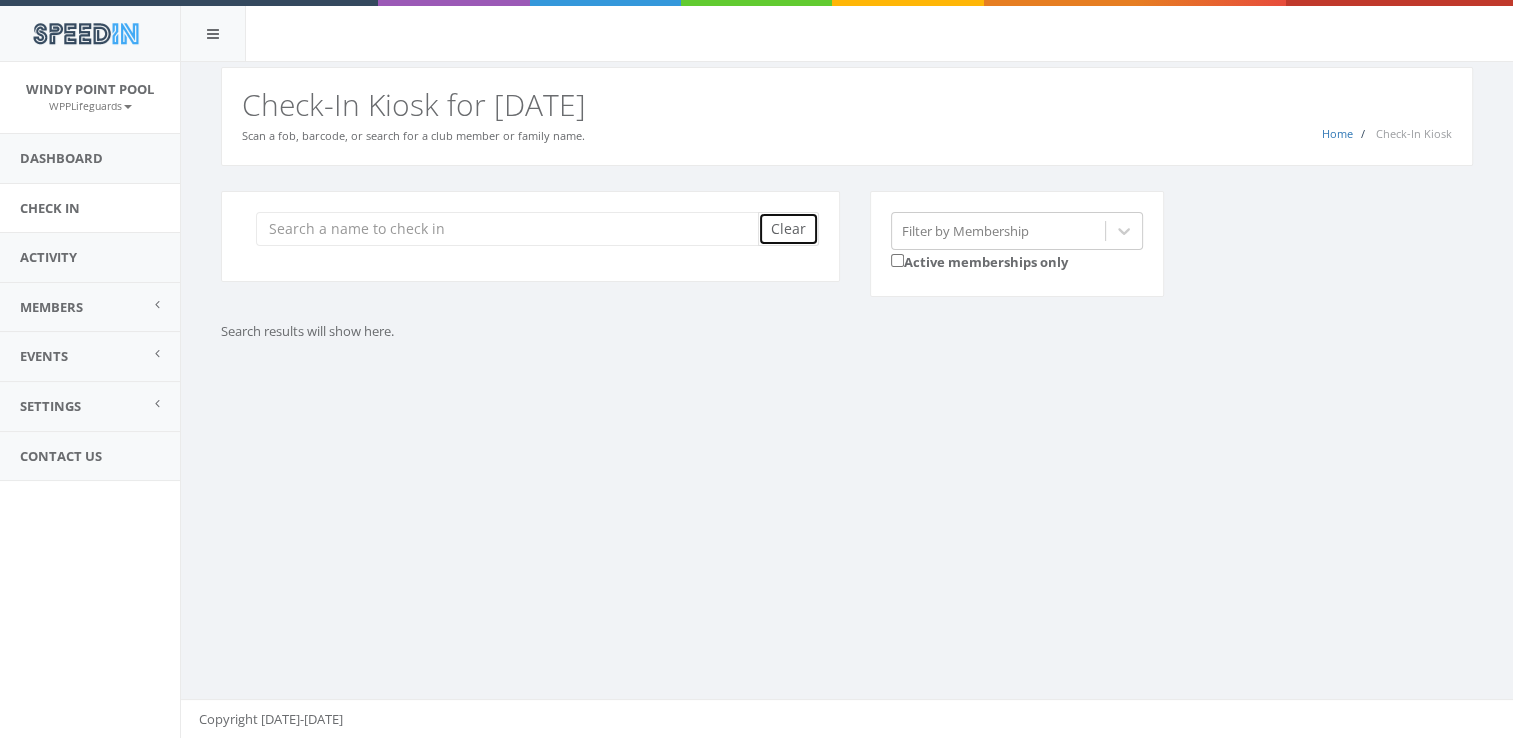 click on "Clear" at bounding box center (788, 229) 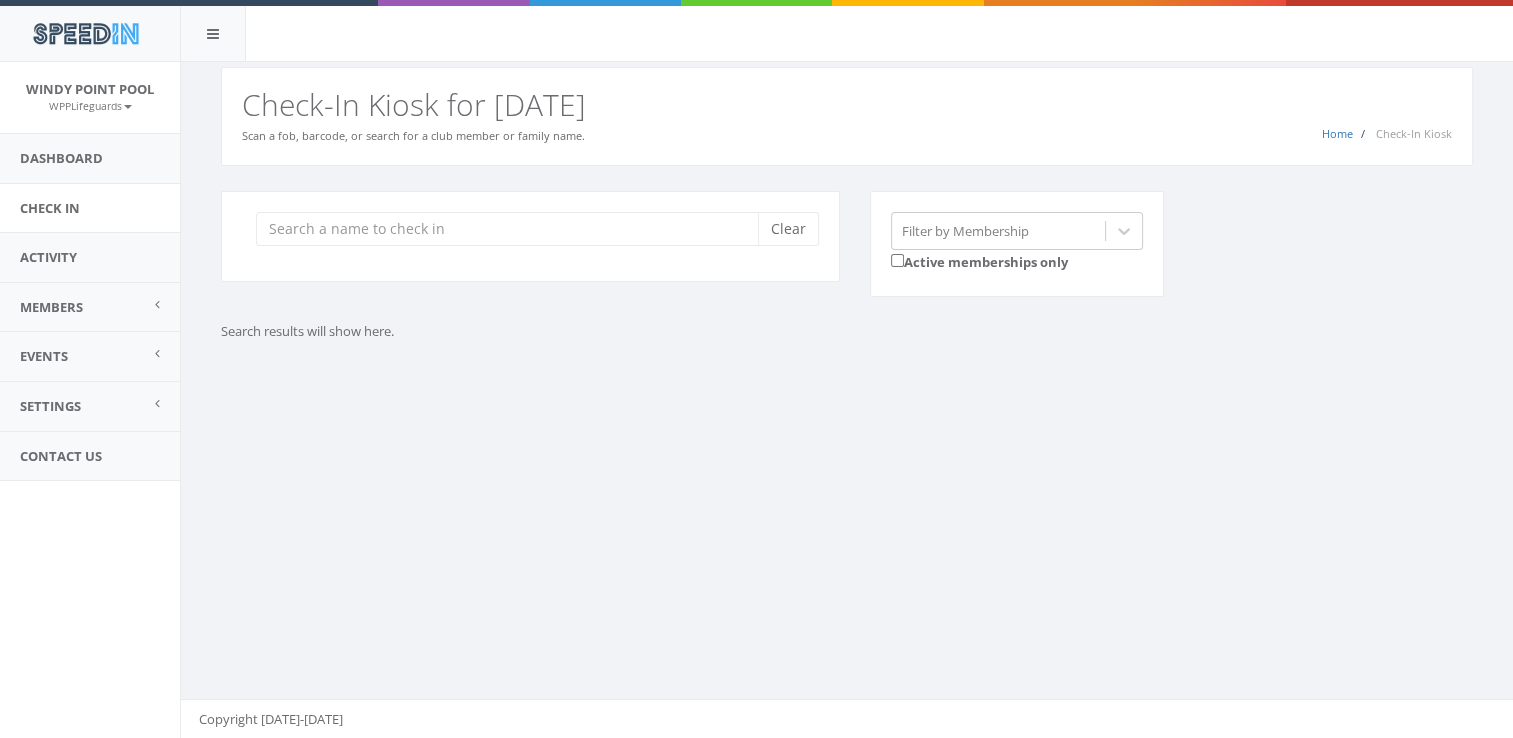 click on "Clear" at bounding box center (530, 249) 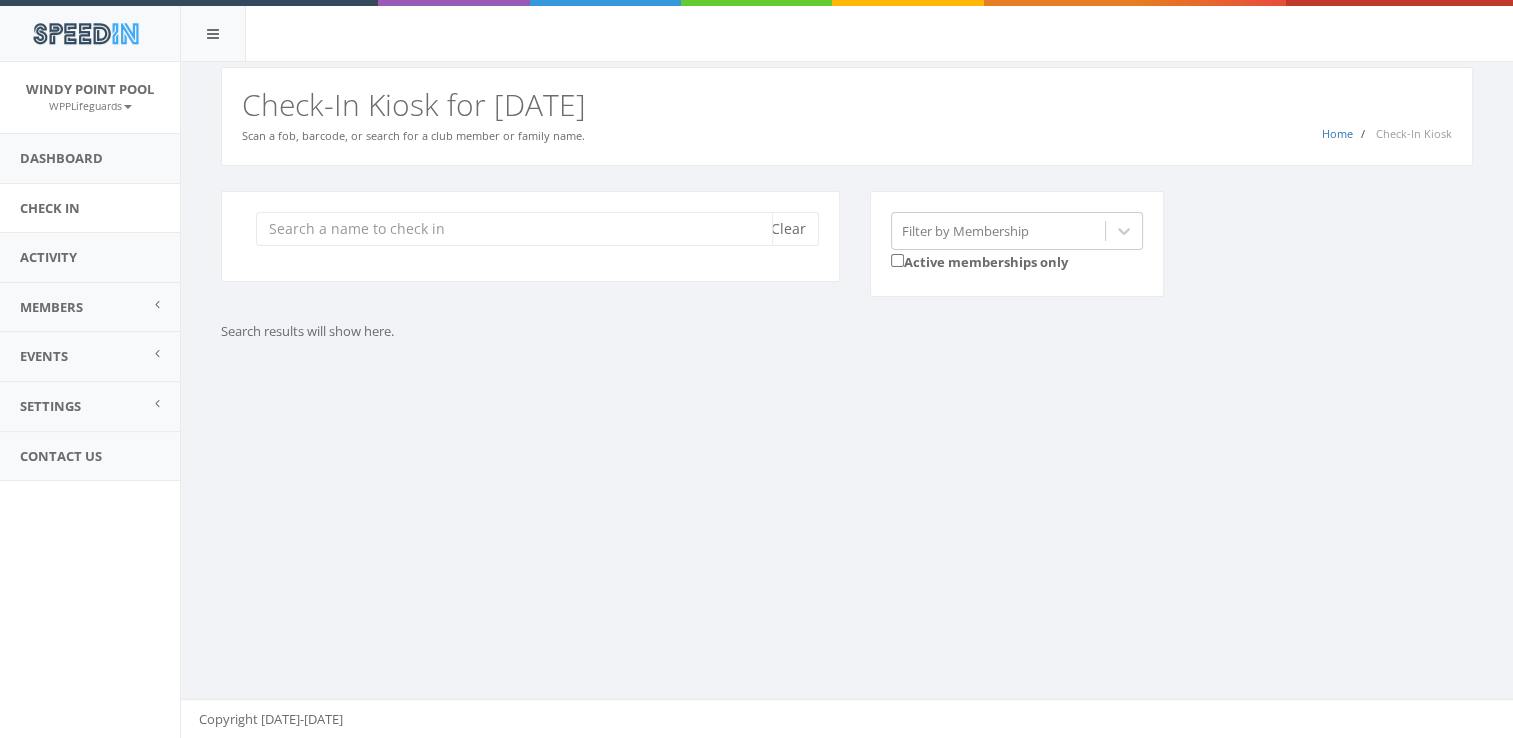 click at bounding box center [514, 229] 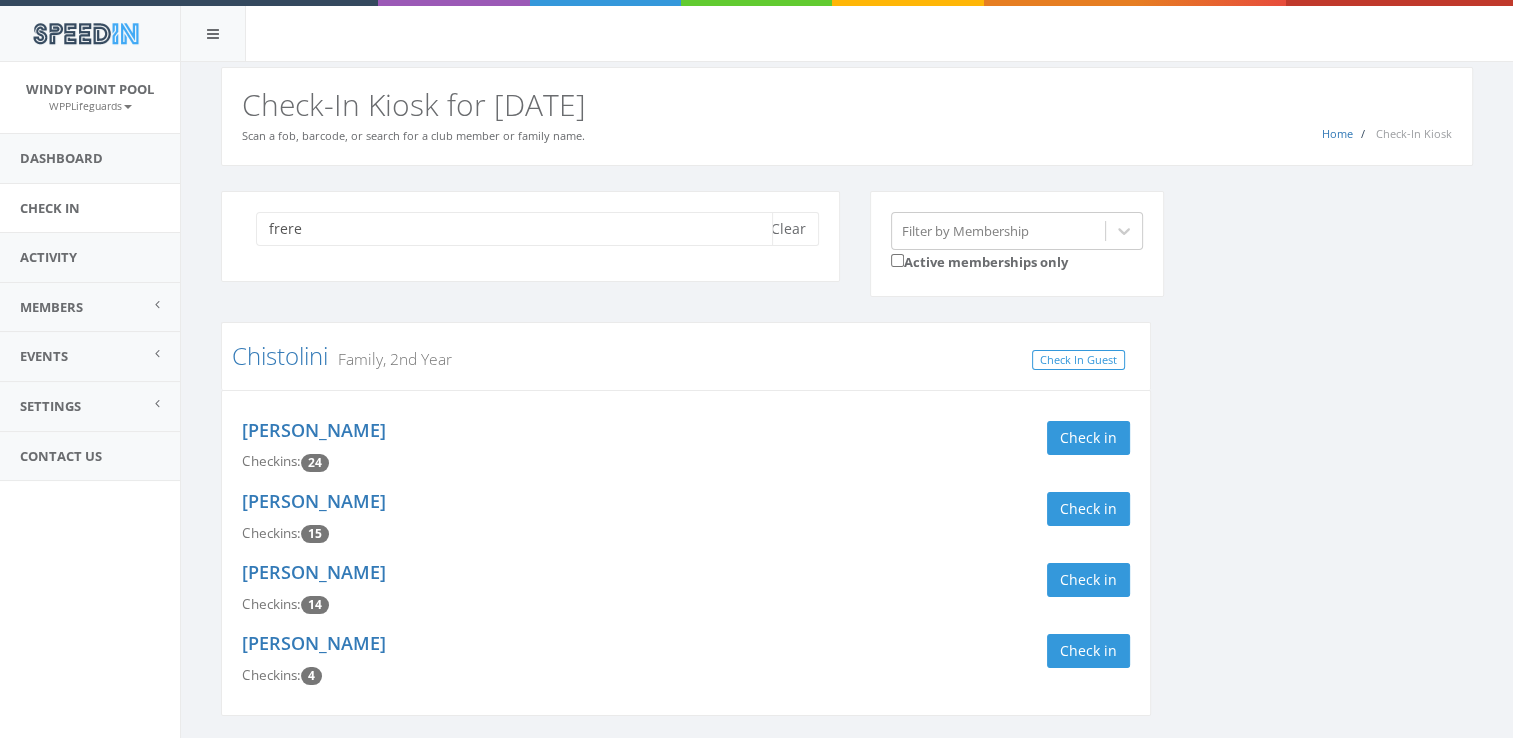 type on "frere" 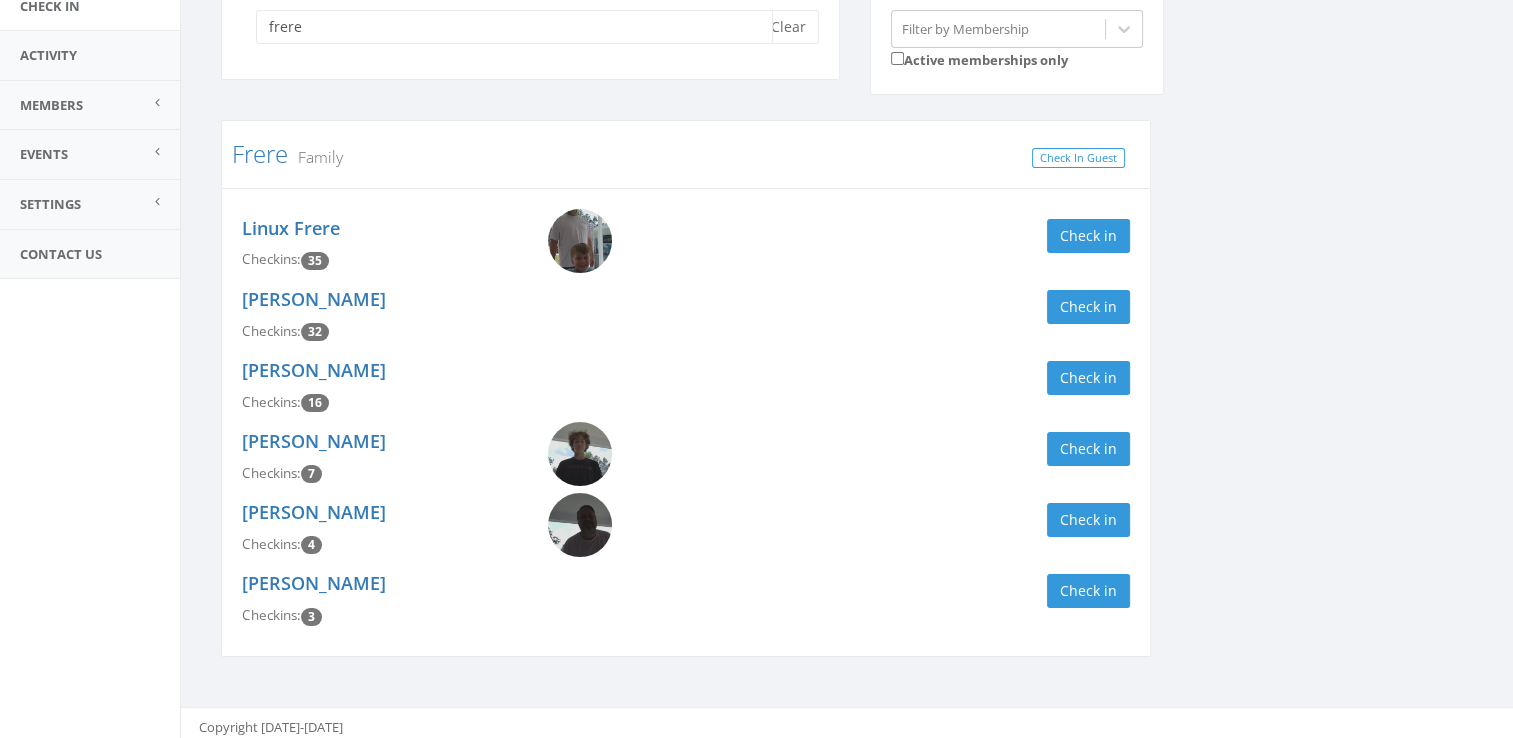 scroll, scrollTop: 205, scrollLeft: 0, axis: vertical 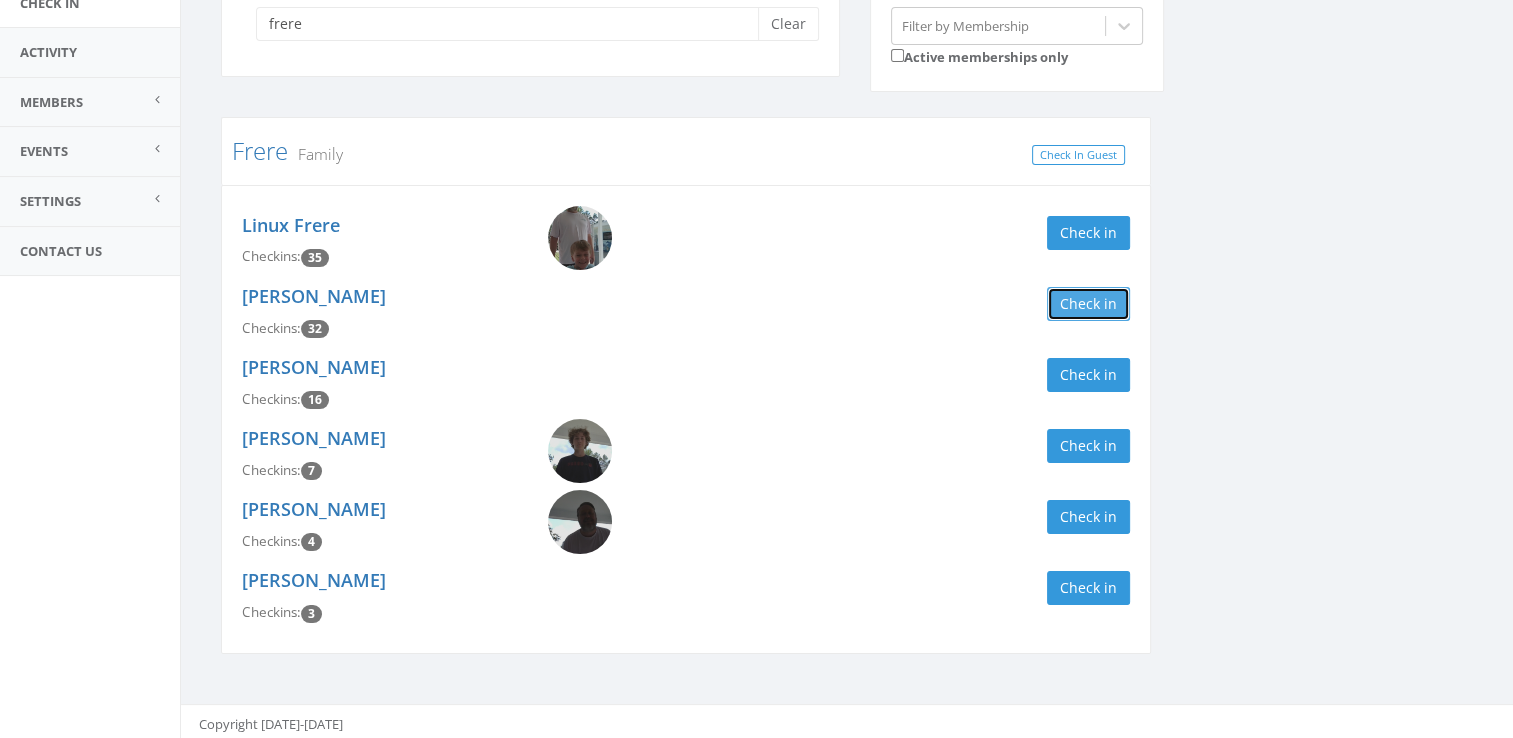 click on "Check in" at bounding box center [1088, 304] 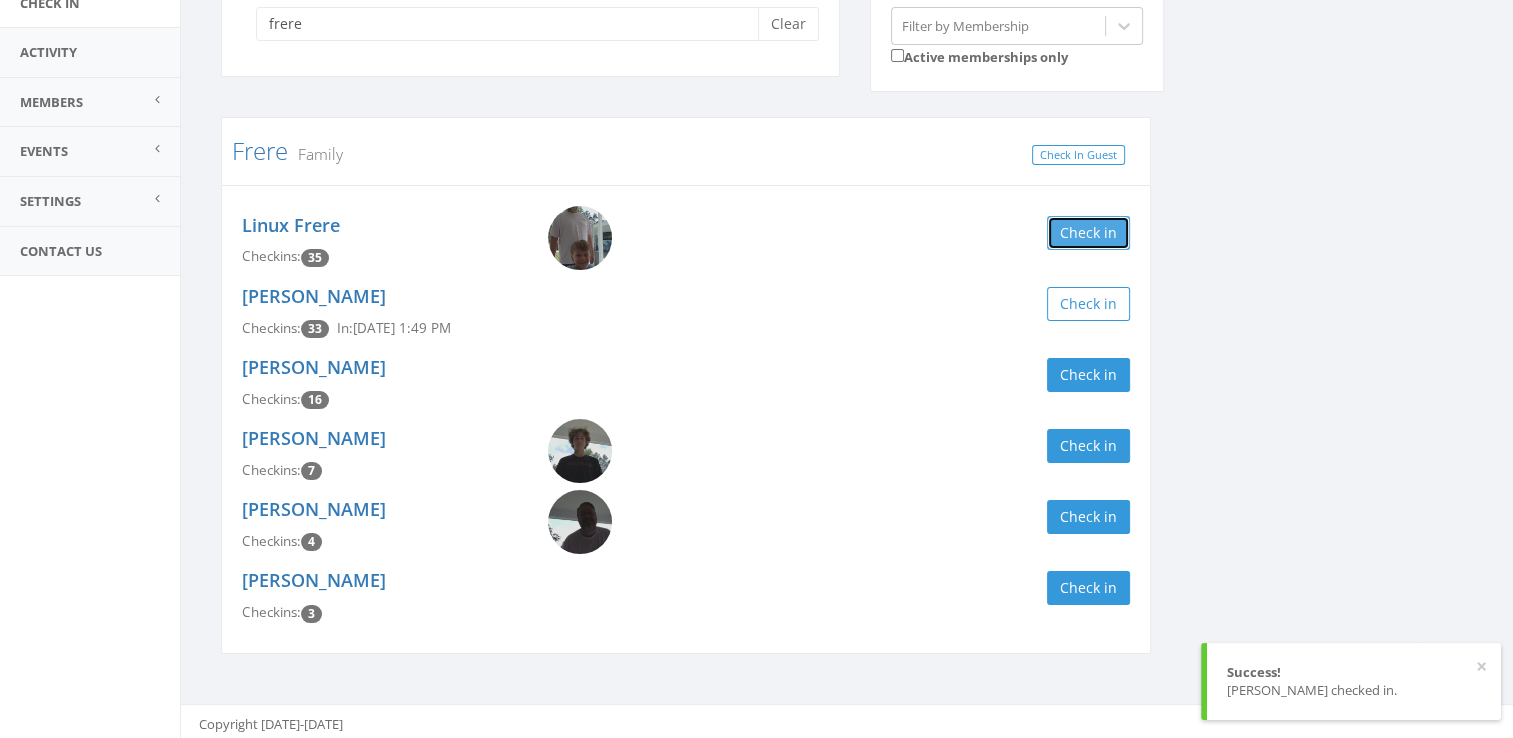 click on "Check in" at bounding box center (1088, 233) 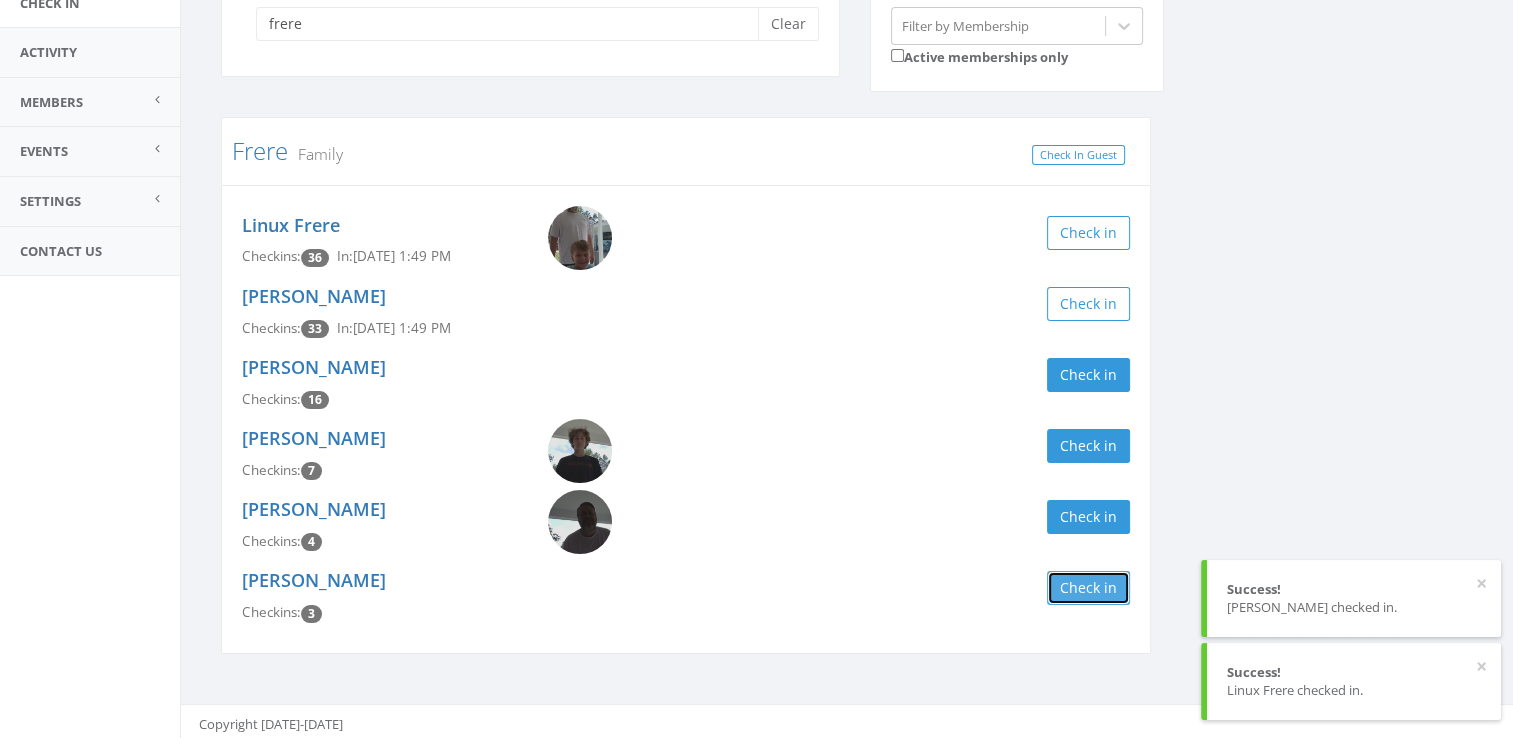 click on "Check in" at bounding box center [1088, 588] 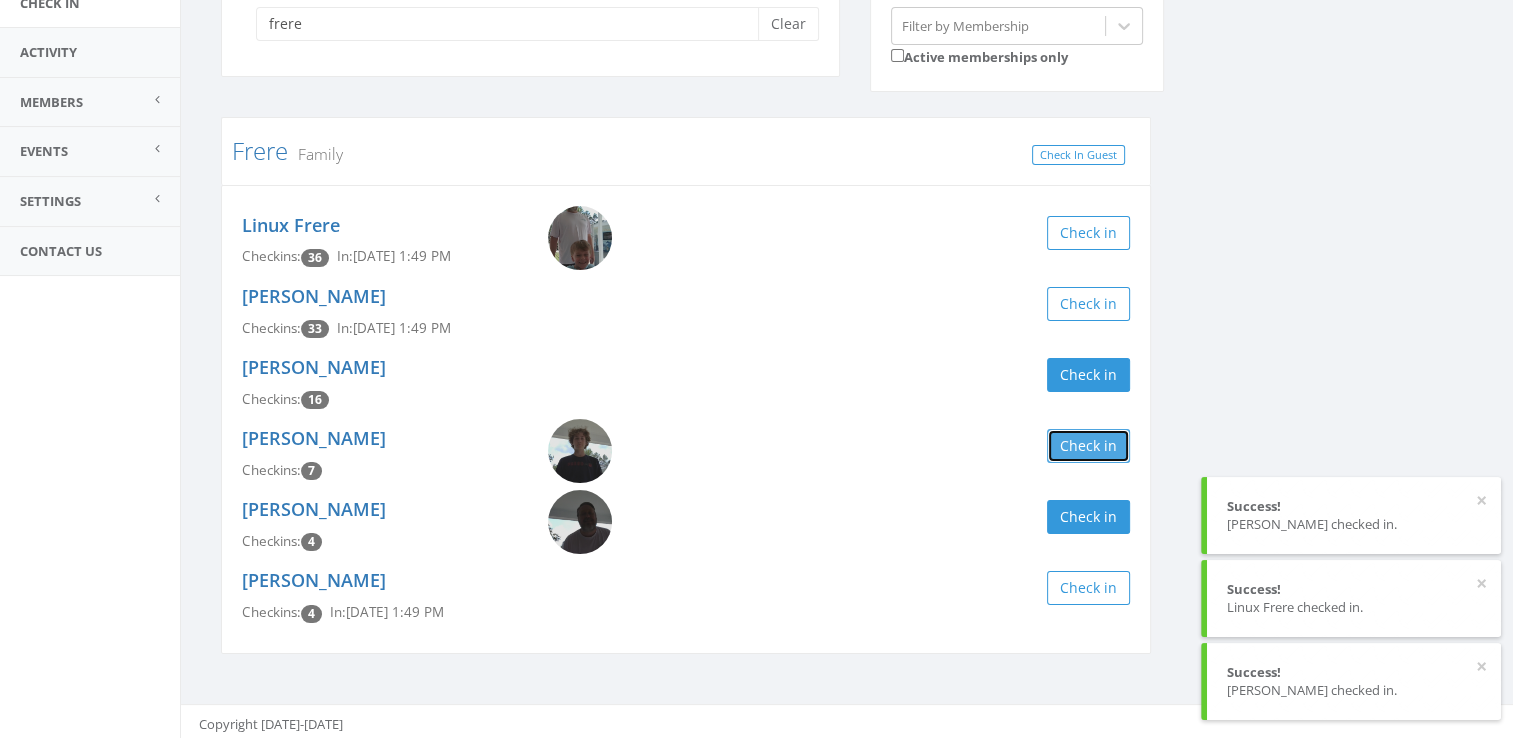 click on "Check in" at bounding box center [1088, 446] 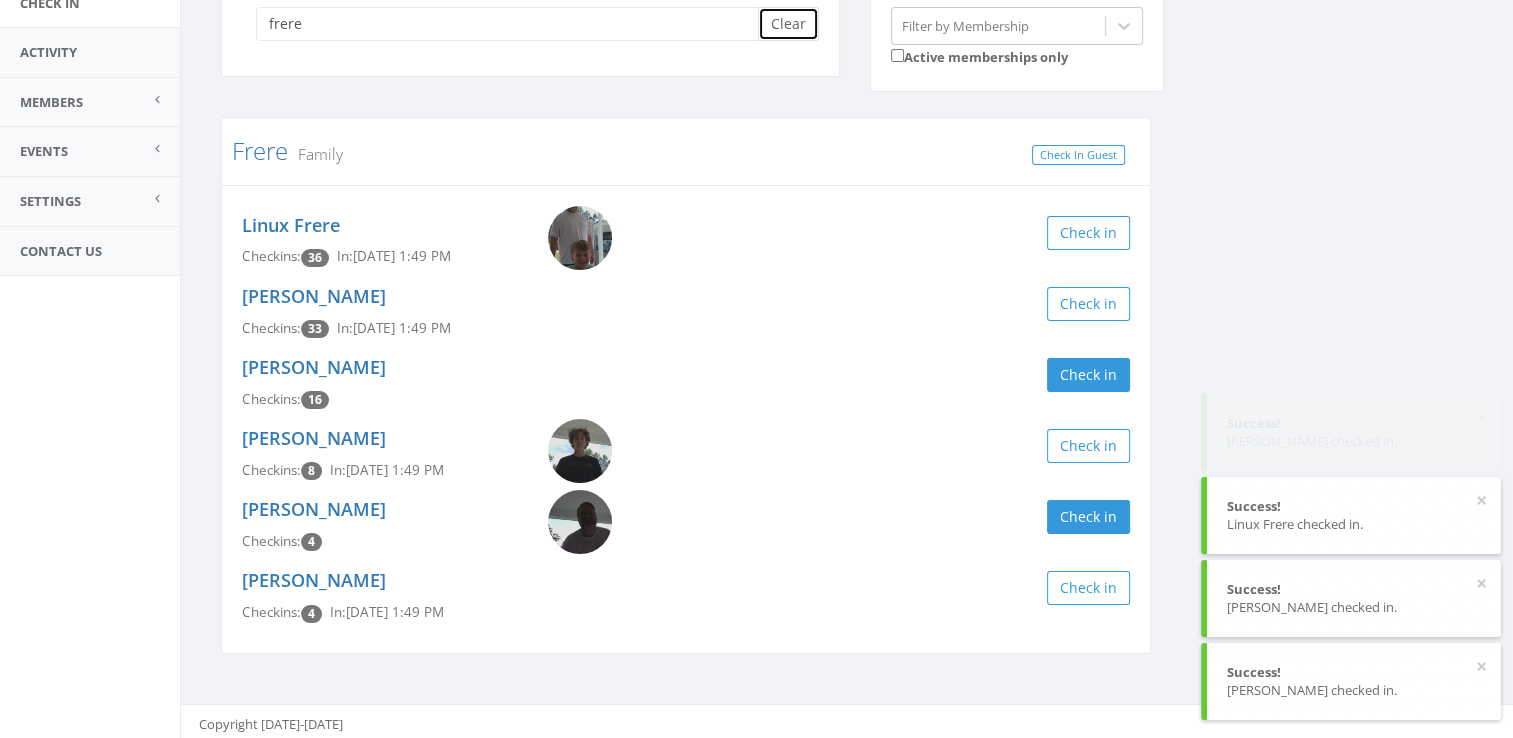 click on "Clear" at bounding box center [788, 24] 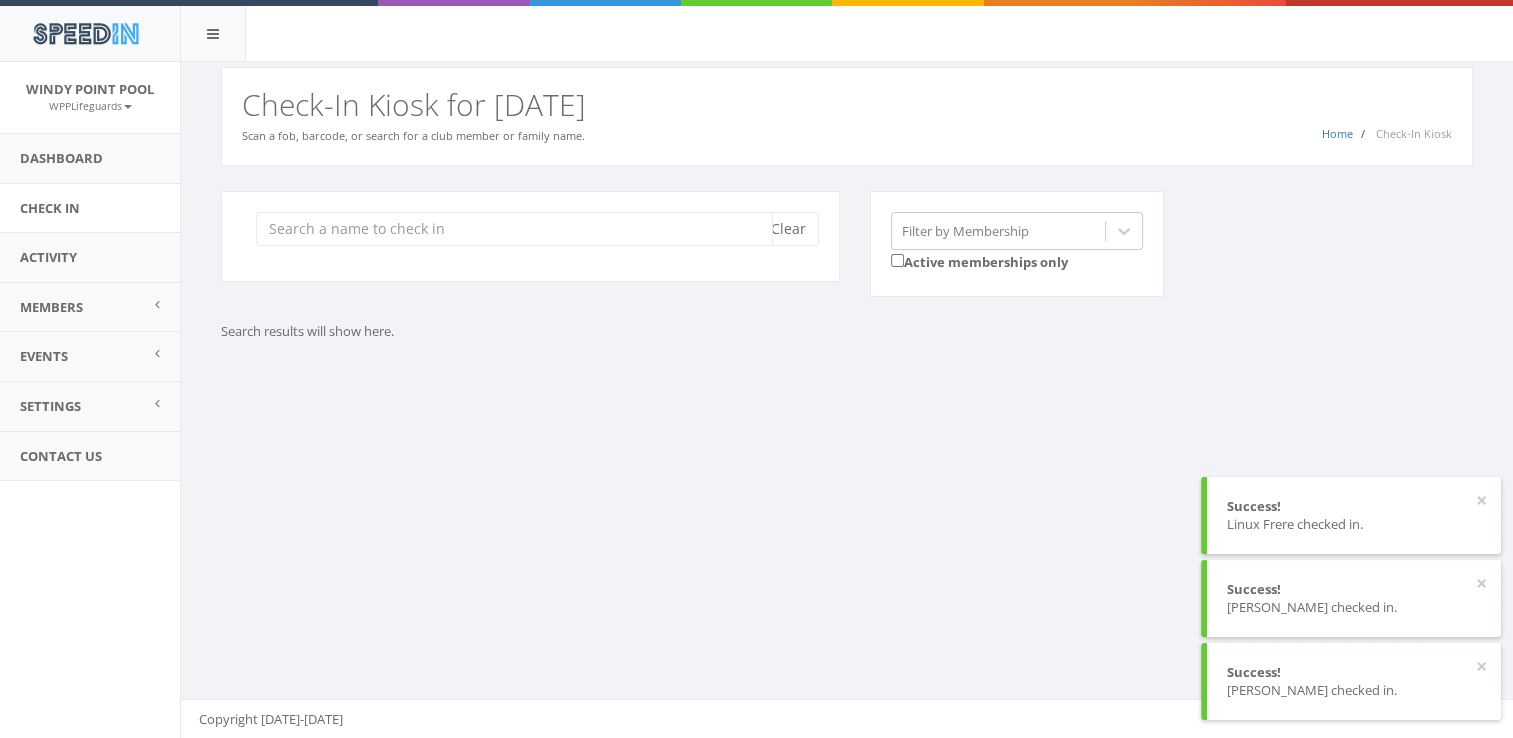 scroll, scrollTop: 0, scrollLeft: 0, axis: both 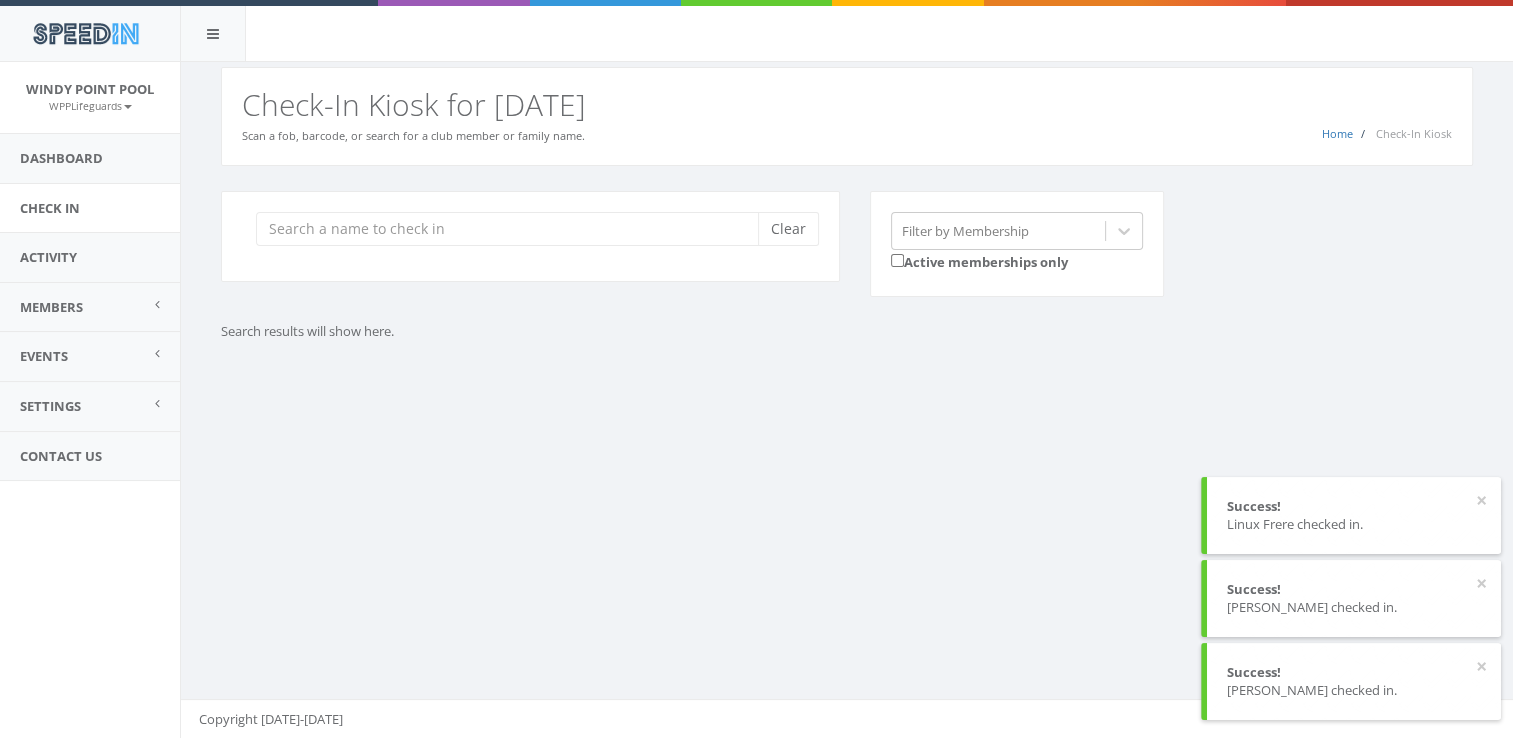 click on "You are using Internet Explorer, which is an old, insecure browser that does not work with this page. Please use another browser like Firefox, Chrome, or Edge.
Home
Check-In Kiosk
Check-In Kiosk for Today
Scan a fob, barcode, or search for a club member or family name.
Clear Filter by Membership  Active memberships only Search results will show here.
Copyright 2017-2025" at bounding box center (846, 400) 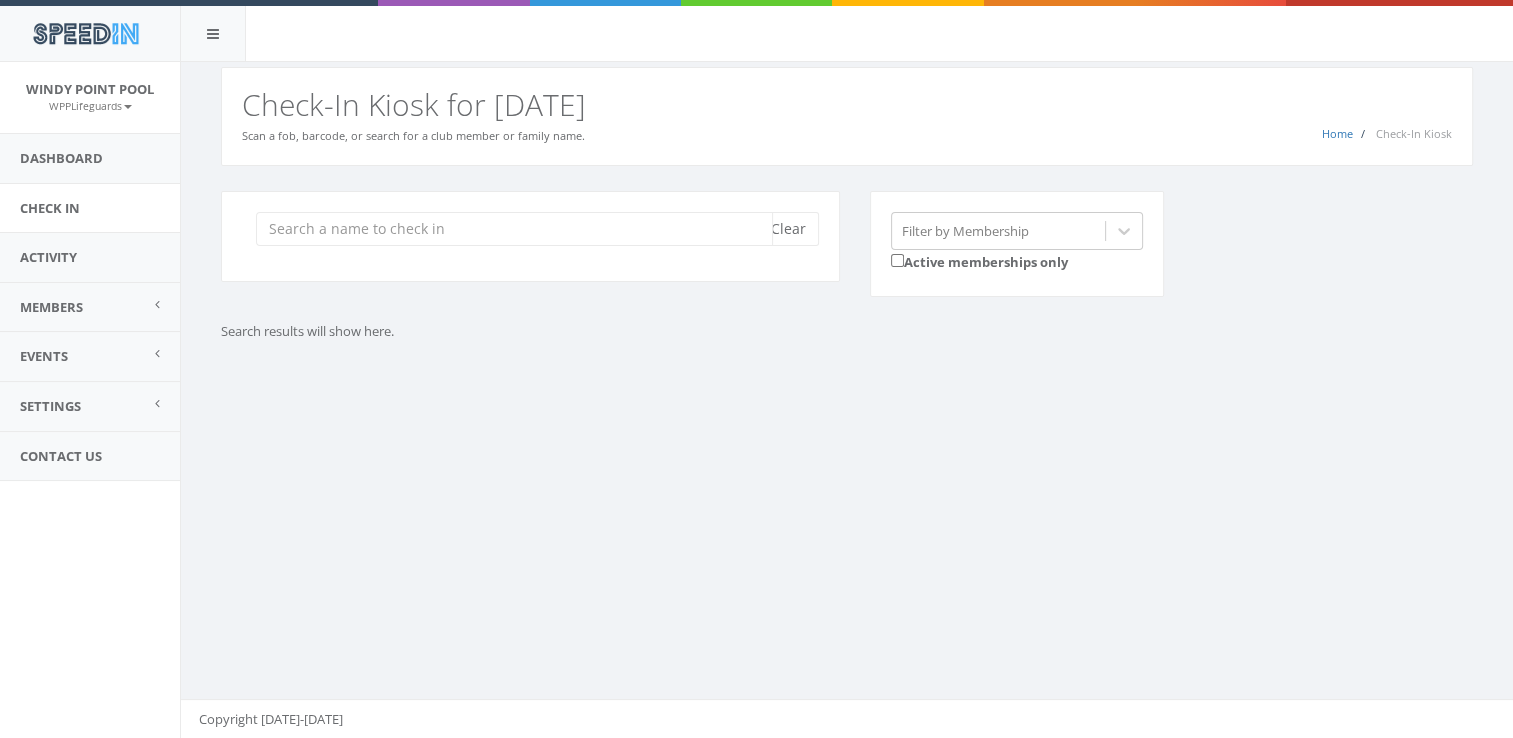 drag, startPoint x: 692, startPoint y: 238, endPoint x: 627, endPoint y: 236, distance: 65.03076 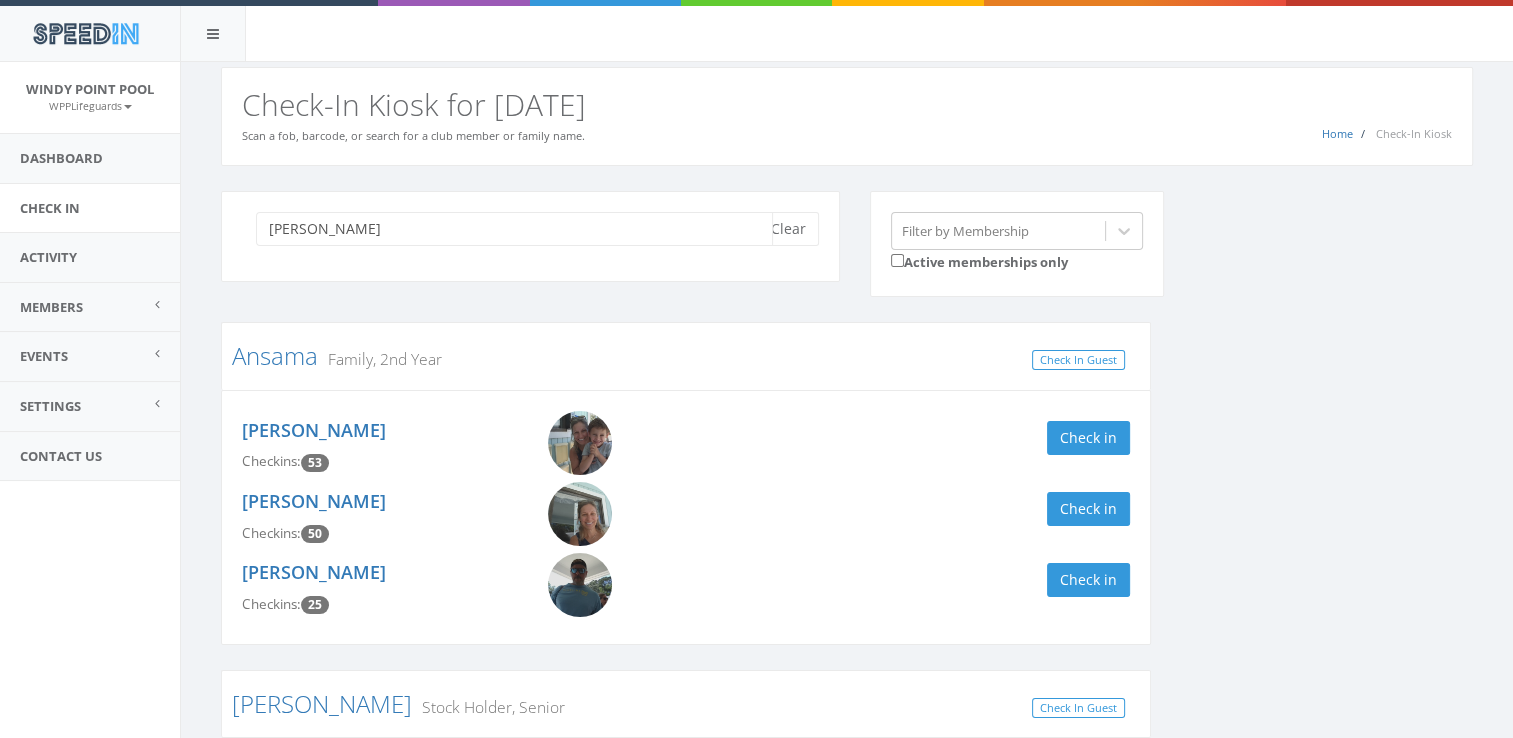 type on "garrington" 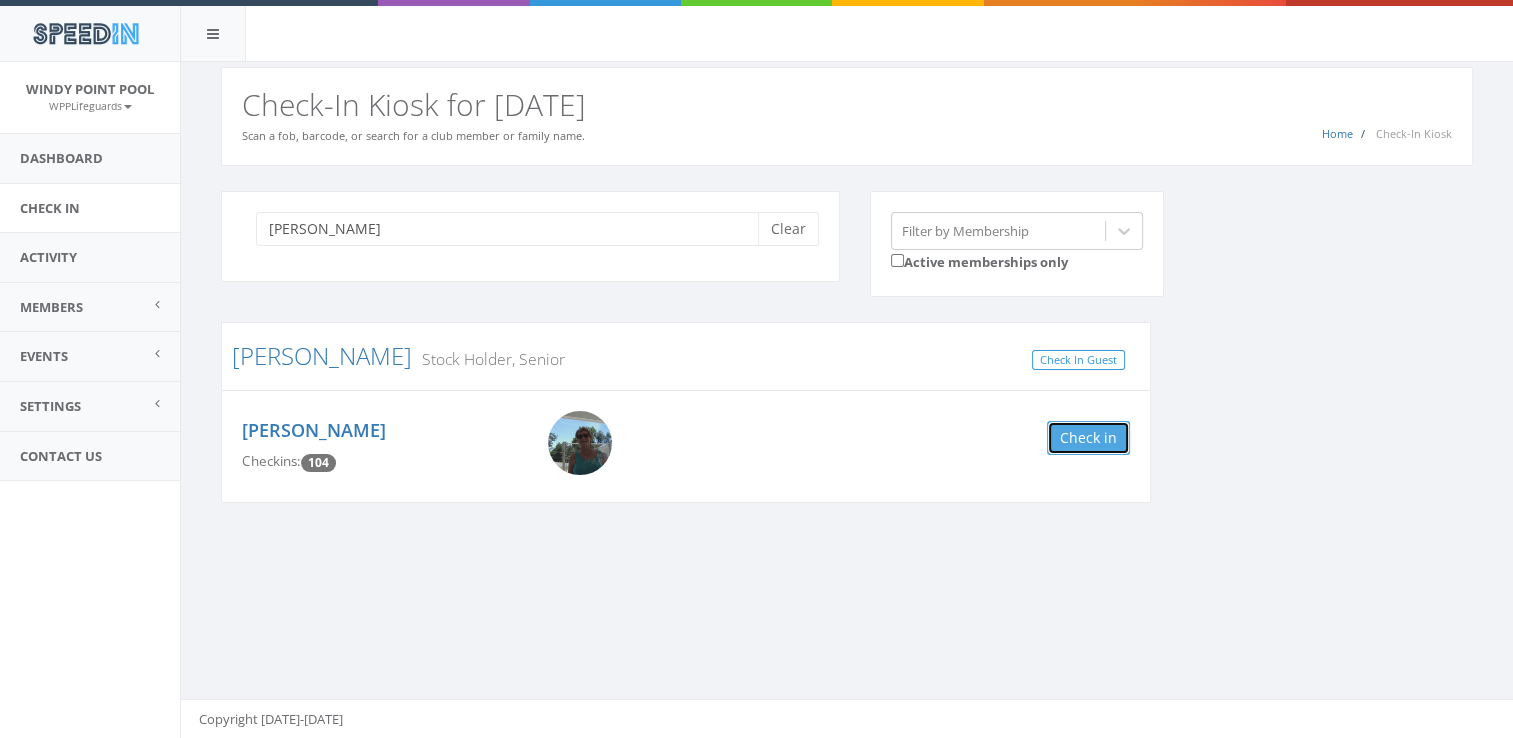 click on "Check in" at bounding box center [1088, 438] 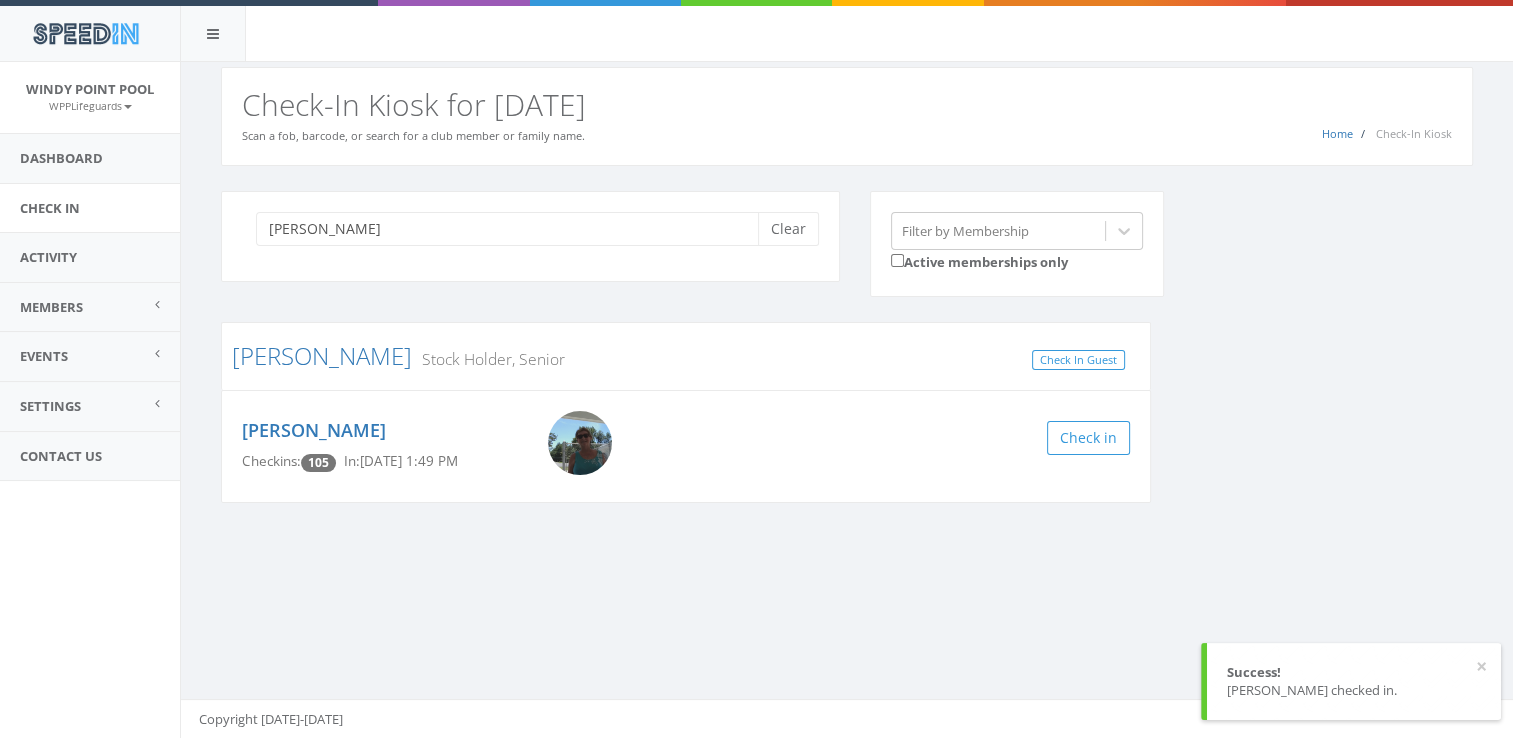 click on "garrington Clear" at bounding box center (530, 236) 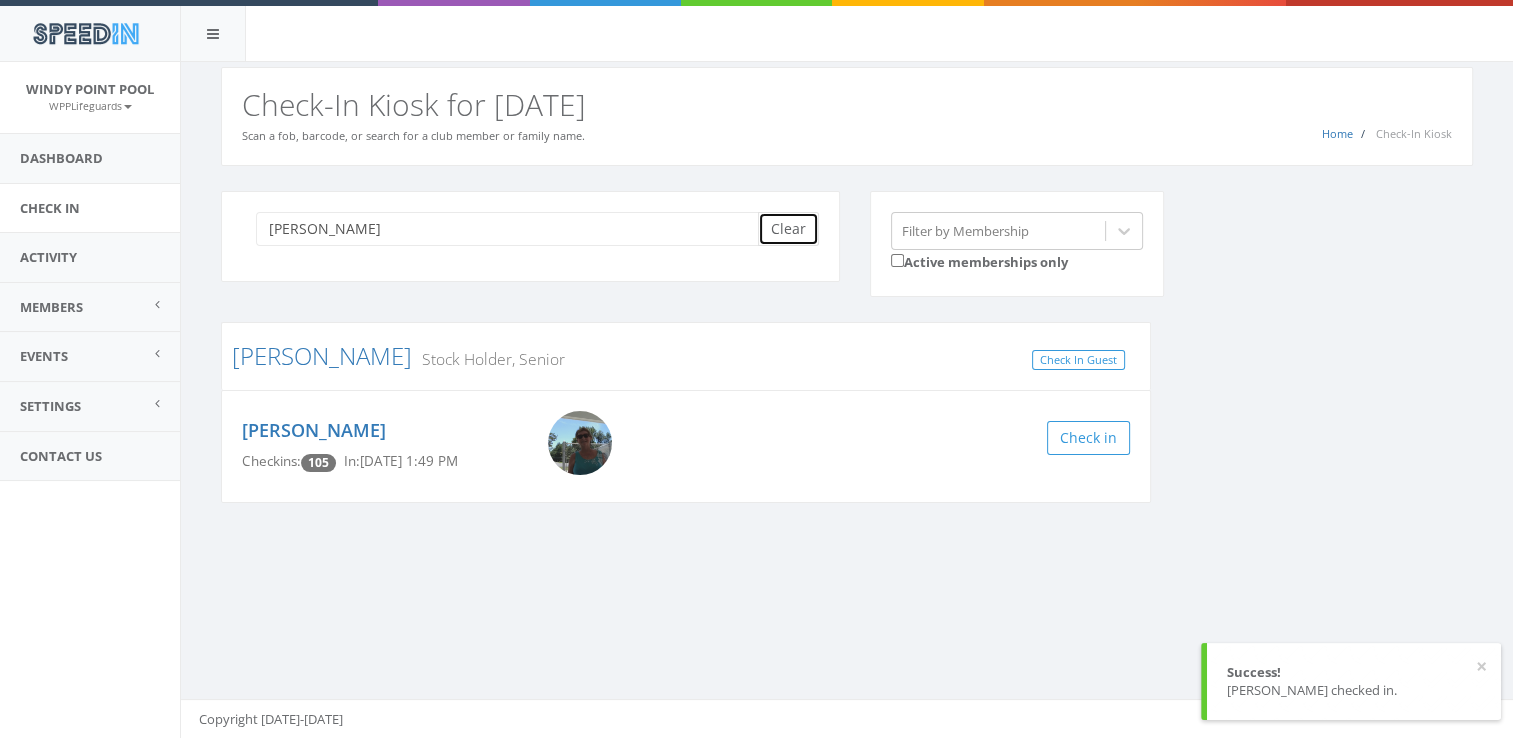 click on "Clear" at bounding box center [788, 229] 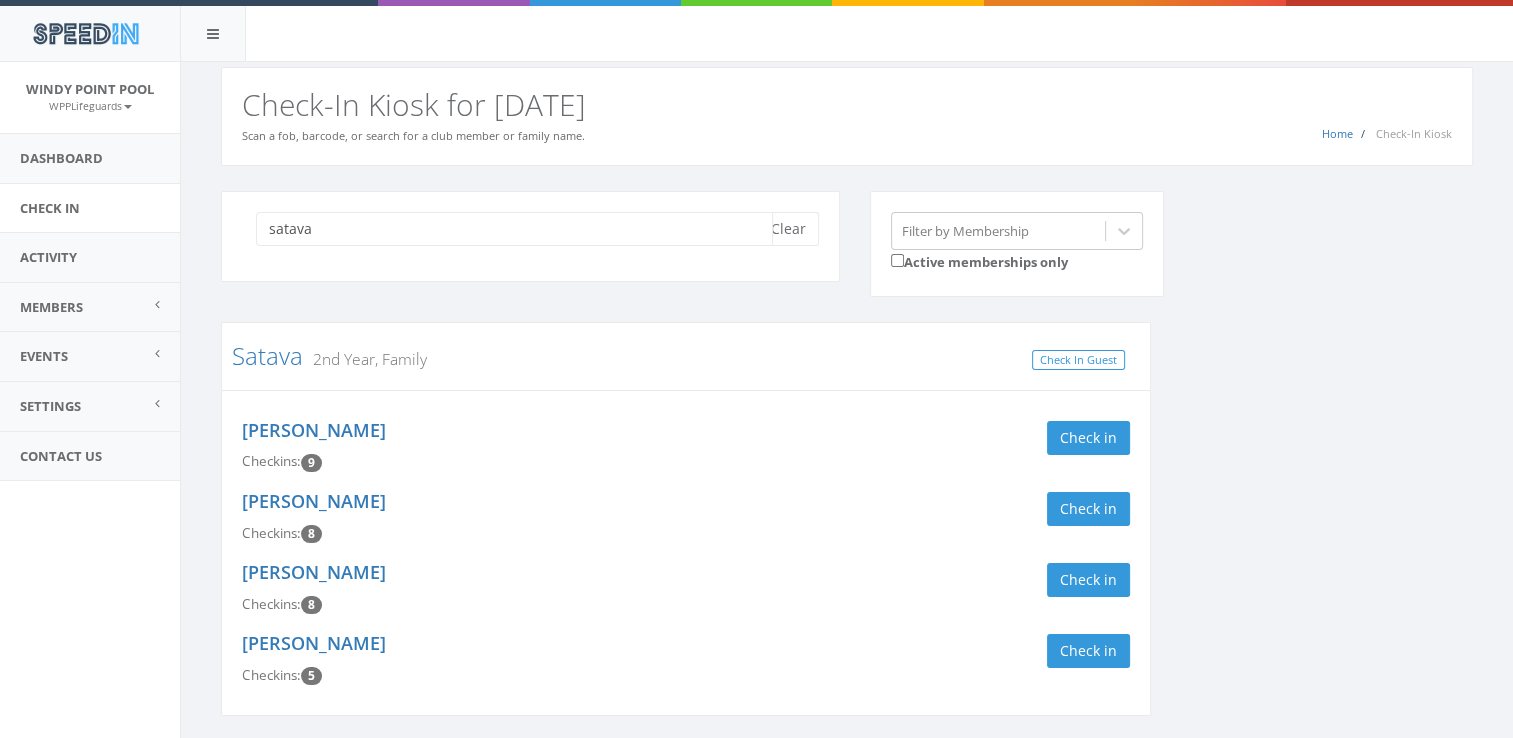 type on "satava" 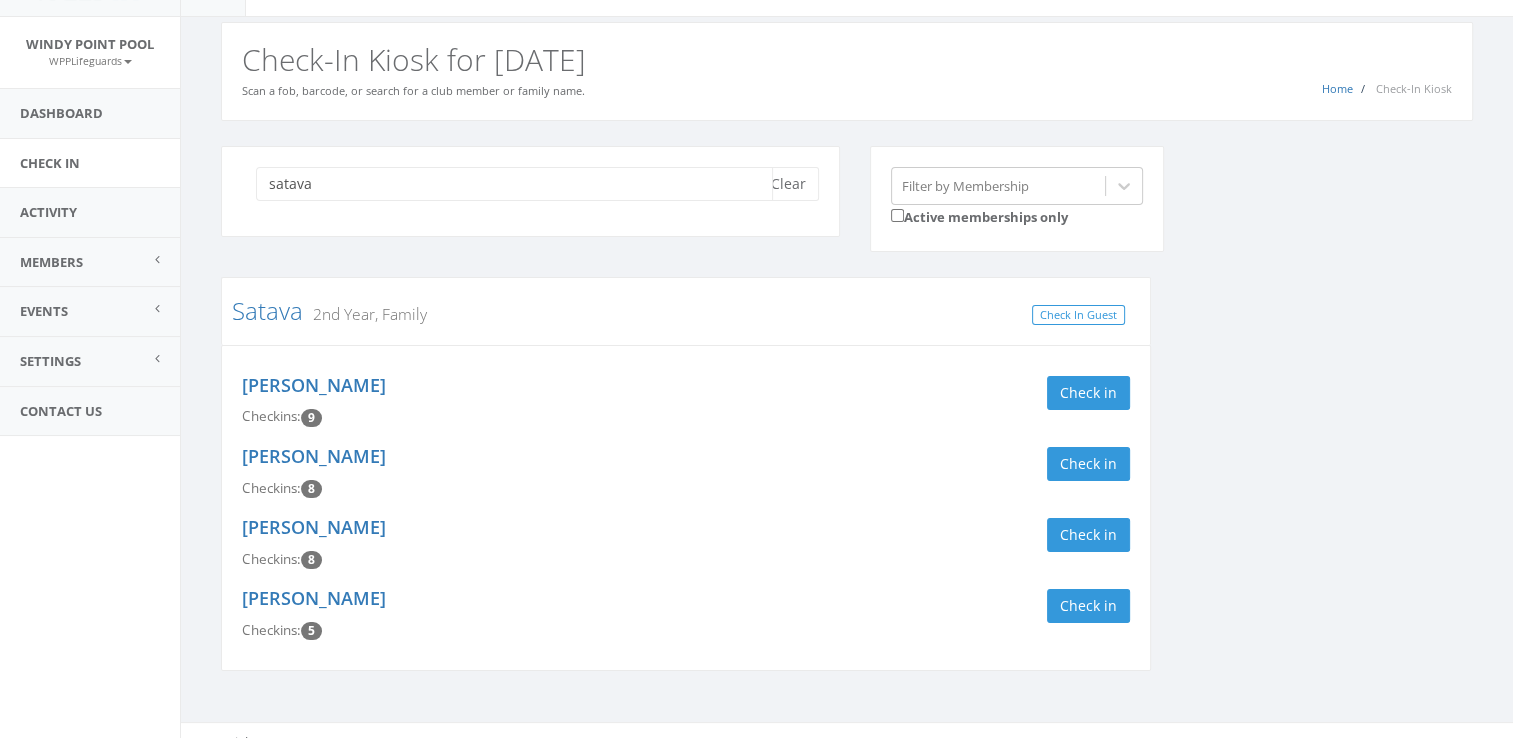 scroll, scrollTop: 67, scrollLeft: 0, axis: vertical 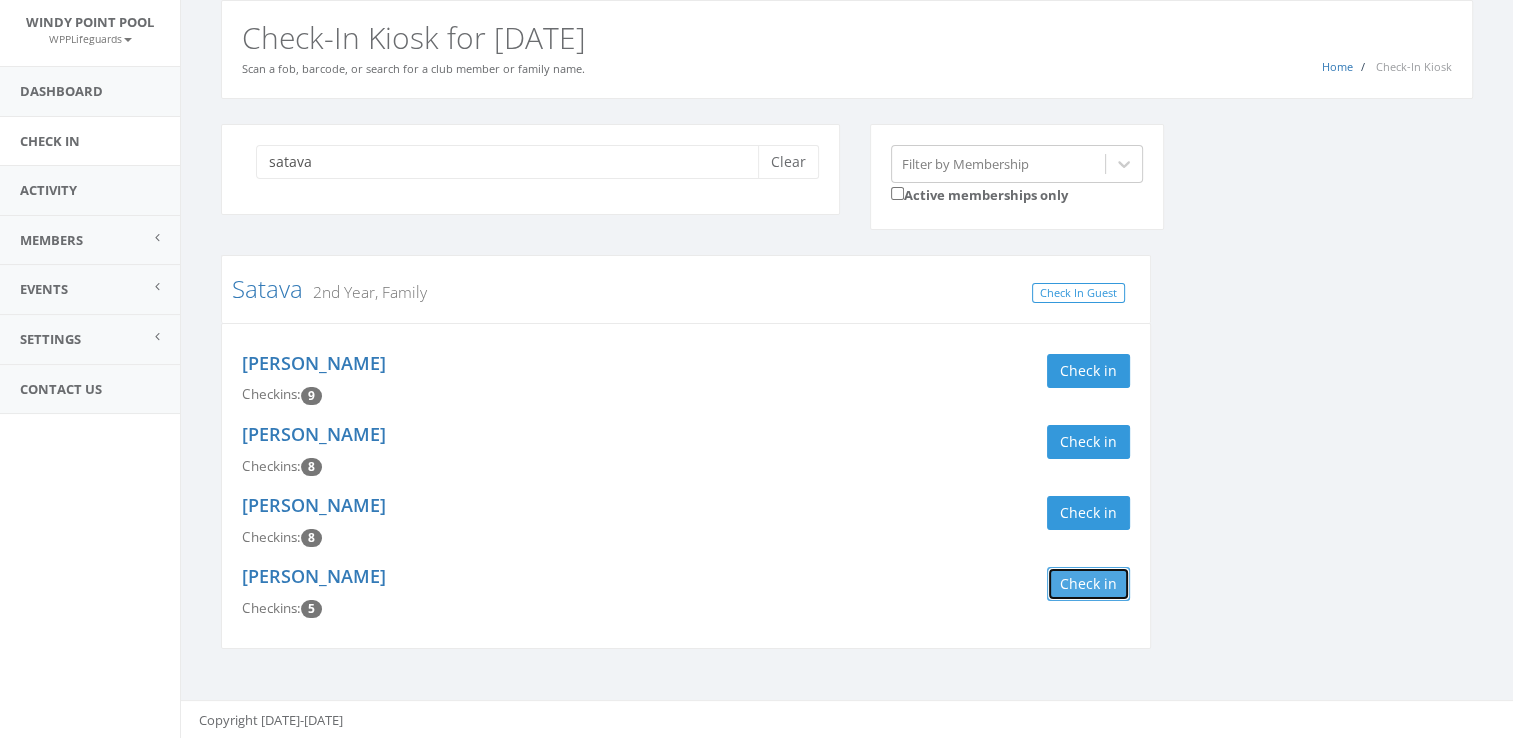 click on "Check in" at bounding box center [1088, 584] 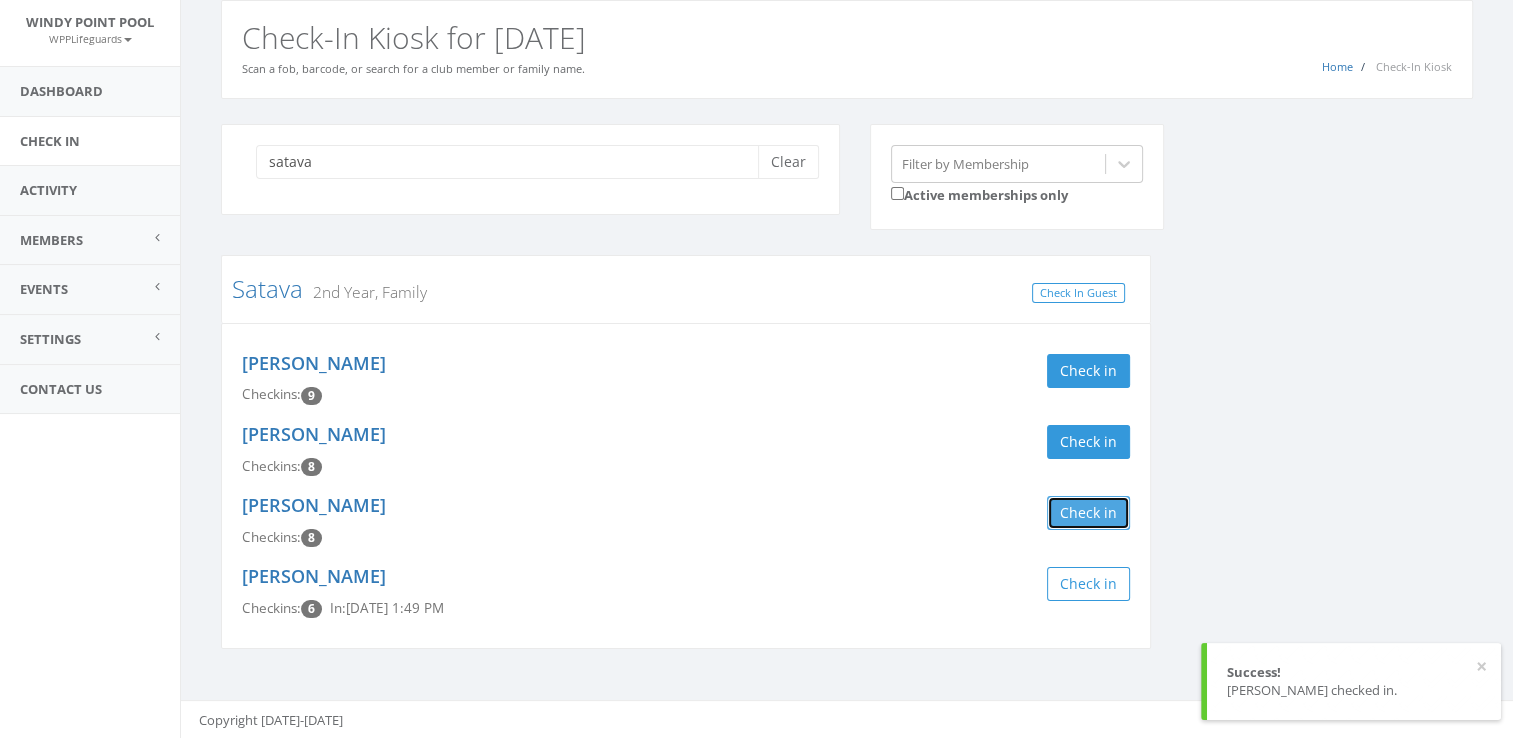 click on "Check in" at bounding box center (1088, 513) 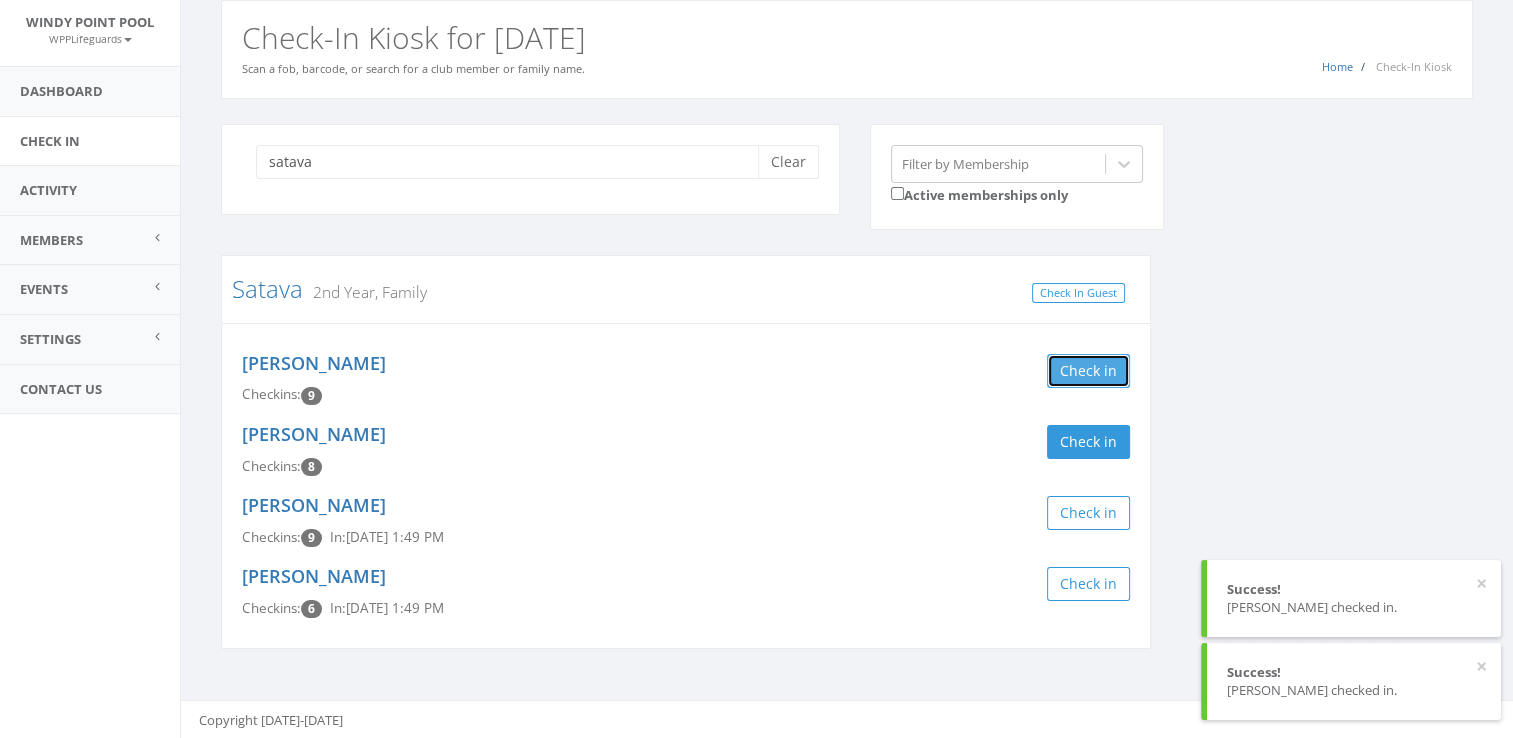 click on "Check in" at bounding box center (1088, 371) 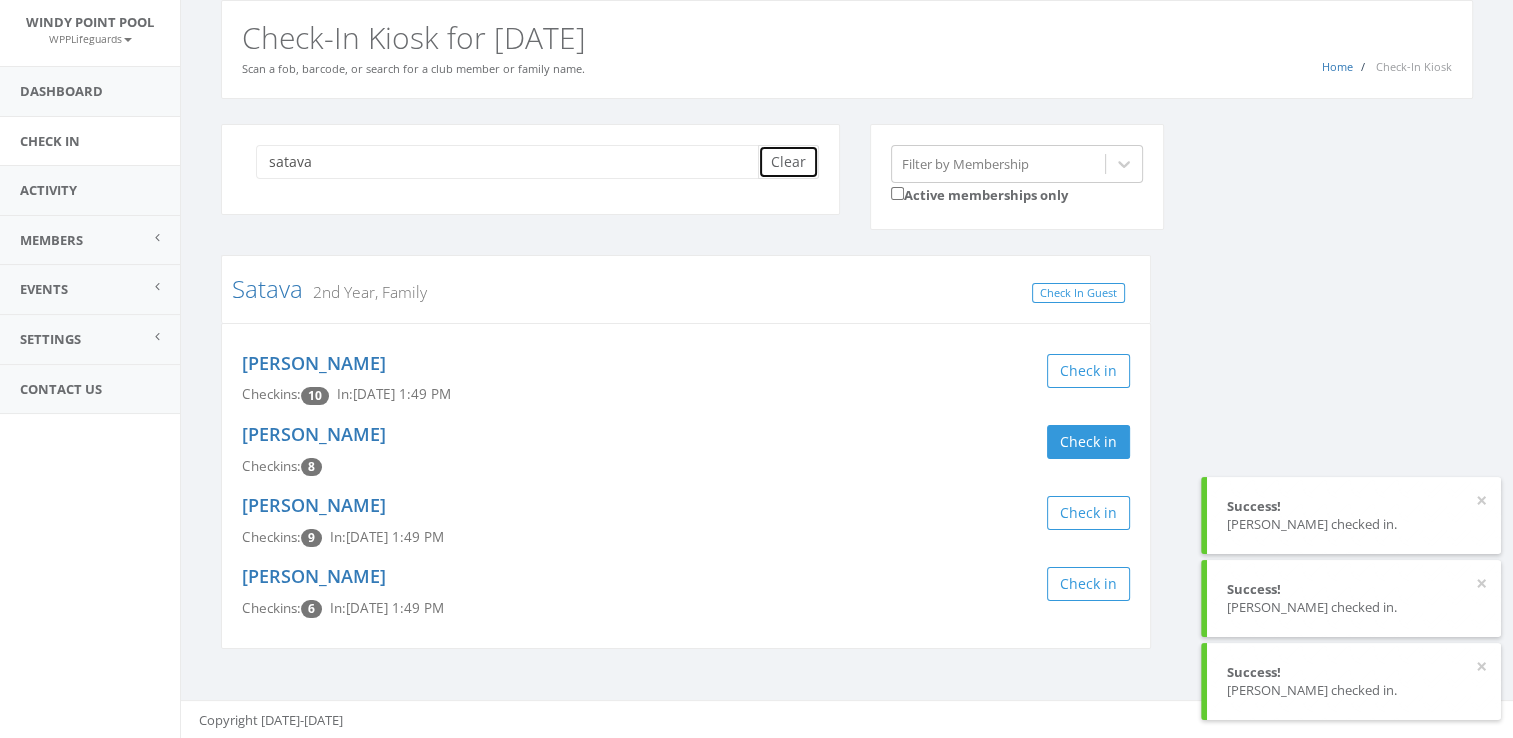 click on "Clear" at bounding box center (788, 162) 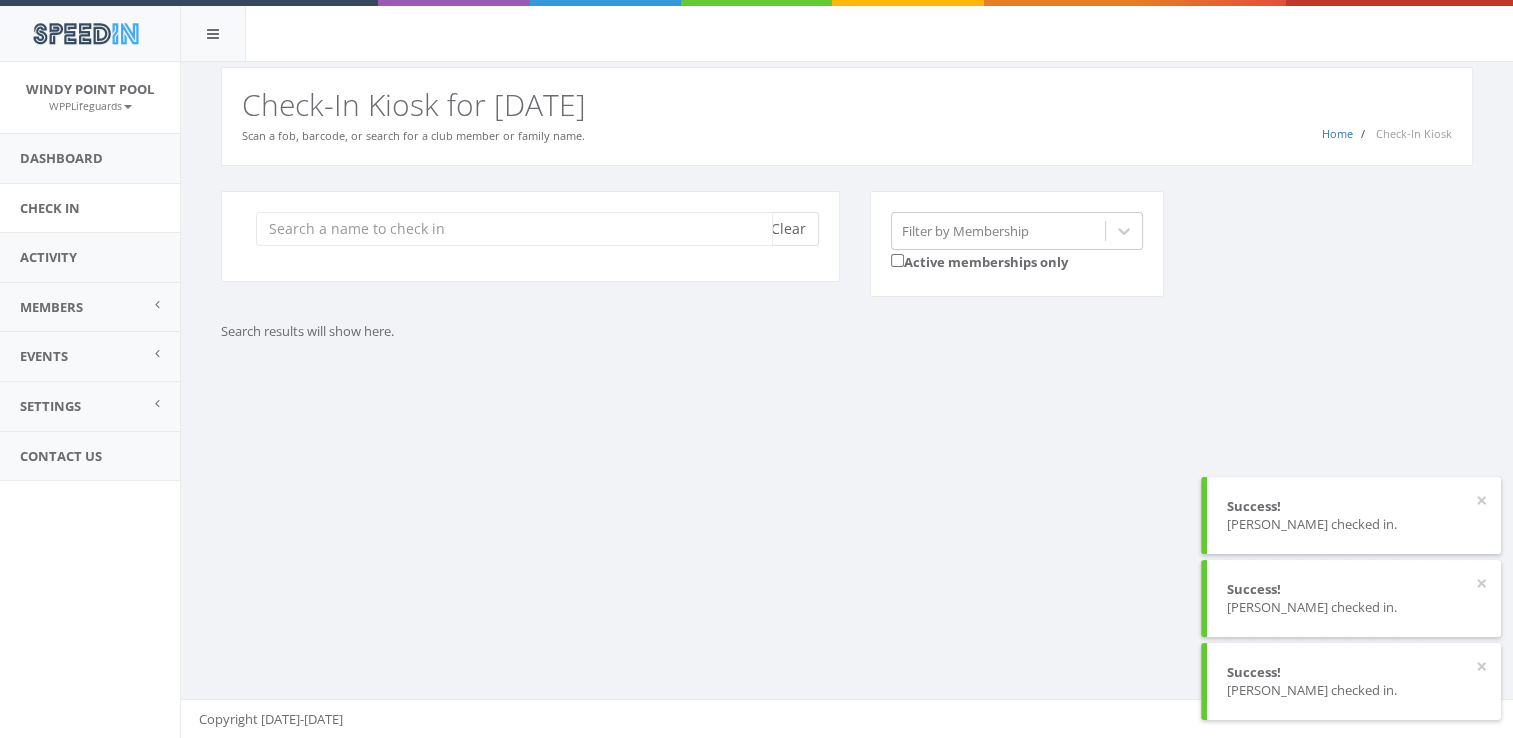 scroll, scrollTop: 0, scrollLeft: 0, axis: both 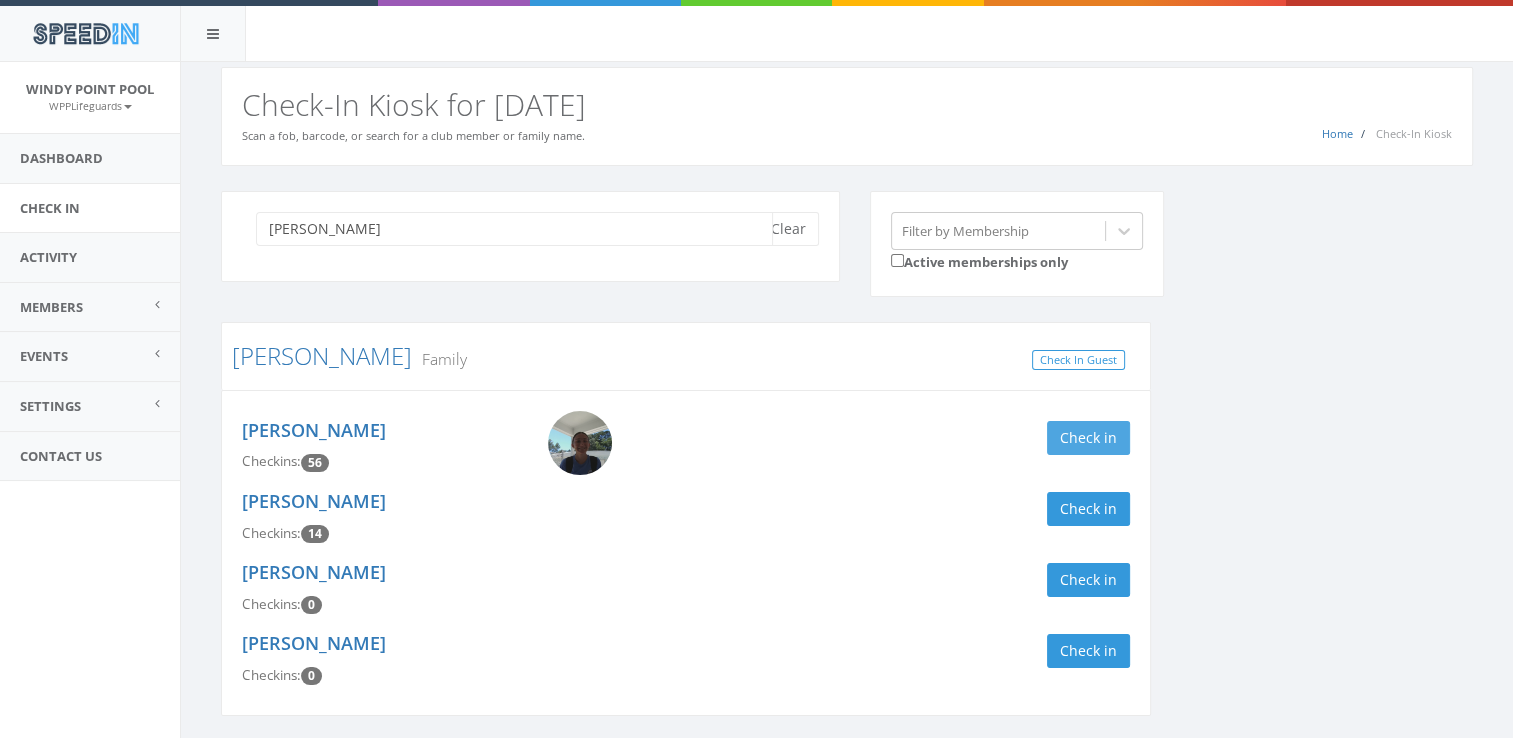 type on "kidwell" 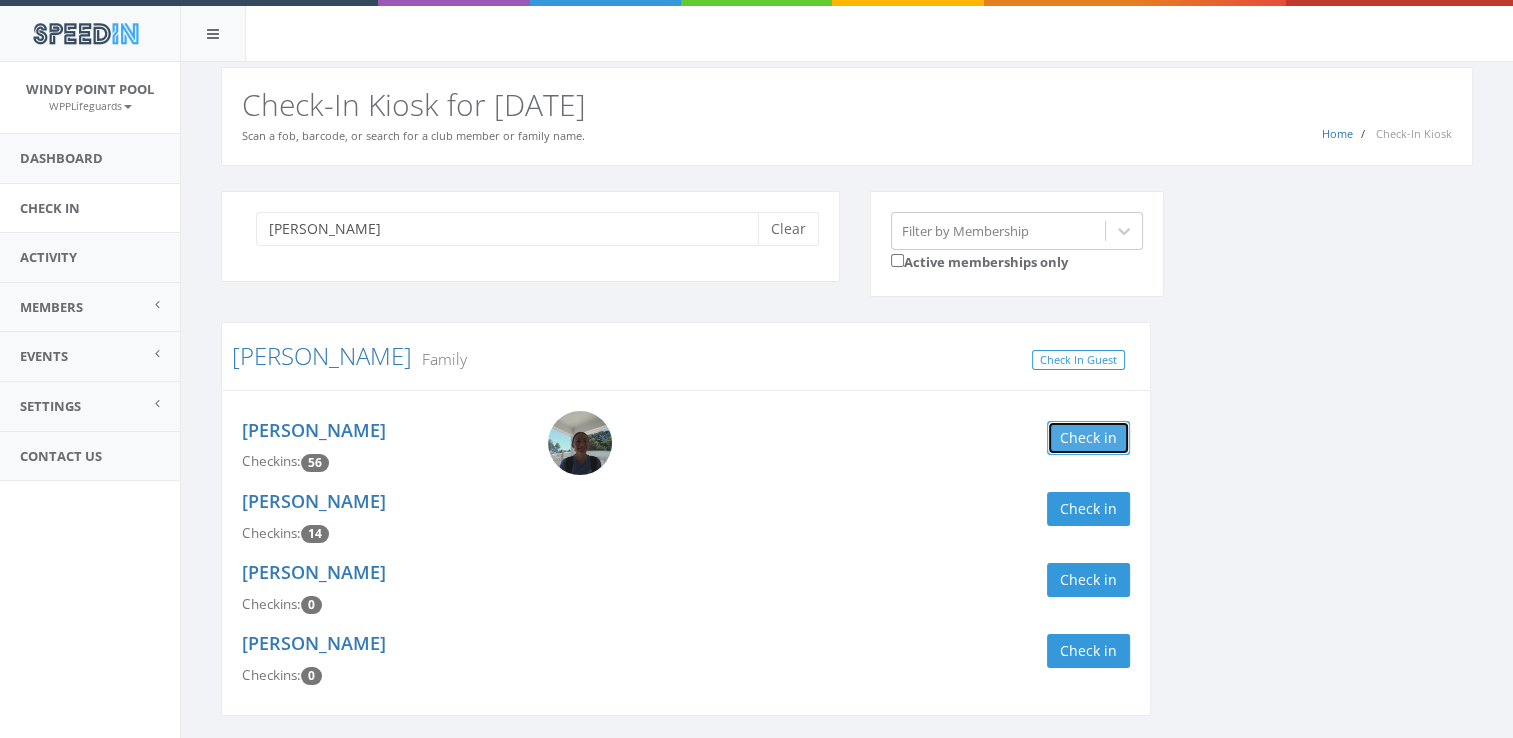 click on "Check in" at bounding box center (1088, 438) 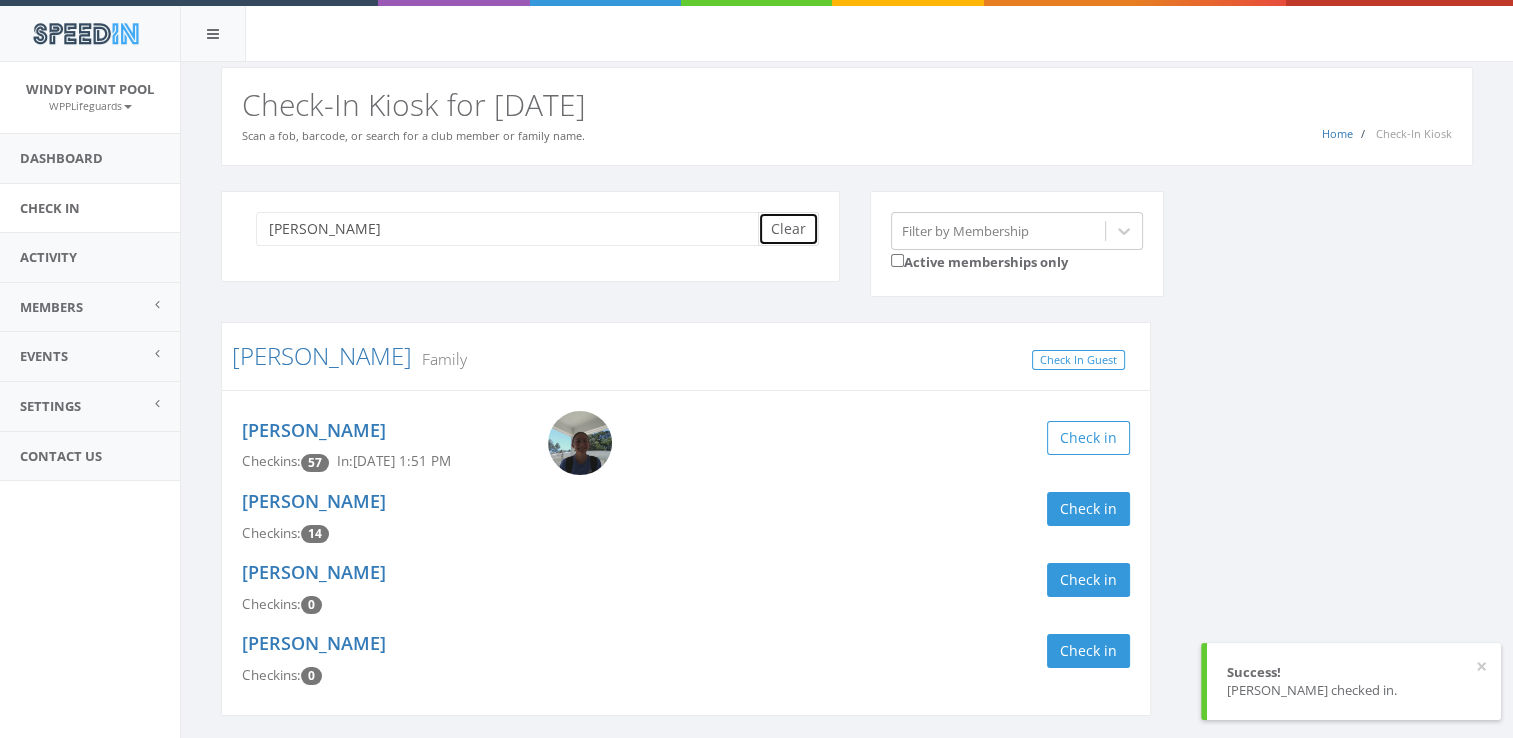click on "Clear" at bounding box center (788, 229) 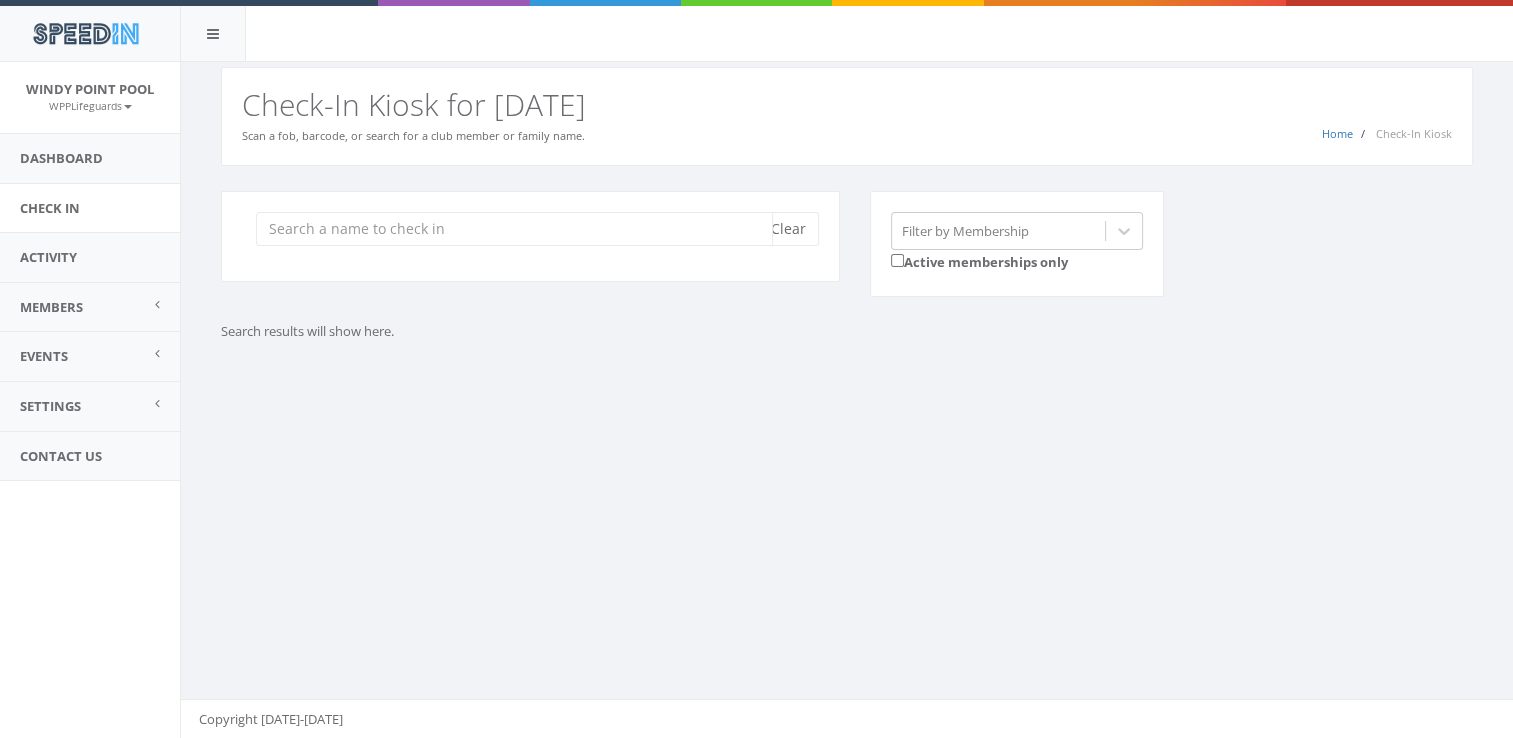 type on "k" 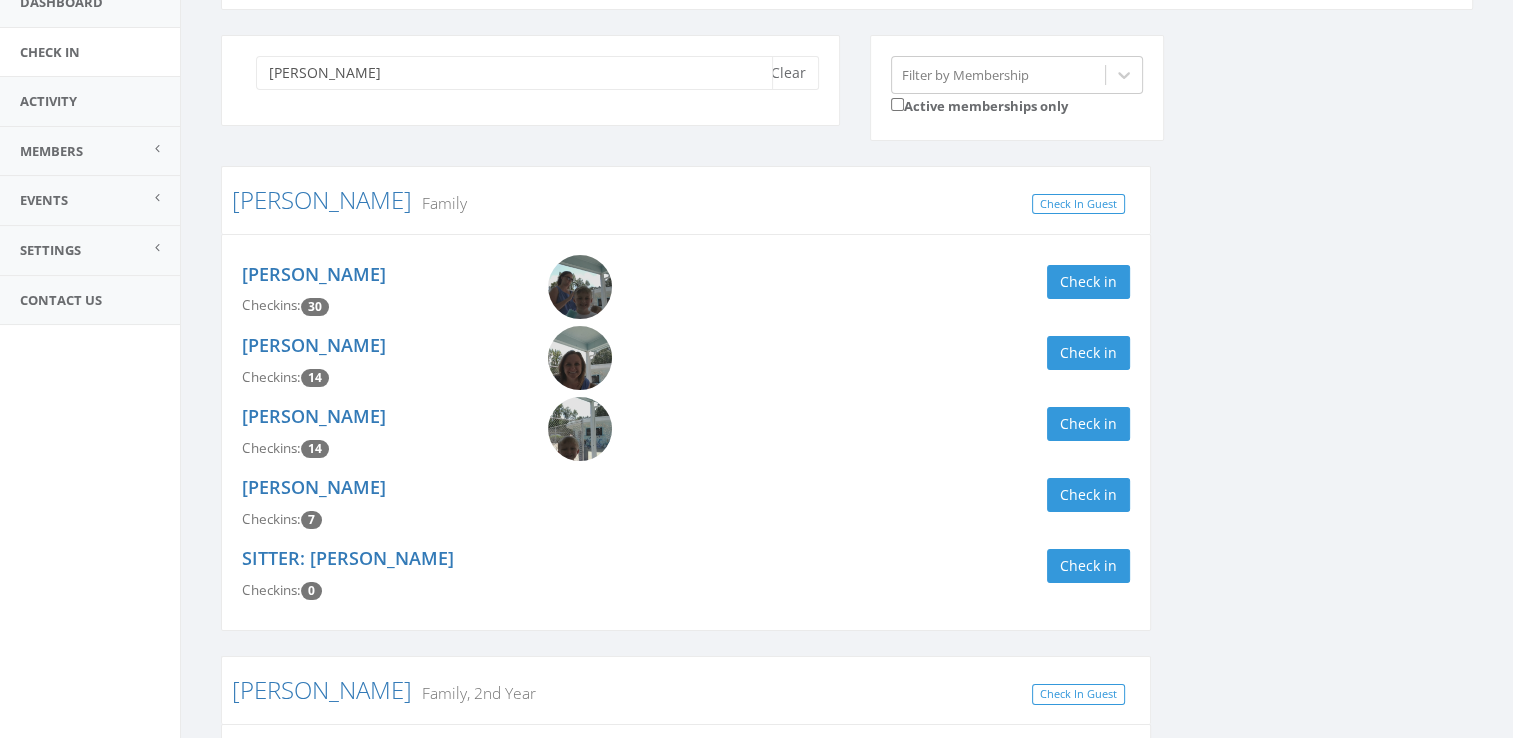 scroll, scrollTop: 131, scrollLeft: 0, axis: vertical 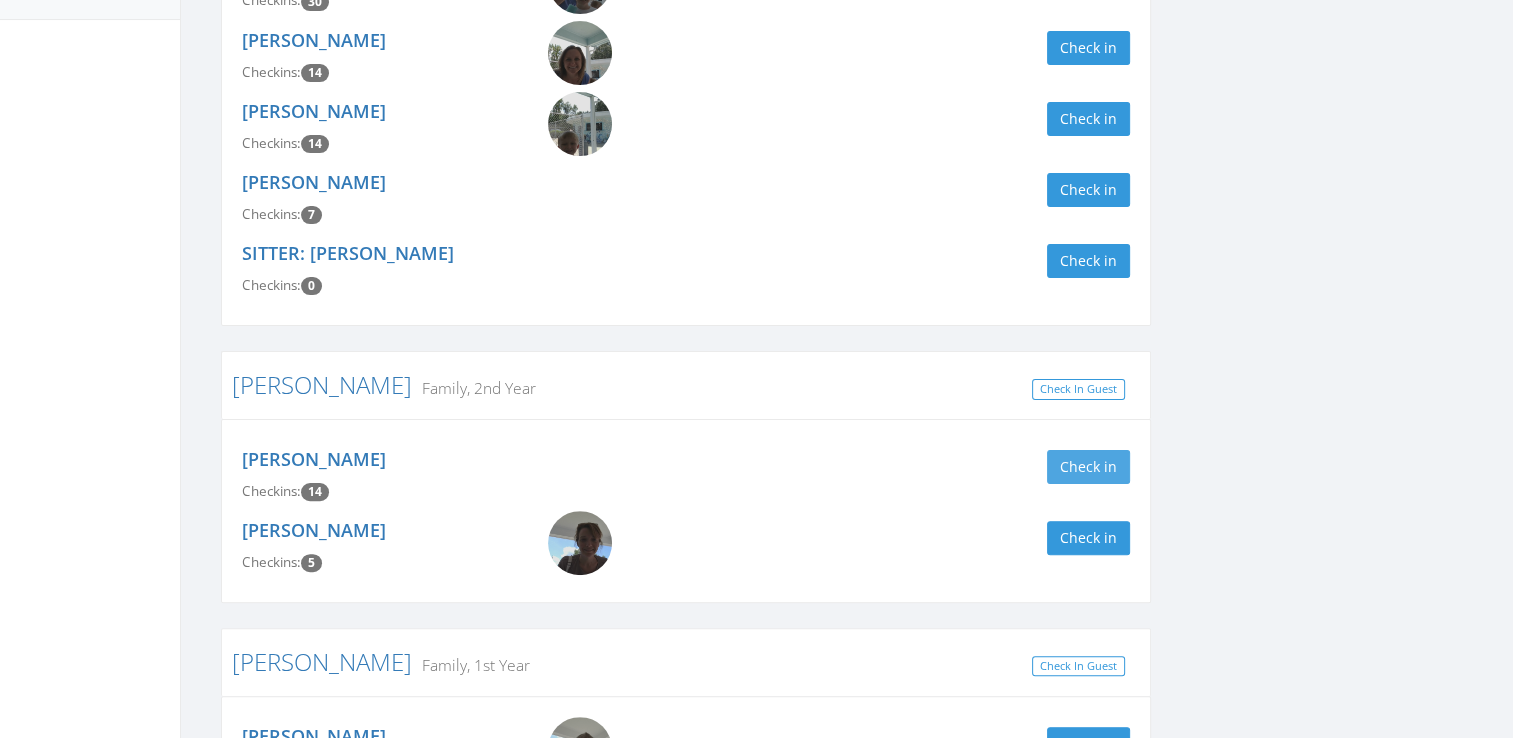 type on "lucas" 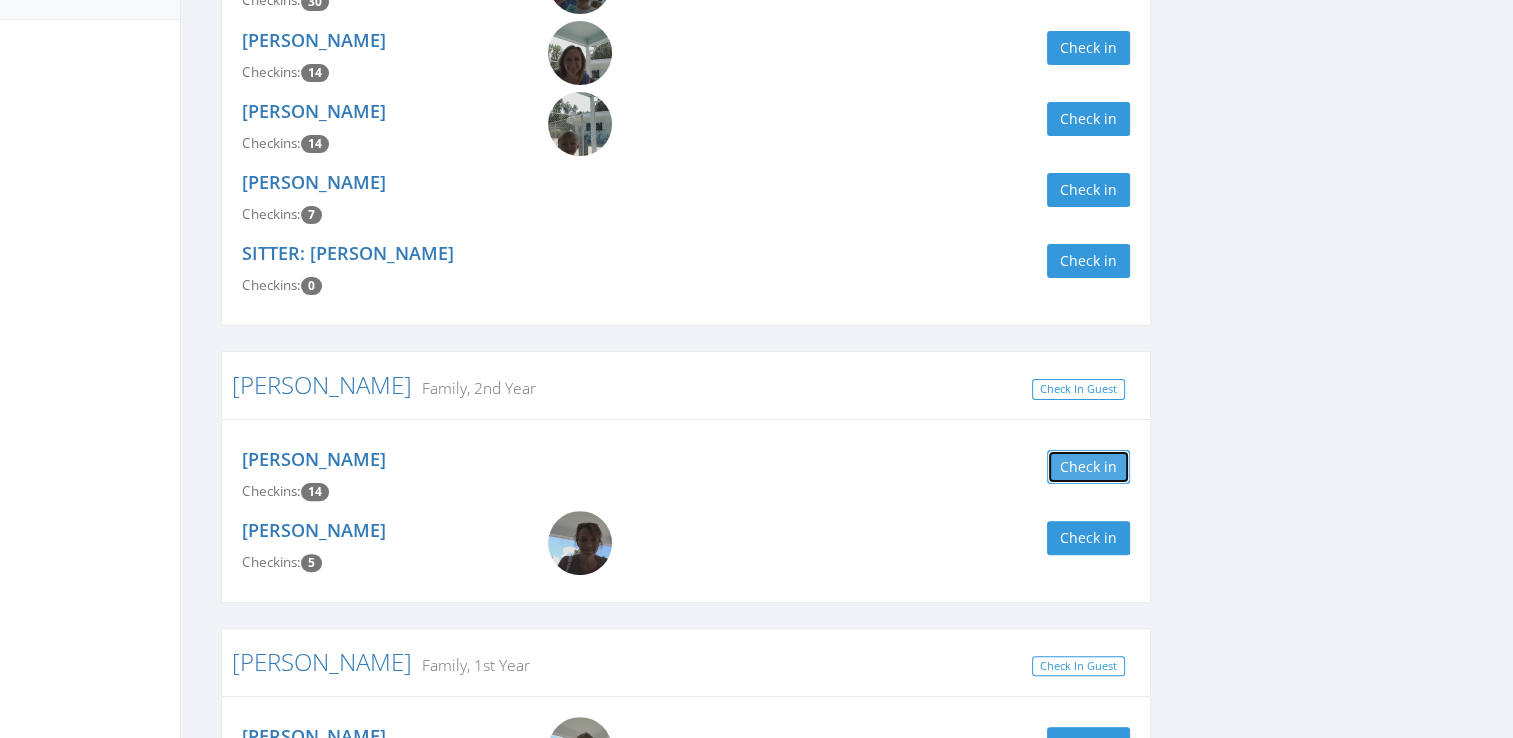 click on "Check in" at bounding box center (1088, 467) 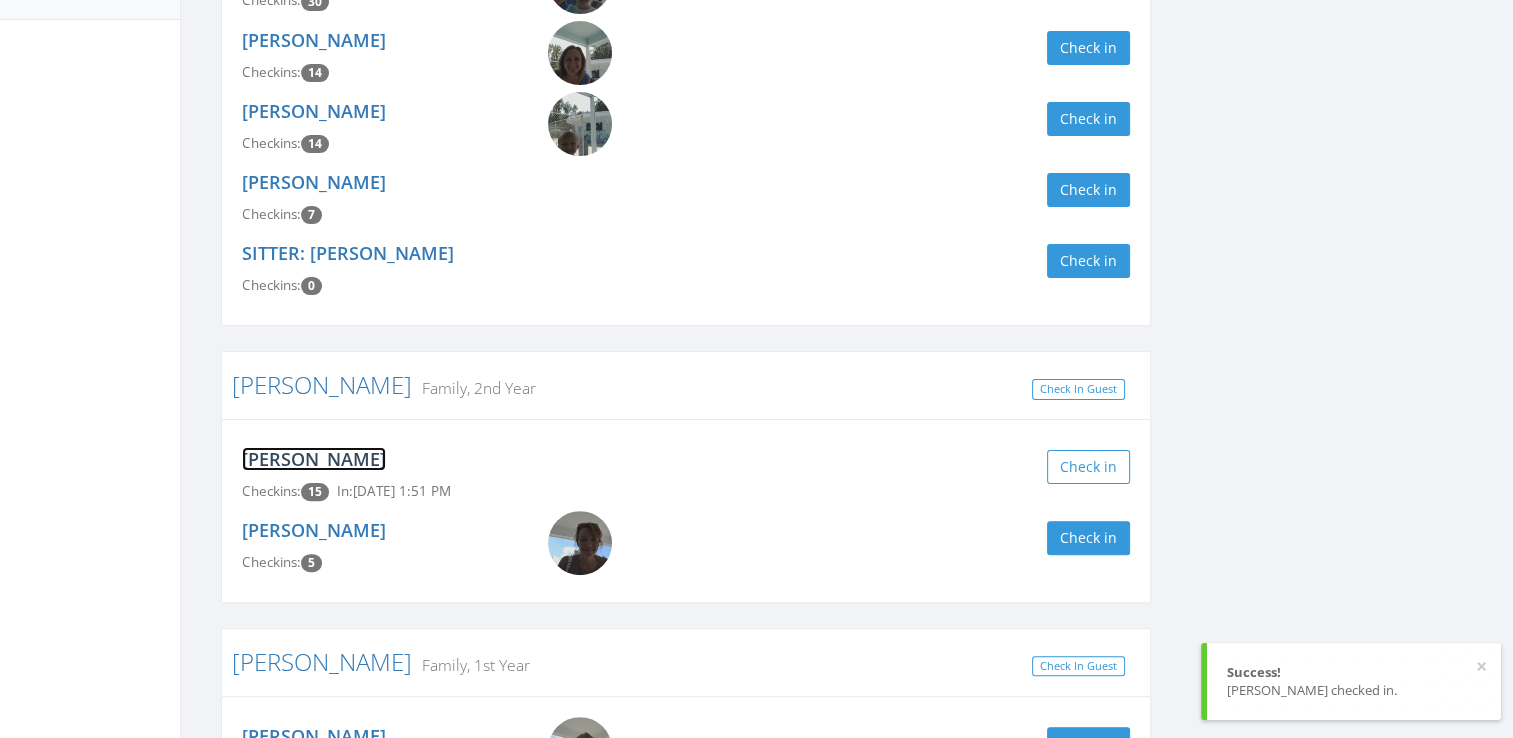 click on "Elizabeth Lucas" at bounding box center [314, 459] 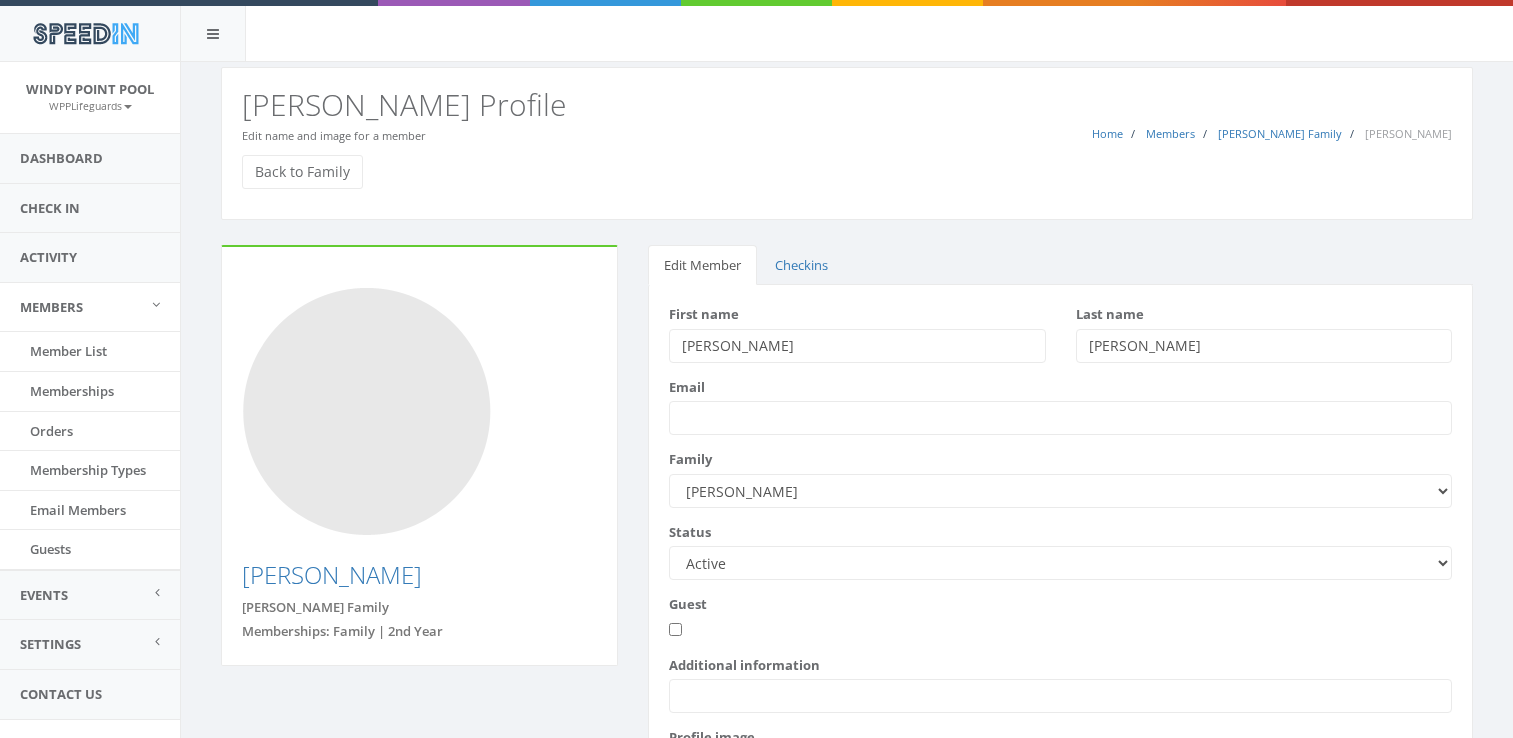 scroll, scrollTop: 0, scrollLeft: 0, axis: both 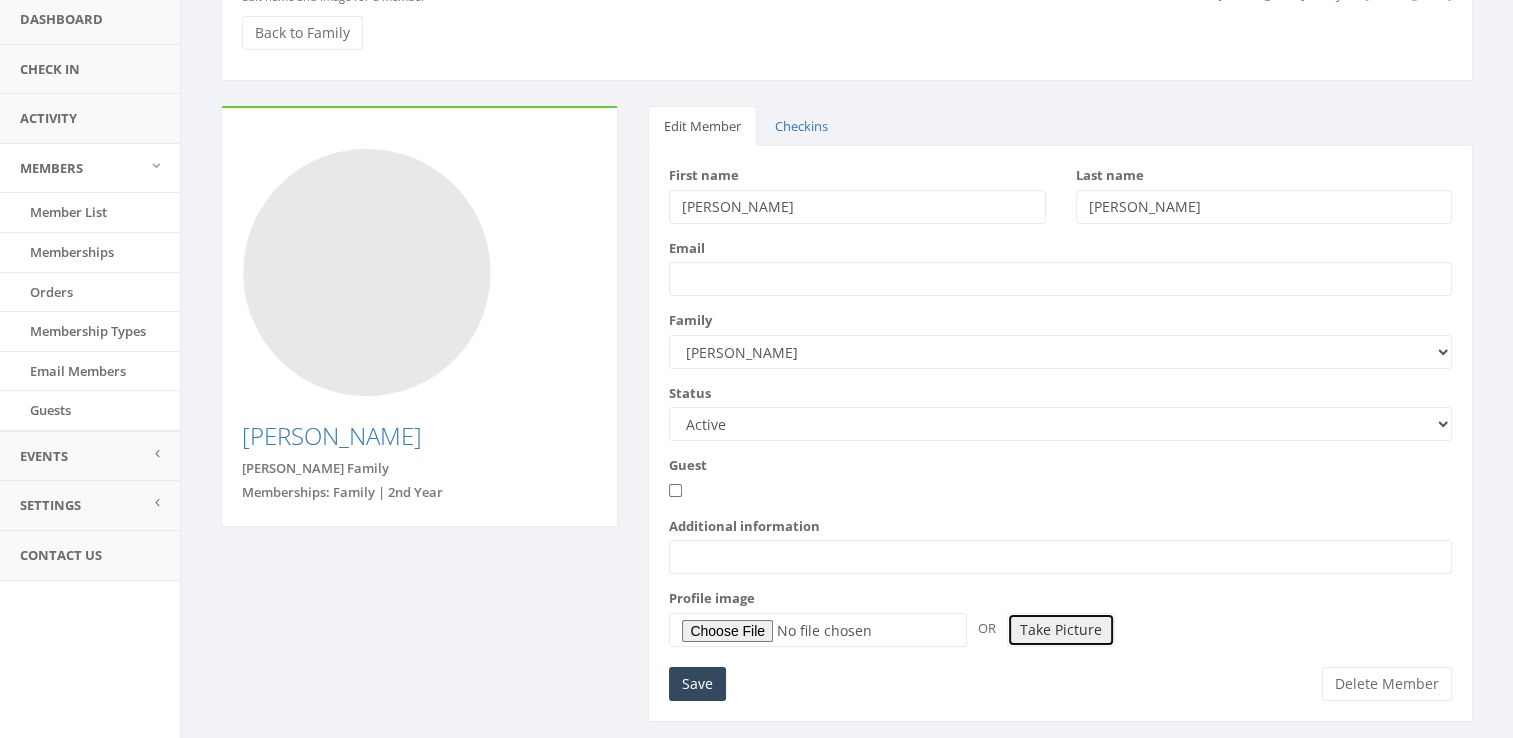 click on "Take Picture" at bounding box center [1061, 630] 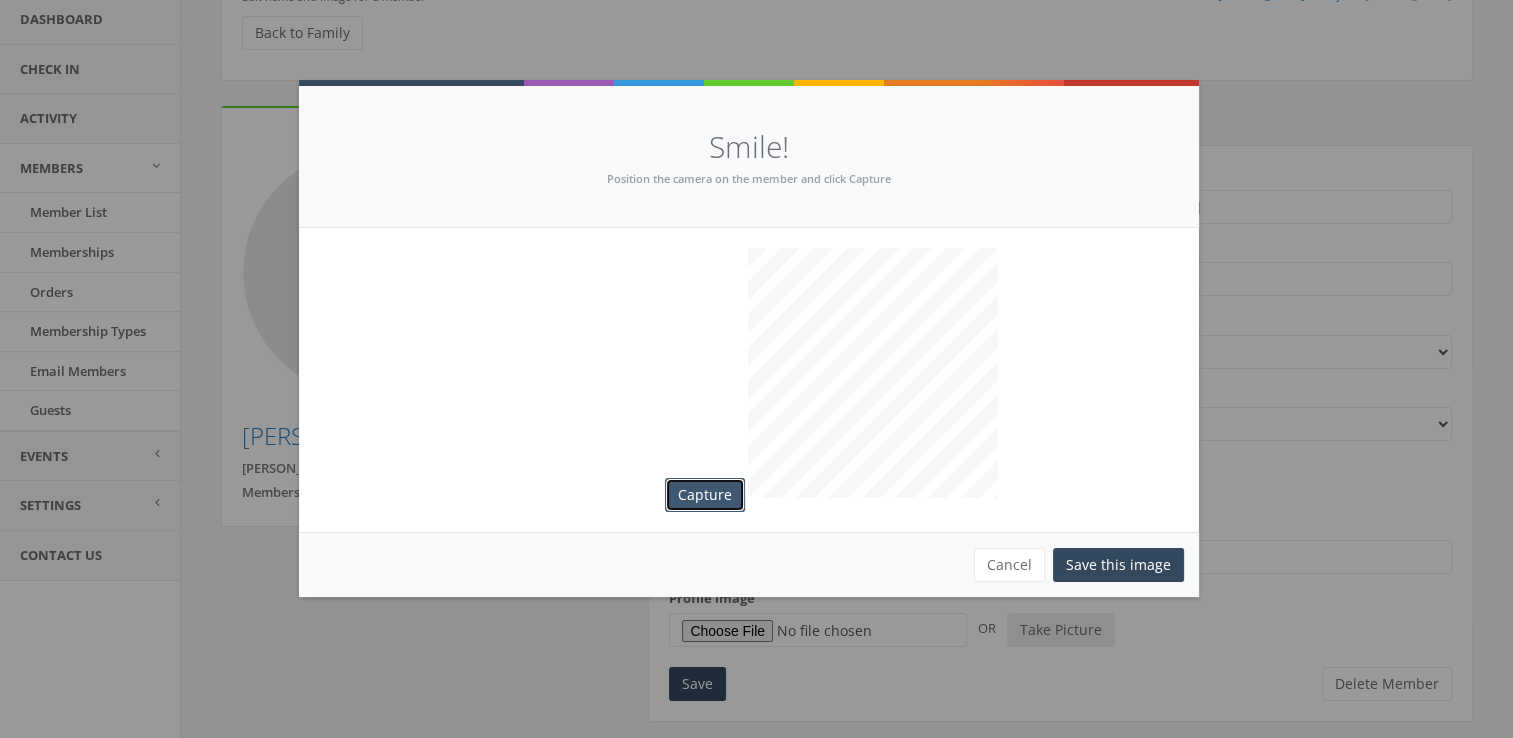 click on "Capture" at bounding box center (705, 495) 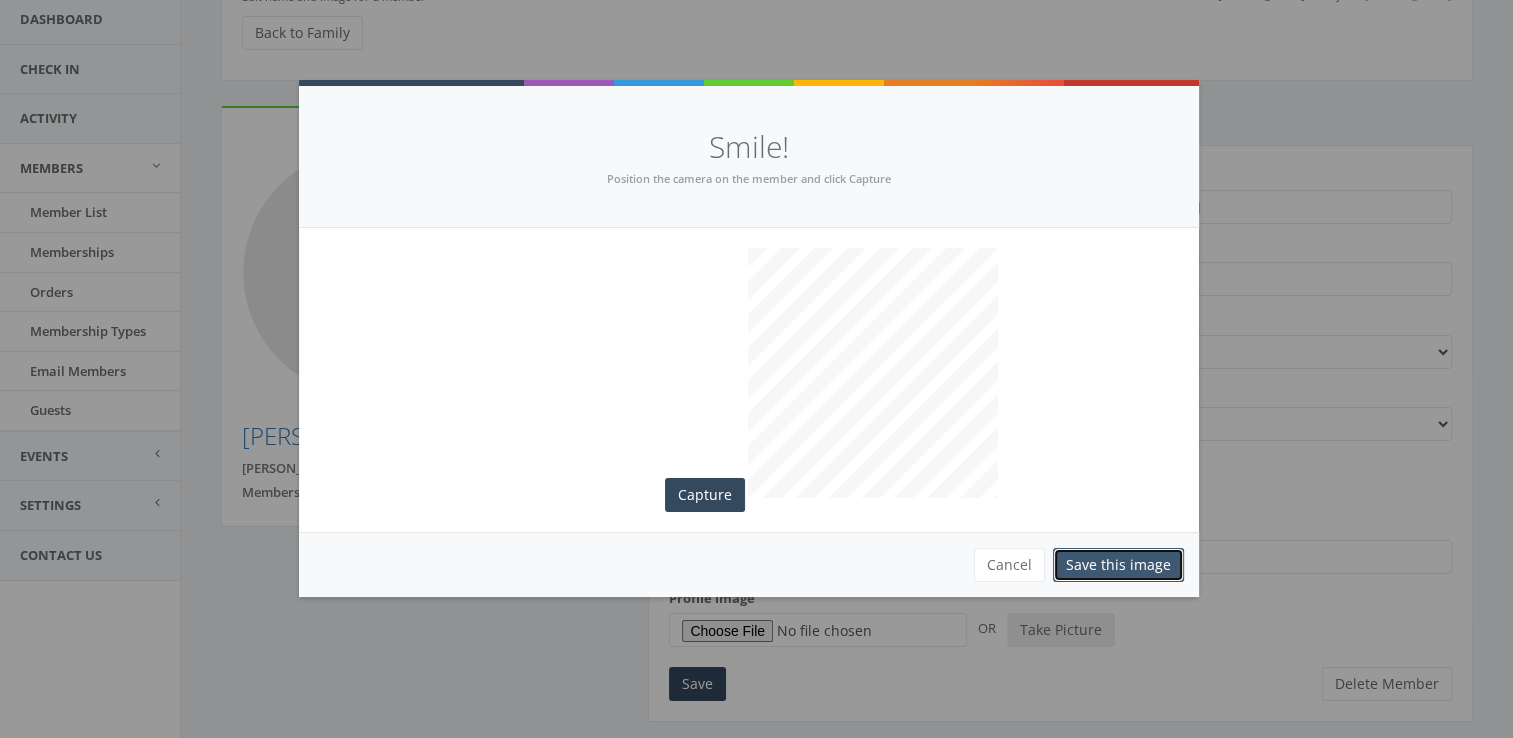click on "Save this image" at bounding box center [1118, 565] 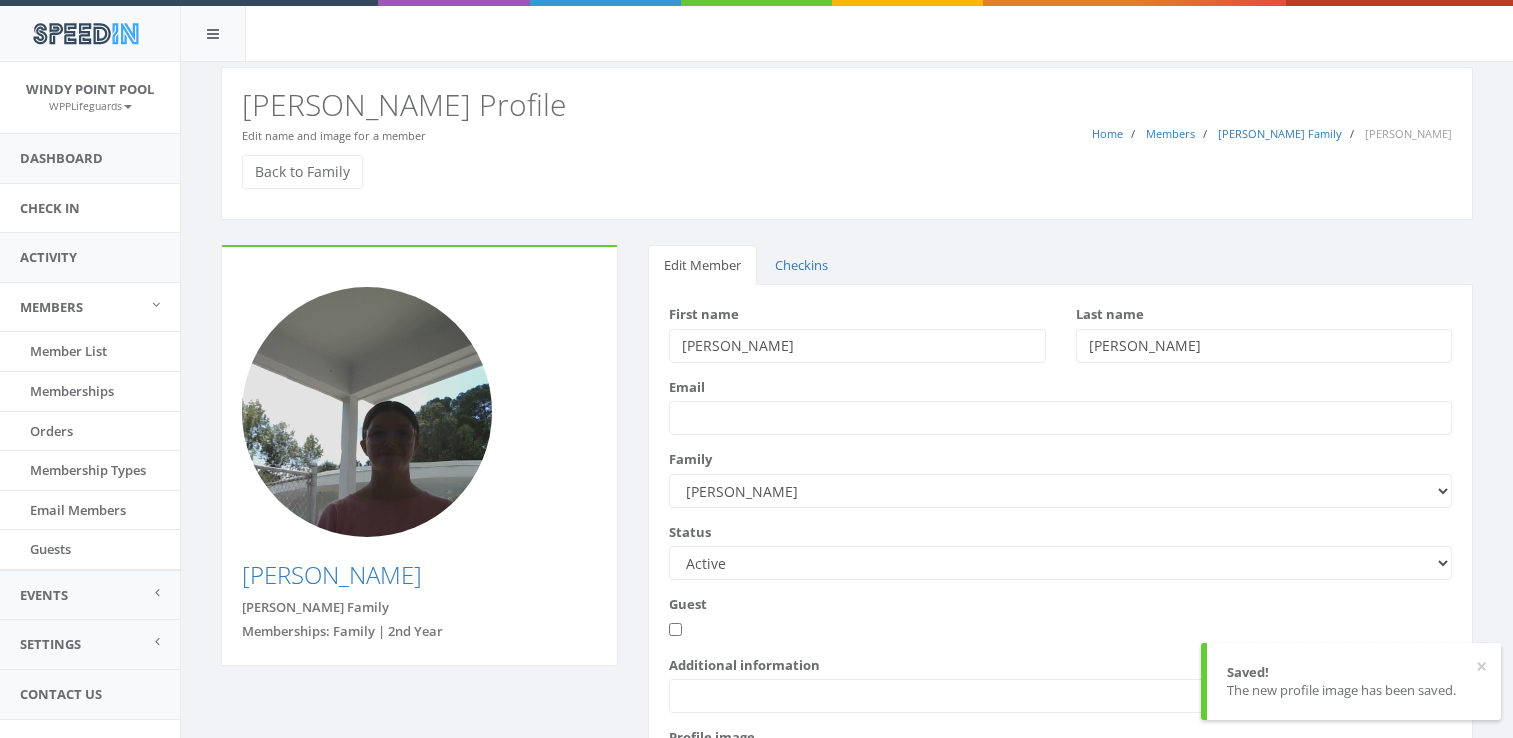 scroll, scrollTop: 124, scrollLeft: 0, axis: vertical 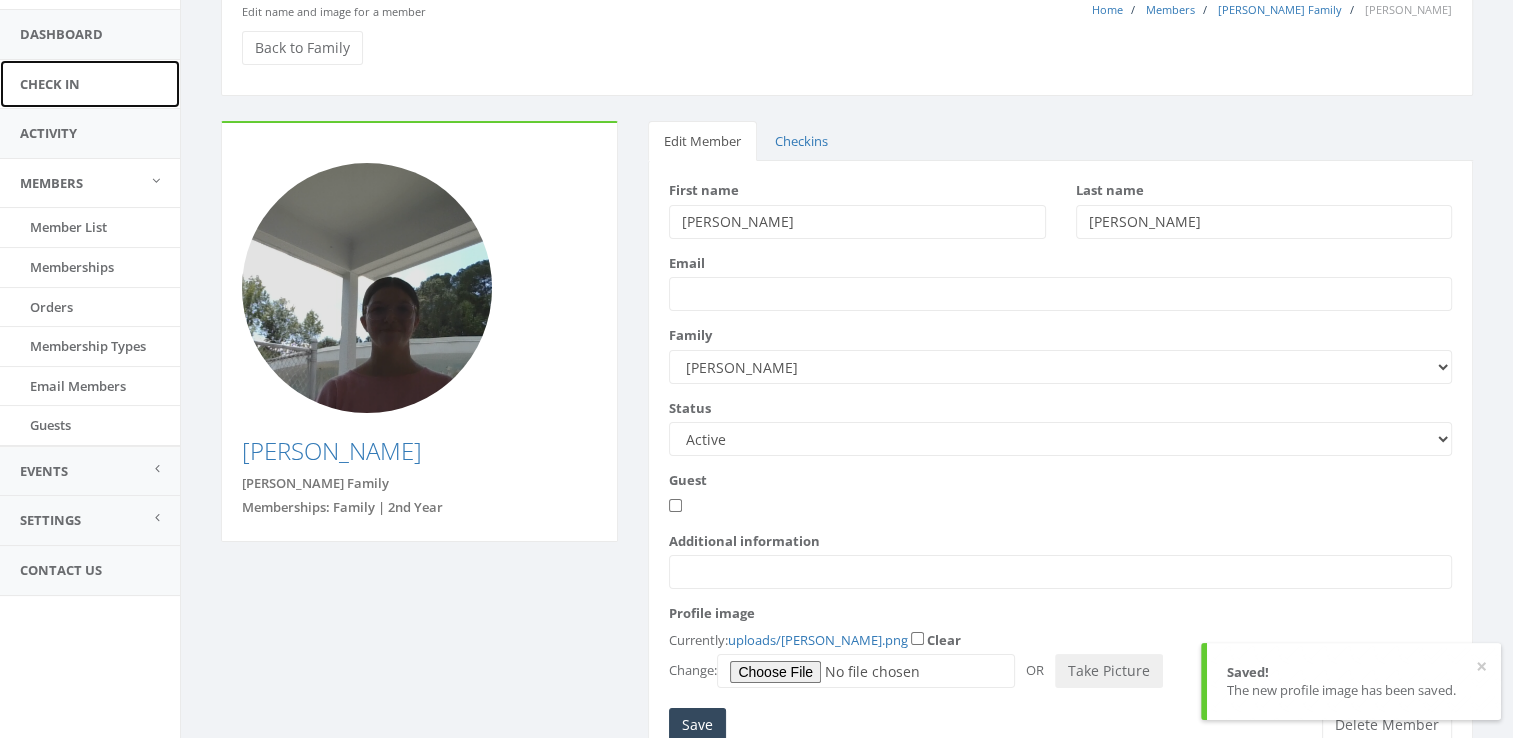 click on "Check In" at bounding box center [90, 84] 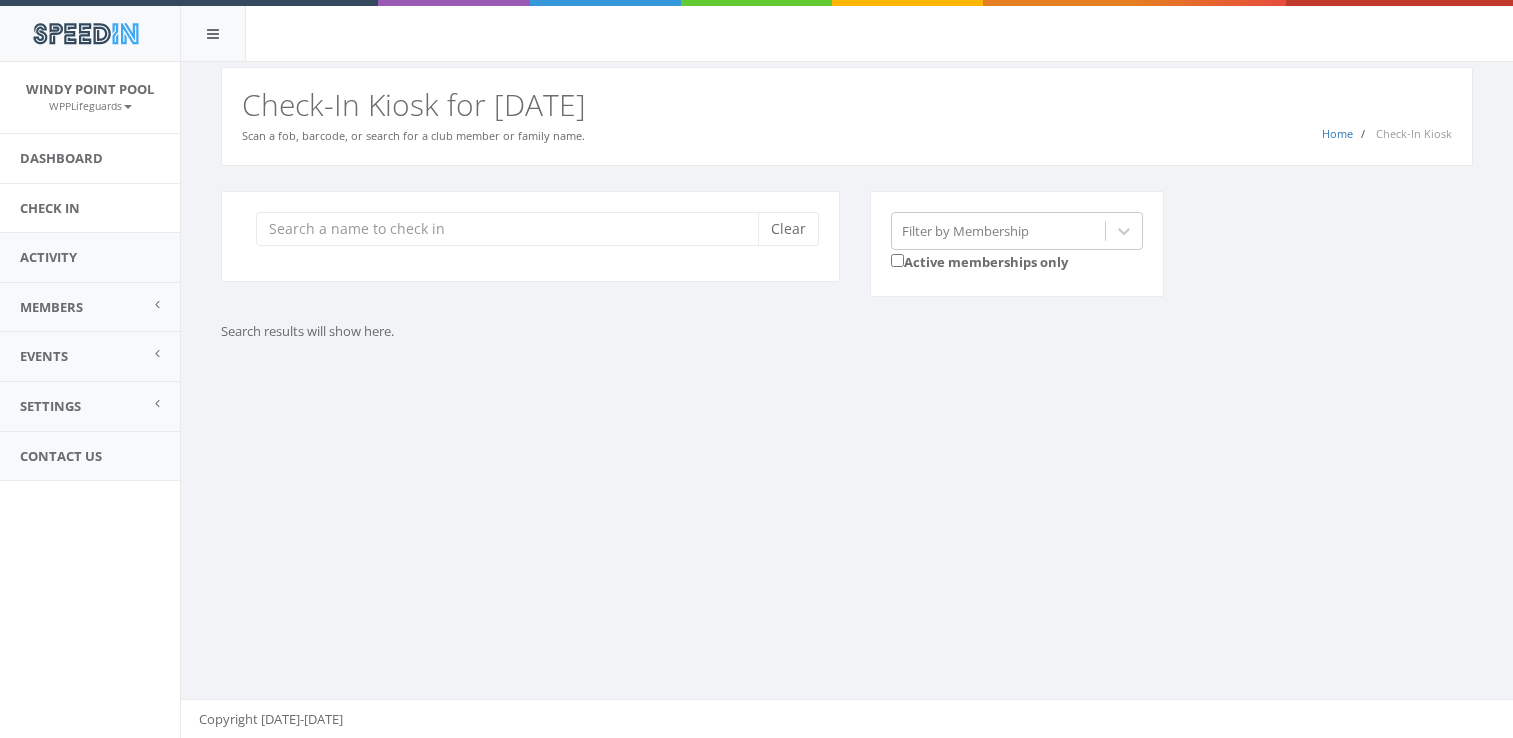 scroll, scrollTop: 0, scrollLeft: 0, axis: both 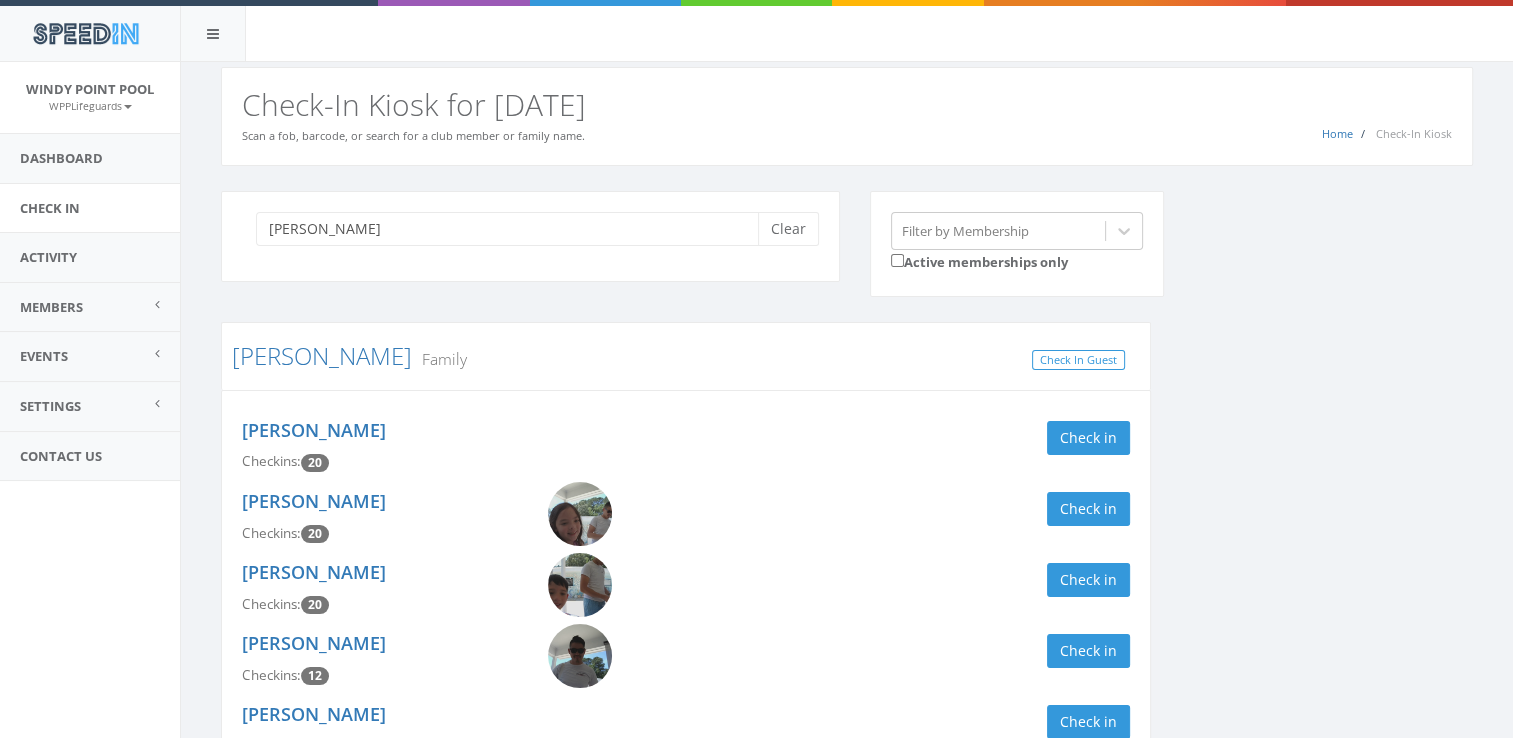 type on "tran" 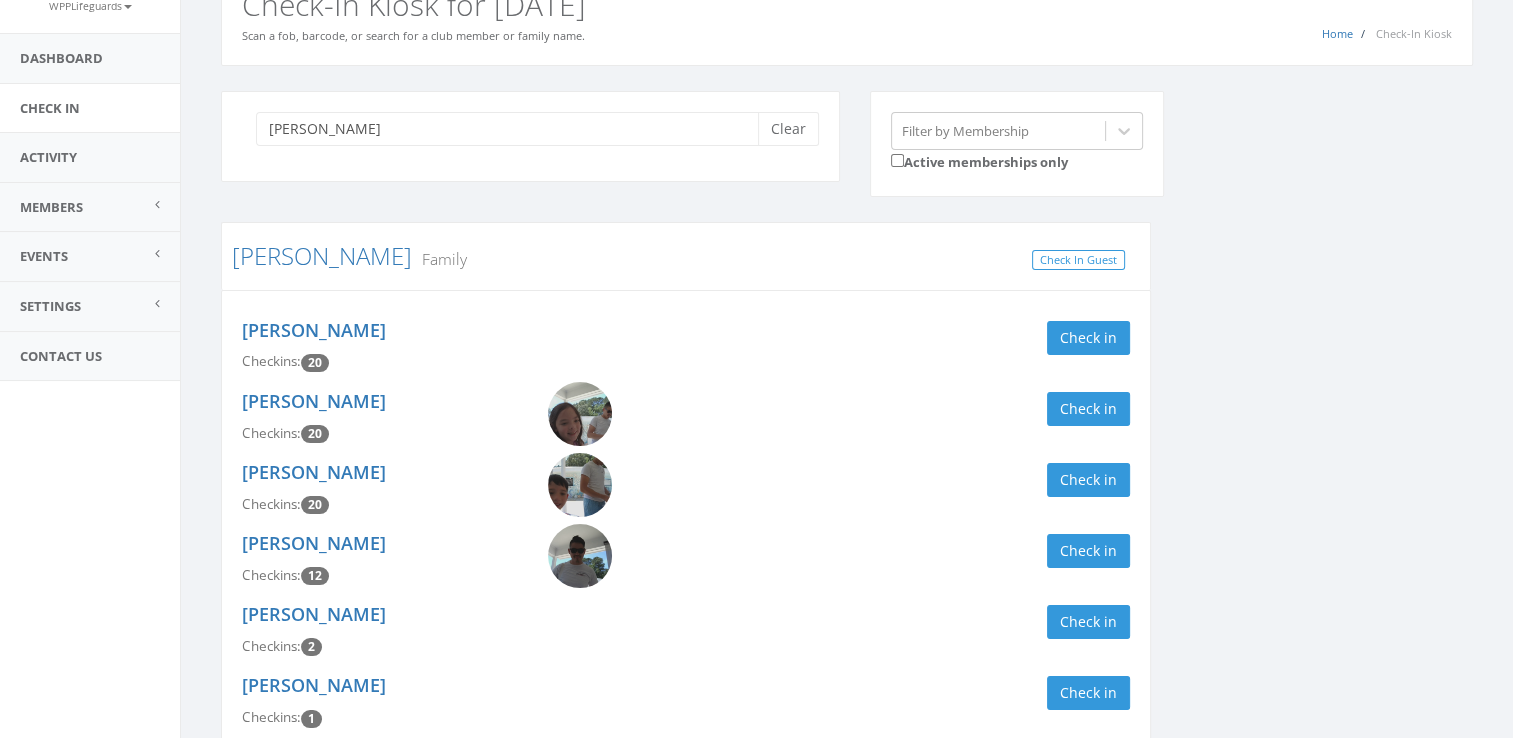scroll, scrollTop: 102, scrollLeft: 0, axis: vertical 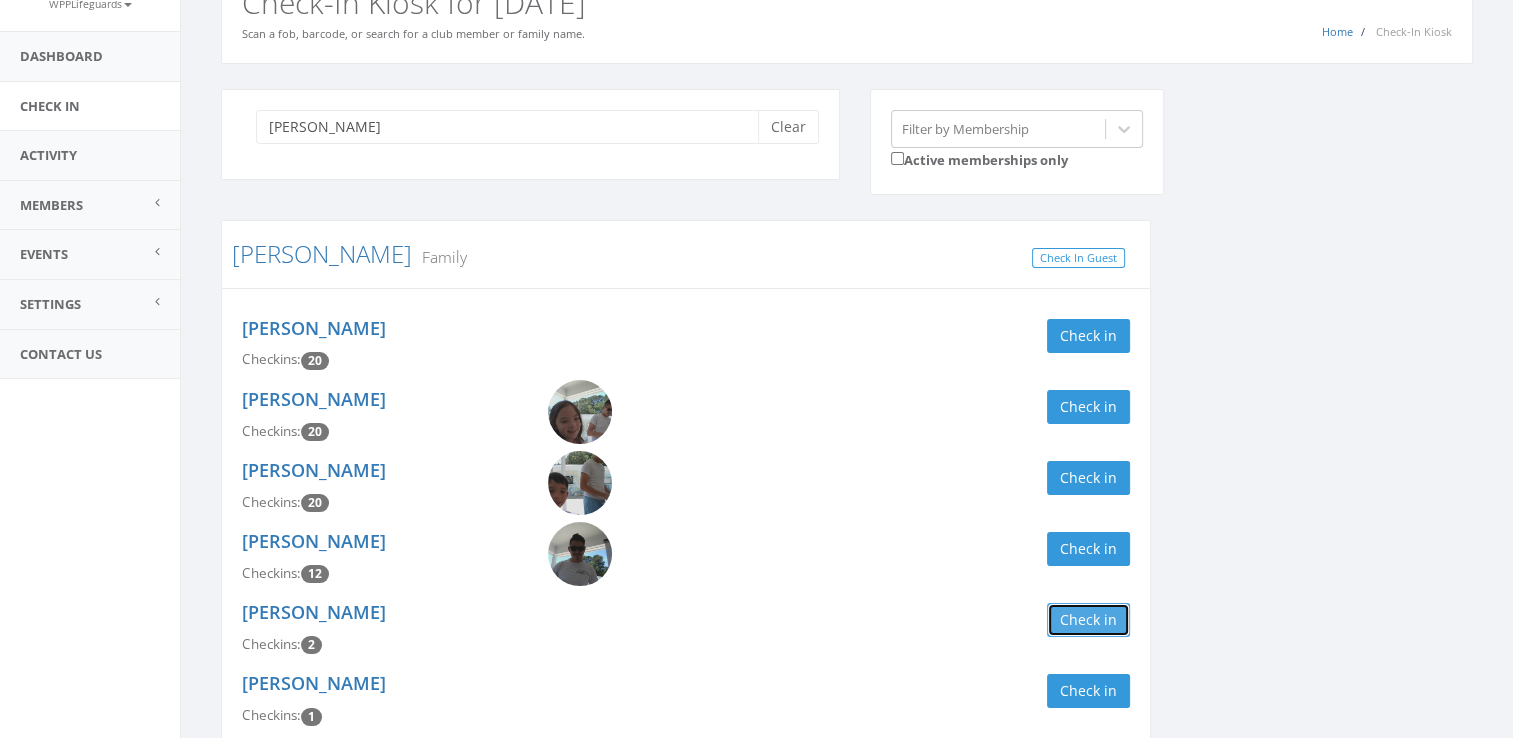click on "Check in" at bounding box center [1088, 620] 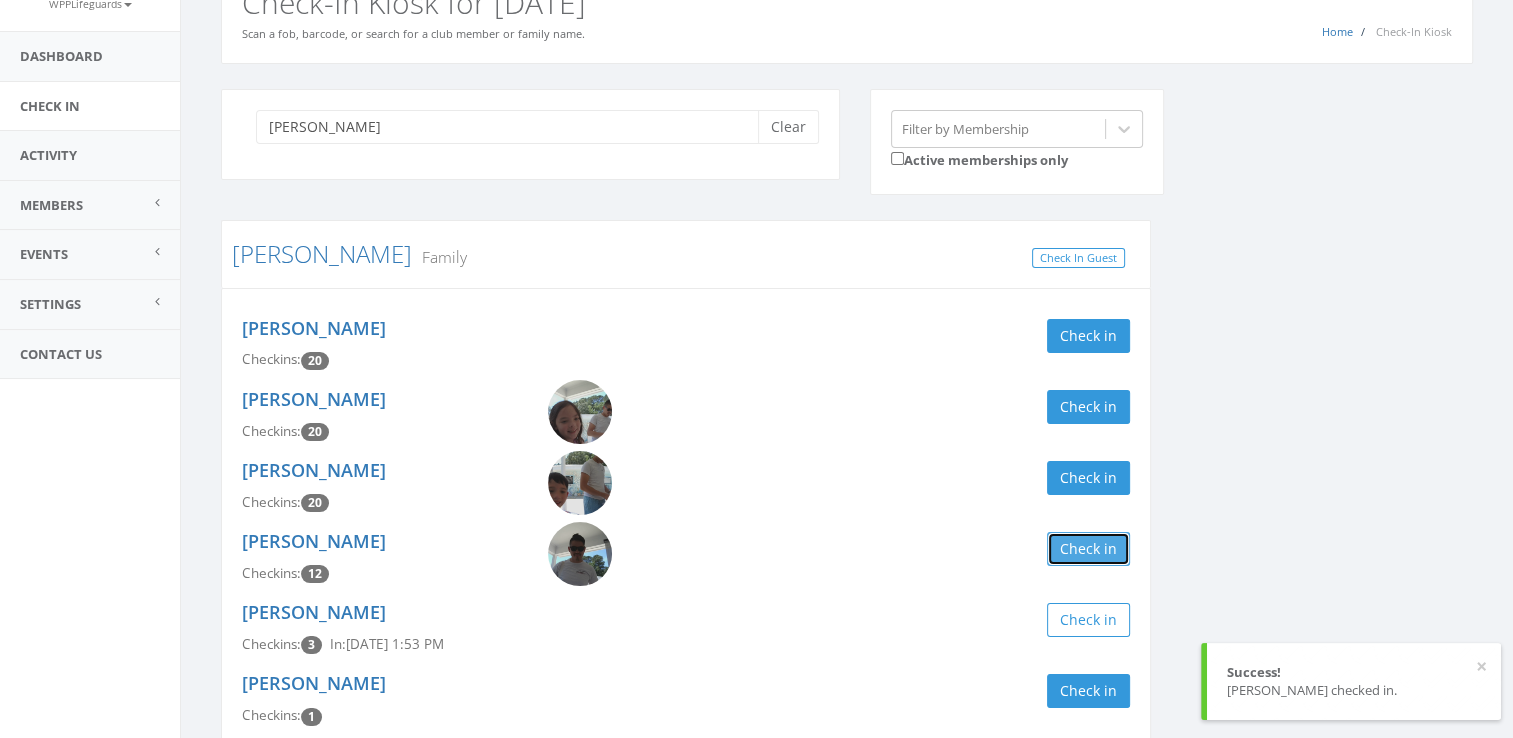 click on "Check in" at bounding box center [1088, 549] 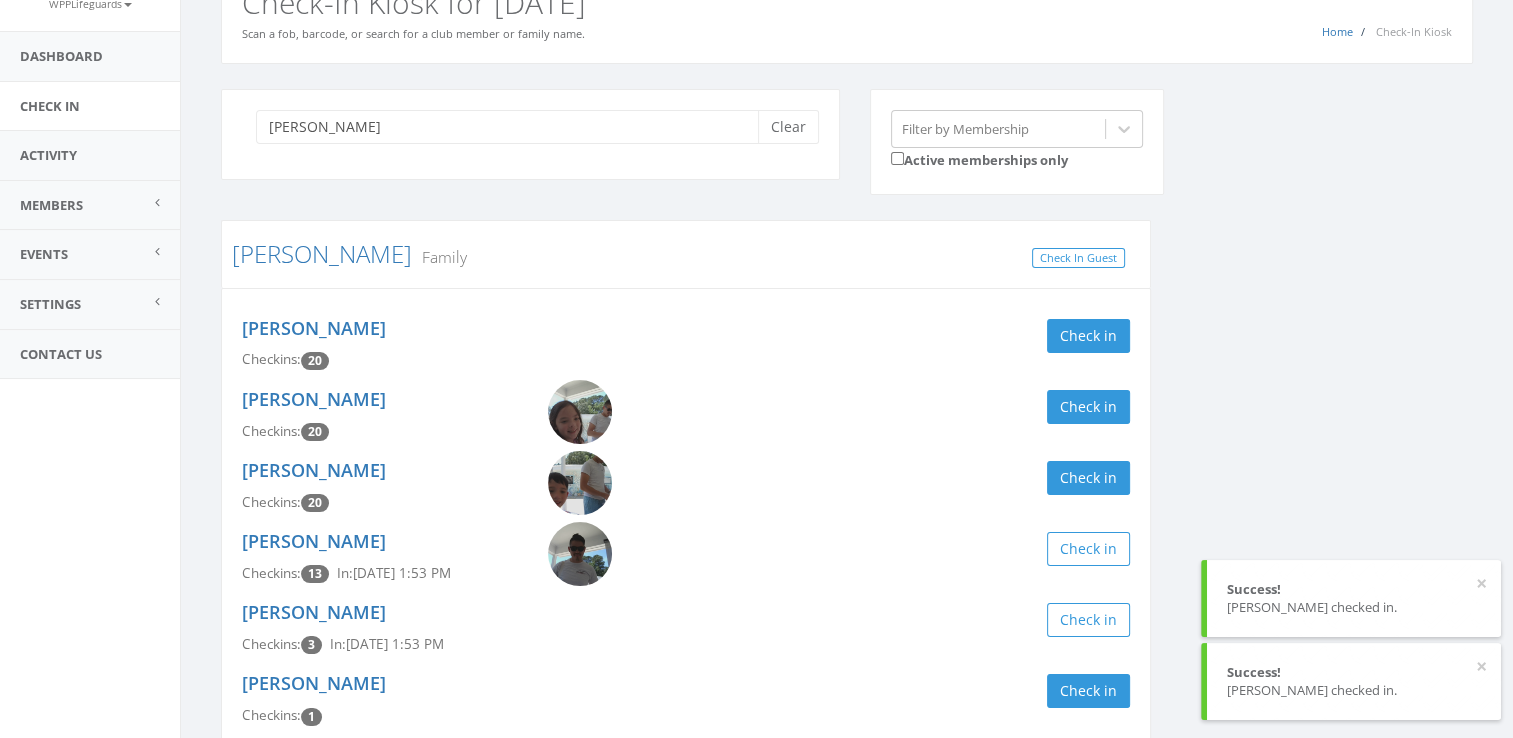 click on "Ella Tran Checkins:  20 Check in" at bounding box center [686, 415] 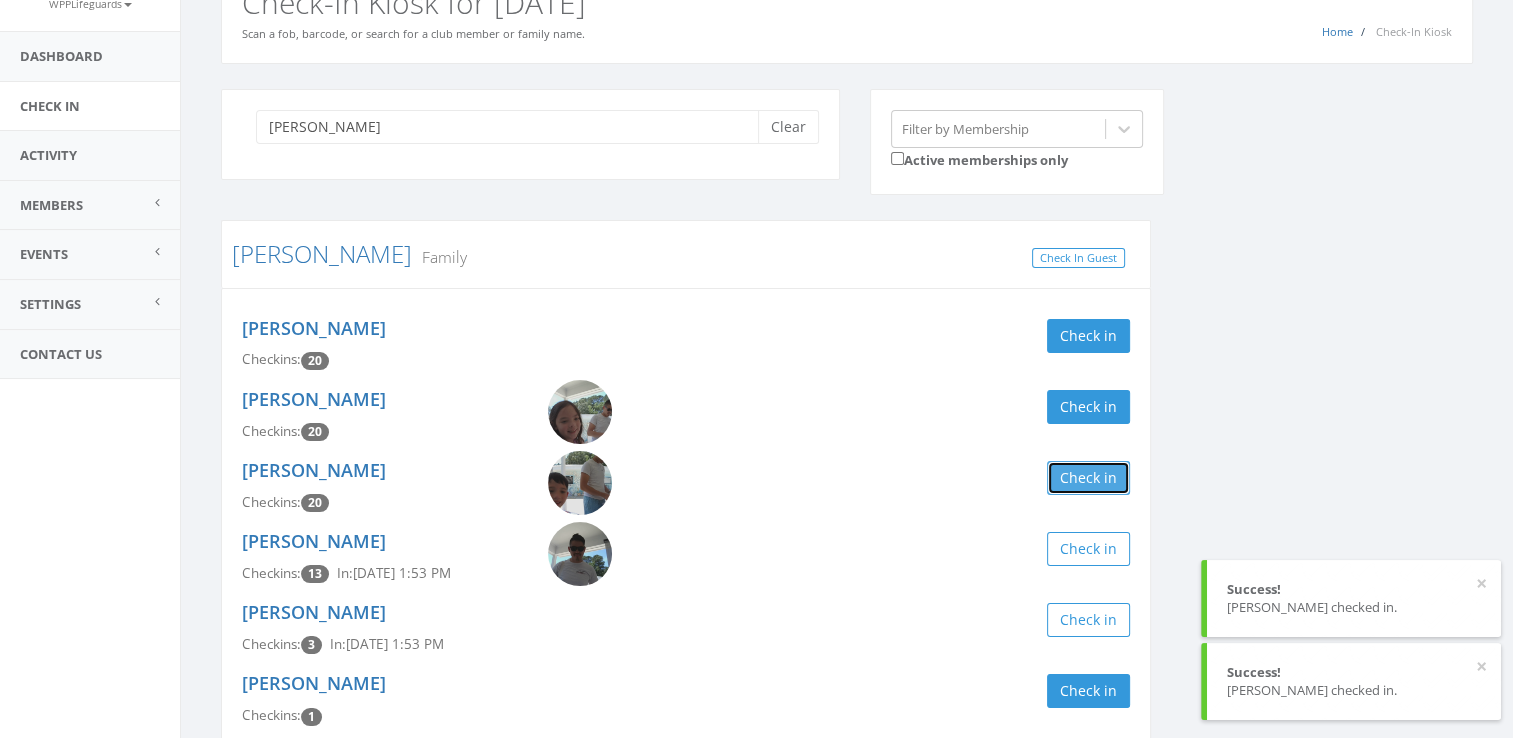 click on "Check in" at bounding box center [1088, 478] 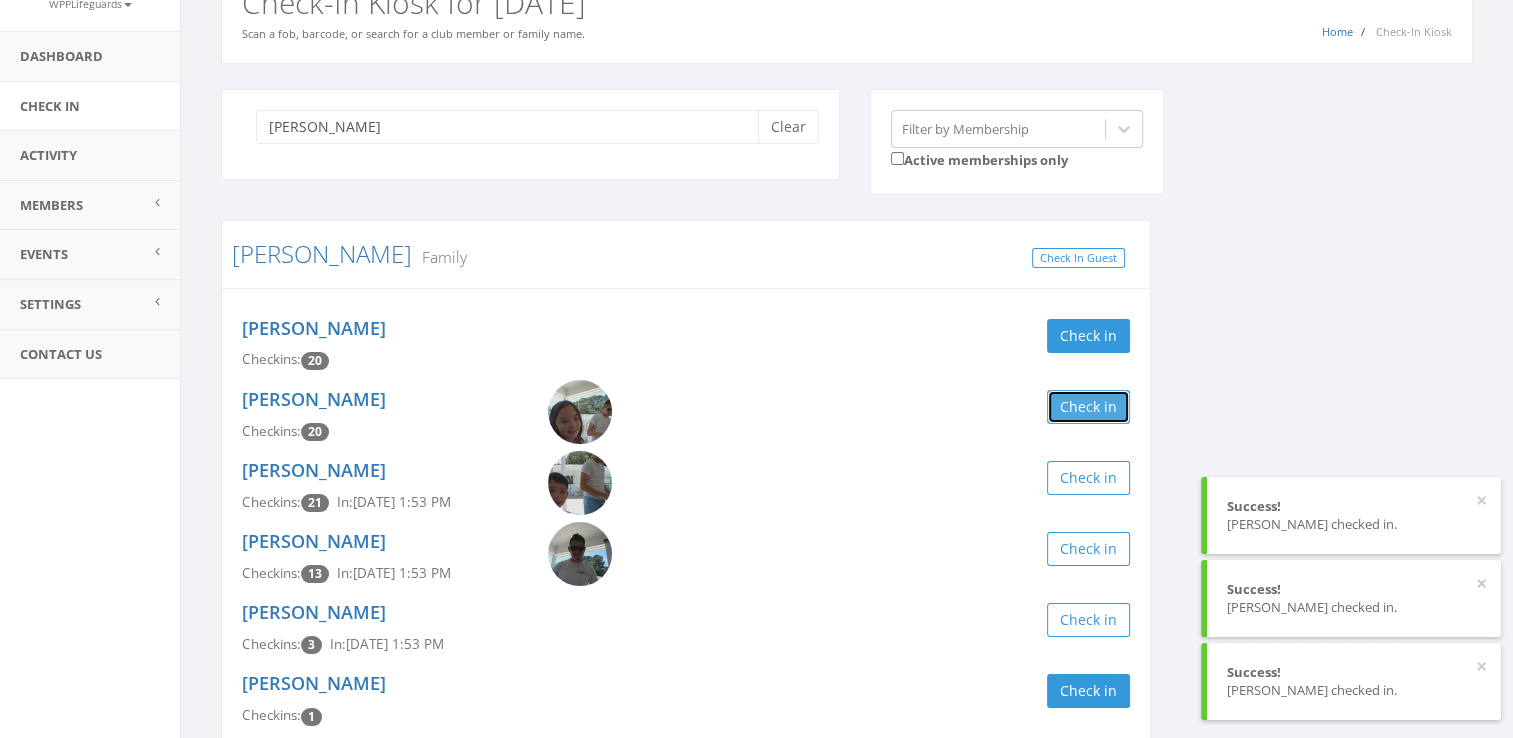 click on "Check in" at bounding box center (1088, 407) 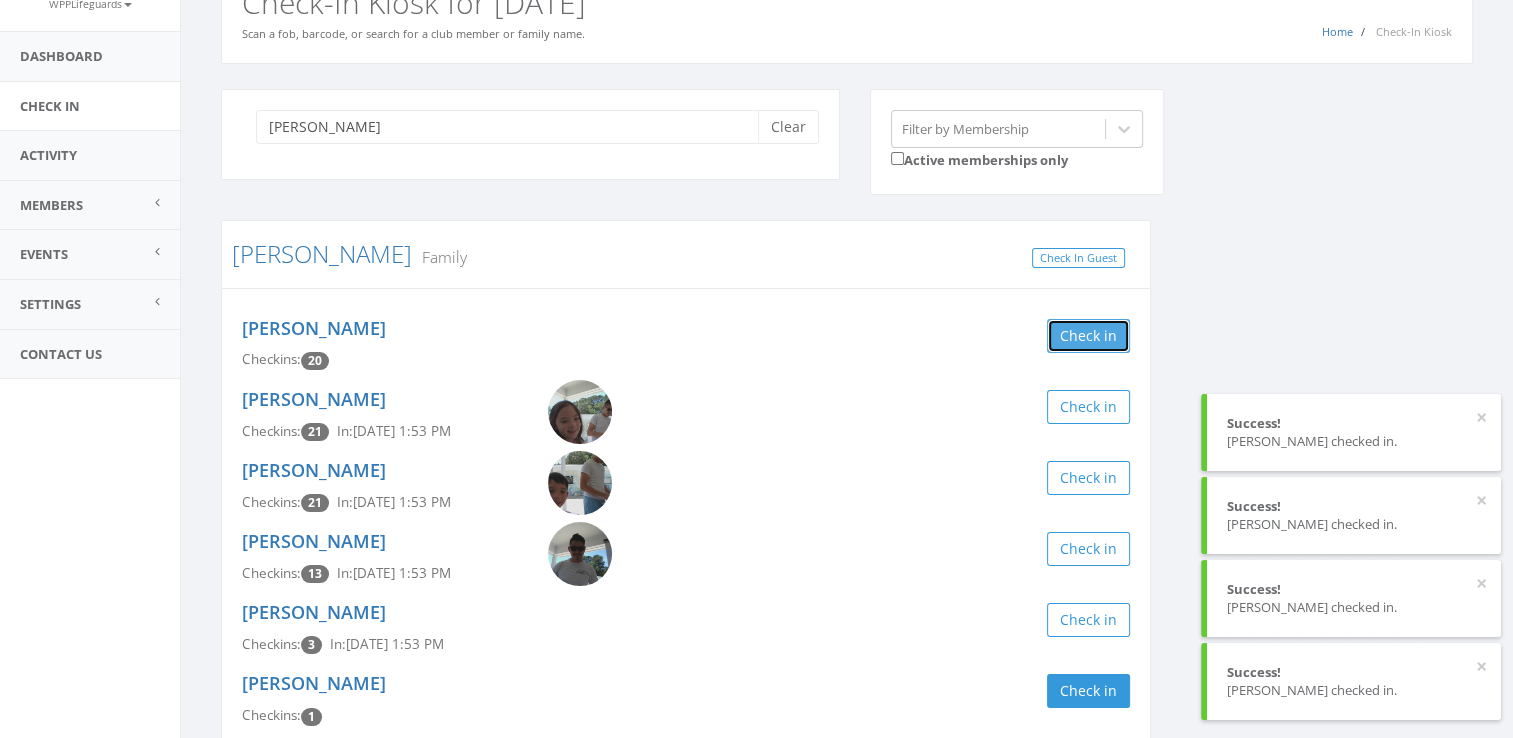 click on "Check in" at bounding box center [1088, 336] 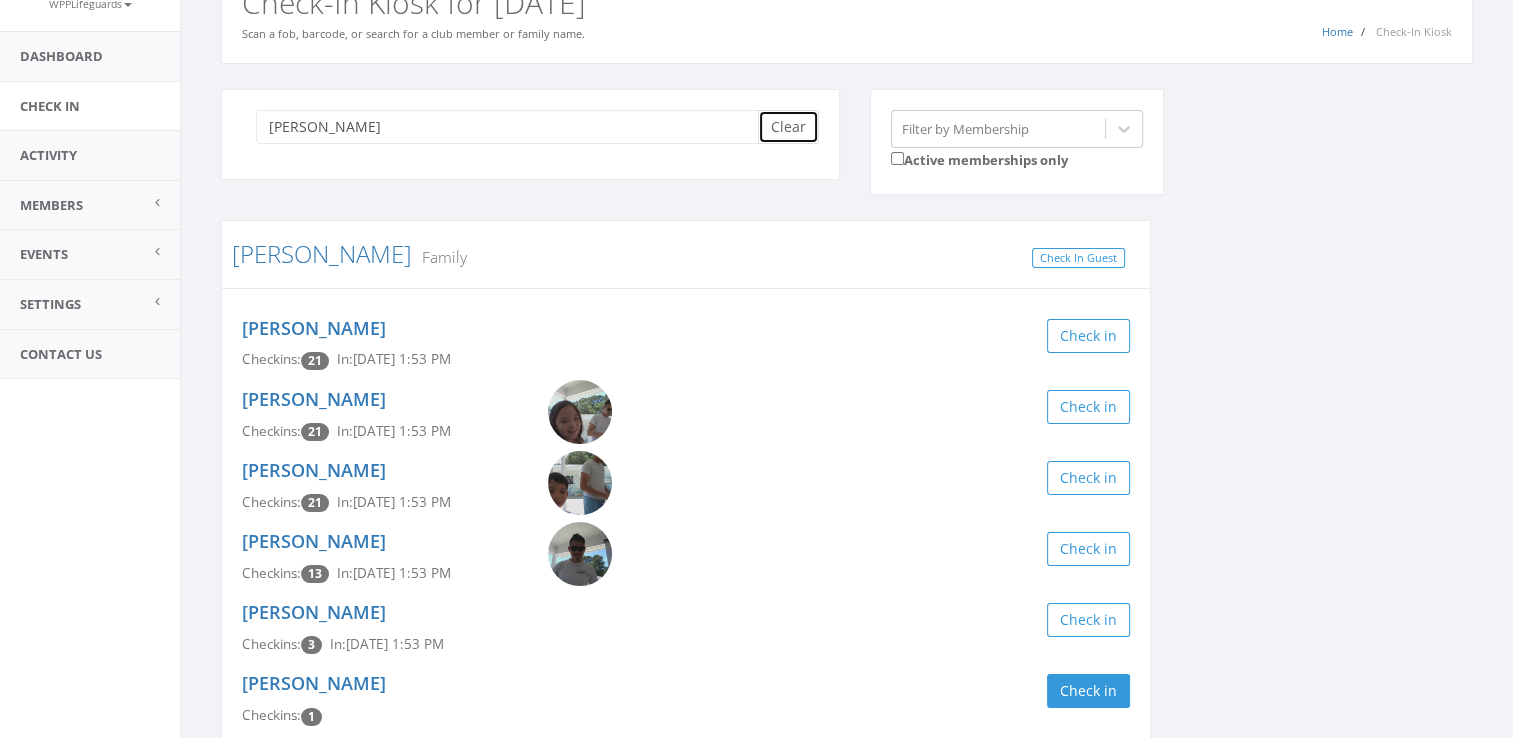 click on "Clear" at bounding box center (788, 127) 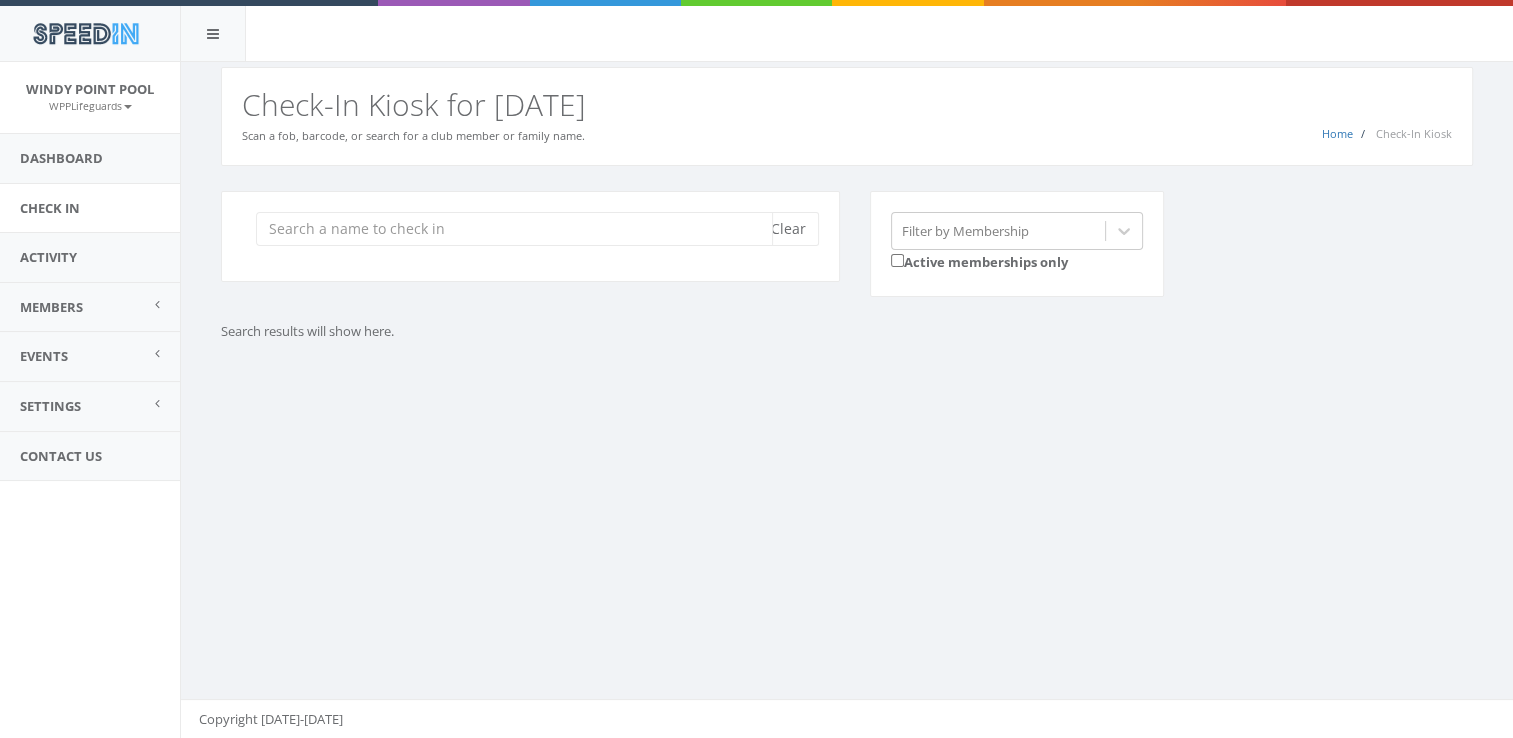 scroll, scrollTop: 0, scrollLeft: 0, axis: both 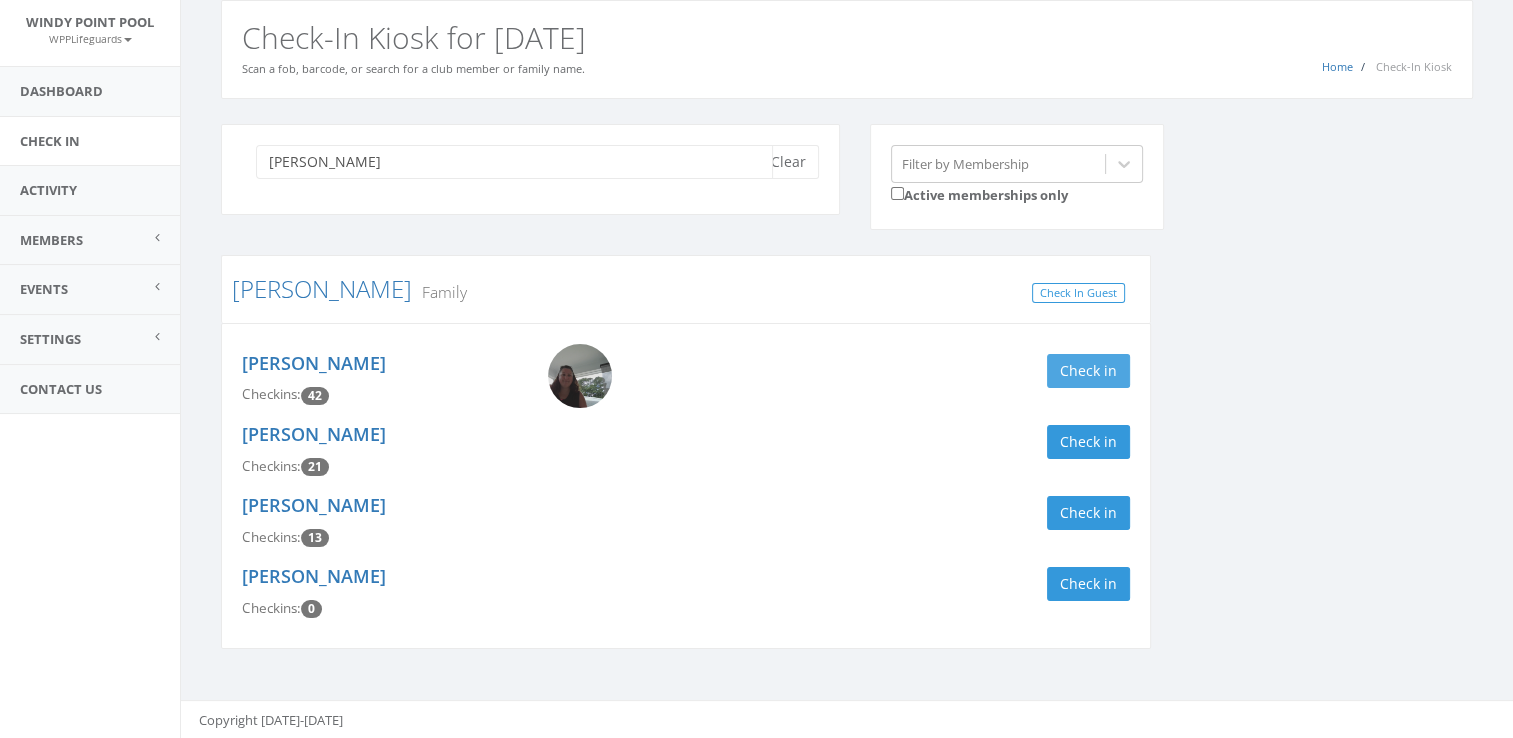 type on "wade" 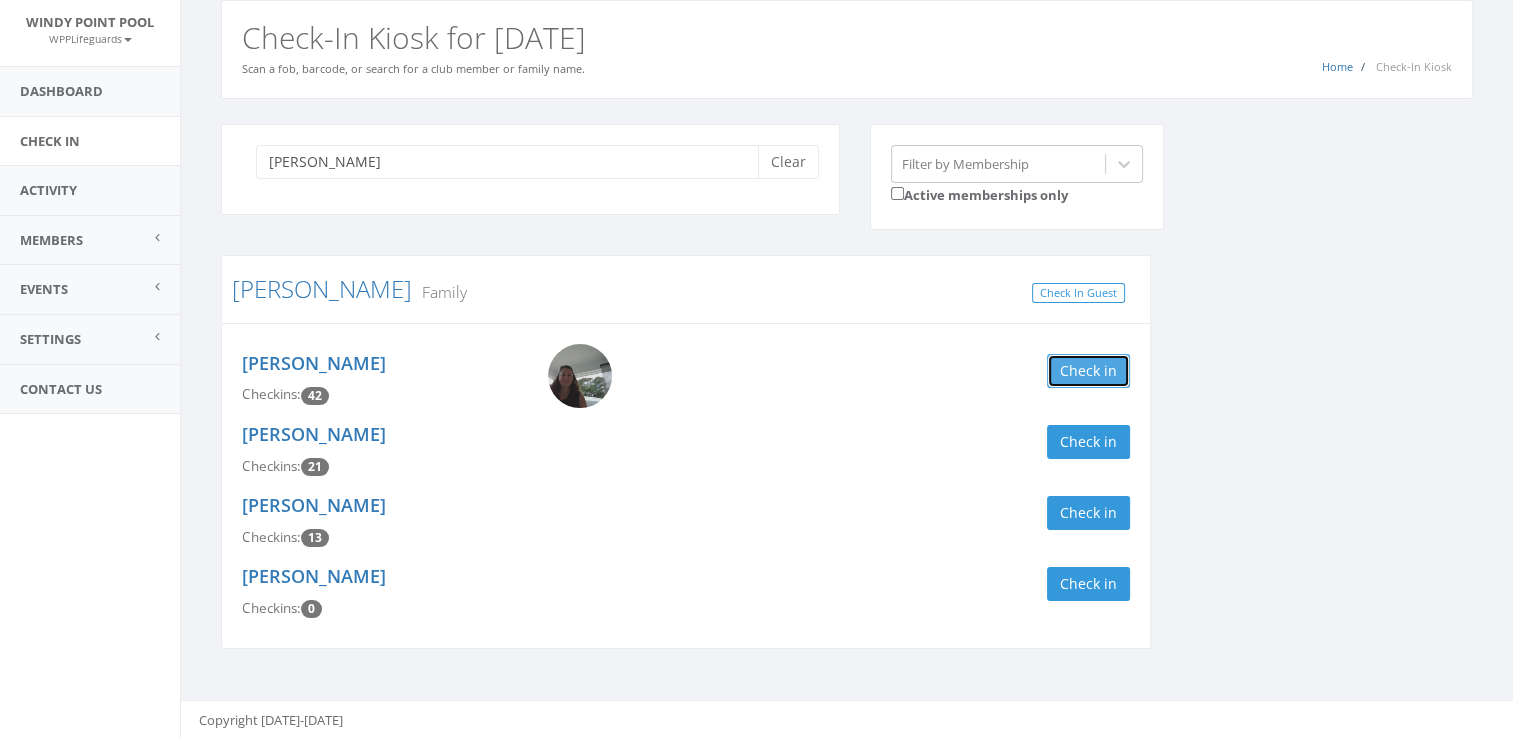 click on "Check in" at bounding box center (1088, 371) 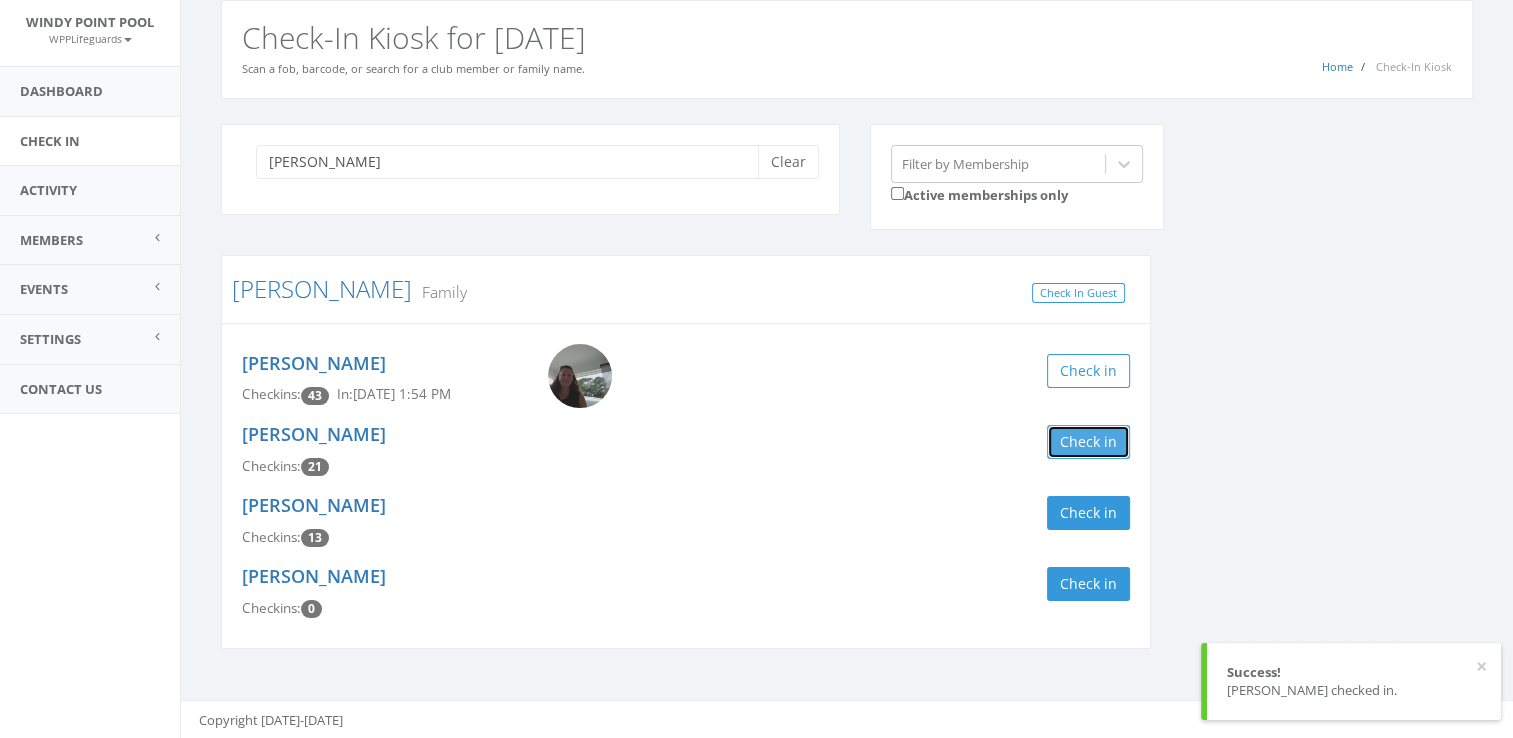 click on "Check in" at bounding box center (1088, 442) 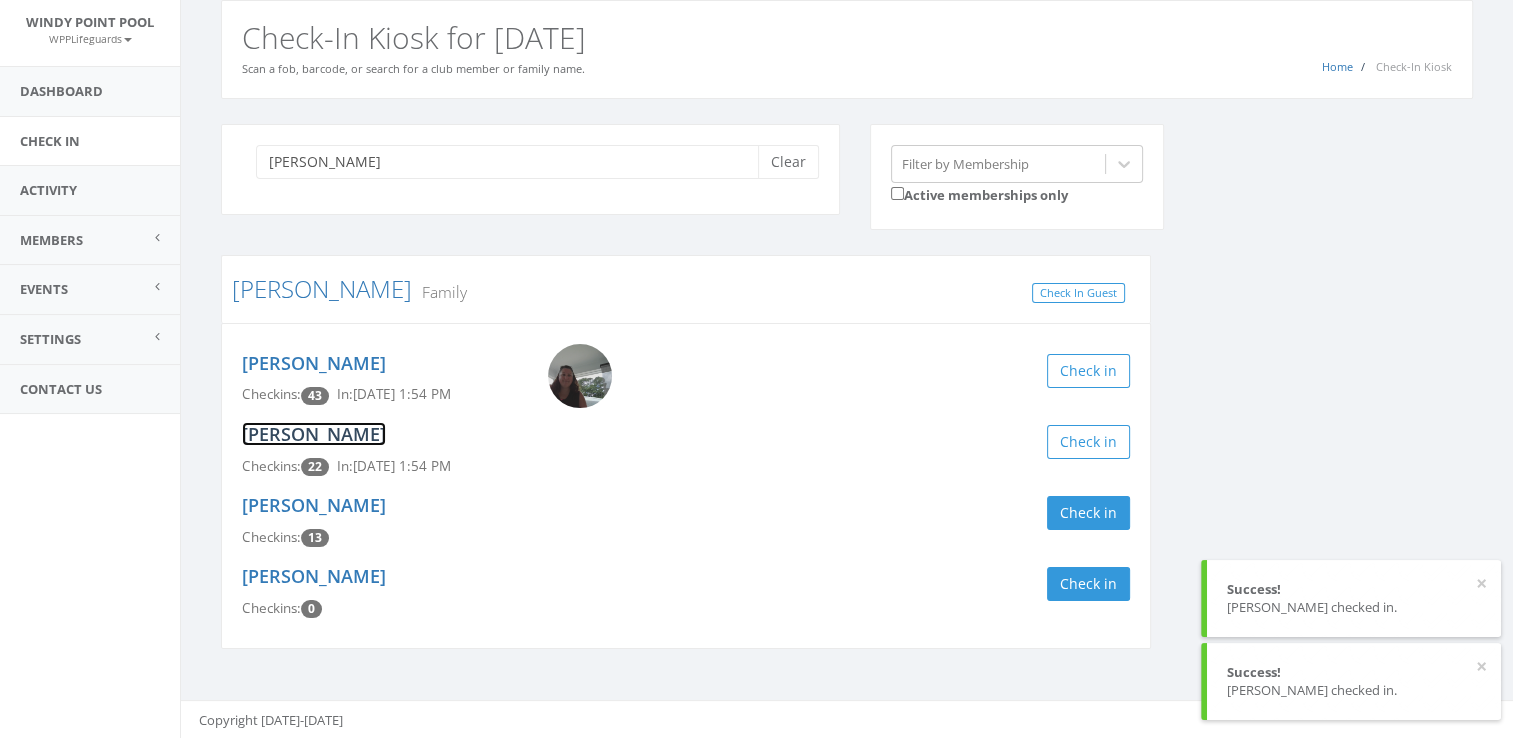 click on "[PERSON_NAME]" at bounding box center (314, 434) 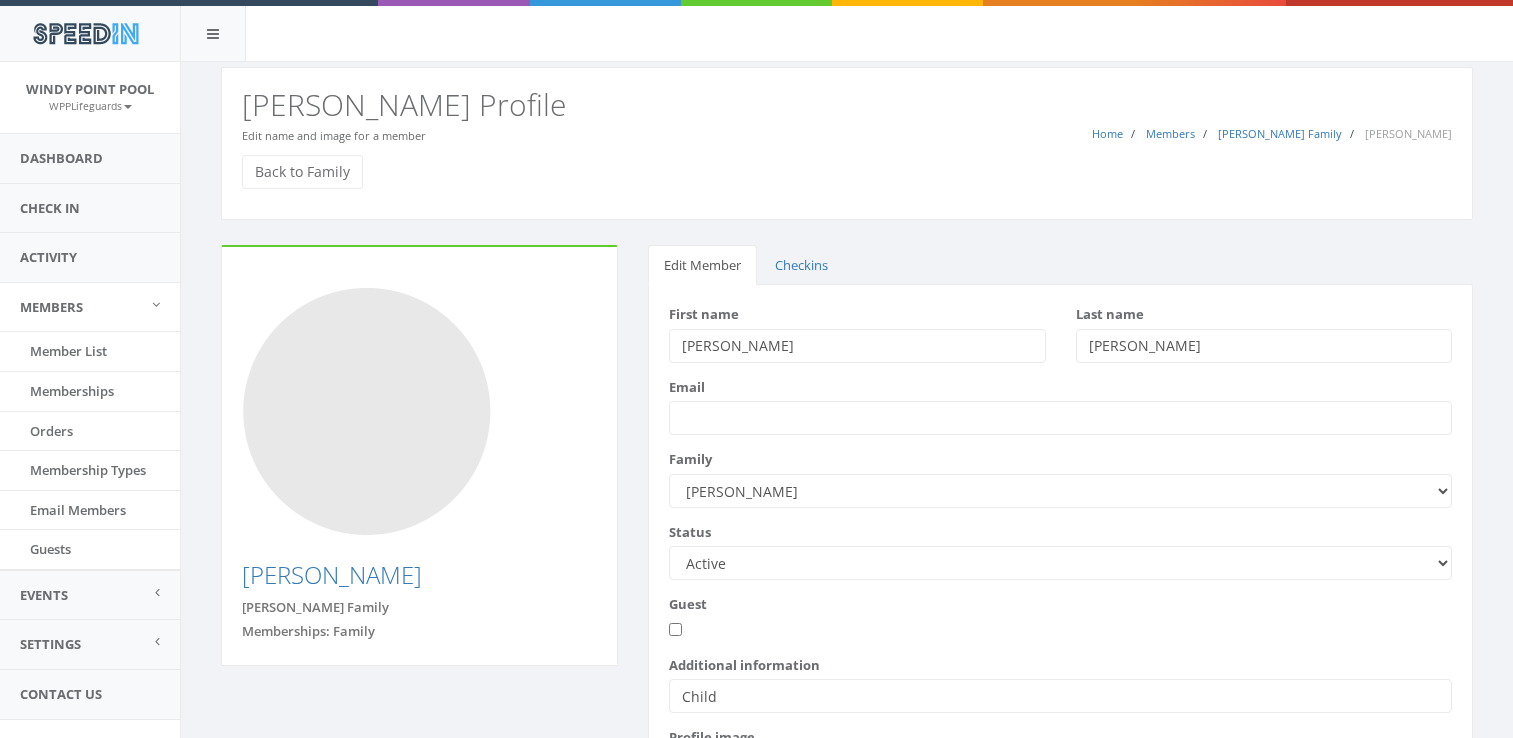 scroll, scrollTop: 0, scrollLeft: 0, axis: both 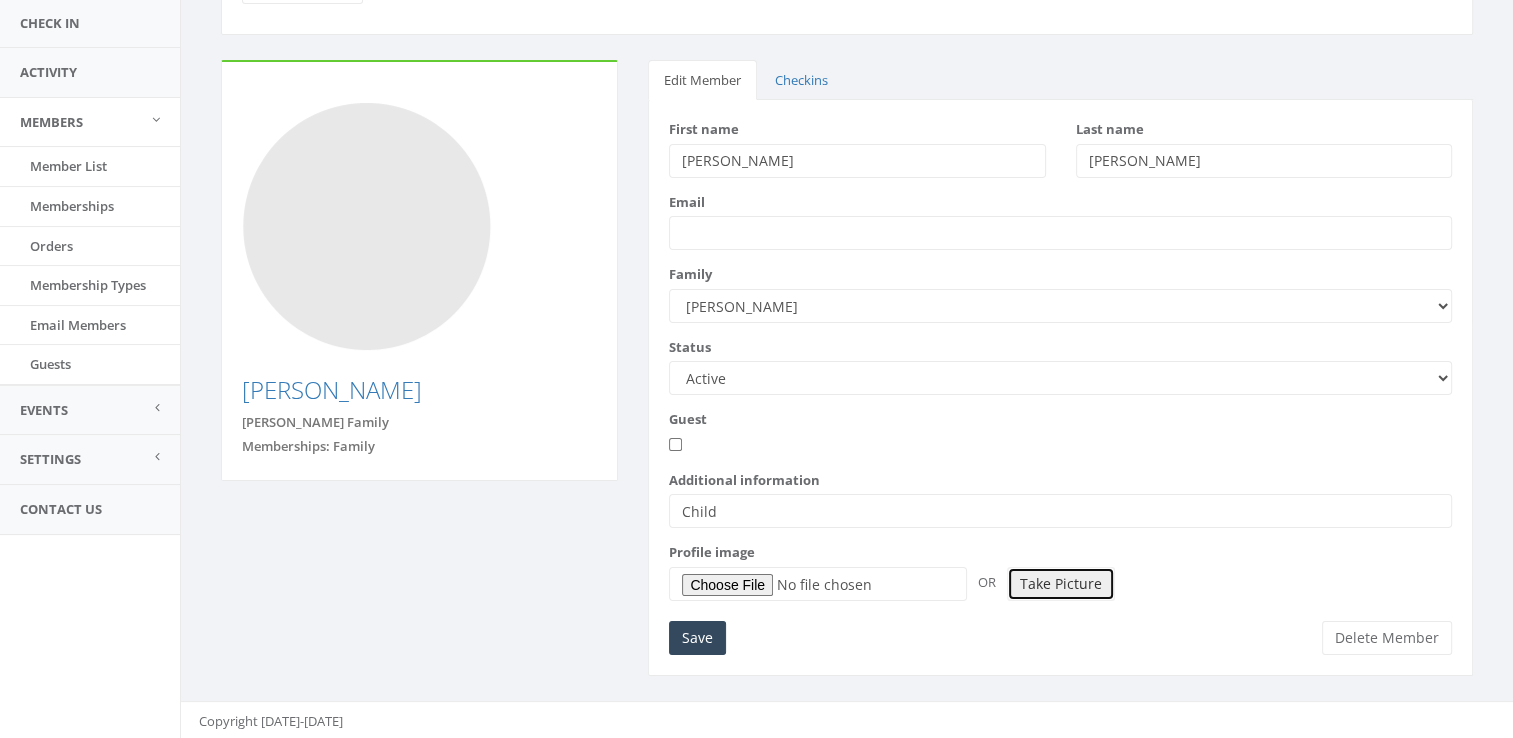 click on "Take Picture" at bounding box center [1061, 584] 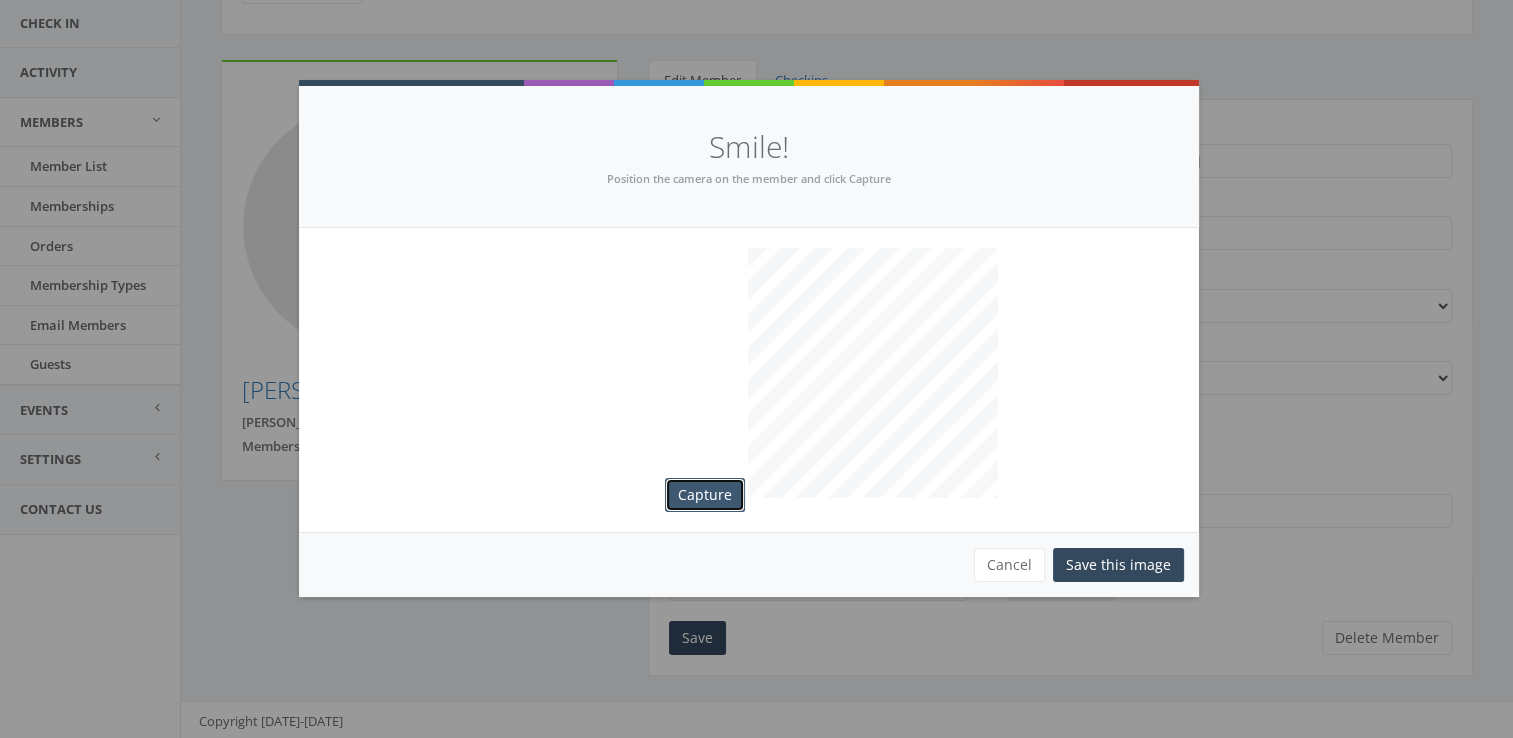 click on "Capture" at bounding box center (705, 495) 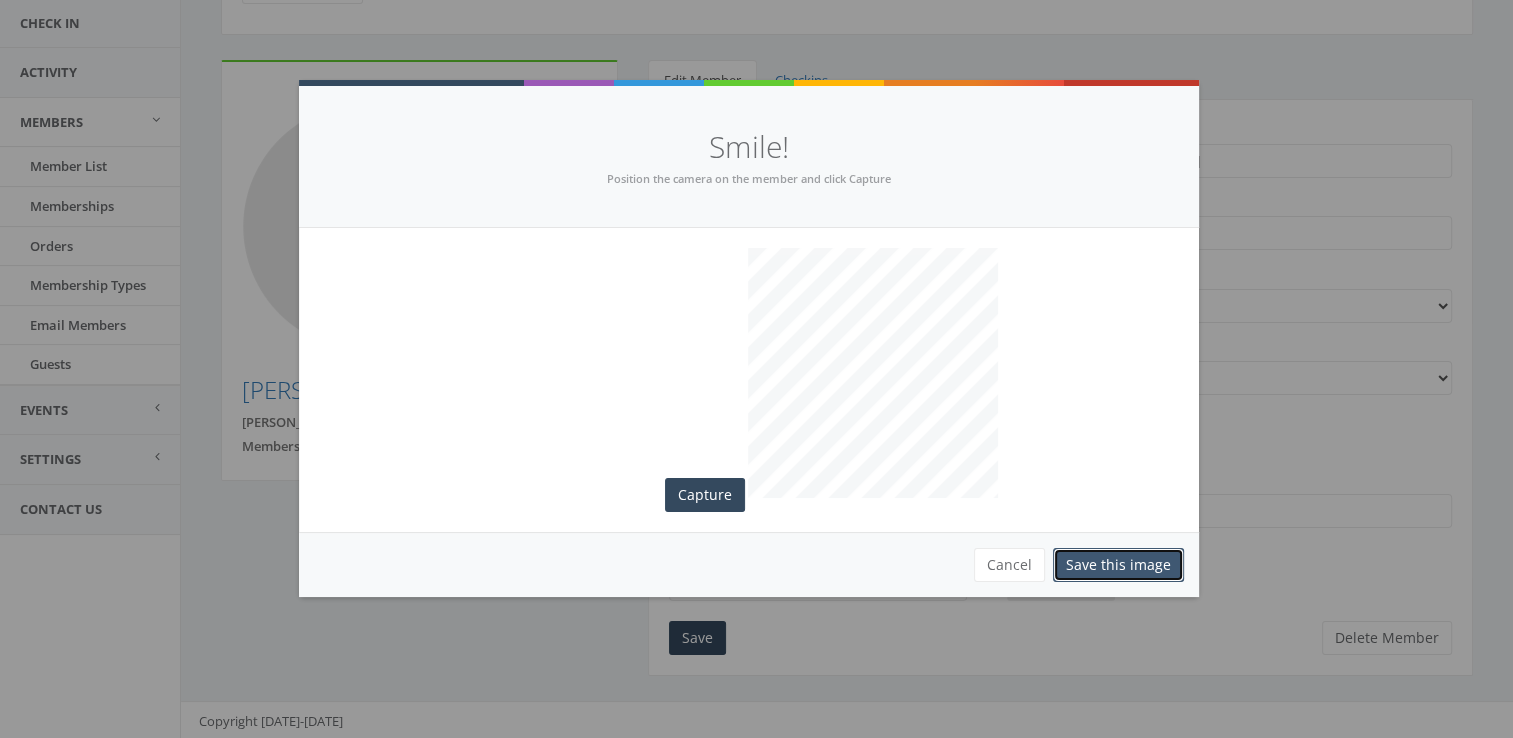 click on "Save this image" at bounding box center (1118, 565) 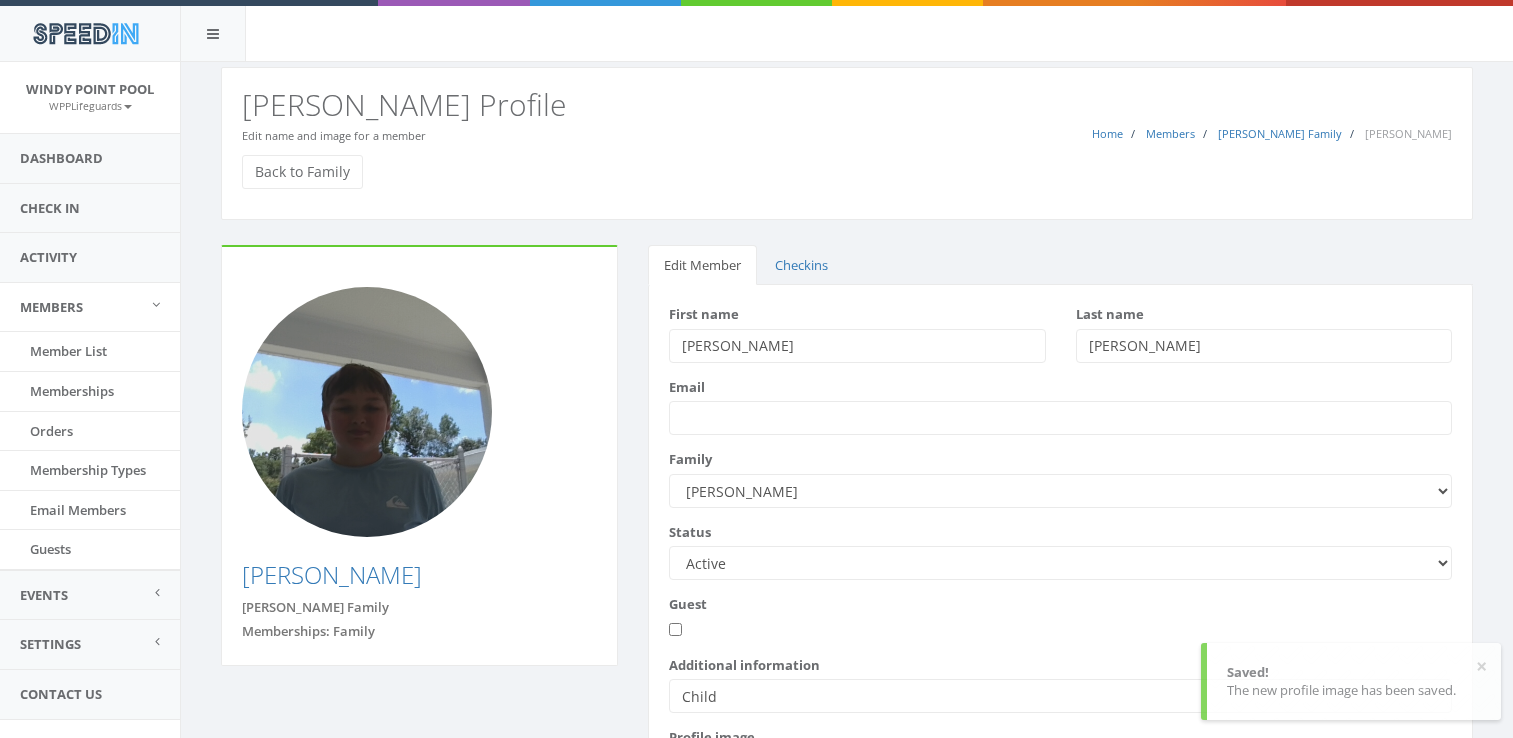 scroll, scrollTop: 170, scrollLeft: 0, axis: vertical 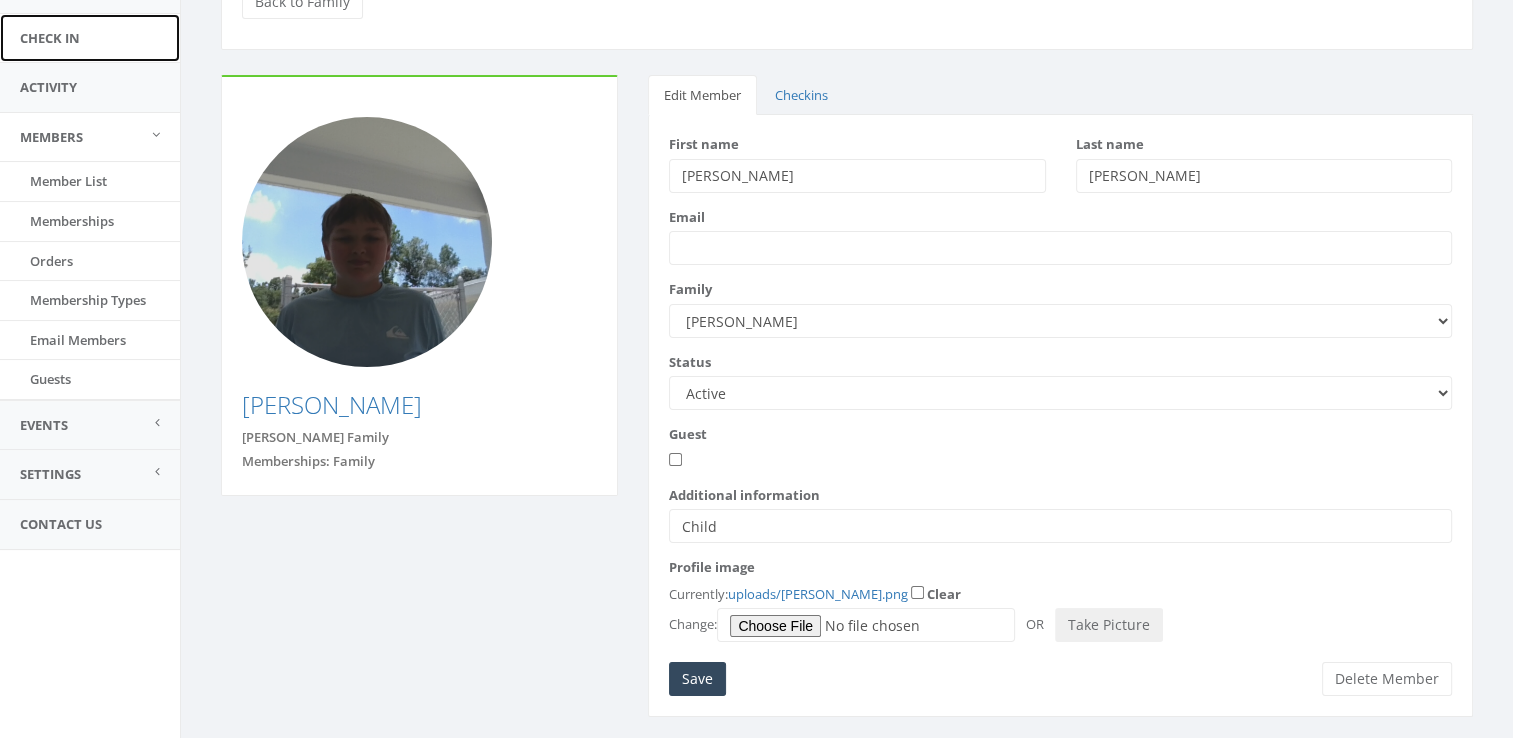 click on "Check In" at bounding box center (90, 38) 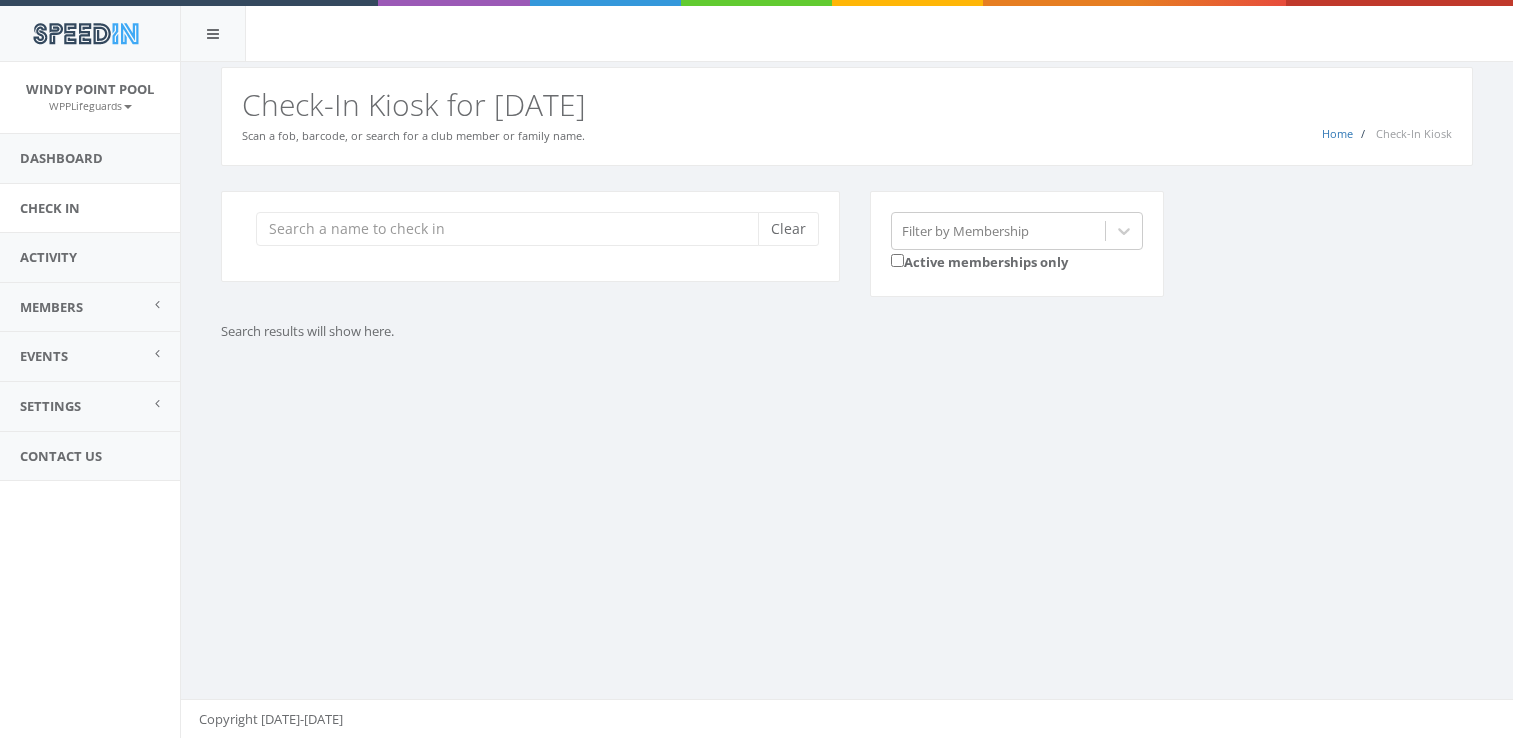 scroll, scrollTop: 0, scrollLeft: 0, axis: both 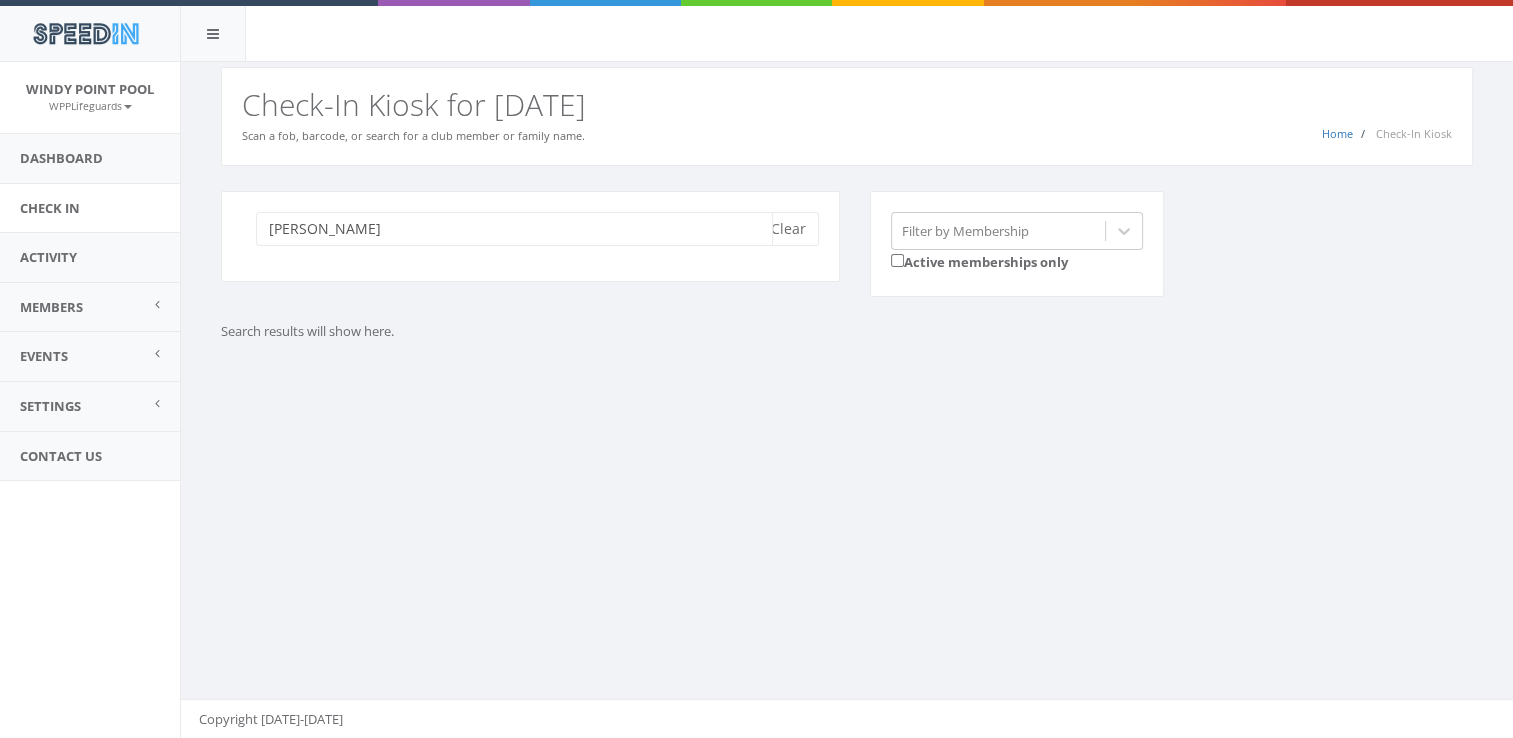 type on "[PERSON_NAME]" 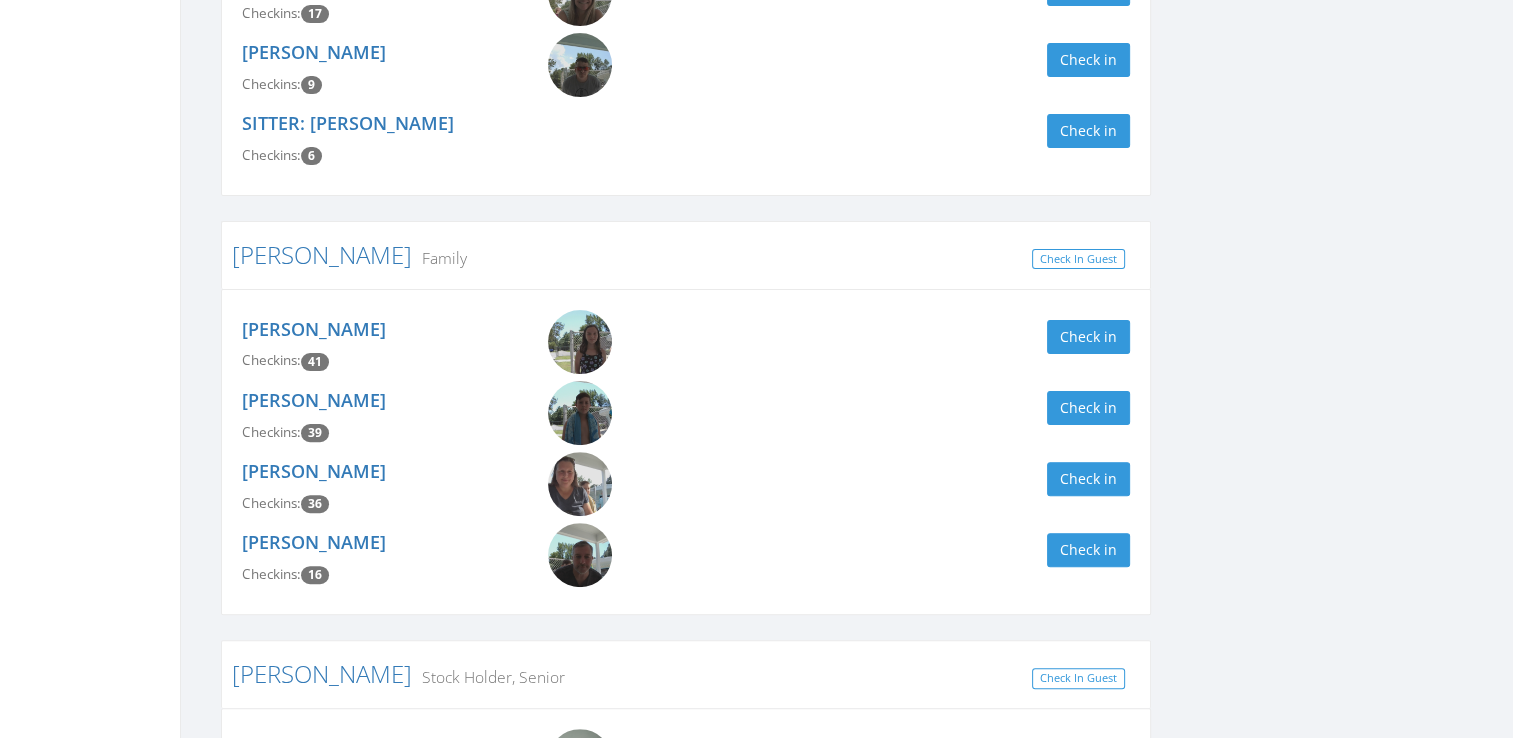 scroll, scrollTop: 515, scrollLeft: 0, axis: vertical 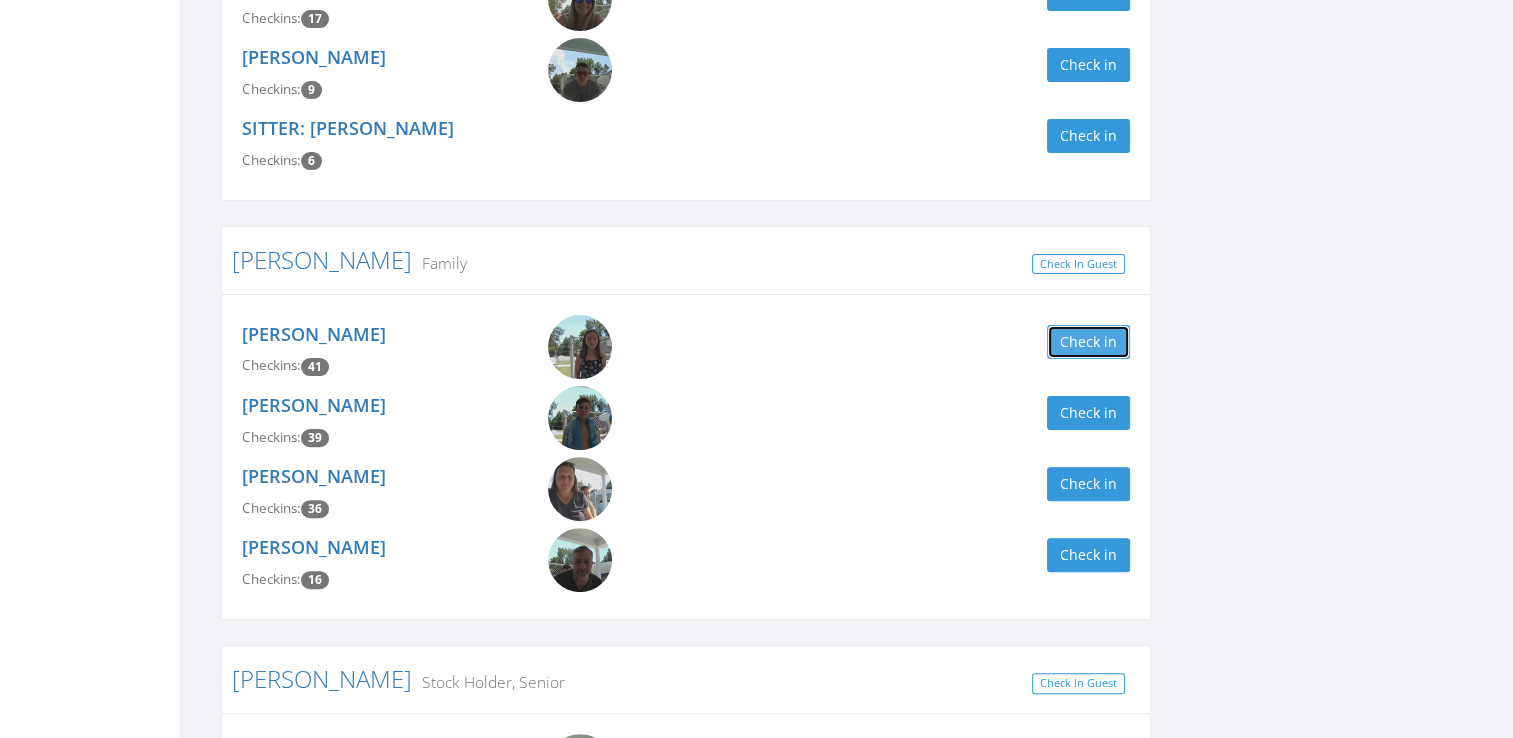click on "Check in" at bounding box center [1088, 342] 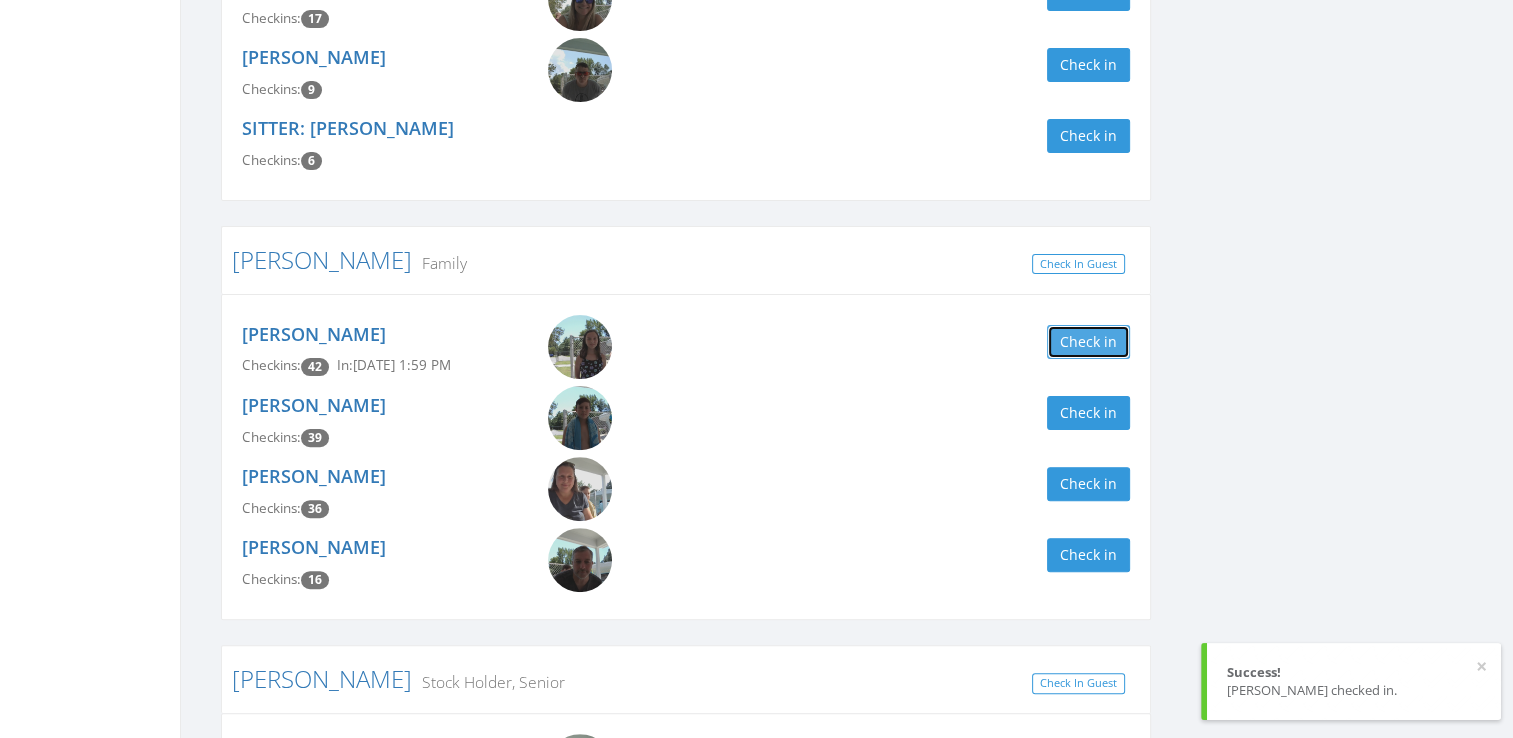 click on "Check in" at bounding box center (1088, 342) 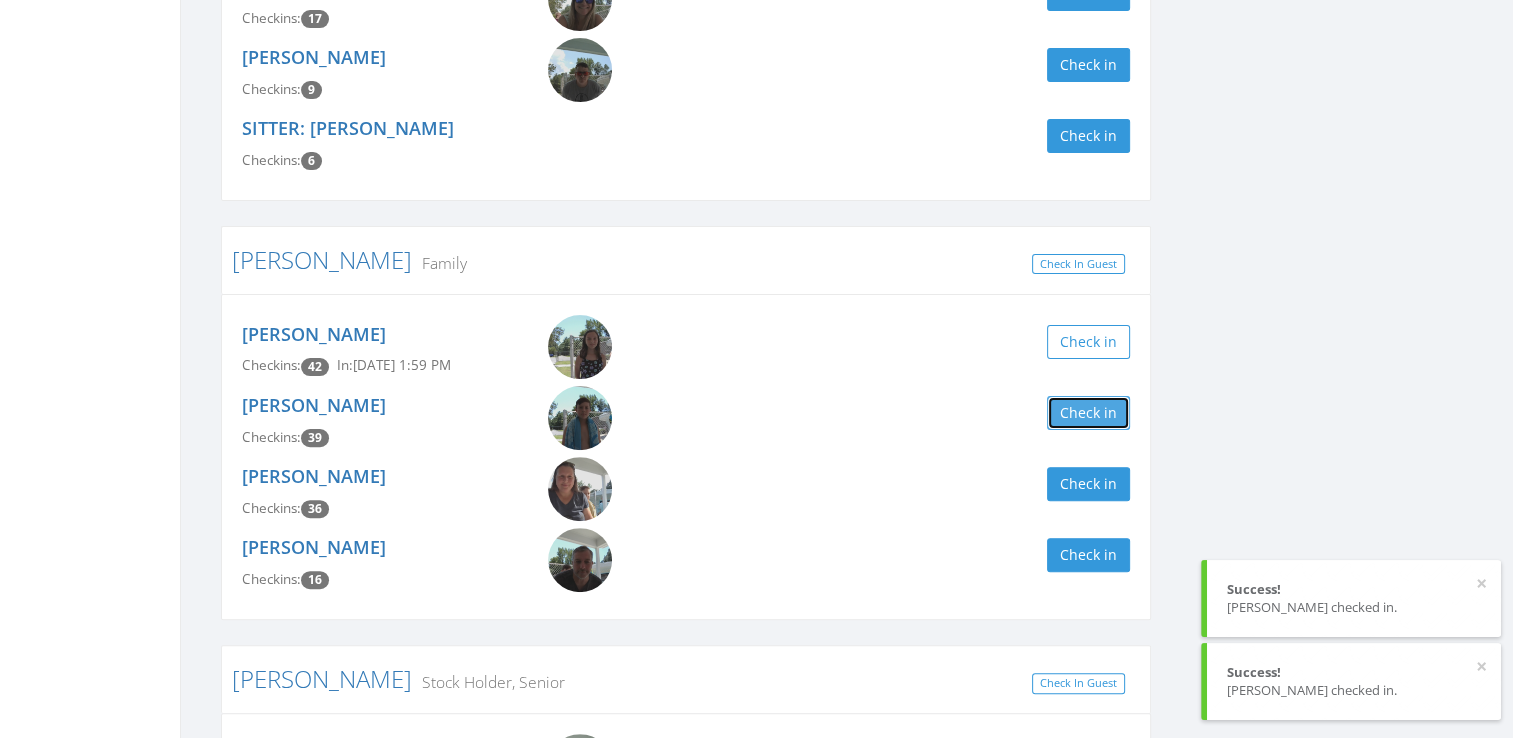 click on "Check in" at bounding box center [1088, 413] 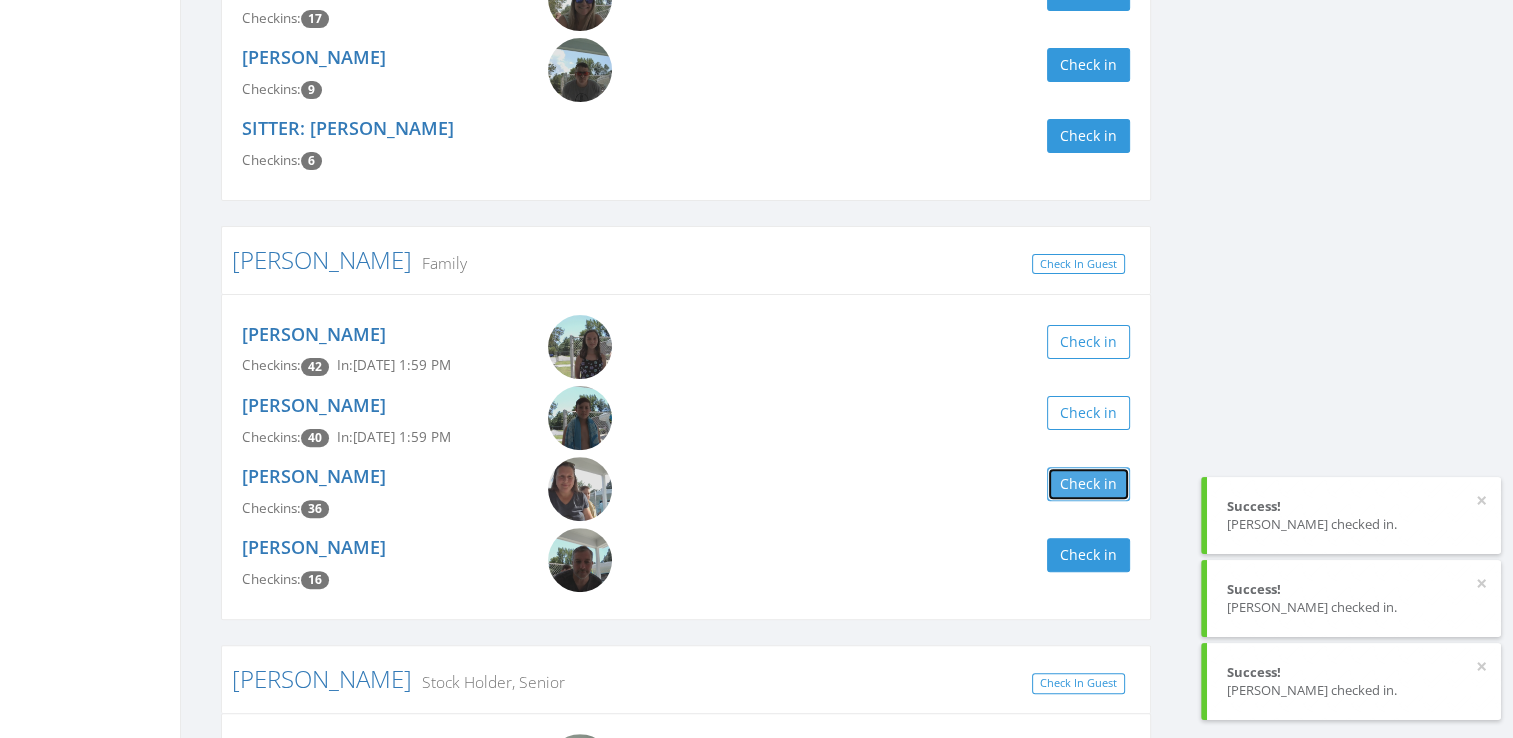click on "Check in" at bounding box center (1088, 484) 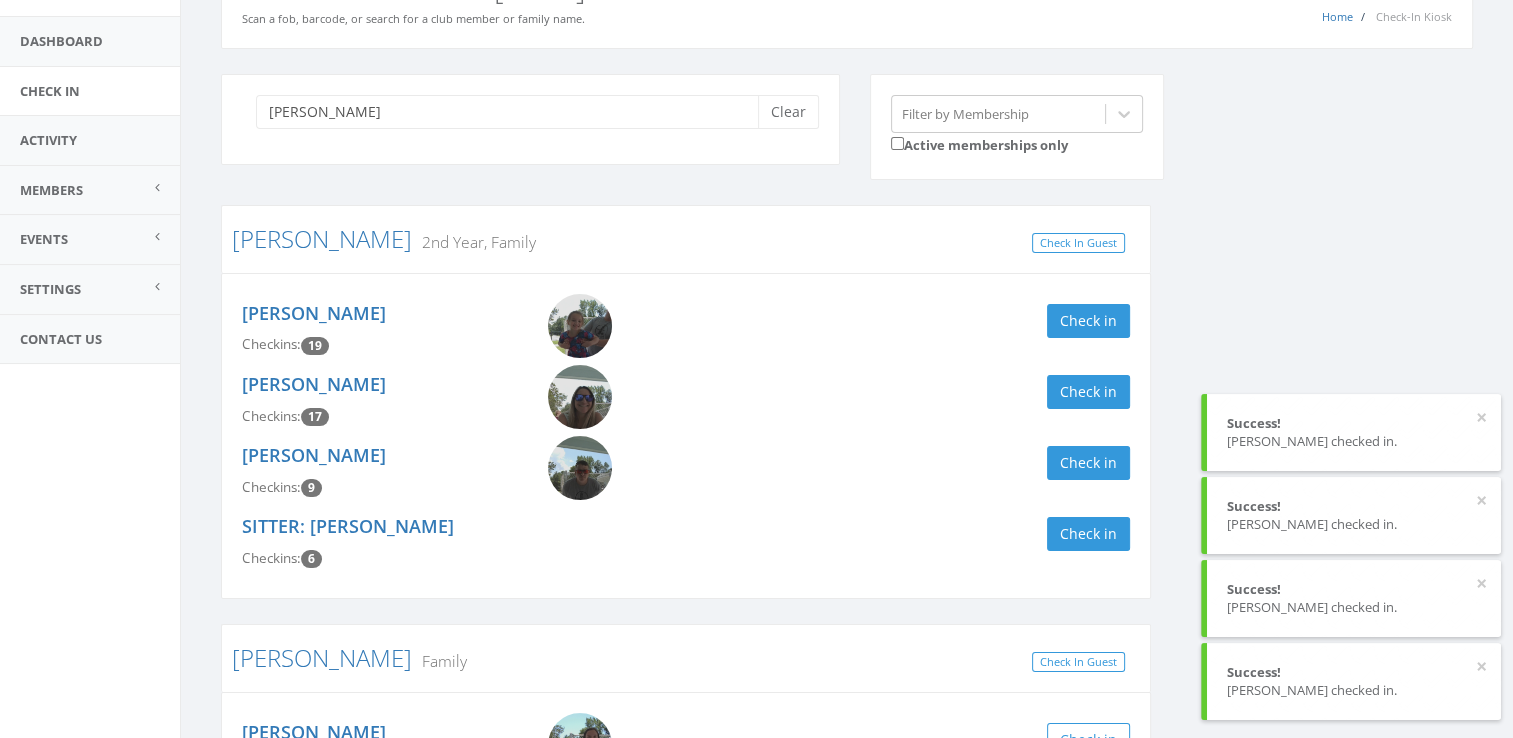 scroll, scrollTop: 0, scrollLeft: 0, axis: both 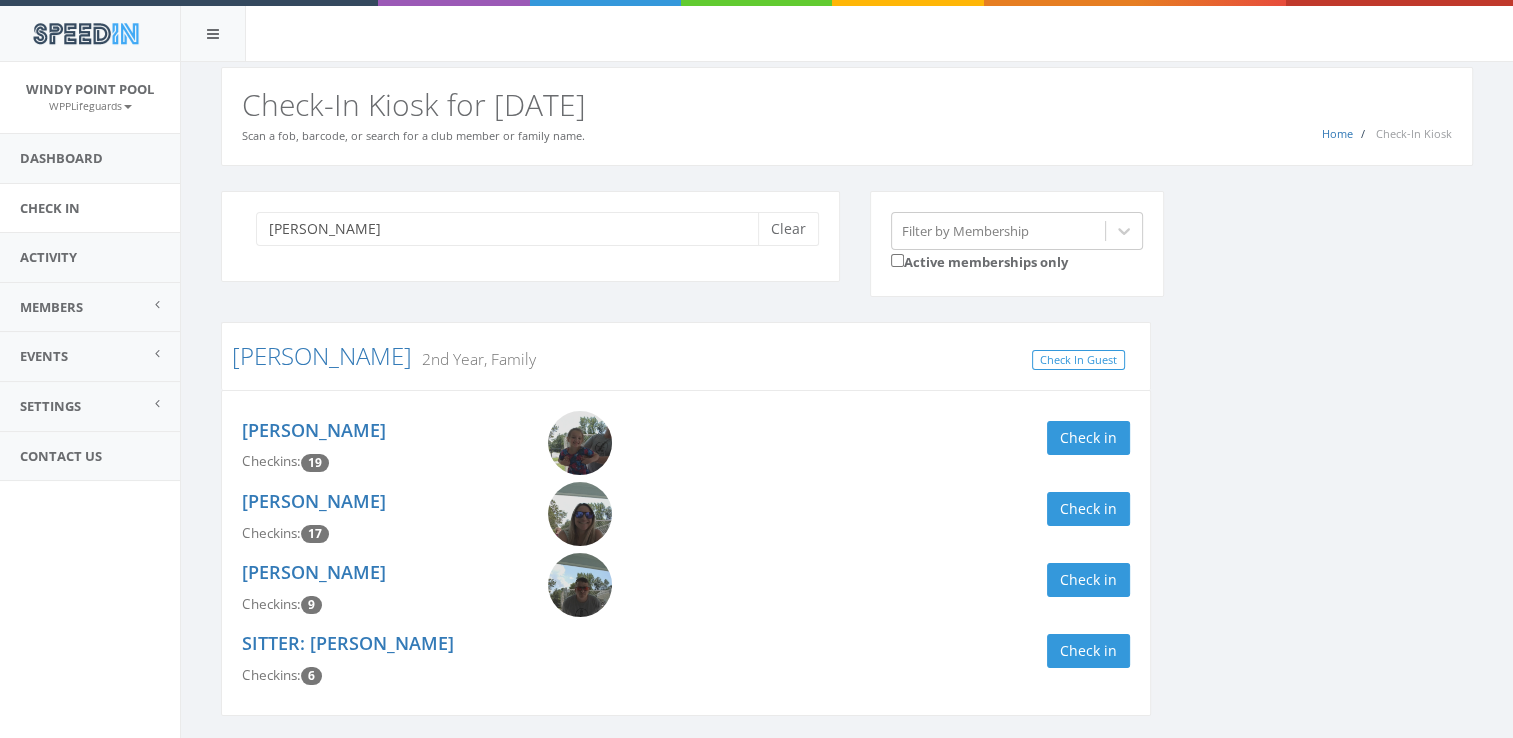 click on "Home
Check-In Kiosk
Check-In Kiosk for Today
Scan a fob, barcode, or search for a club member or family name." at bounding box center [847, 116] 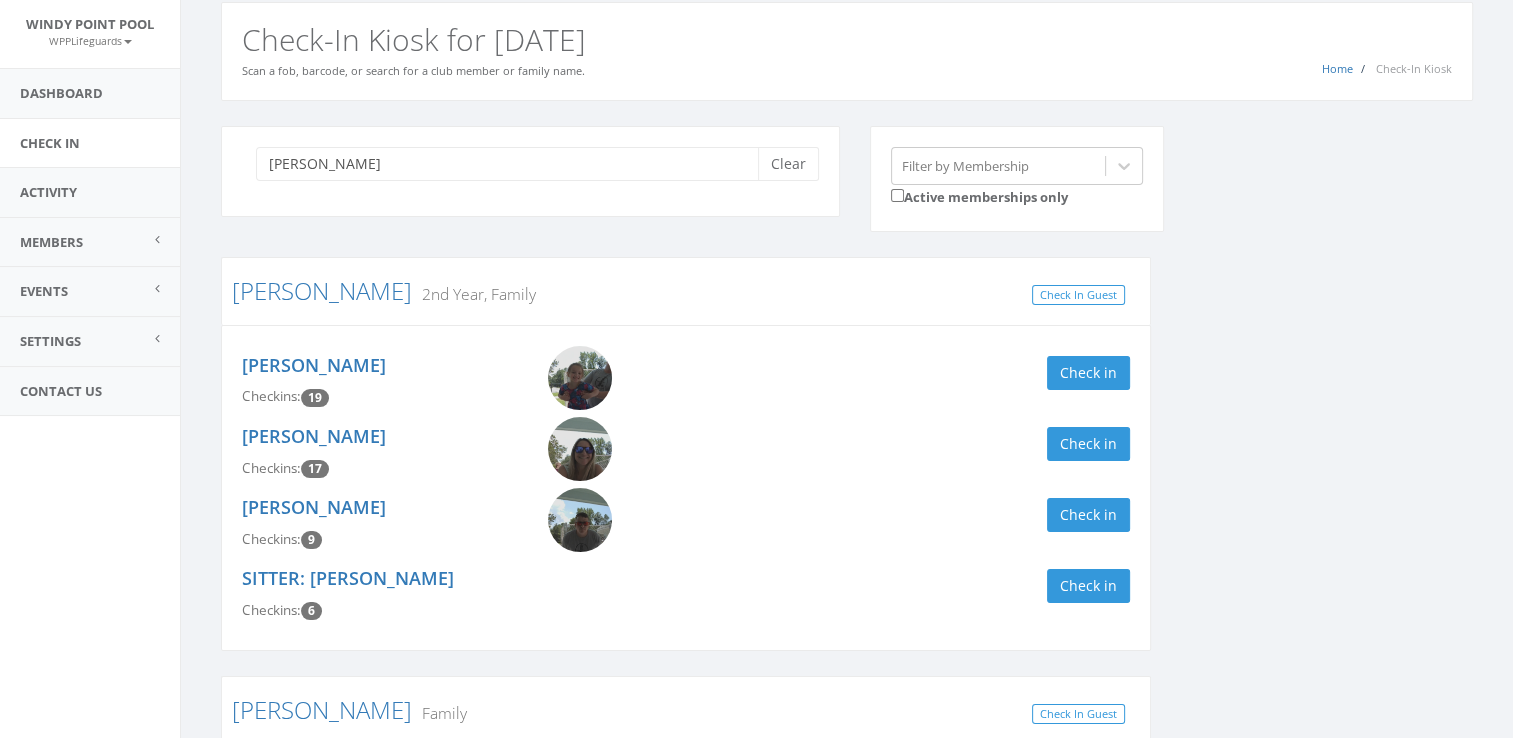 scroll, scrollTop: 73, scrollLeft: 0, axis: vertical 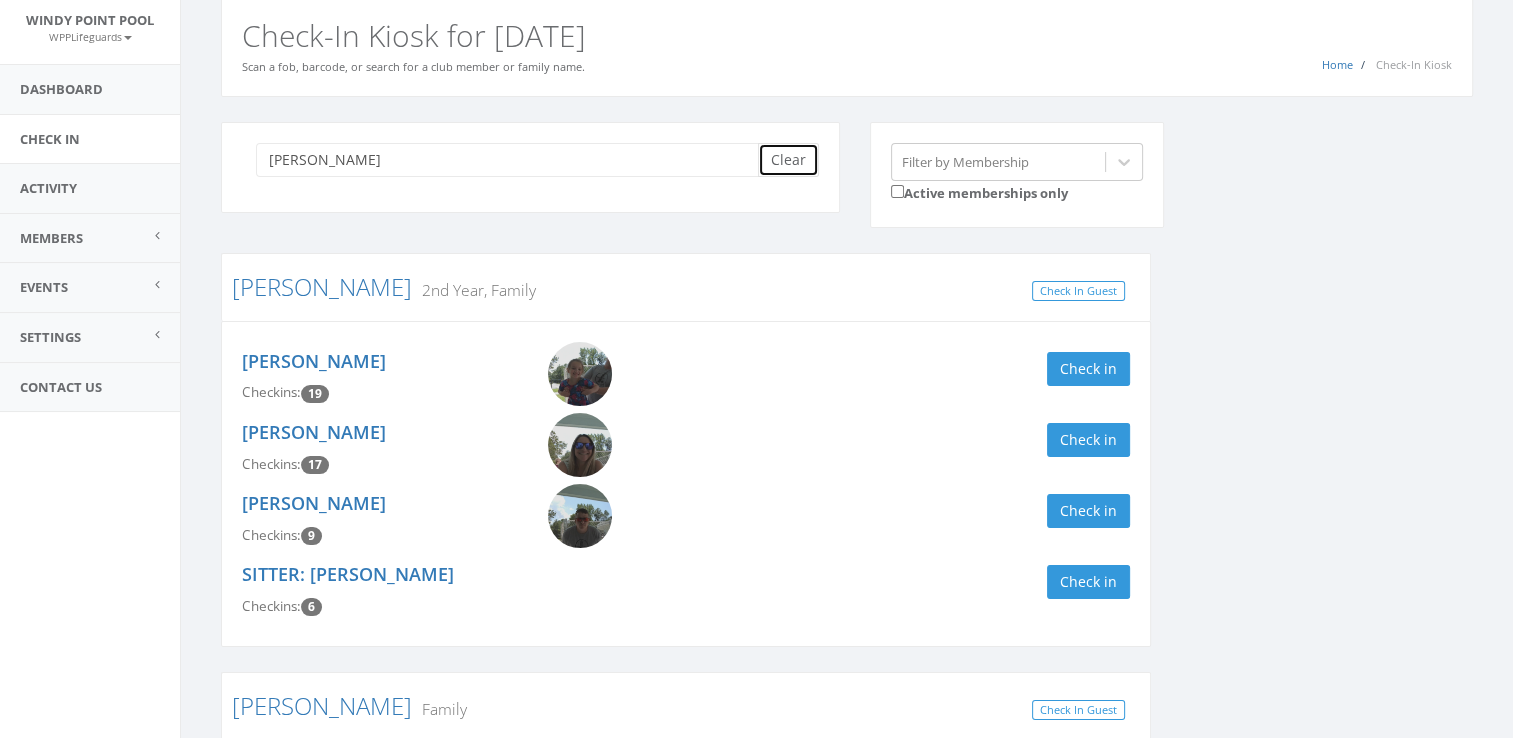 click on "Clear" at bounding box center [788, 160] 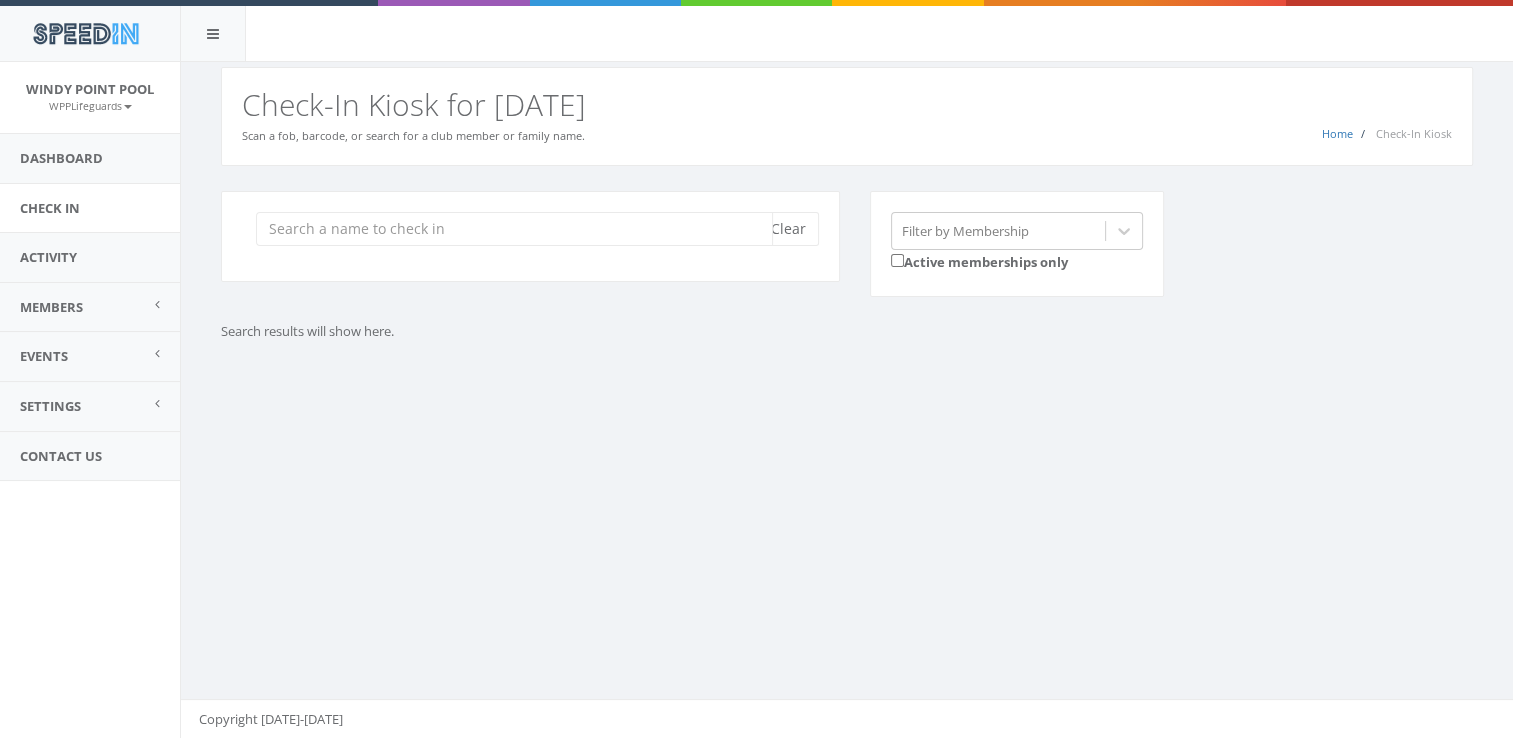 scroll, scrollTop: 0, scrollLeft: 0, axis: both 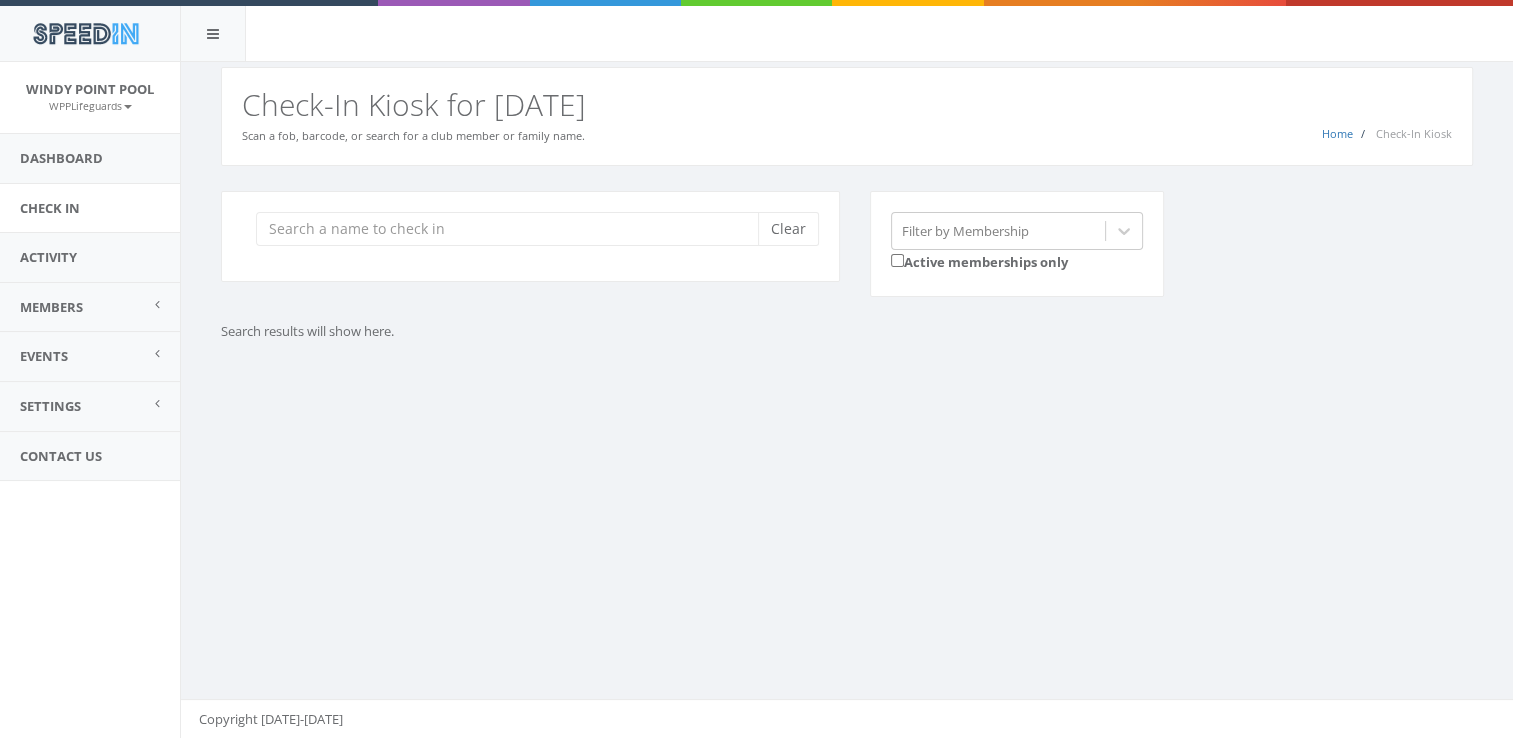 click on "Clear Filter by Membership  Active memberships only Search results will show here." at bounding box center (847, 291) 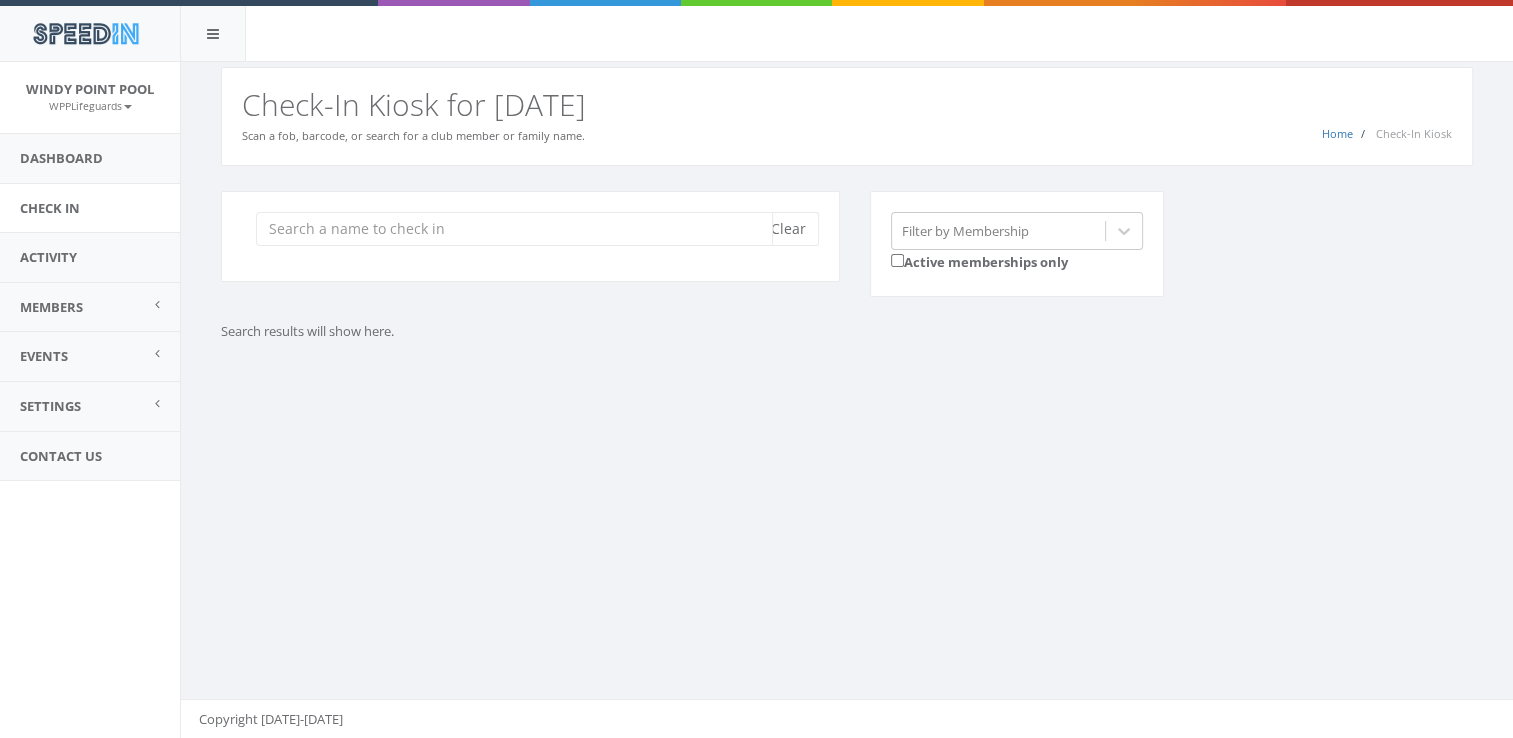 click at bounding box center [514, 229] 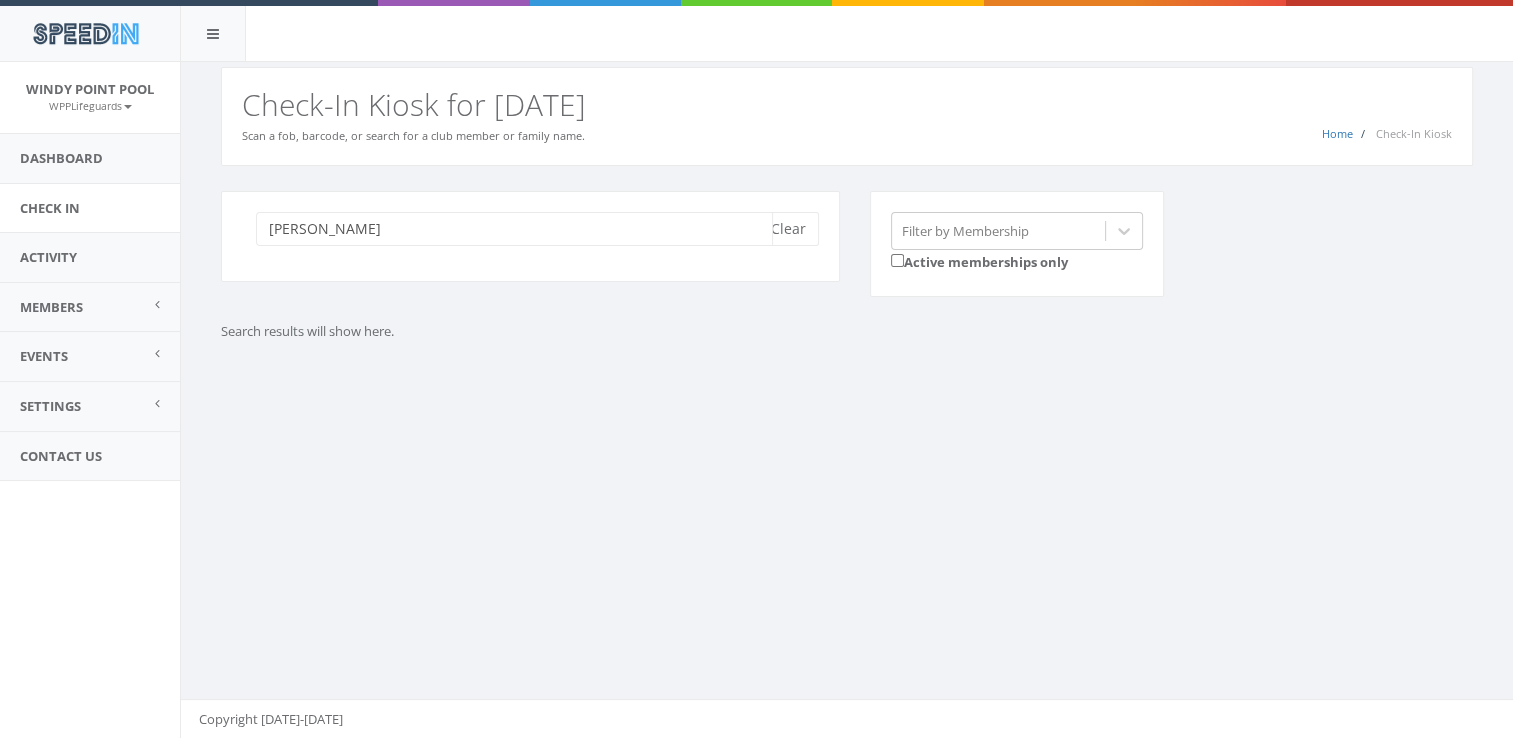 type on "lusby" 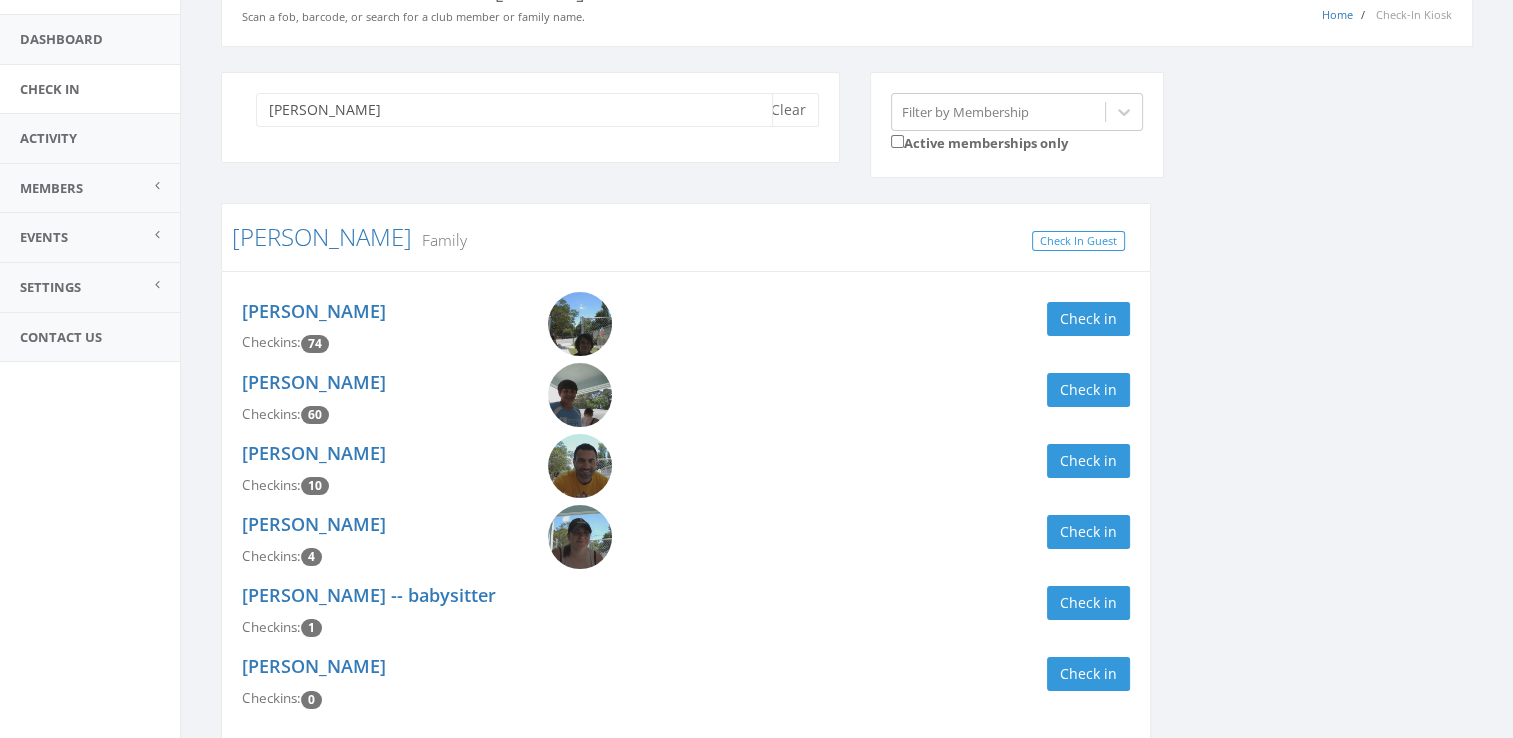scroll, scrollTop: 122, scrollLeft: 0, axis: vertical 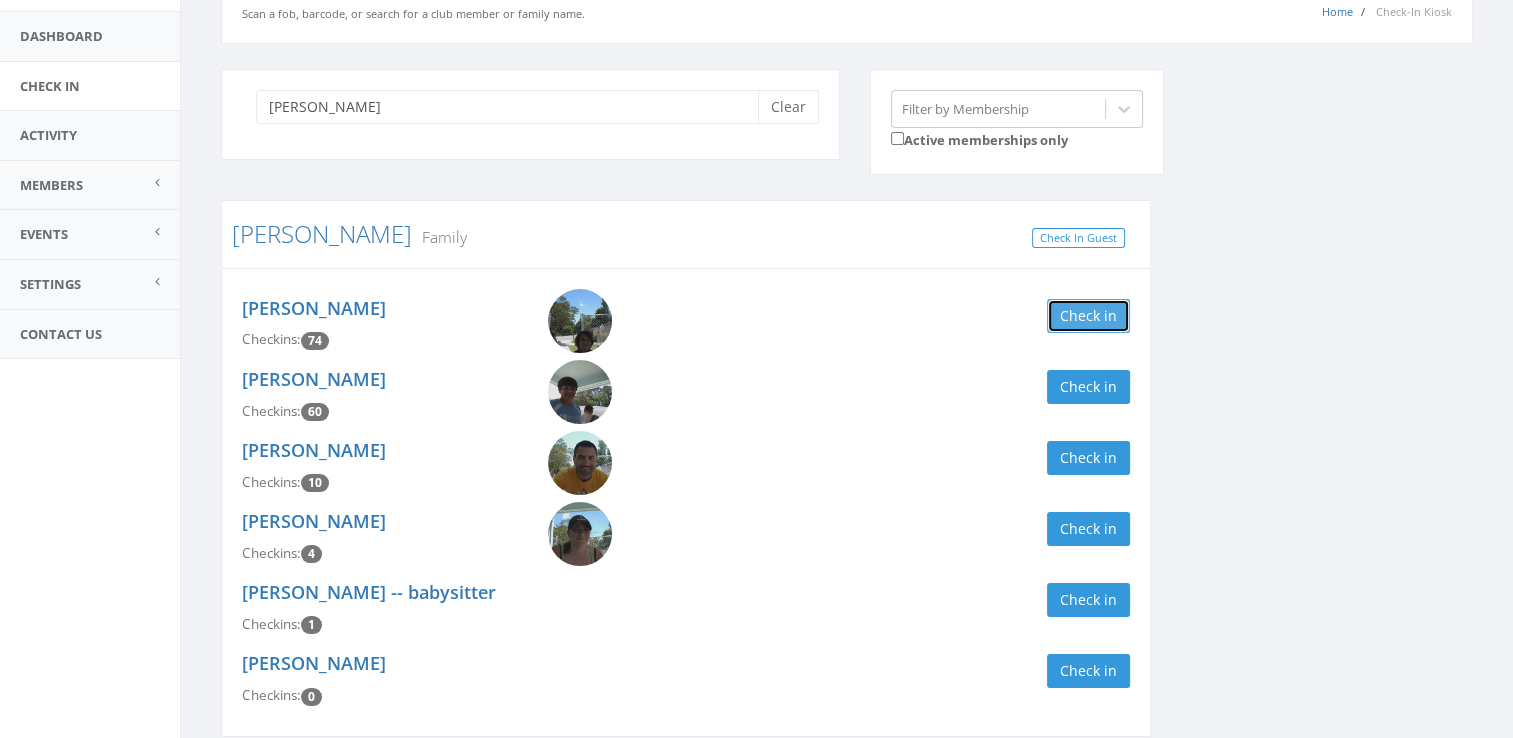 click on "Check in" at bounding box center (1088, 316) 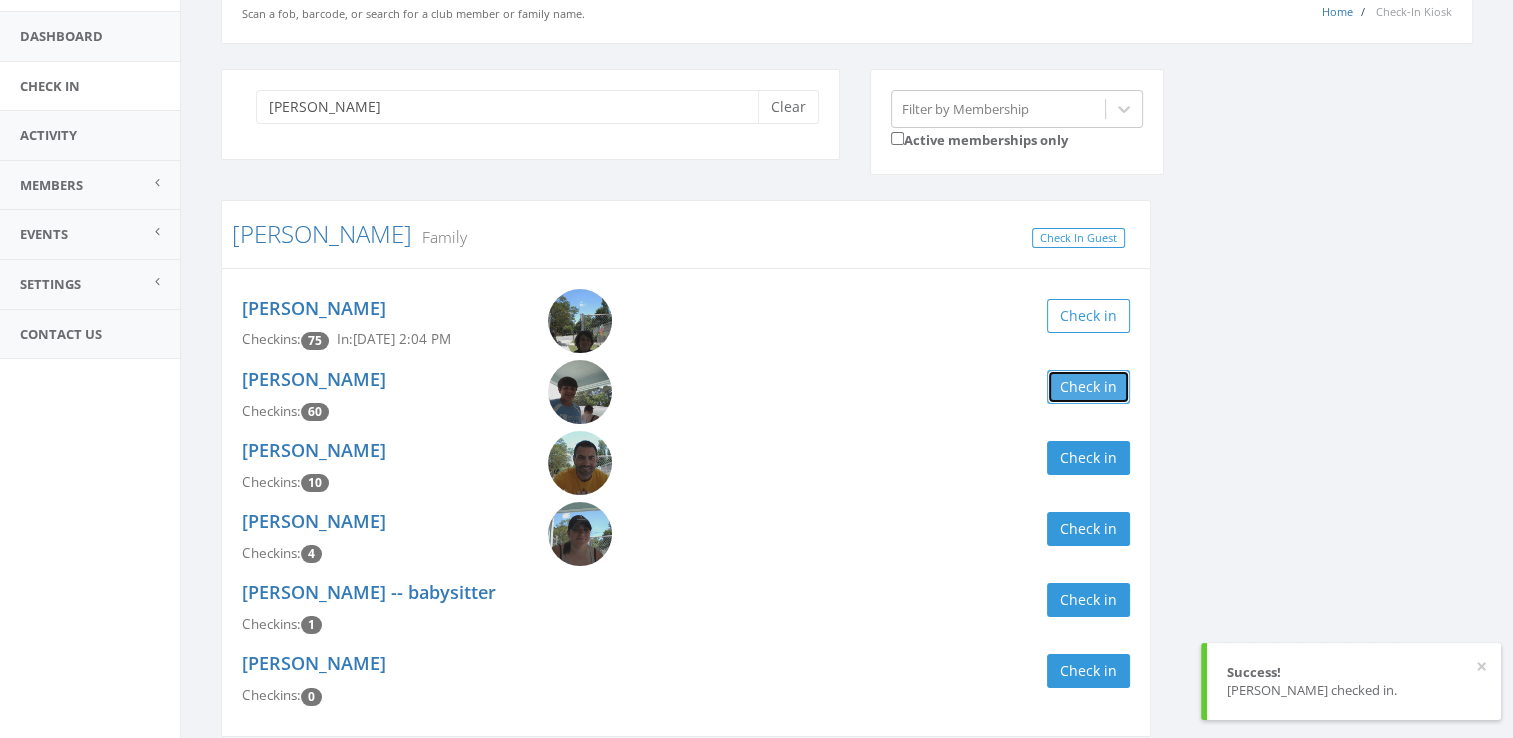 click on "Check in" at bounding box center [1088, 387] 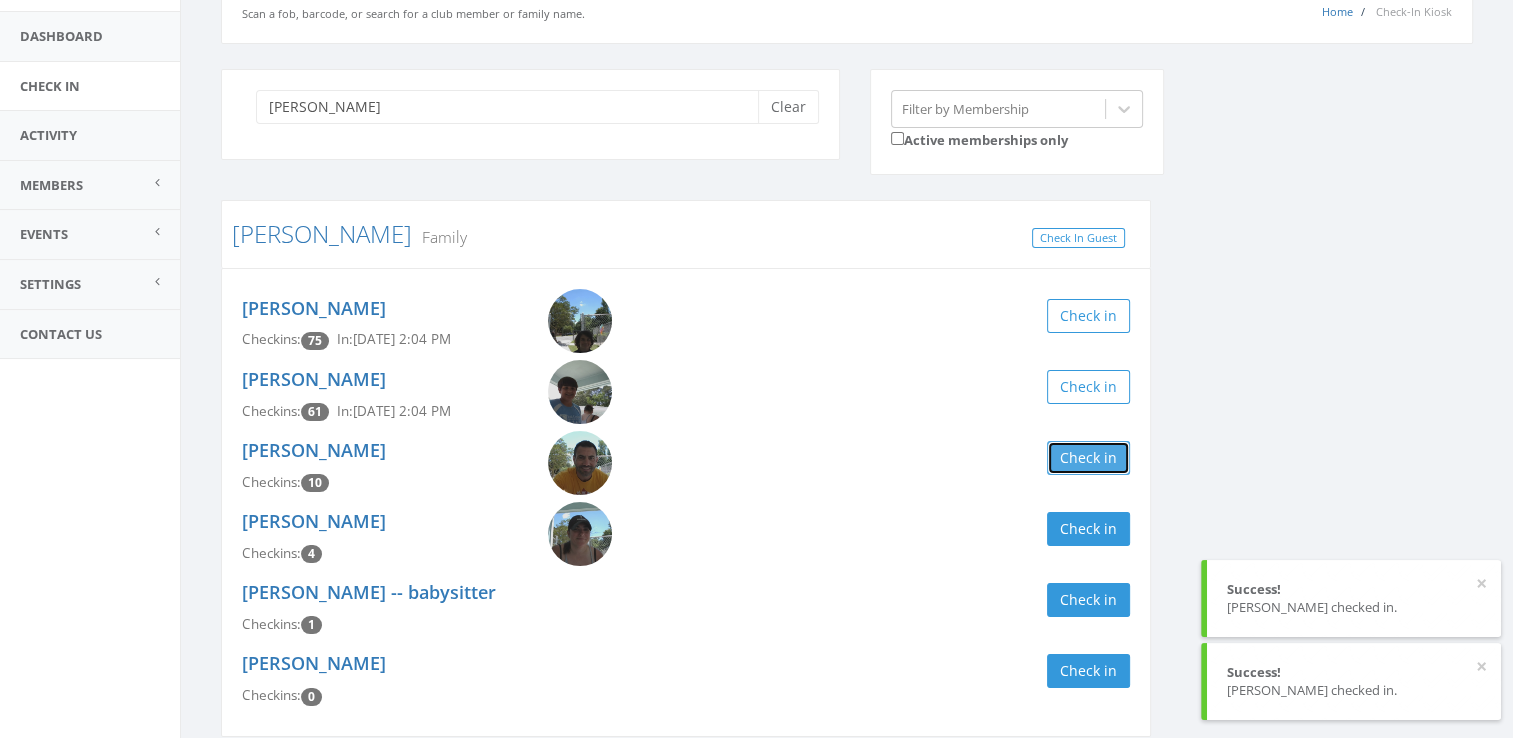 click on "Check in" at bounding box center (1088, 458) 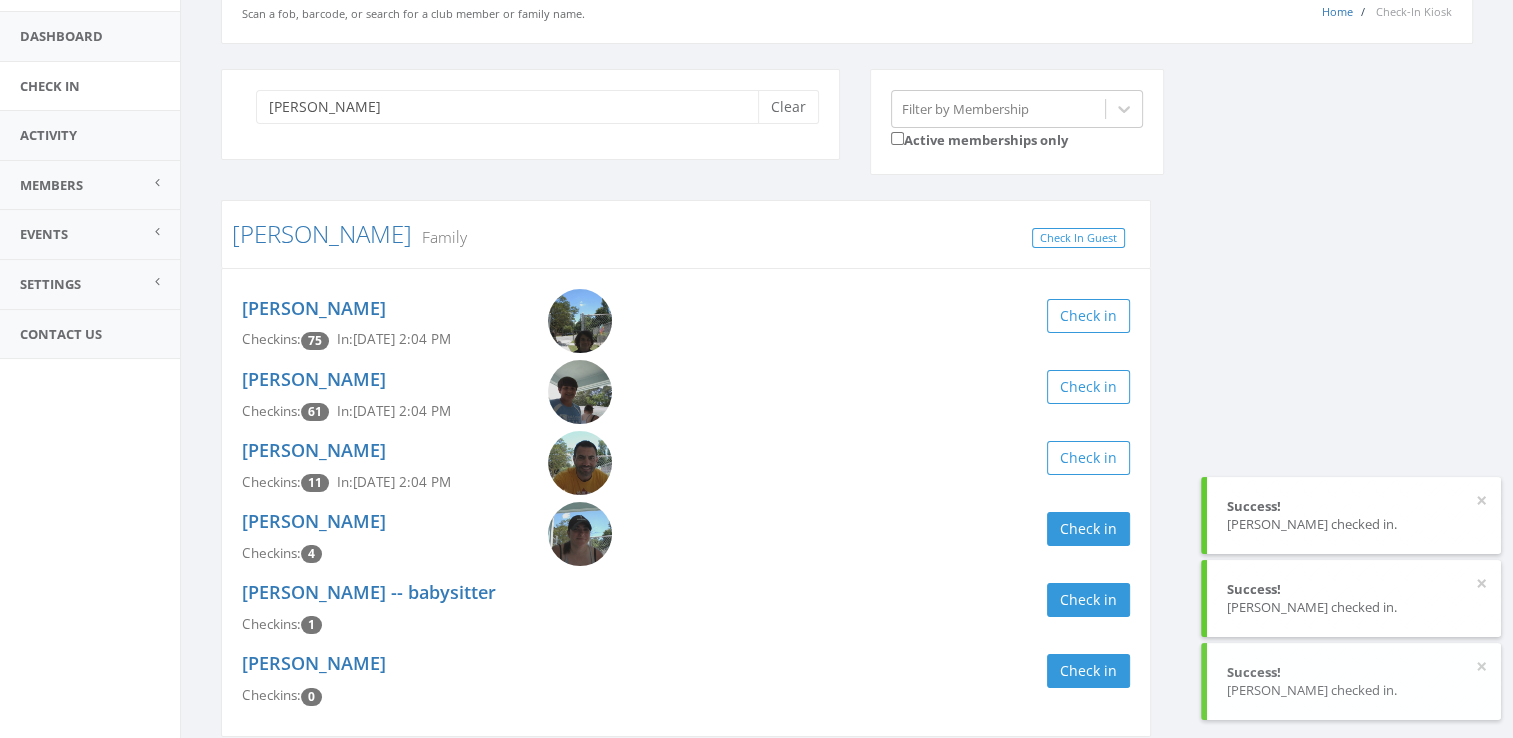 click on "lusby Clear Filter by Membership  Active memberships only Lusby Family Check In Guest Gavin Lusby Checkins:  75 In:  Jul 1, 2:04 PM Check in Dylan Lusby Checkins:  61 In:  Jul 1, 2:04 PM Check in Brandon Lusby Checkins:  11 In:  Jul 1, 2:04 PM Check in Patricia Lusby Checkins:  4 Check in Justina Wallen -- babysitter Checkins:  1 Check in Evan Lusby Checkins:  0 Check in" at bounding box center (847, 415) 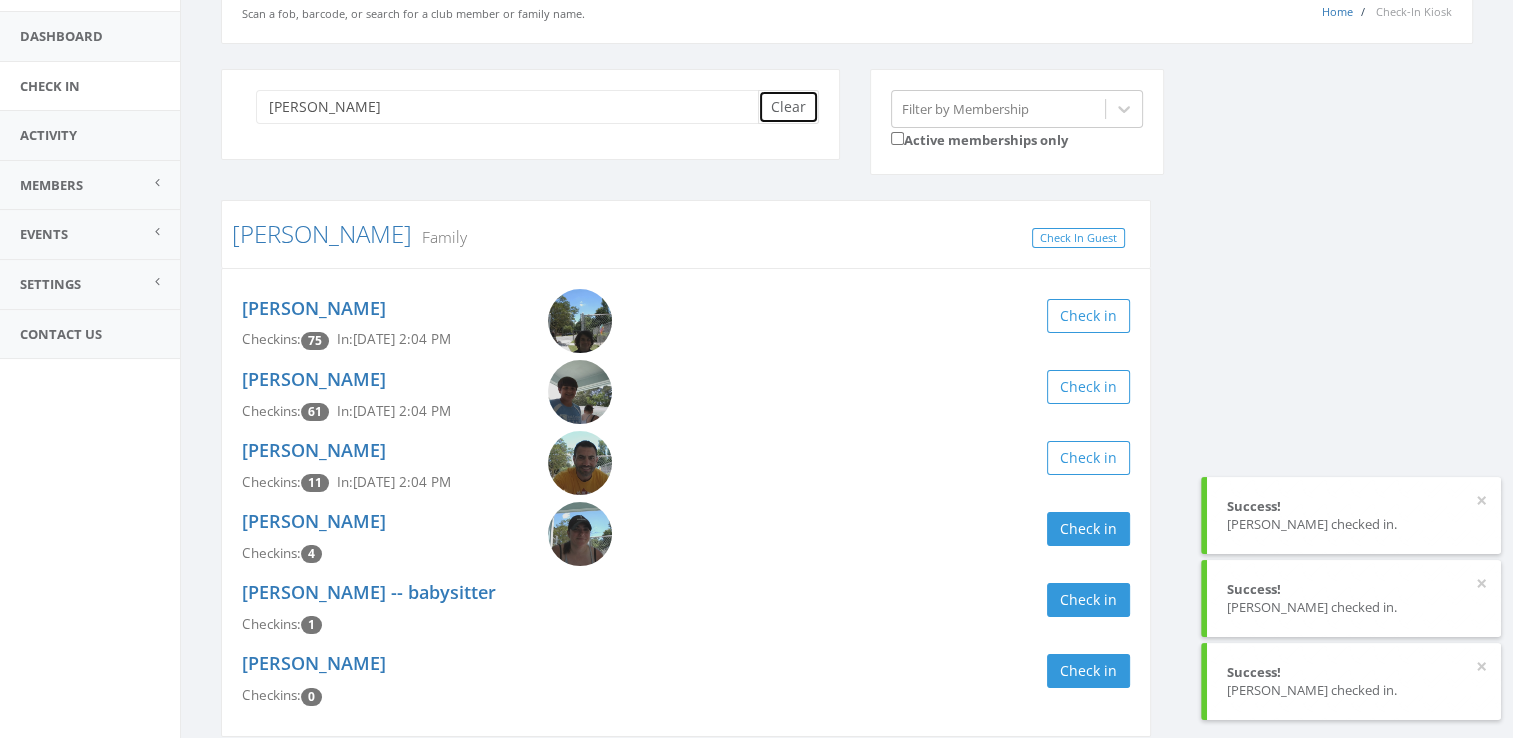 click on "Clear" at bounding box center (788, 107) 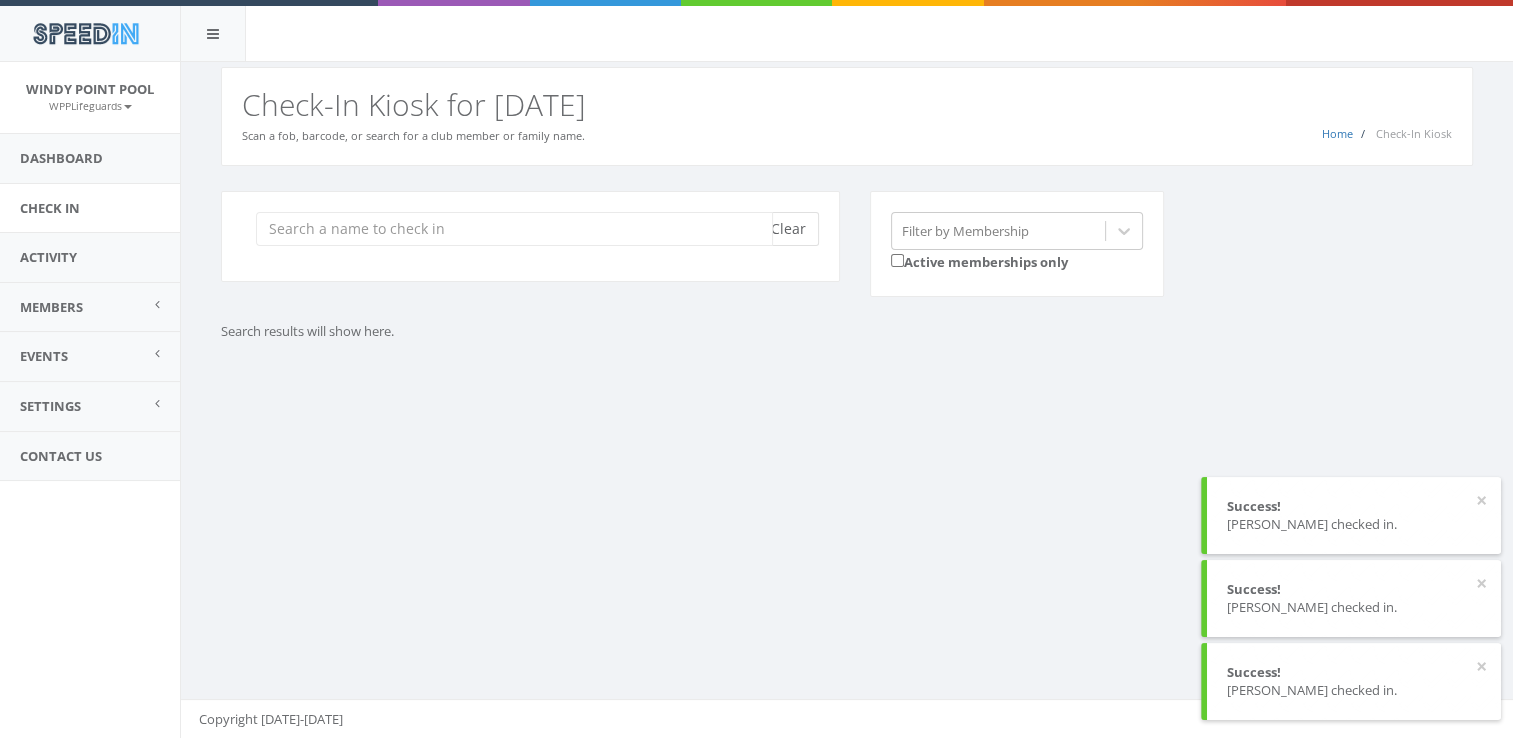 scroll, scrollTop: 0, scrollLeft: 0, axis: both 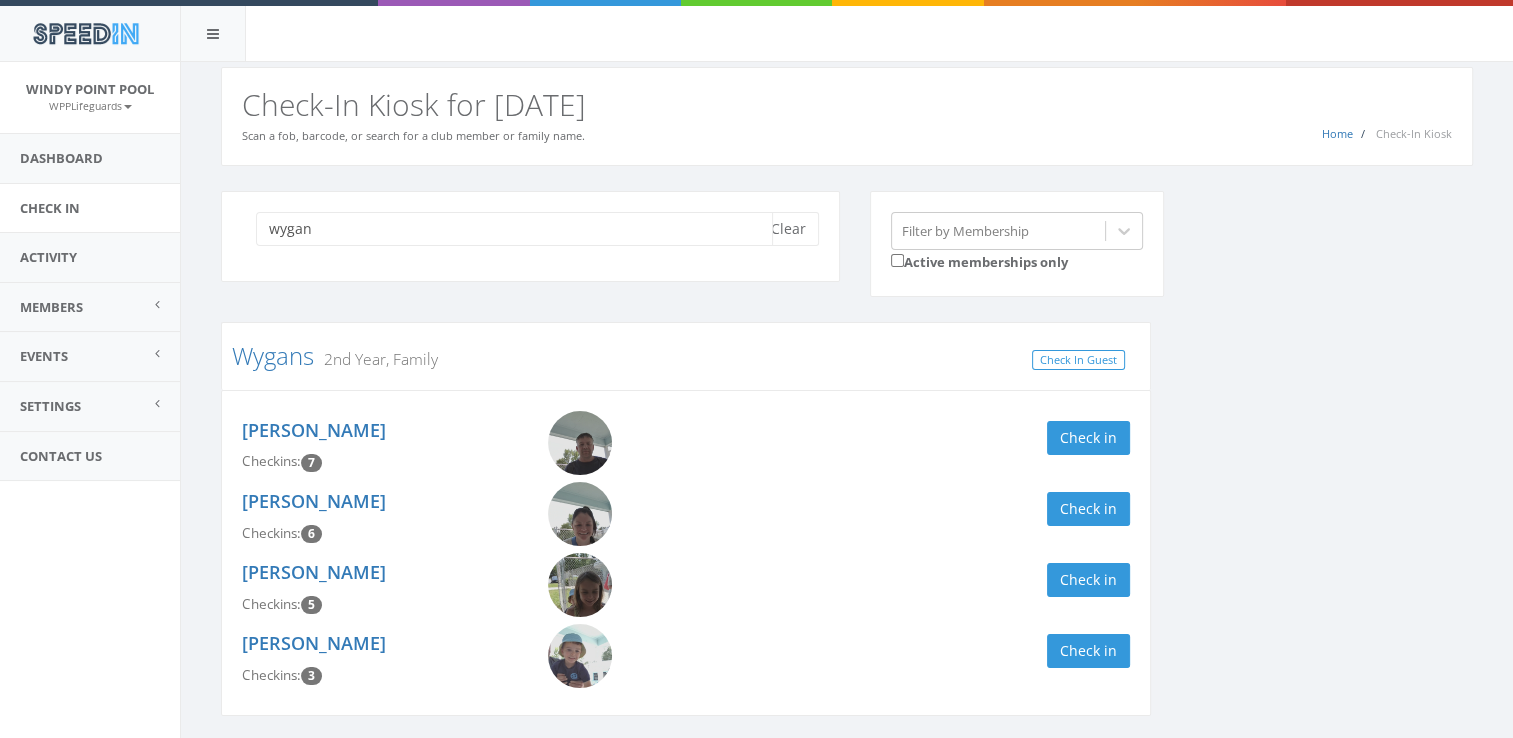 type on "wygan" 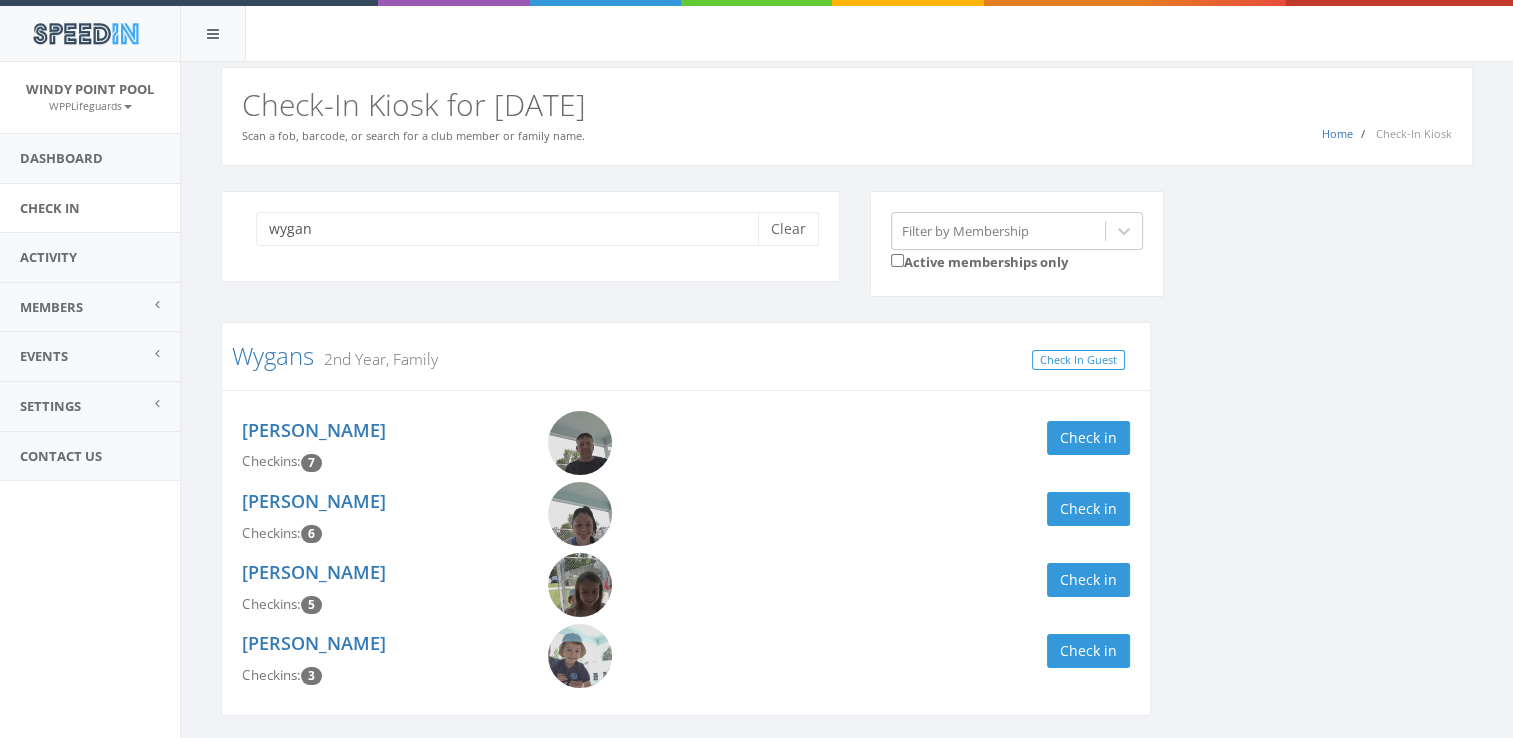 click at bounding box center (580, 514) 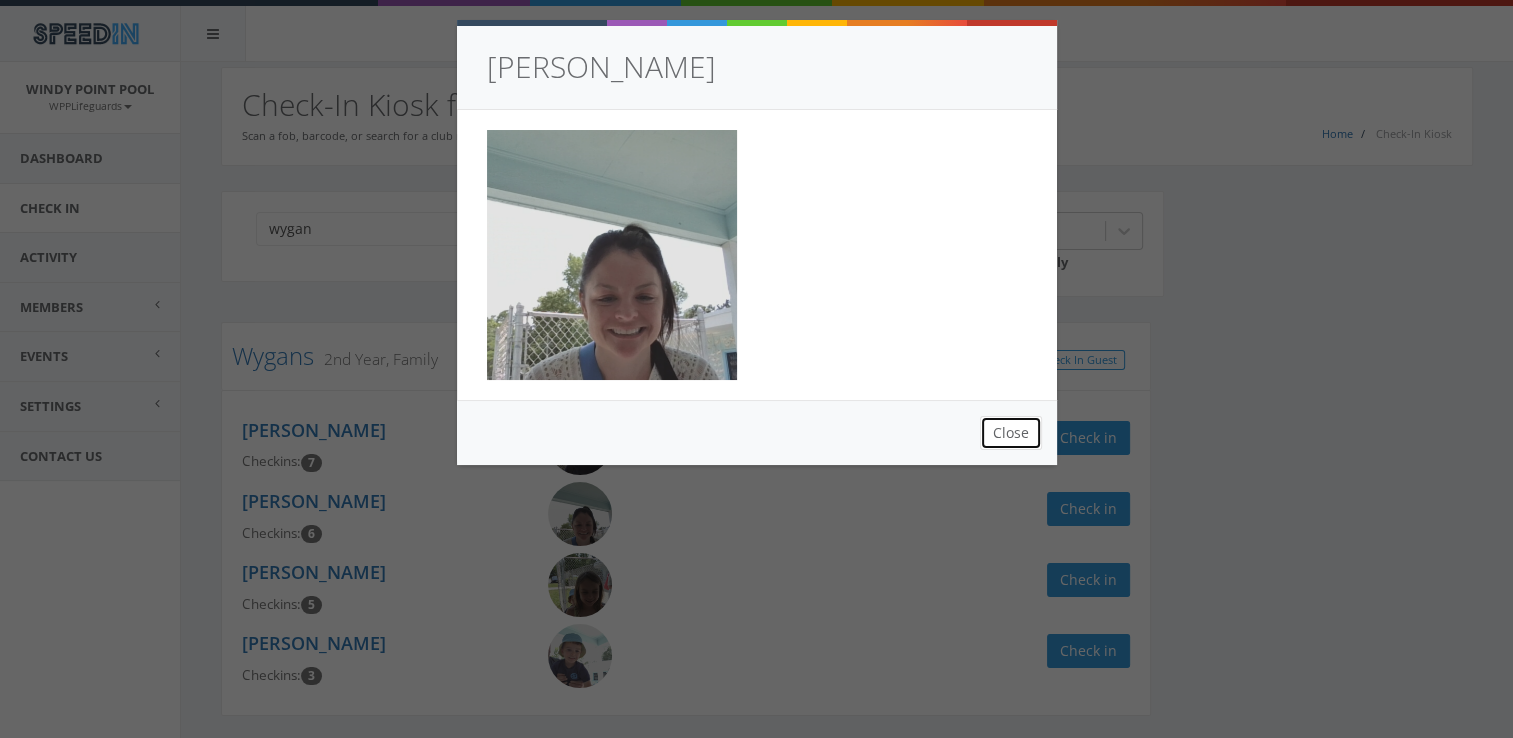 click on "Close" at bounding box center [1011, 433] 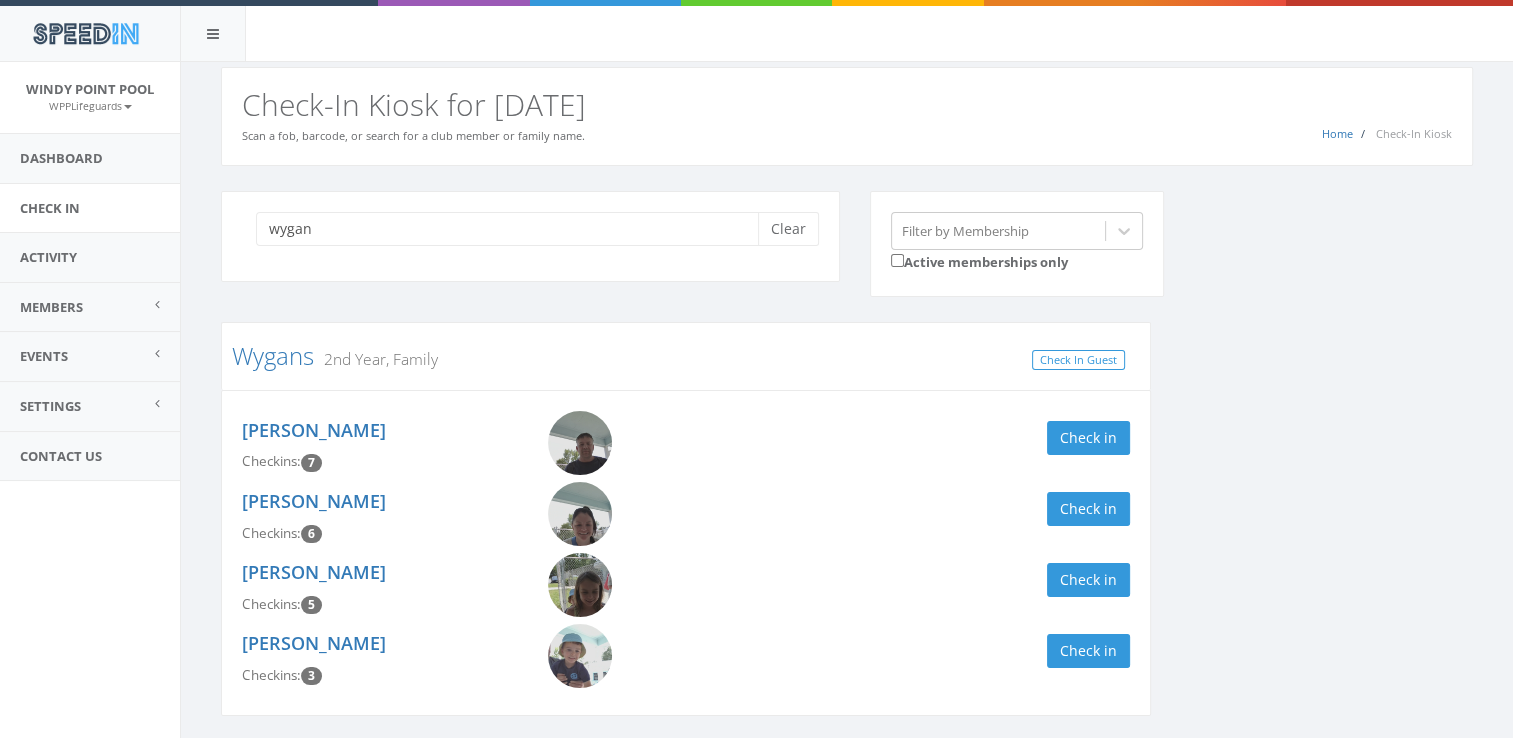 click at bounding box center [580, 585] 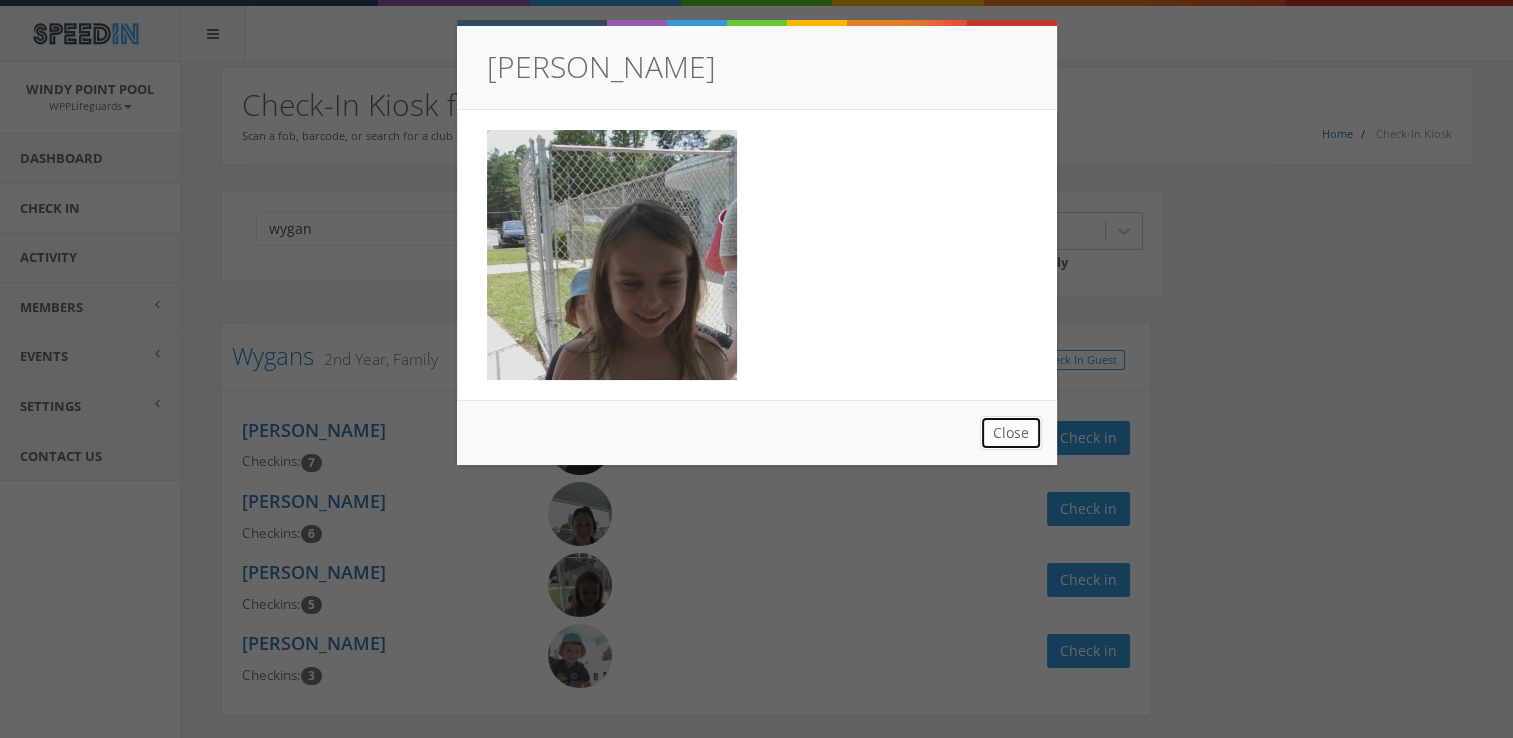 click on "Close" at bounding box center [1011, 433] 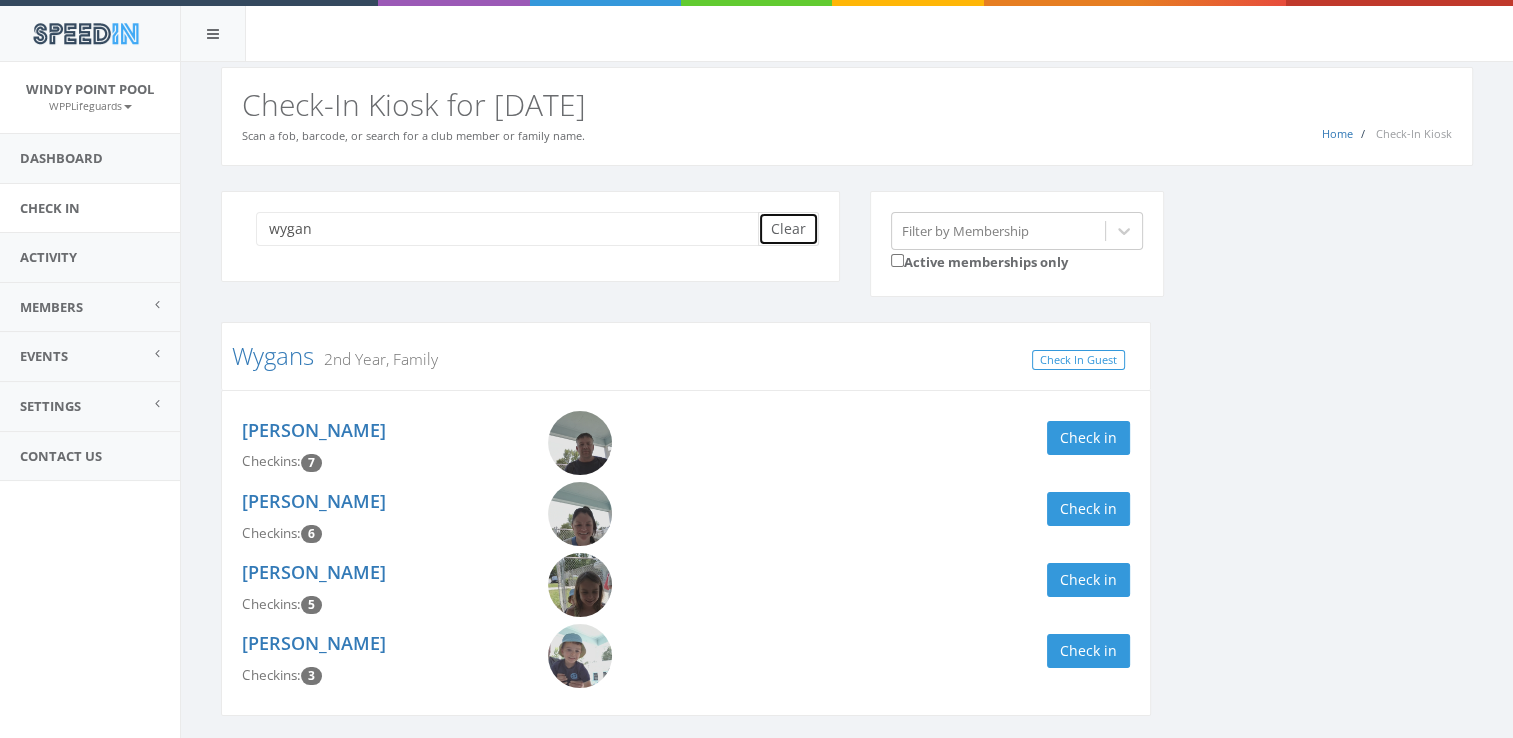 click on "Clear" at bounding box center [788, 229] 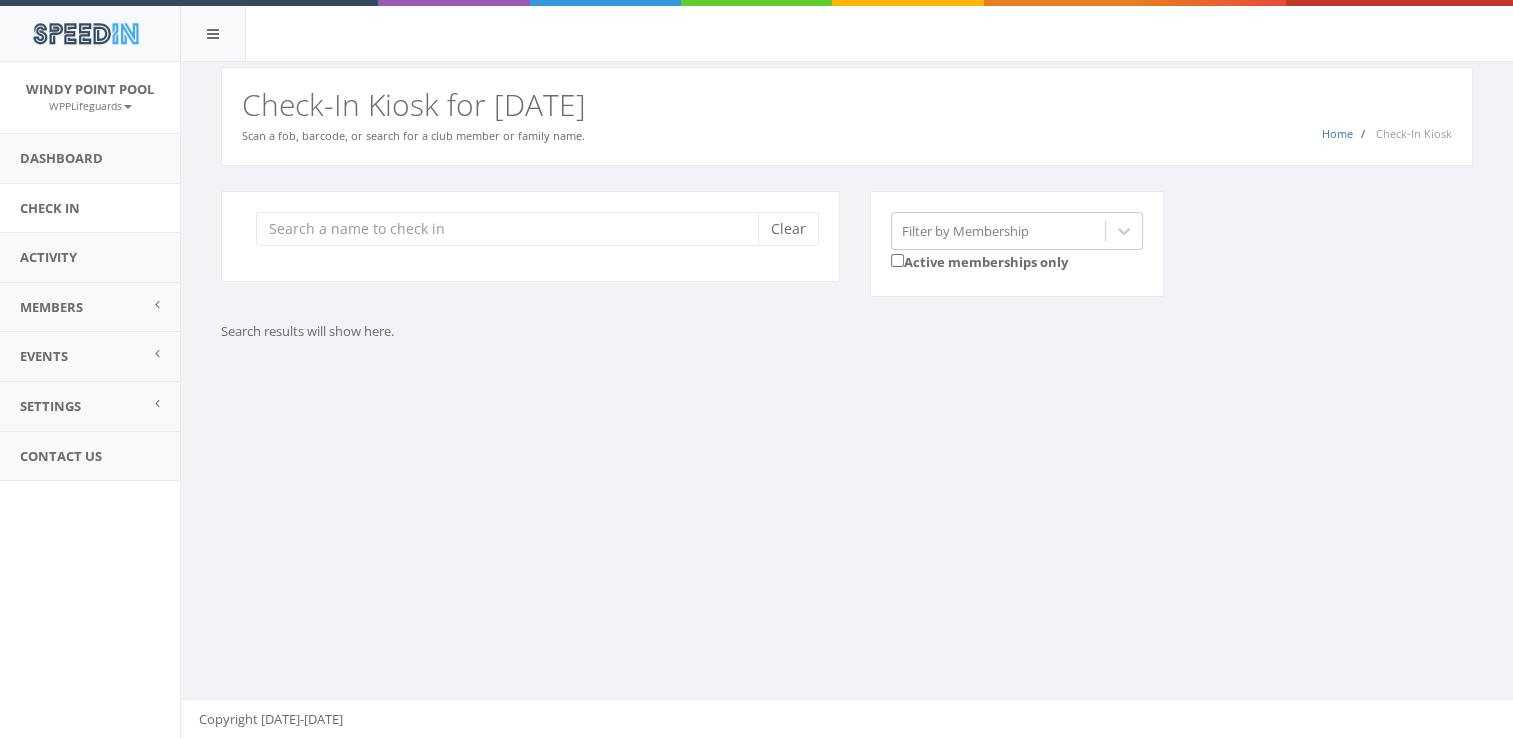 click on "Search results will show here." at bounding box center (686, 331) 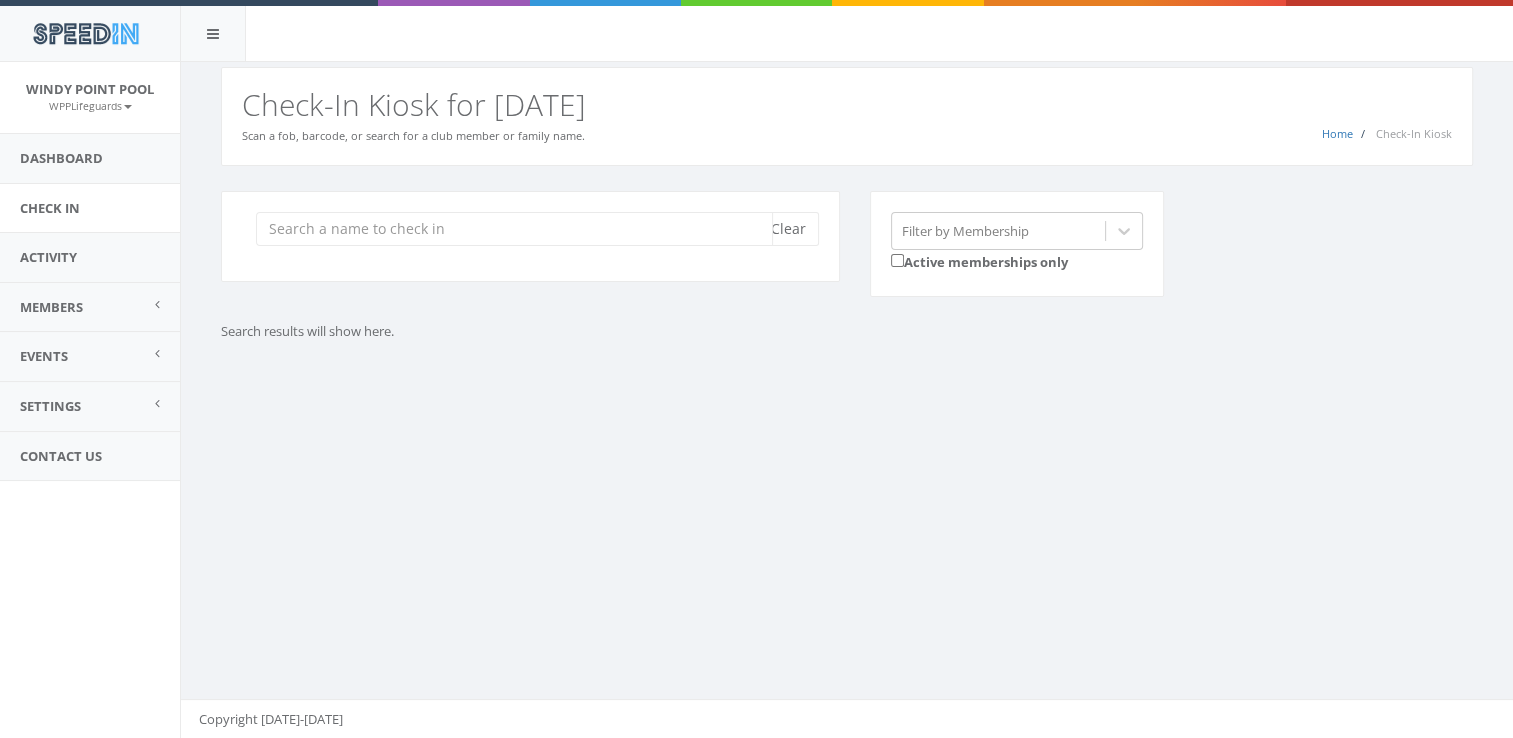click at bounding box center [514, 229] 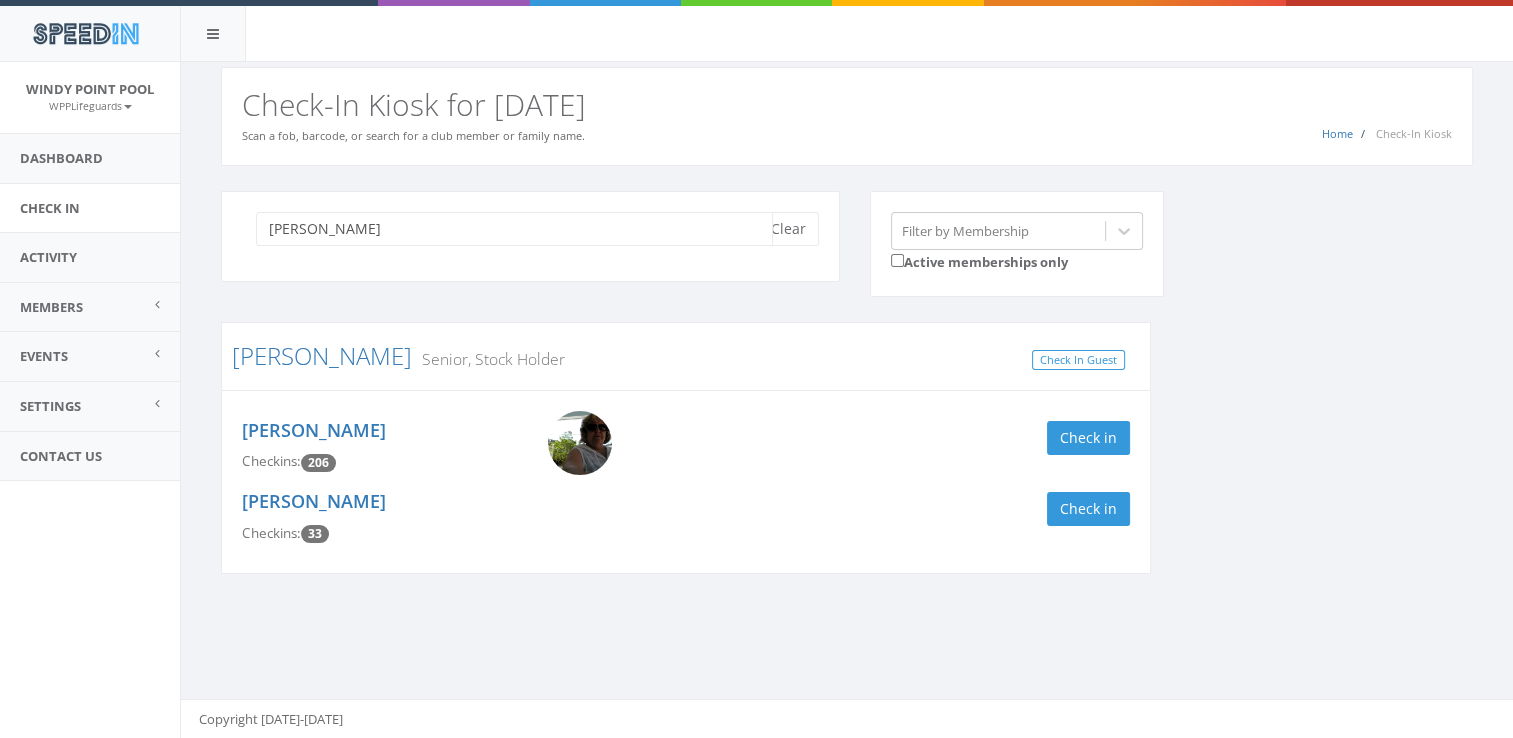 type on "downing" 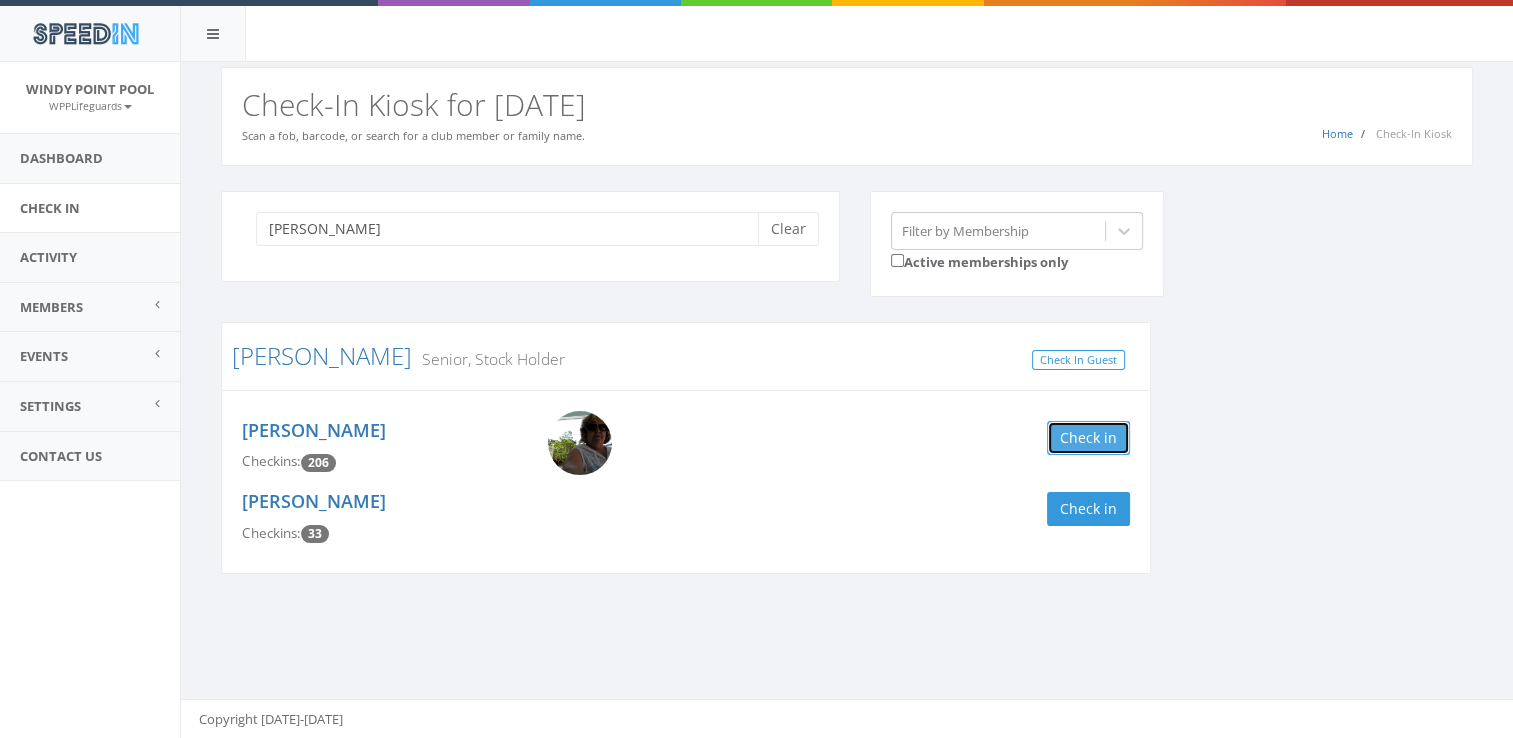 click on "Check in" at bounding box center [1088, 438] 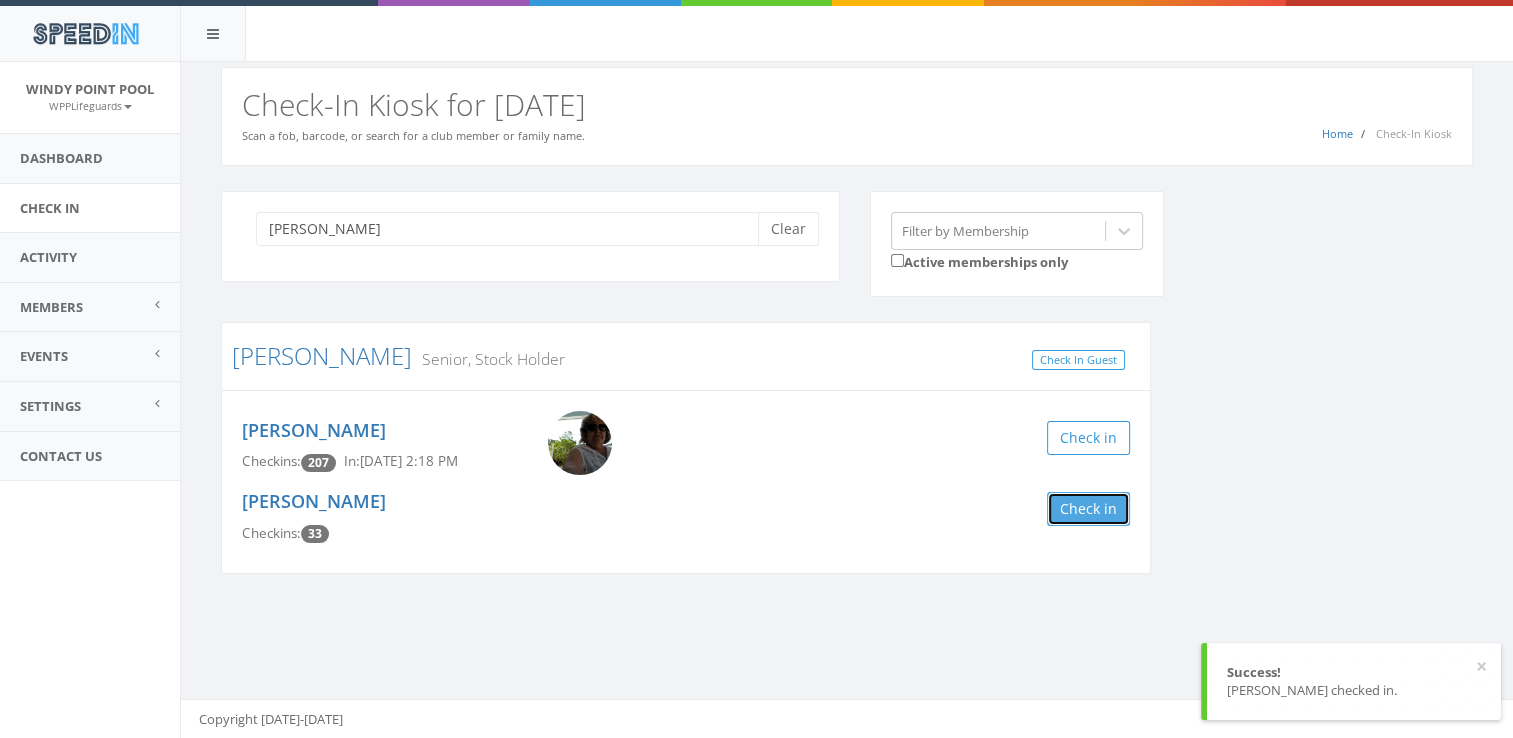 click on "Check in" at bounding box center (1088, 509) 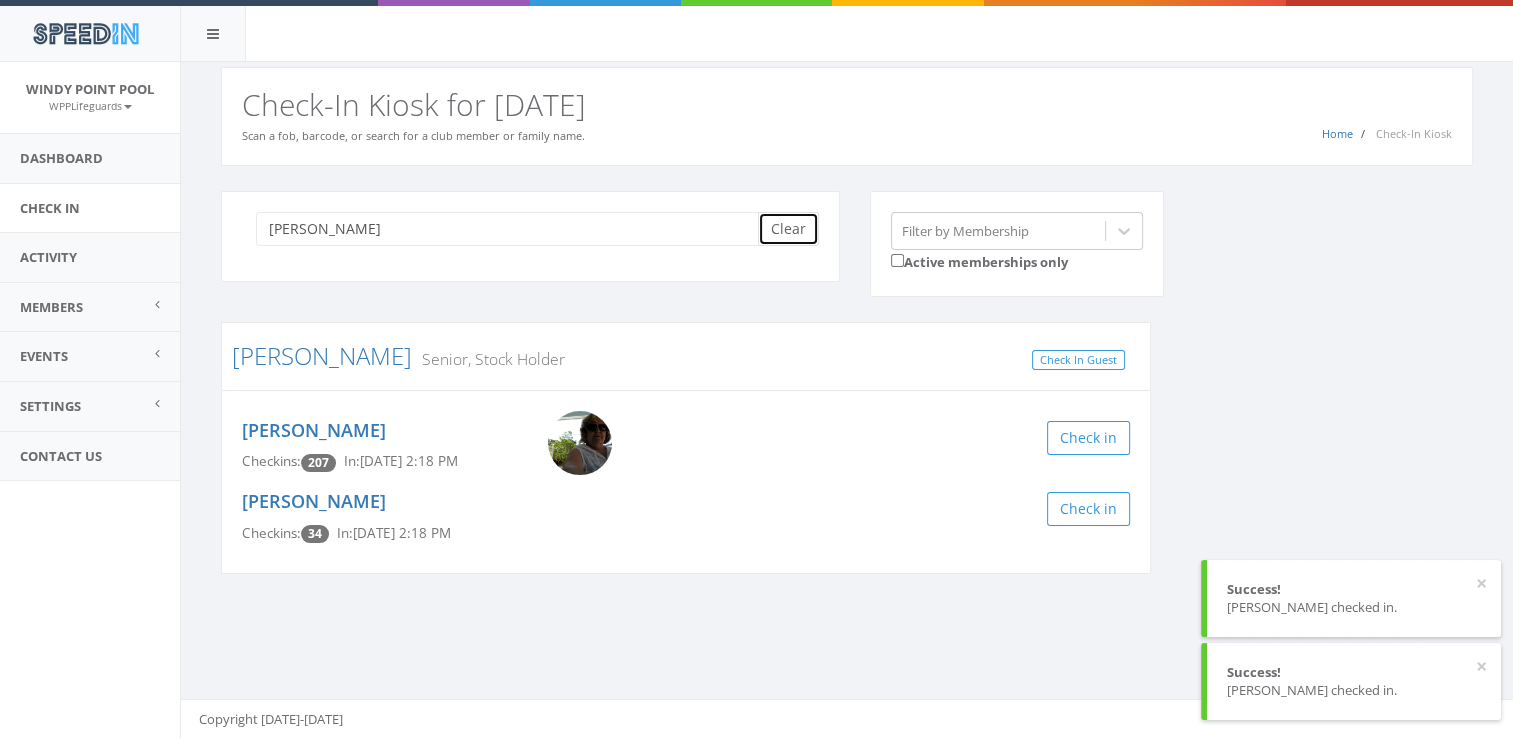click on "Clear" at bounding box center (788, 229) 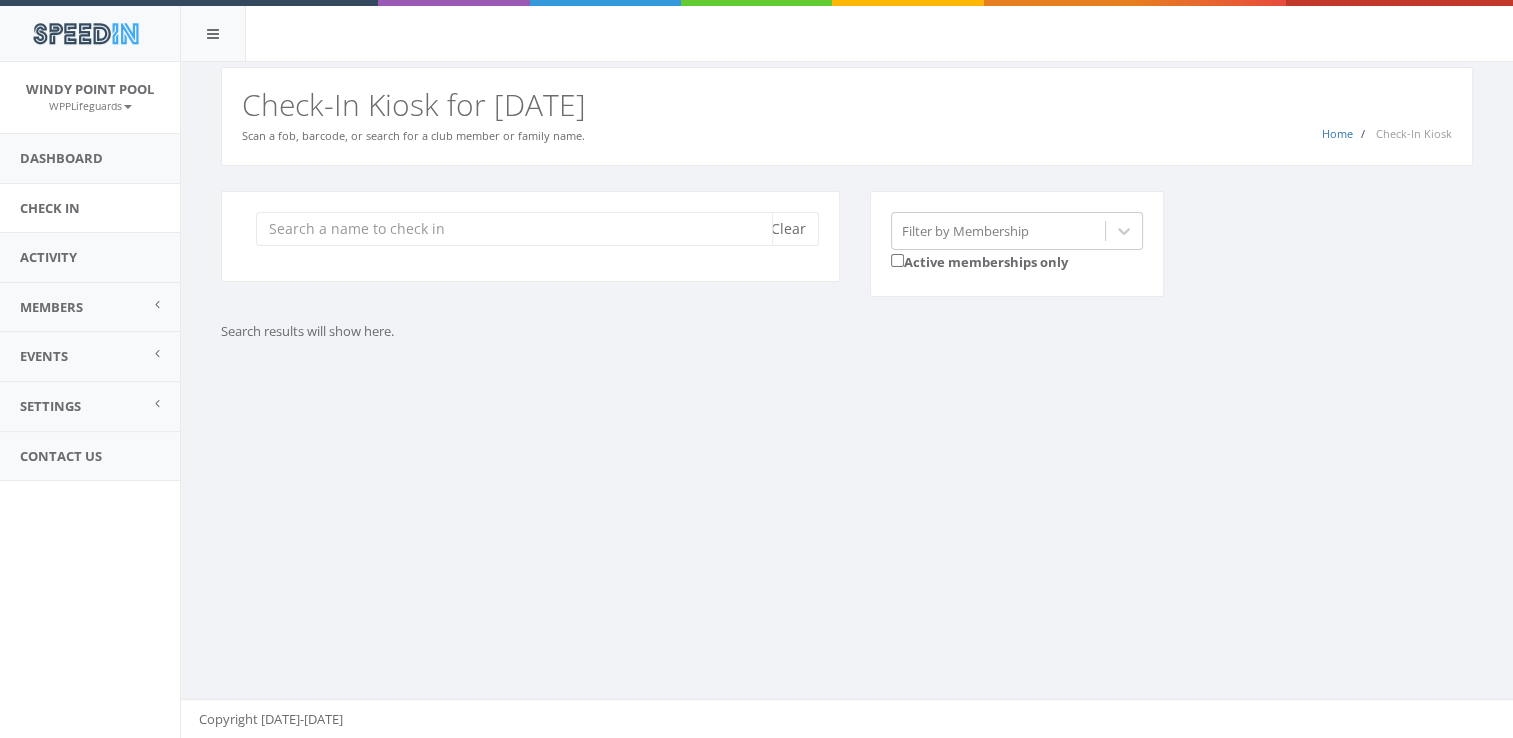click at bounding box center [514, 229] 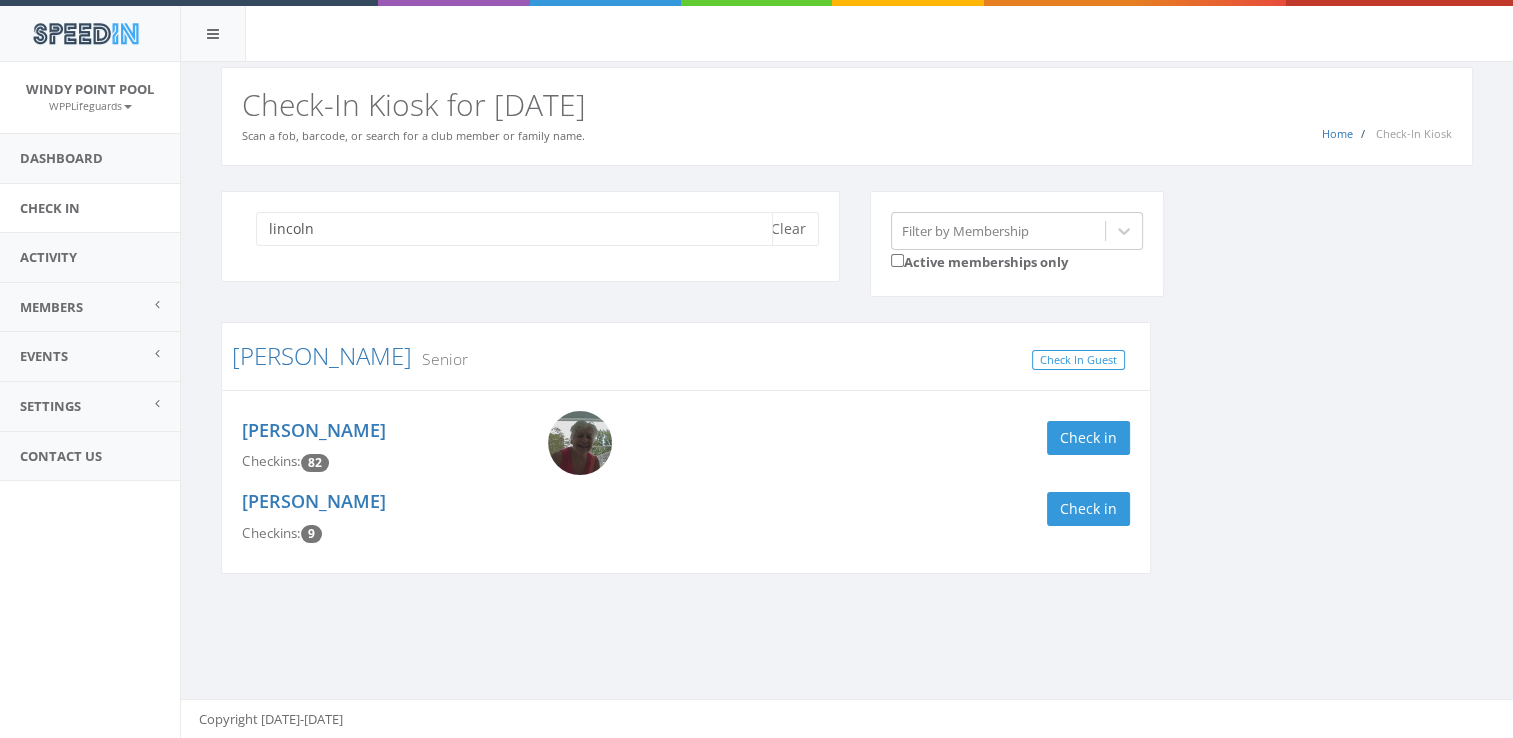 type on "lincoln" 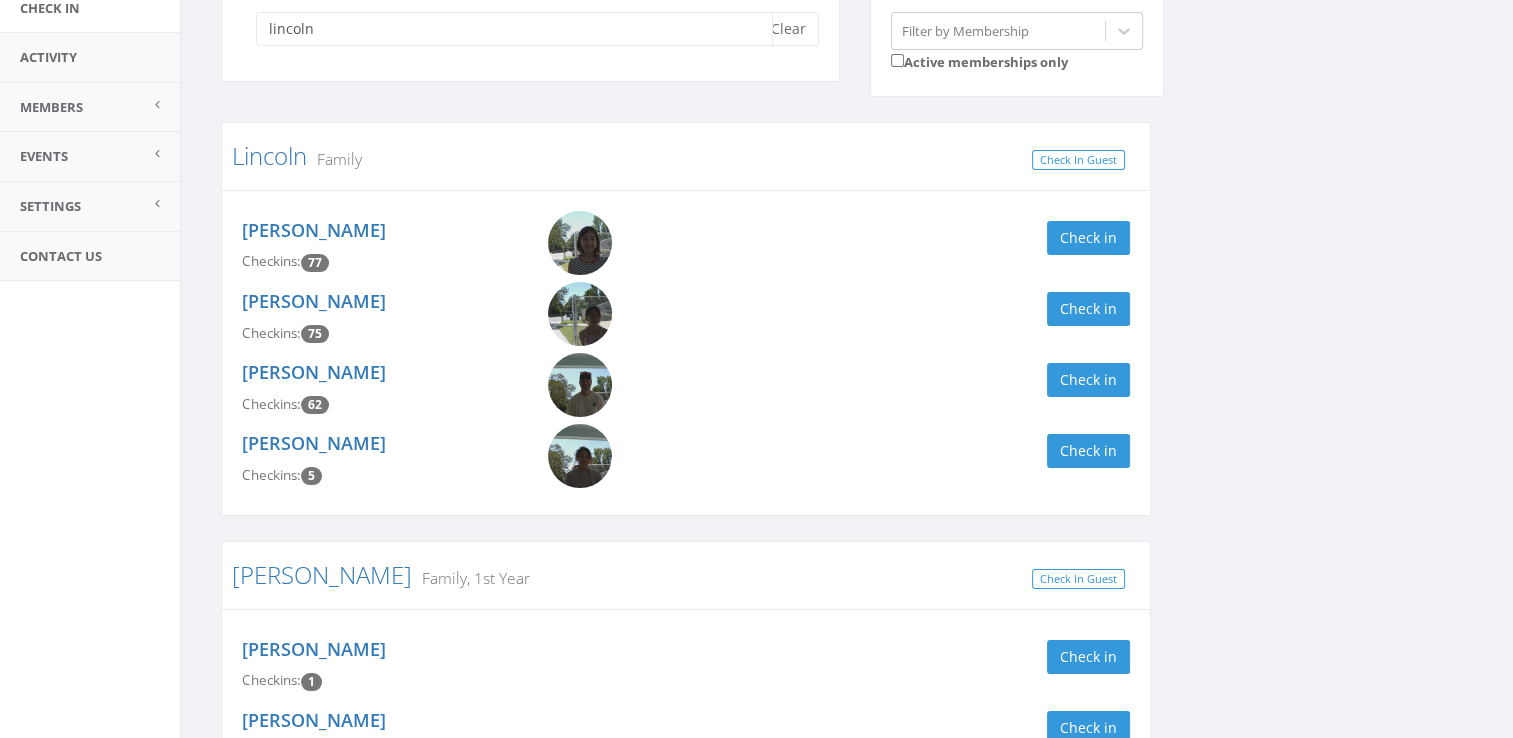 scroll, scrollTop: 200, scrollLeft: 0, axis: vertical 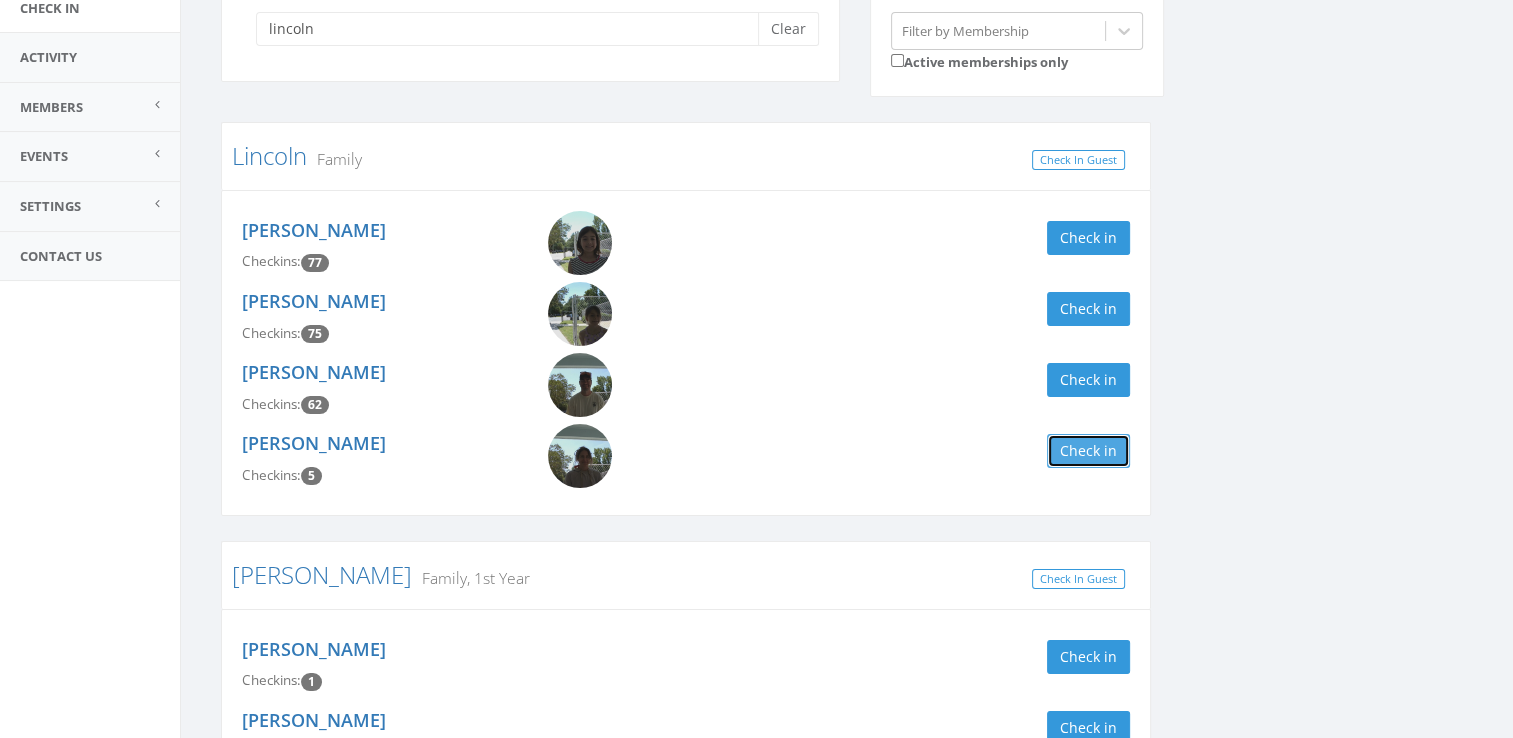 click on "Check in" at bounding box center (1088, 451) 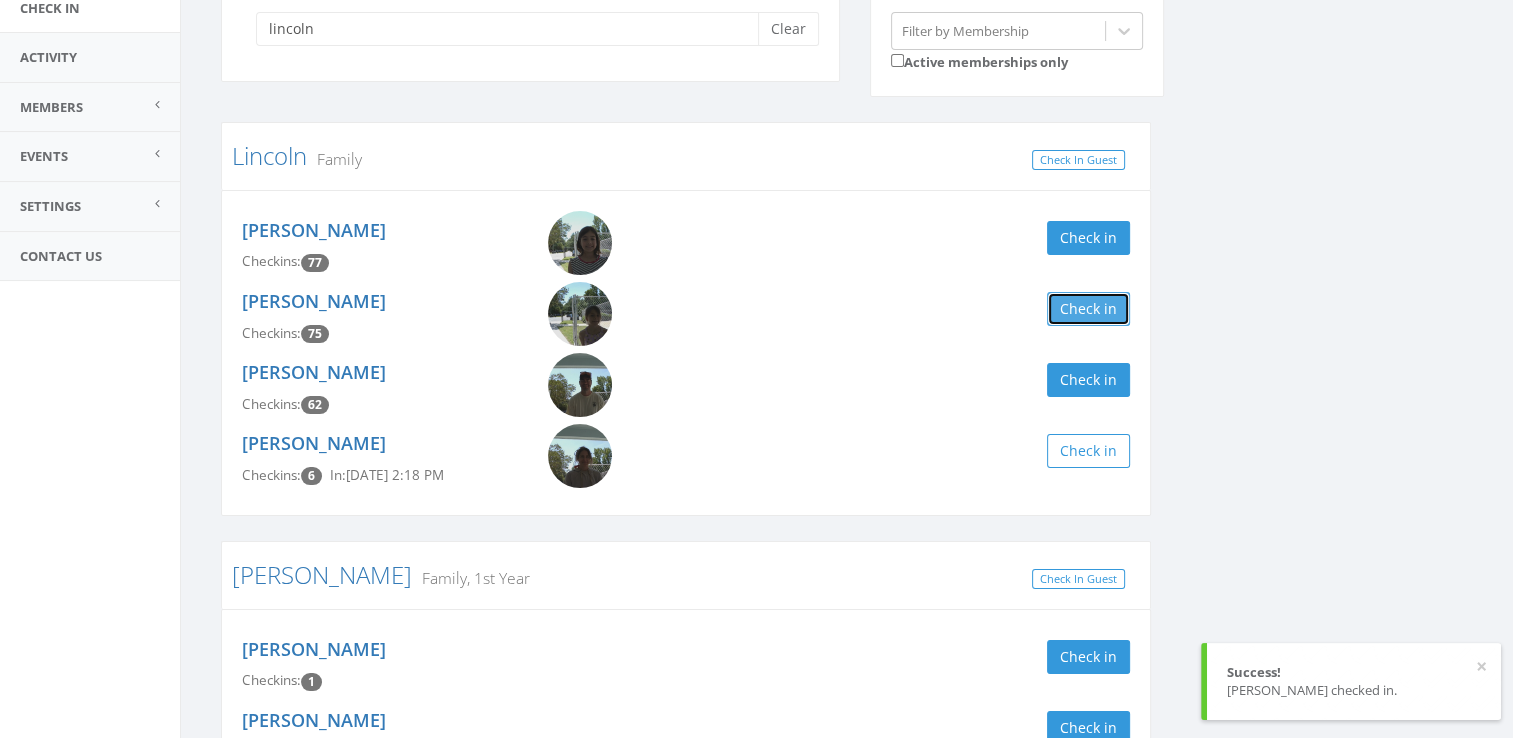 click on "Check in" at bounding box center [1088, 309] 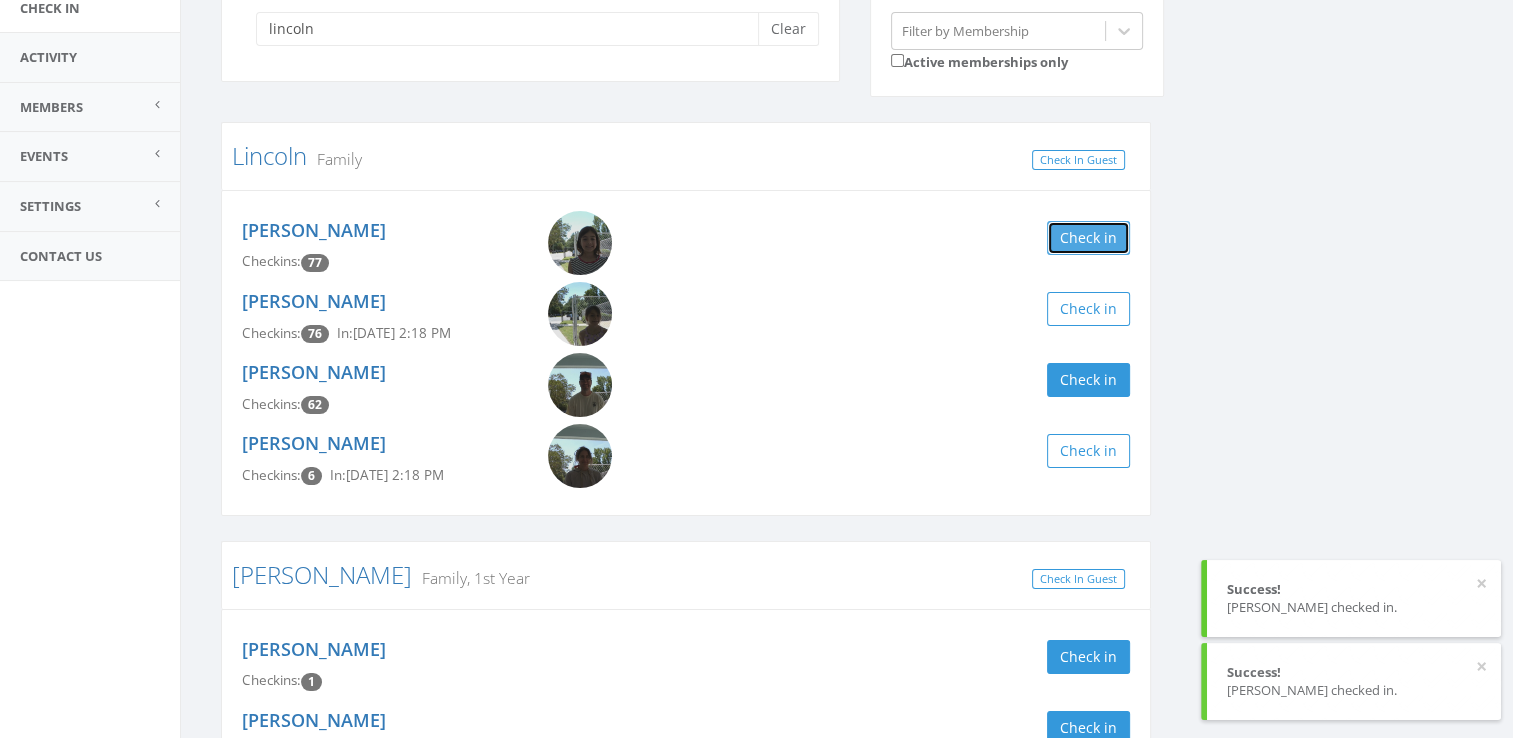 click on "Check in" at bounding box center [1088, 238] 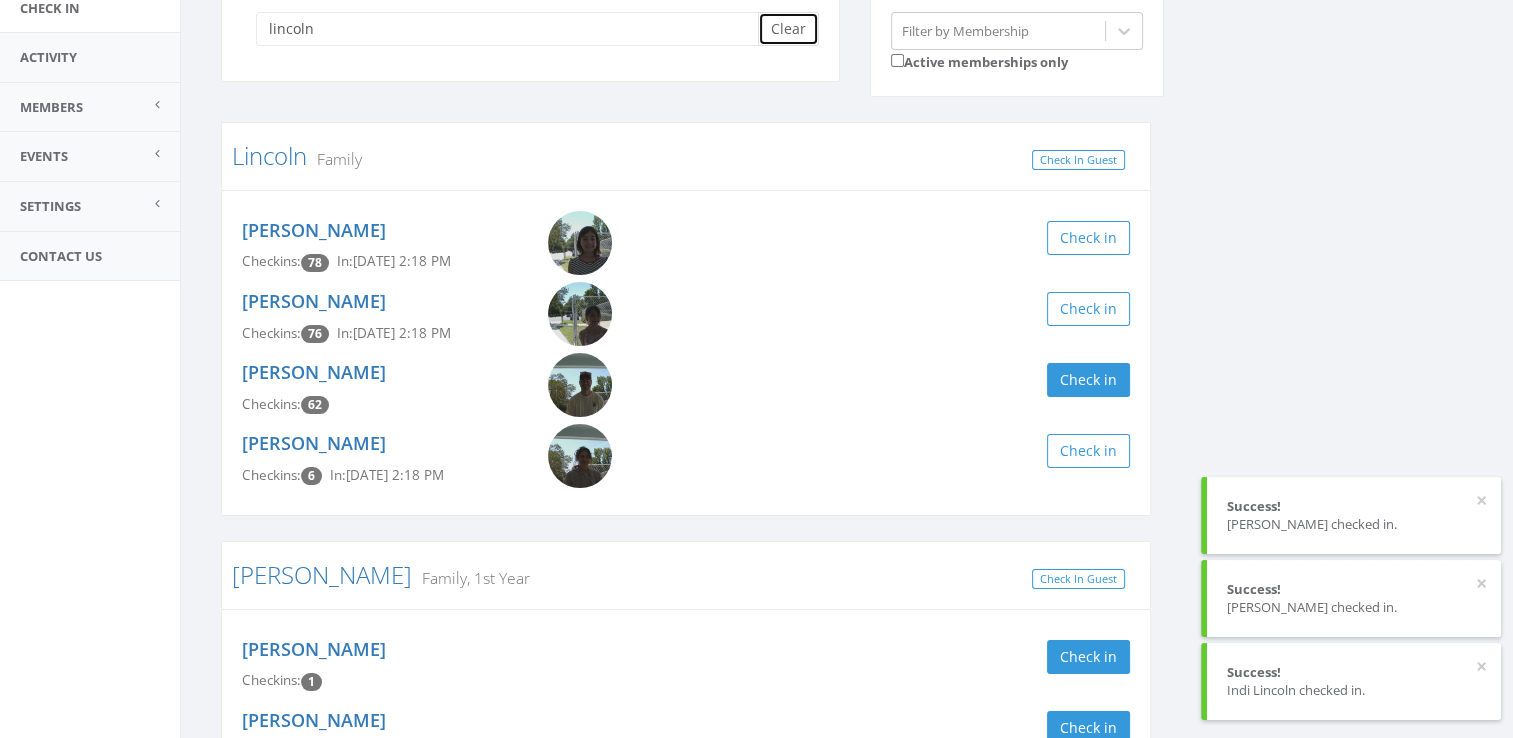 click on "Clear" at bounding box center [788, 29] 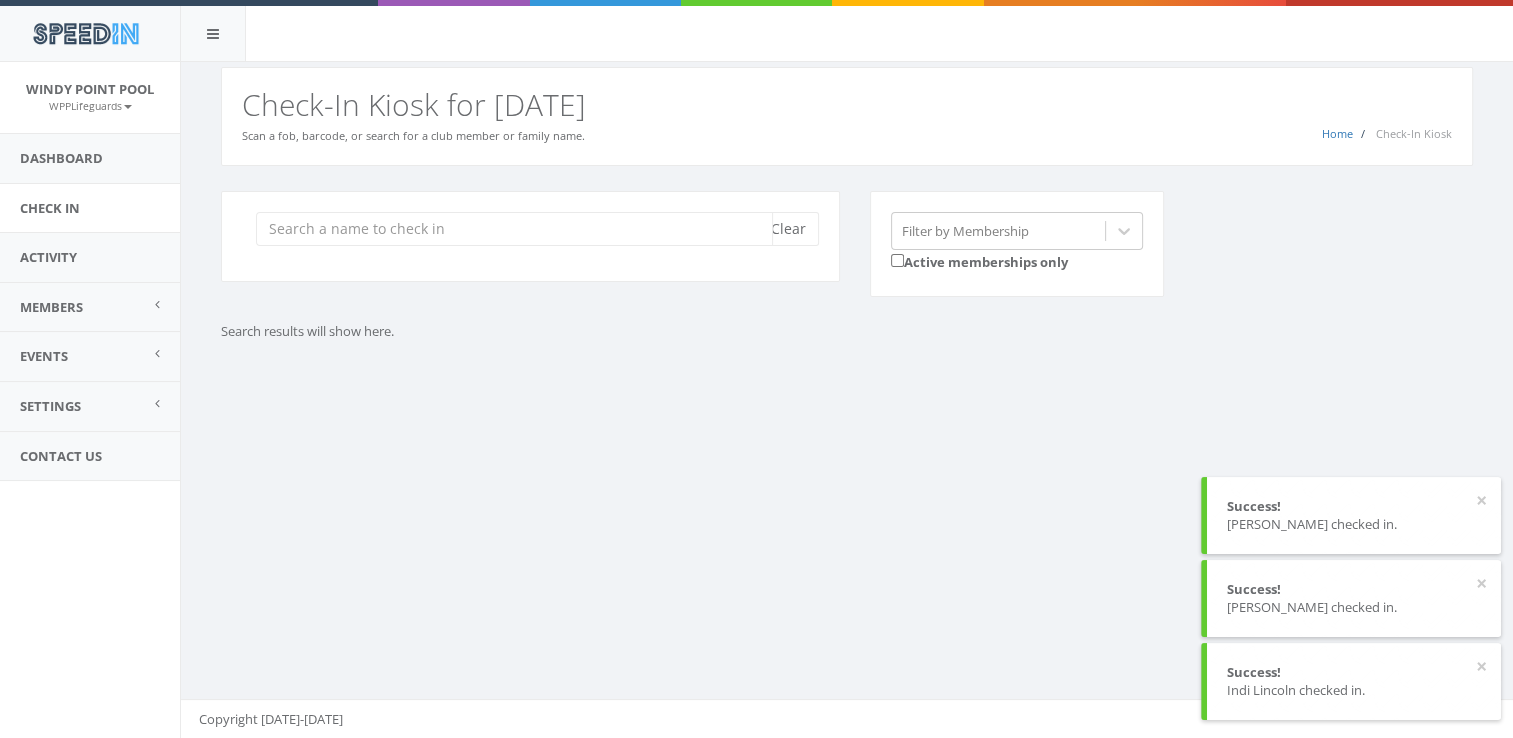 scroll, scrollTop: 0, scrollLeft: 0, axis: both 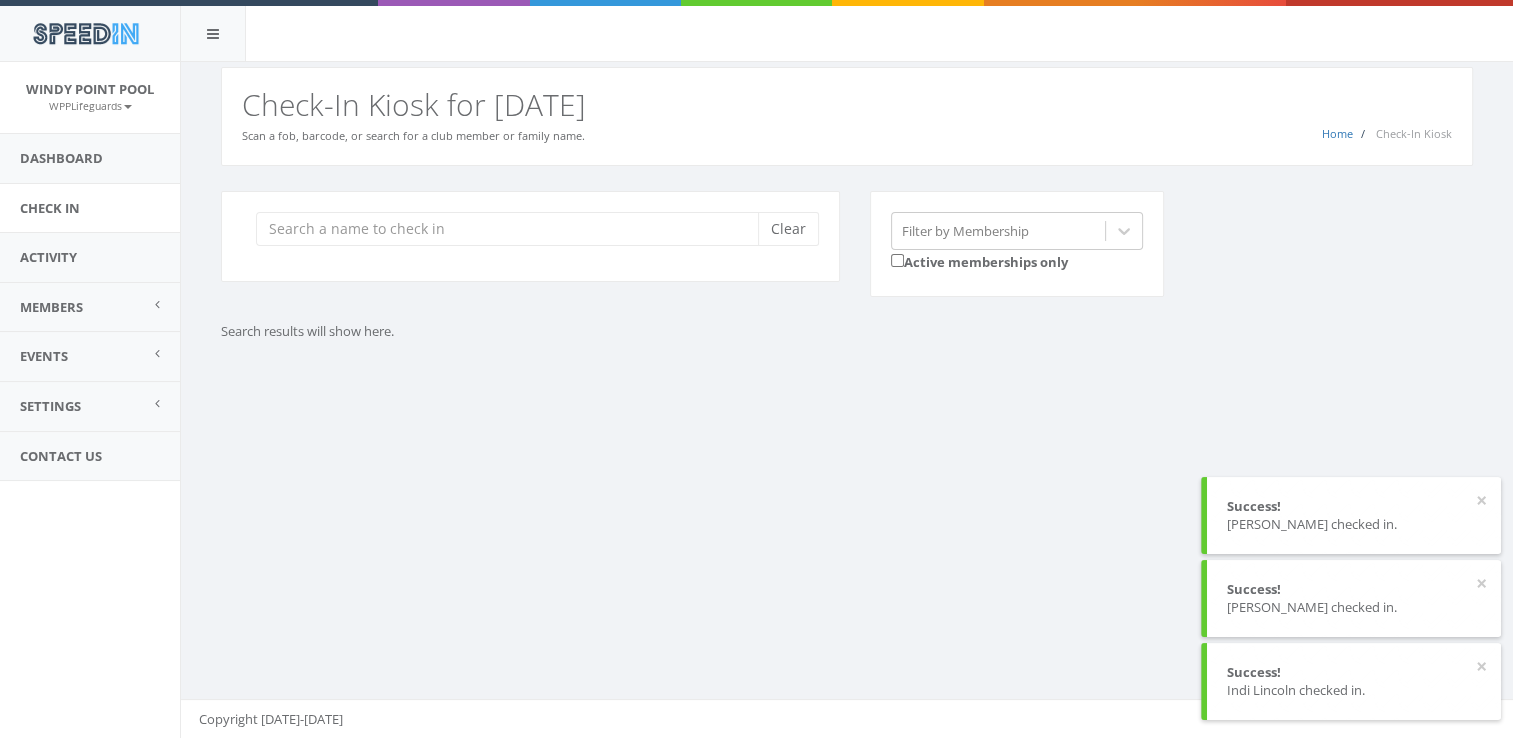 click on "Clear Filter by Membership  Active memberships only" at bounding box center [854, 257] 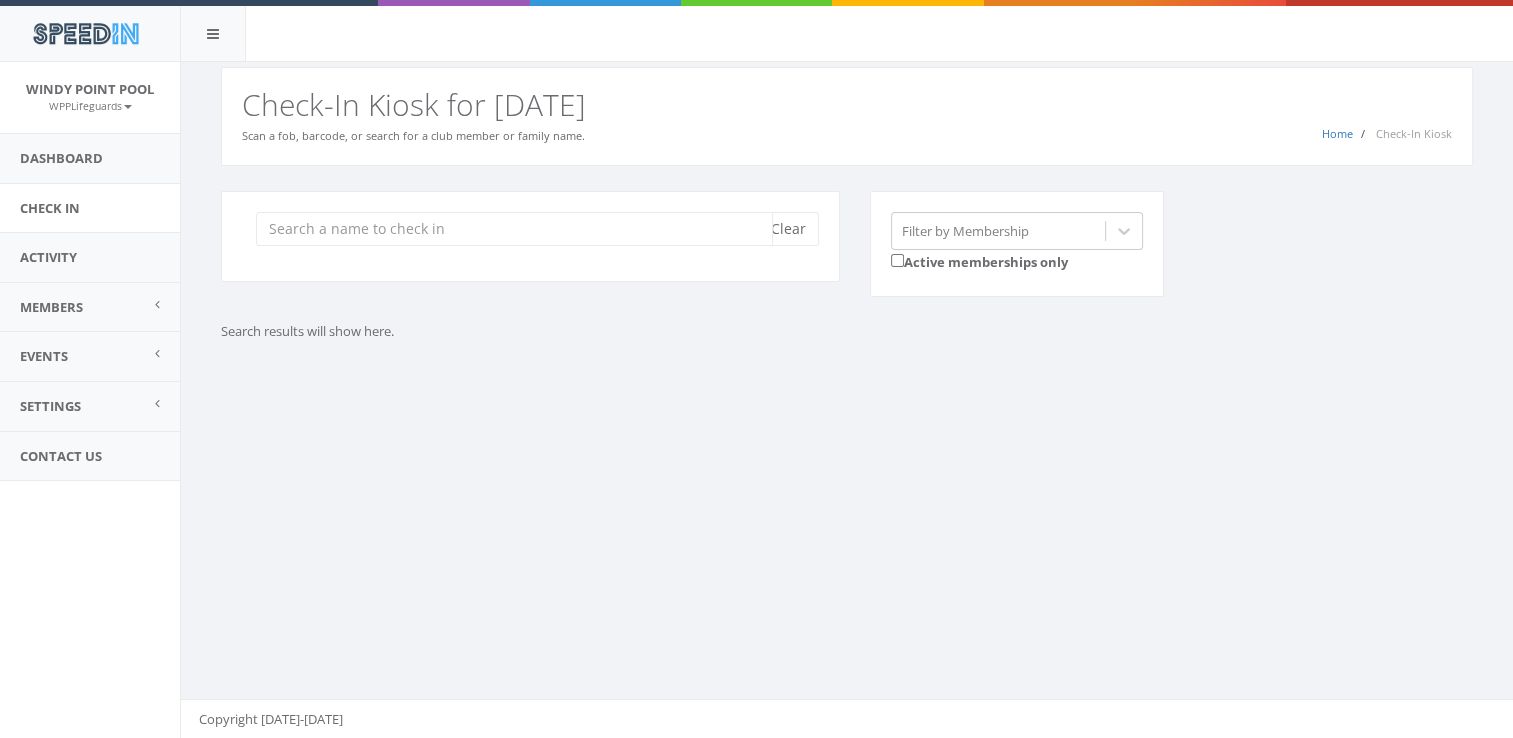 click at bounding box center (514, 229) 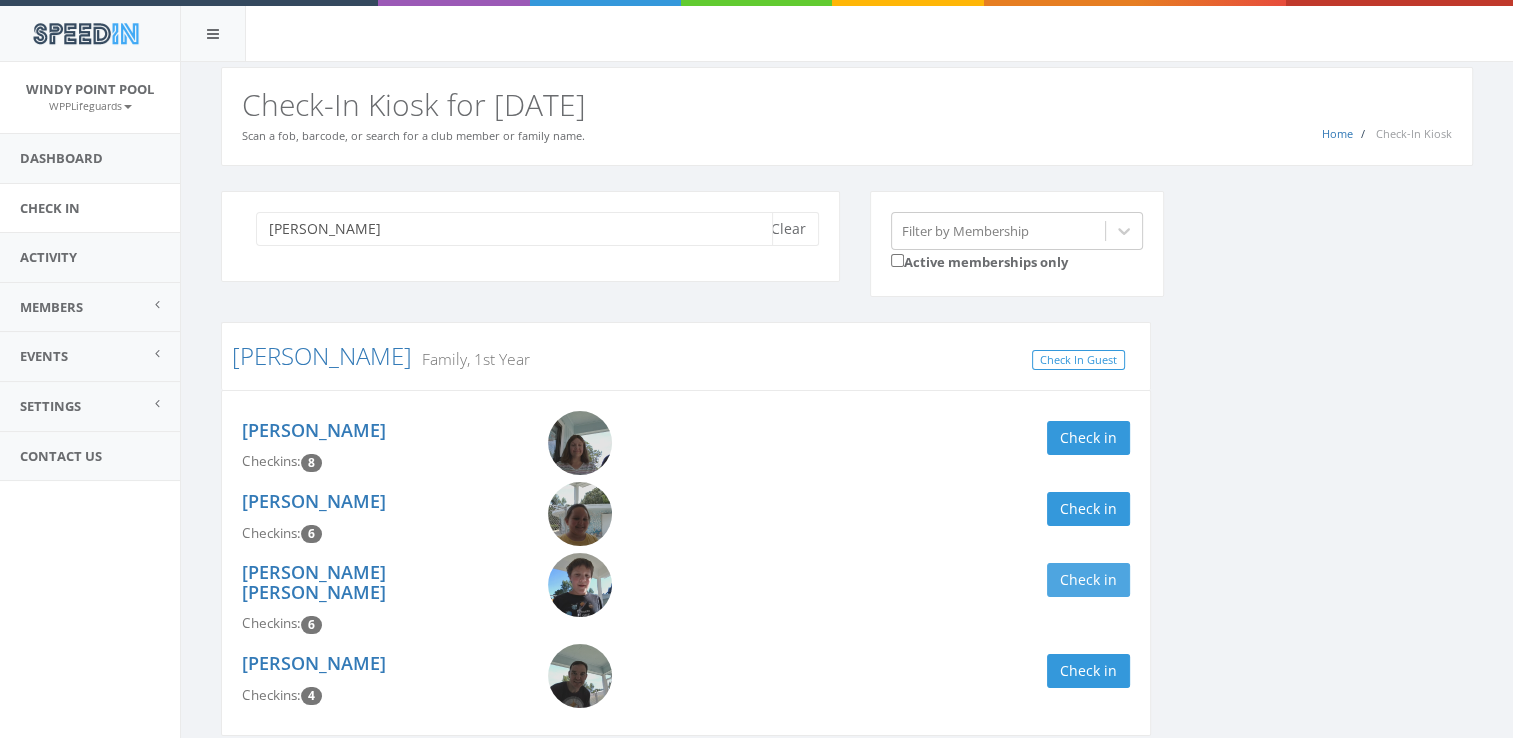 type on "woida" 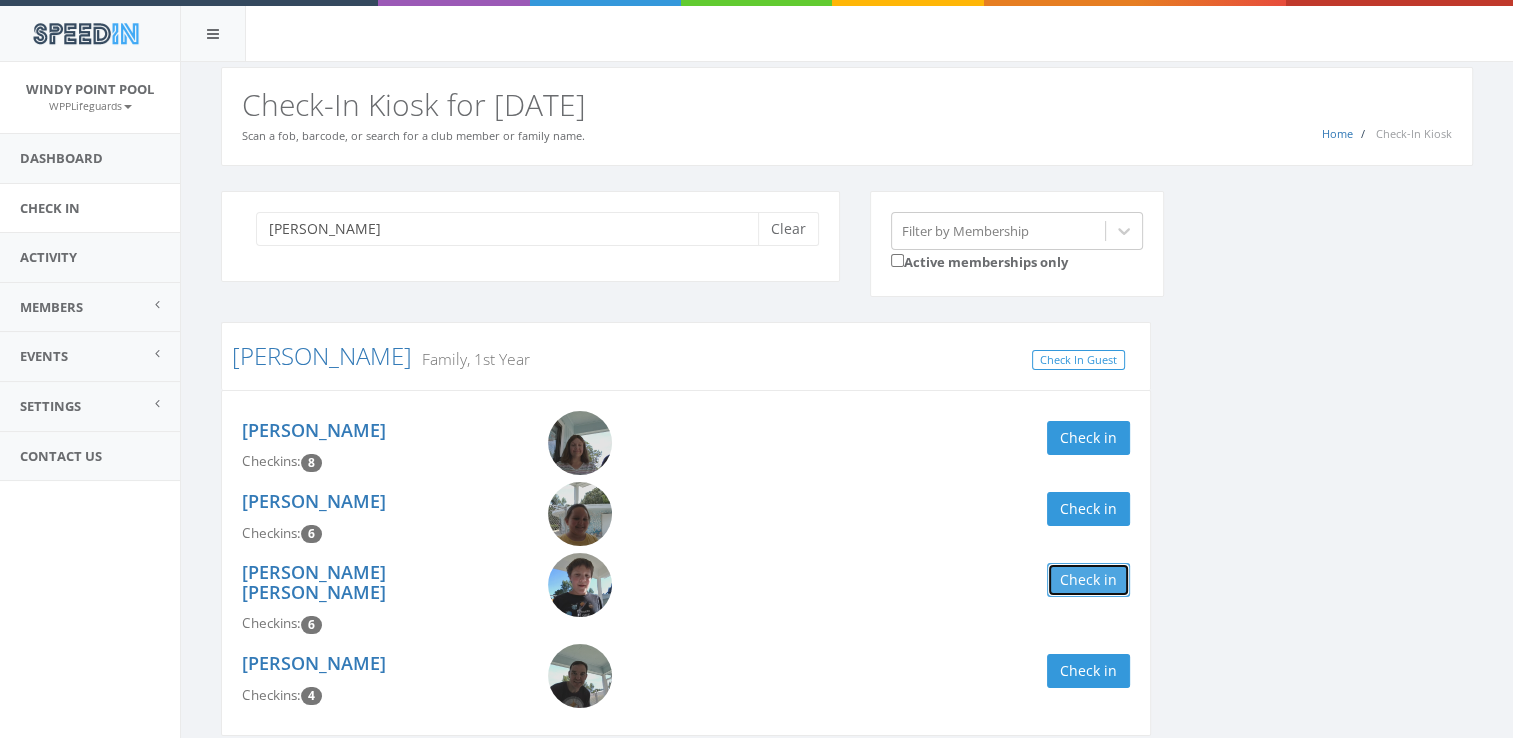 click on "Check in" at bounding box center [1088, 580] 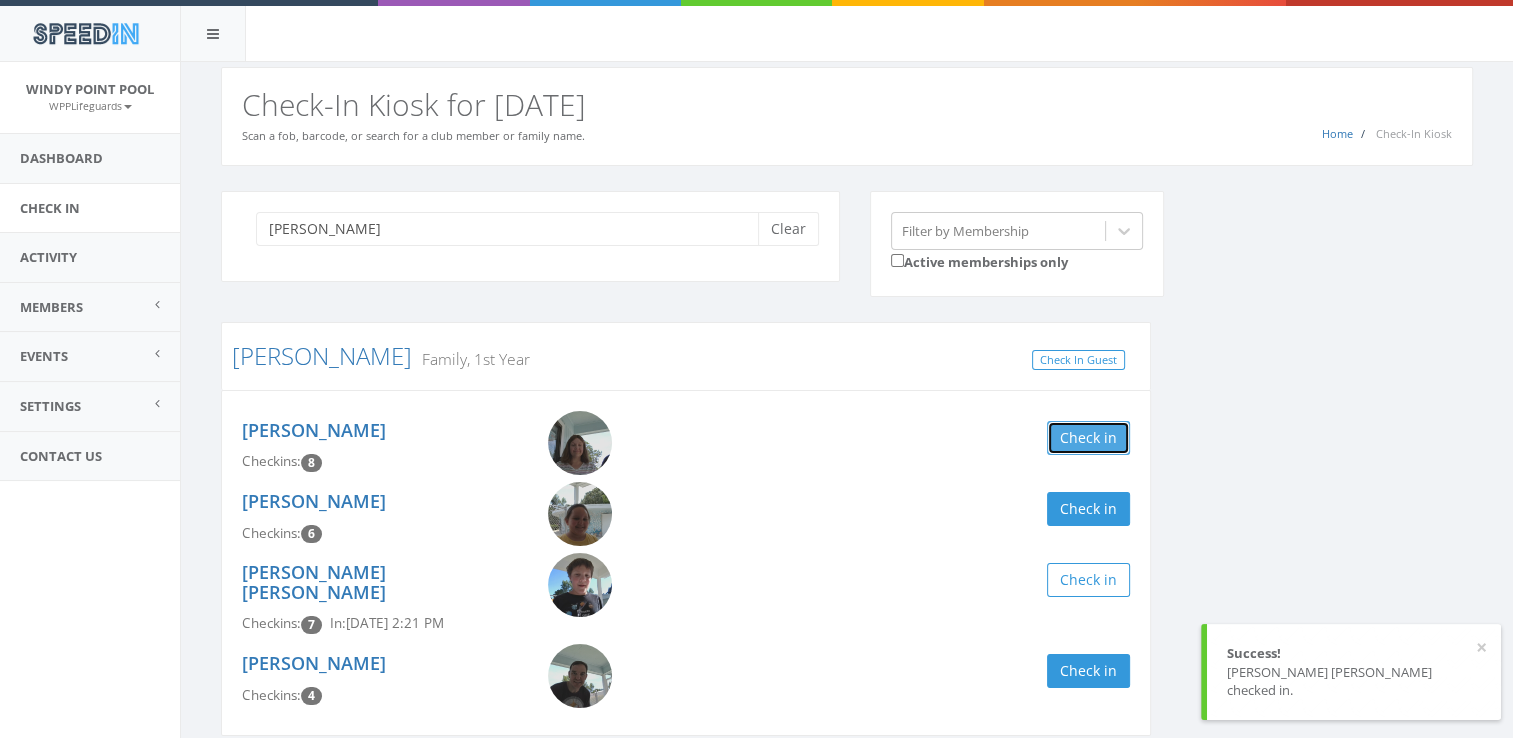 click on "Check in" at bounding box center (1088, 438) 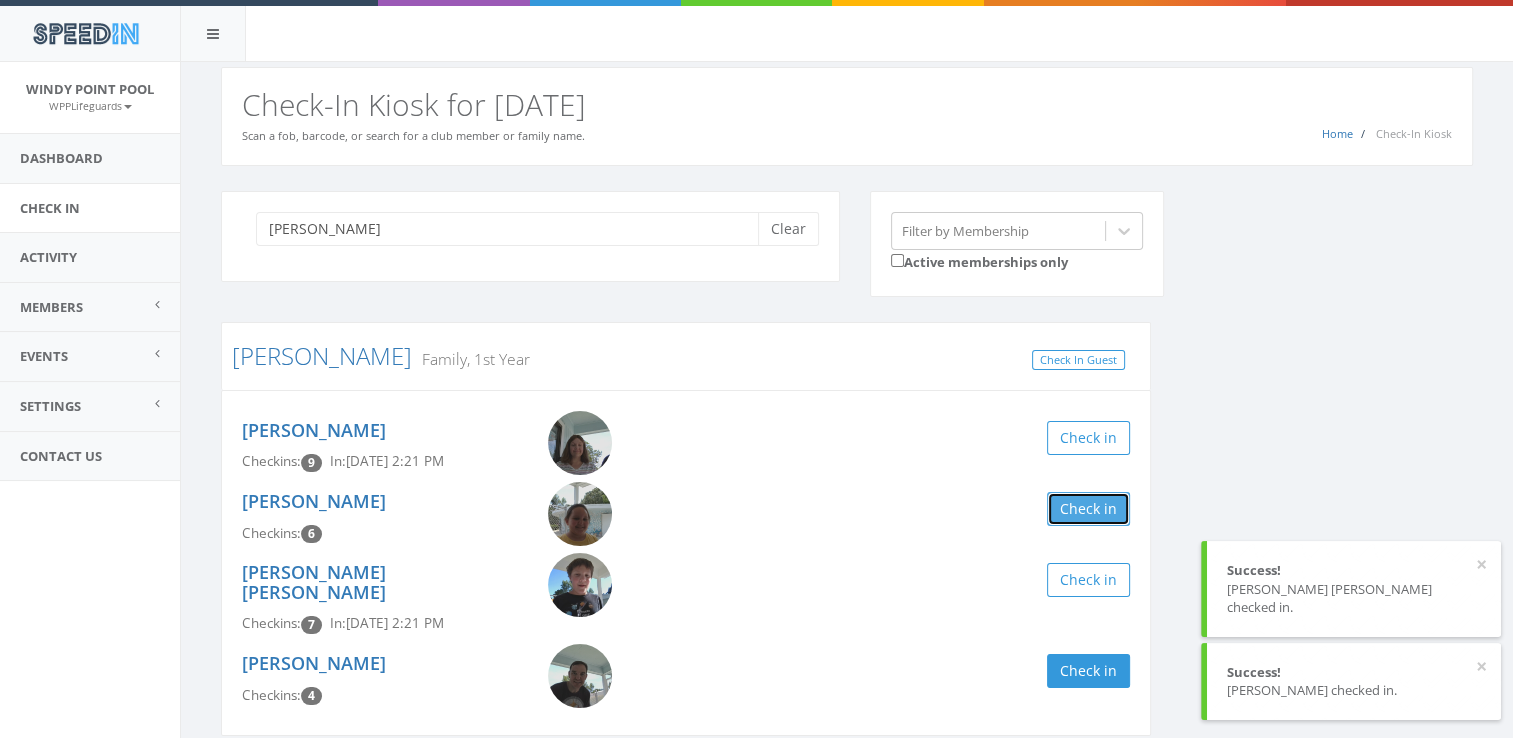 click on "Check in" at bounding box center [1088, 509] 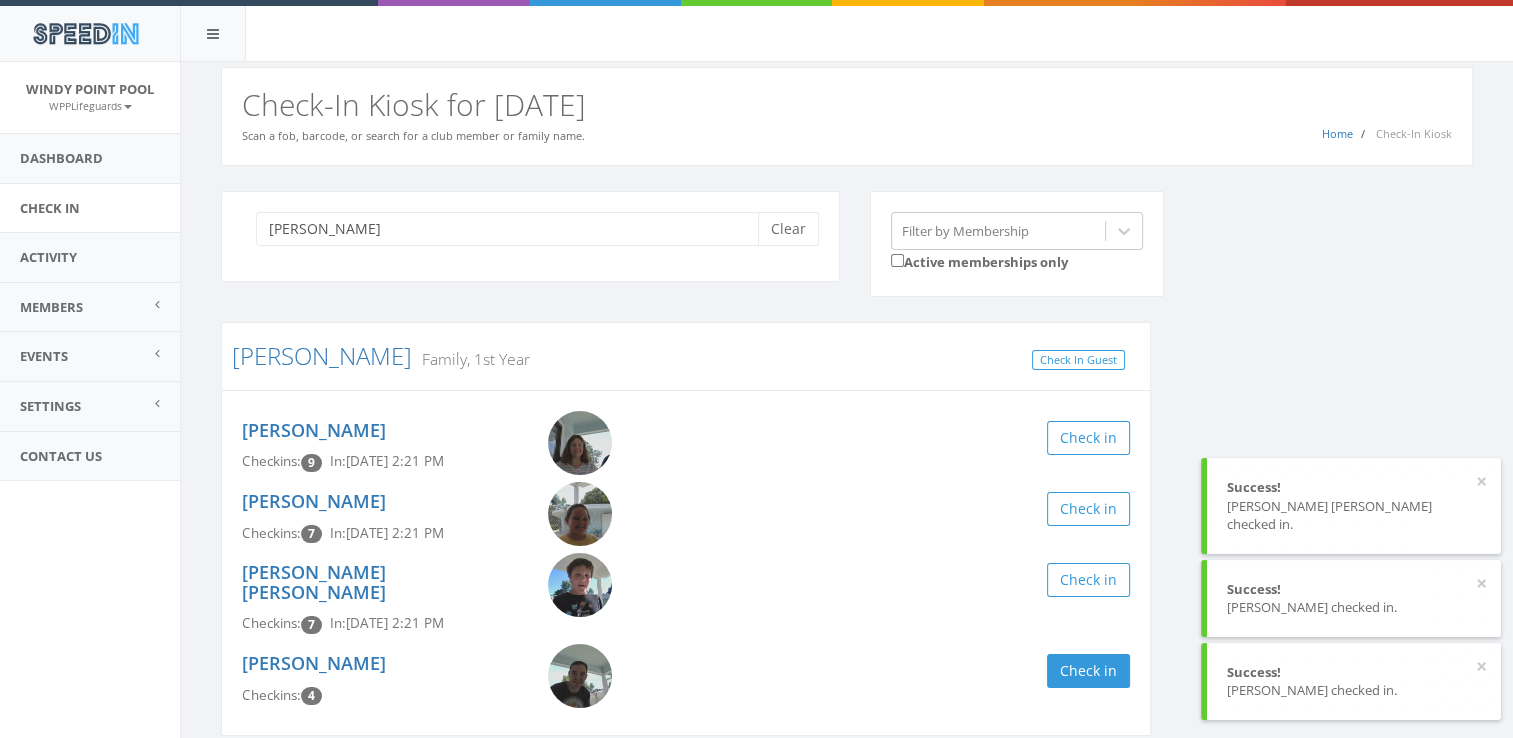 click on "woida Clear" at bounding box center [530, 236] 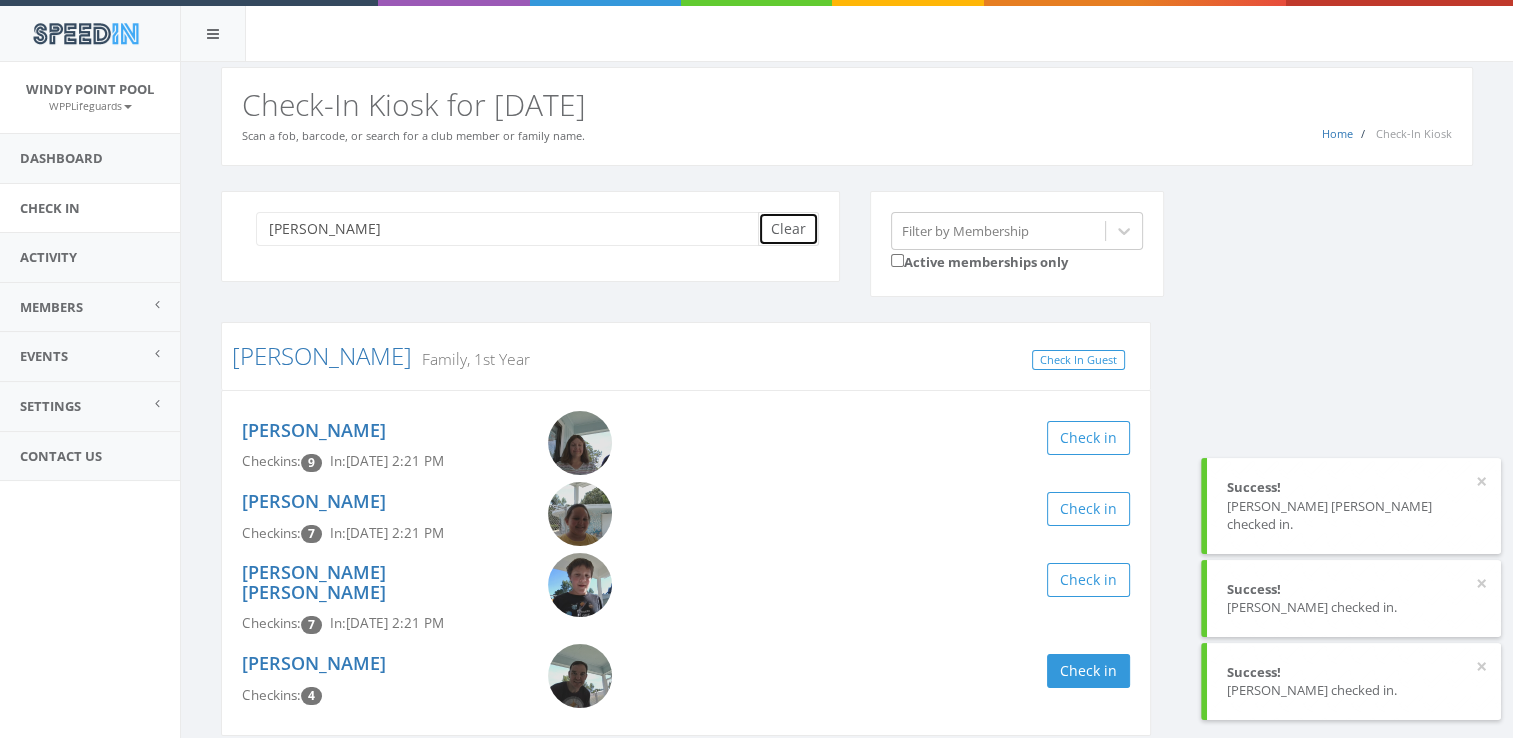 click on "Clear" at bounding box center [788, 229] 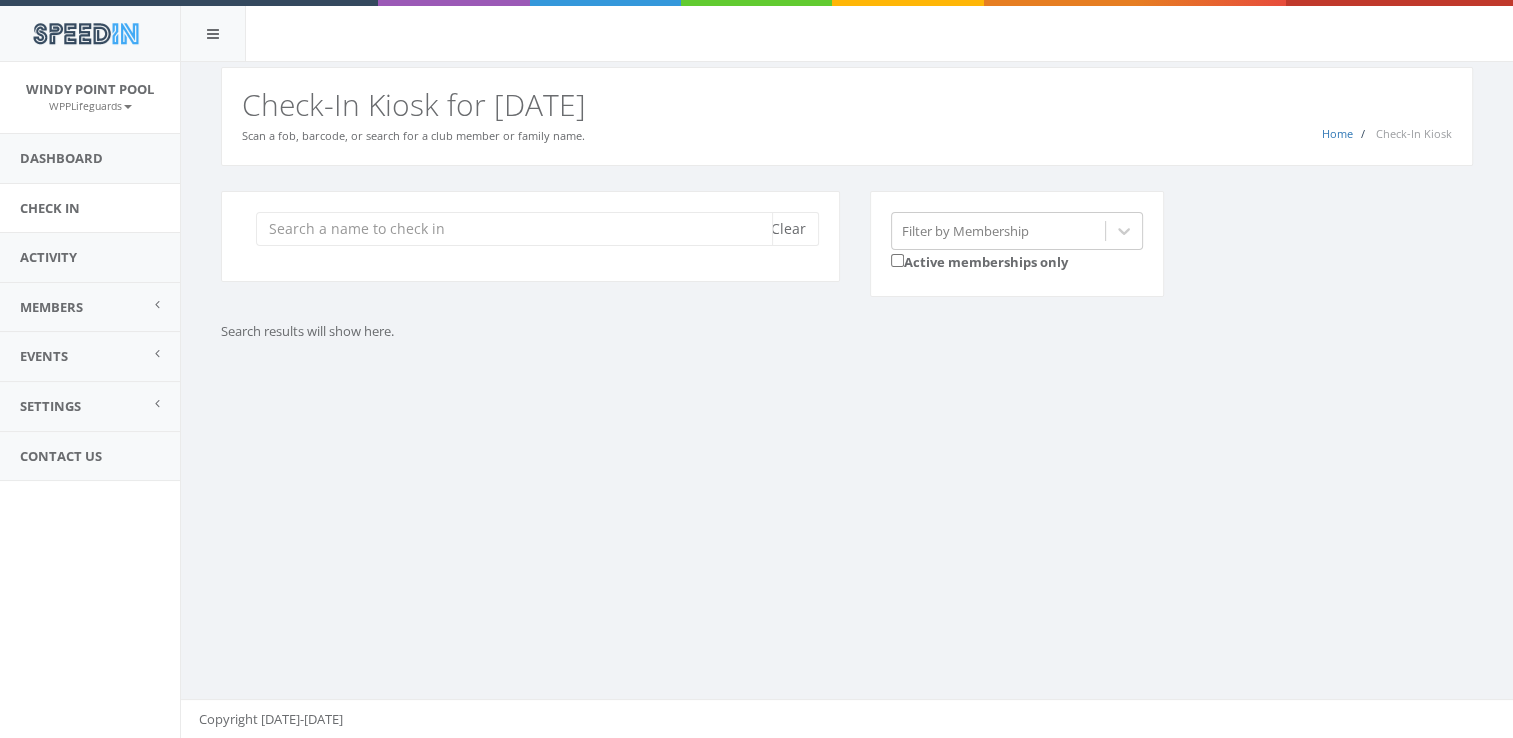 click at bounding box center [514, 229] 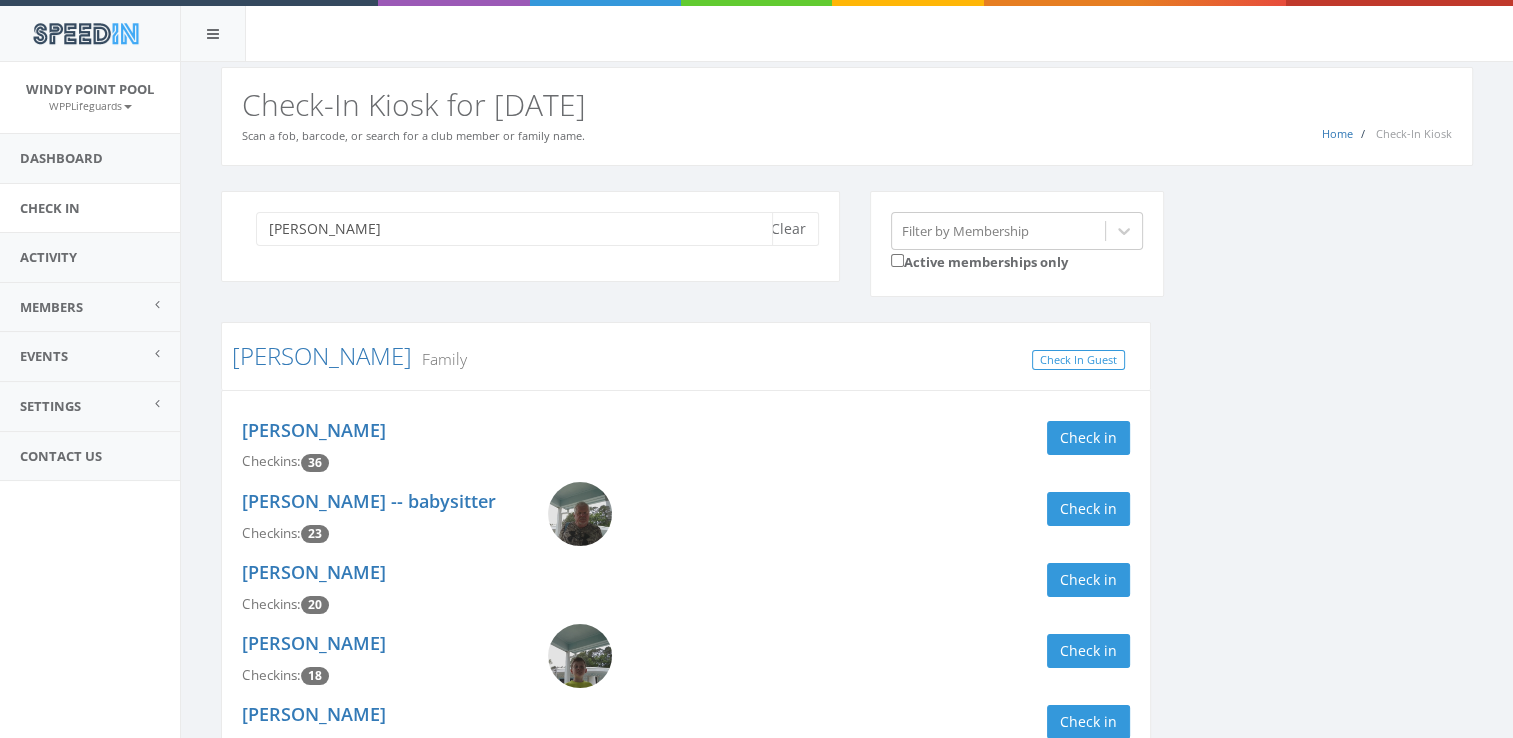 type on "hydrick" 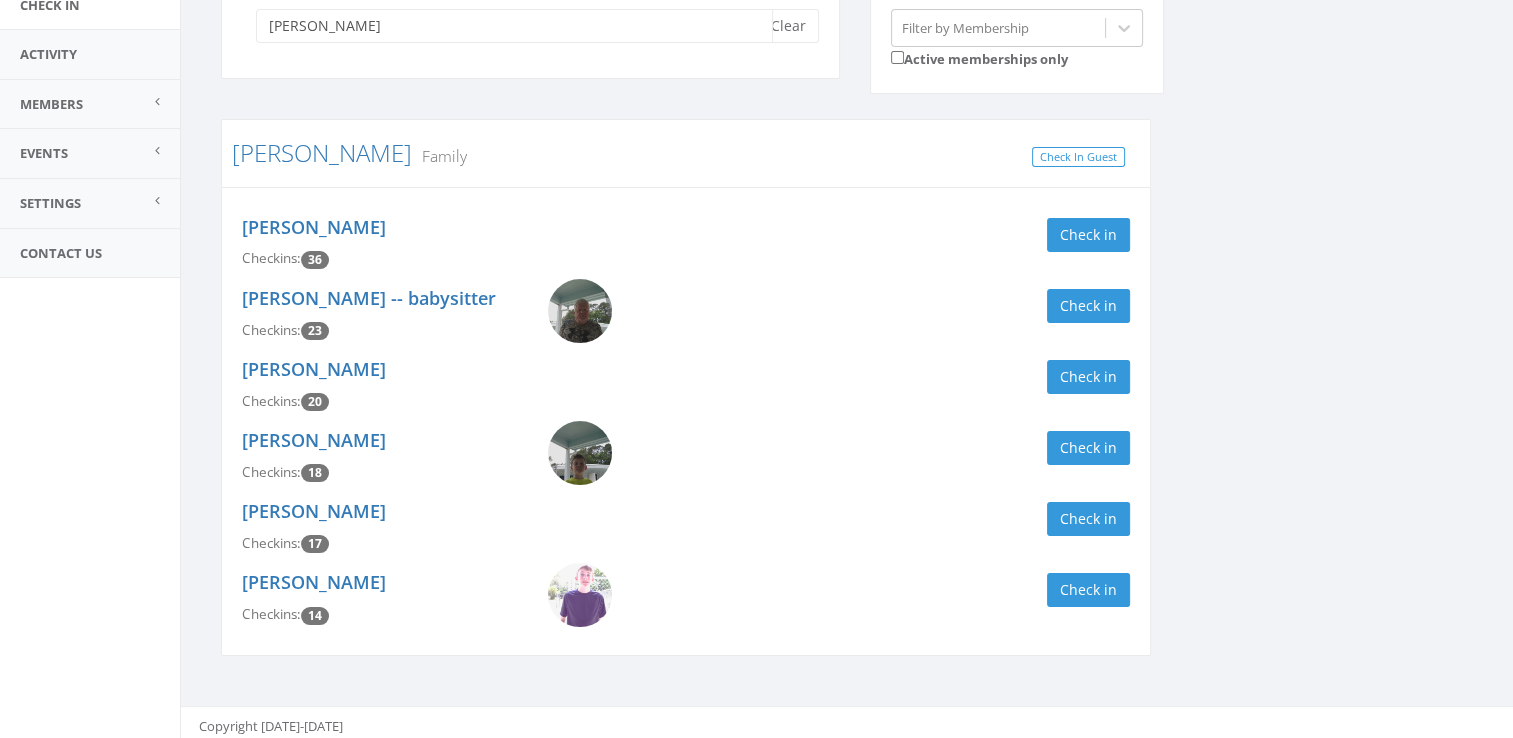 scroll, scrollTop: 209, scrollLeft: 0, axis: vertical 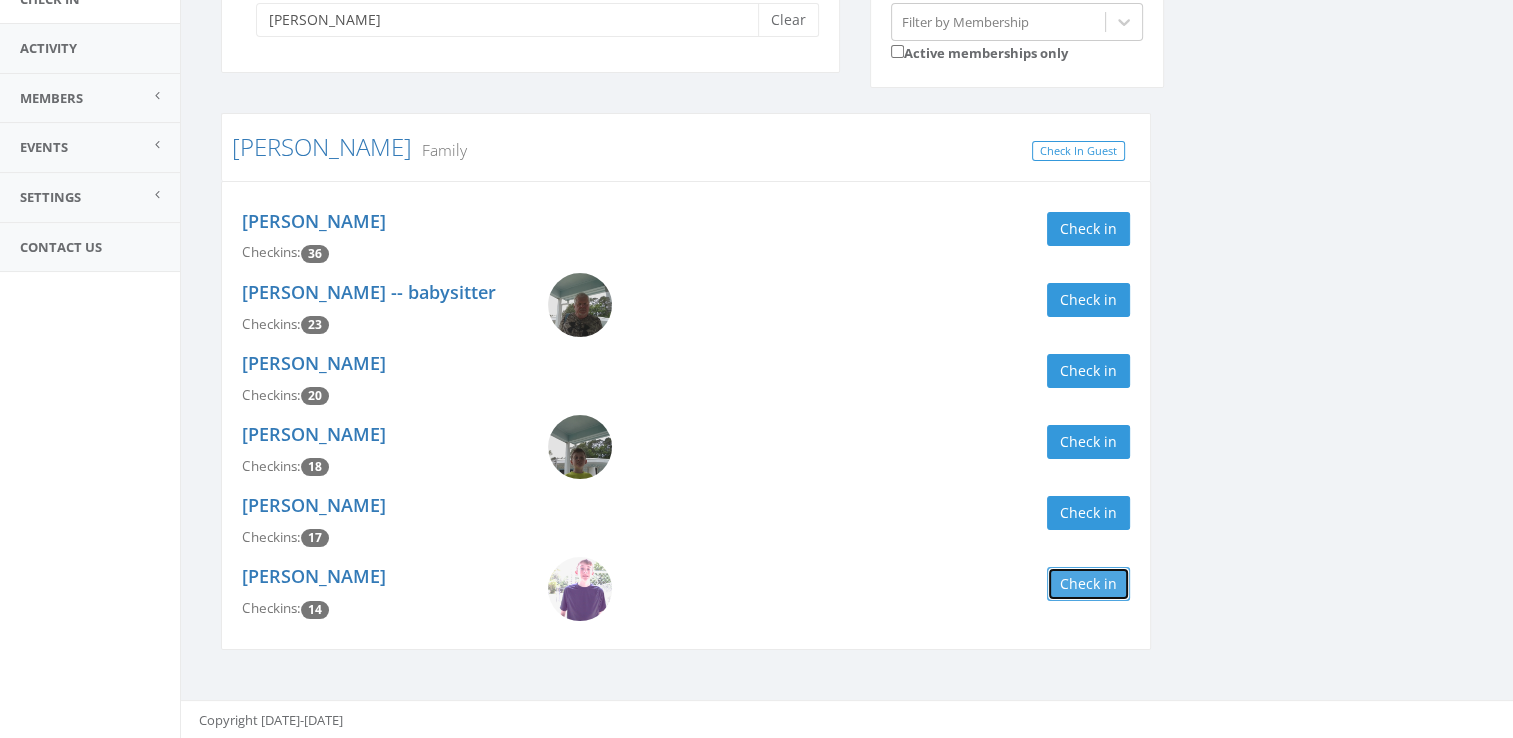click on "Check in" at bounding box center [1088, 584] 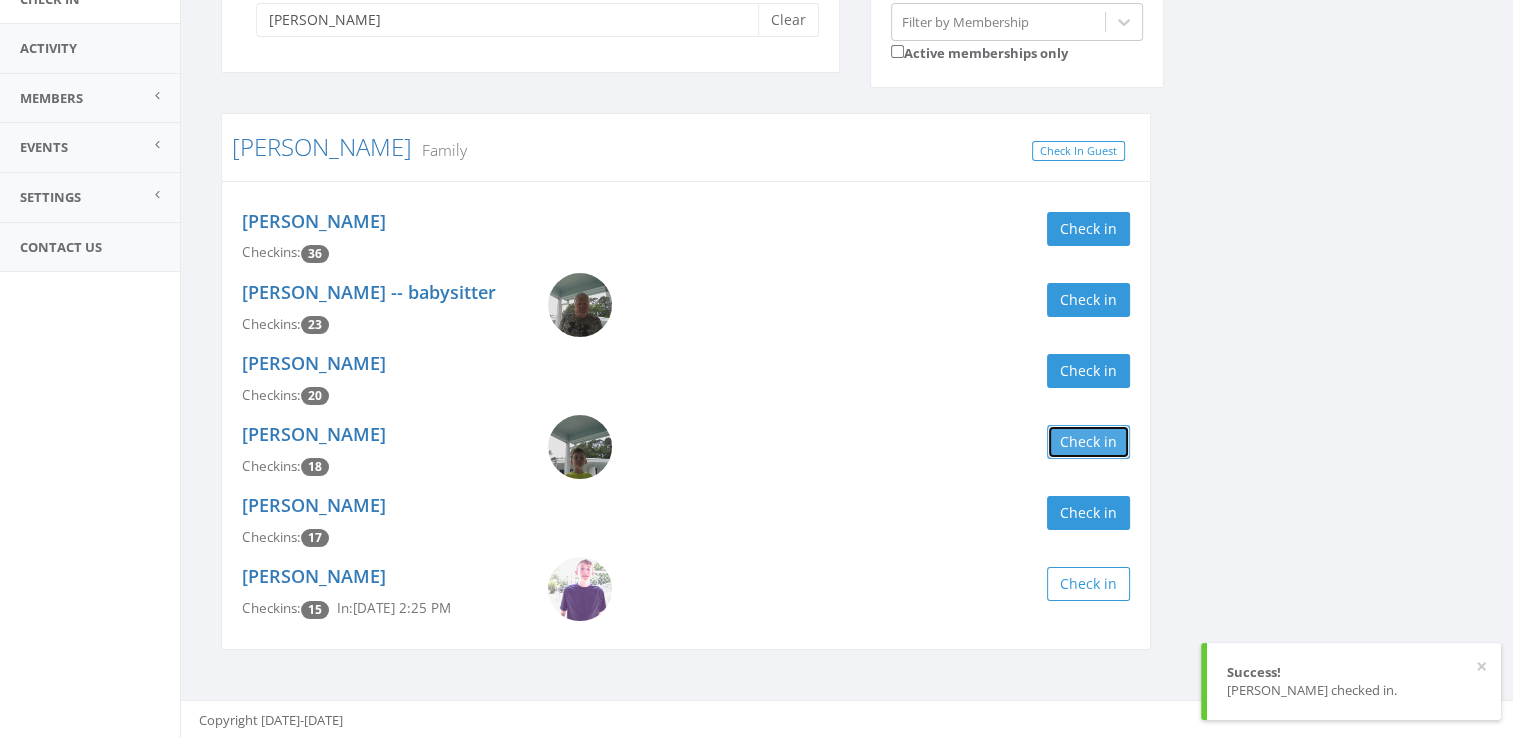 click on "Check in" at bounding box center (1088, 442) 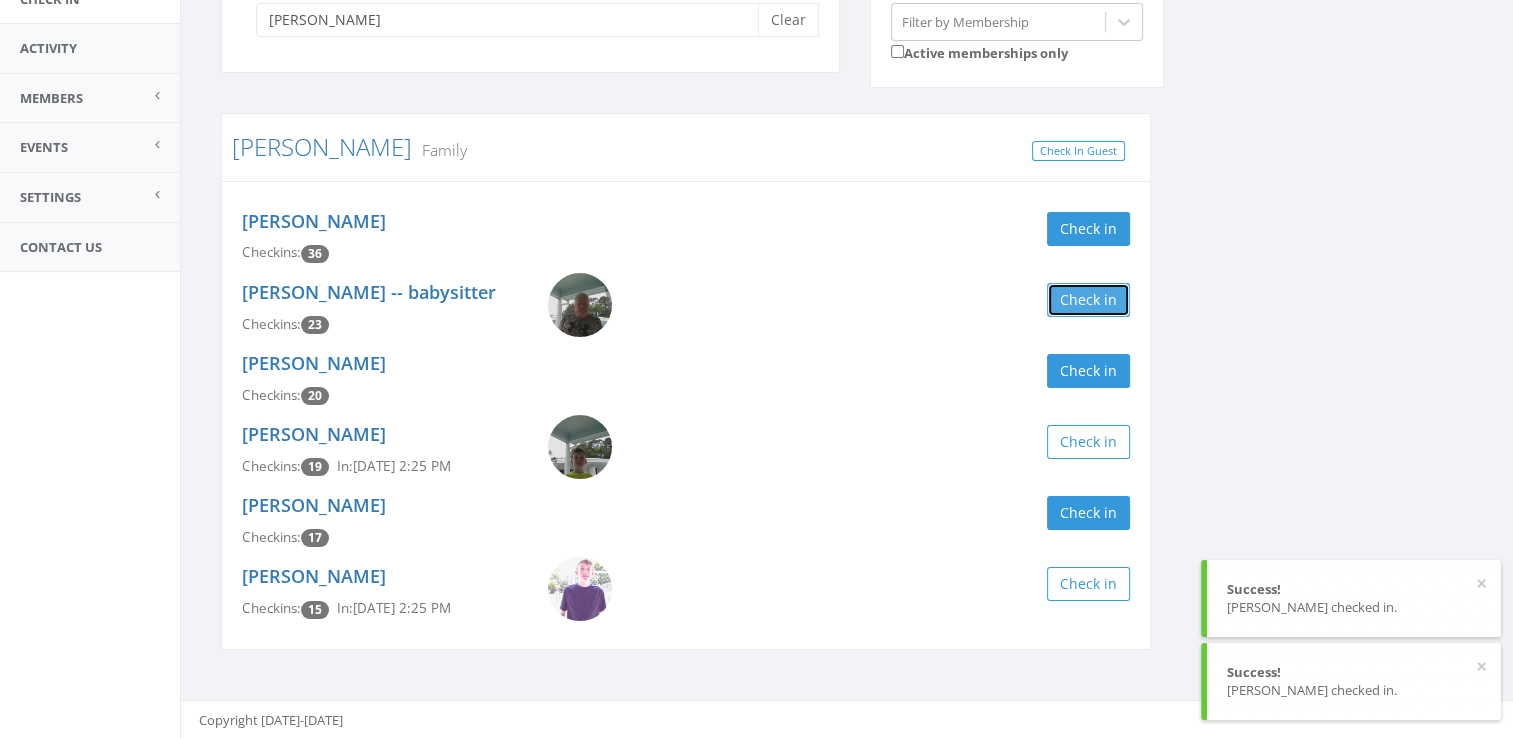 click on "Check in" at bounding box center [1088, 300] 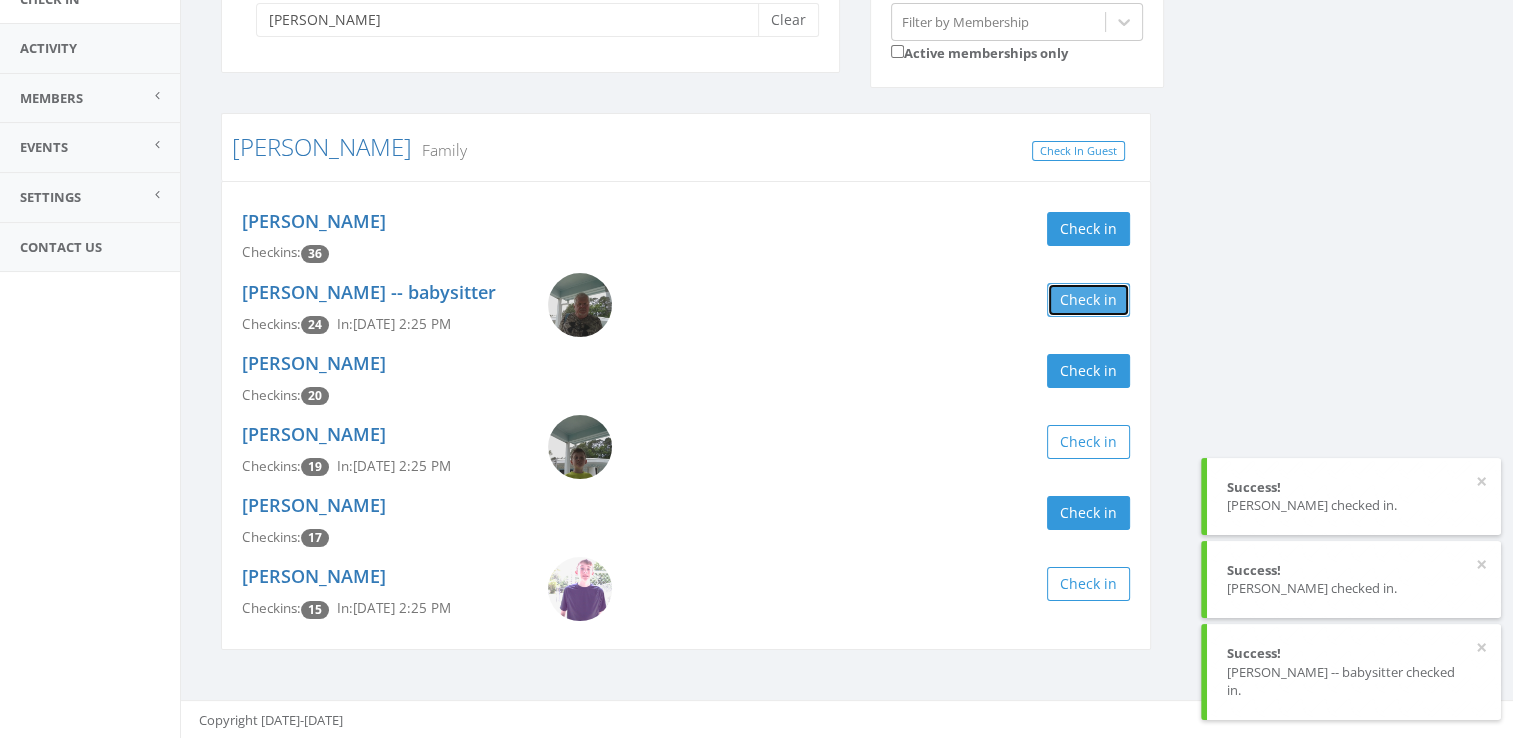 scroll, scrollTop: 0, scrollLeft: 0, axis: both 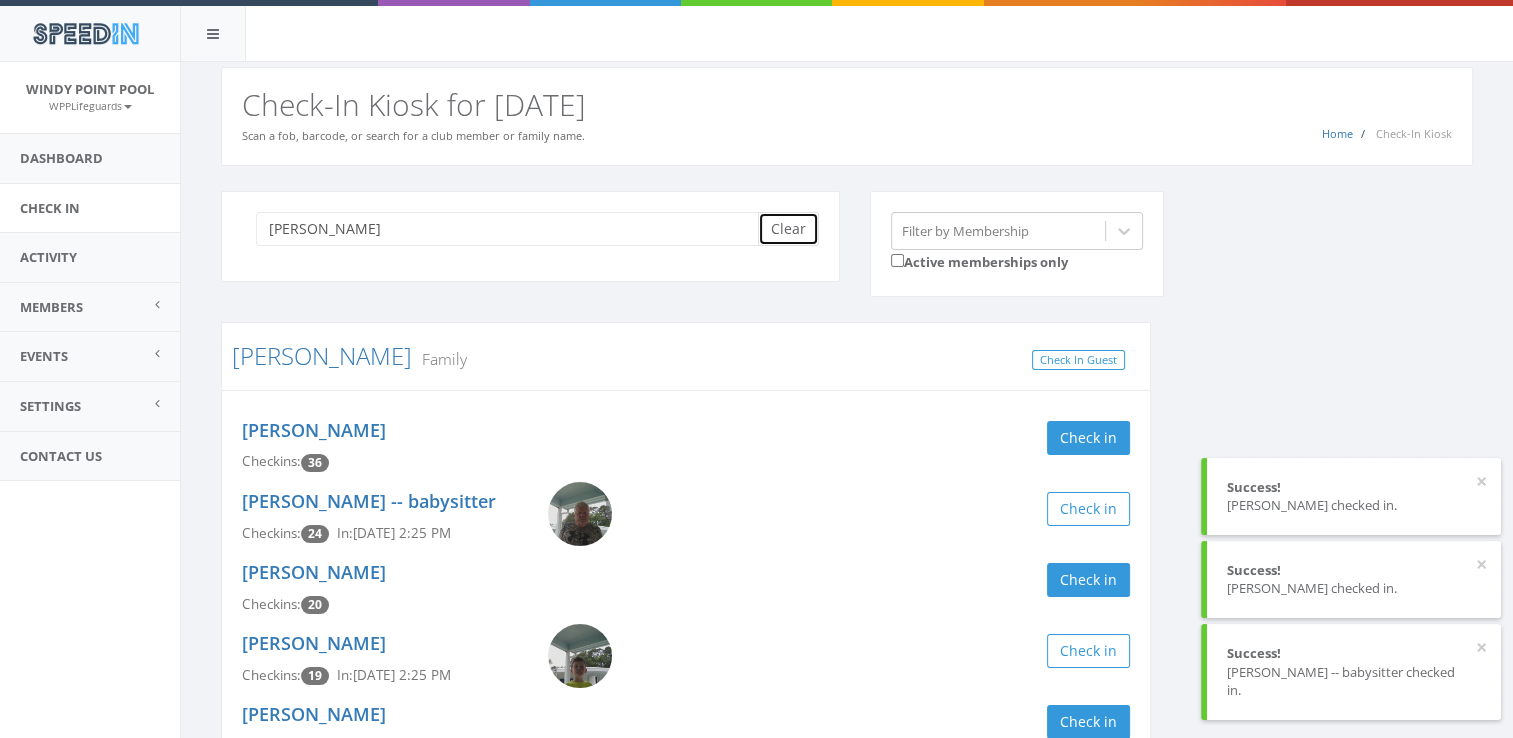 click on "Clear" at bounding box center (788, 229) 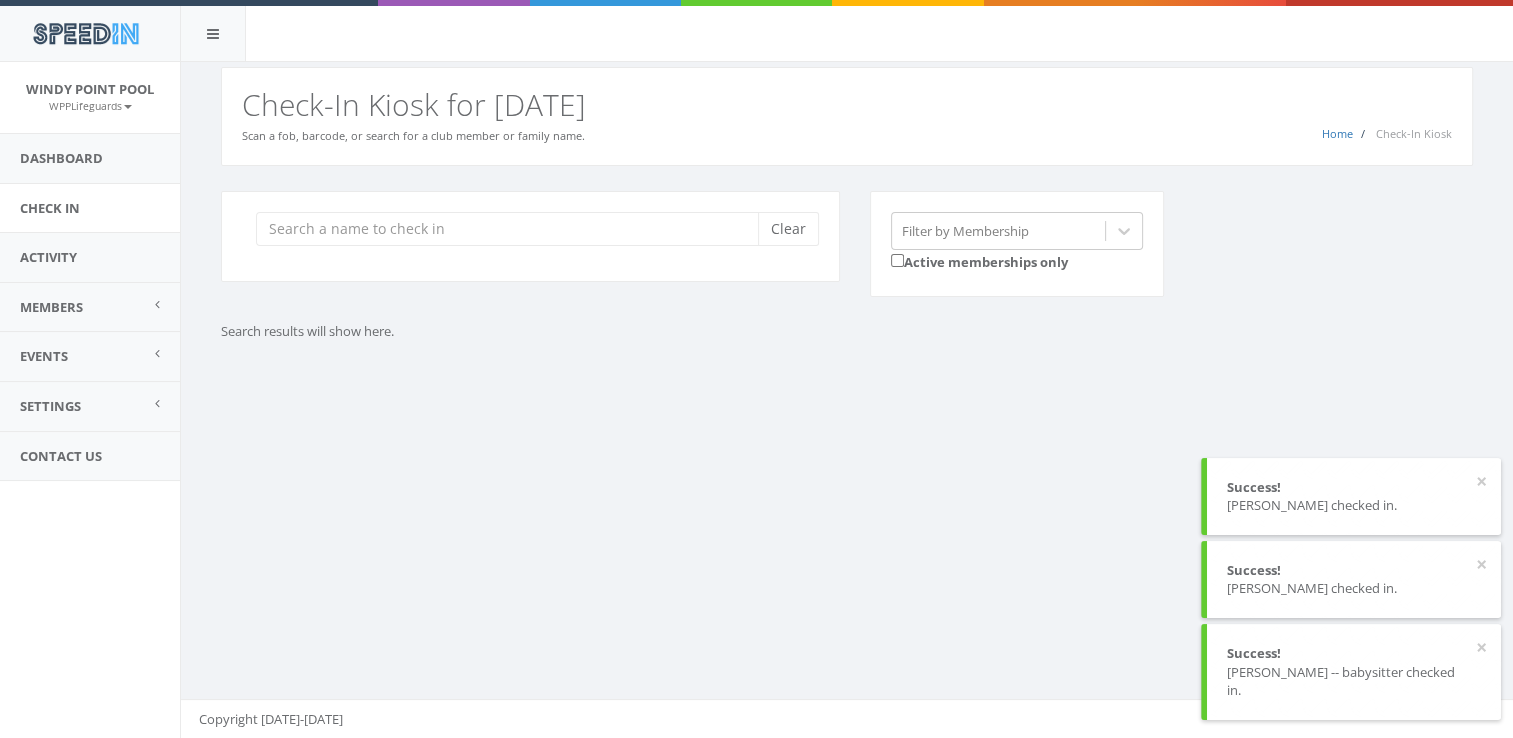 click on "Clear Filter by Membership  Active memberships only Search results will show here." at bounding box center [847, 291] 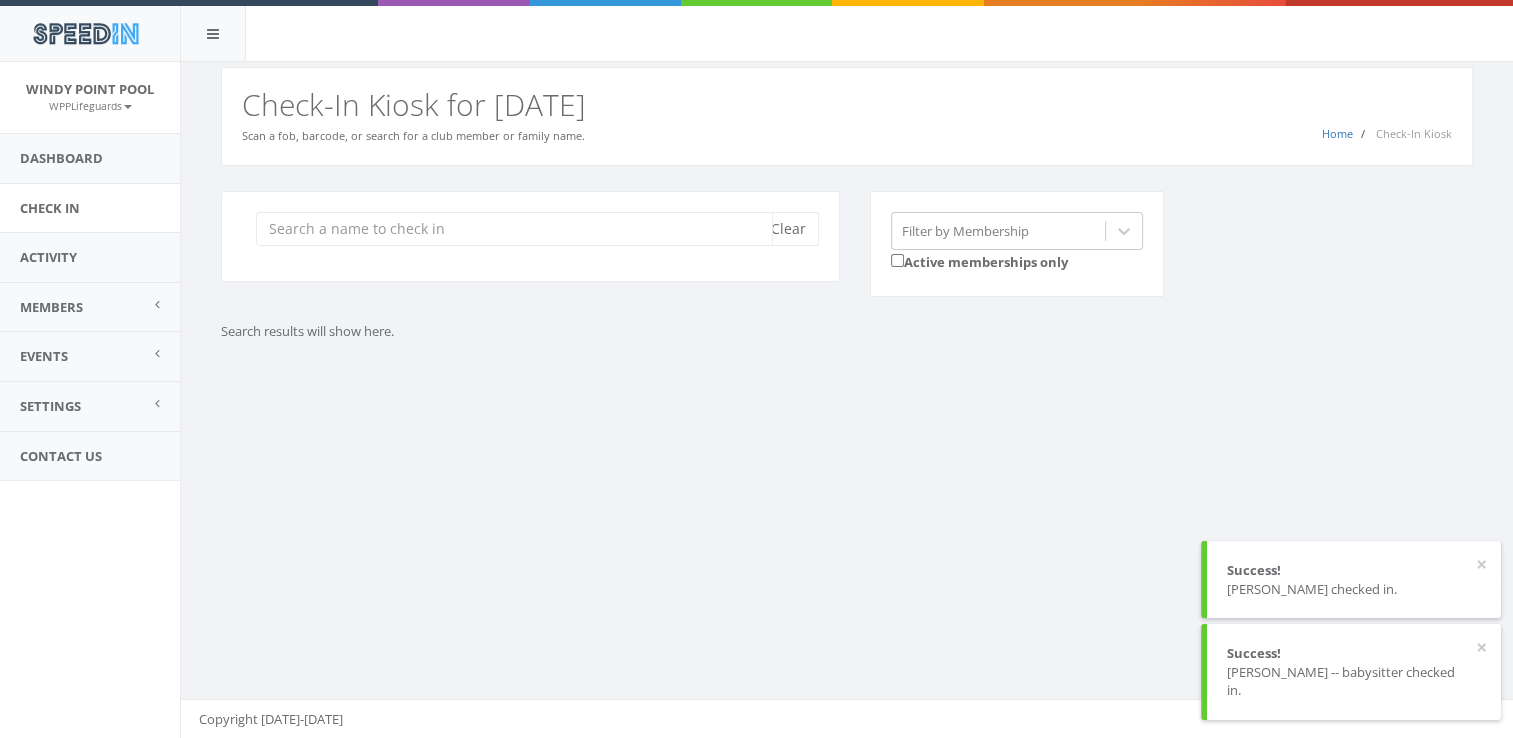 click at bounding box center (514, 229) 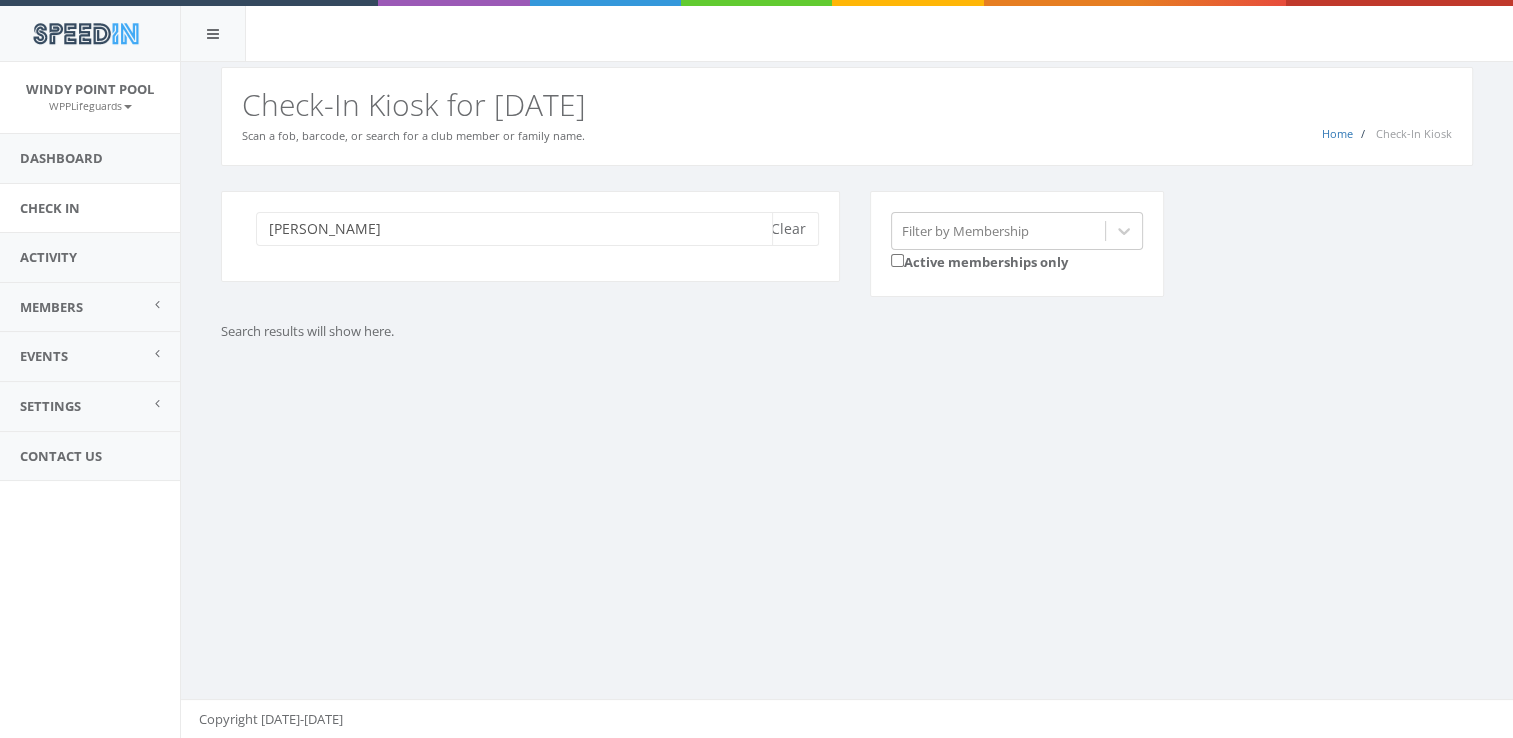 type on "slezak" 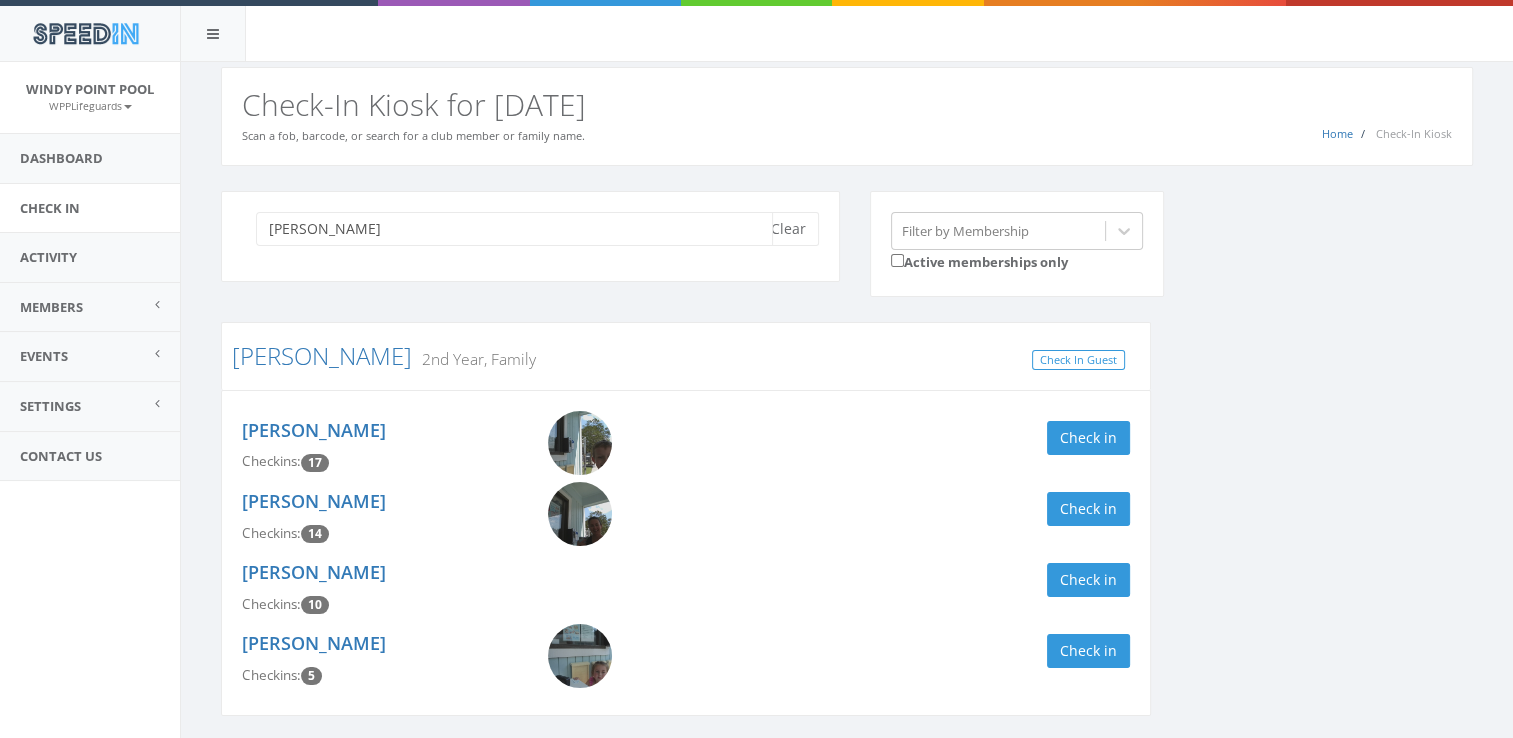 scroll, scrollTop: 67, scrollLeft: 0, axis: vertical 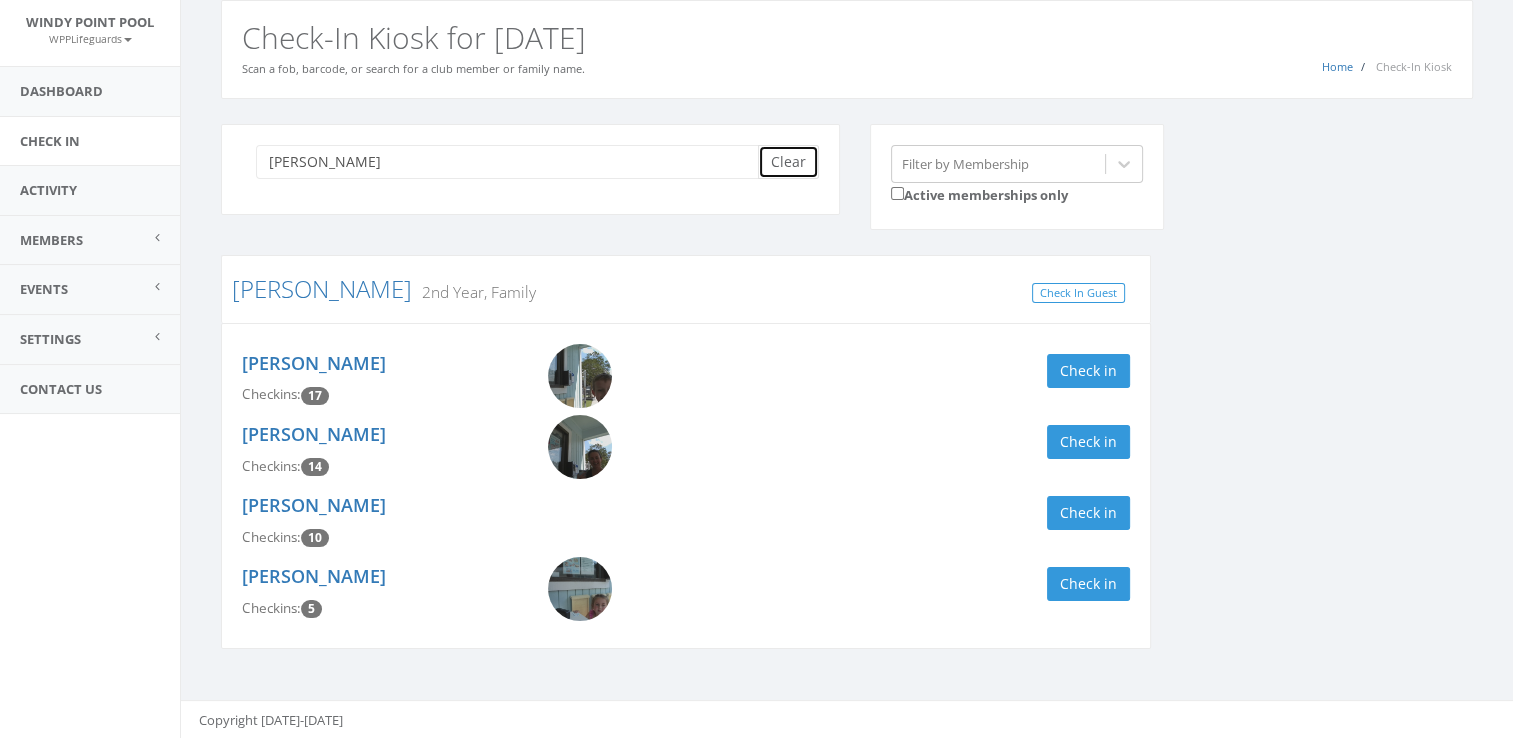 click on "Clear" at bounding box center [788, 162] 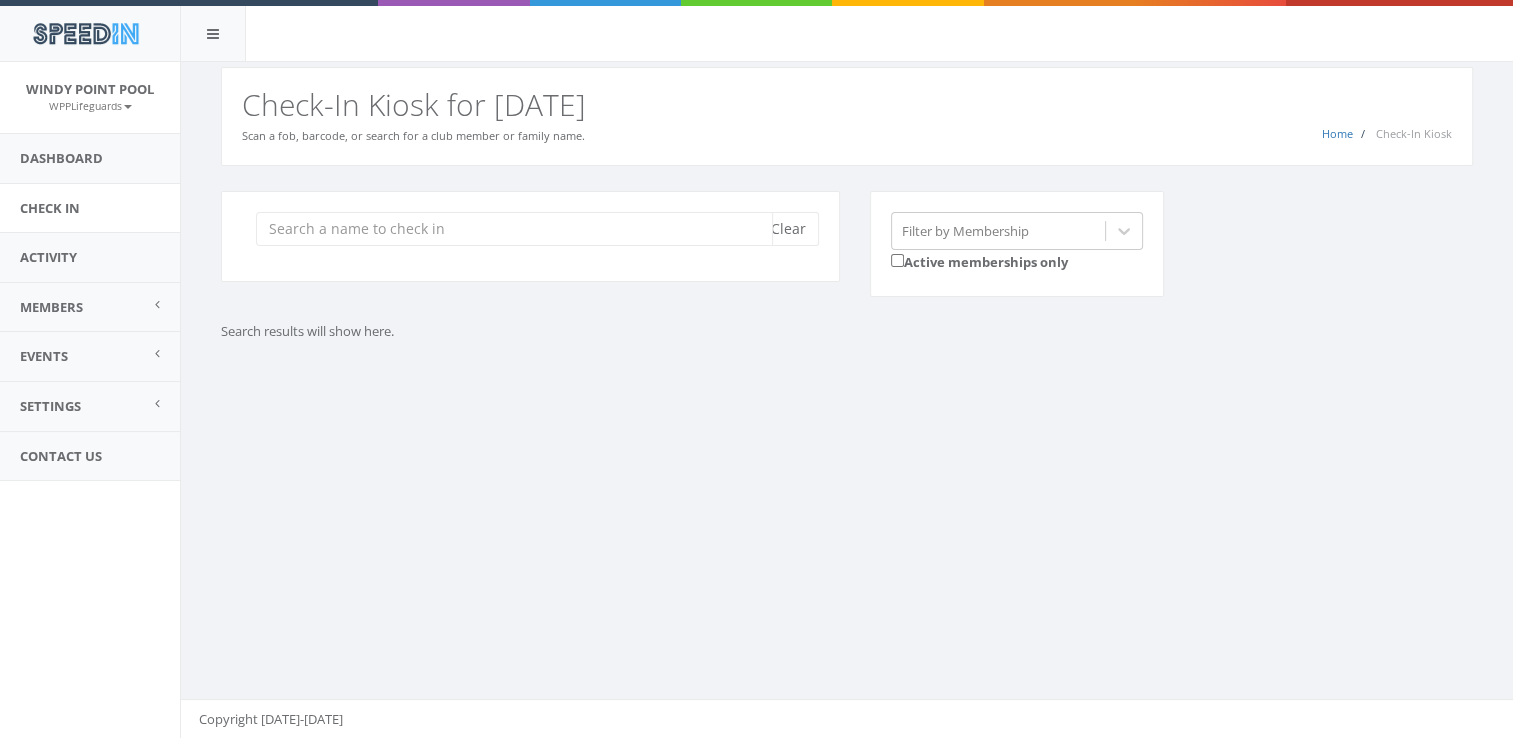 scroll, scrollTop: 0, scrollLeft: 0, axis: both 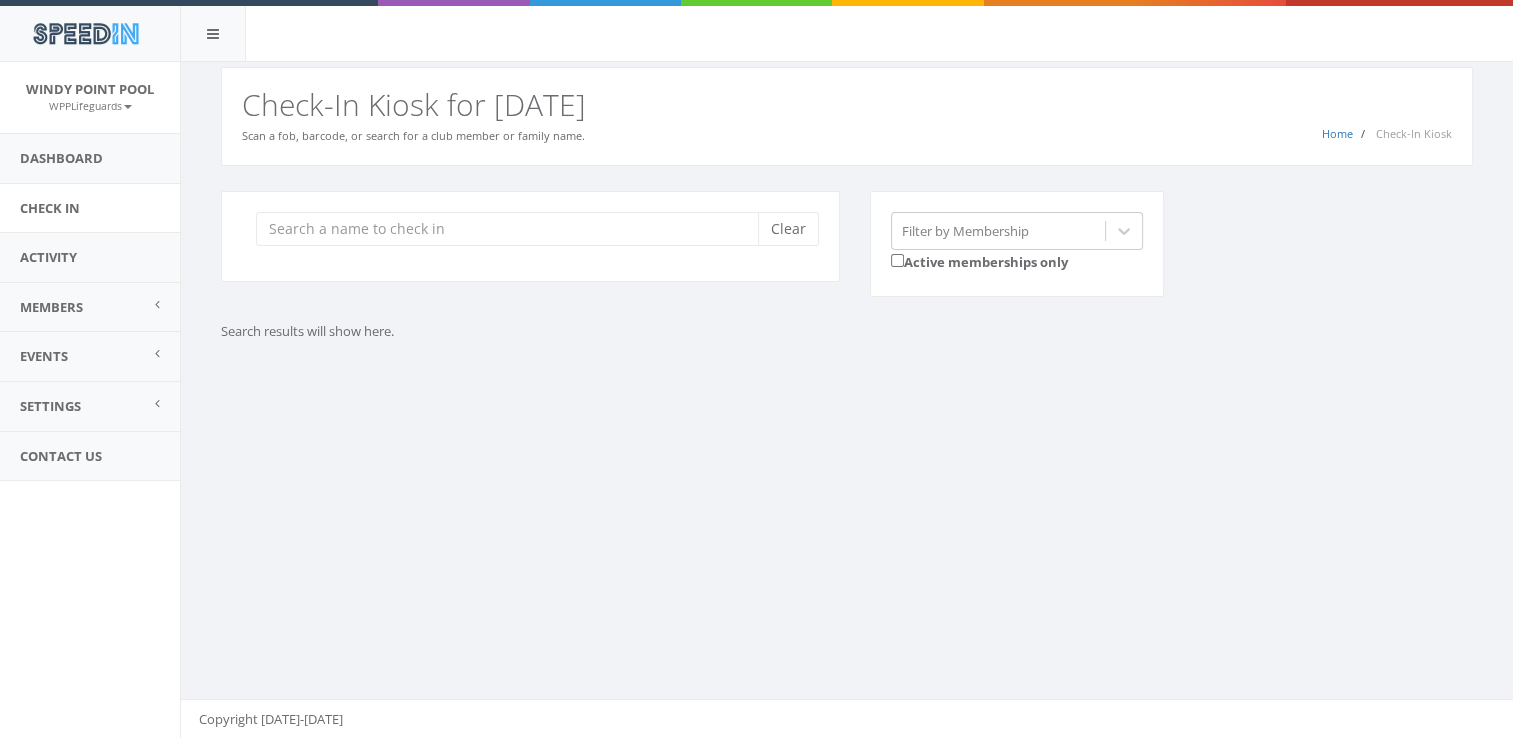 click on "Clear Filter by Membership  Active memberships only" at bounding box center [854, 257] 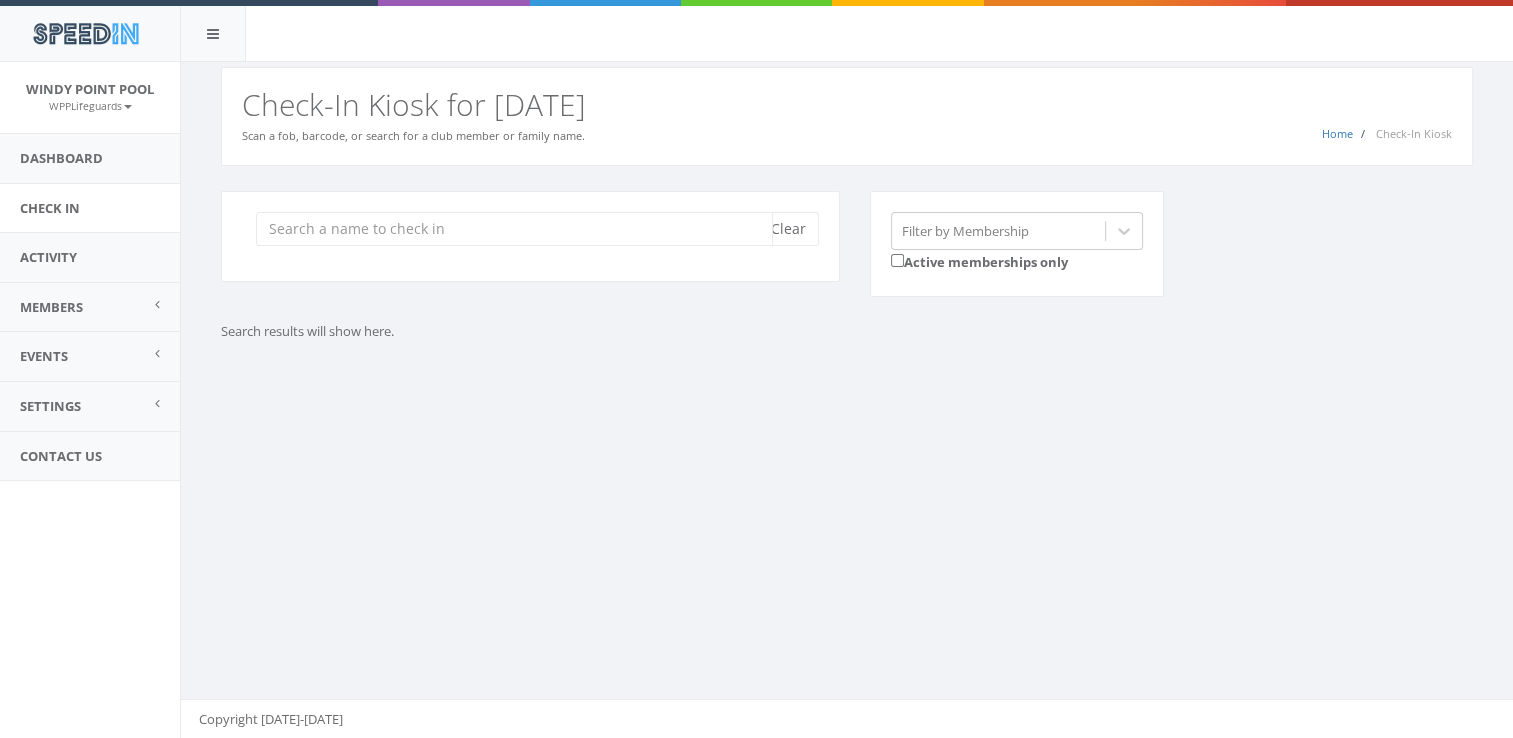 click at bounding box center (514, 229) 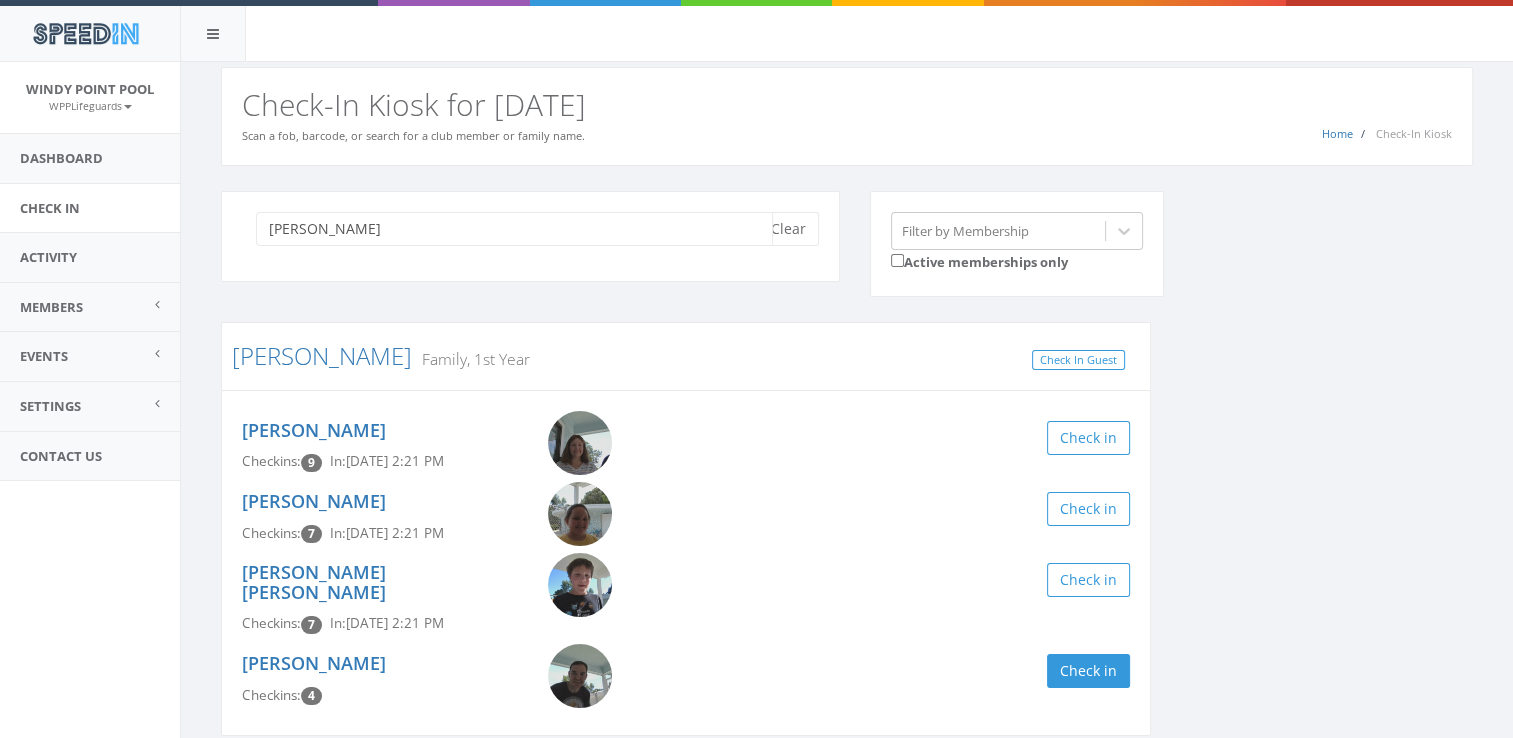 type on "woida" 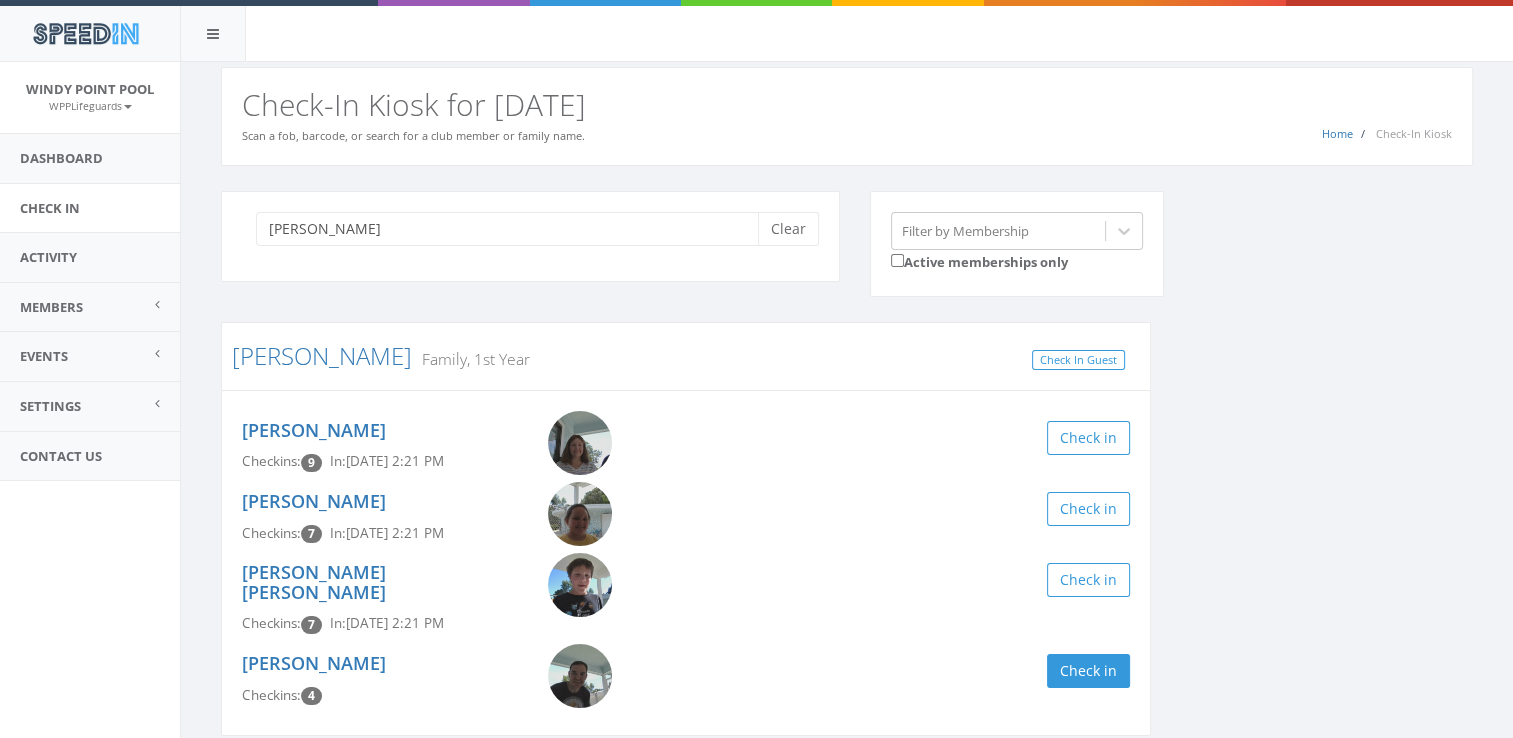 click on "woida Clear Filter by Membership  Active memberships only Woida Family, 1st Year Check In Guest Elizabeth Woida Checkins:  9 In:  Jul 1, 2:21 PM Check in Maryn Woida Checkins:  7 In:  Jul 1, 2:21 PM Check in Cooper Woida Checkins:  7 In:  Jul 1, 2:21 PM Check in Scott Woida Checkins:  4 Check in" at bounding box center (847, 496) 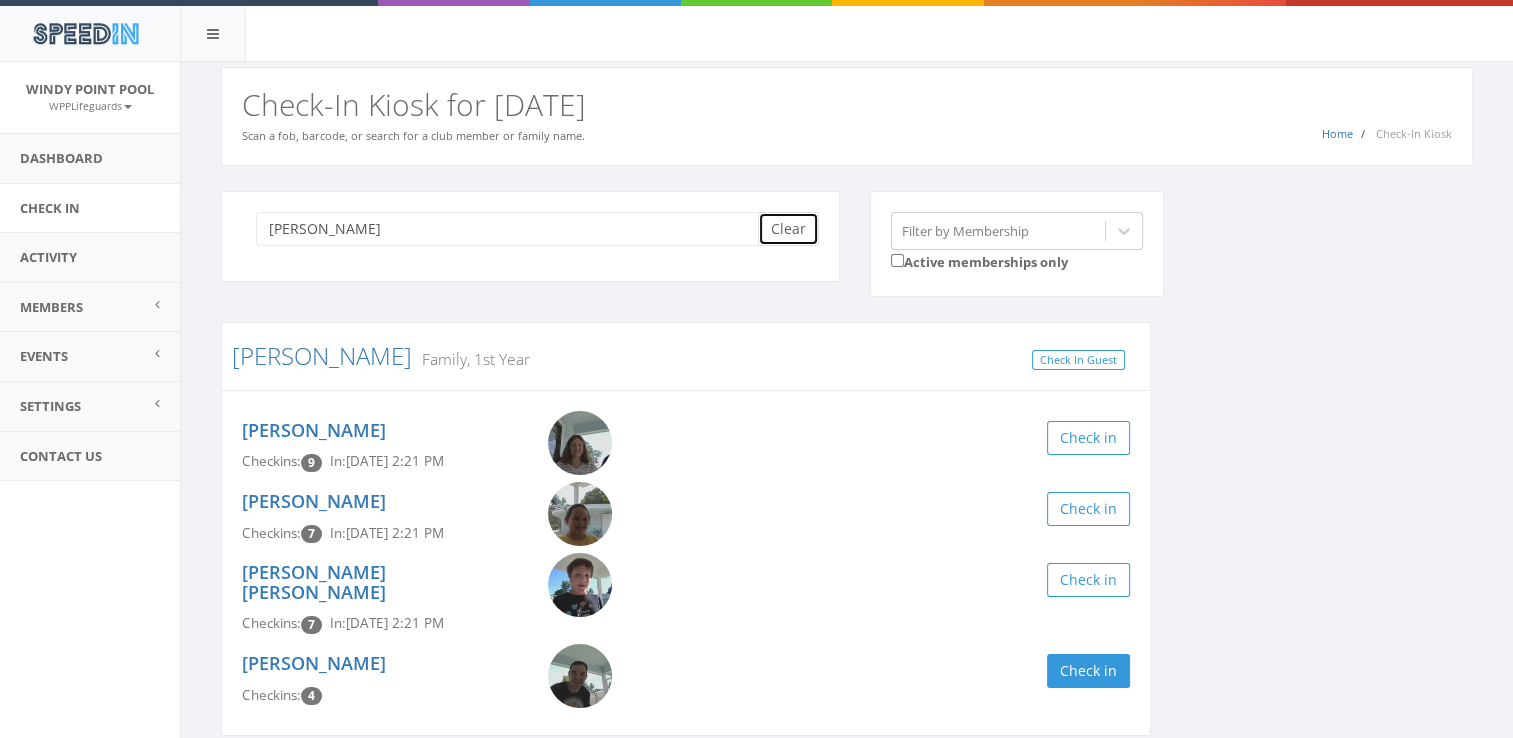 click on "Clear" at bounding box center (788, 229) 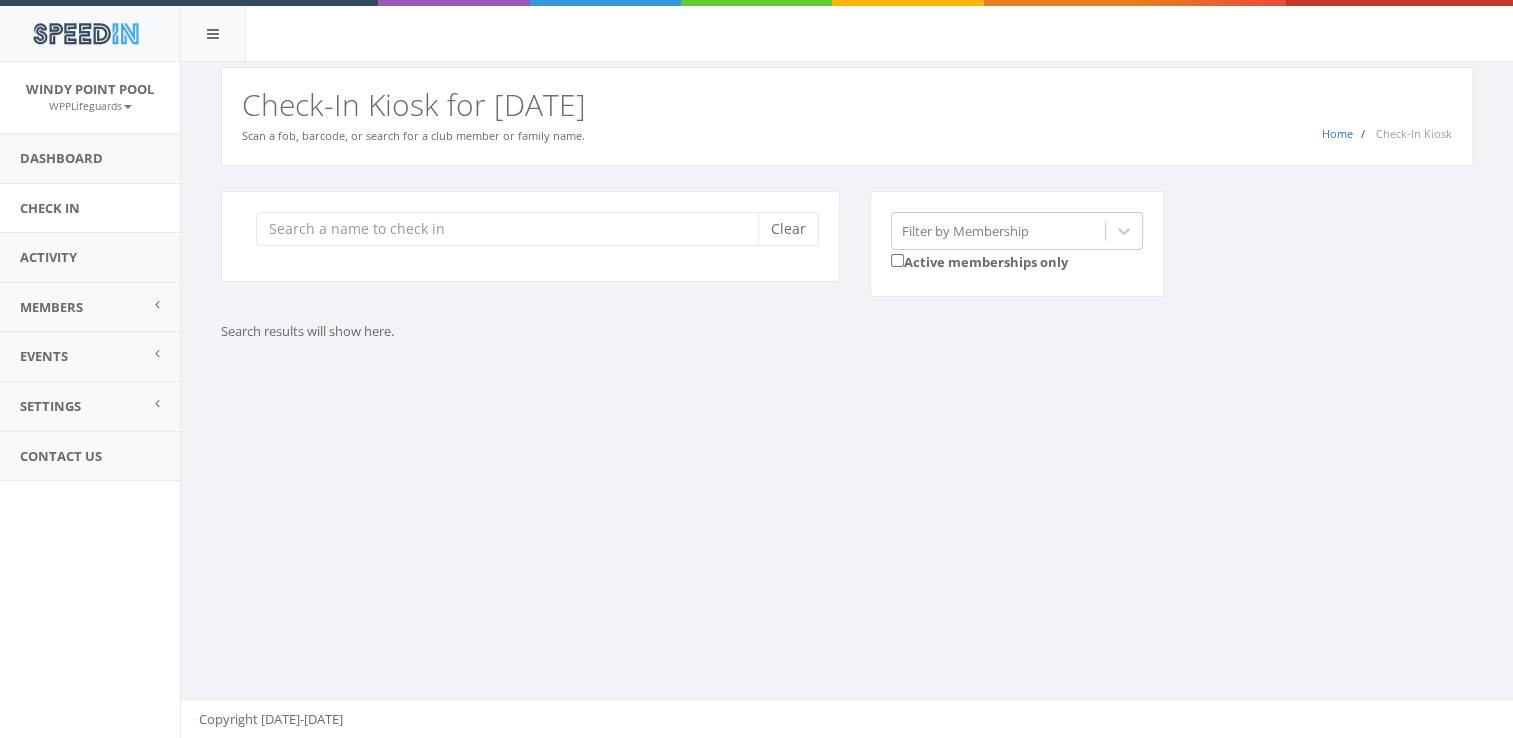 click on "Clear Filter by Membership  Active memberships only Search results will show here." at bounding box center (847, 291) 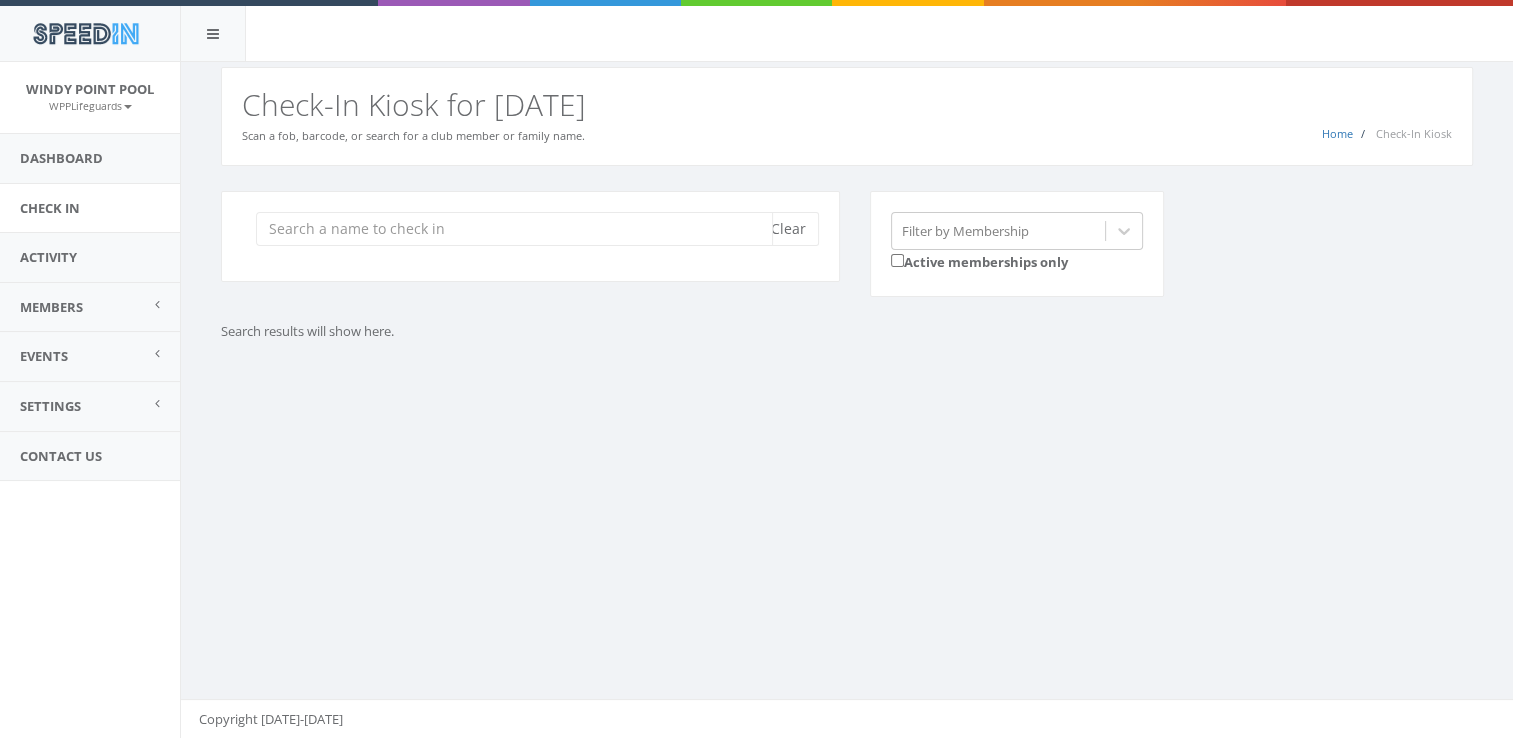 drag, startPoint x: 705, startPoint y: 228, endPoint x: 600, endPoint y: 235, distance: 105.23308 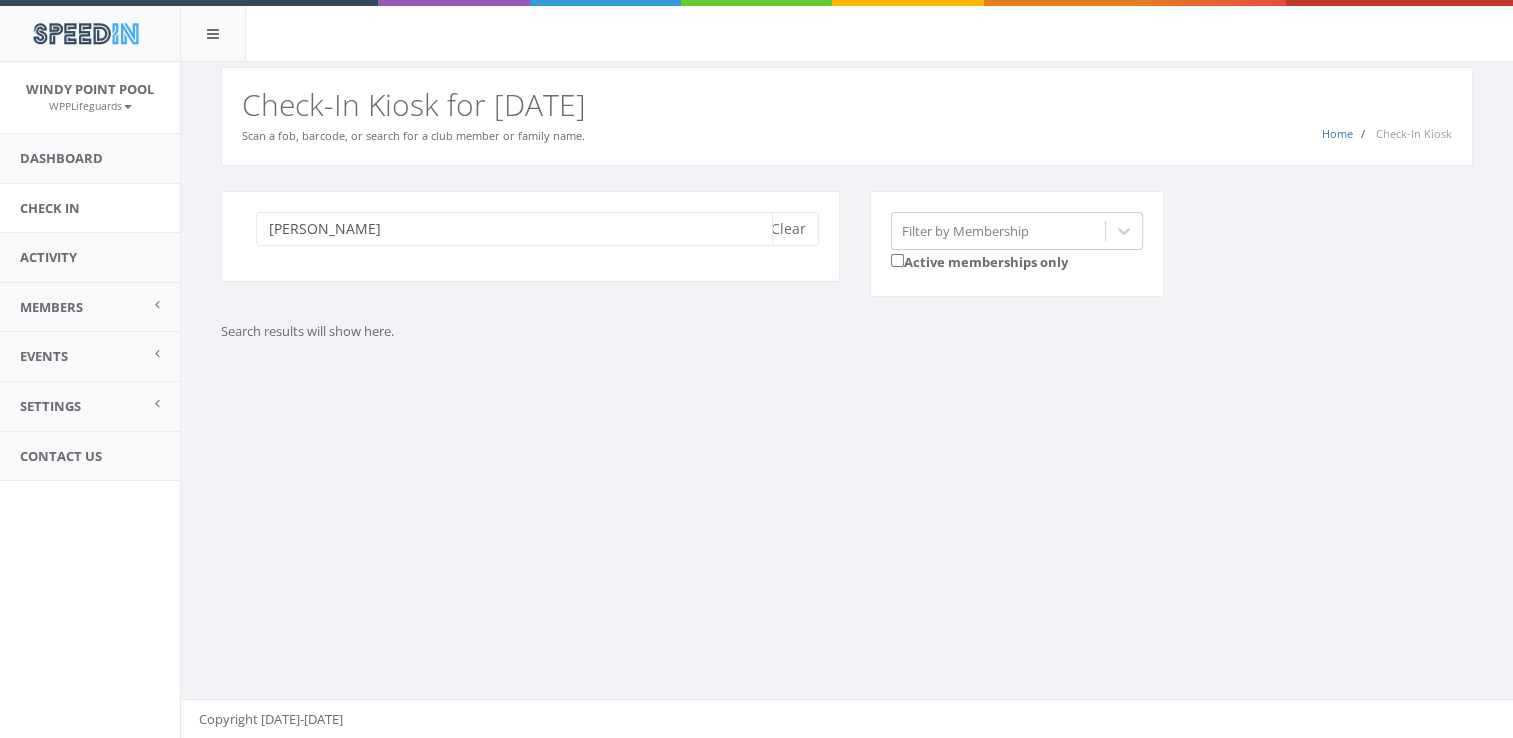 type on "slezak" 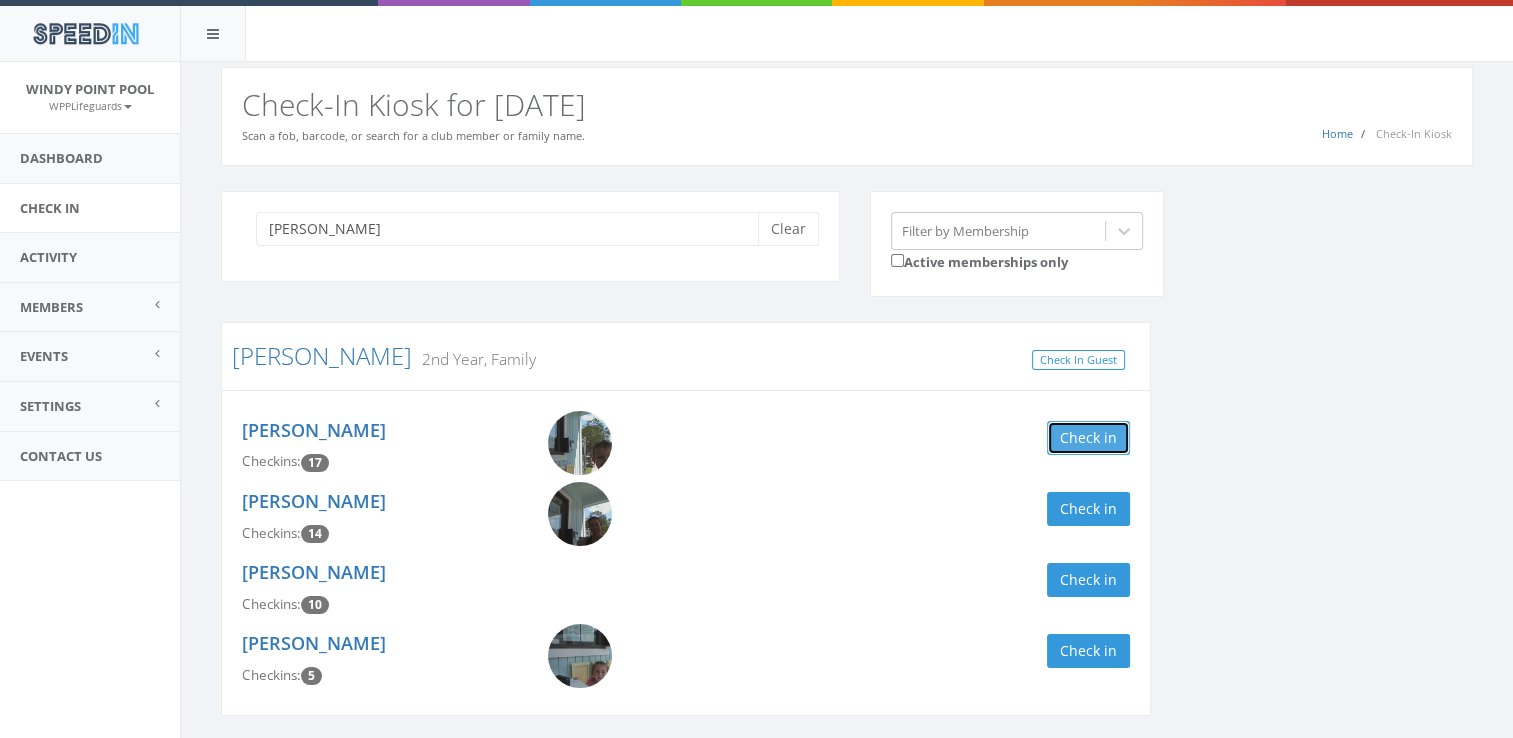 click on "Check in" at bounding box center [1088, 438] 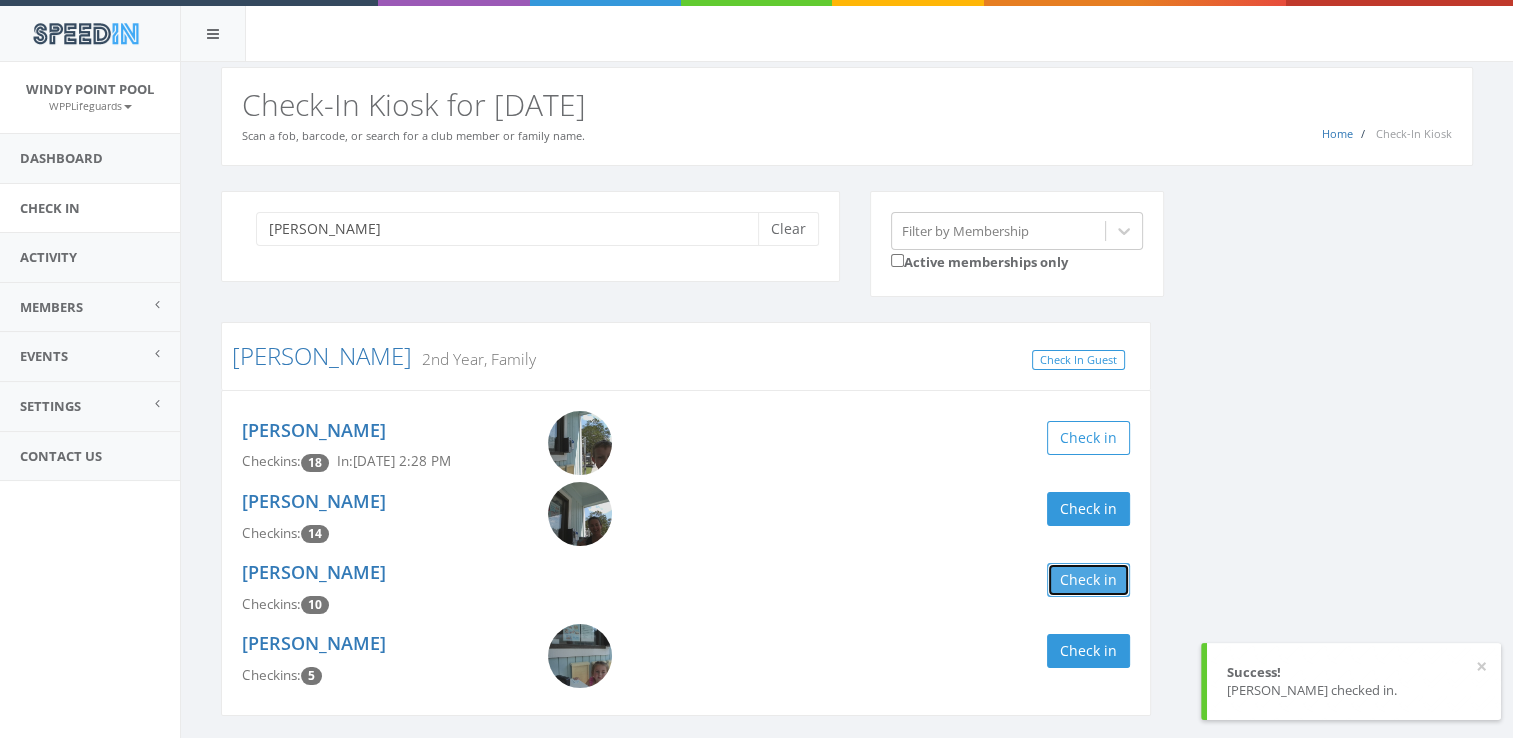click on "Check in" at bounding box center [1088, 580] 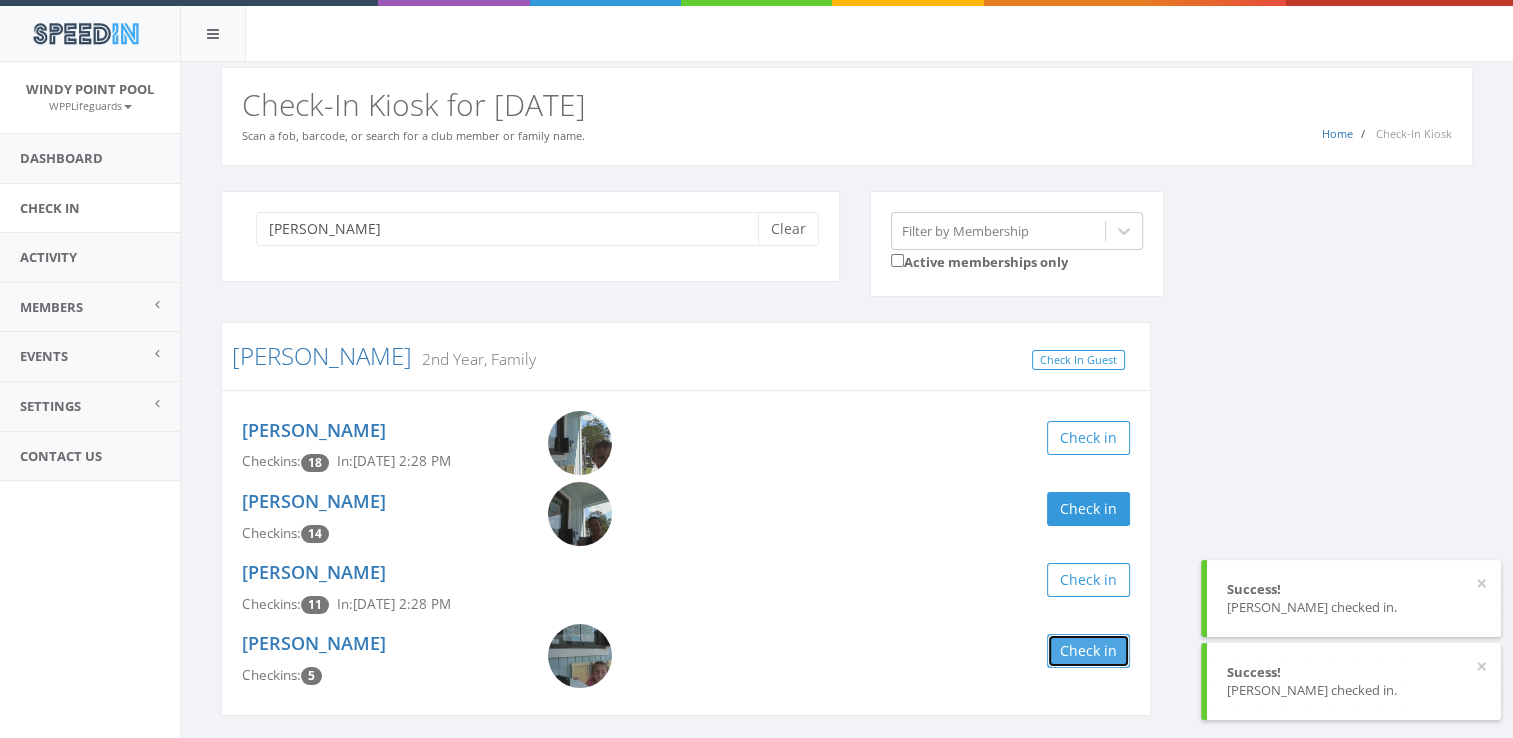 click on "Check in" at bounding box center [1088, 651] 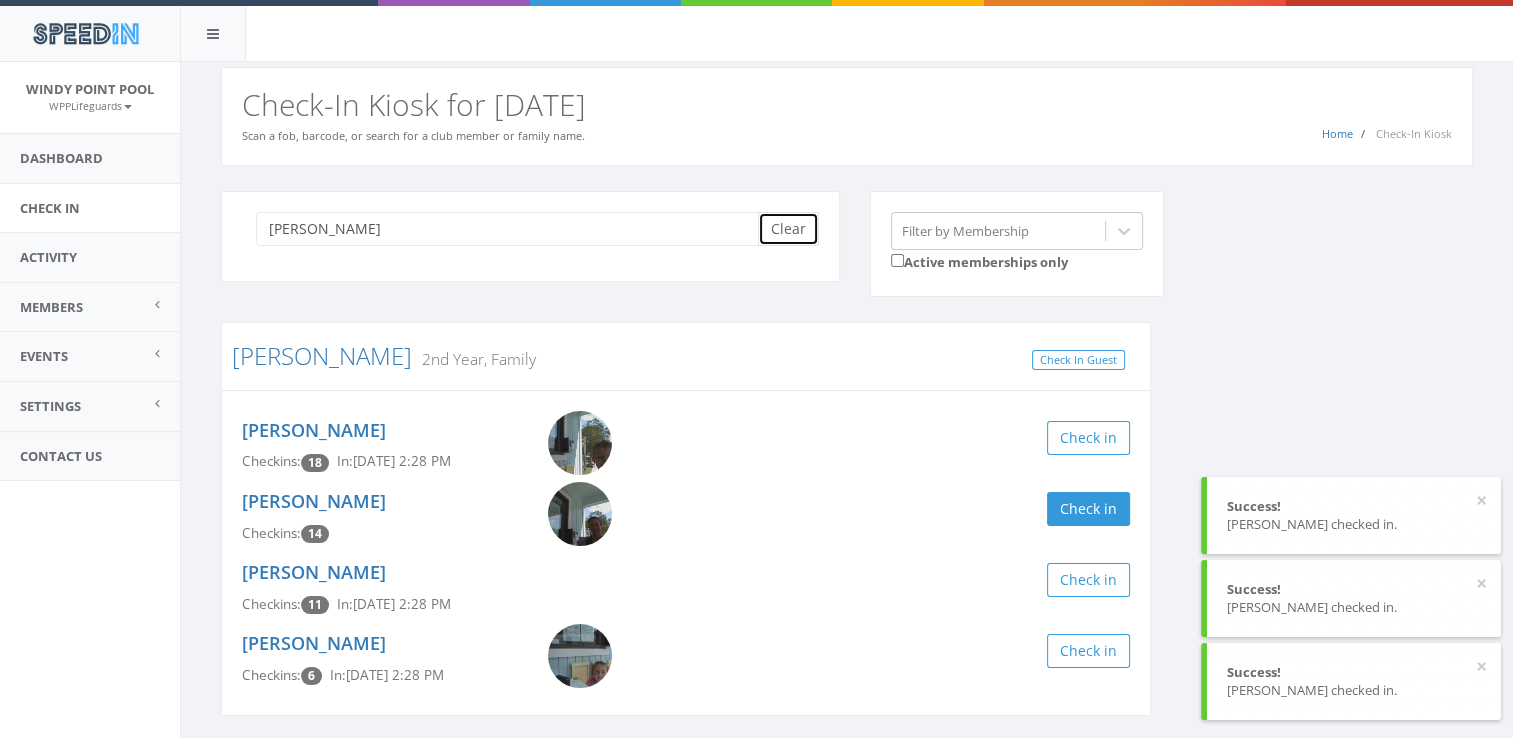click on "Clear" at bounding box center [788, 229] 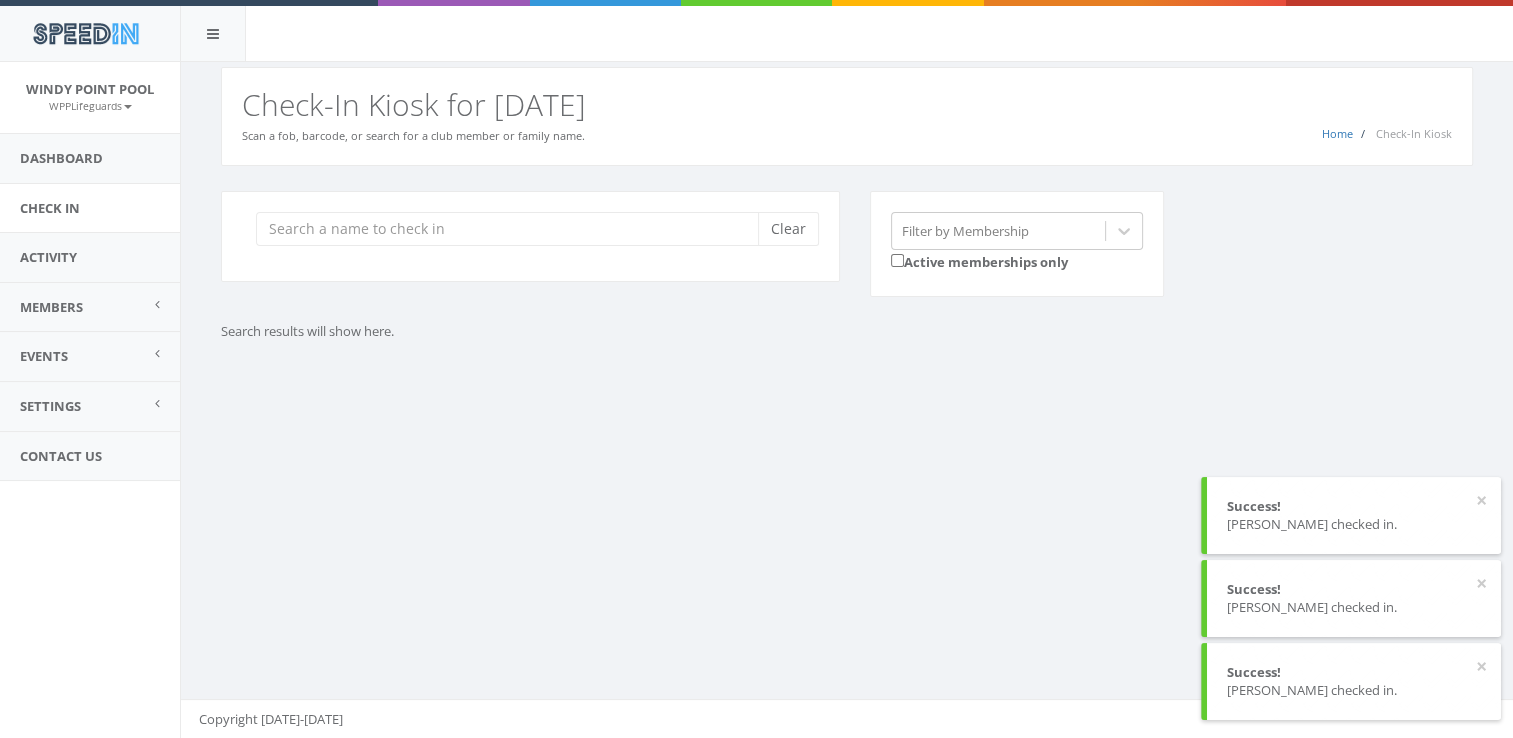 click on "Clear Filter by Membership  Active memberships only Search results will show here." at bounding box center [847, 291] 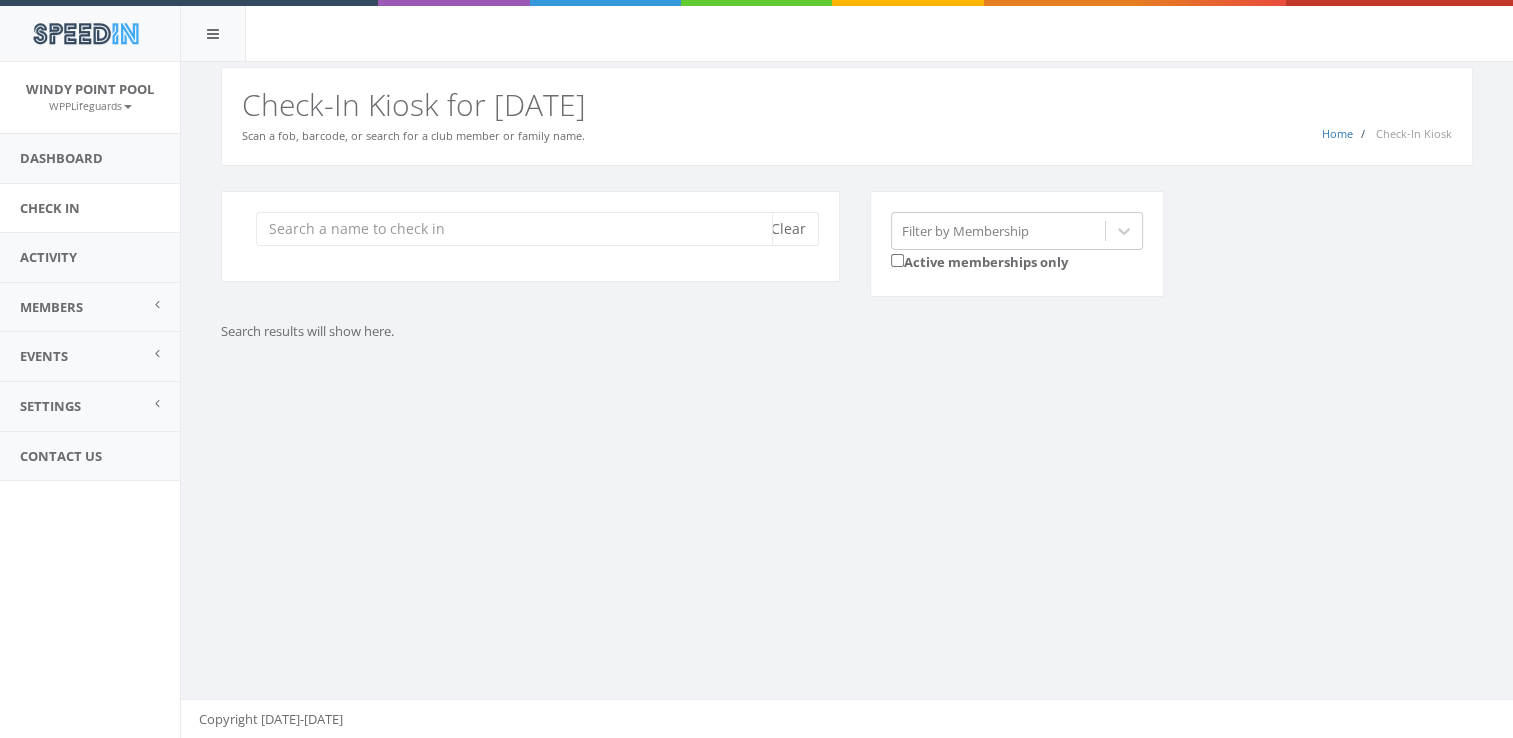 click at bounding box center (514, 229) 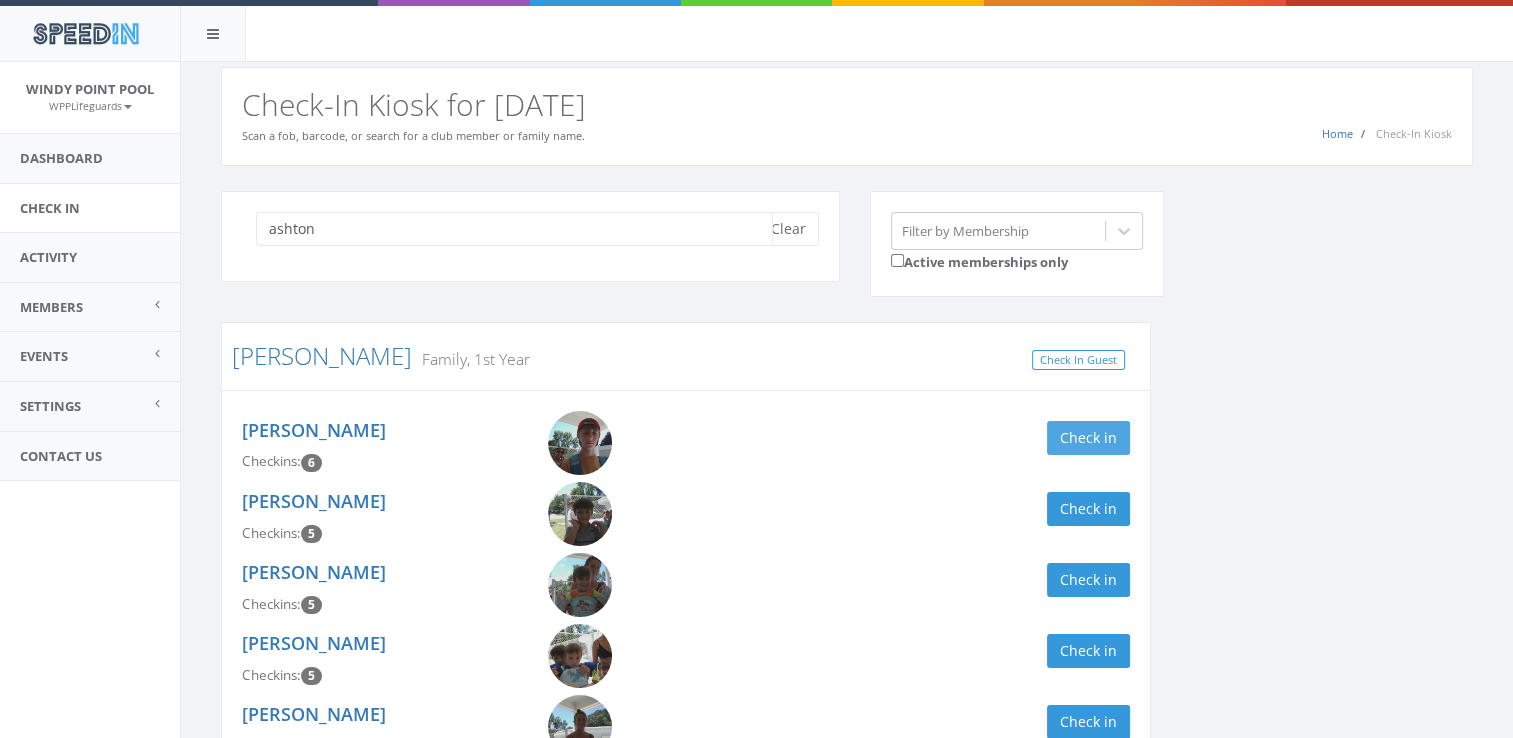type on "ashton" 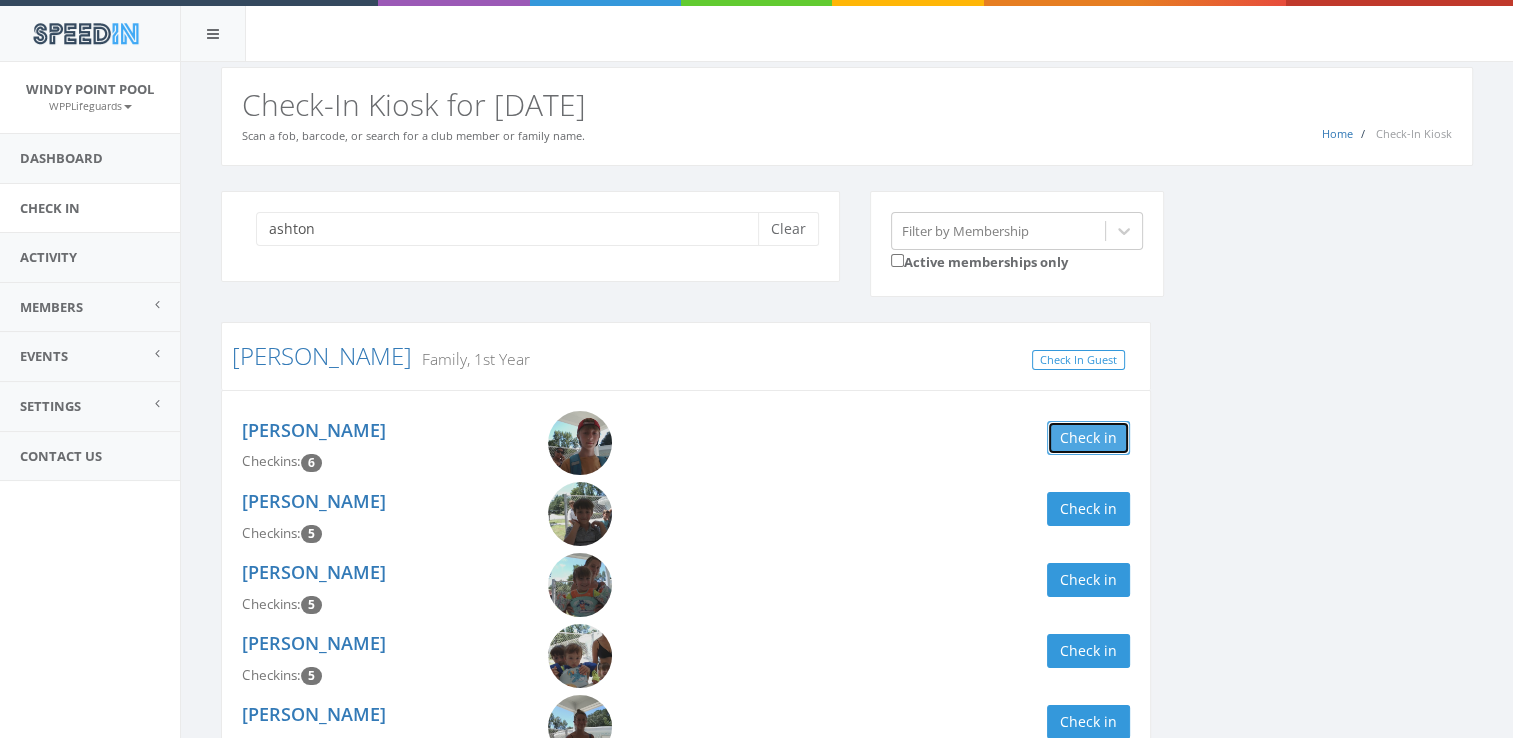 click on "Check in" at bounding box center (1088, 438) 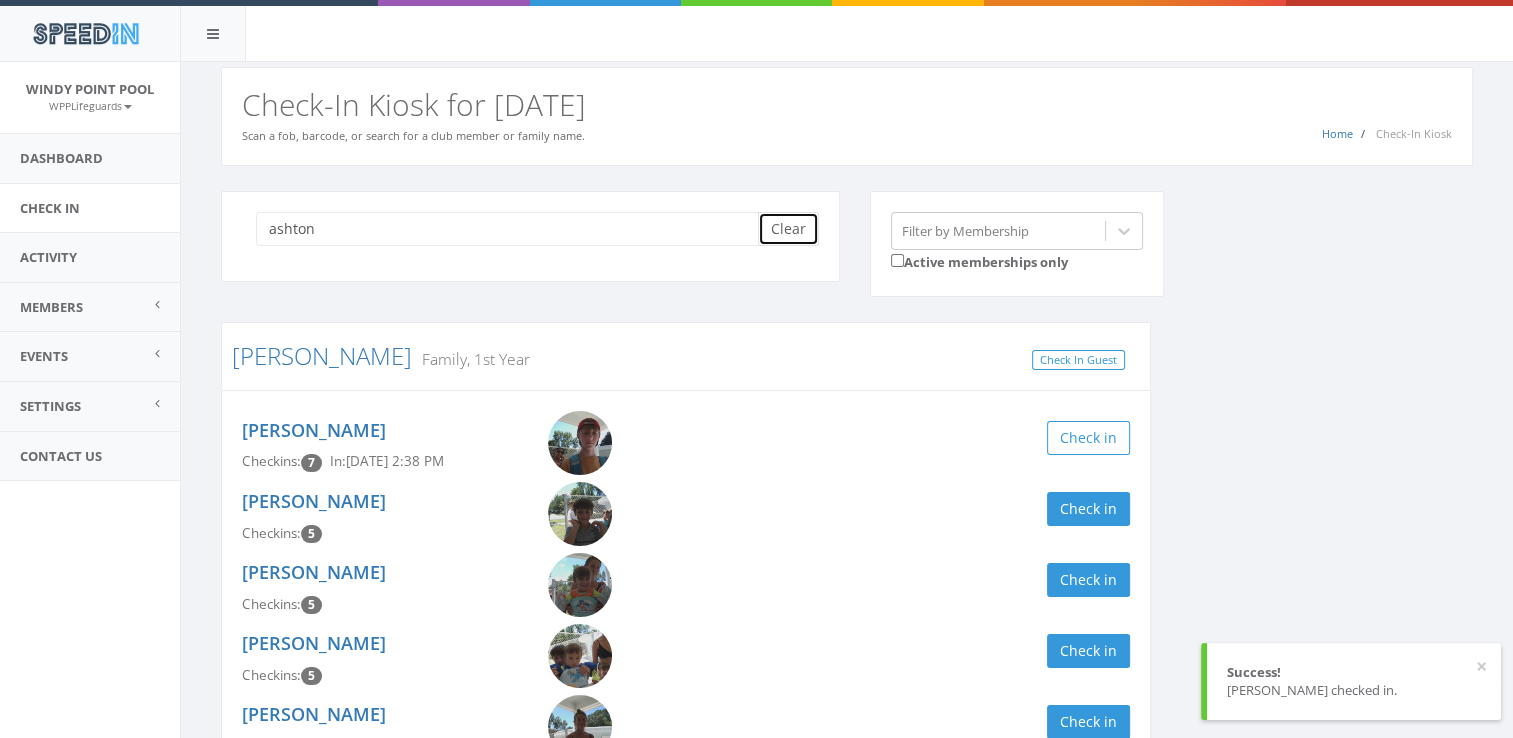 click on "Clear" at bounding box center [788, 229] 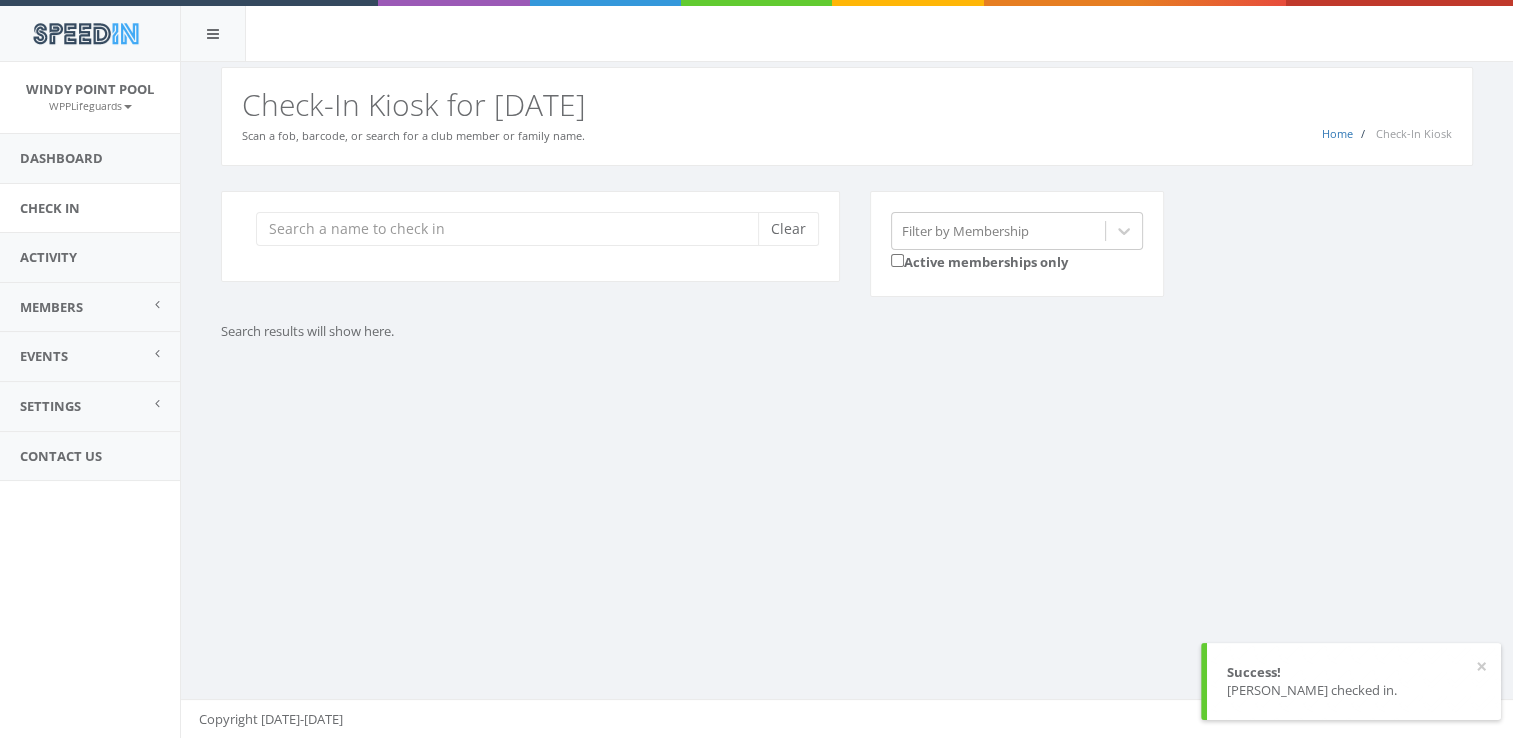 click on "You are using Internet Explorer, which is an old, insecure browser that does not work with this page. Please use another browser like Firefox, Chrome, or Edge.
Home
Check-In Kiosk
Check-In Kiosk for Today
Scan a fob, barcode, or search for a club member or family name.
Clear Filter by Membership  Active memberships only Search results will show here.
Copyright 2017-2025" at bounding box center (846, 400) 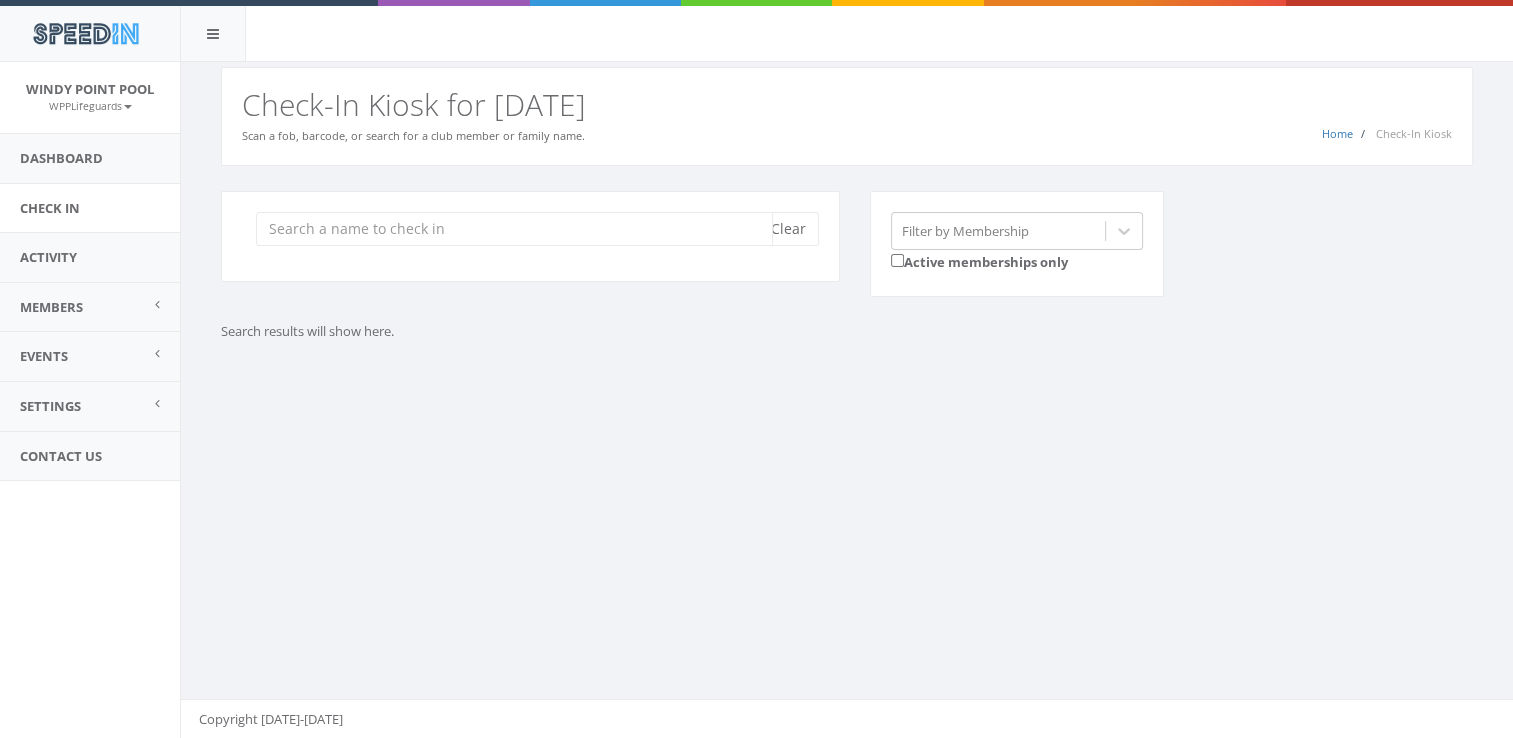 click at bounding box center [514, 229] 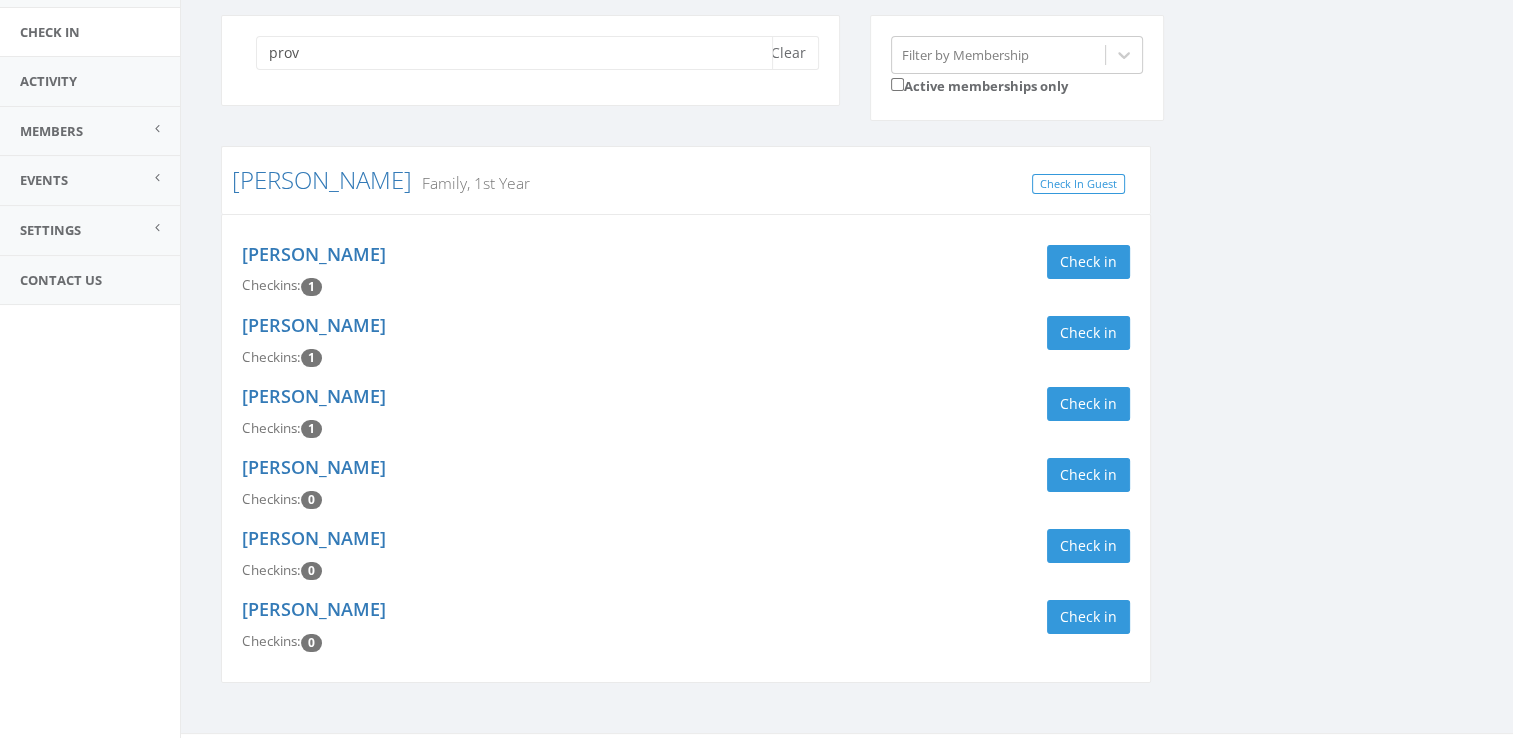 scroll, scrollTop: 176, scrollLeft: 0, axis: vertical 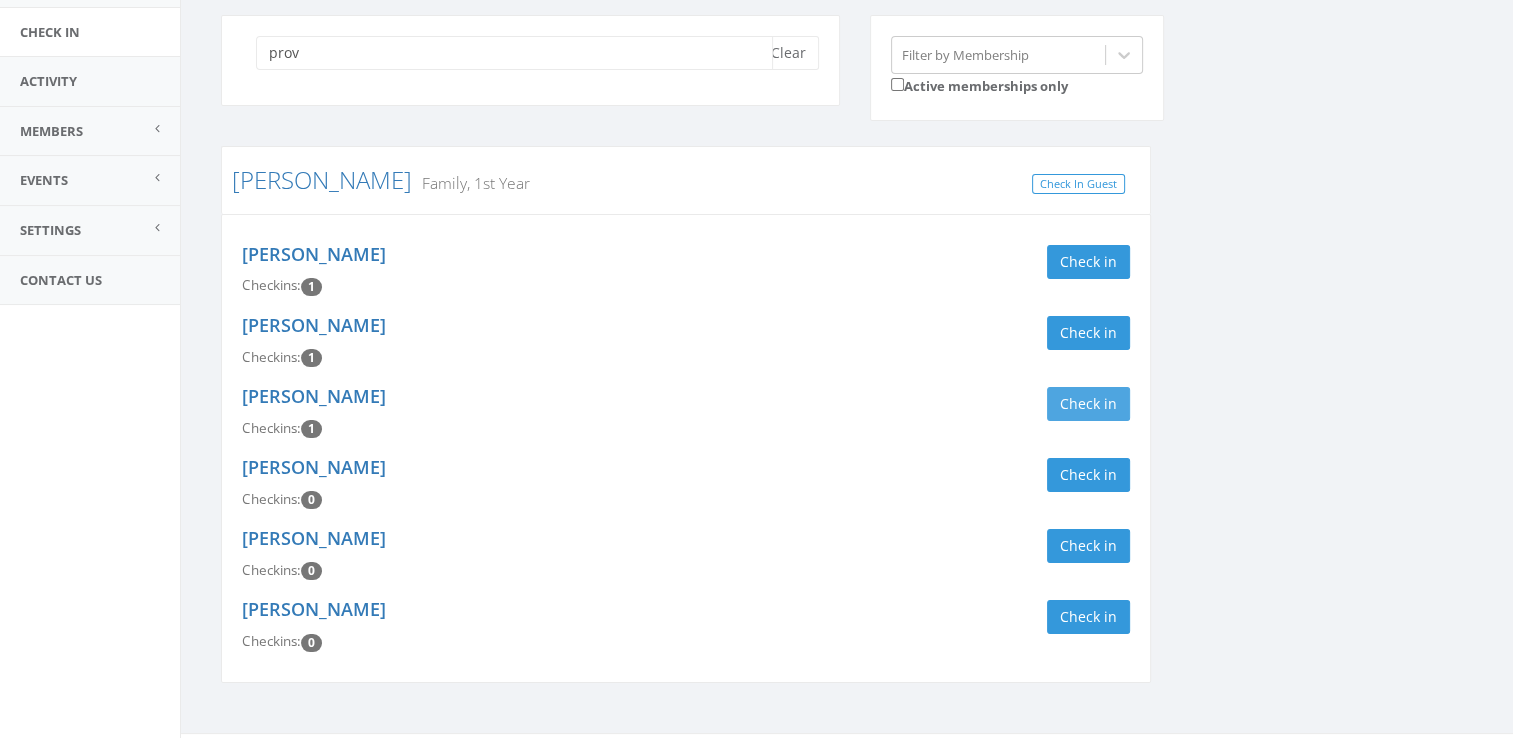 type on "prov" 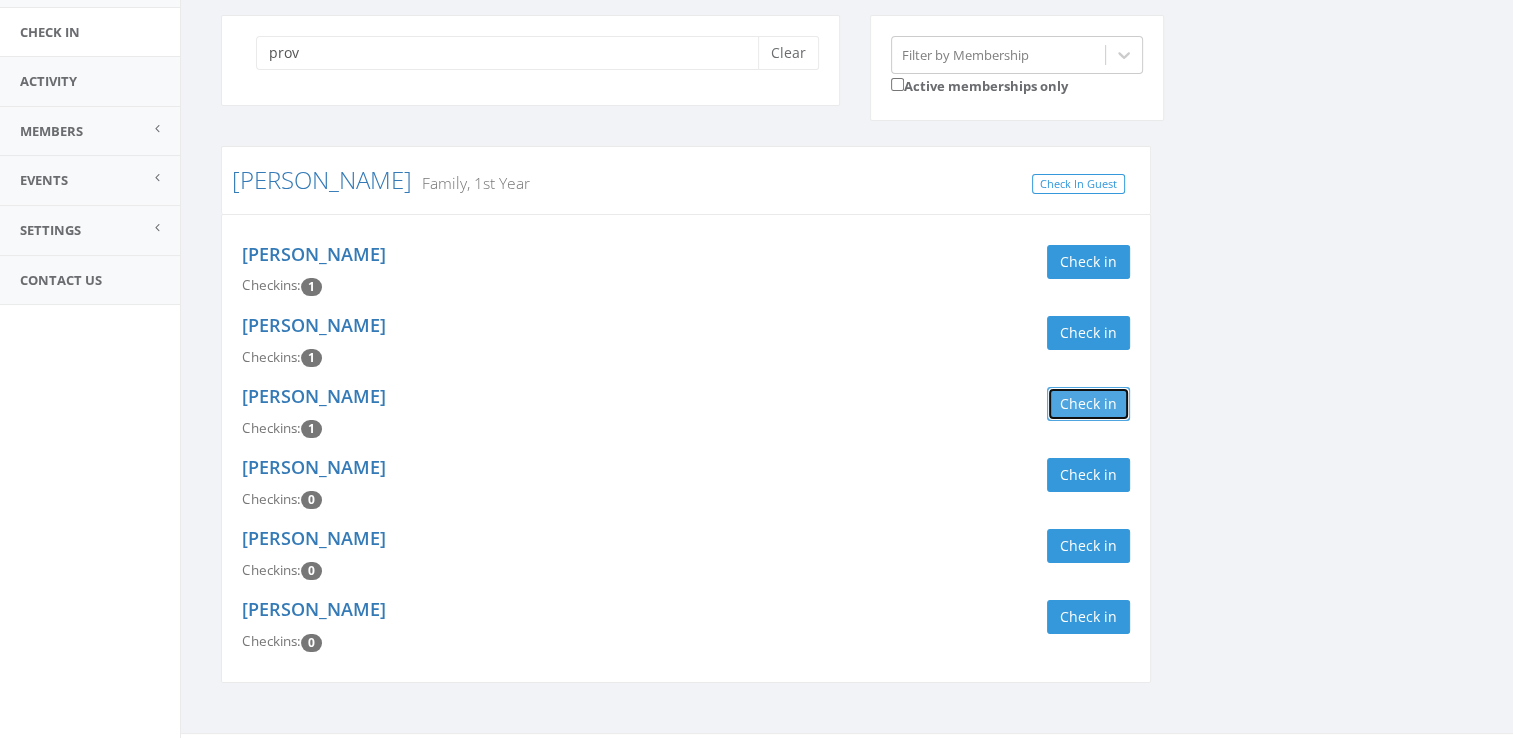 click on "Check in" at bounding box center [1088, 404] 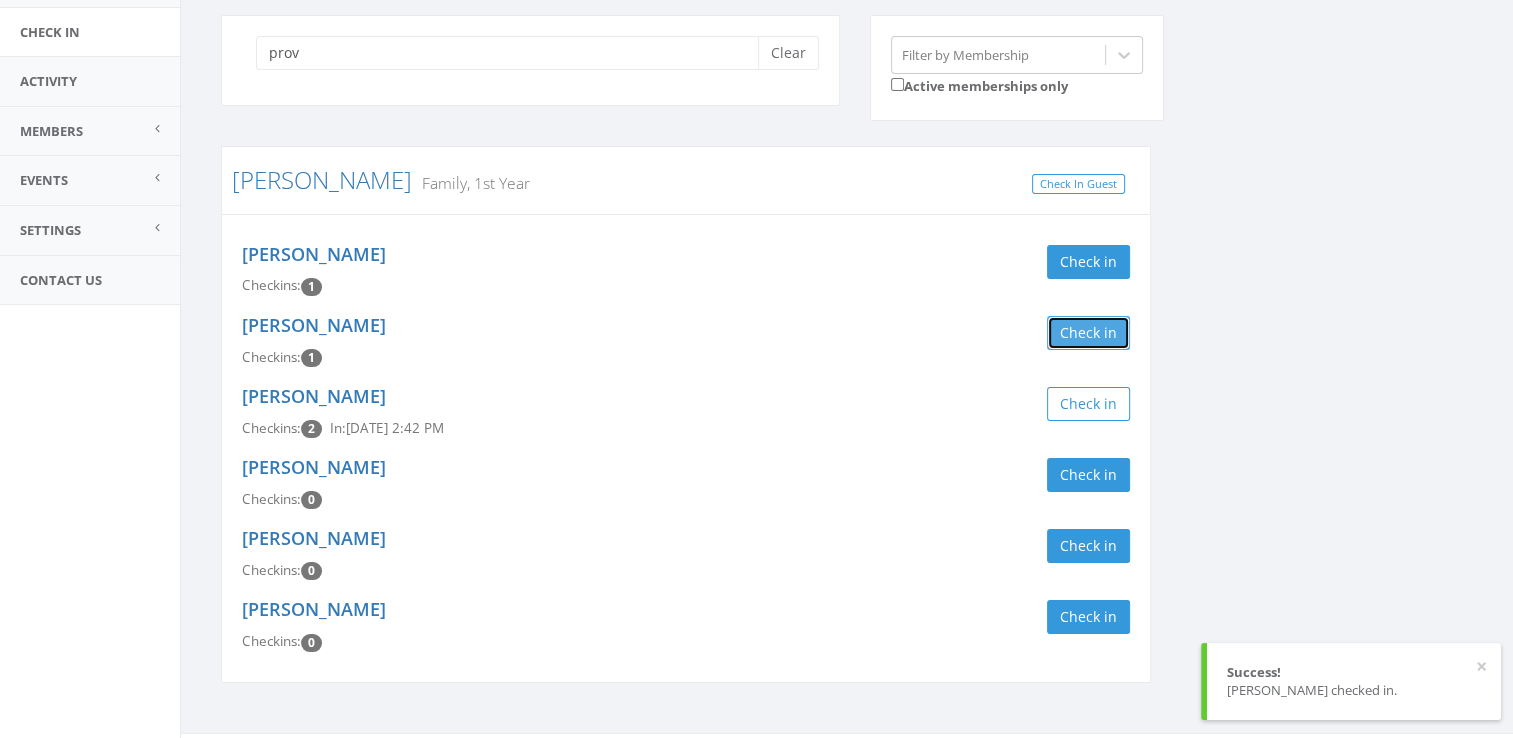 click on "Check in" at bounding box center [1088, 333] 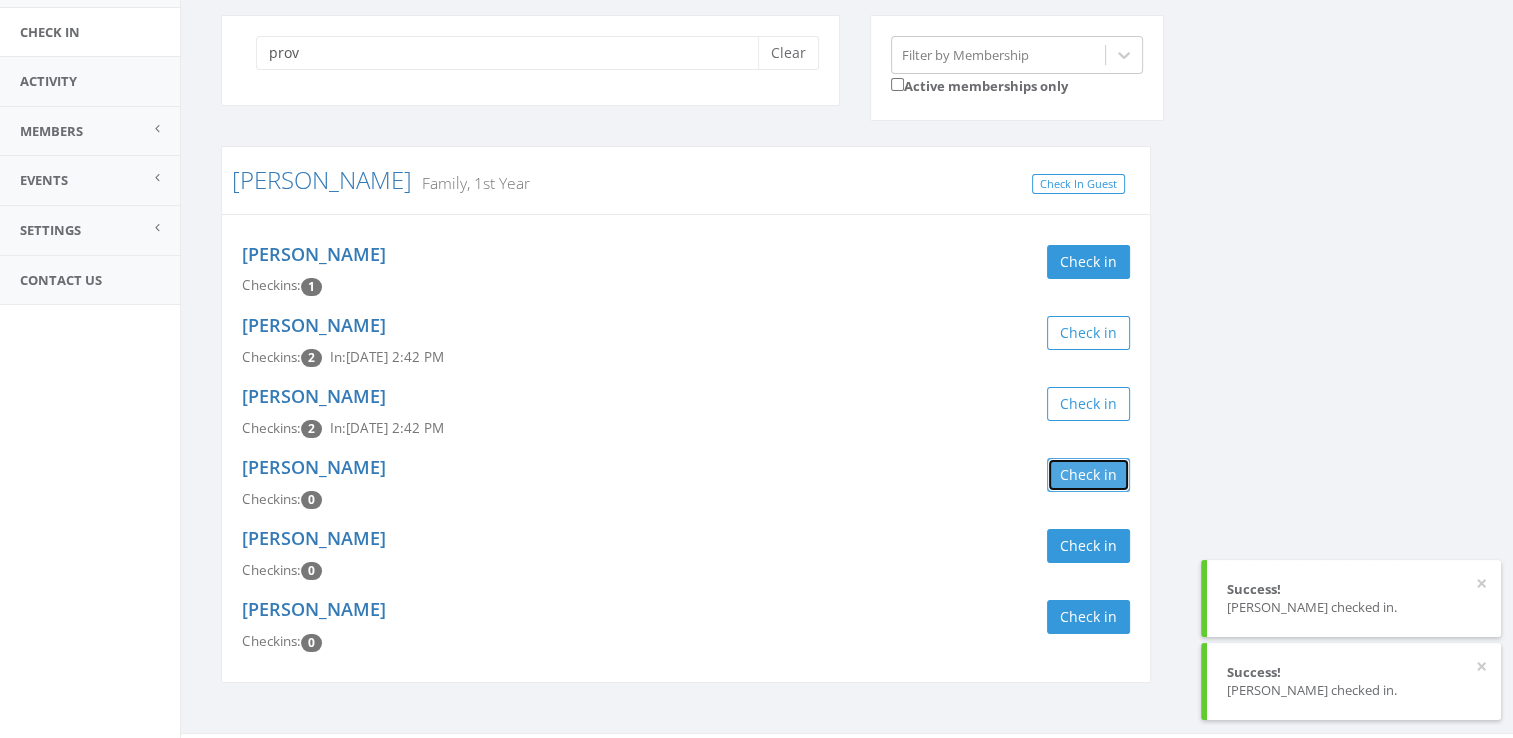 click on "Check in" at bounding box center (1088, 475) 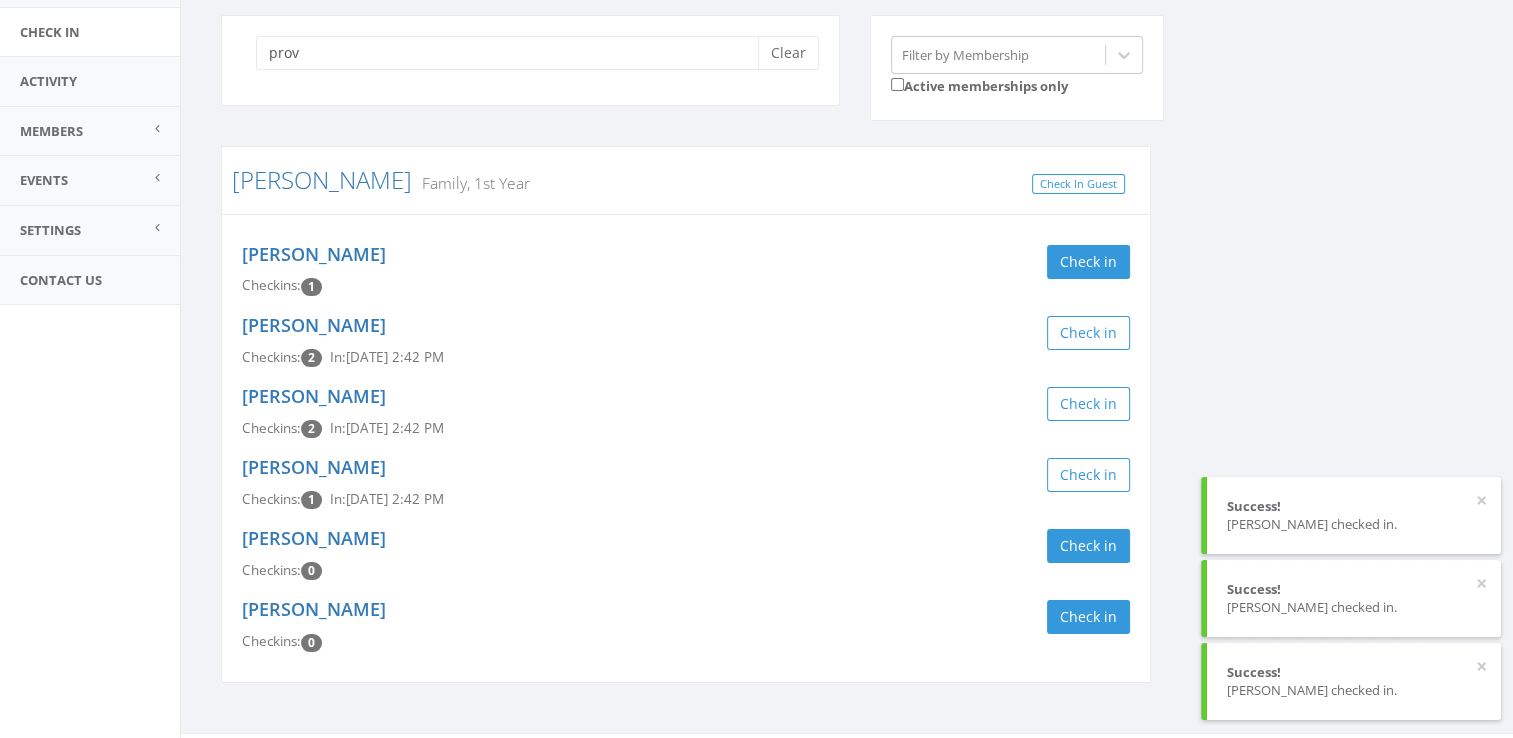 click on "prov Clear Filter by Membership  Active memberships only Provenzano Family, 1st Year Check In Guest Kristina Provenzano Checkins:  1 Check in Airianna Parrish Checkins:  2 In:  Jul 1, 2:42 PM Check in Gianna Parish Checkins:  2 In:  Jul 1, 2:42 PM Check in Kayden Parrish Checkins:  1 In:  Jul 1, 2:42 PM Check in Carsyn Parrish Checkins:  0 Check in Lincoln Parrish Checkins:  0 Check in" at bounding box center (847, 361) 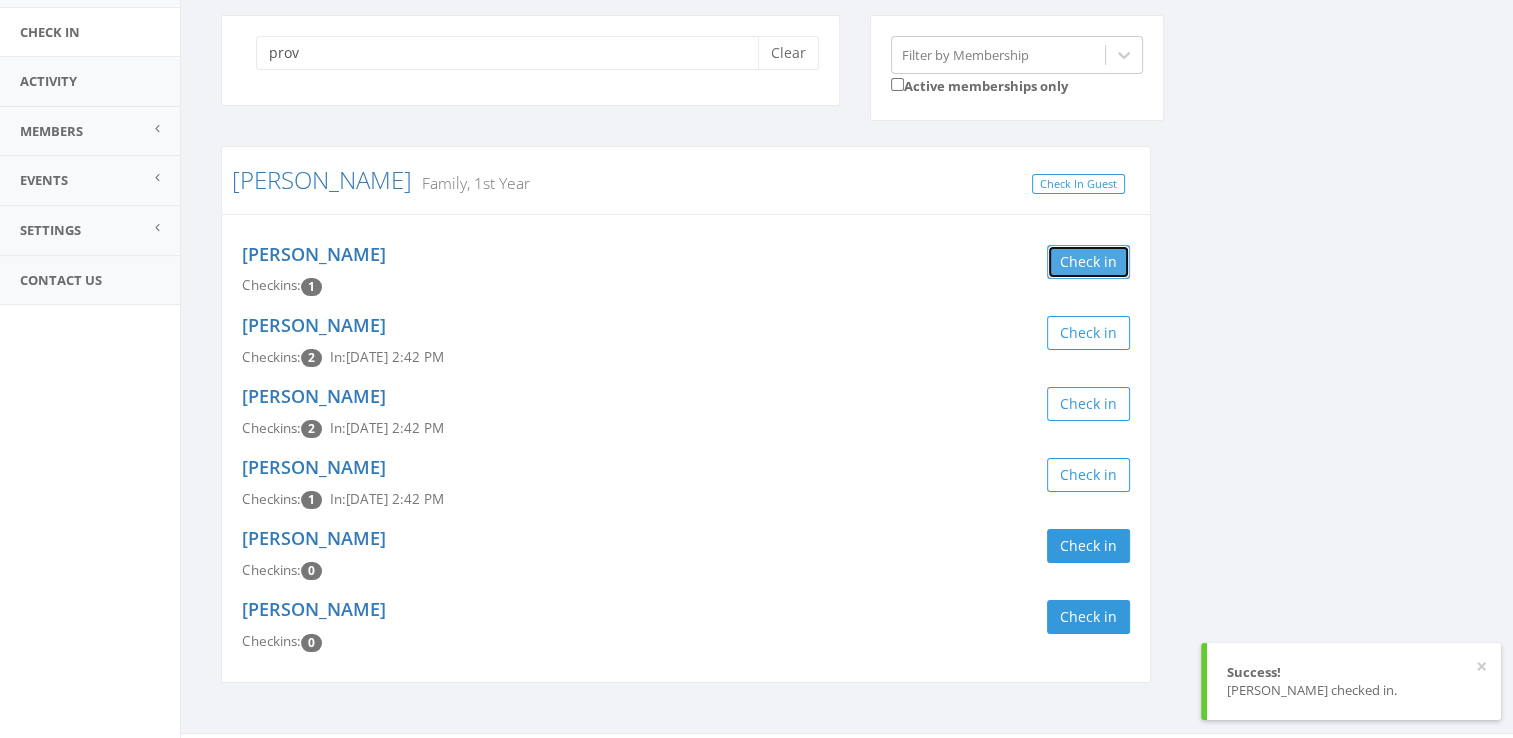 click on "Check in" at bounding box center (1088, 262) 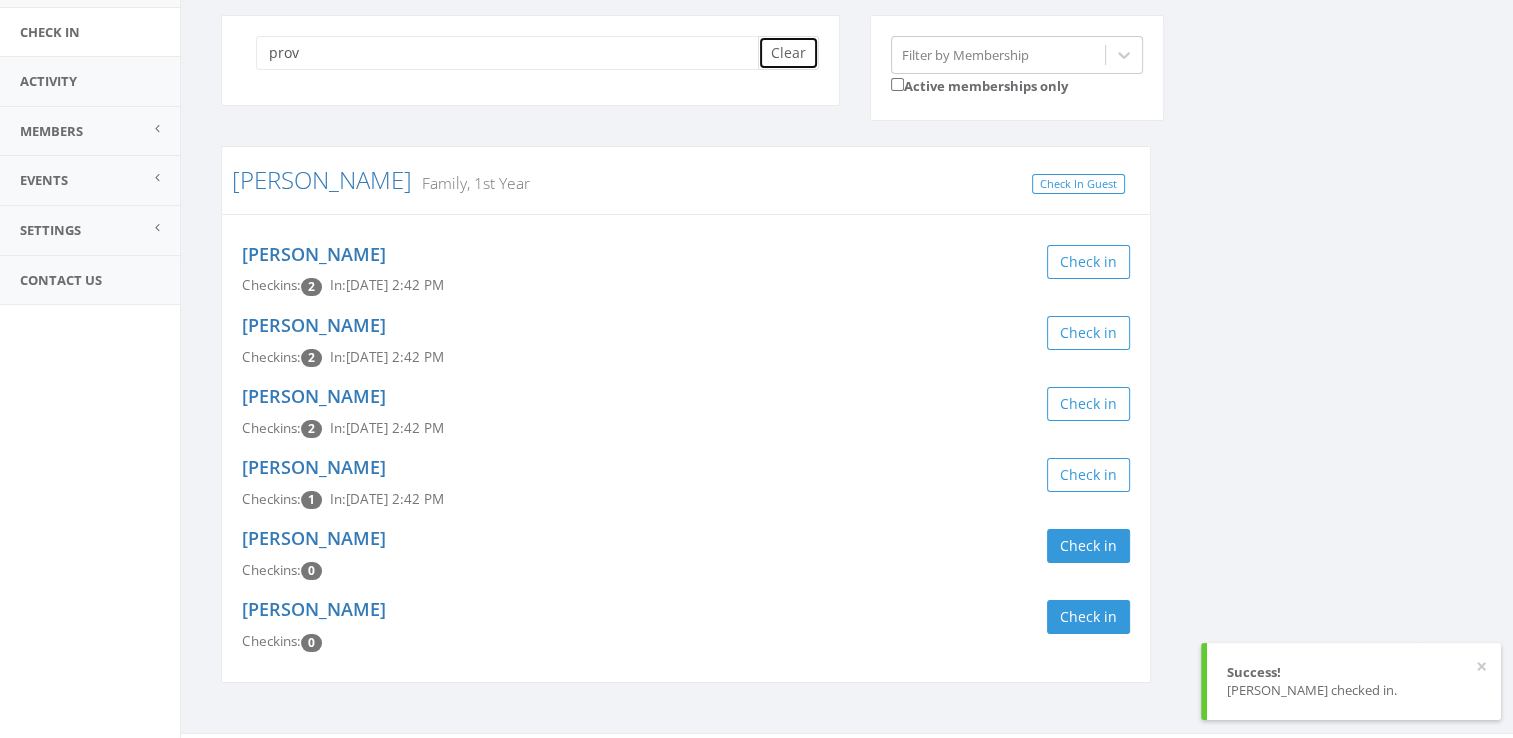 click on "Clear" at bounding box center [788, 53] 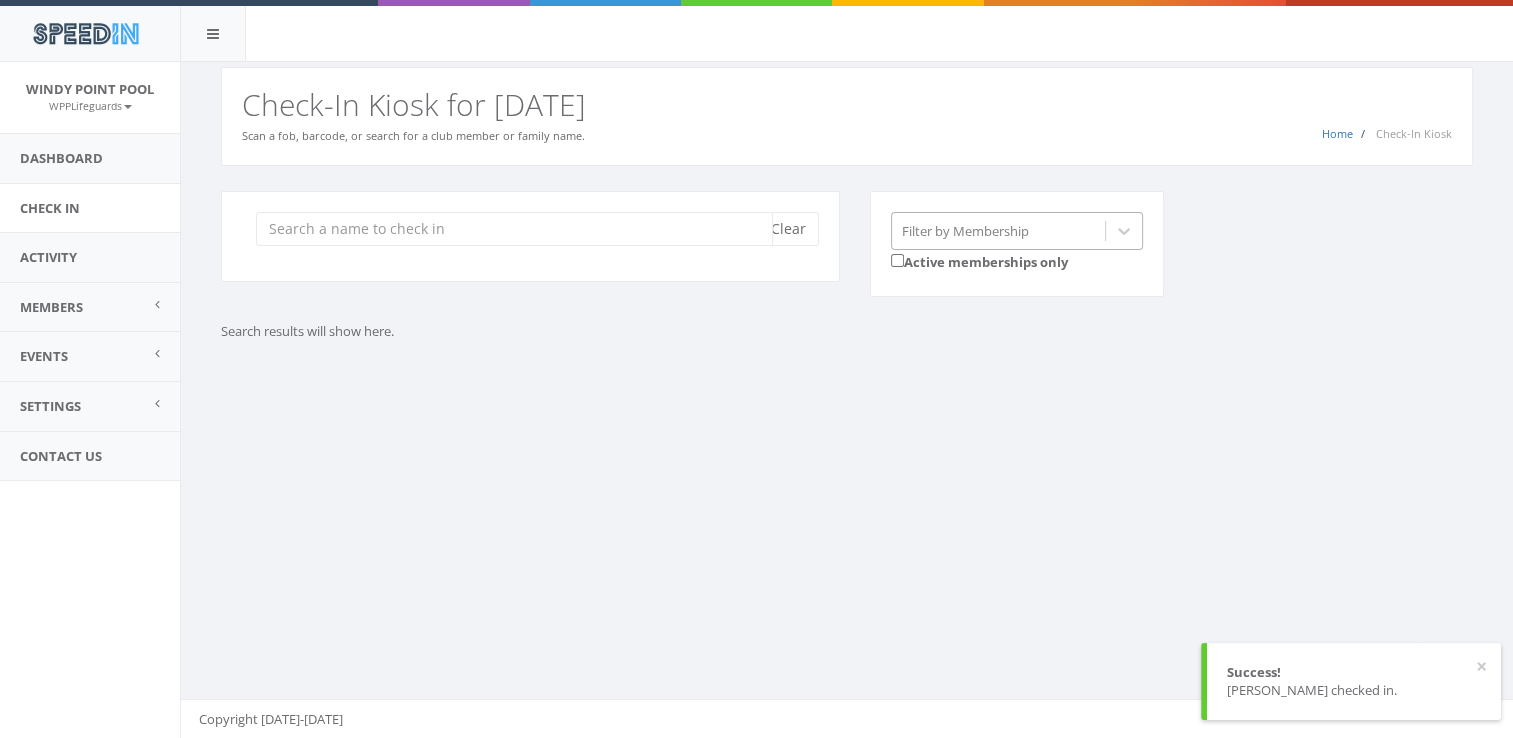 scroll, scrollTop: 0, scrollLeft: 0, axis: both 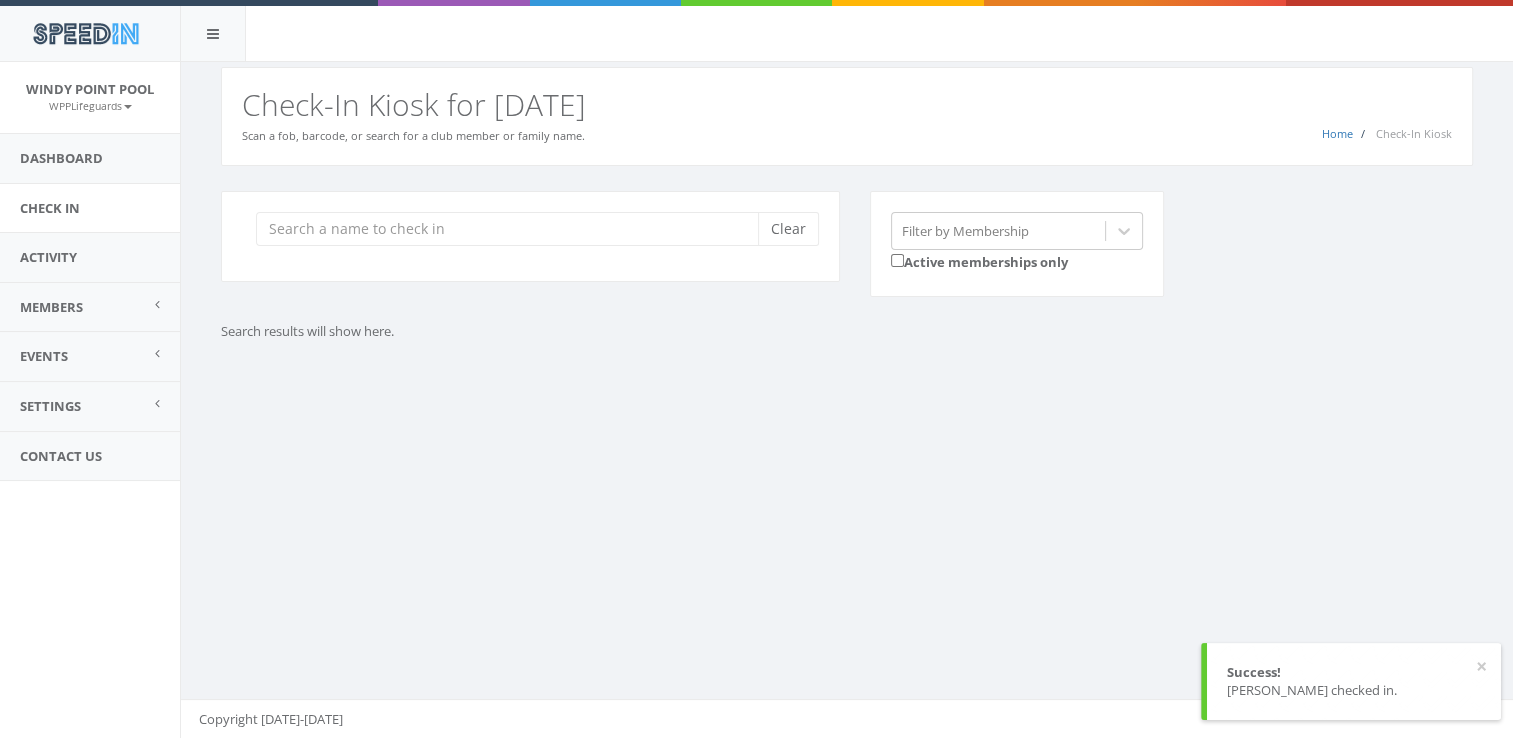 click on "Clear Filter by Membership  Active memberships only Search results will show here." at bounding box center [847, 291] 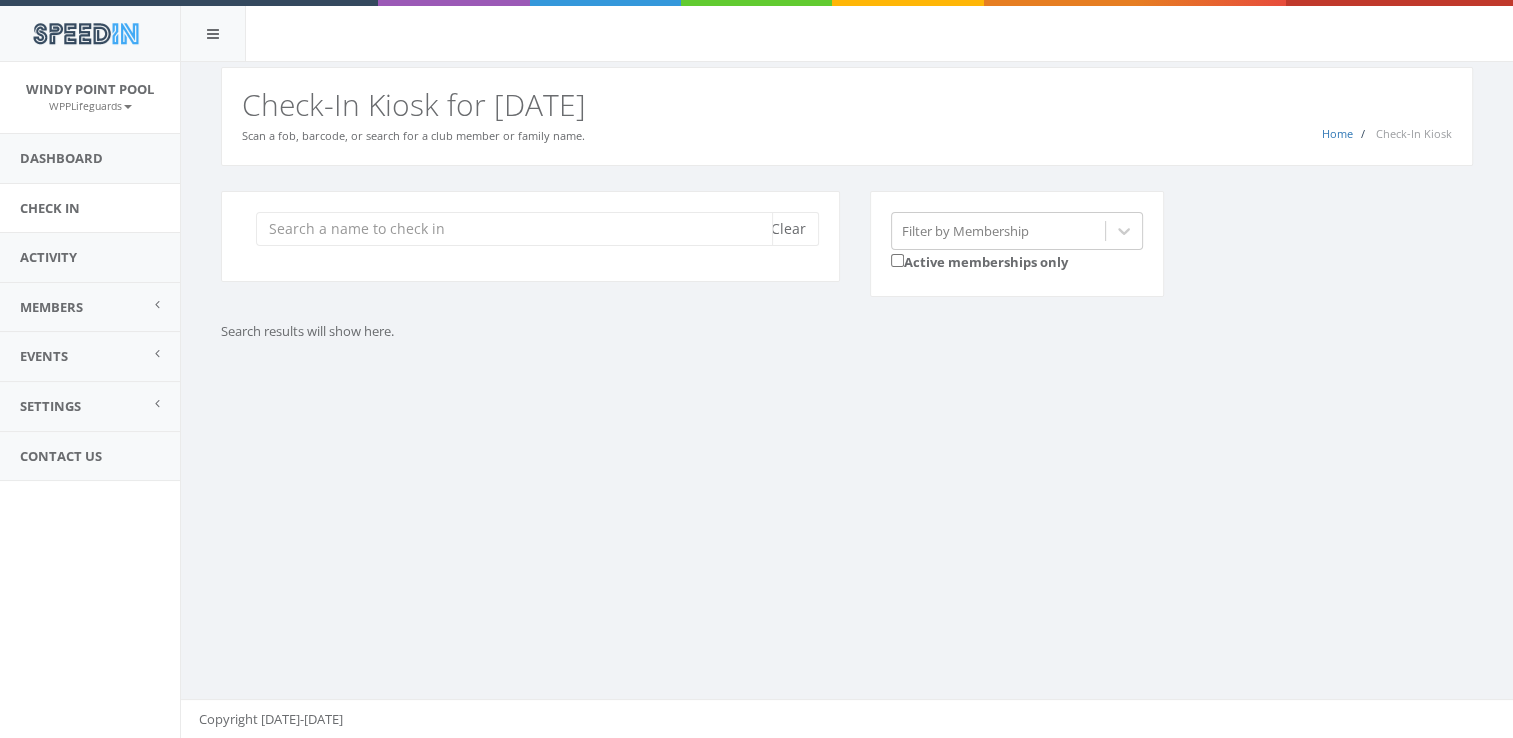 click at bounding box center (514, 229) 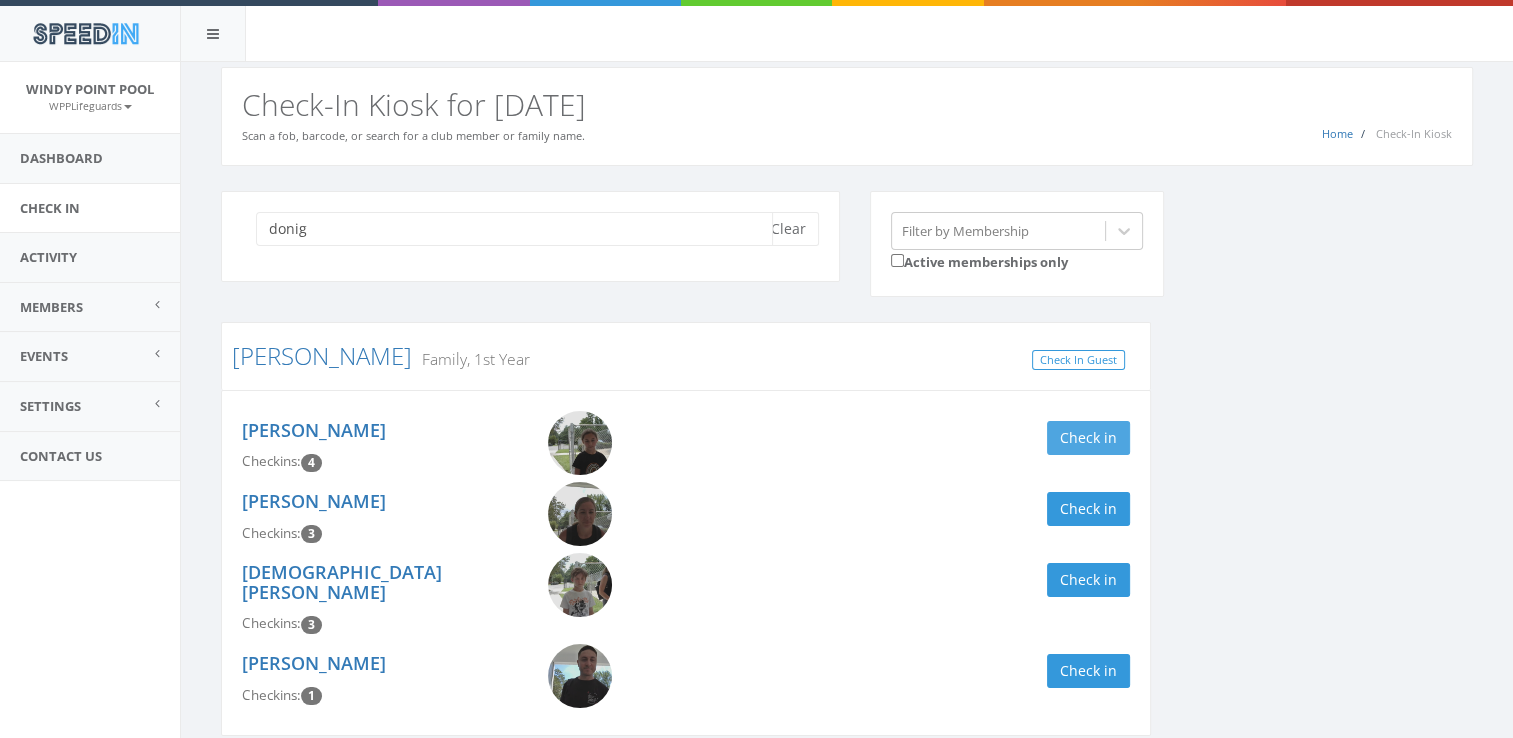 type on "donig" 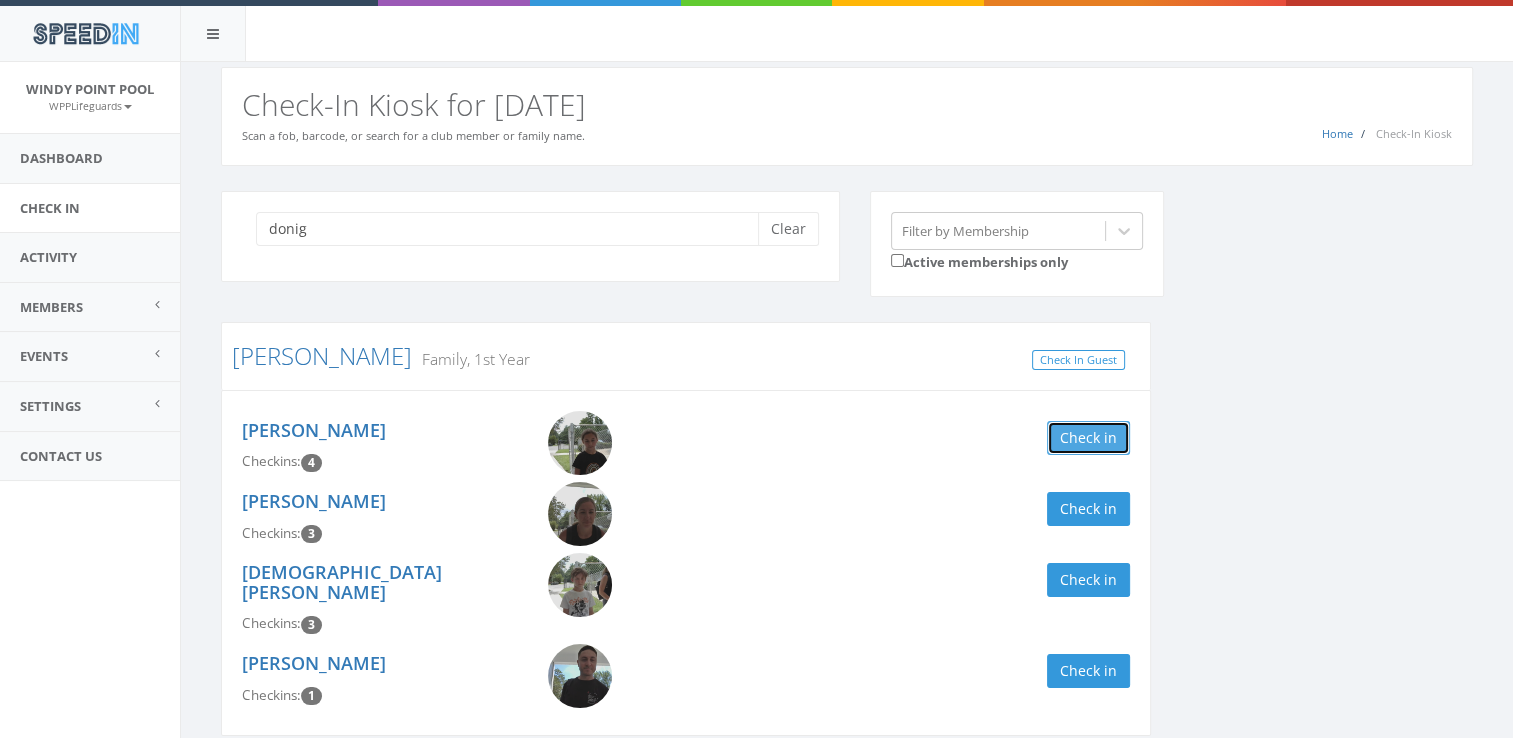 click on "Check in" at bounding box center [1088, 438] 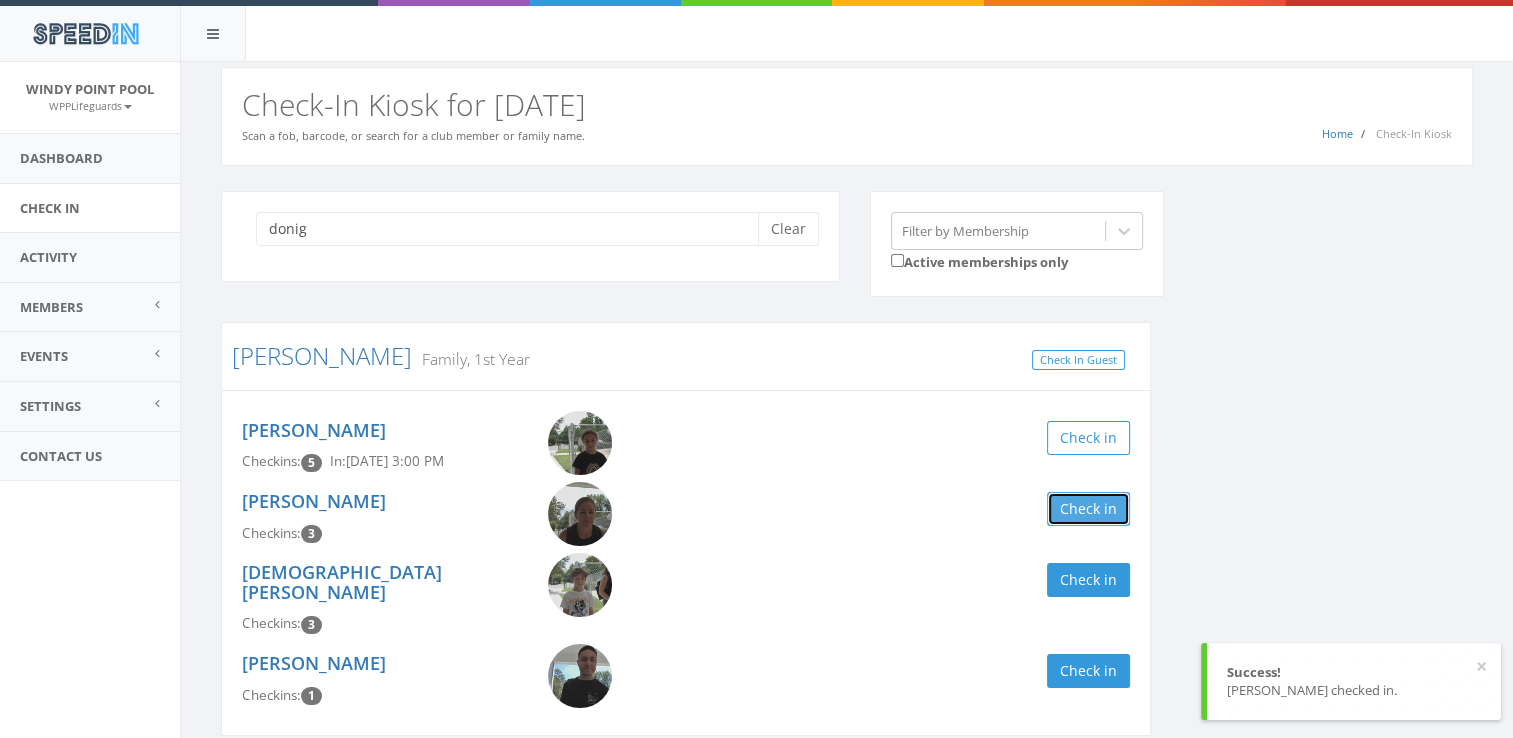 click on "Check in" at bounding box center (1088, 509) 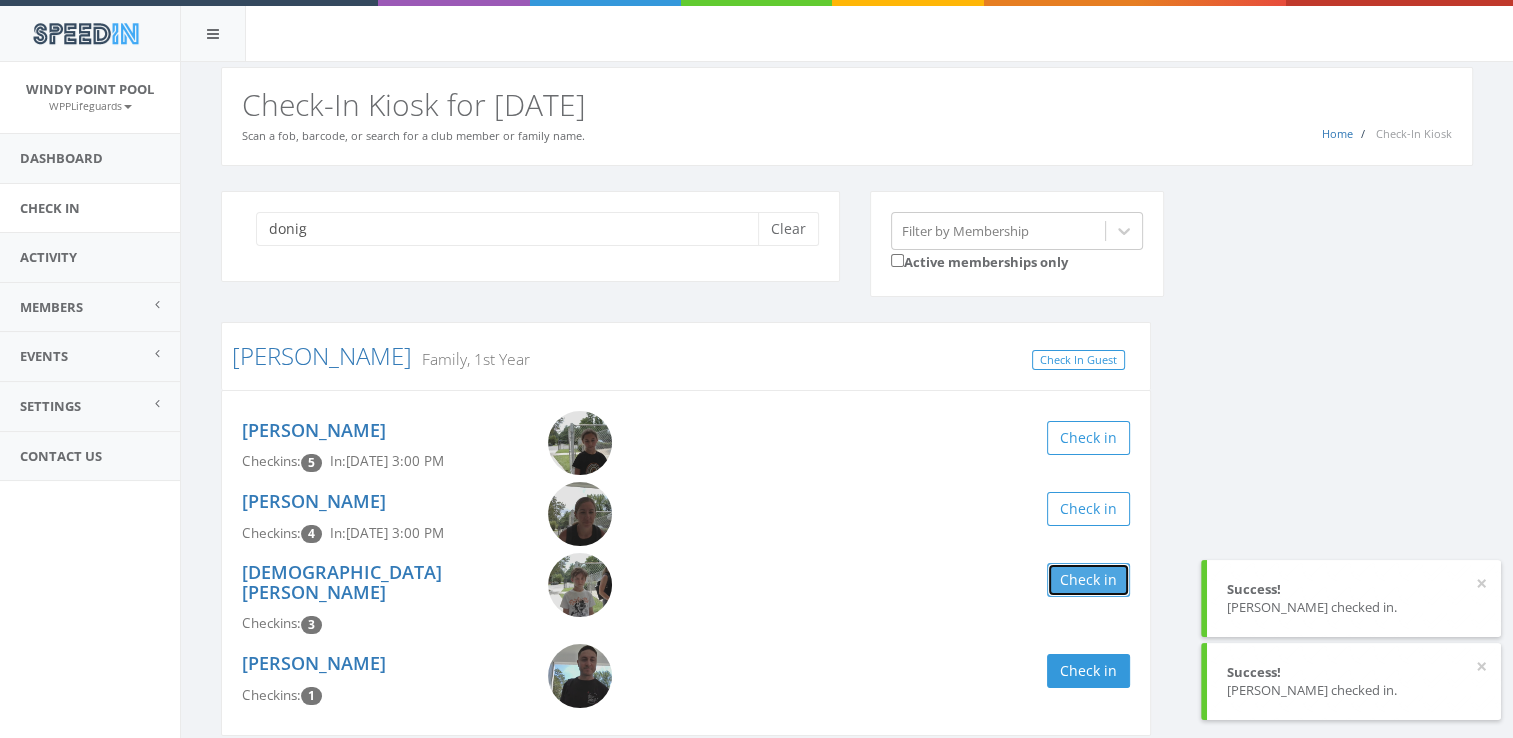 click on "Check in" at bounding box center (1088, 580) 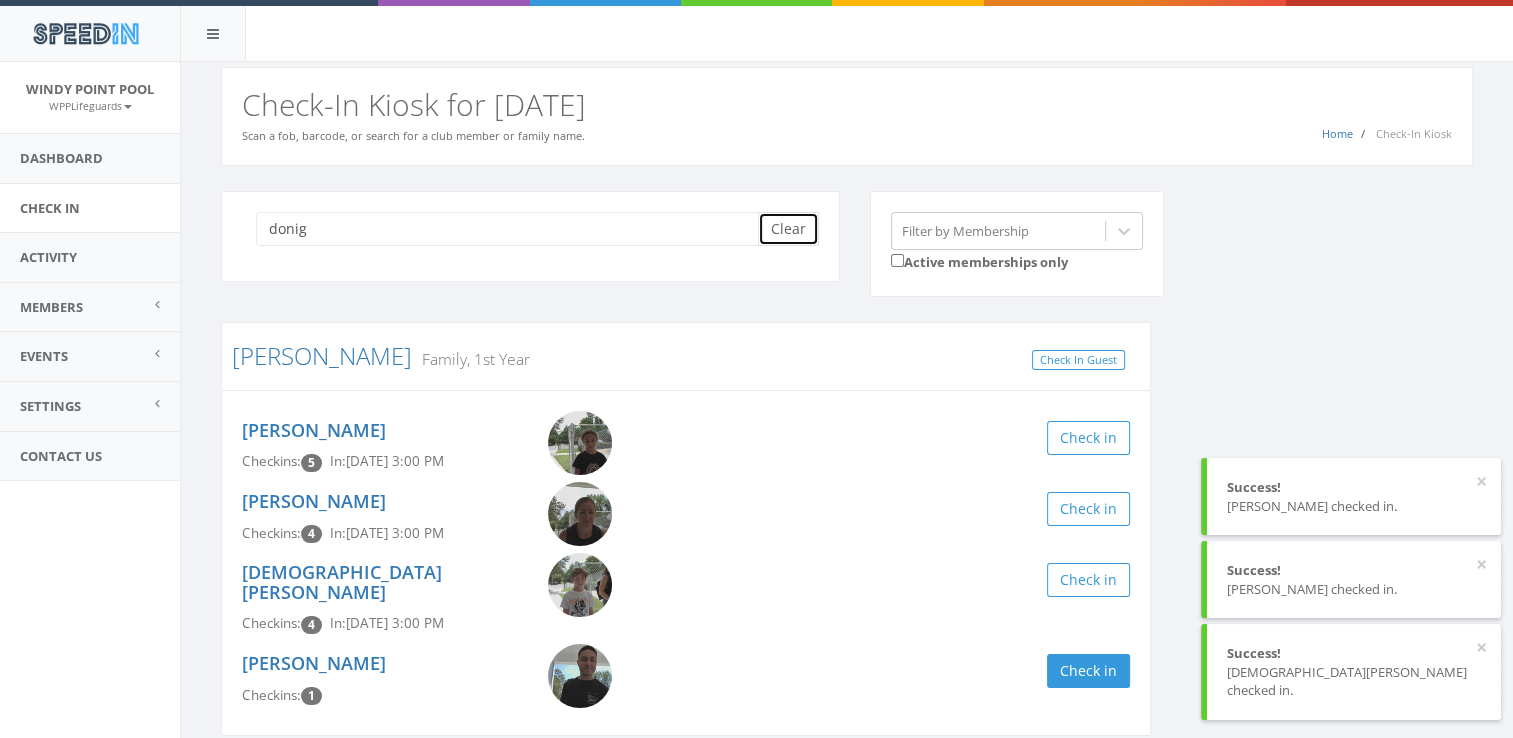 click on "Clear" at bounding box center [788, 229] 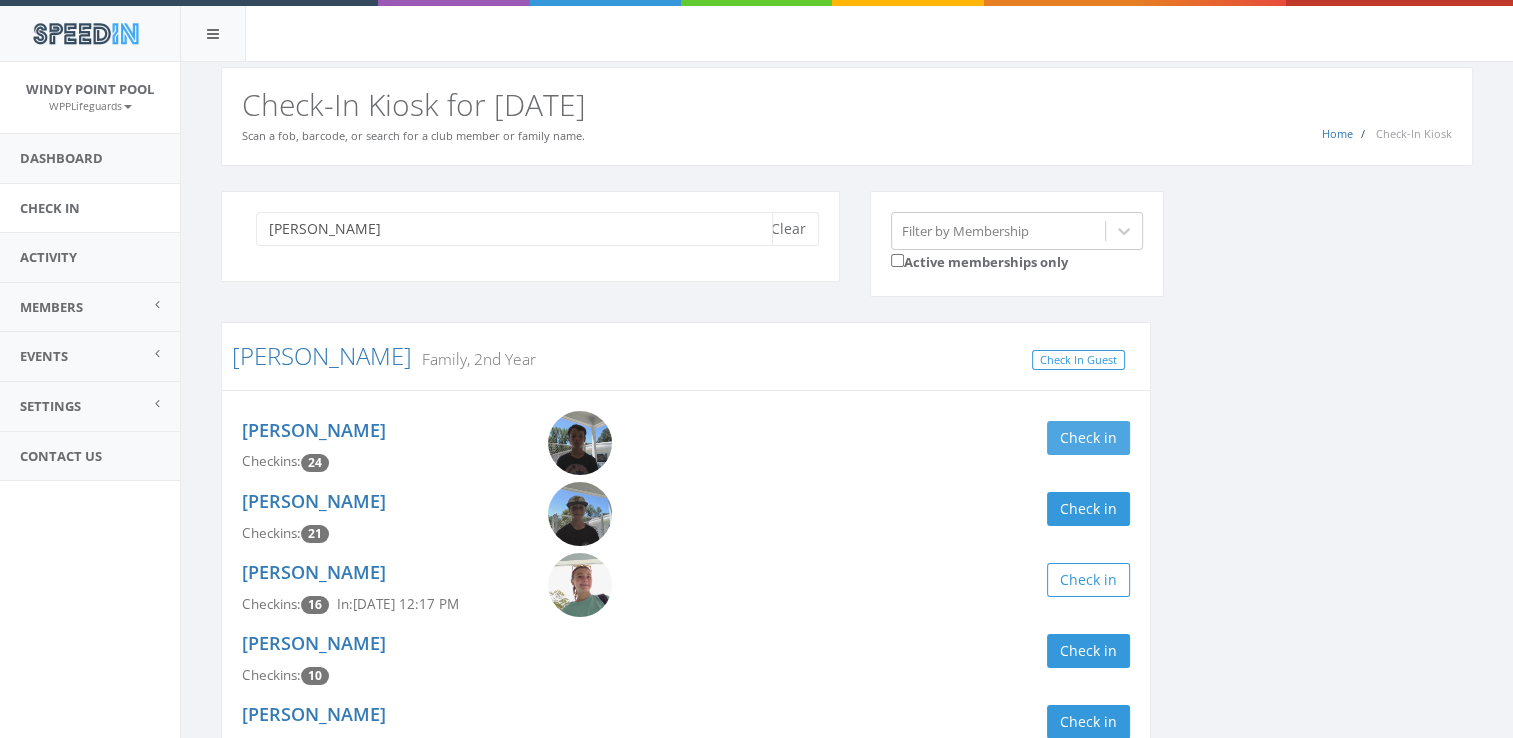type on "crites" 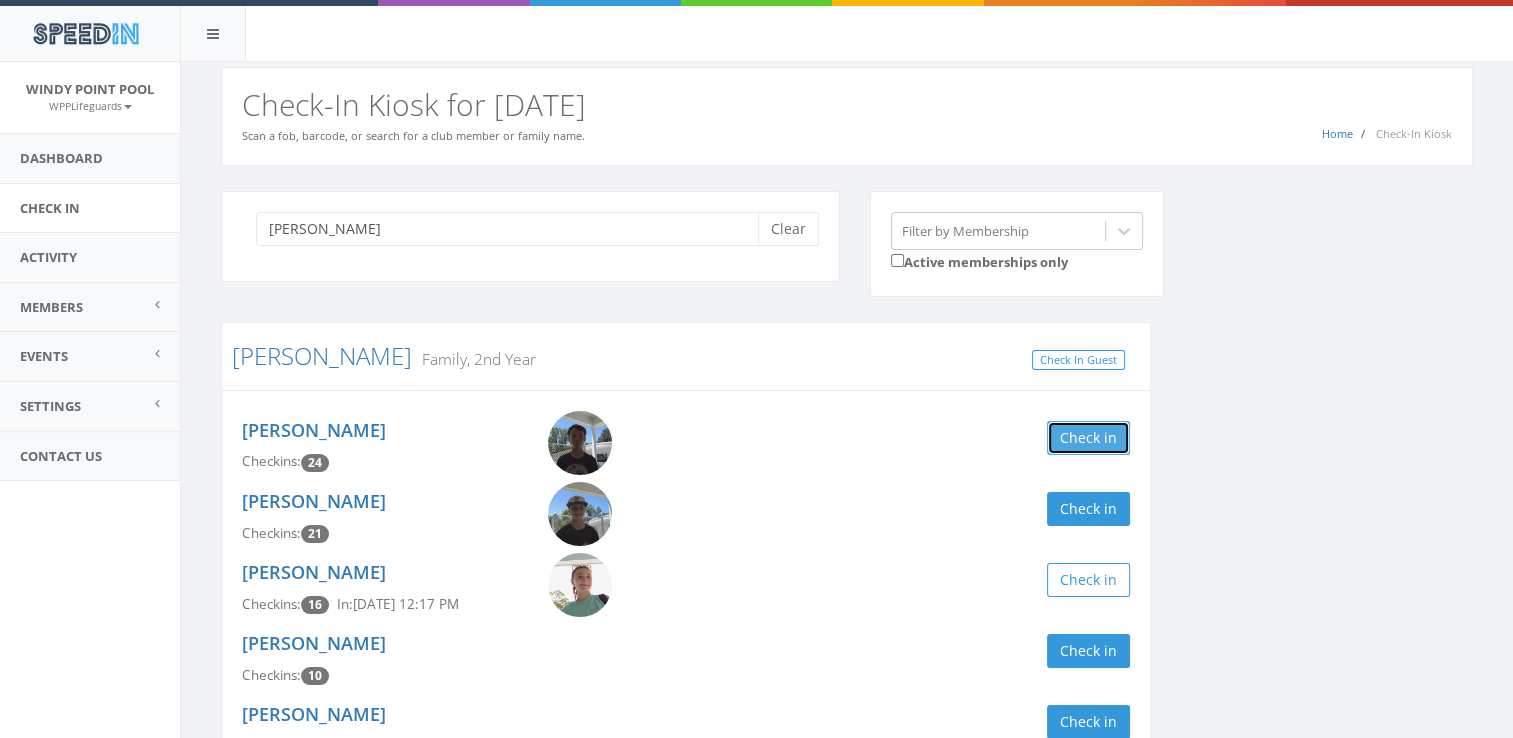 click on "Check in" at bounding box center [1088, 438] 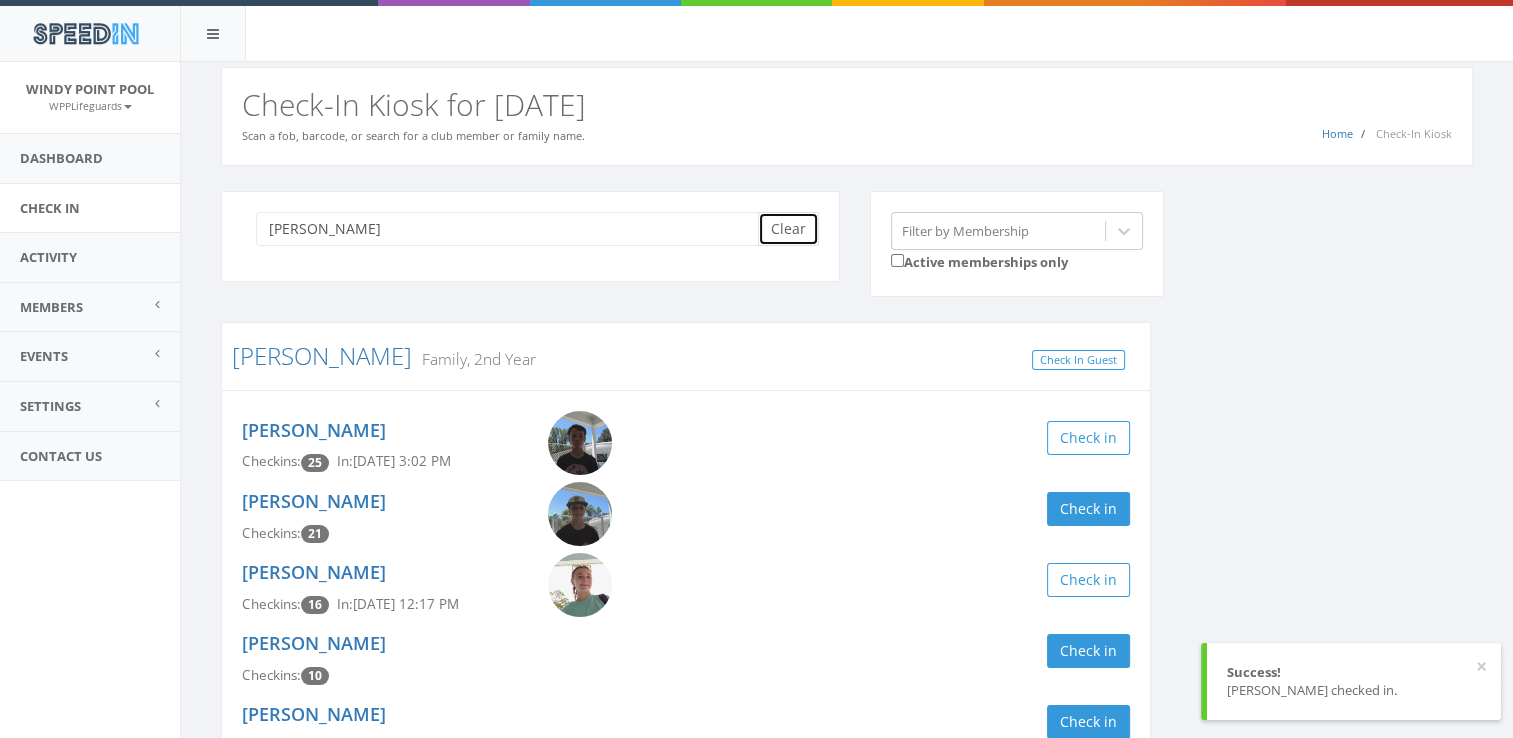 click on "Clear" at bounding box center (788, 229) 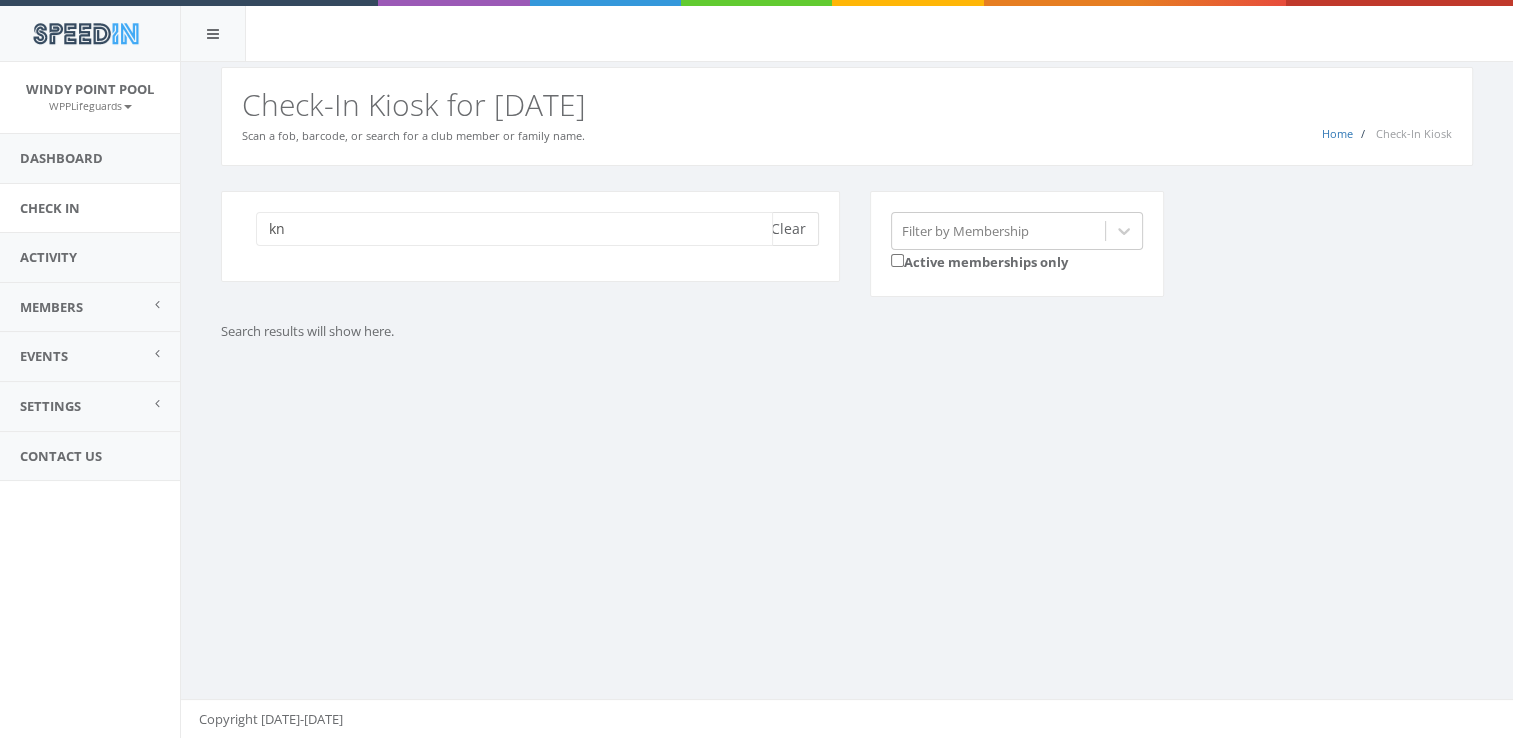type on "k" 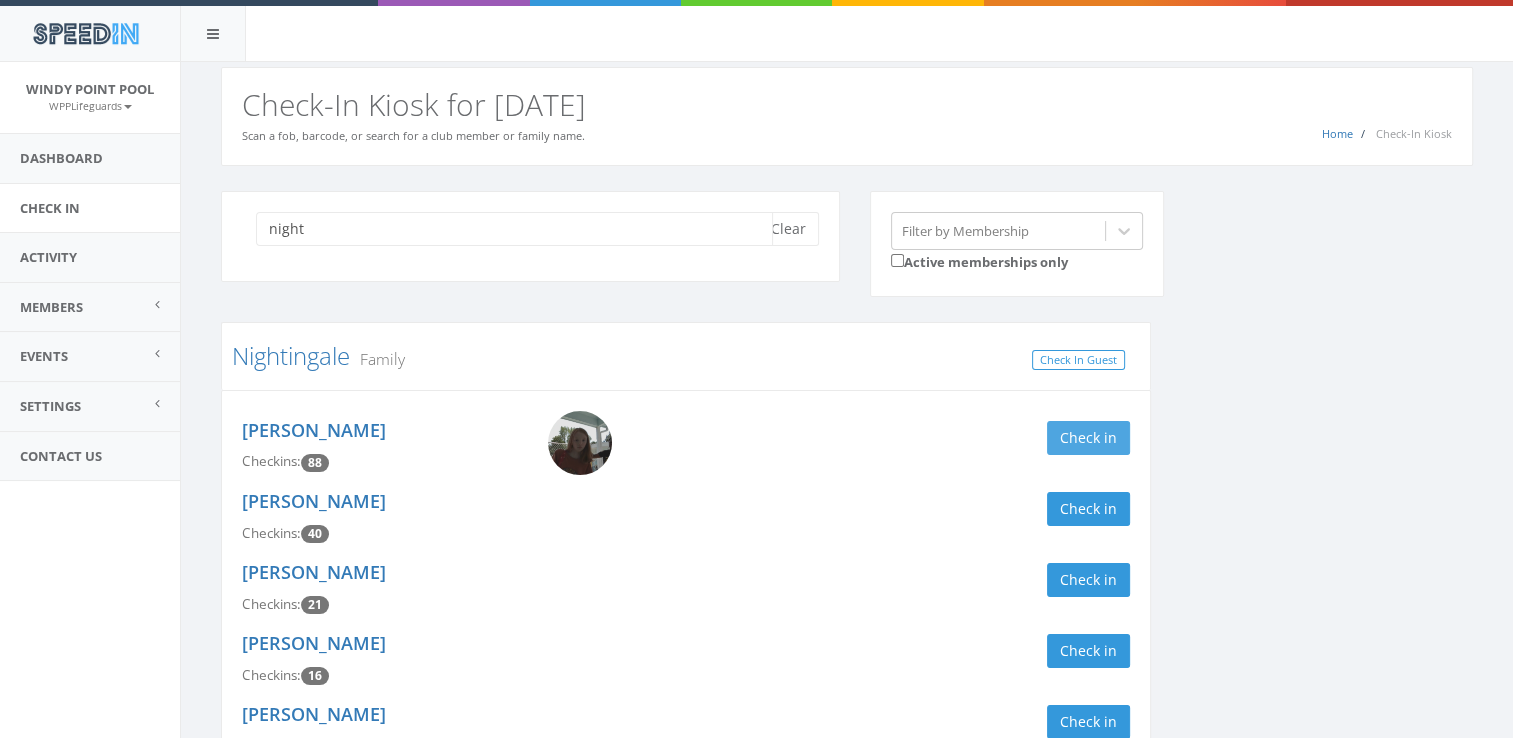type on "night" 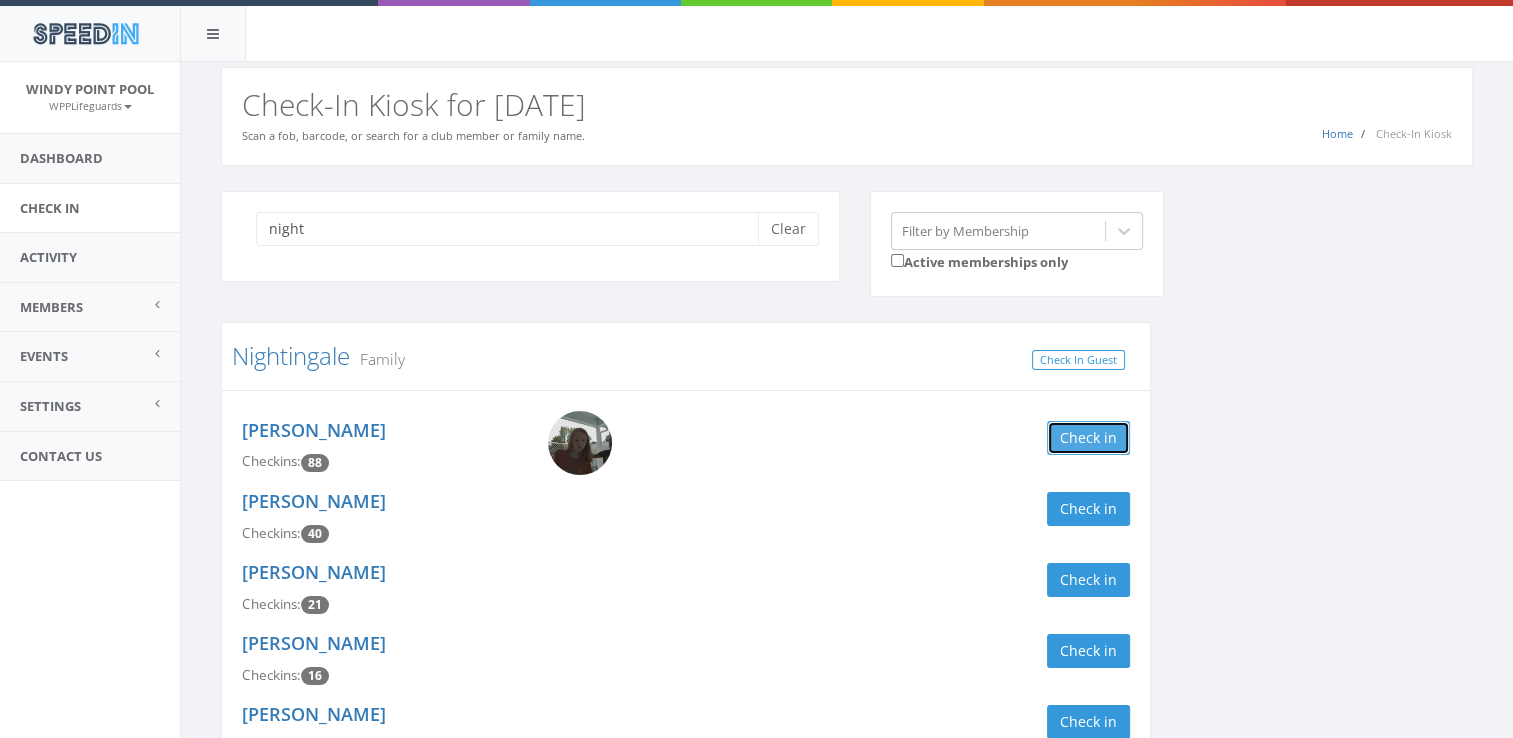 click on "Check in" at bounding box center [1088, 438] 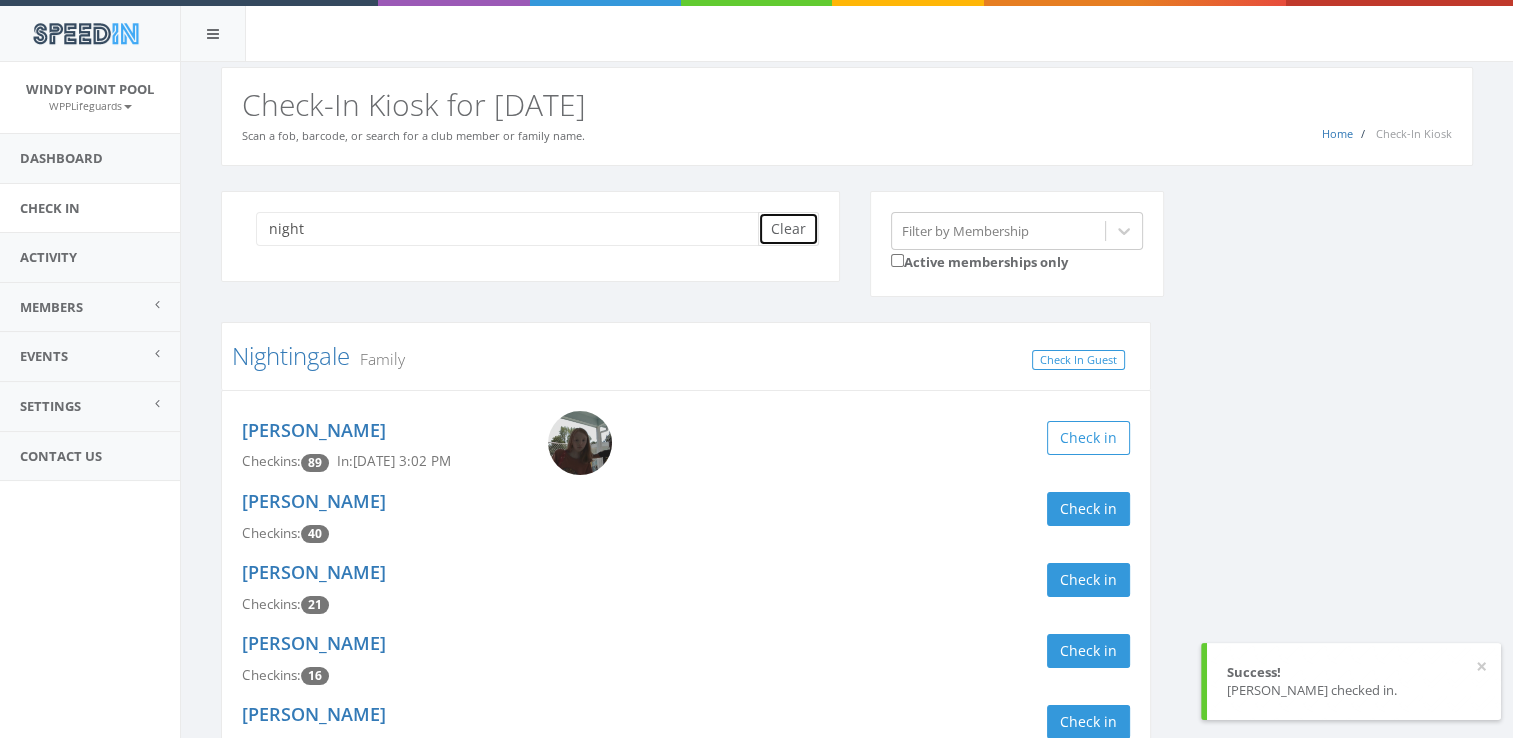 click on "Clear" at bounding box center (788, 229) 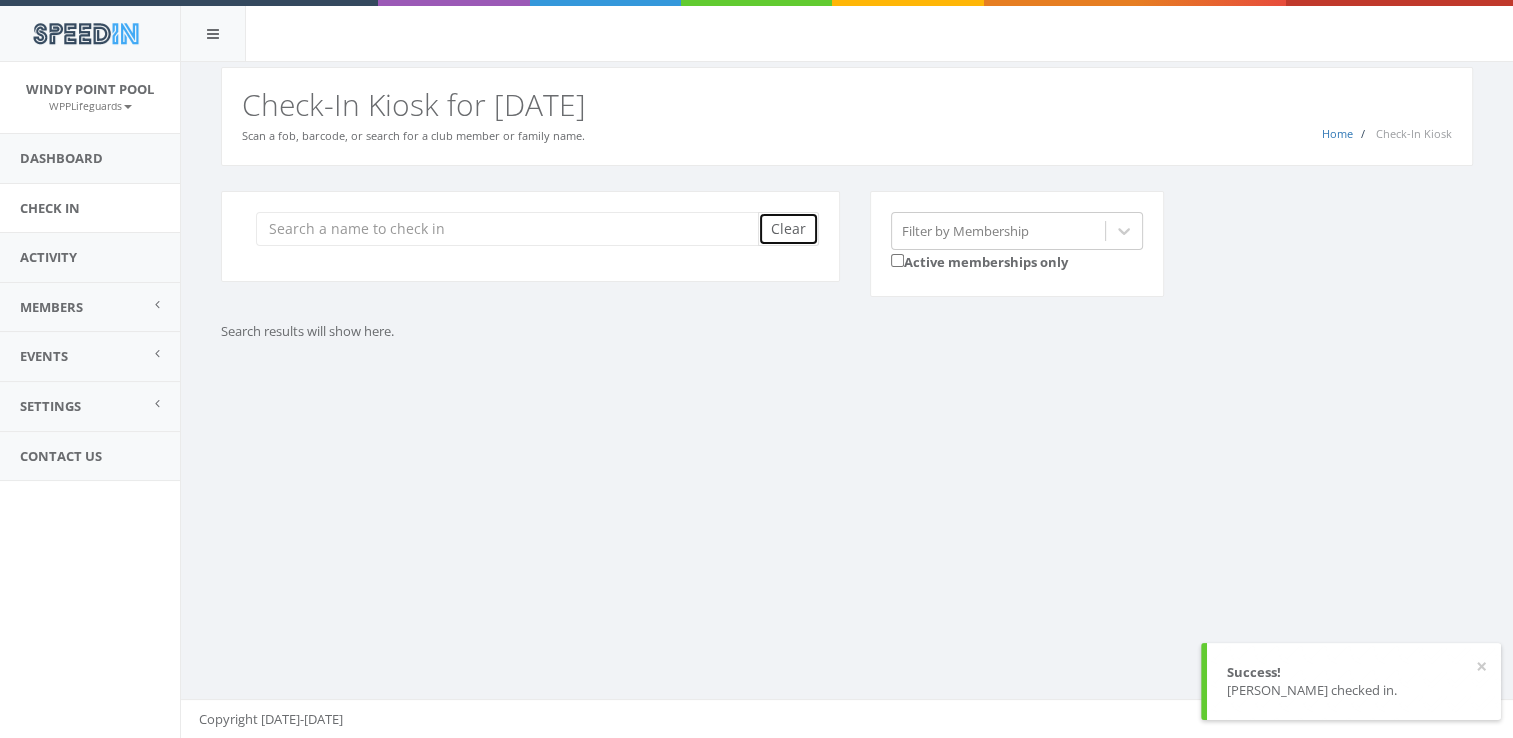 drag, startPoint x: 801, startPoint y: 223, endPoint x: 1231, endPoint y: 282, distance: 434.0288 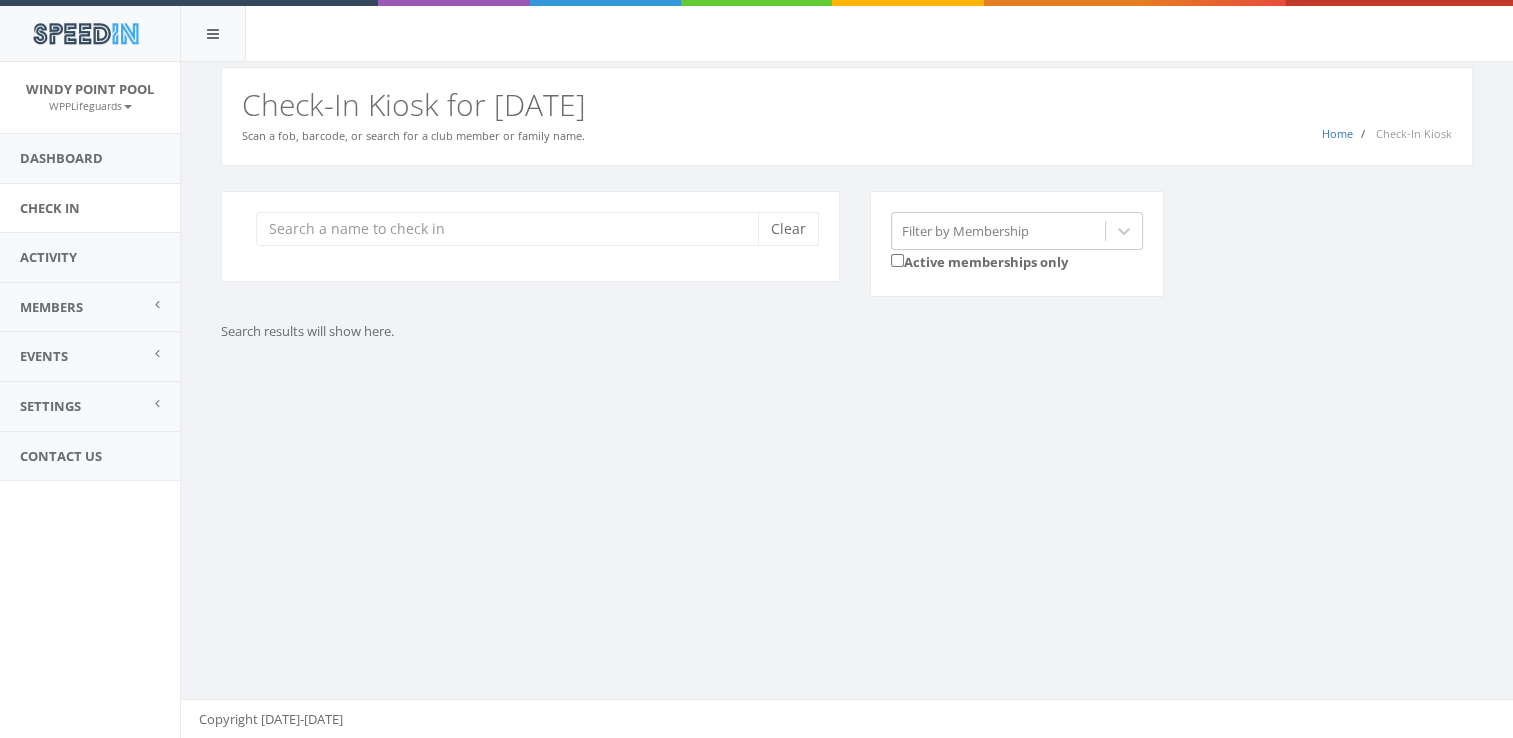 click on "Clear" at bounding box center [530, 236] 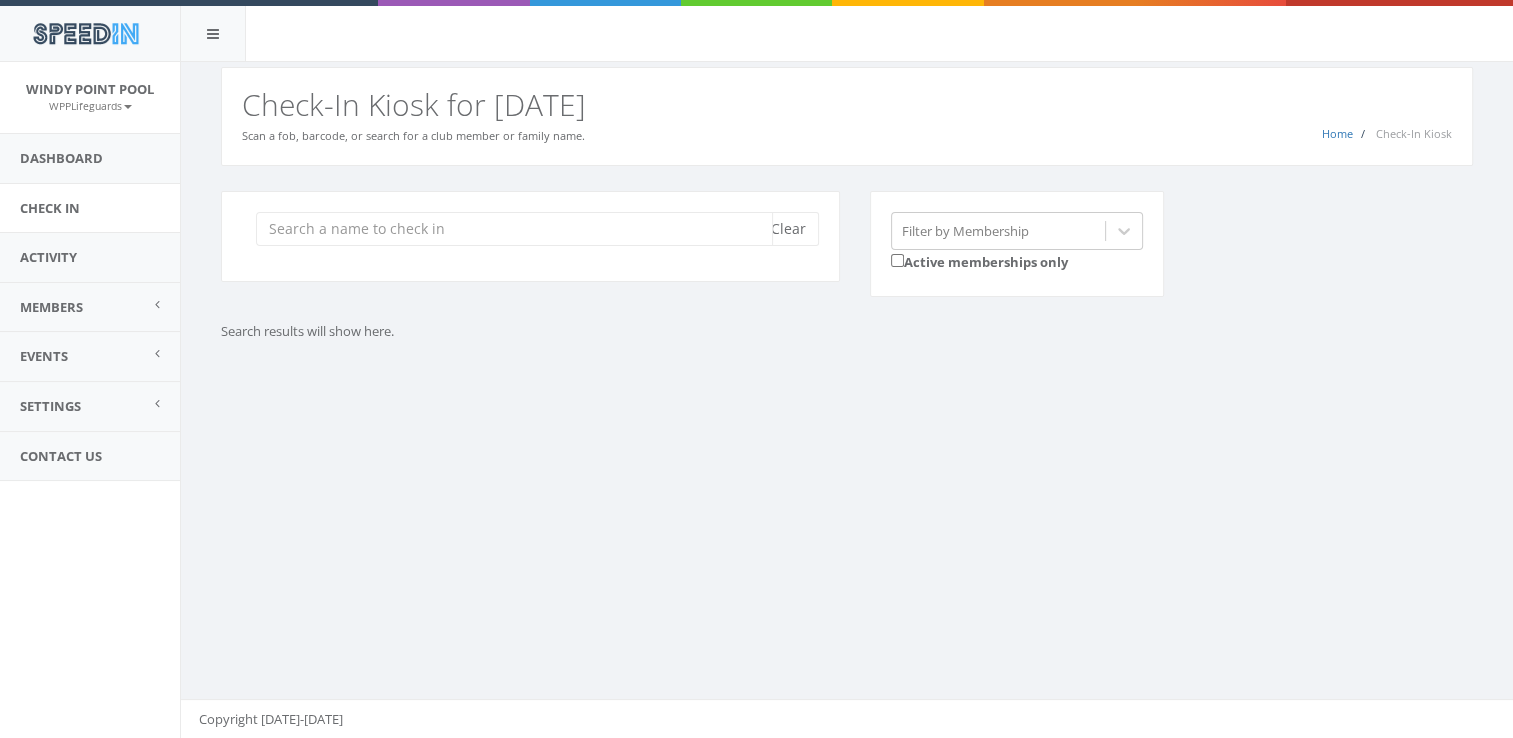 click at bounding box center [514, 229] 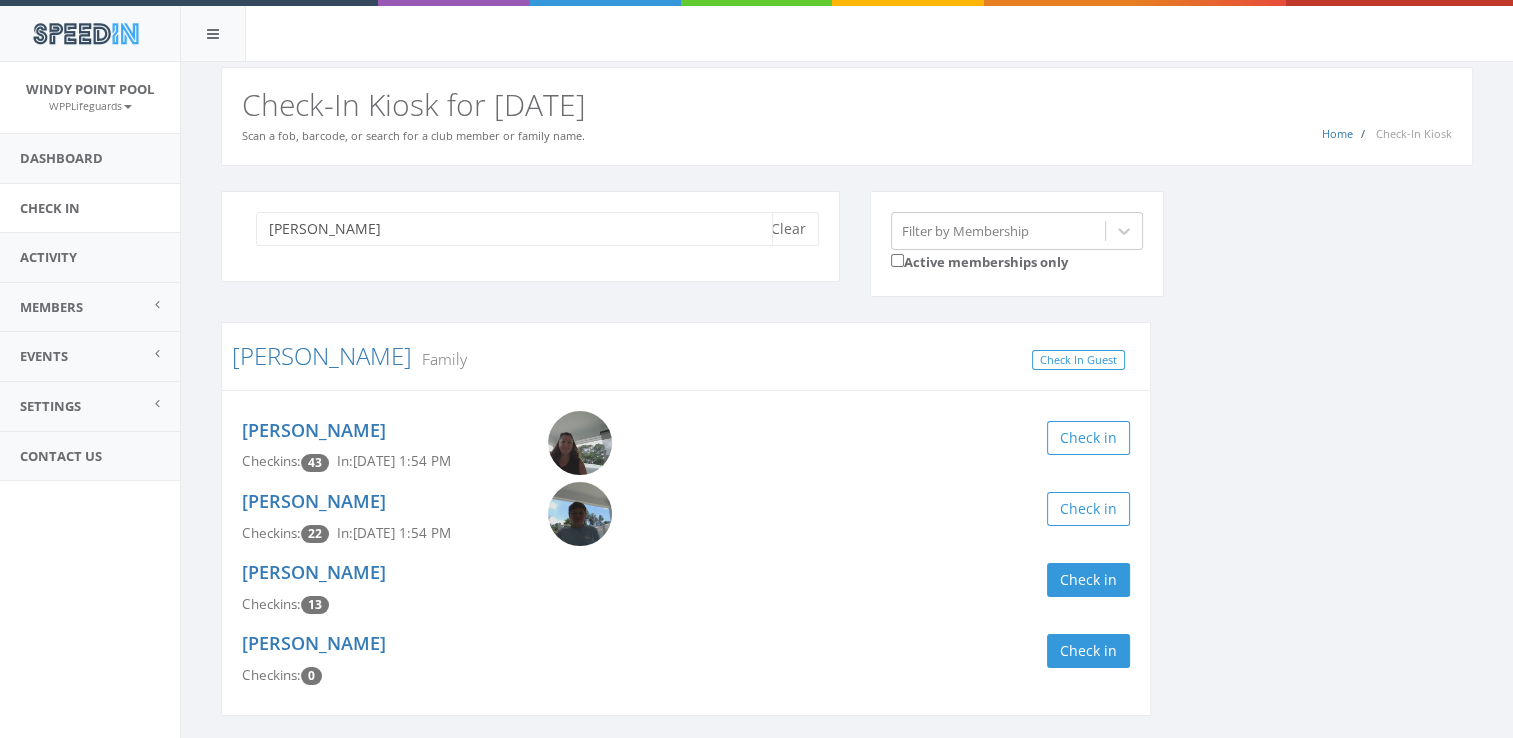 scroll, scrollTop: 67, scrollLeft: 0, axis: vertical 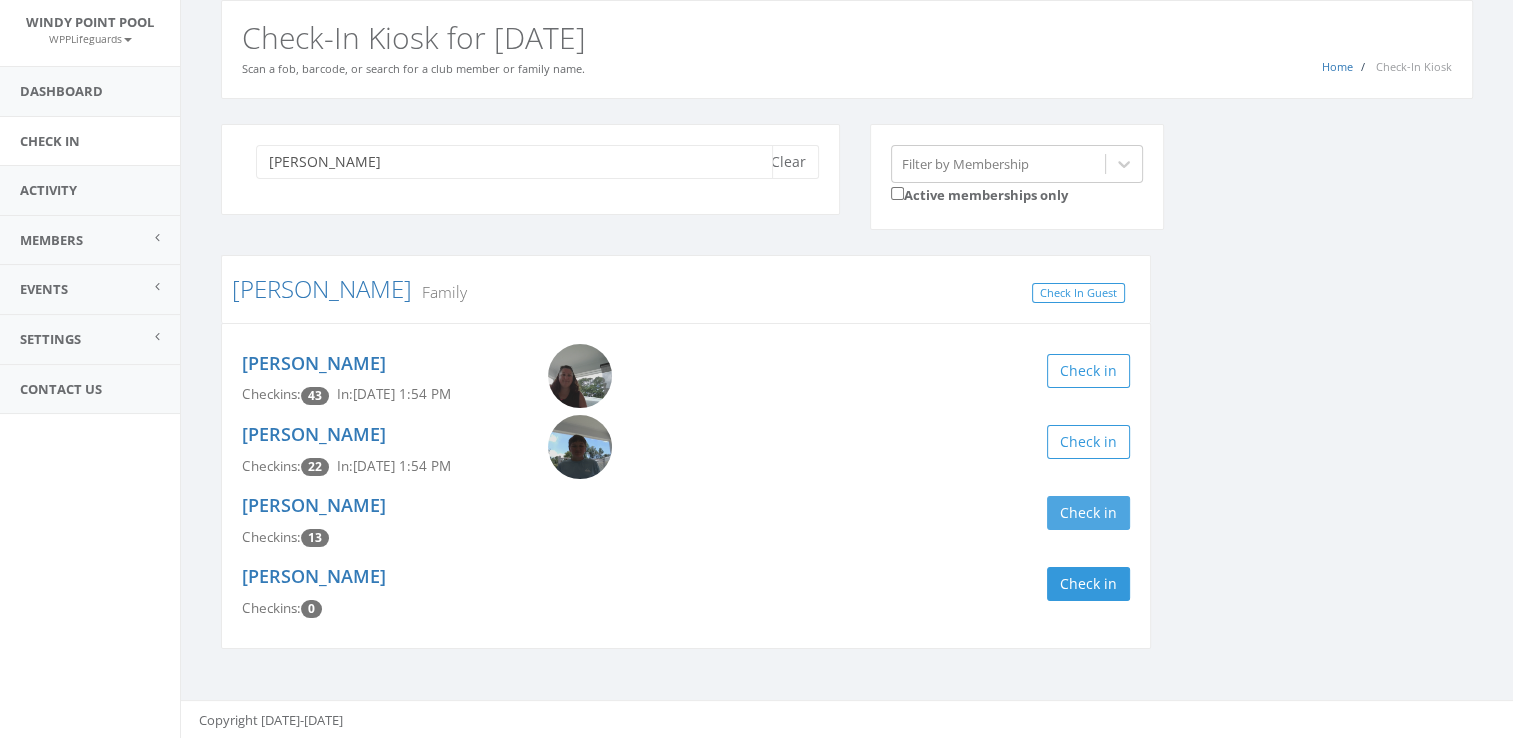 type on "wade" 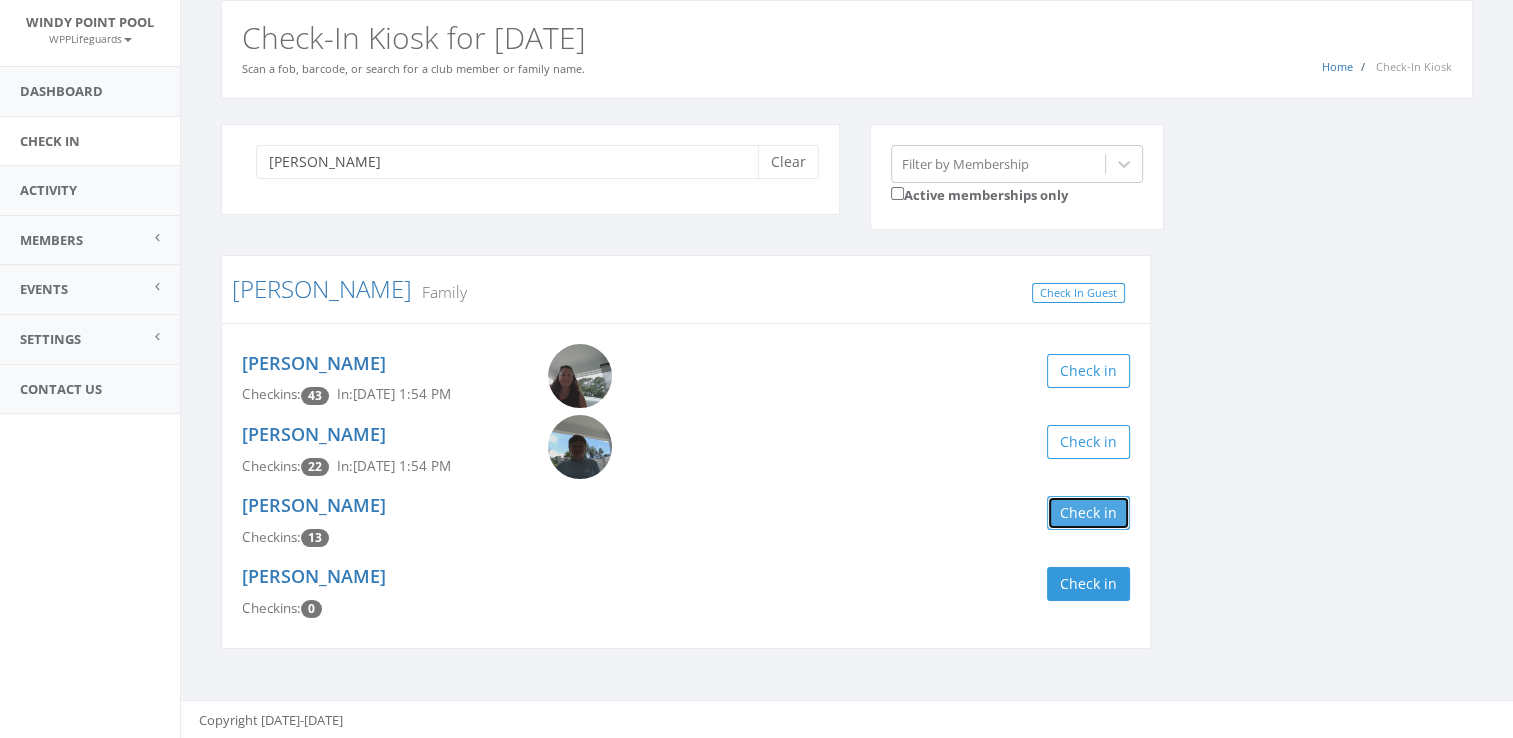 click on "Check in" at bounding box center [1088, 513] 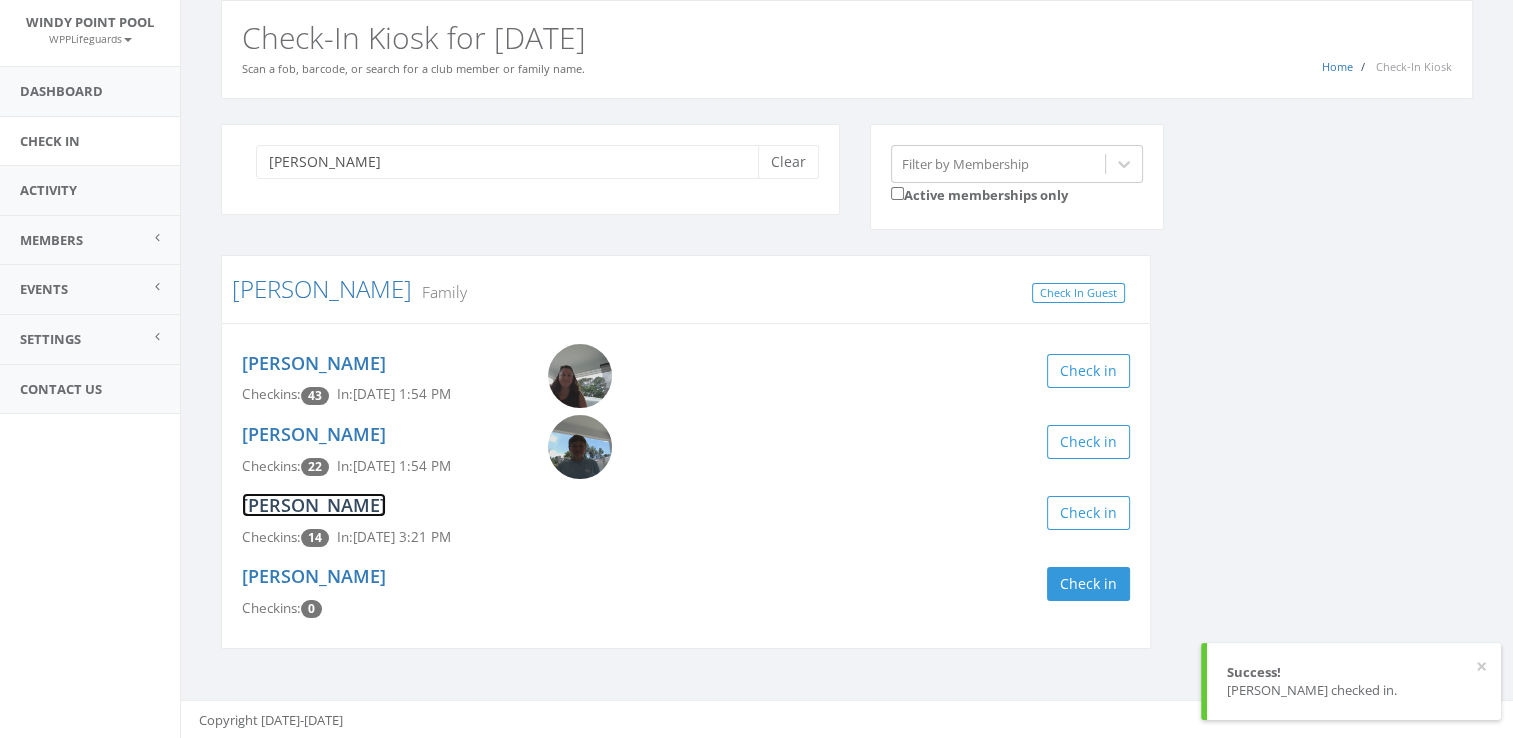 click on "Corey Wade" at bounding box center [314, 505] 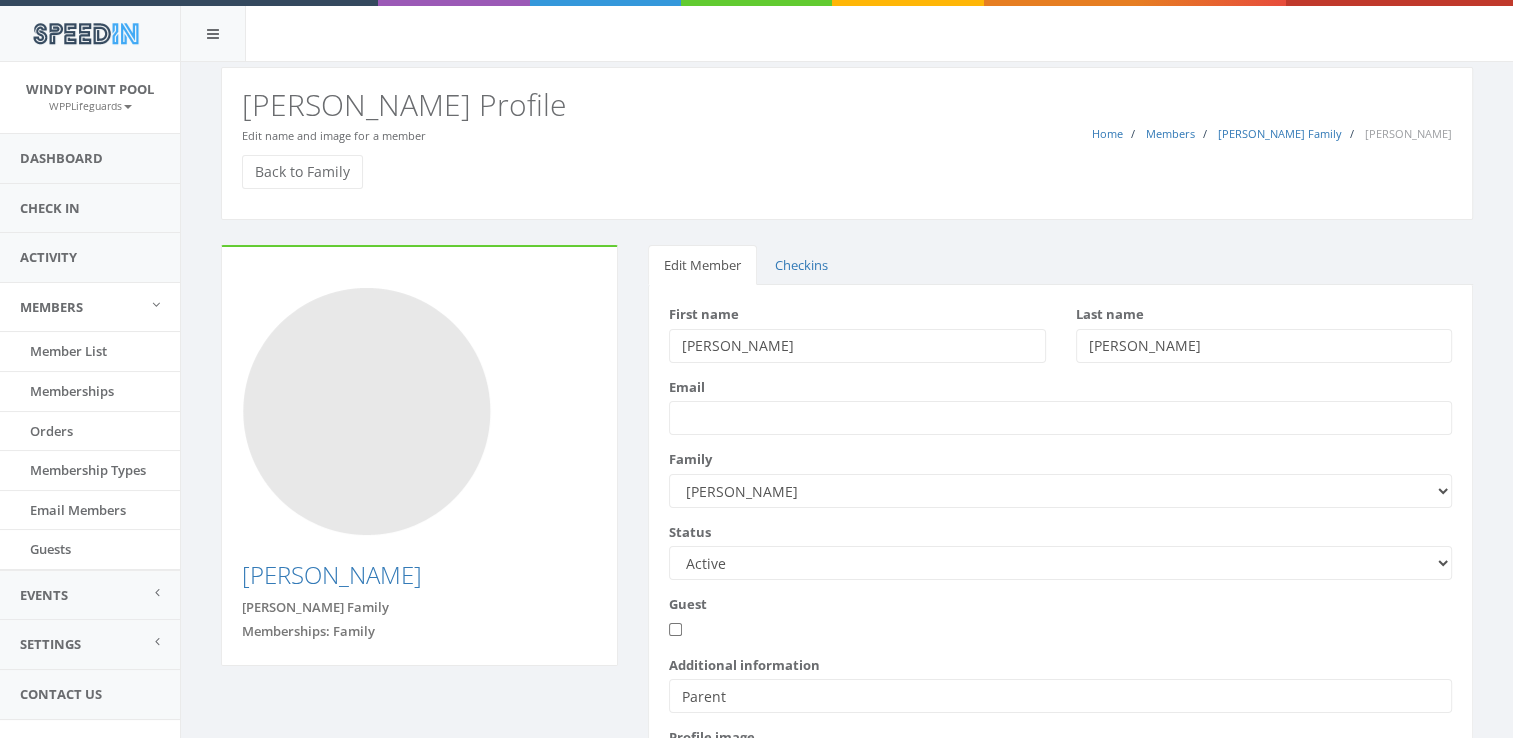 scroll, scrollTop: 185, scrollLeft: 0, axis: vertical 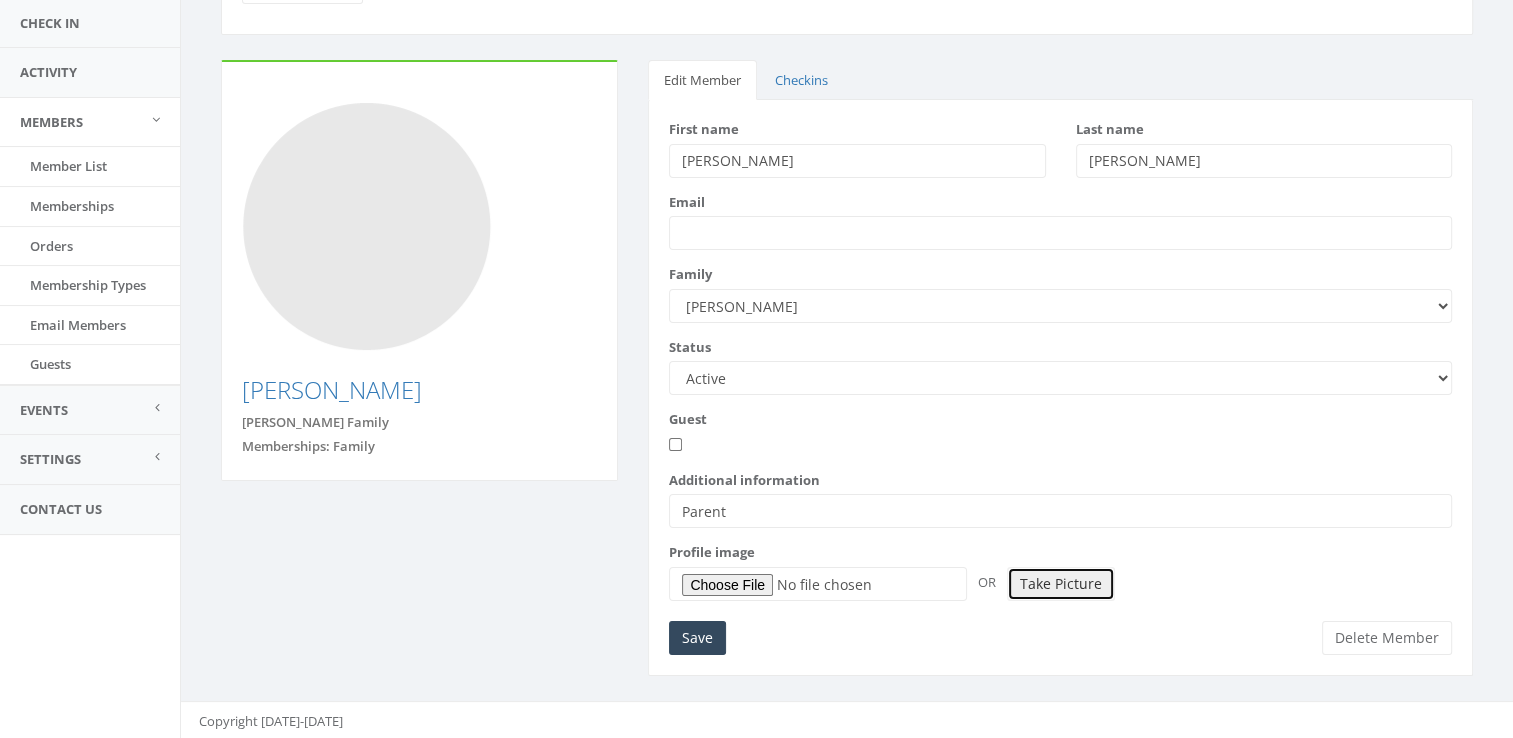 click on "Take Picture" at bounding box center [1061, 584] 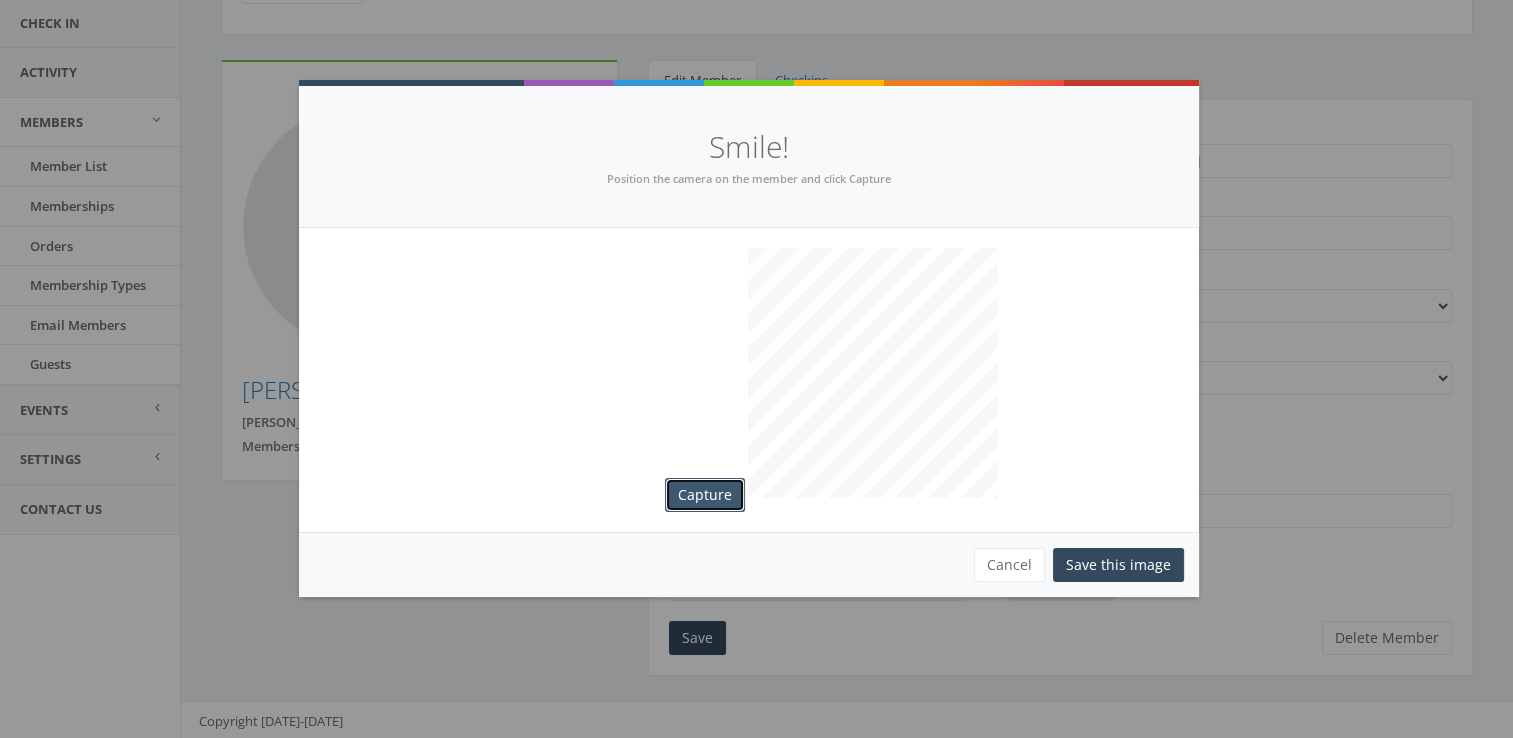 click on "Capture" at bounding box center (705, 495) 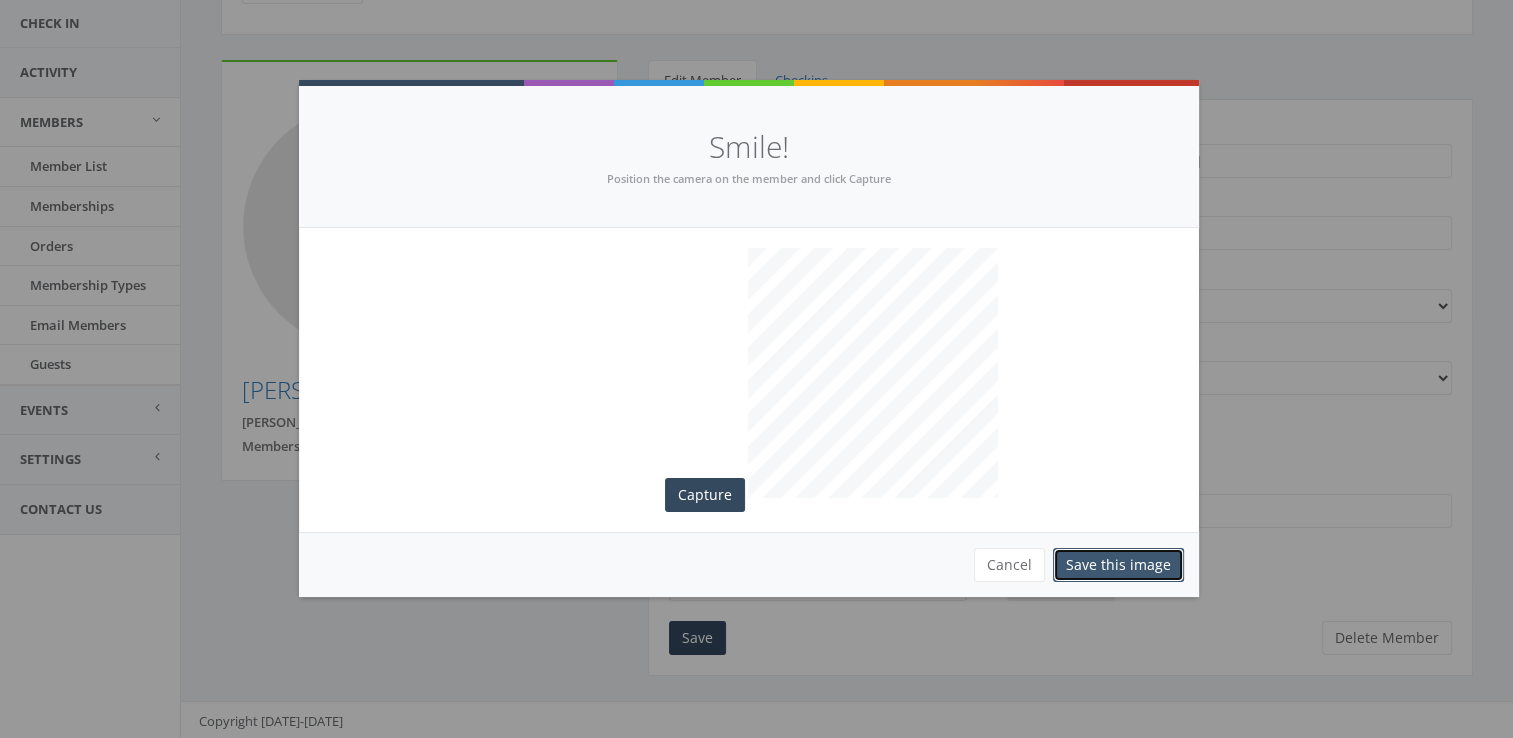 click on "Save this image" at bounding box center [1118, 565] 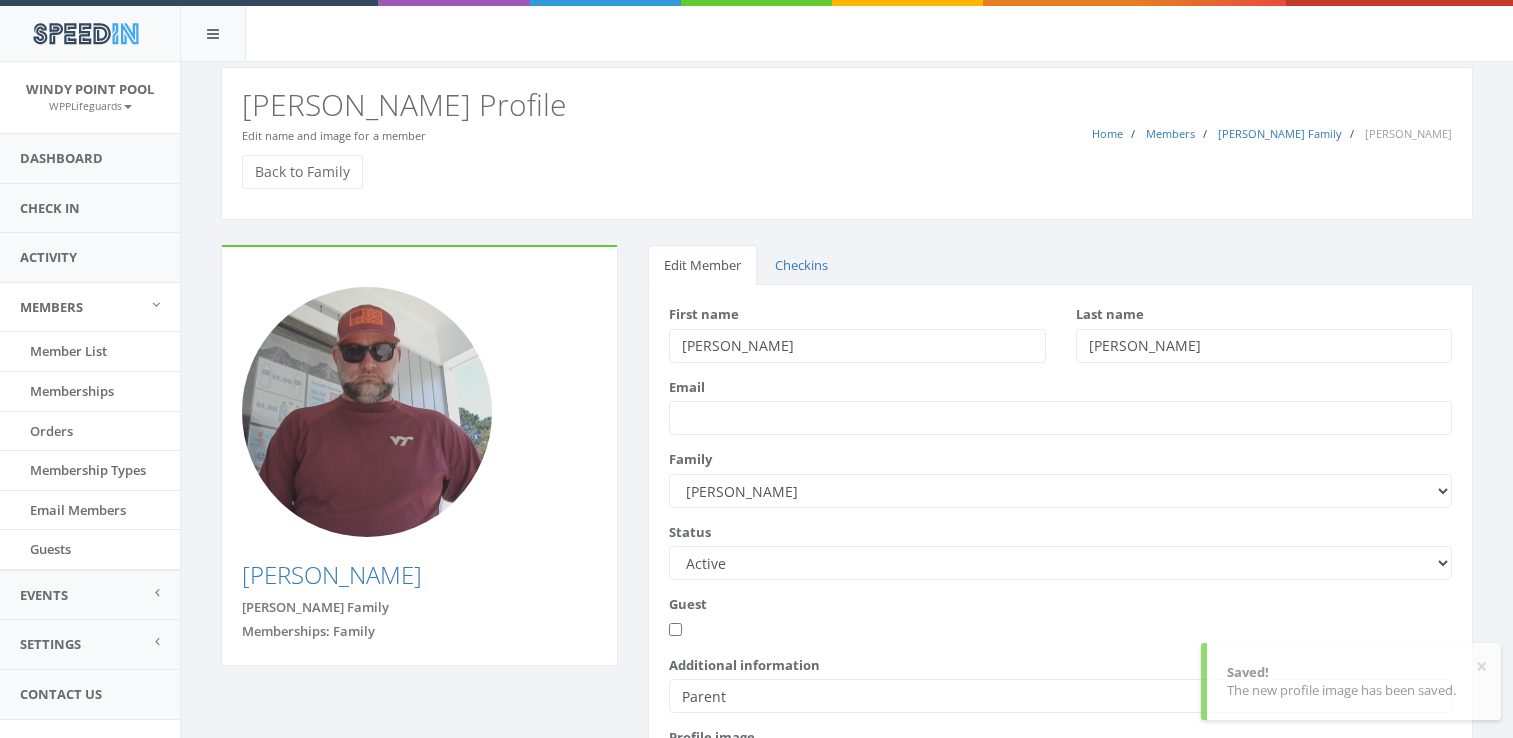 scroll, scrollTop: 170, scrollLeft: 0, axis: vertical 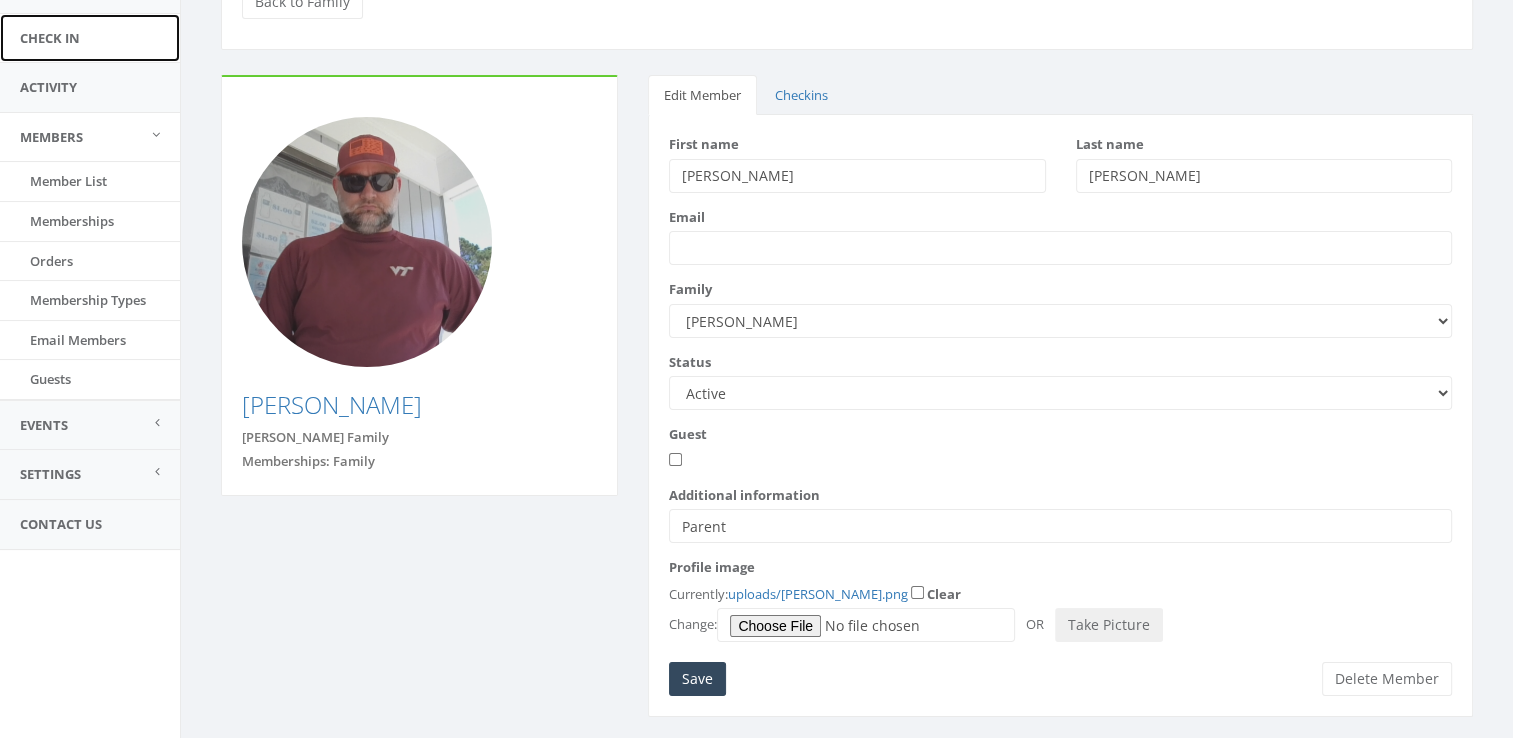 click on "Check In" at bounding box center [90, 38] 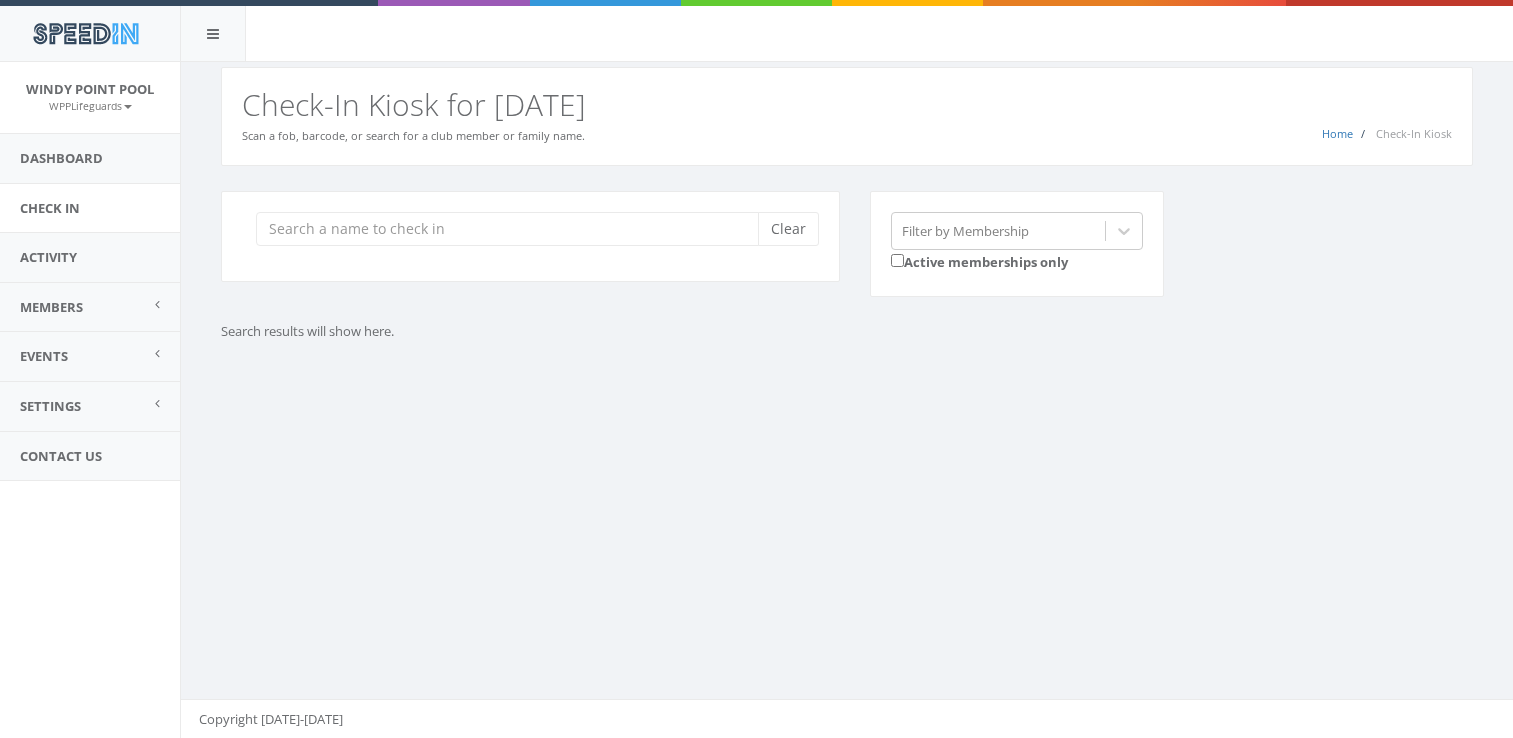 scroll, scrollTop: 0, scrollLeft: 0, axis: both 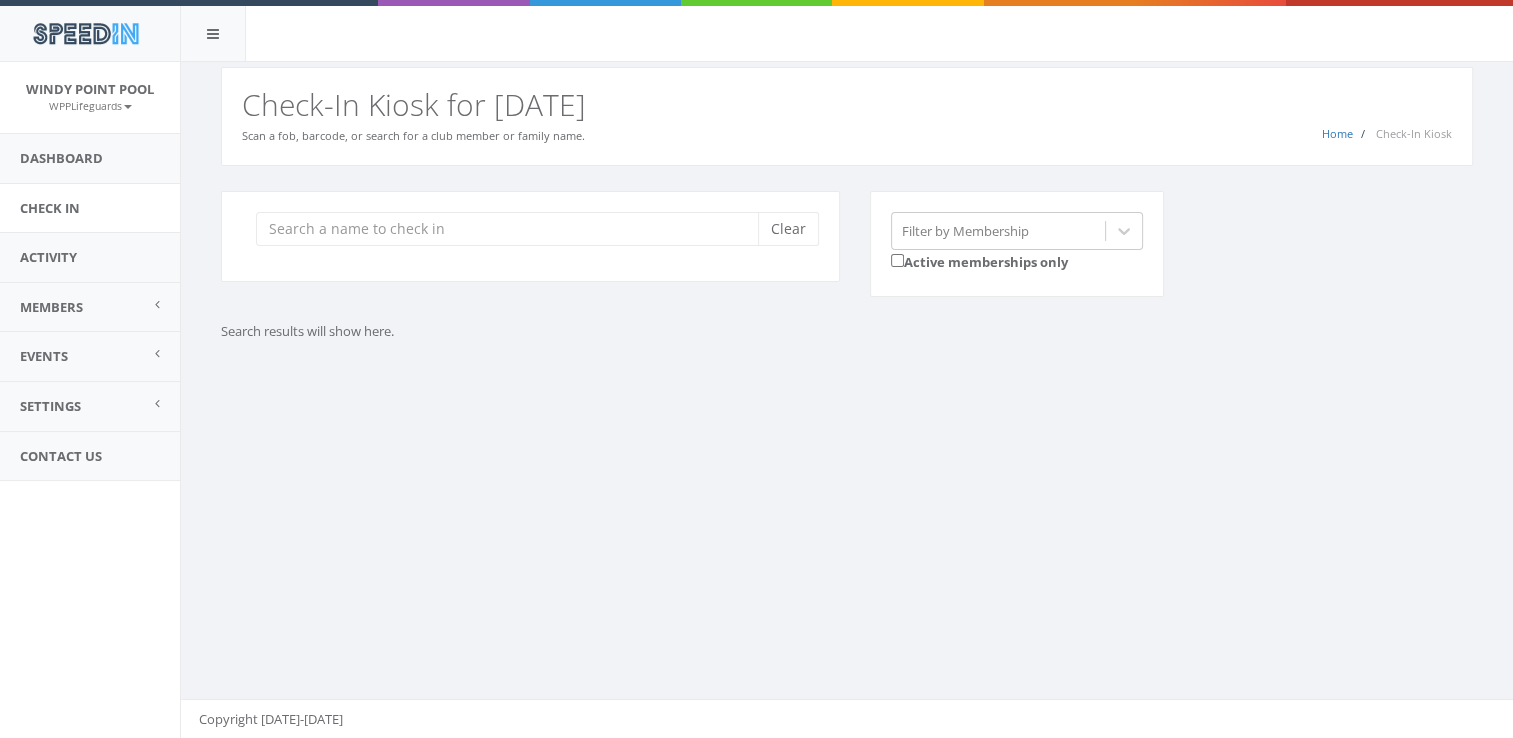 type on "2" 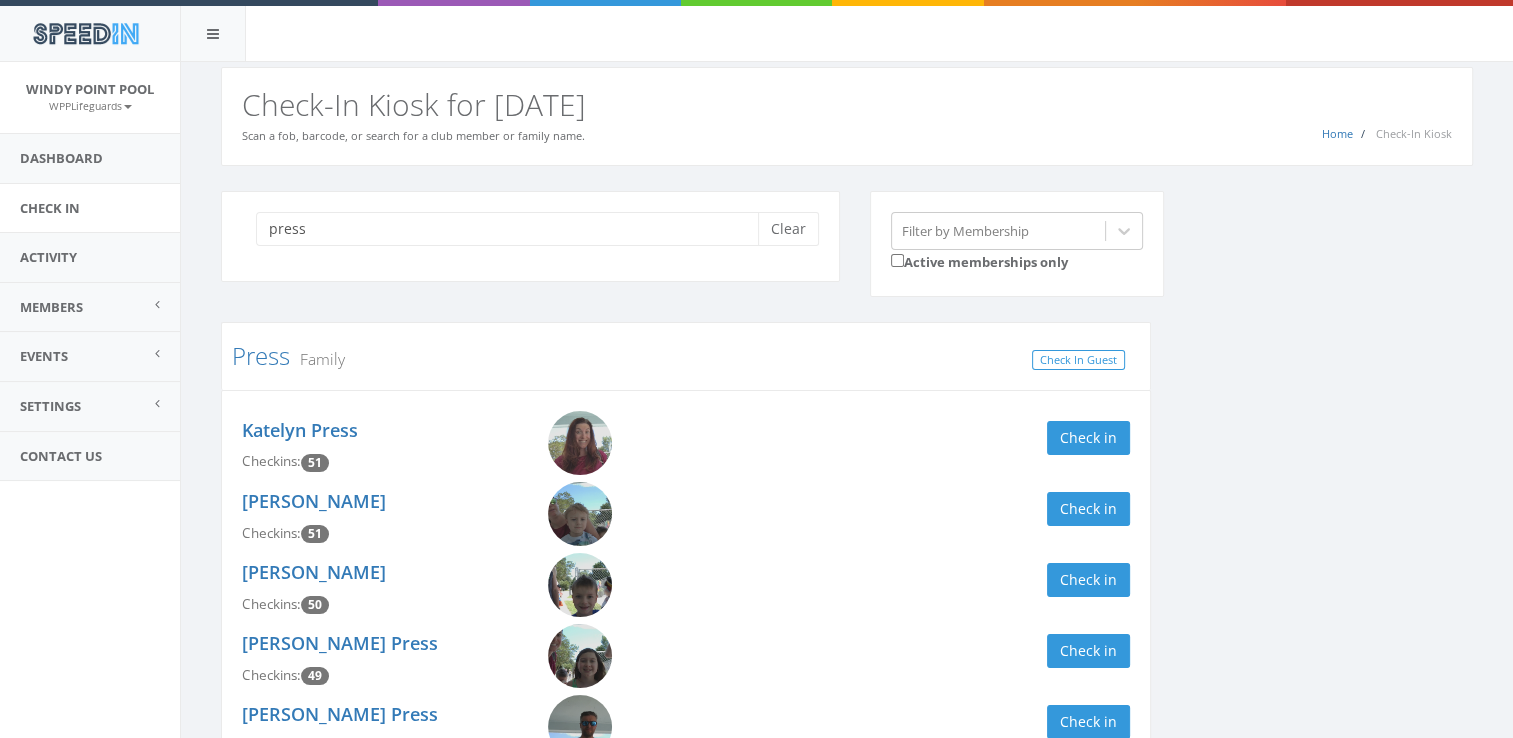 type on "press" 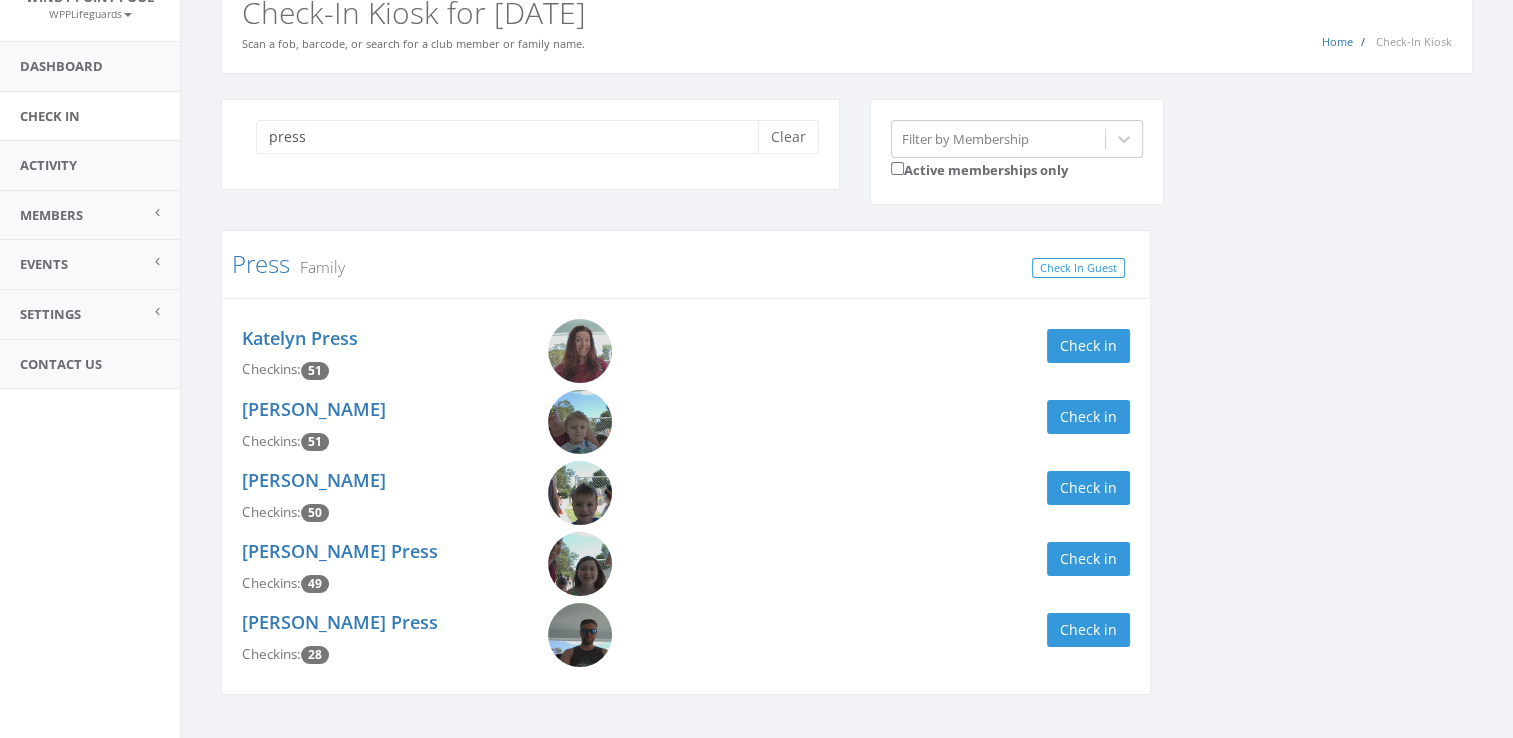 scroll, scrollTop: 138, scrollLeft: 0, axis: vertical 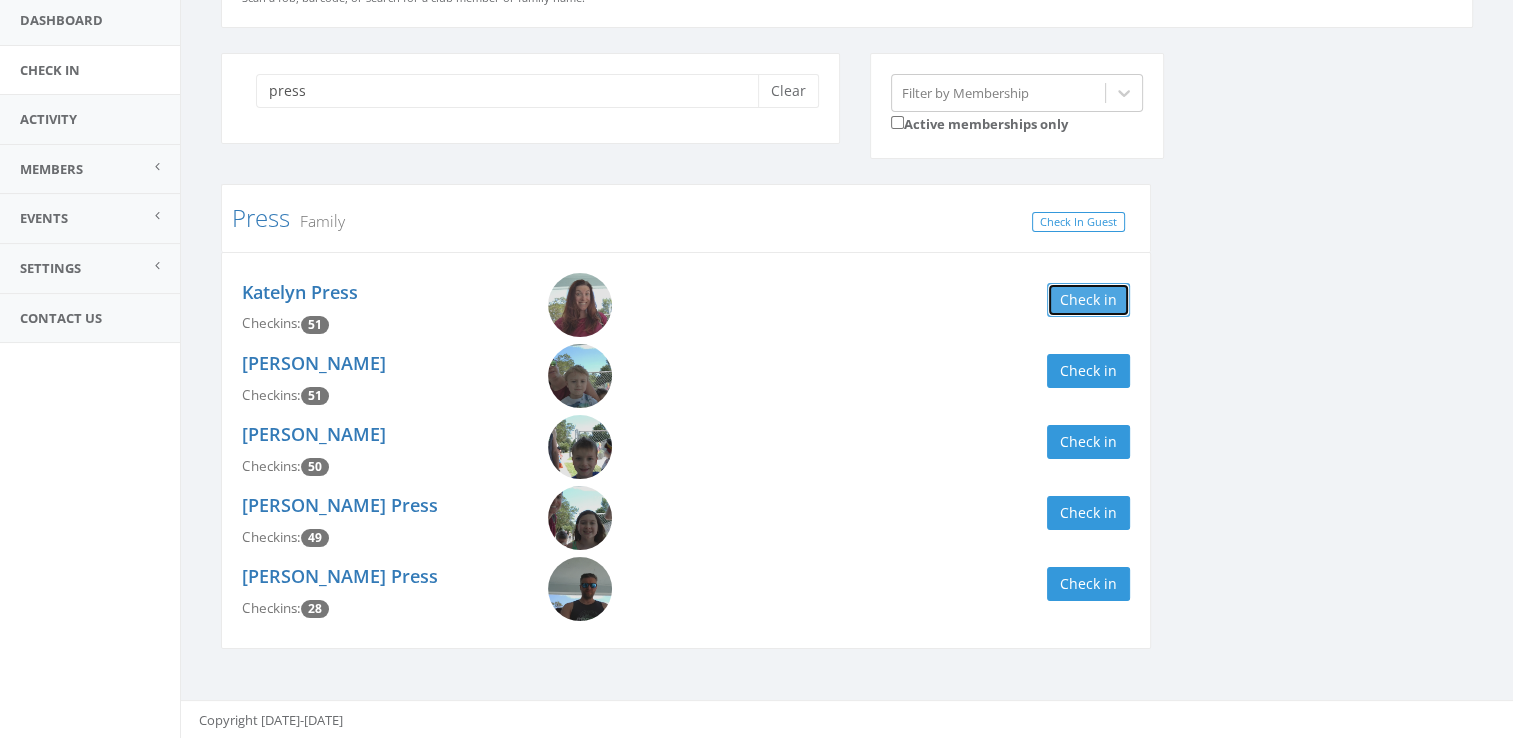 click on "Check in" at bounding box center [1088, 300] 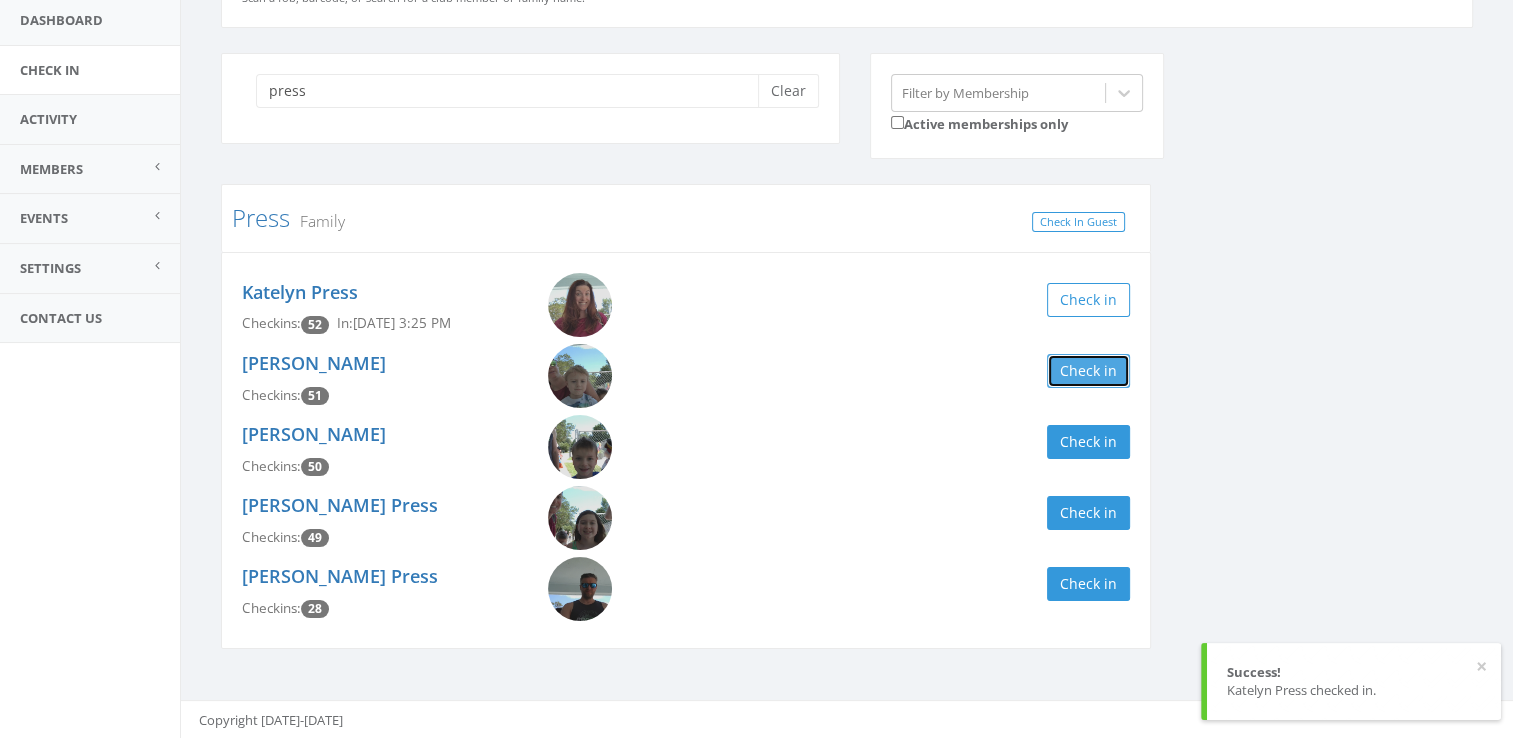 click on "Check in" at bounding box center (1088, 371) 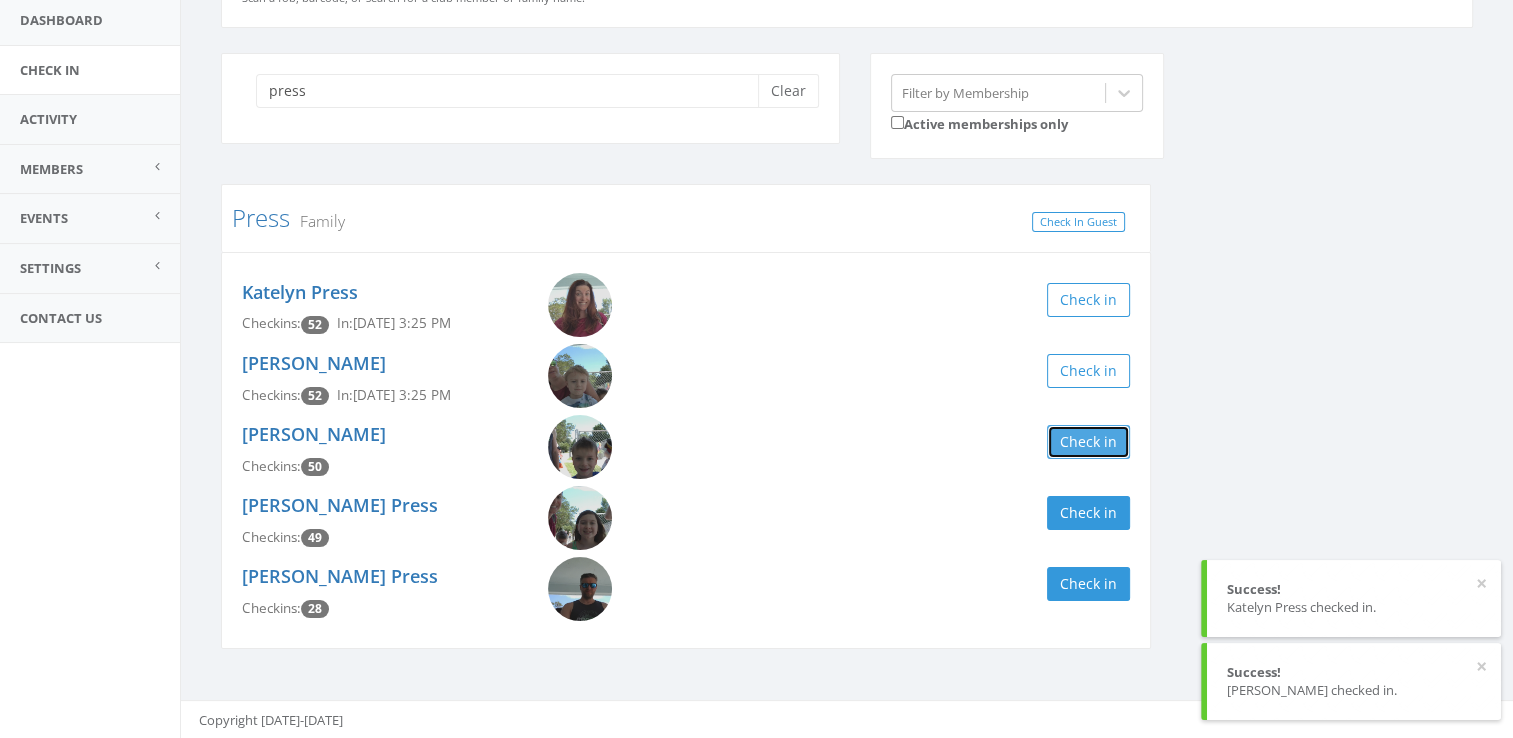 click on "Check in" at bounding box center [1088, 442] 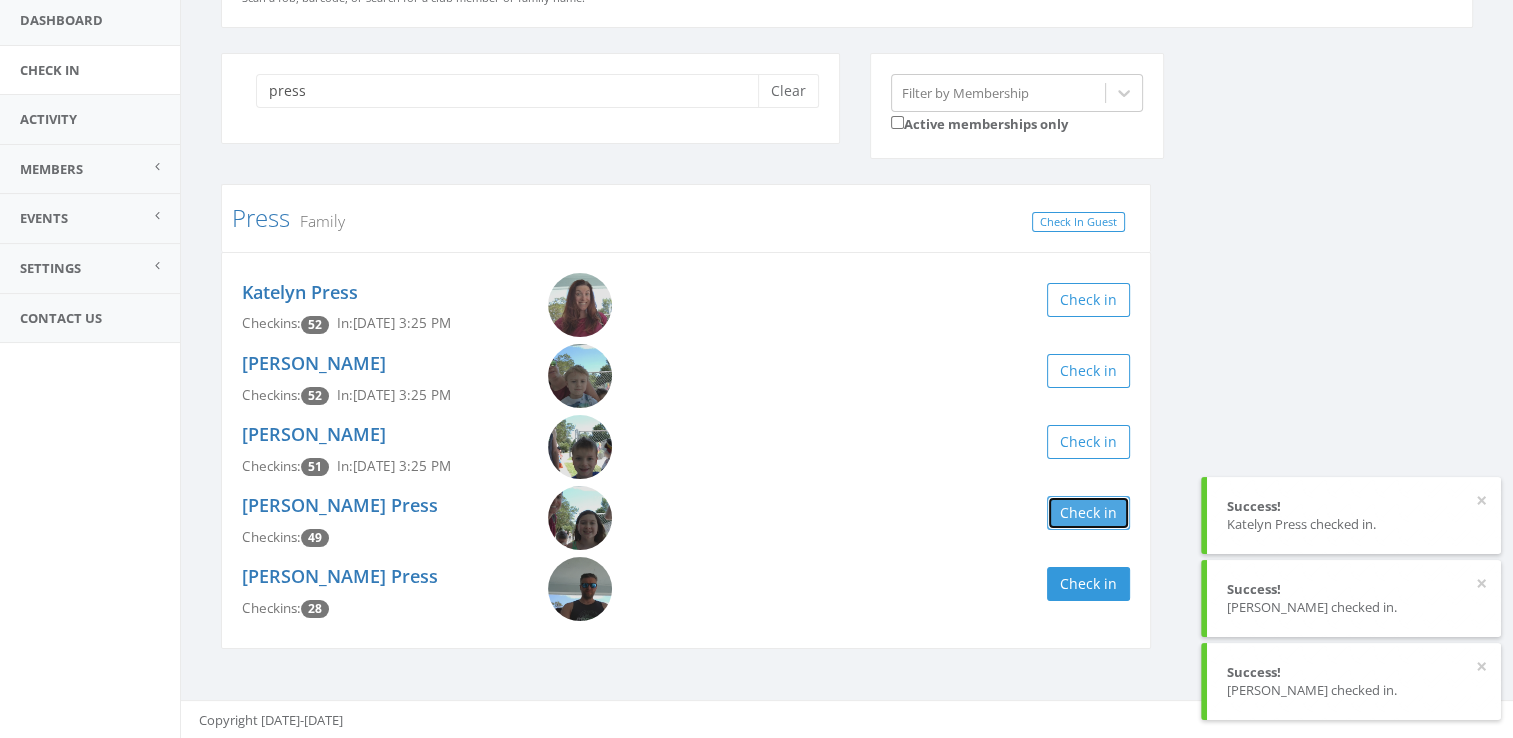 click on "Check in" at bounding box center (1088, 513) 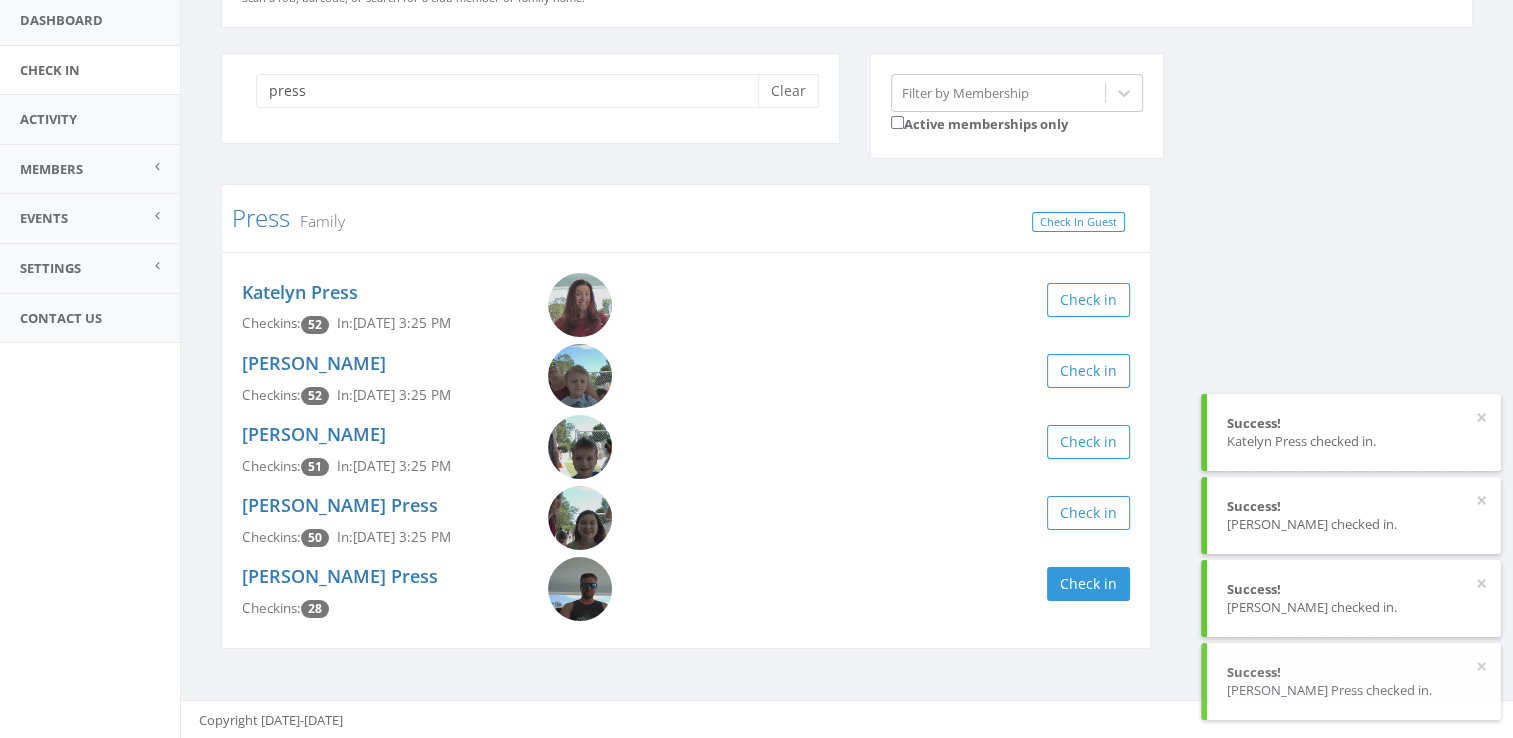 click on "× Success! Katelyn Press checked in." at bounding box center [1351, 432] 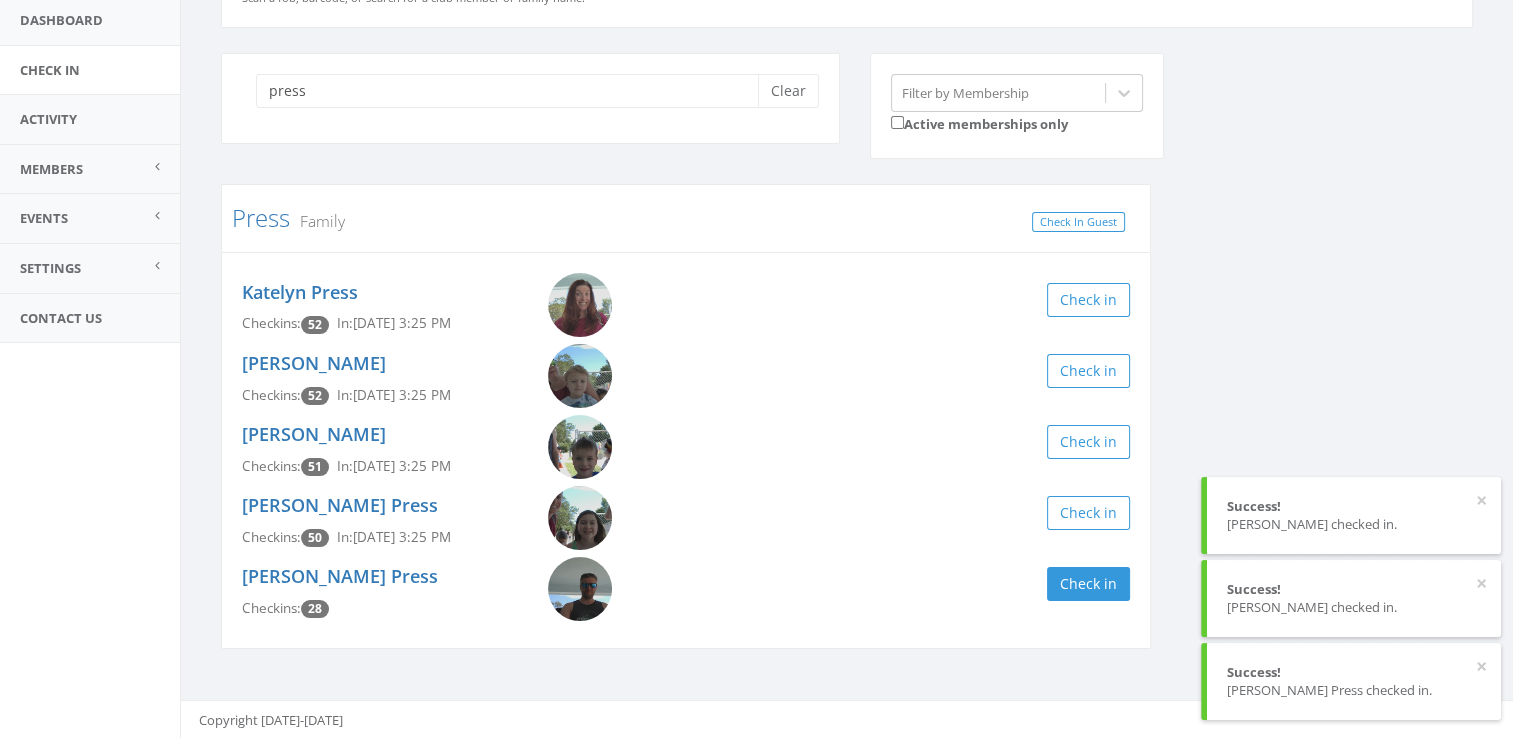 click on "press Clear Filter by Membership  Active memberships only Press Family Check In Guest Katelyn Press Checkins:  52 In:  Jul 1, 3:25 PM Check in James Press Checkins:  52 In:  Jul 1, 3:25 PM Check in William Press Checkins:  51 In:  Jul 1, 3:25 PM Check in Helen Press Checkins:  50 In:  Jul 1, 3:25 PM Check in Jamie Press Checkins:  28 Check in" at bounding box center [847, 364] 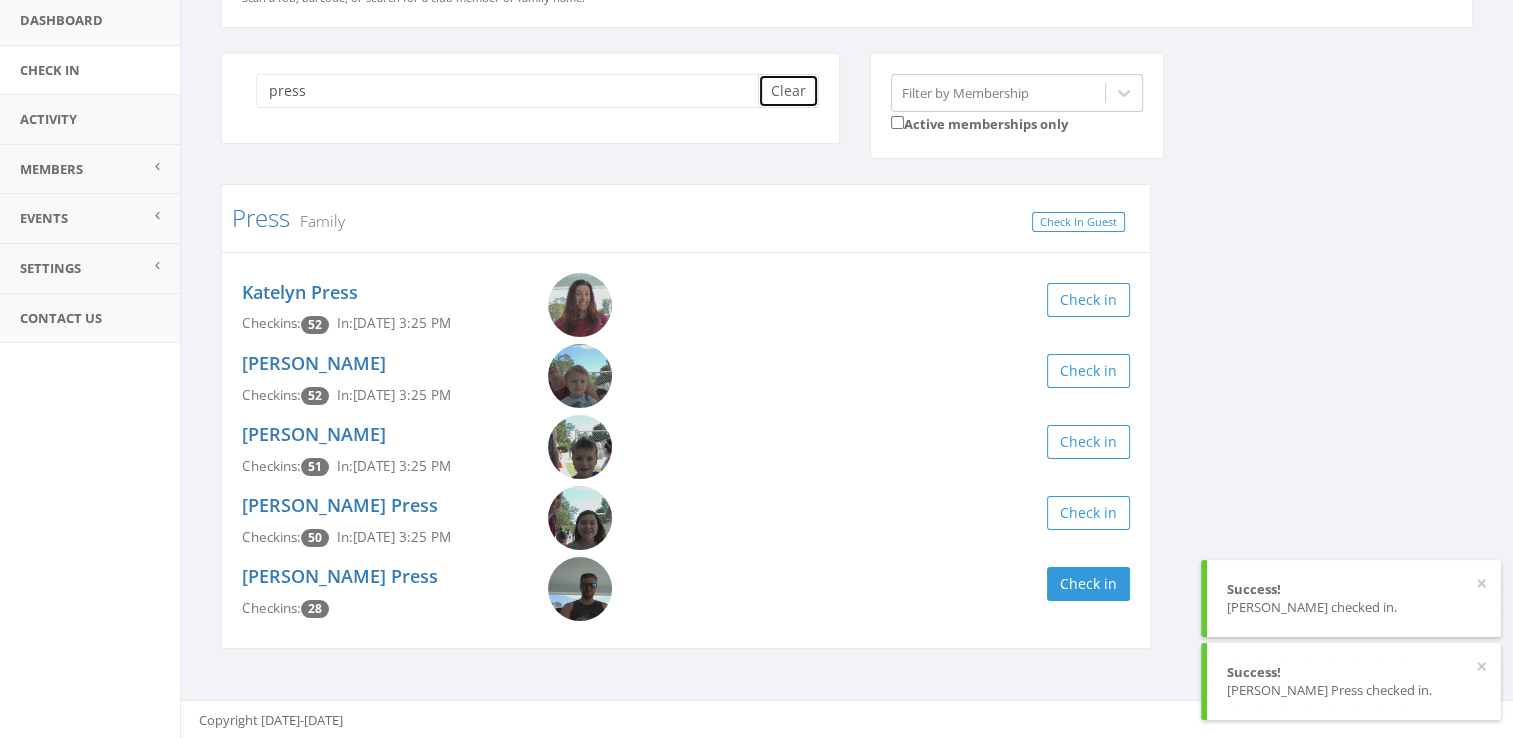 click on "Clear" at bounding box center (788, 91) 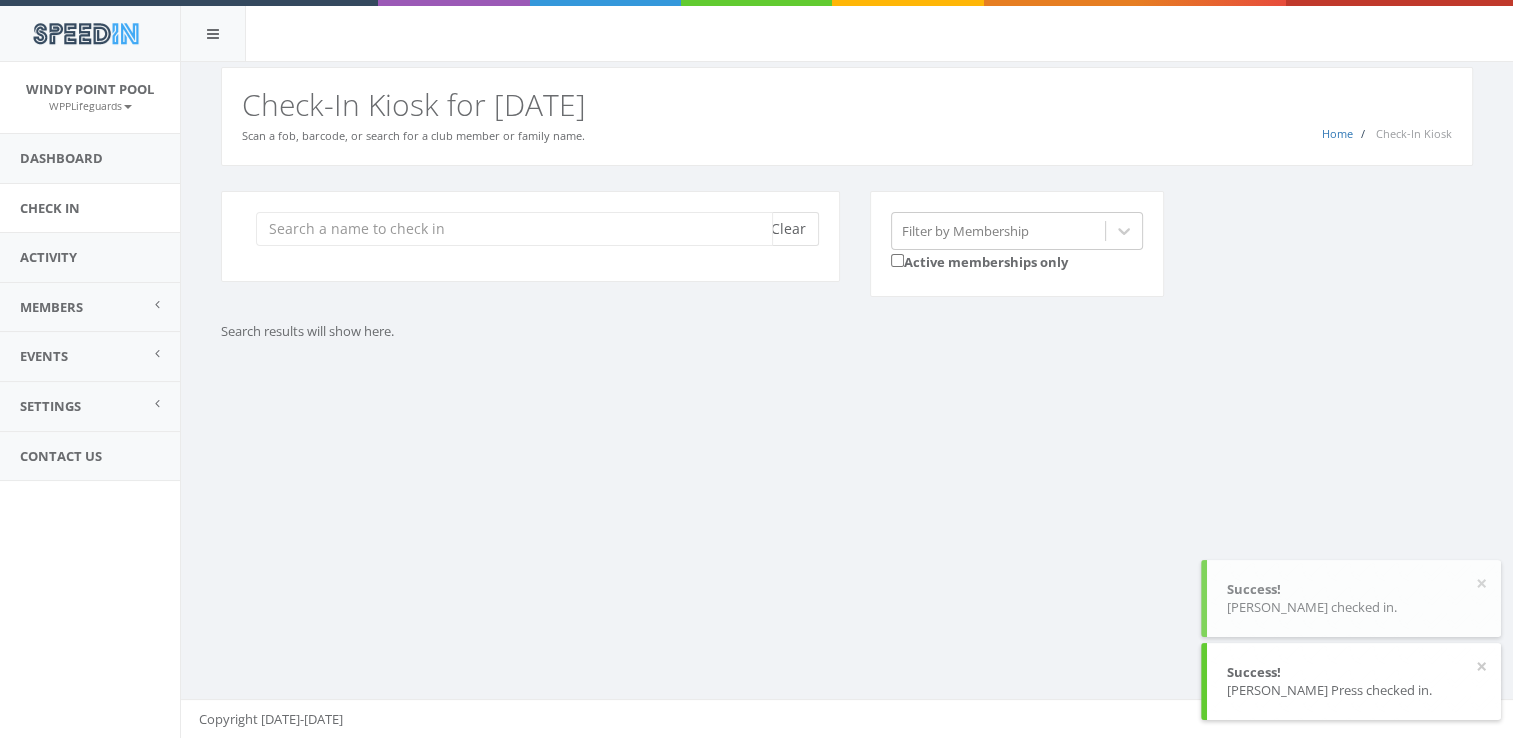 scroll, scrollTop: 0, scrollLeft: 0, axis: both 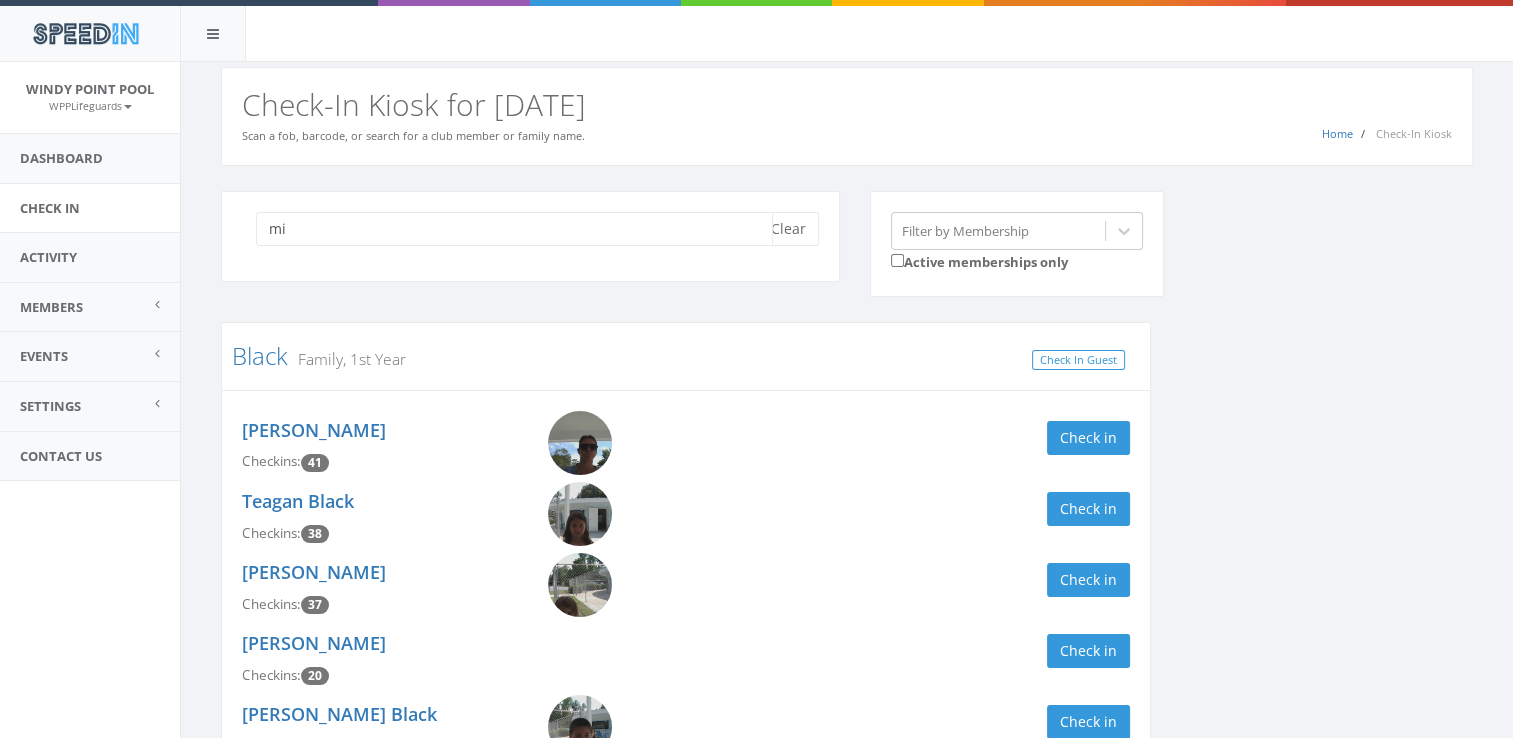 type on "m" 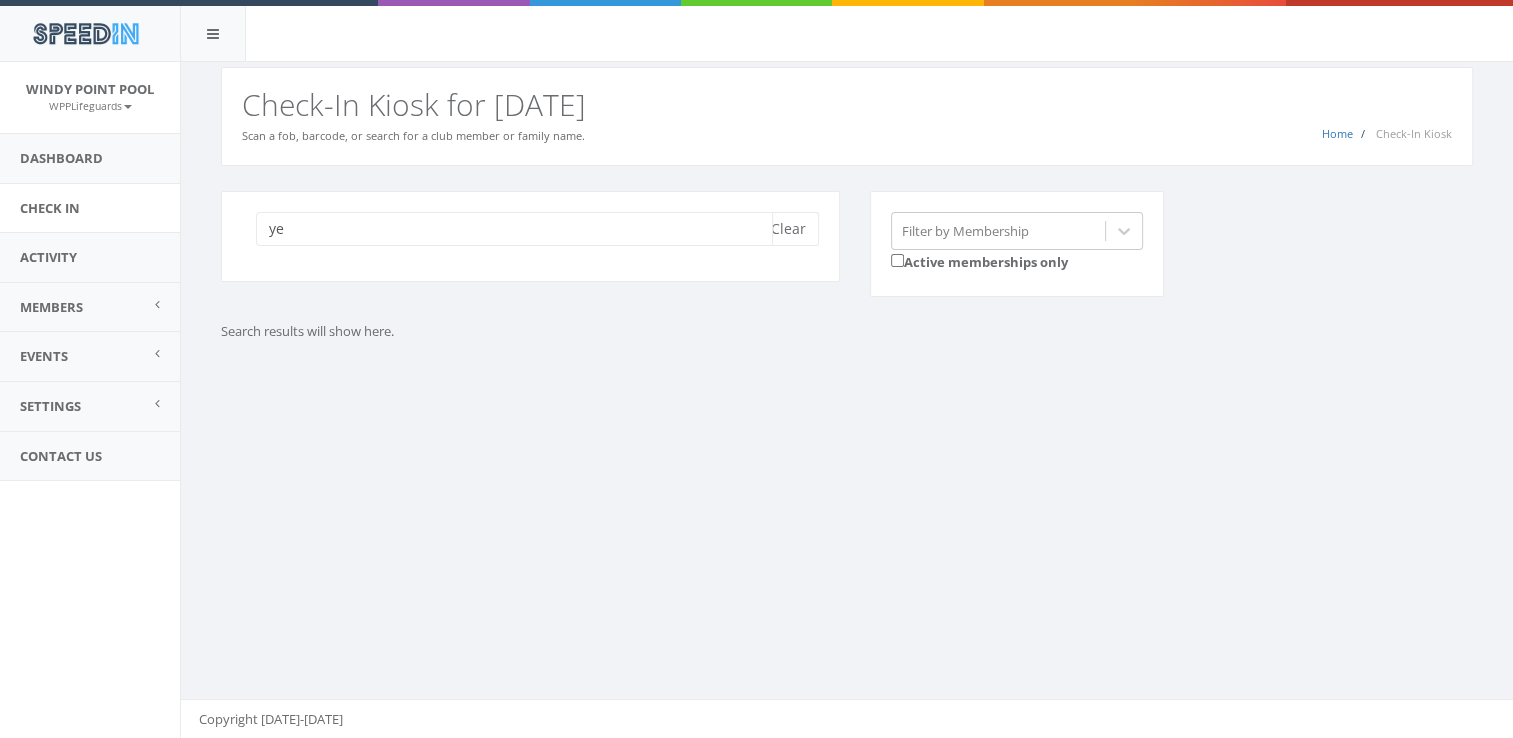 type on "y" 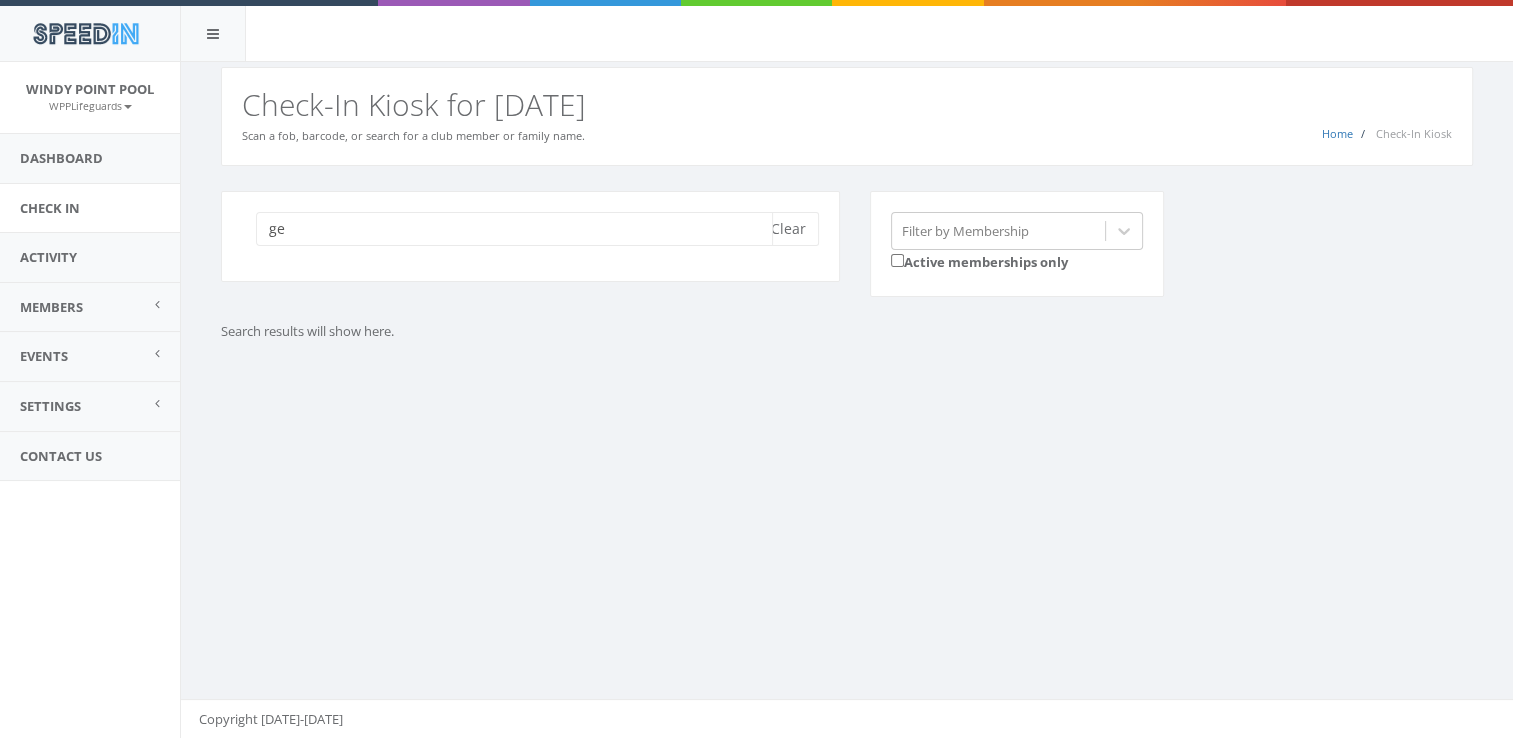 type on "g" 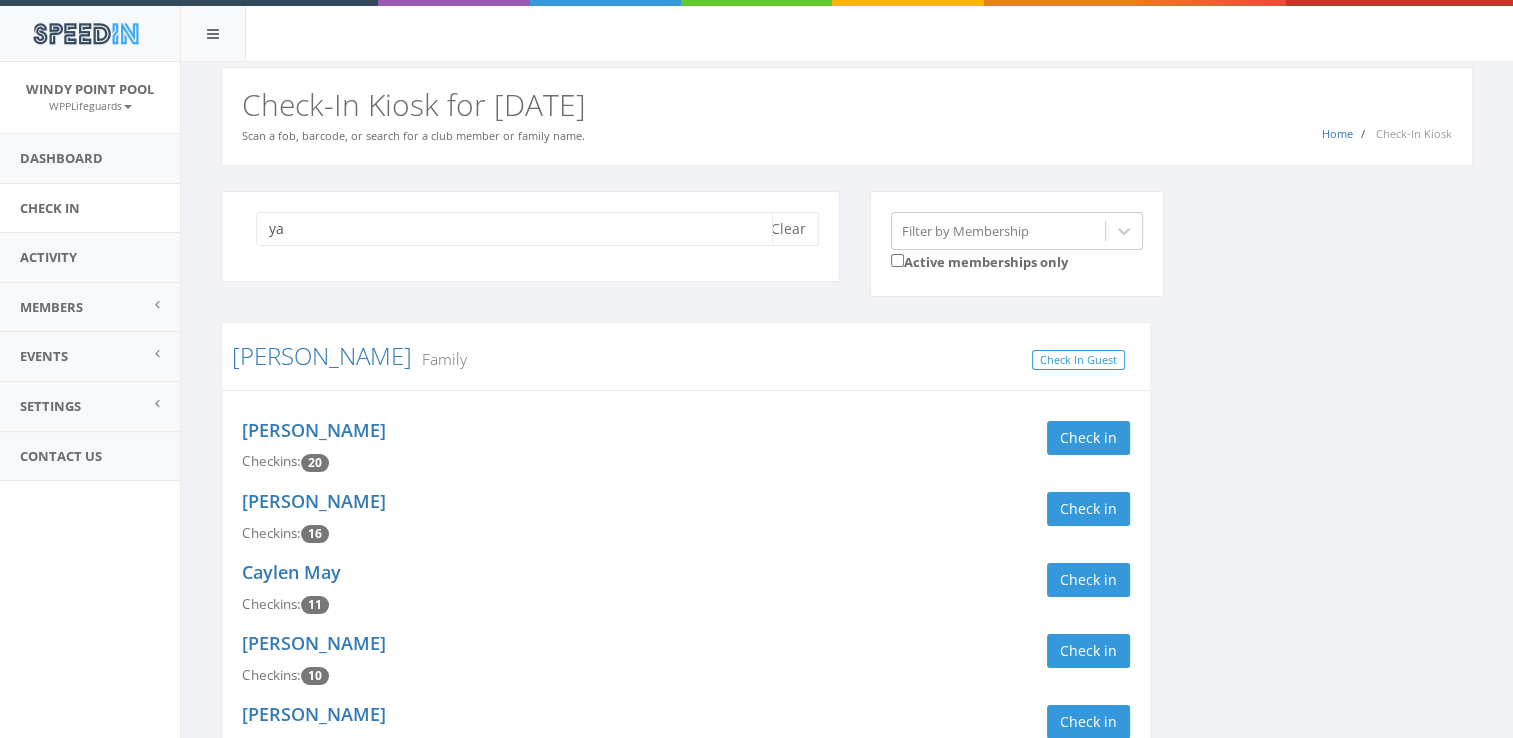type on "y" 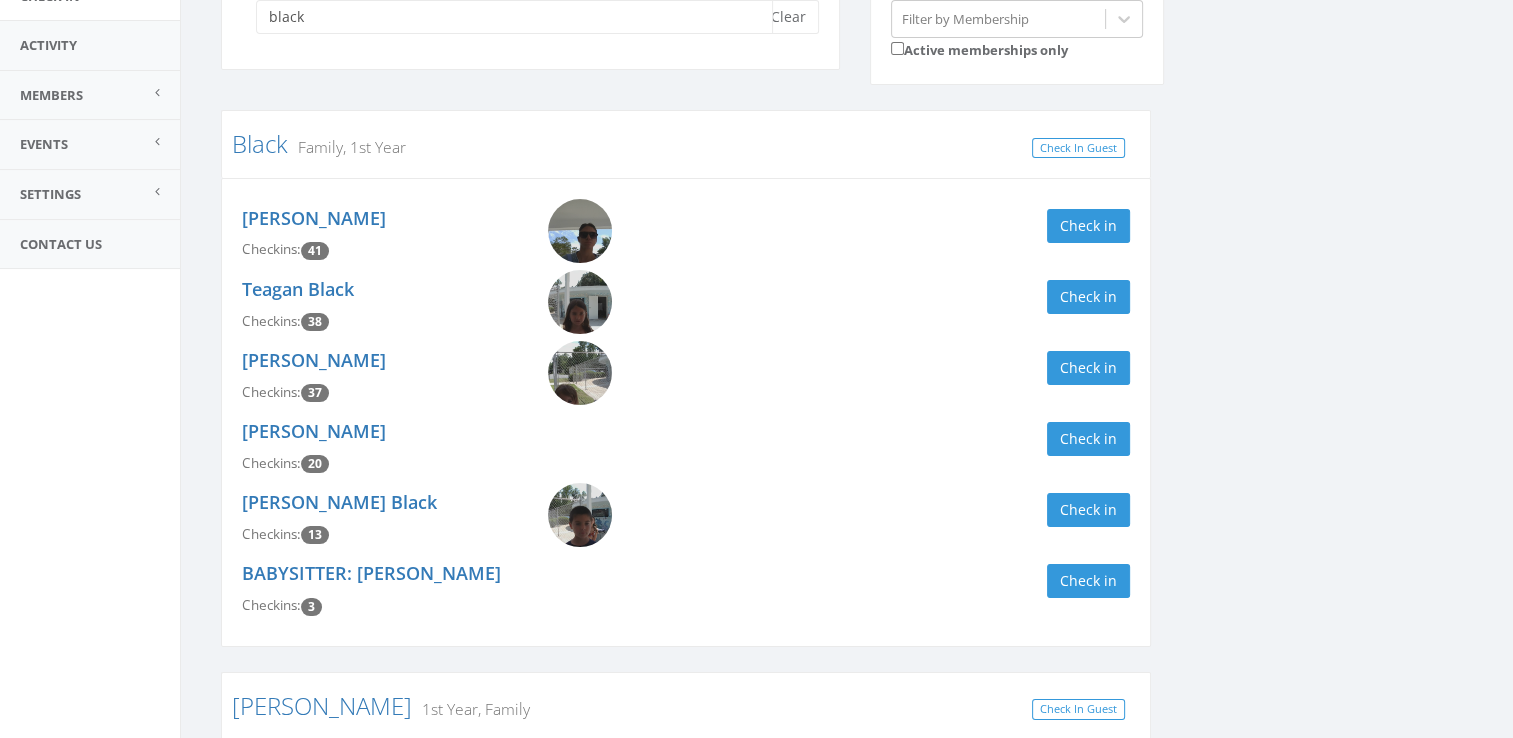 scroll, scrollTop: 232, scrollLeft: 0, axis: vertical 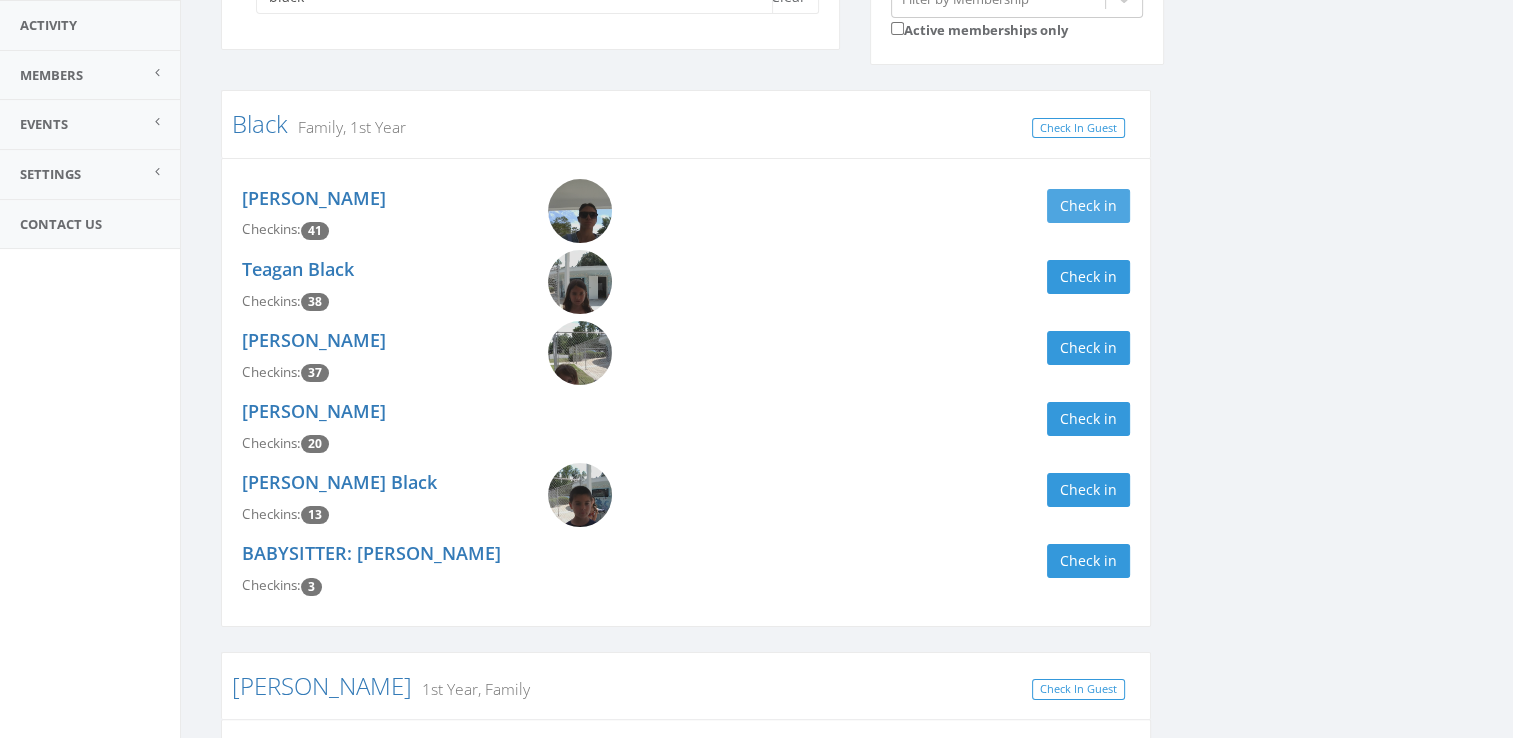 type on "black" 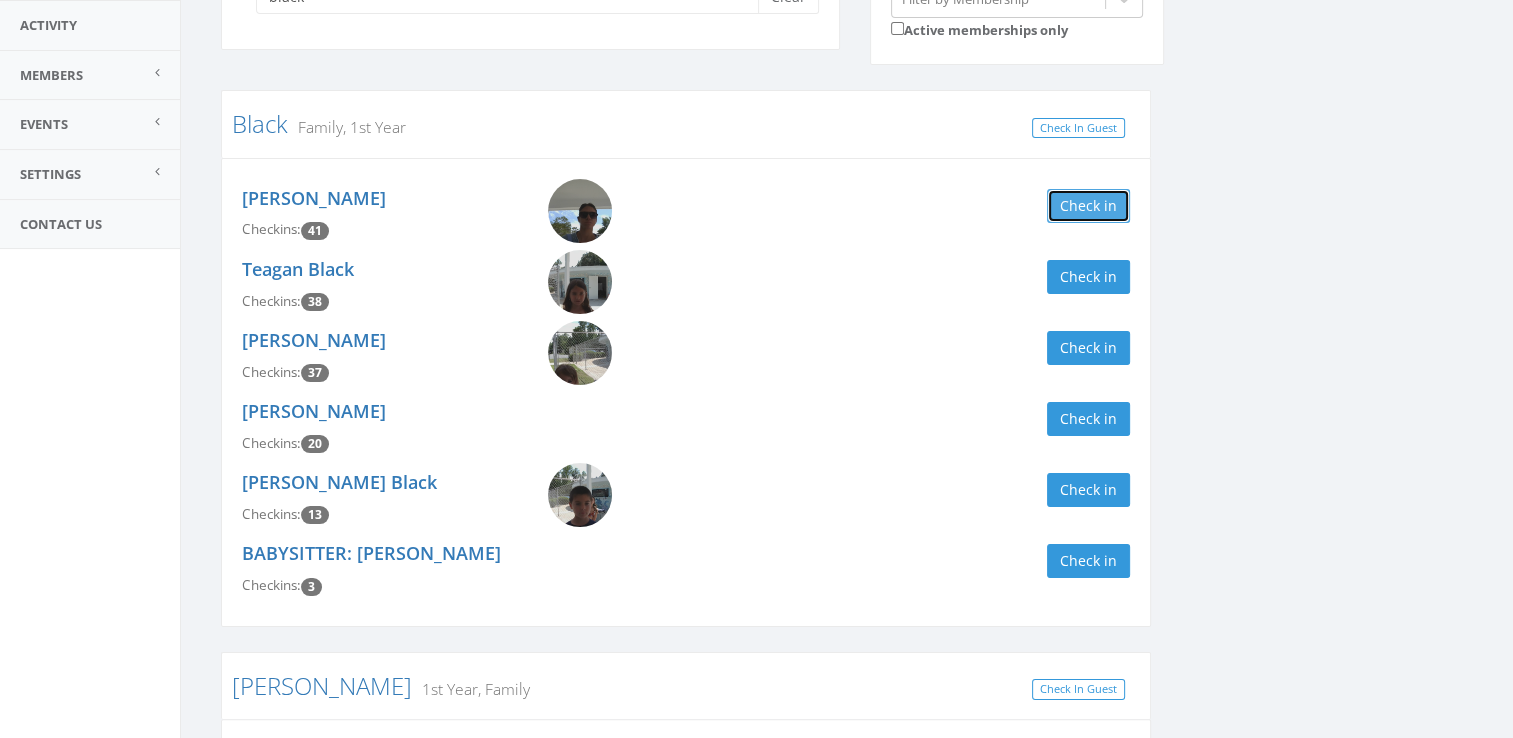 click on "Check in" at bounding box center [1088, 206] 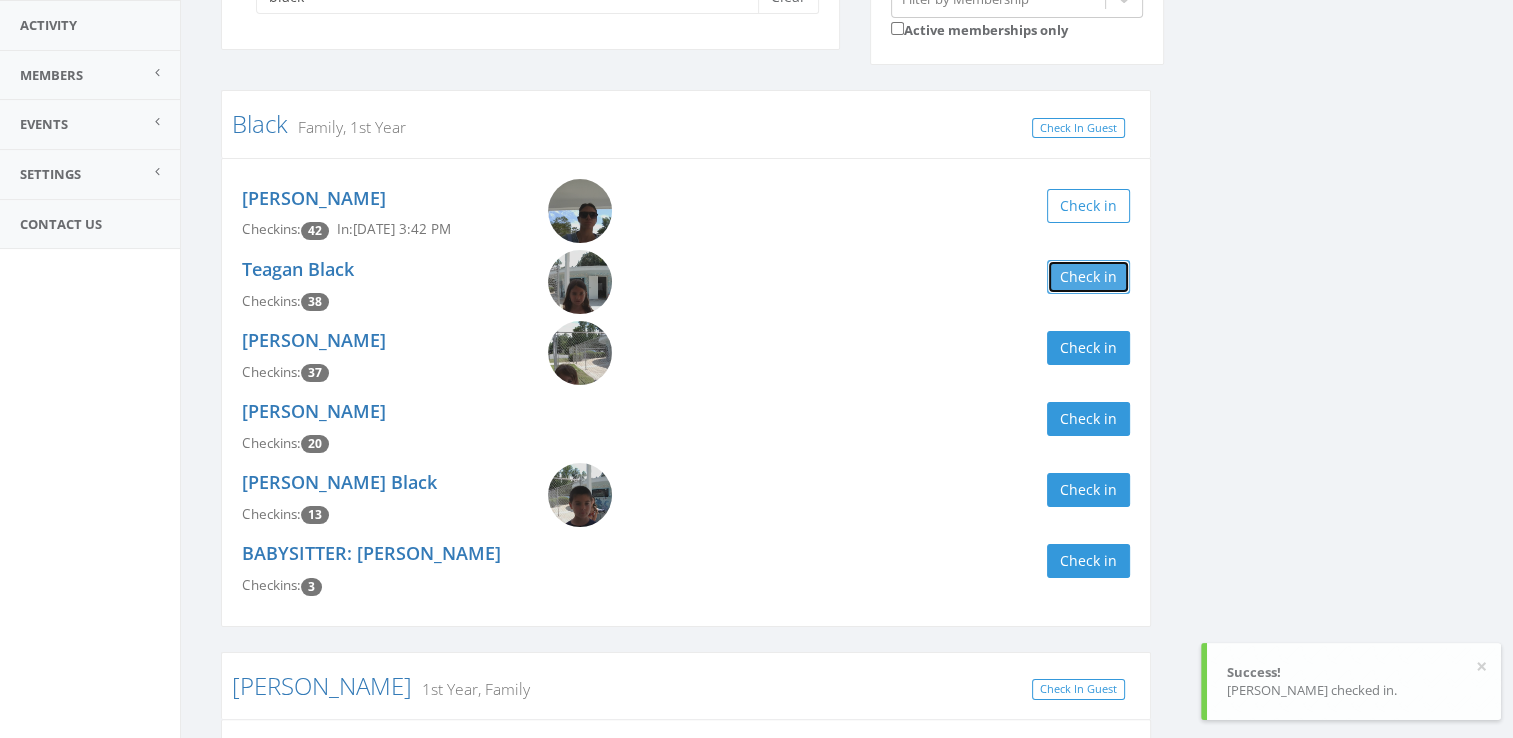 click on "Check in" at bounding box center (1088, 277) 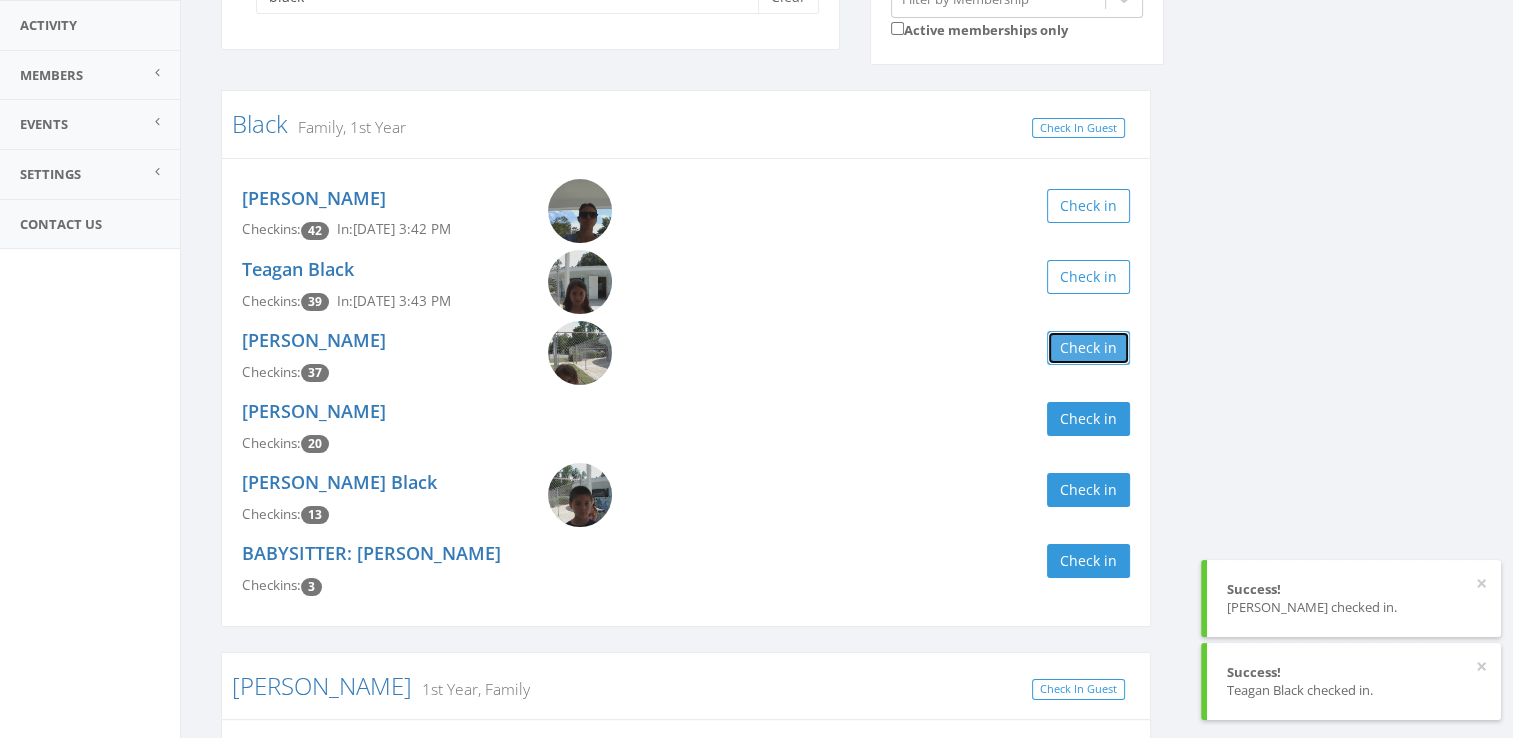 click on "Check in" at bounding box center (1088, 348) 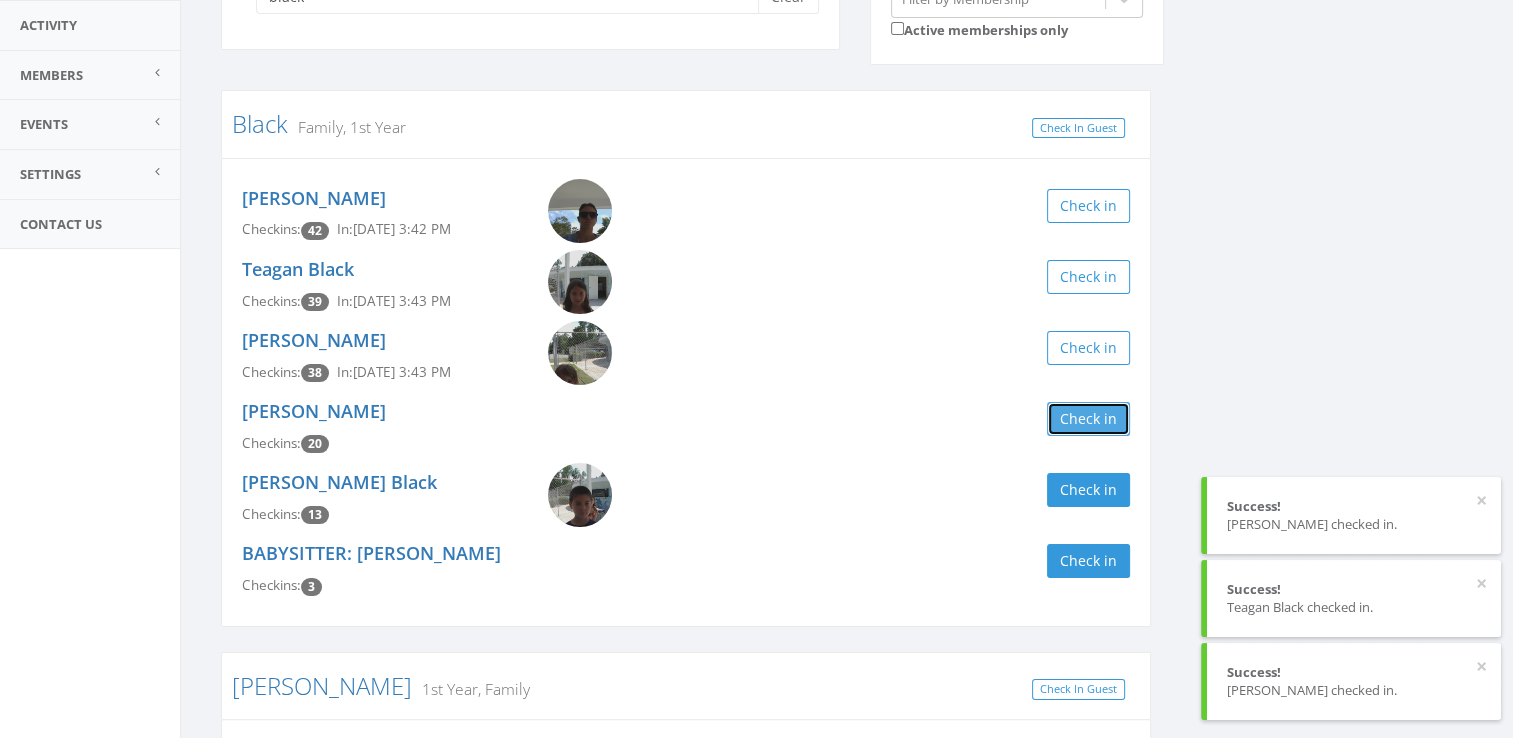 click on "Check in" at bounding box center [1088, 419] 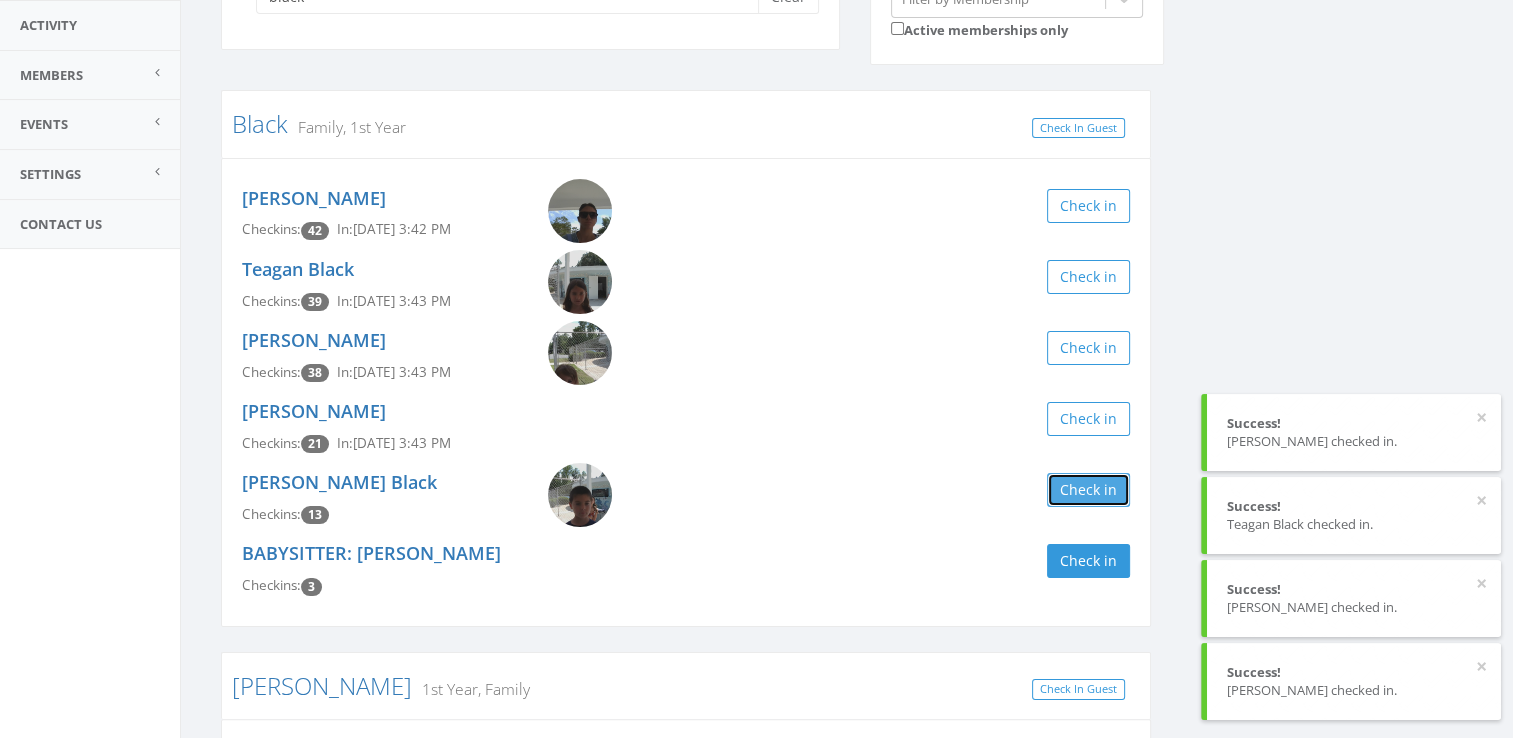 click on "Check in" at bounding box center [1088, 490] 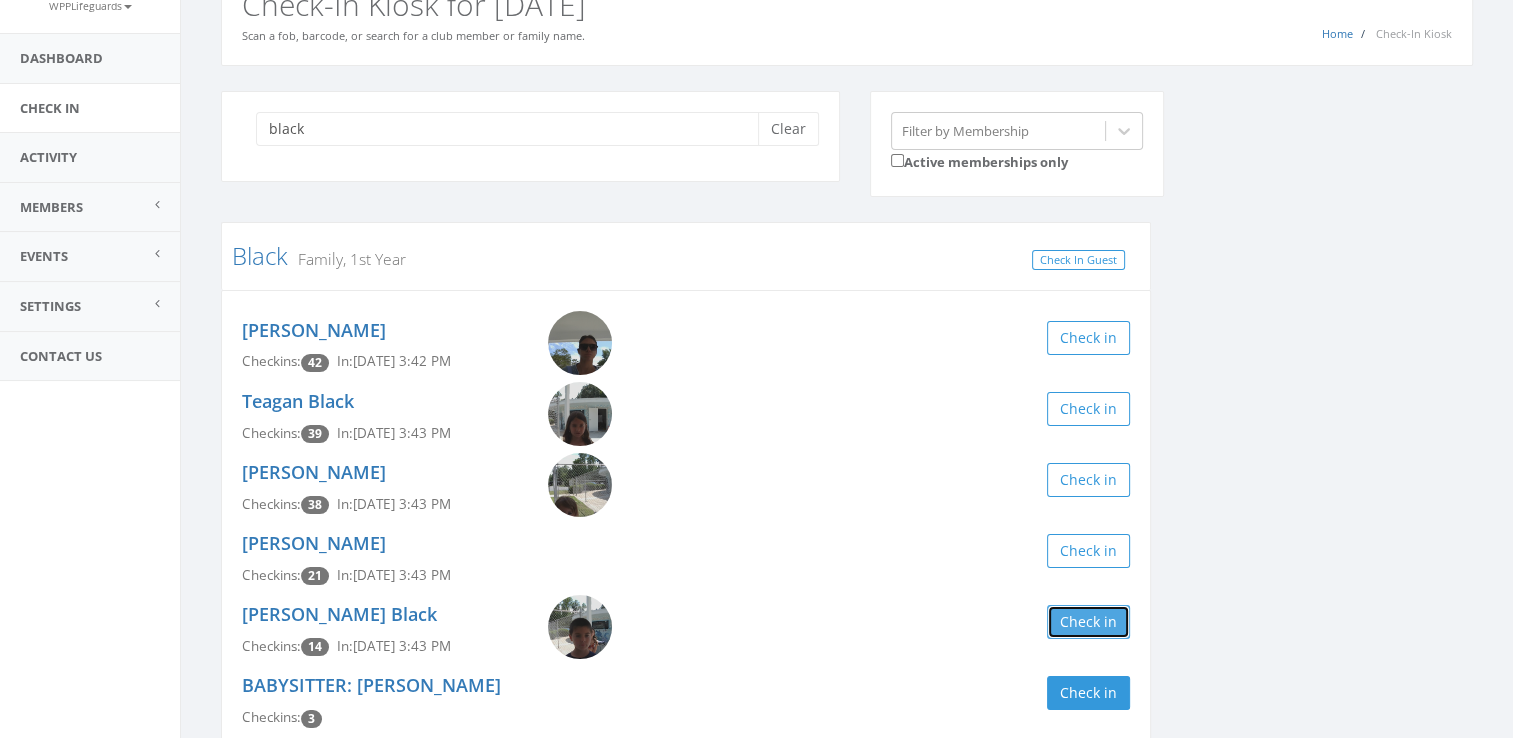 scroll, scrollTop: 0, scrollLeft: 0, axis: both 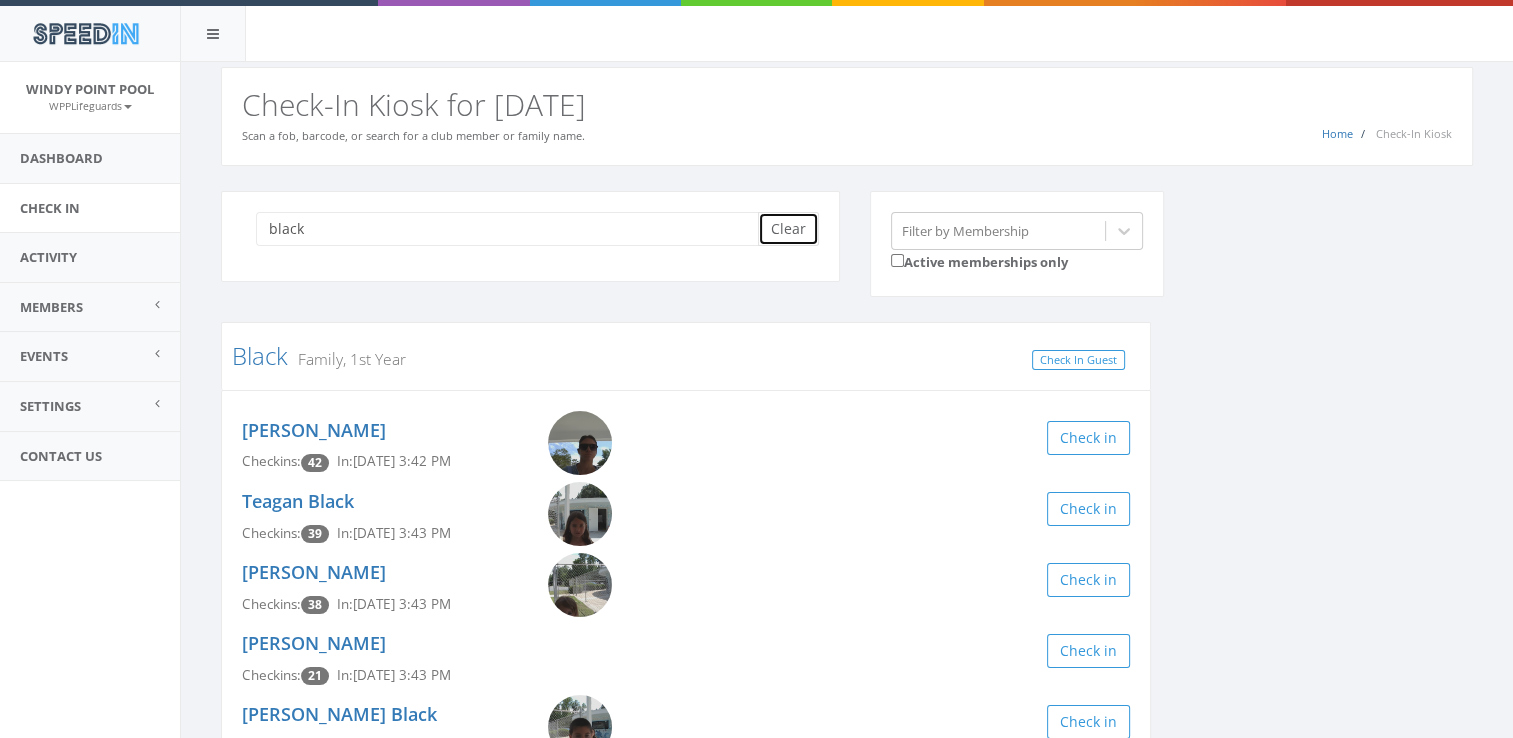click on "Clear" at bounding box center (788, 229) 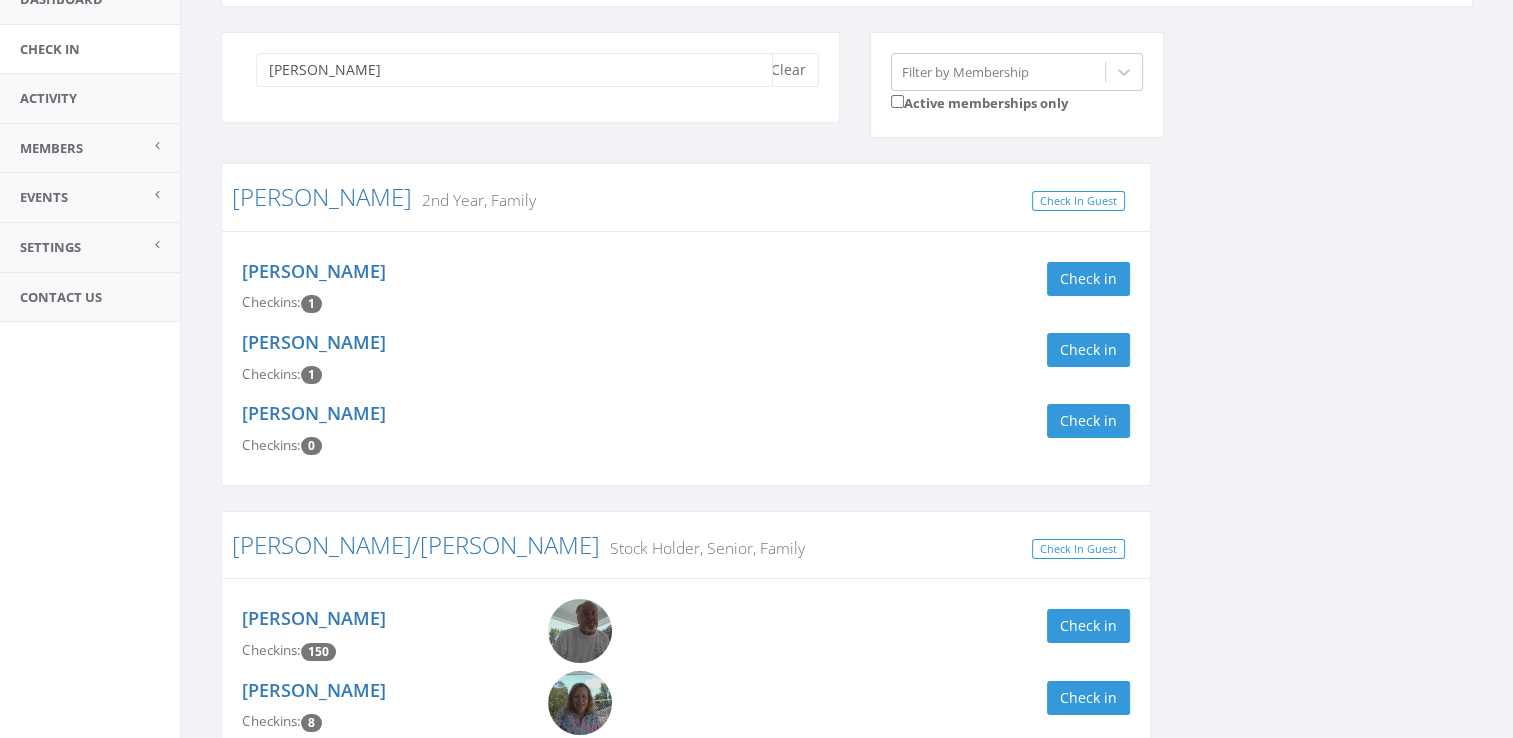 scroll, scrollTop: 0, scrollLeft: 0, axis: both 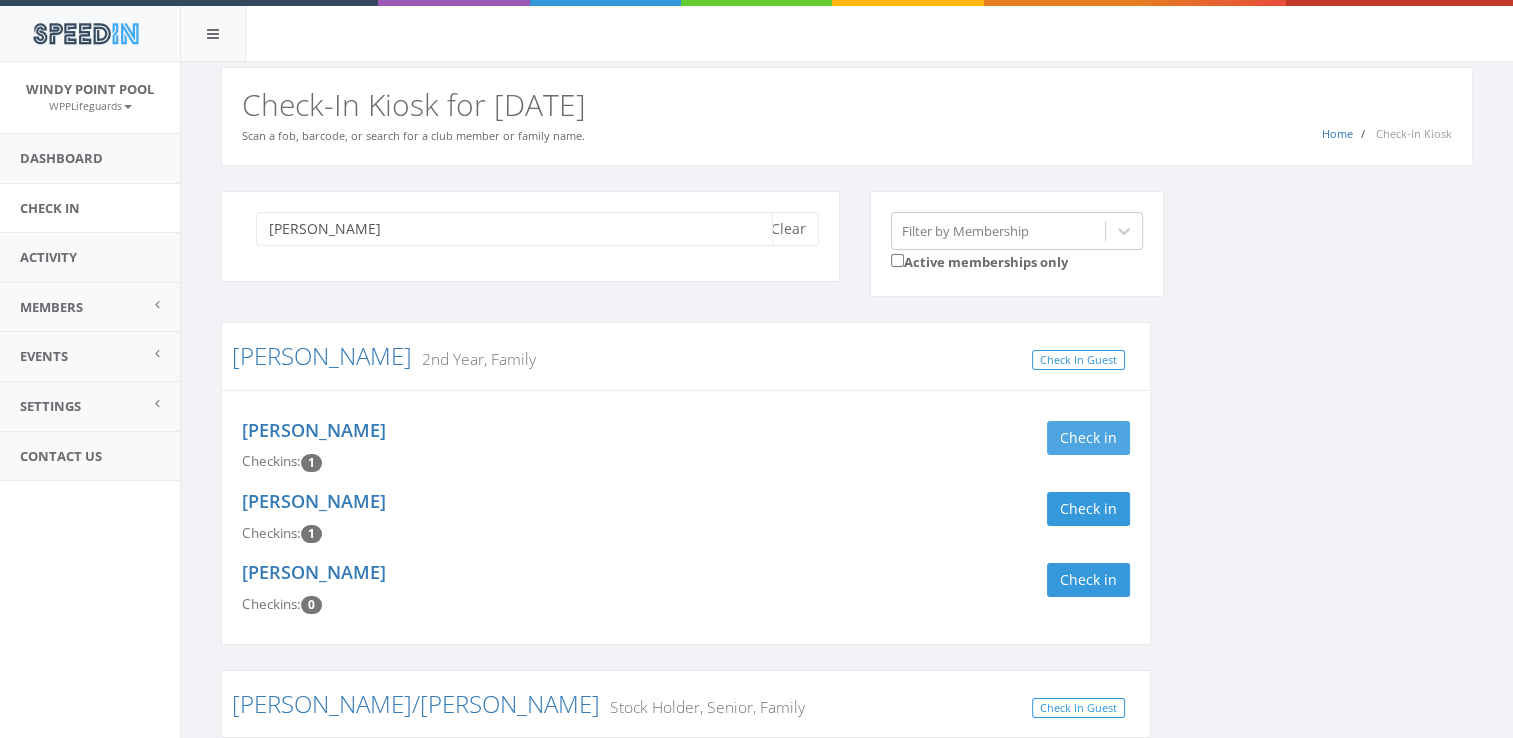 type on "edwards" 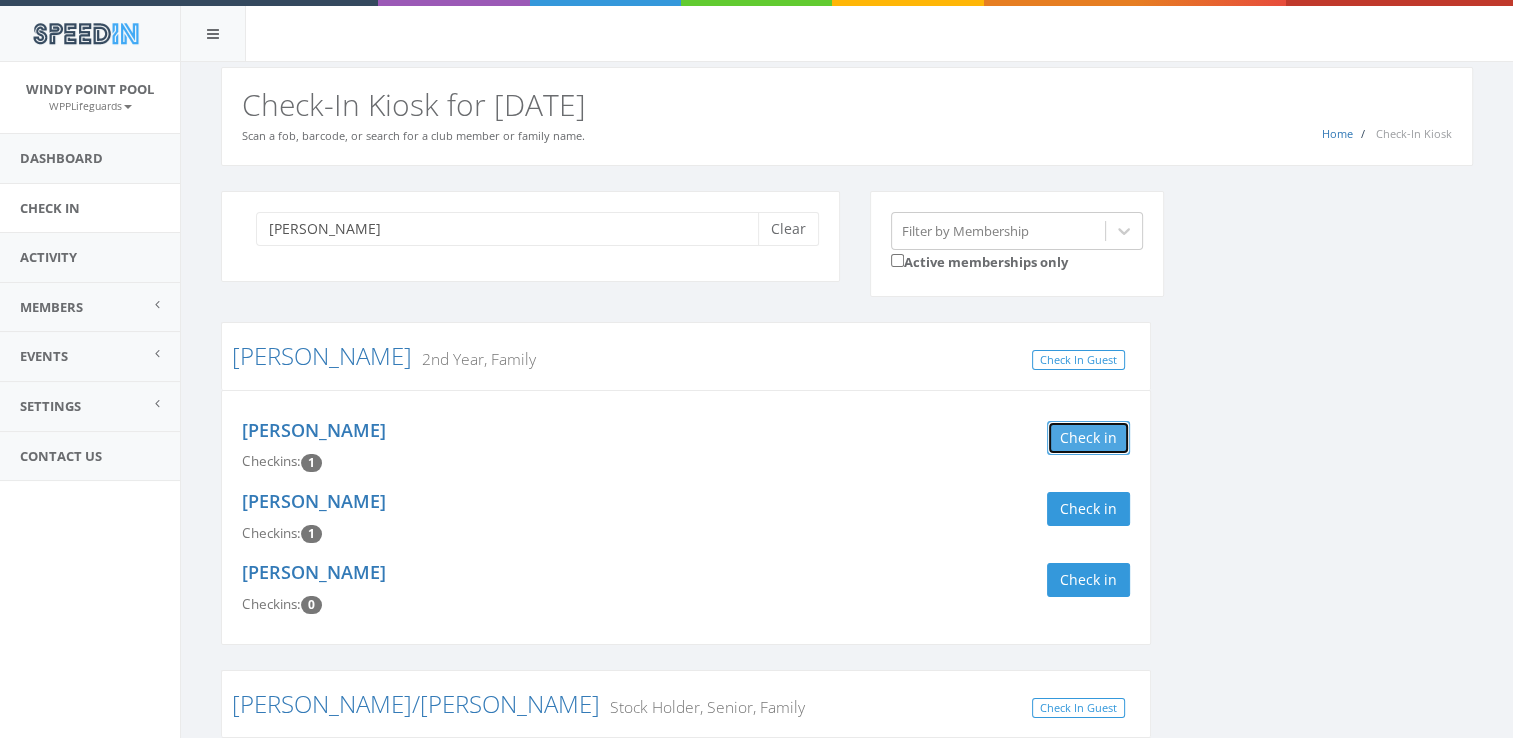 click on "Check in" at bounding box center (1088, 438) 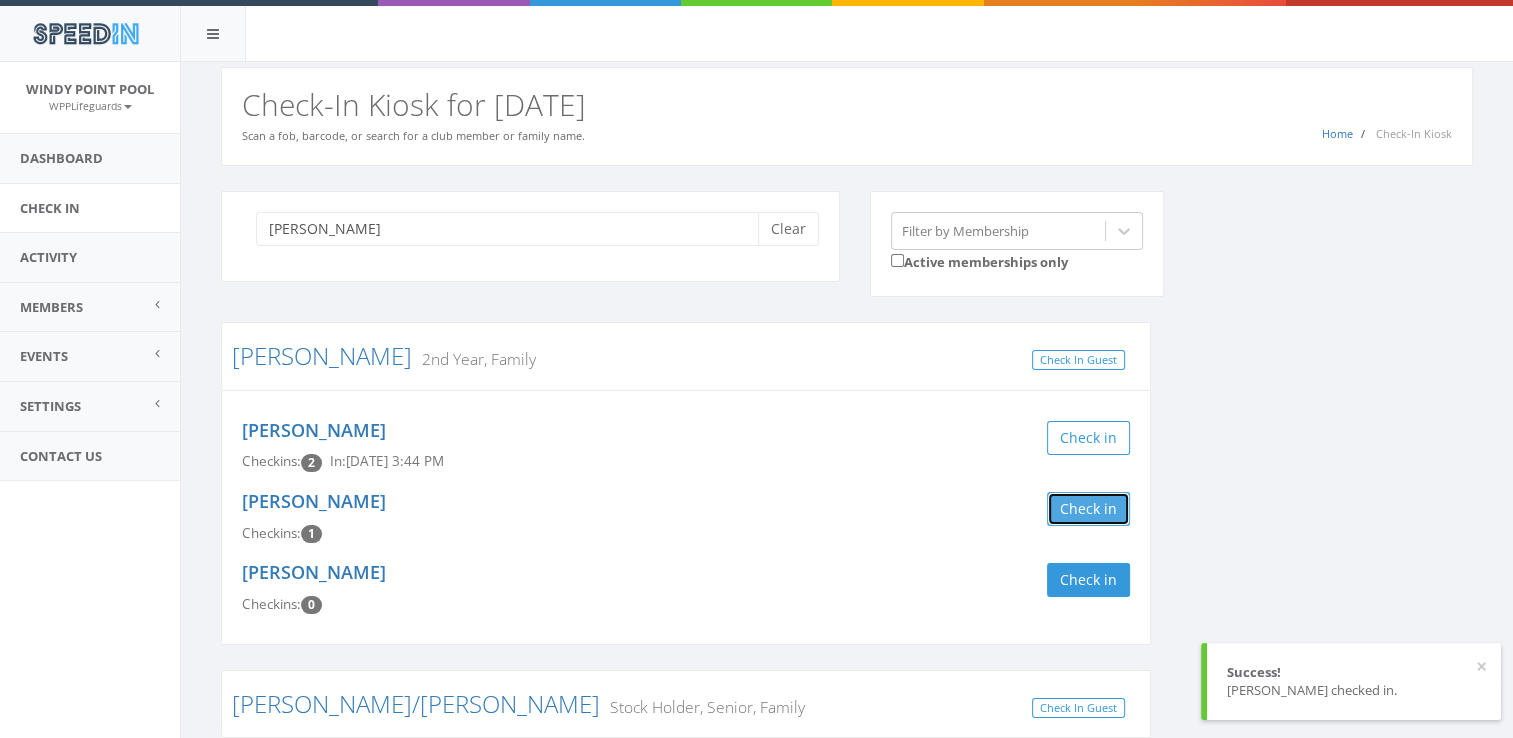 click on "Check in" at bounding box center [1088, 509] 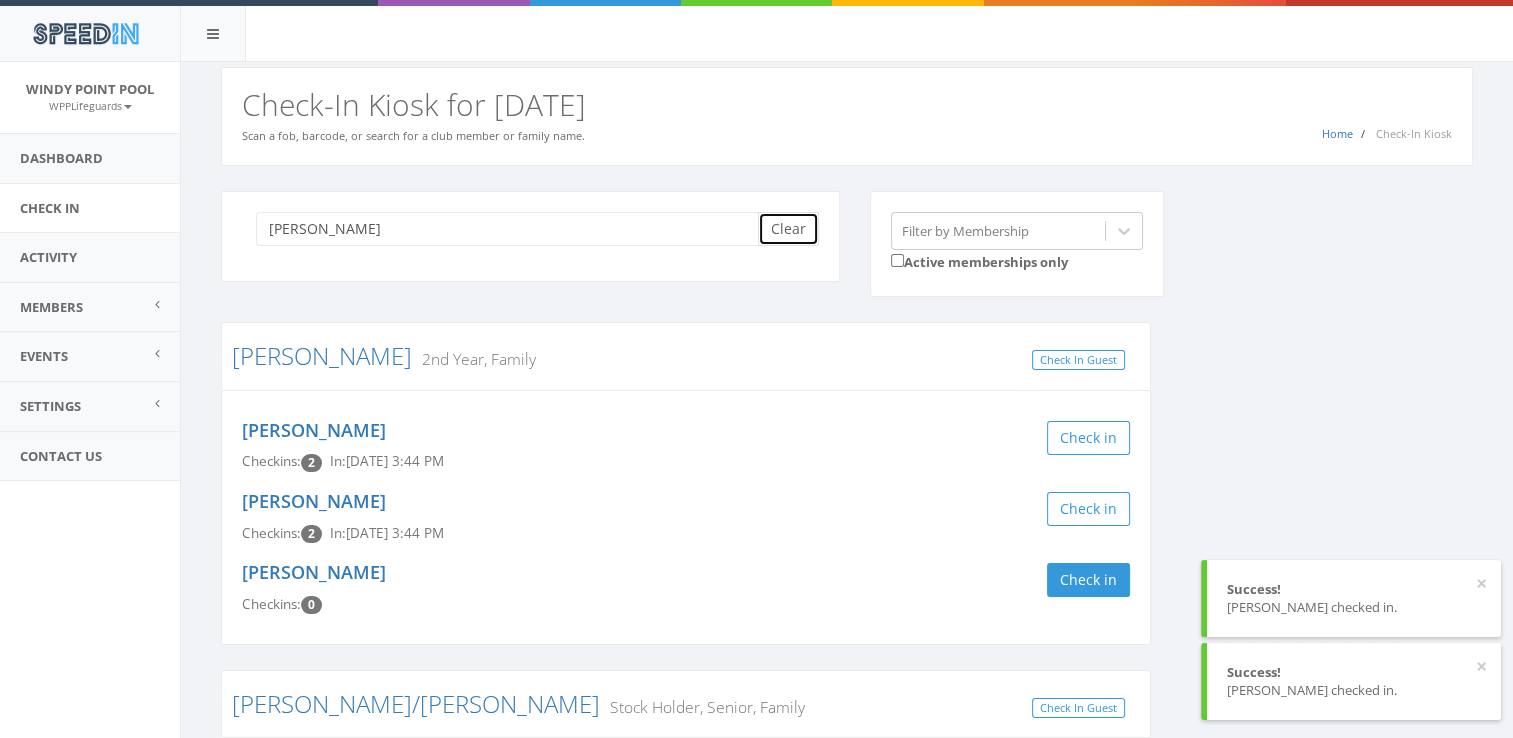 click on "Clear" at bounding box center (788, 229) 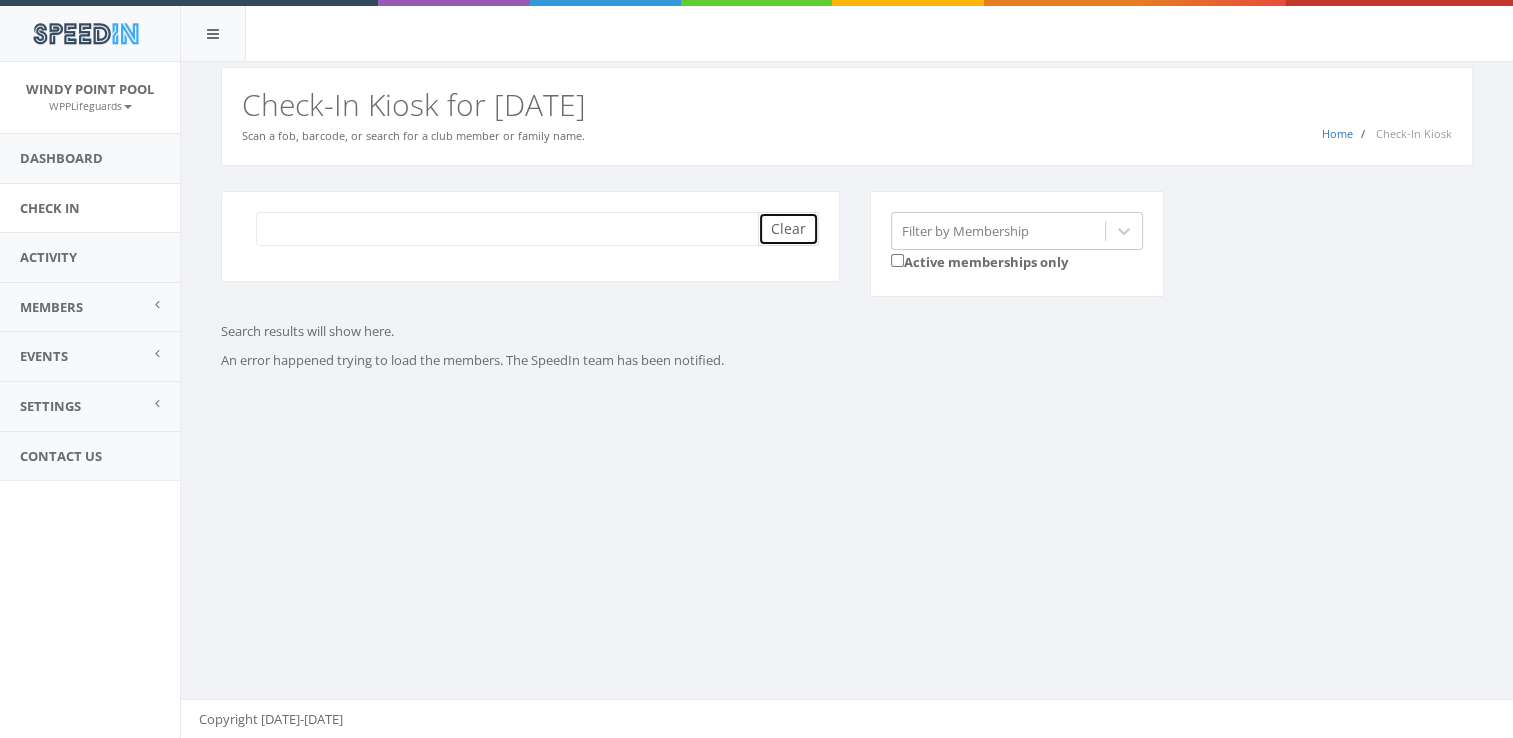 click on "Clear" at bounding box center [788, 229] 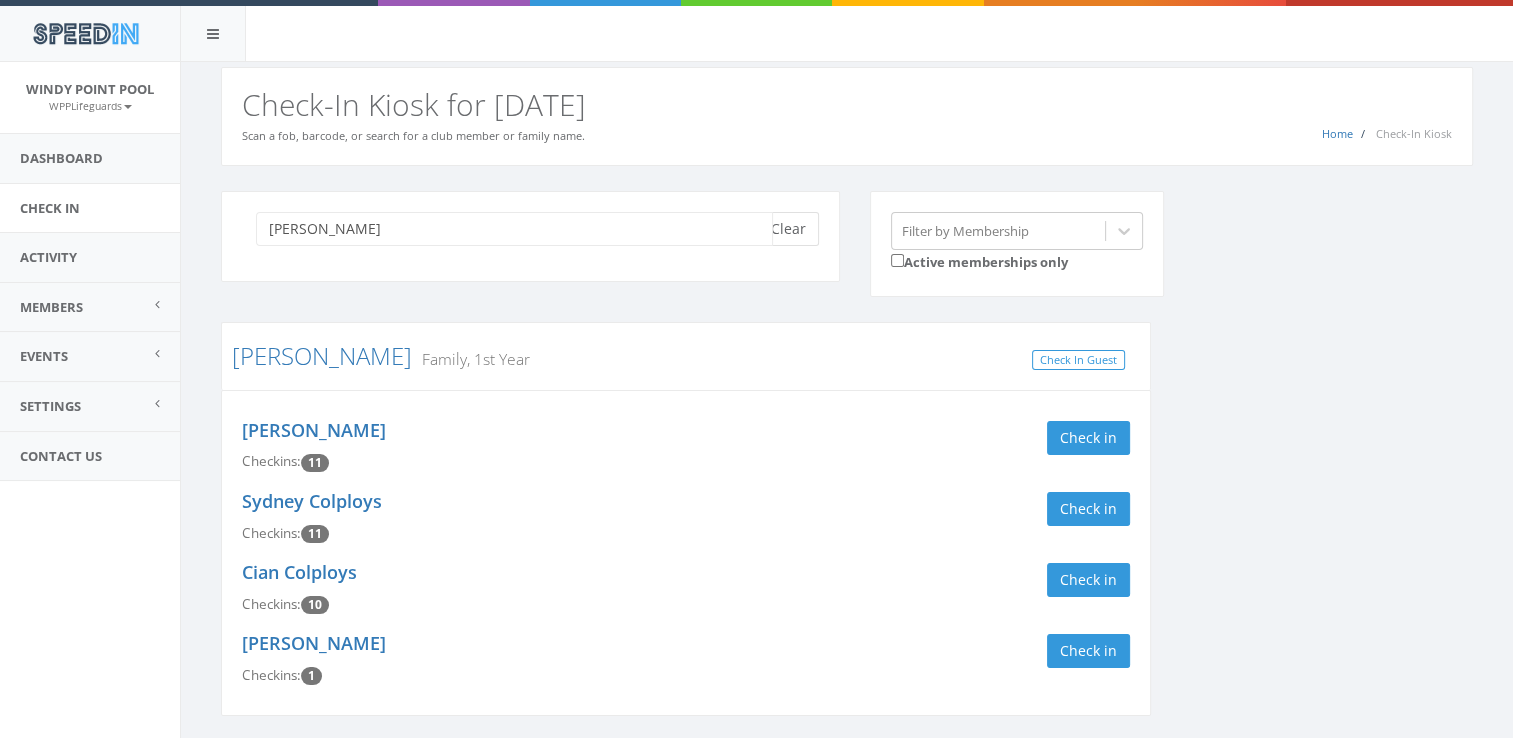 scroll, scrollTop: 67, scrollLeft: 0, axis: vertical 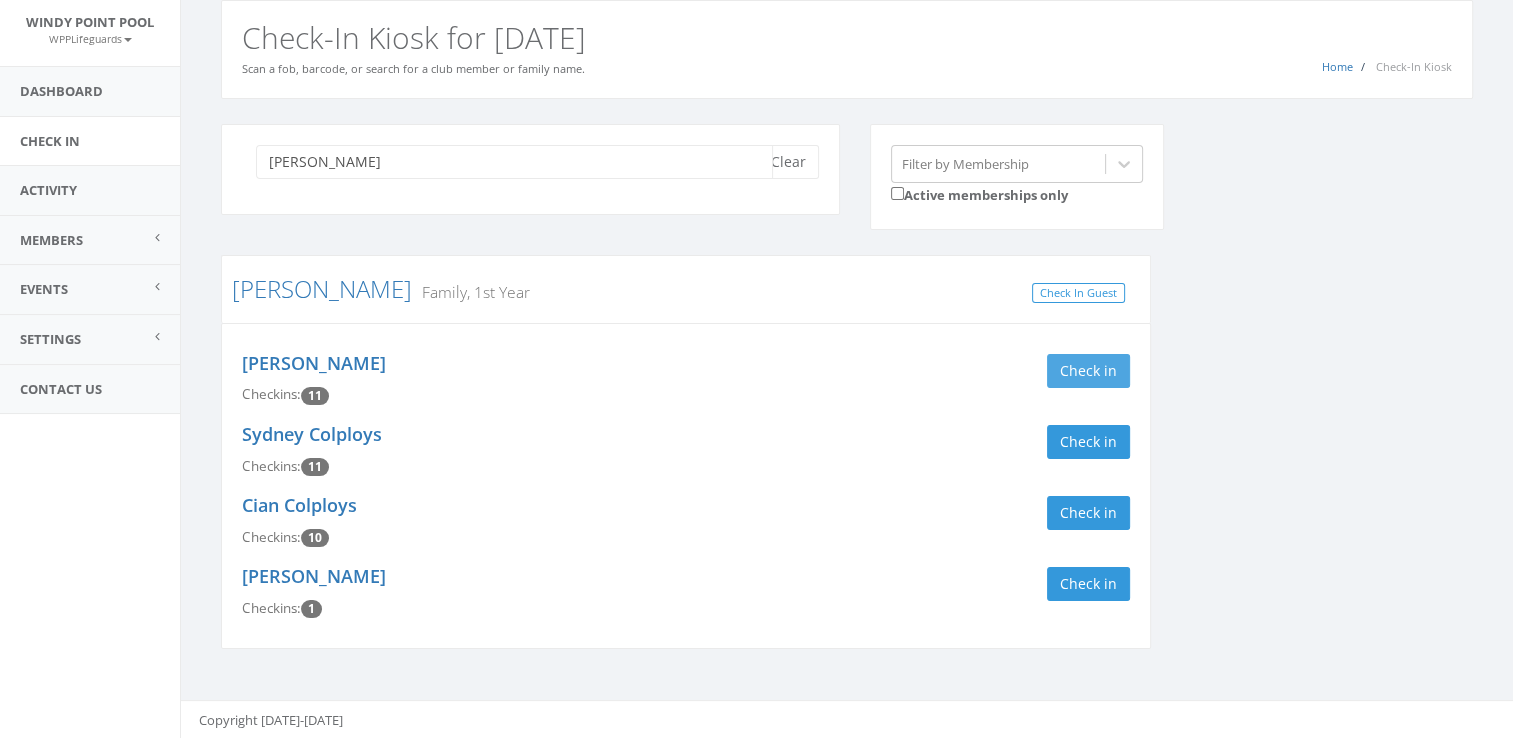 type on "colpoys" 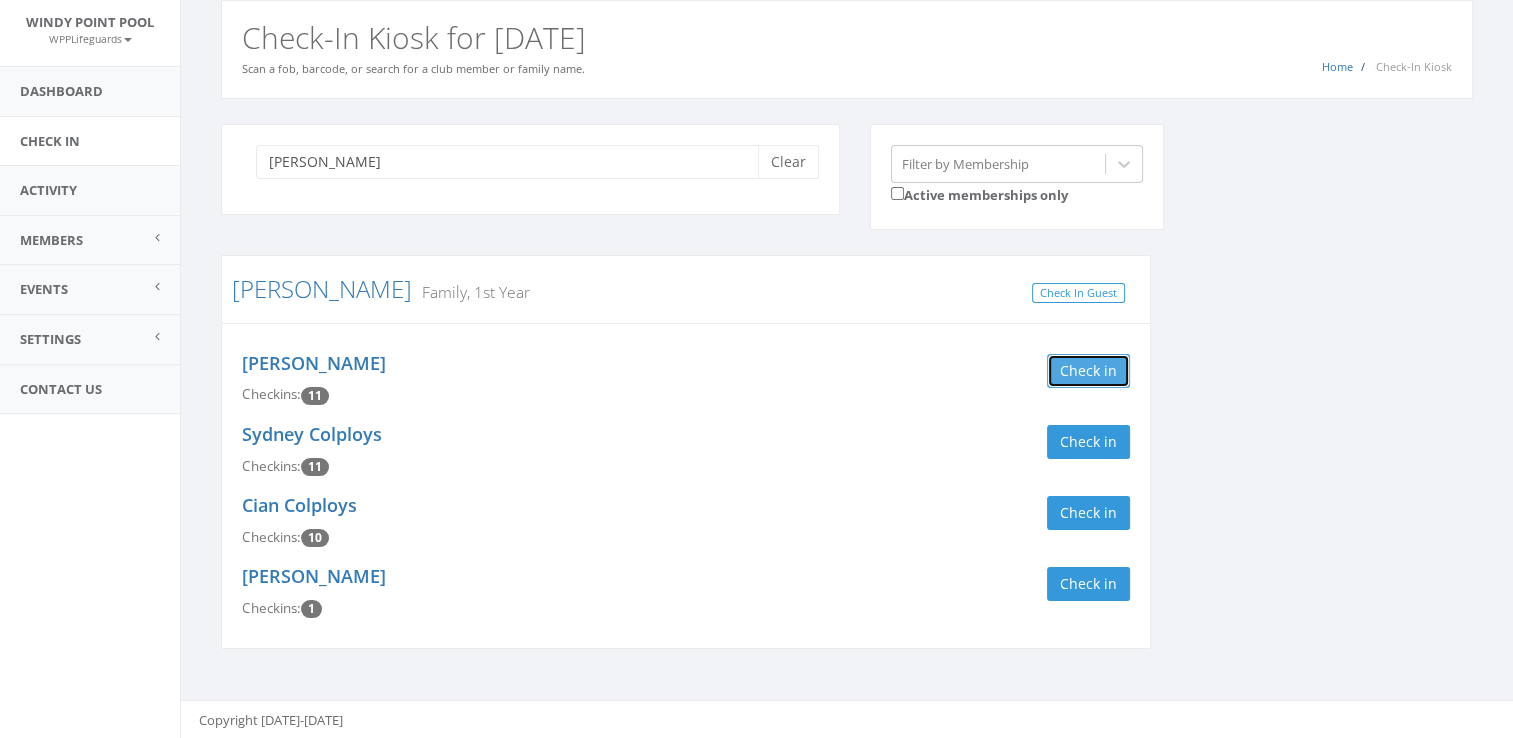 click on "Check in" at bounding box center (1088, 371) 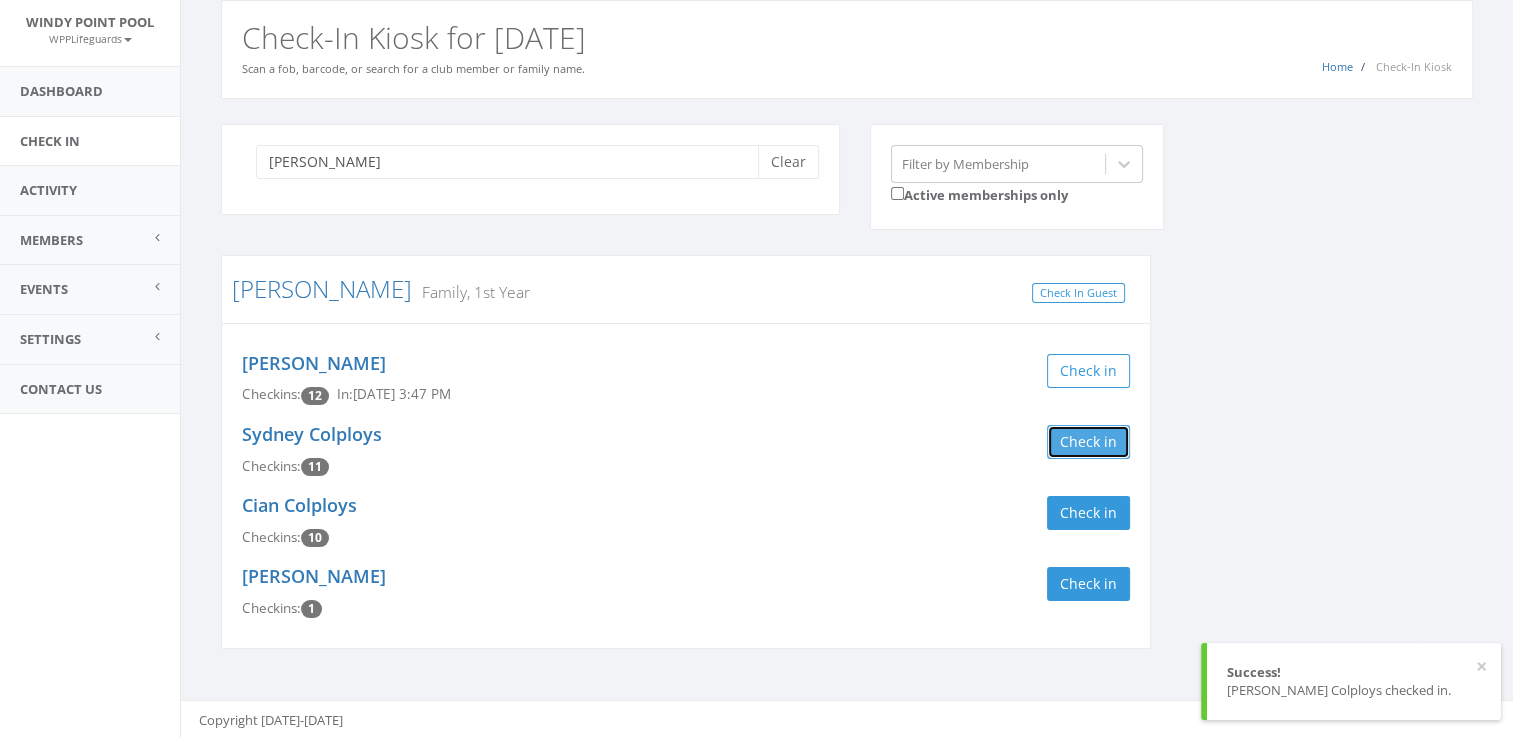 click on "Check in" at bounding box center [1088, 442] 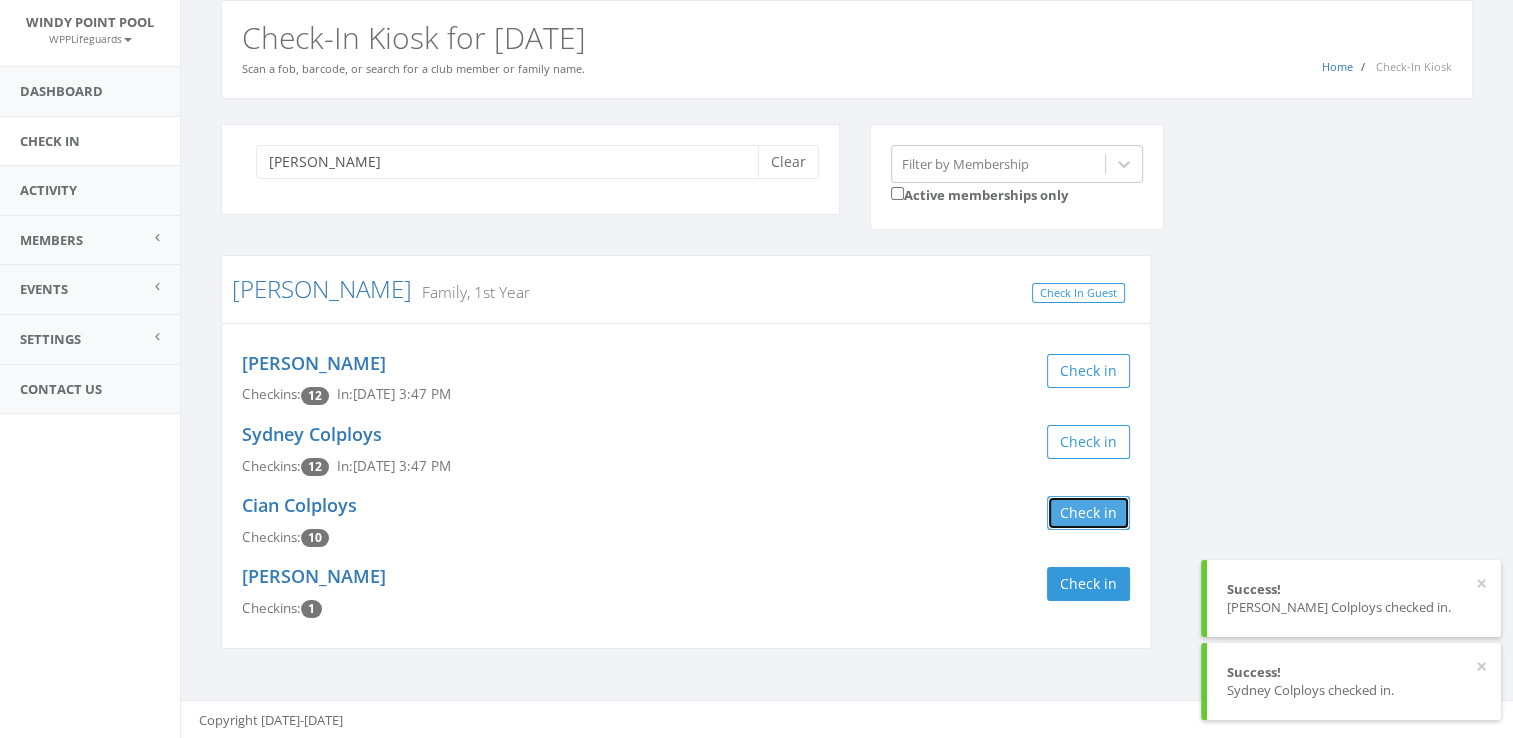 click on "Check in" at bounding box center [1088, 513] 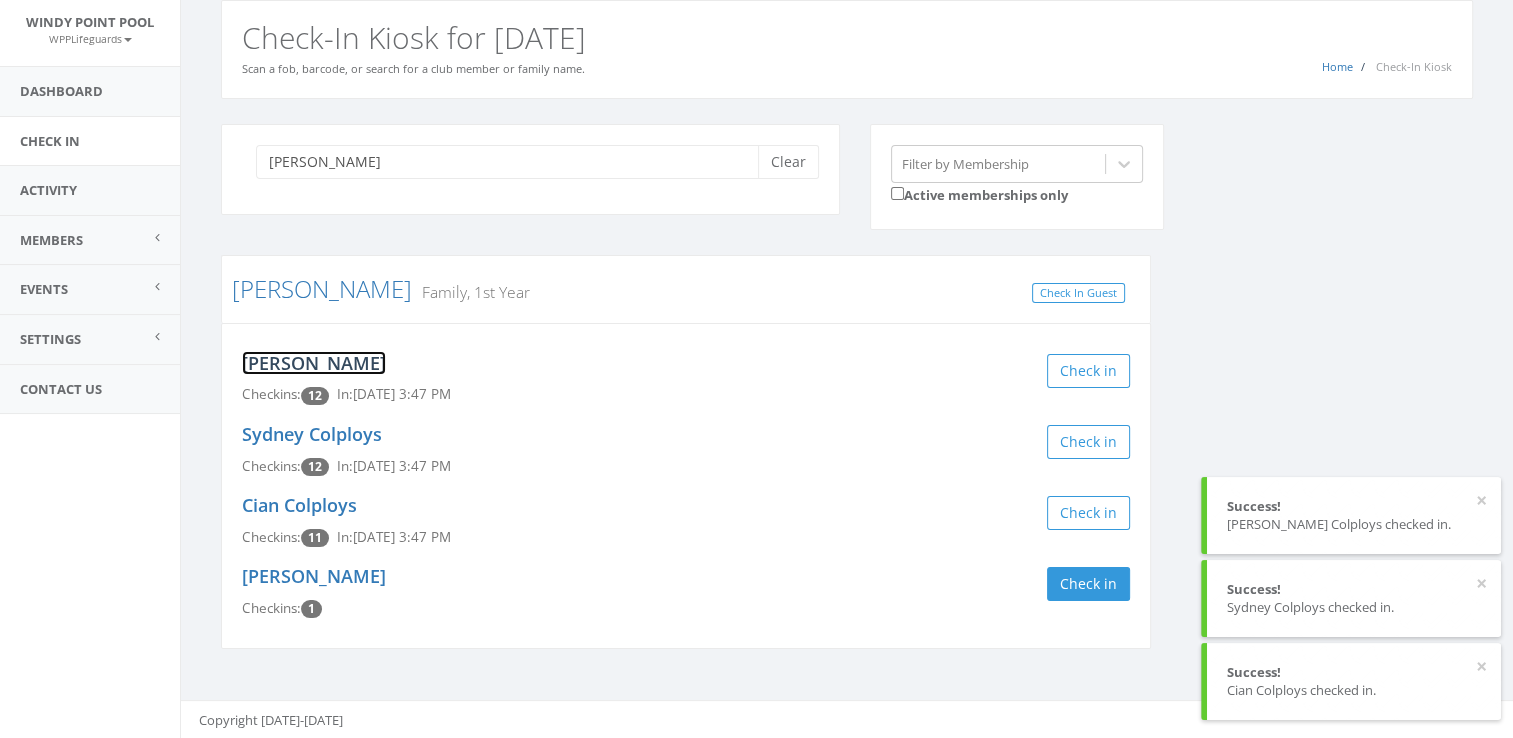 click on "Jessica Colploys" at bounding box center [314, 363] 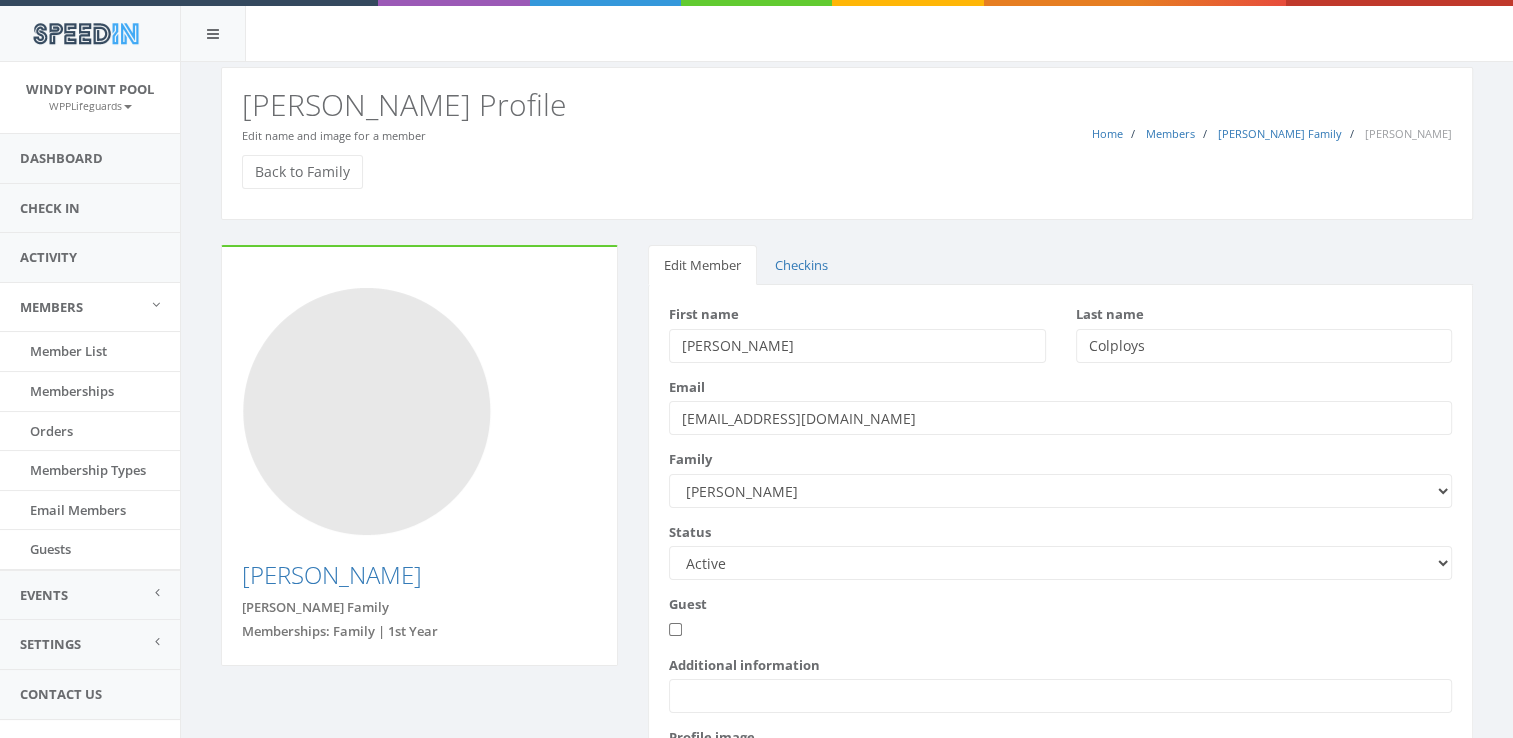 scroll, scrollTop: 185, scrollLeft: 0, axis: vertical 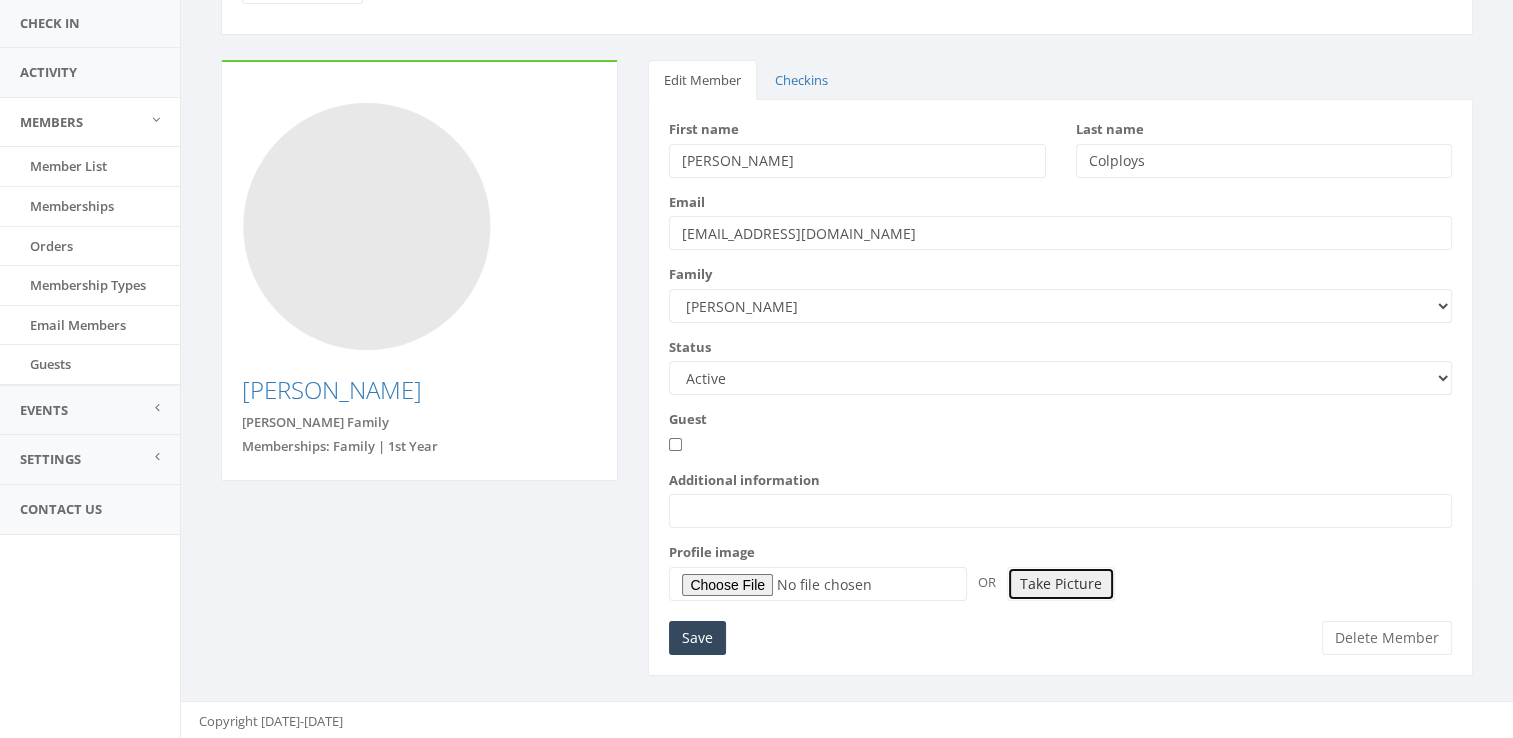 click on "Take Picture" at bounding box center [1061, 584] 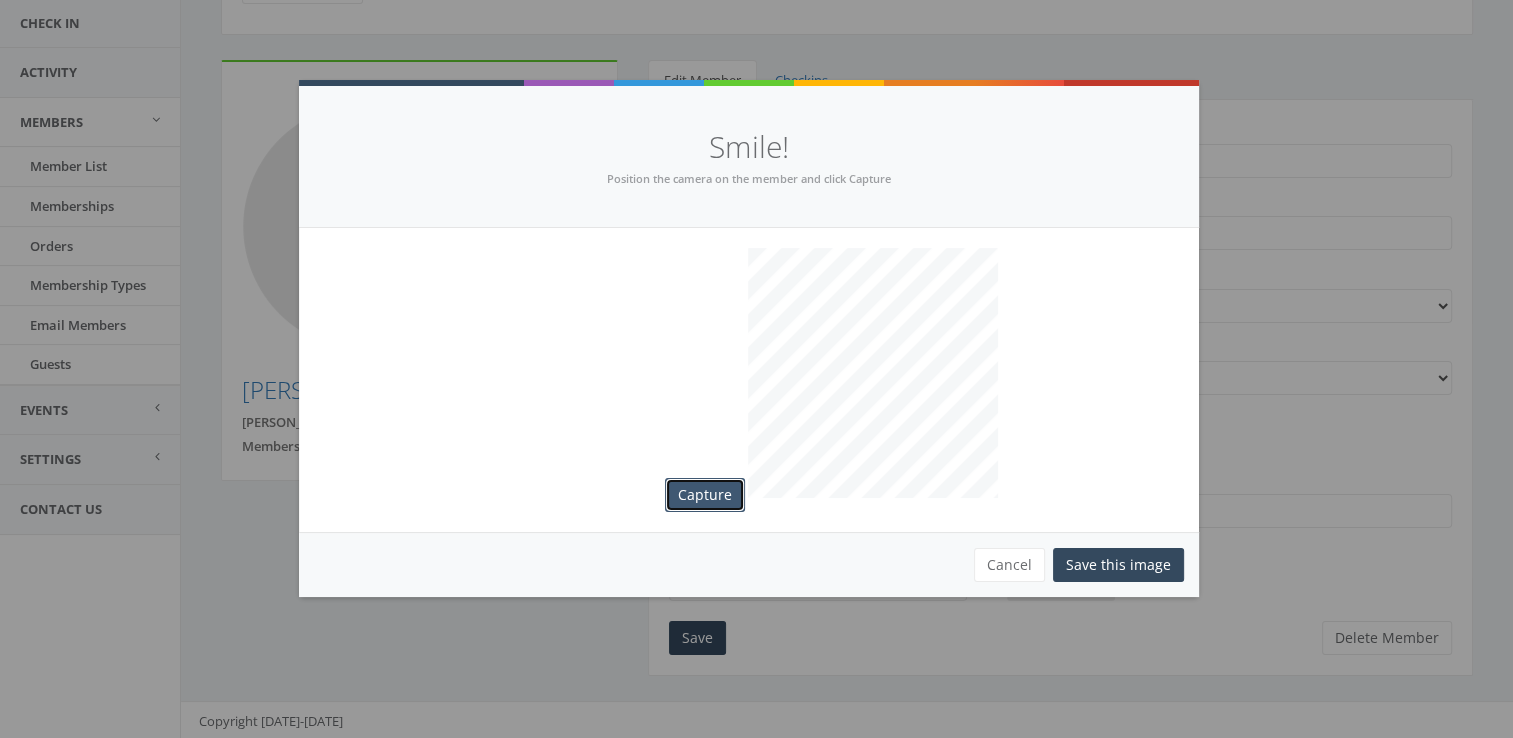 click on "Capture" at bounding box center [705, 495] 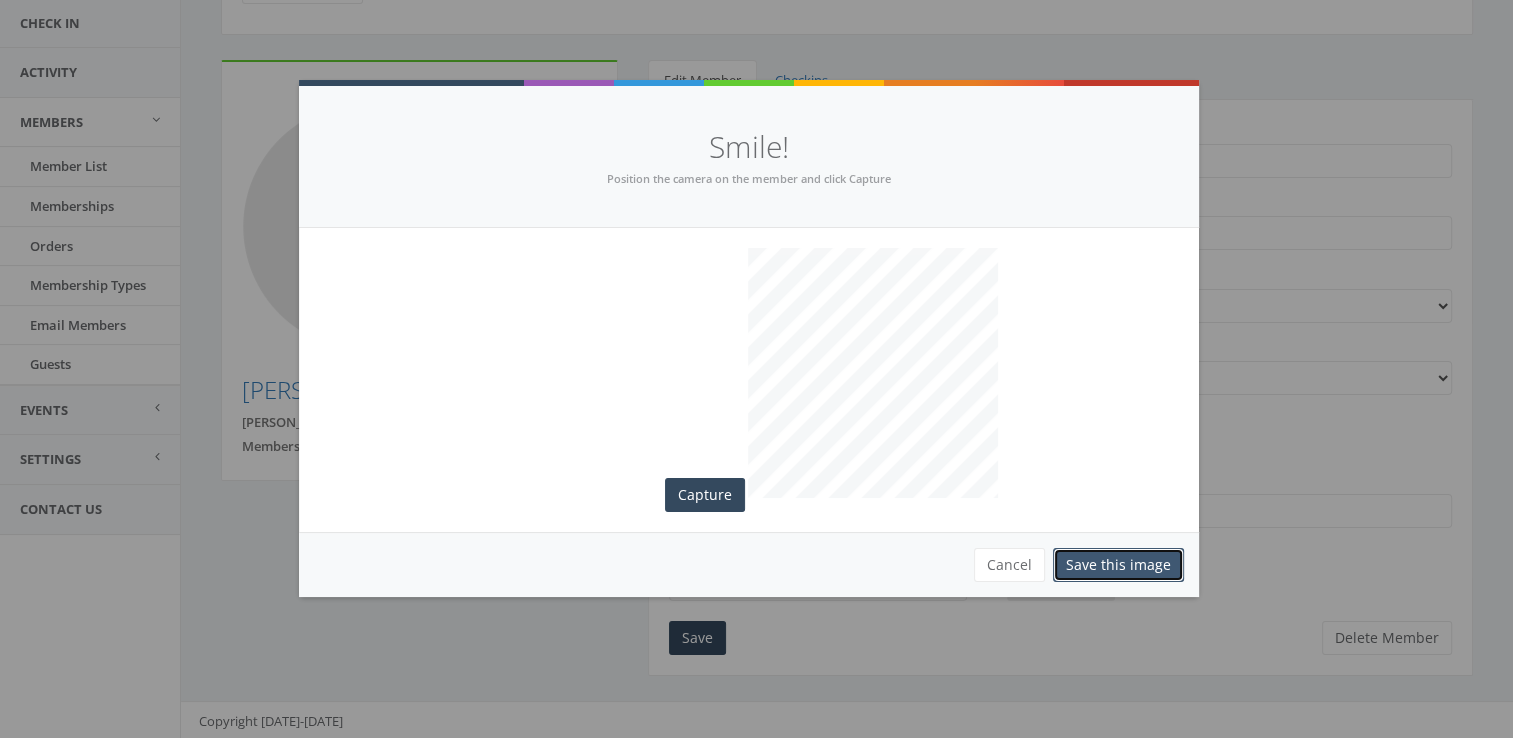 click on "Save this image" at bounding box center (1118, 565) 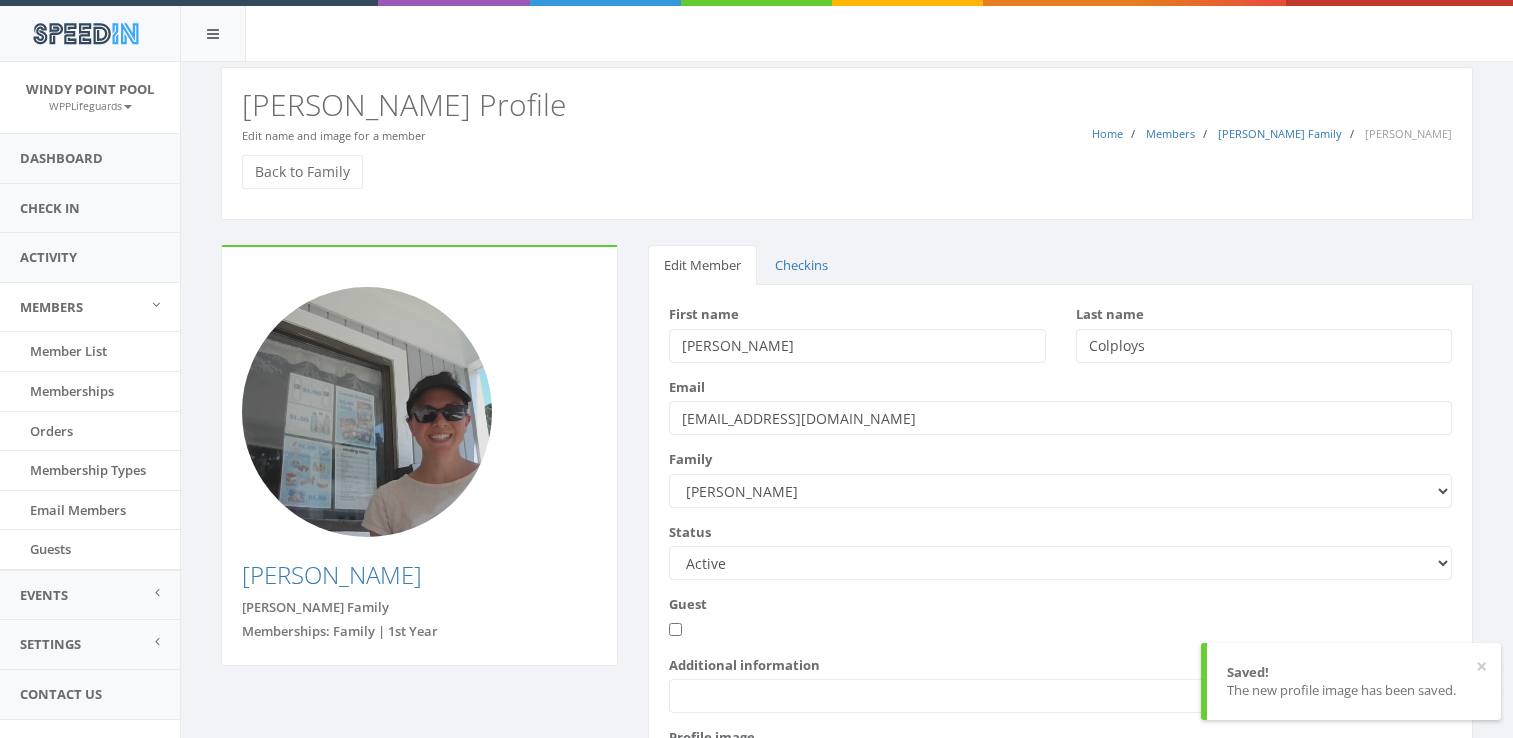scroll, scrollTop: 185, scrollLeft: 0, axis: vertical 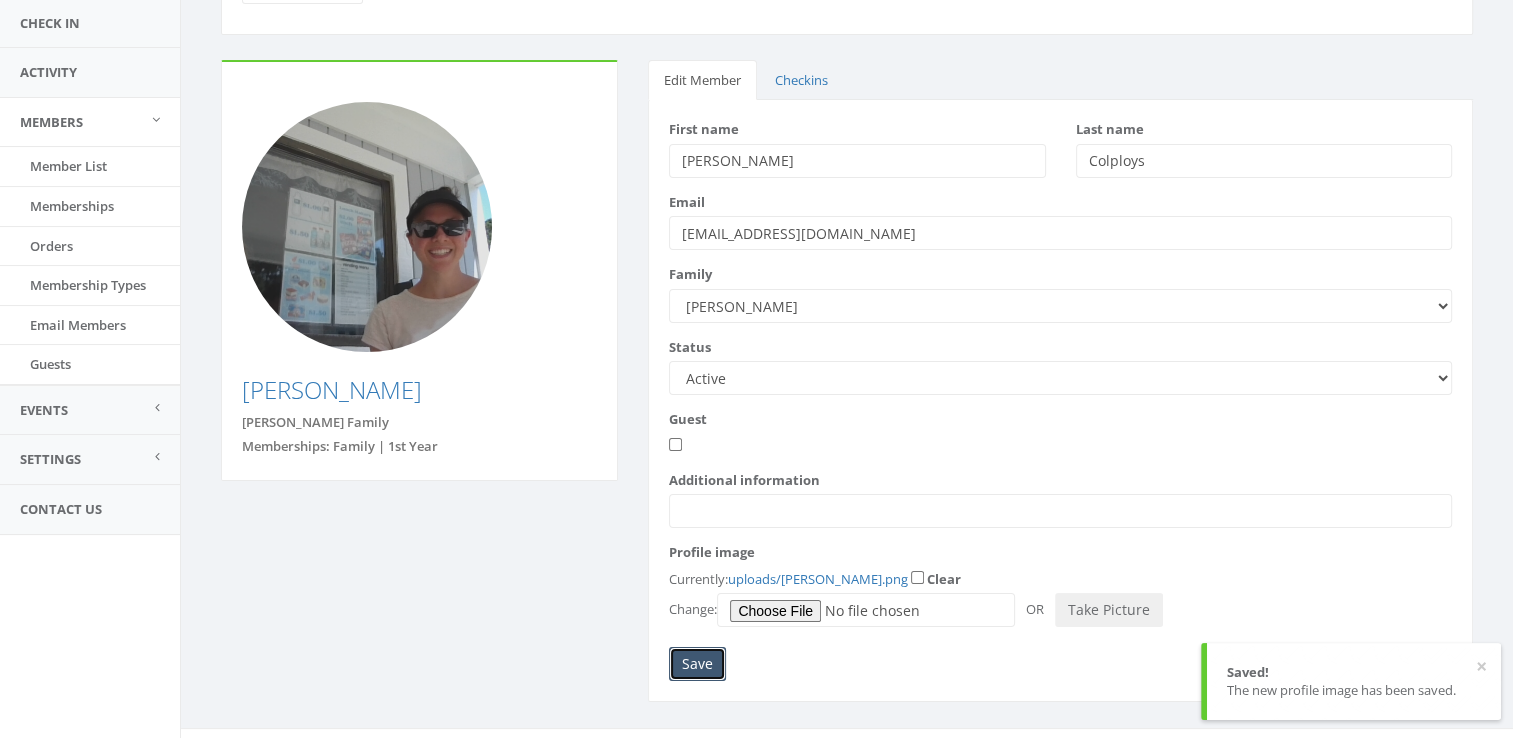 click on "Save" at bounding box center (697, 664) 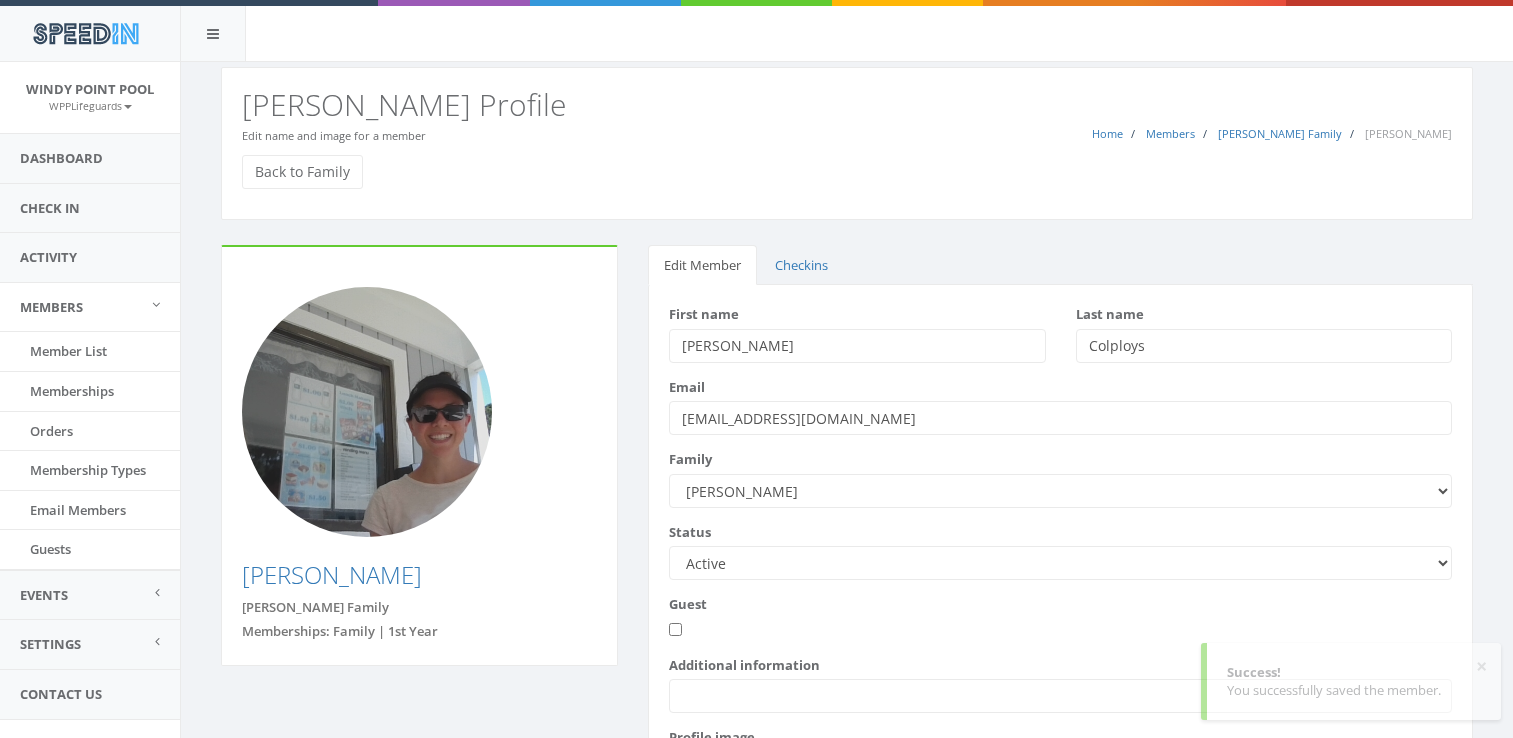 scroll, scrollTop: 0, scrollLeft: 0, axis: both 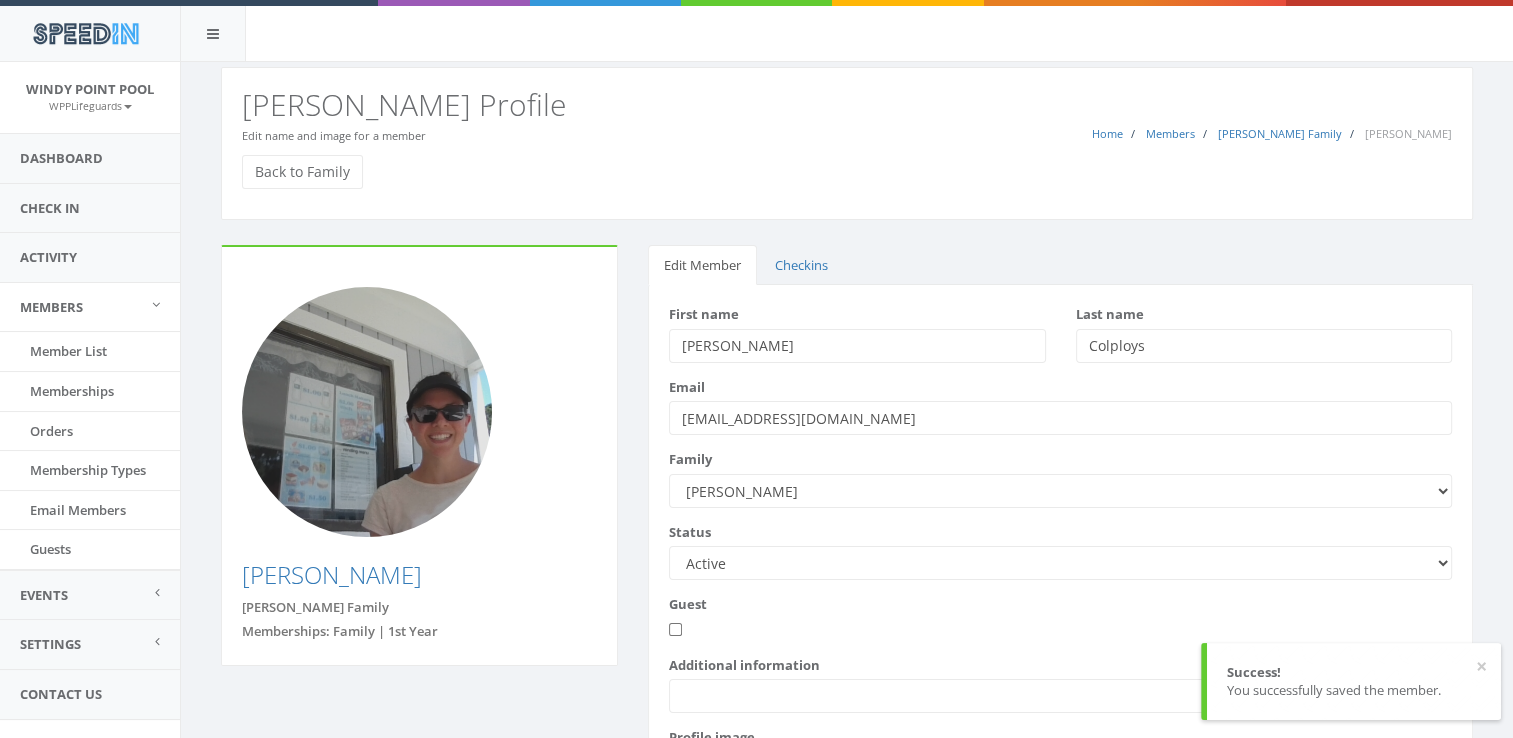 drag, startPoint x: 762, startPoint y: 492, endPoint x: 629, endPoint y: 484, distance: 133.24039 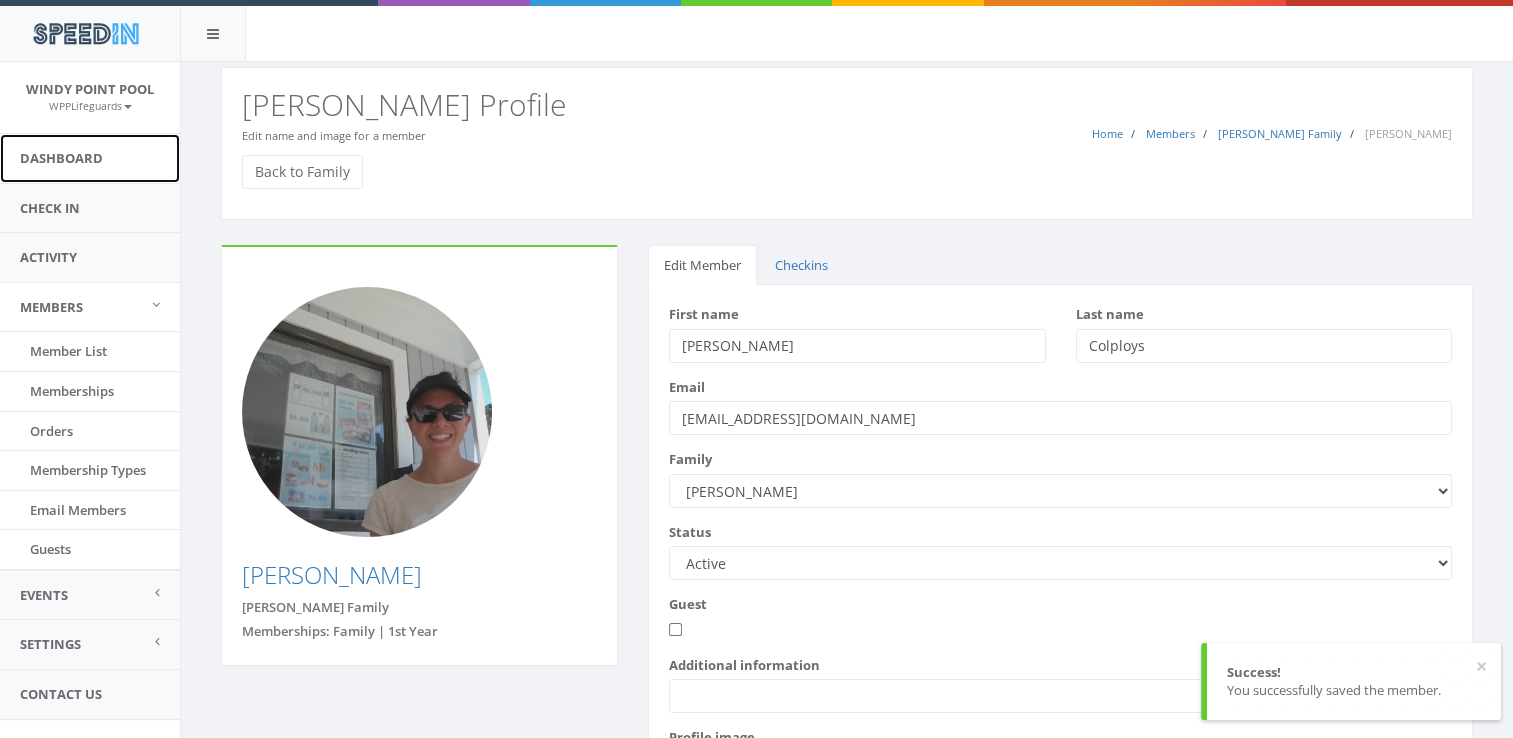 click on "Dashboard" at bounding box center (90, 158) 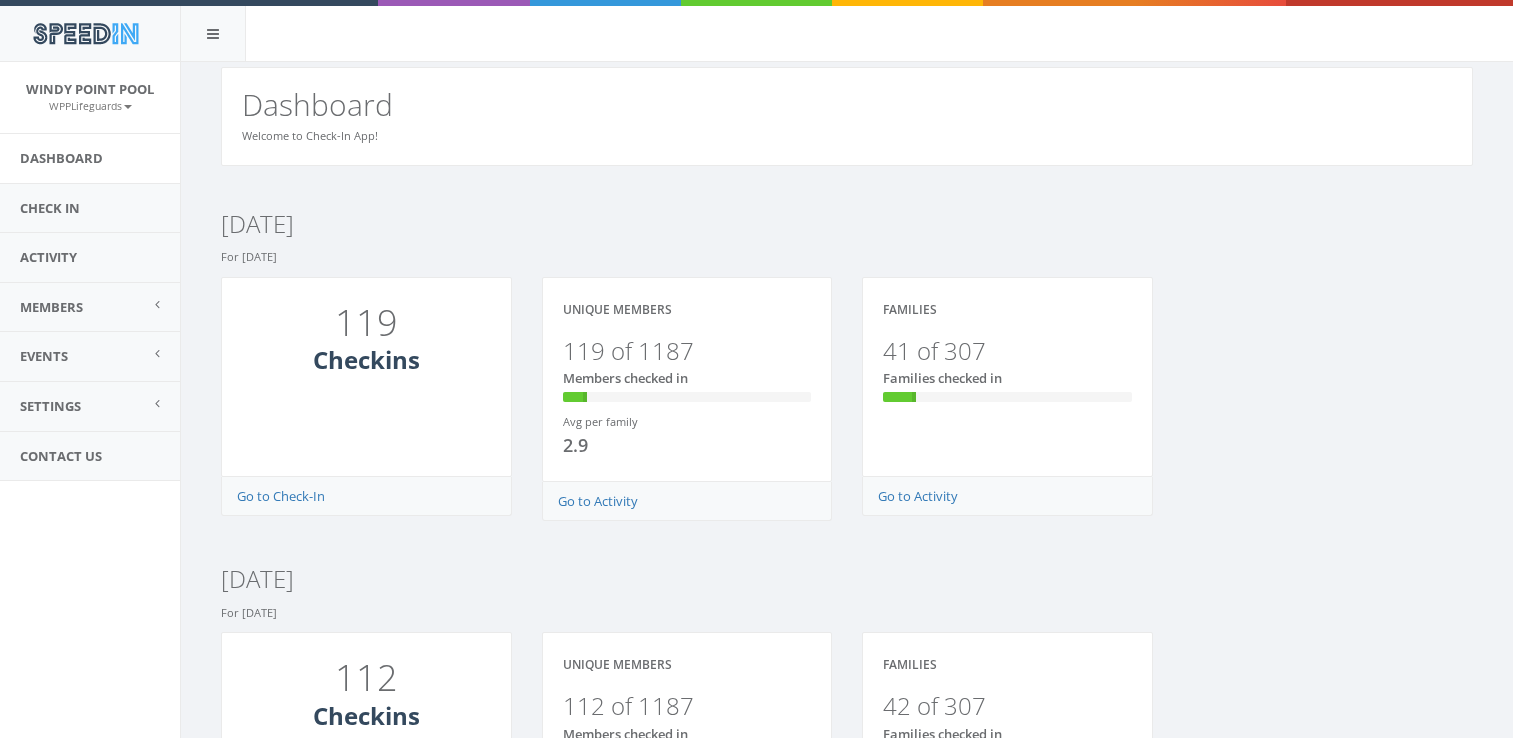 scroll, scrollTop: 0, scrollLeft: 0, axis: both 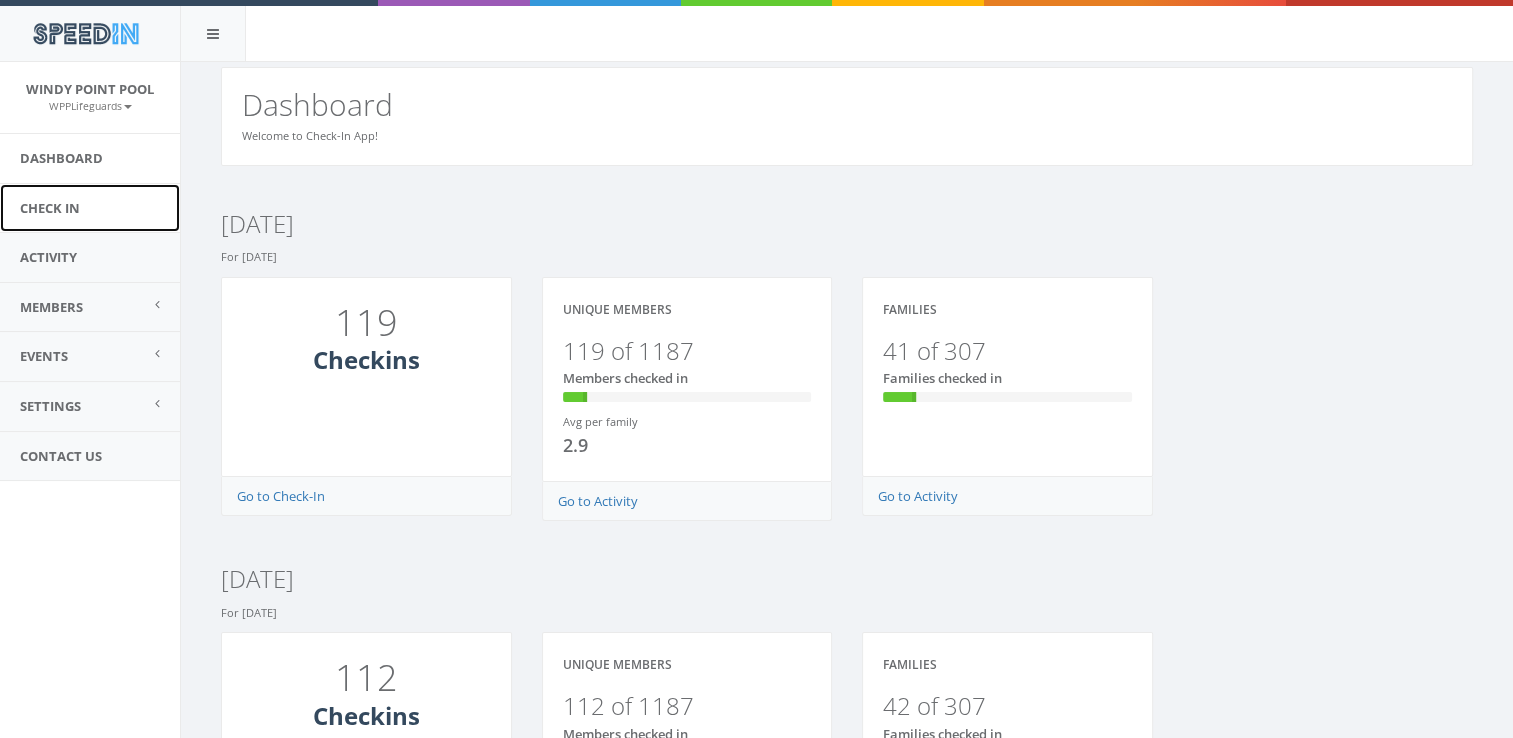 click on "Check In" at bounding box center [90, 208] 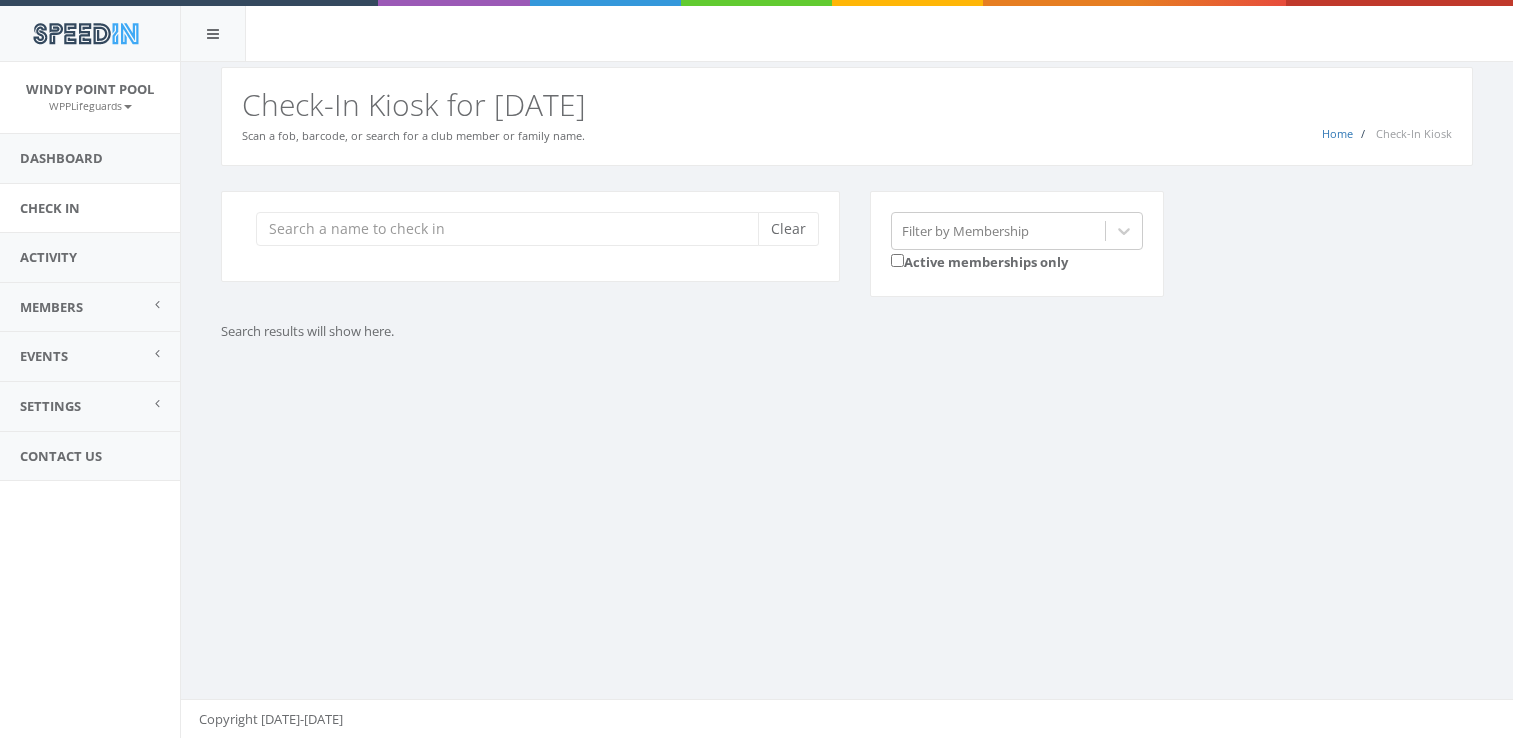 scroll, scrollTop: 0, scrollLeft: 0, axis: both 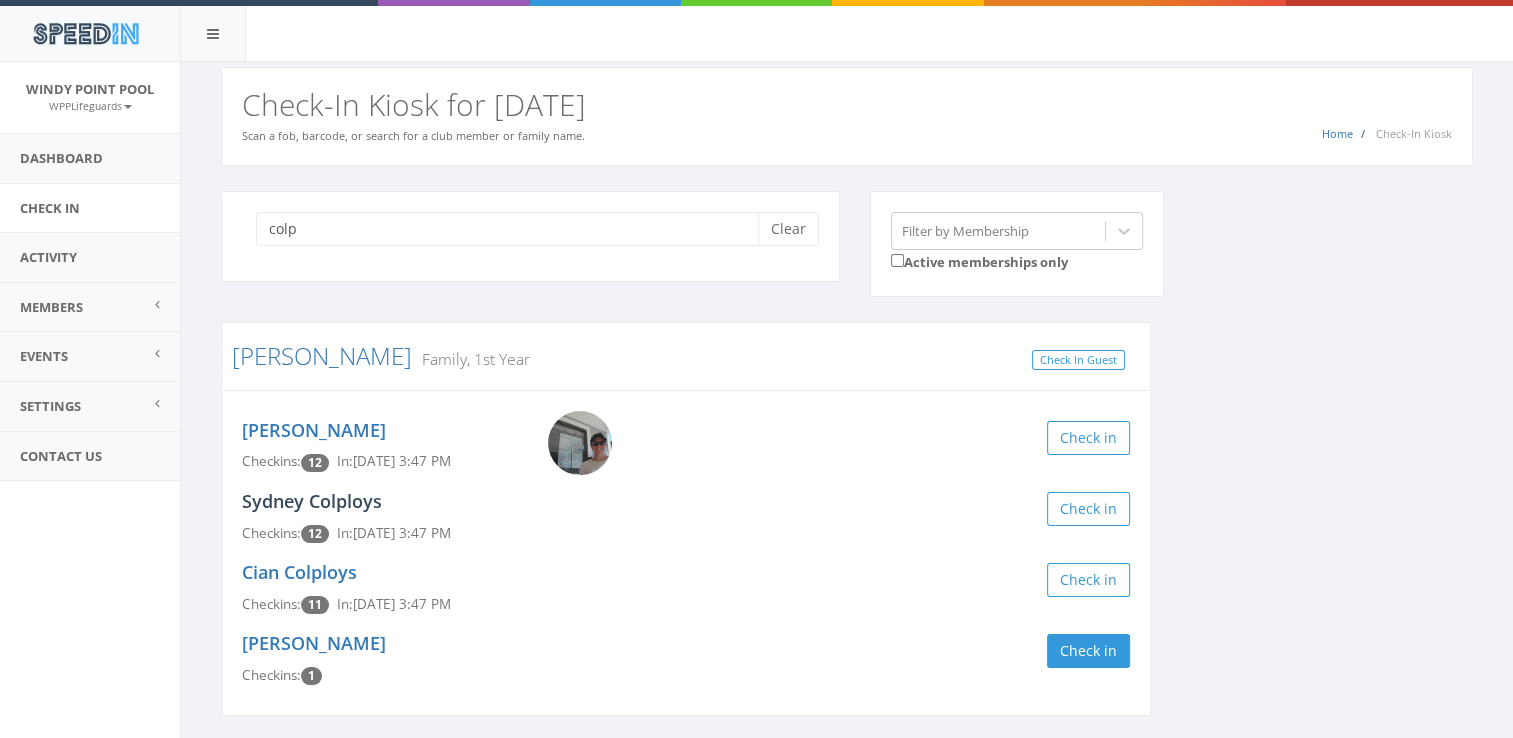 type on "colp" 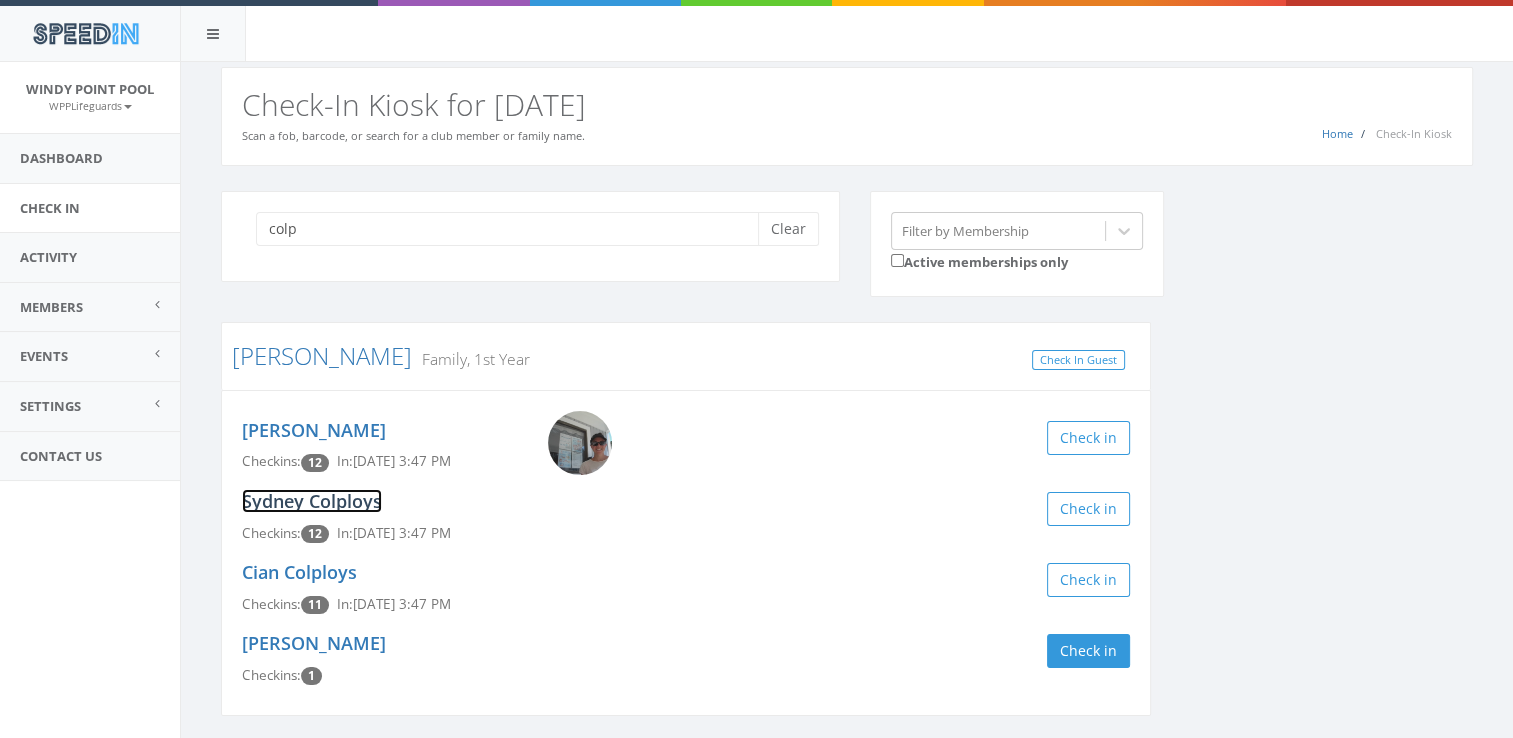click on "Sydney Colploys" at bounding box center (312, 501) 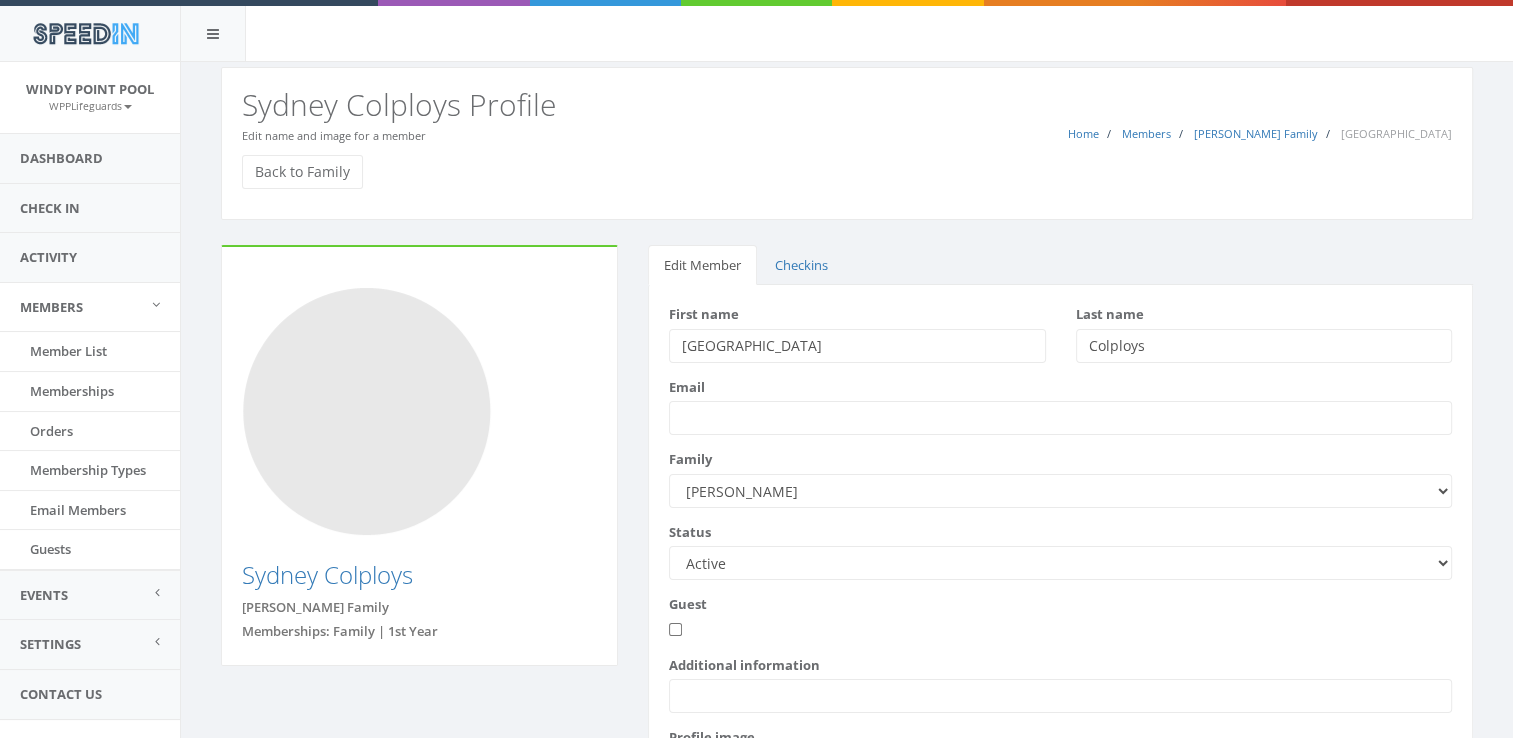 scroll, scrollTop: 185, scrollLeft: 0, axis: vertical 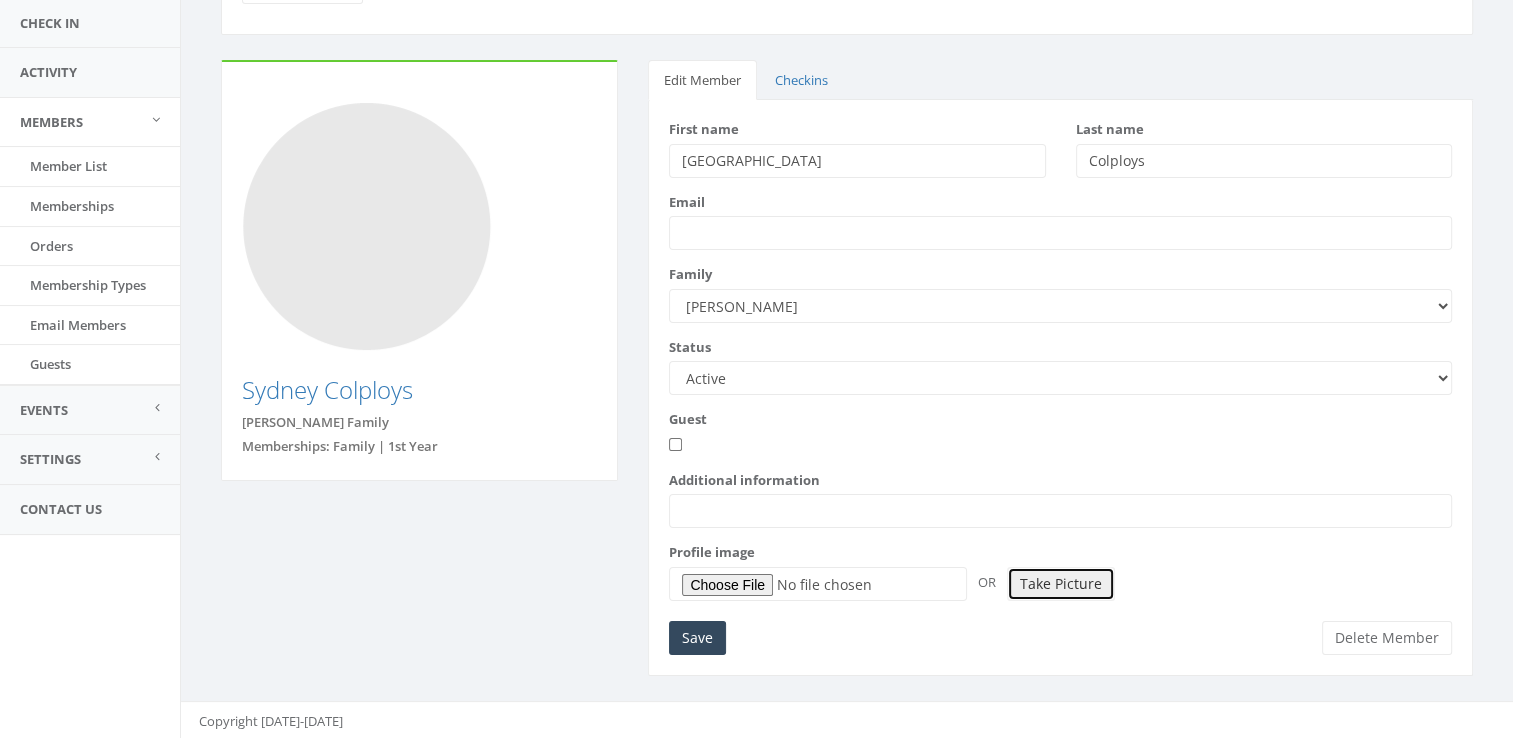 click on "Take Picture" at bounding box center (1061, 584) 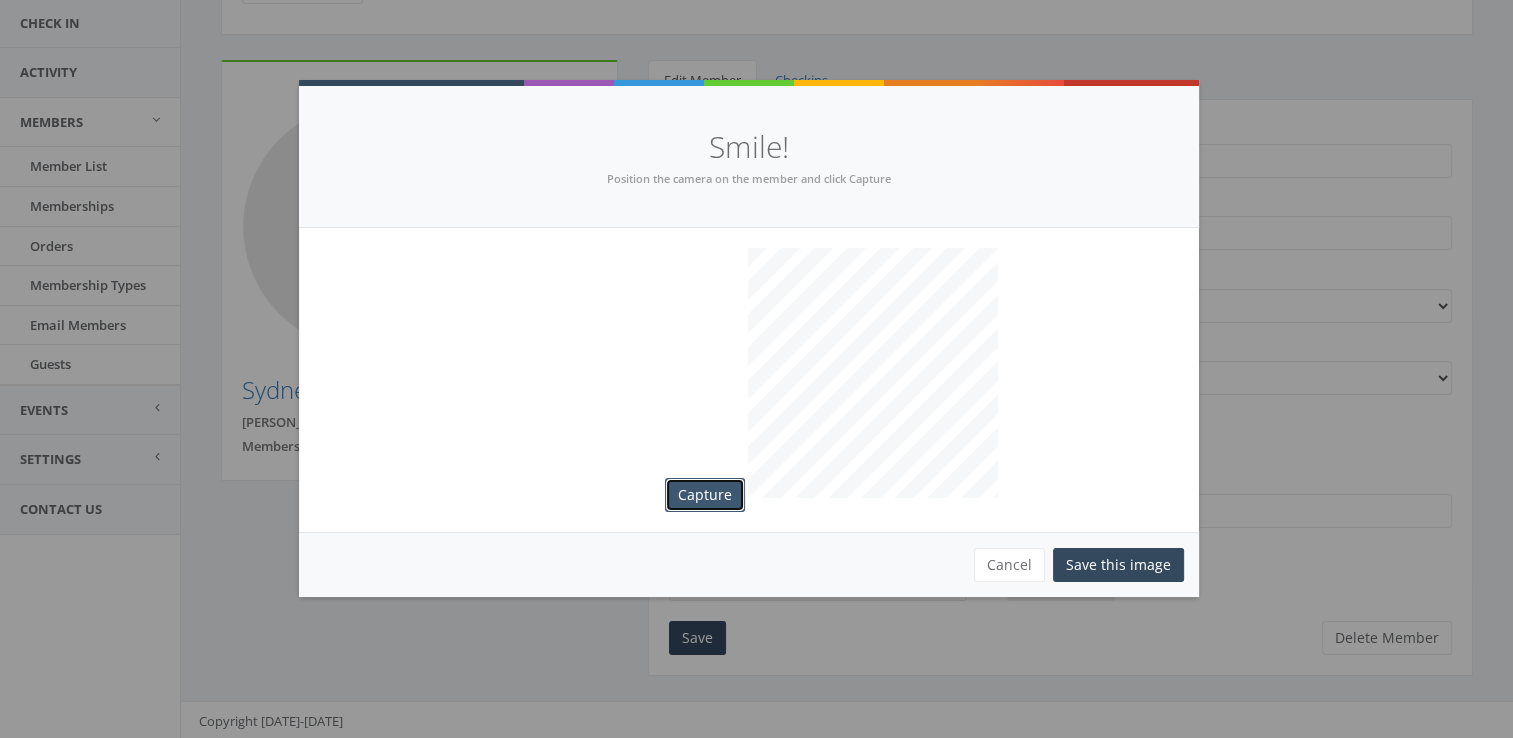 click on "Capture" at bounding box center [705, 495] 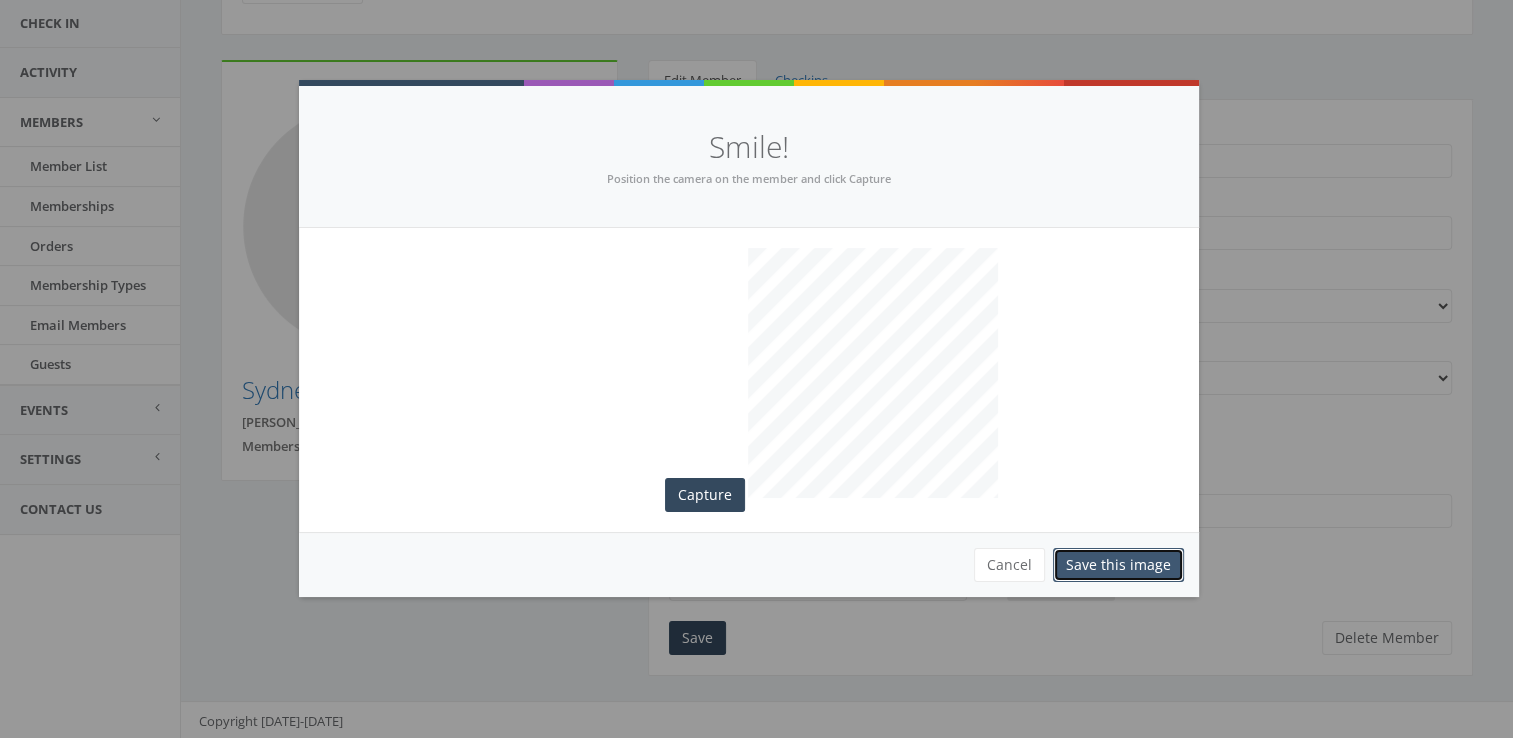 click on "Save this image" at bounding box center [1118, 565] 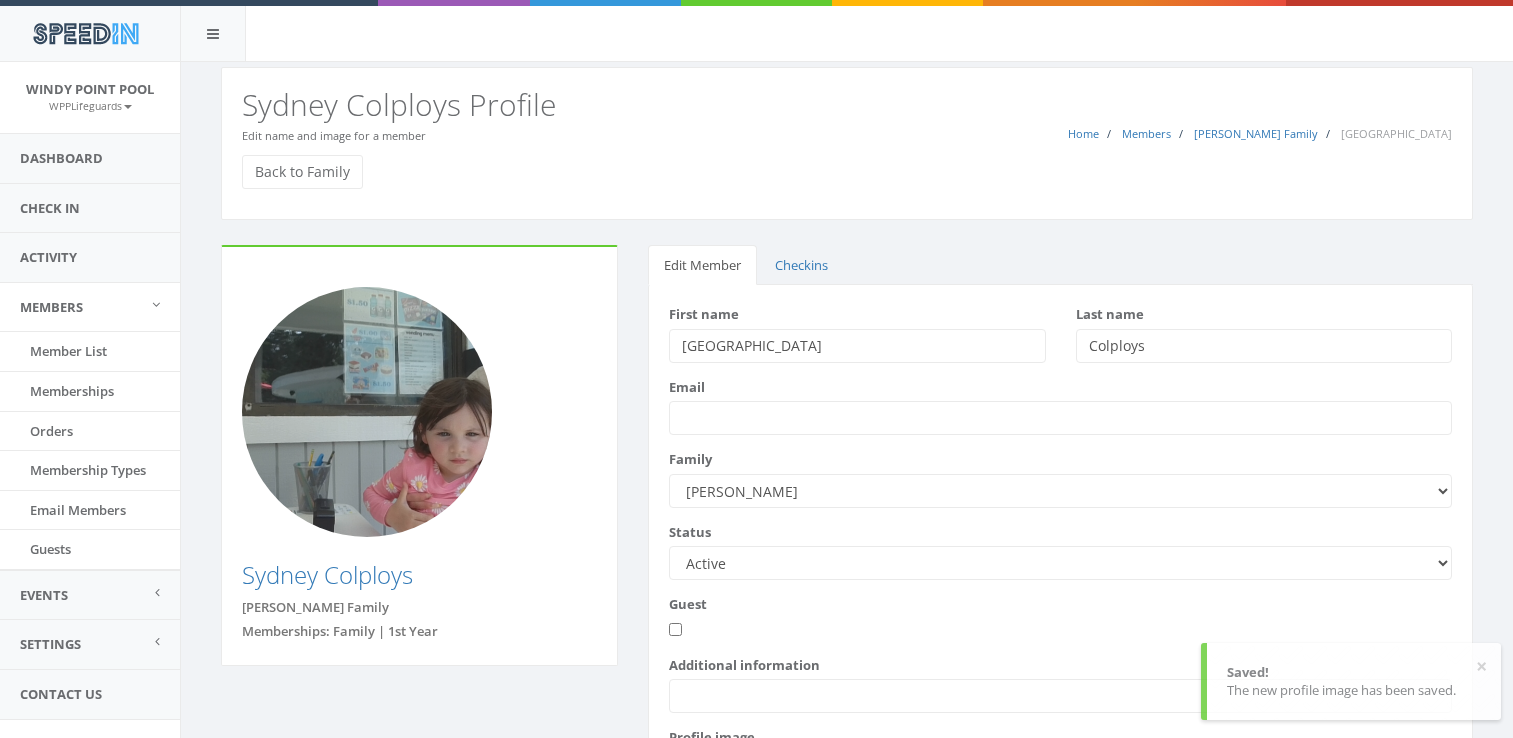 scroll, scrollTop: 170, scrollLeft: 0, axis: vertical 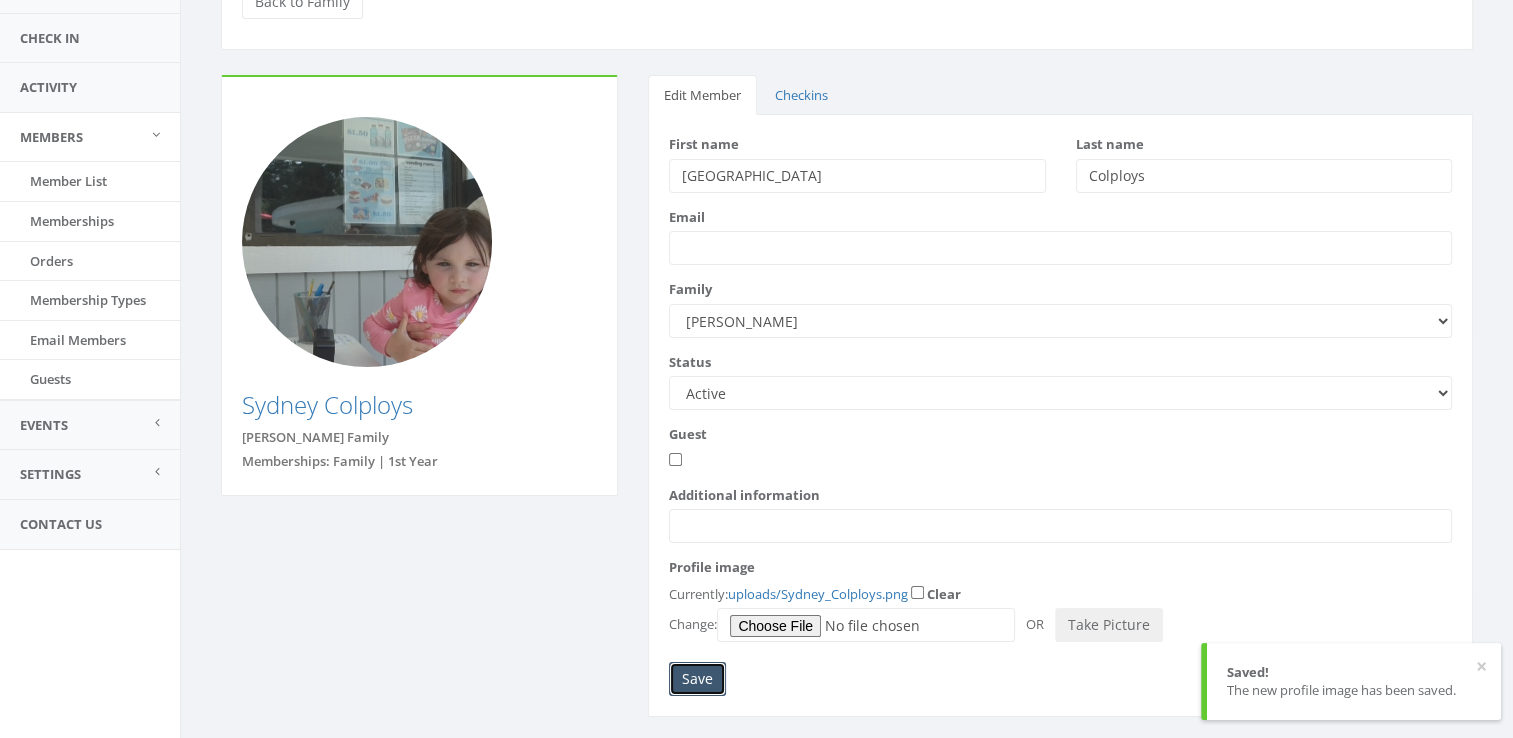 click on "Save" at bounding box center (697, 679) 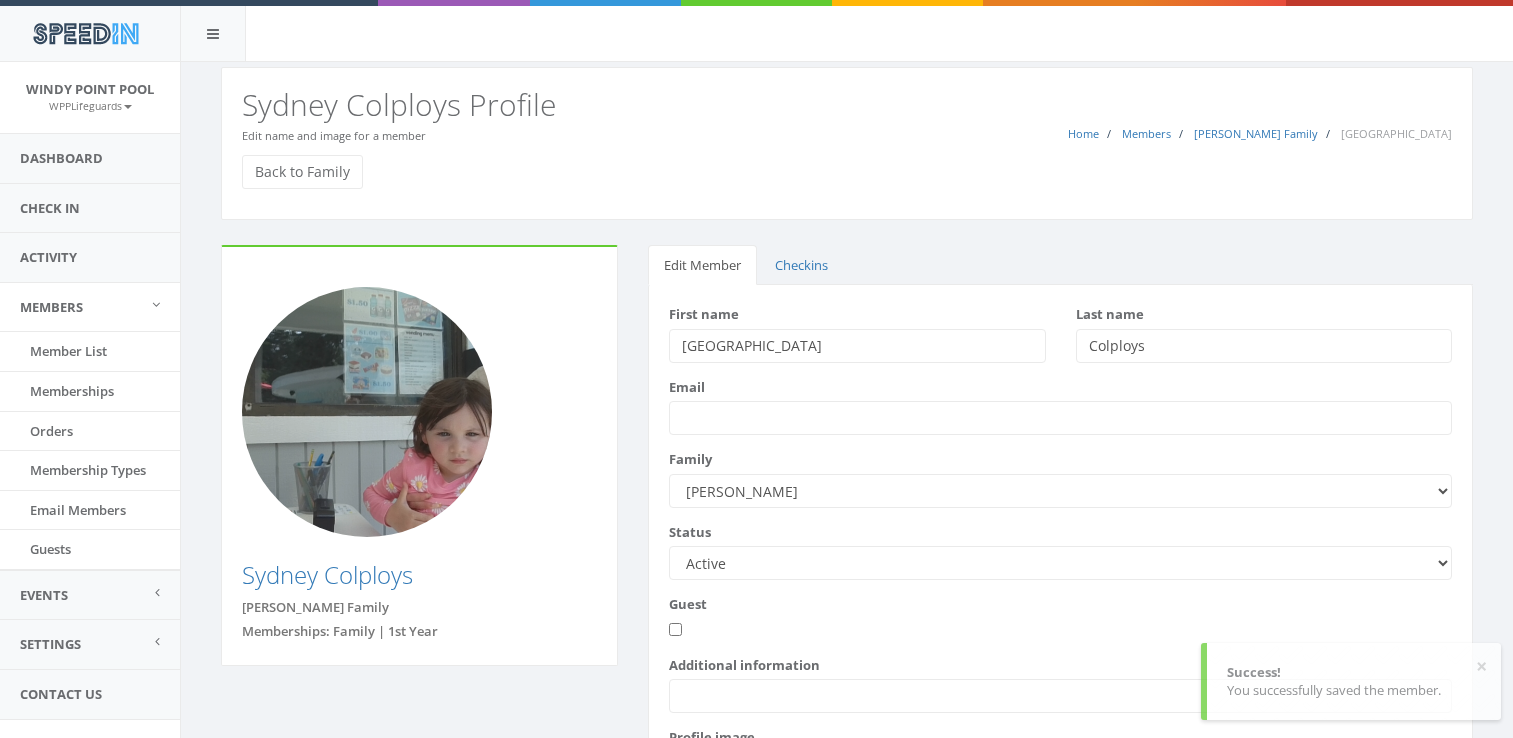 scroll, scrollTop: 0, scrollLeft: 0, axis: both 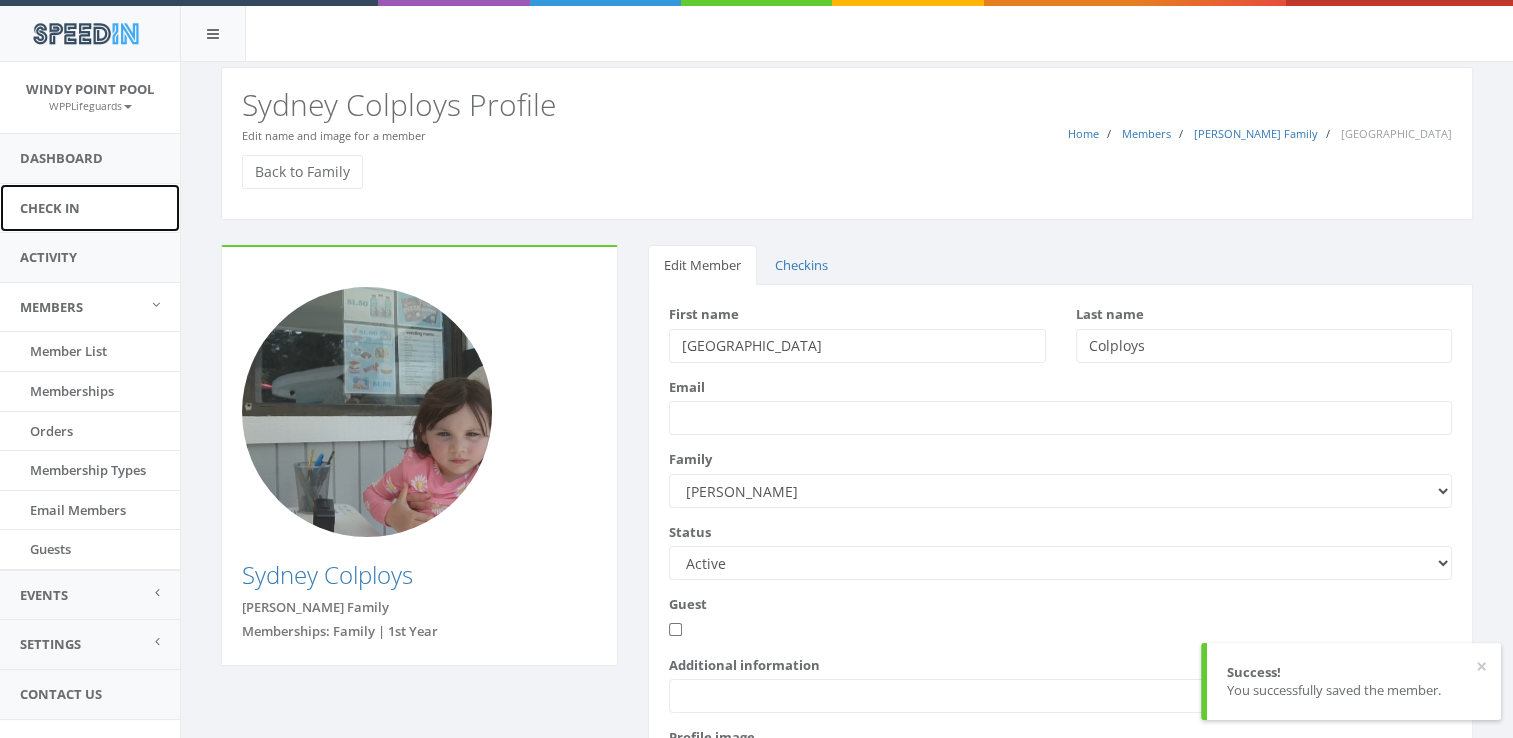 click on "Check In" at bounding box center [90, 208] 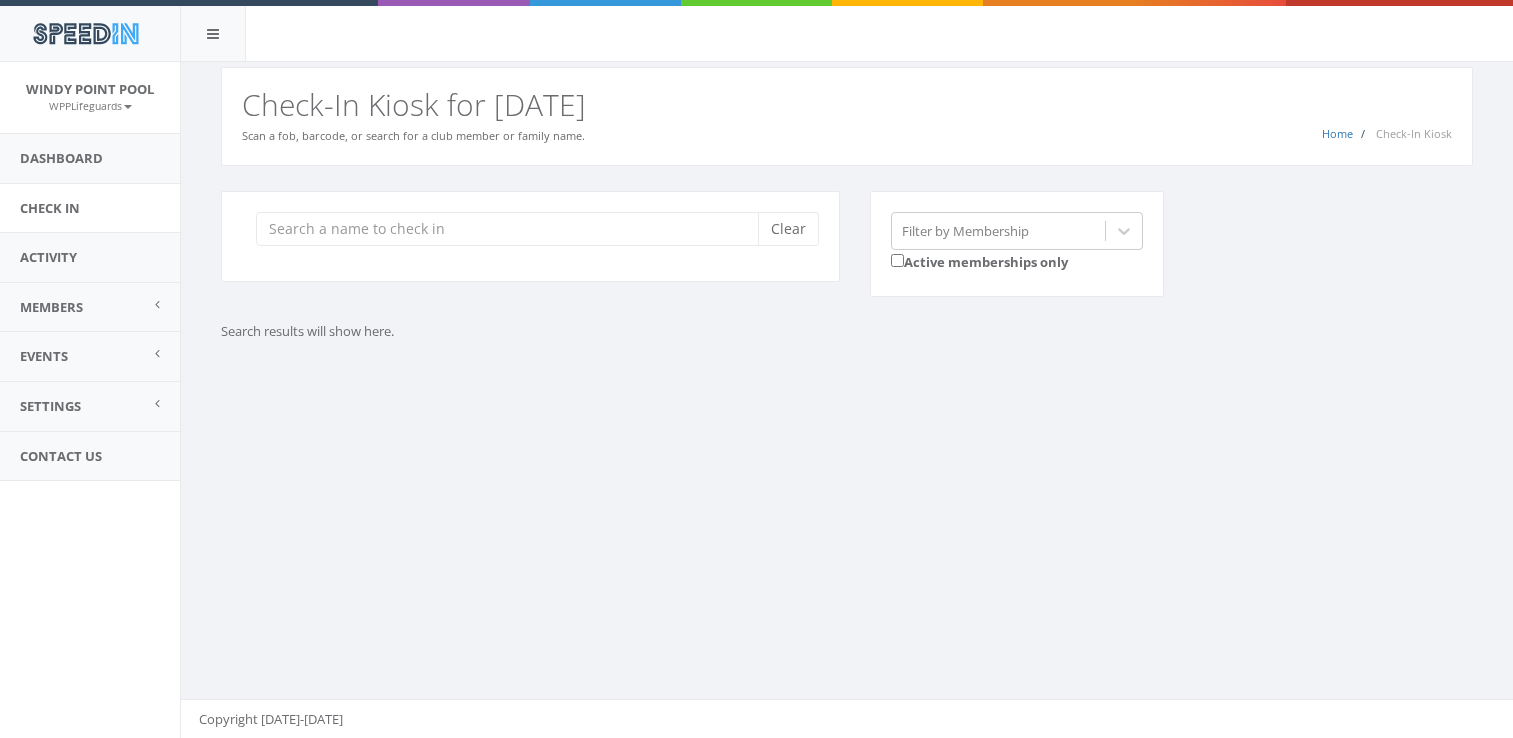 scroll, scrollTop: 0, scrollLeft: 0, axis: both 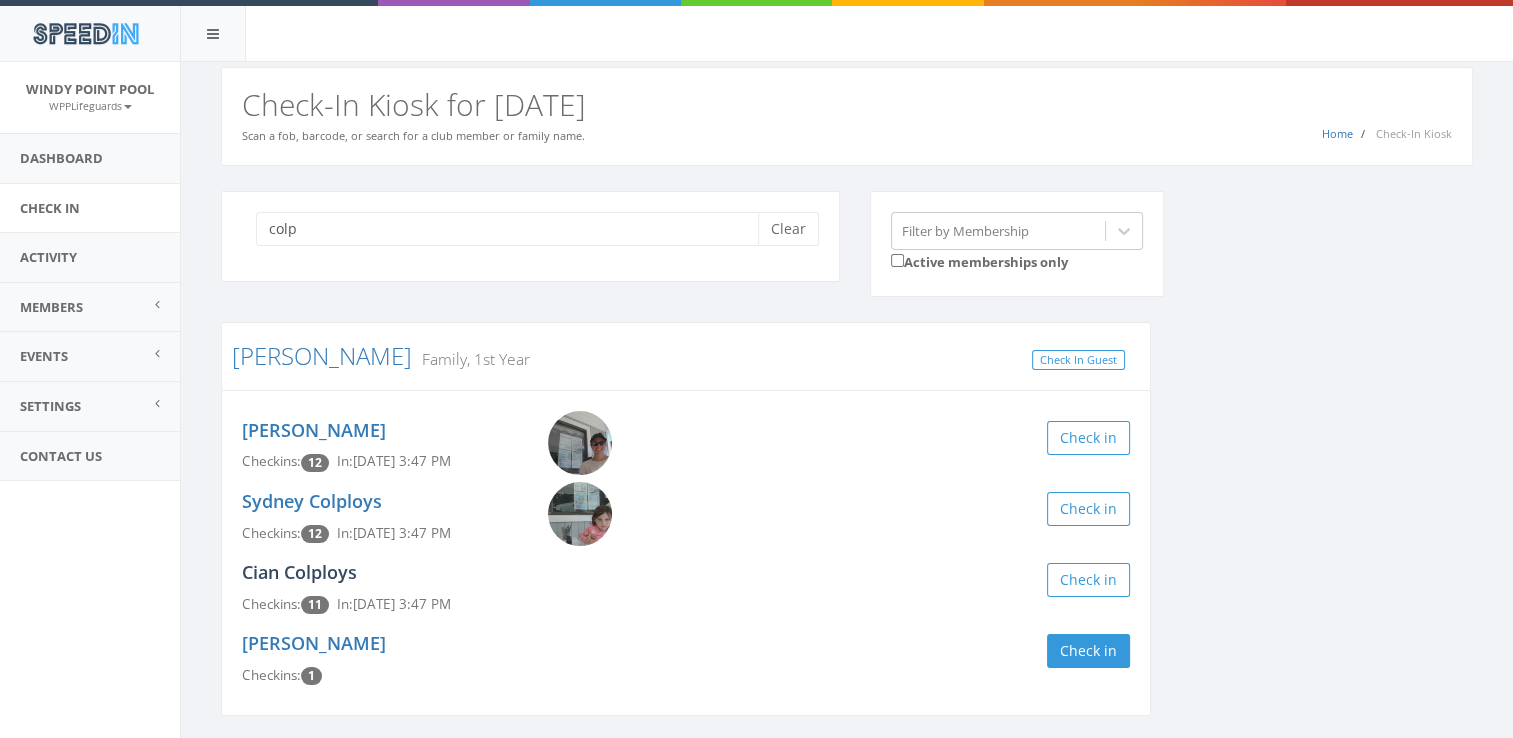 type on "colp" 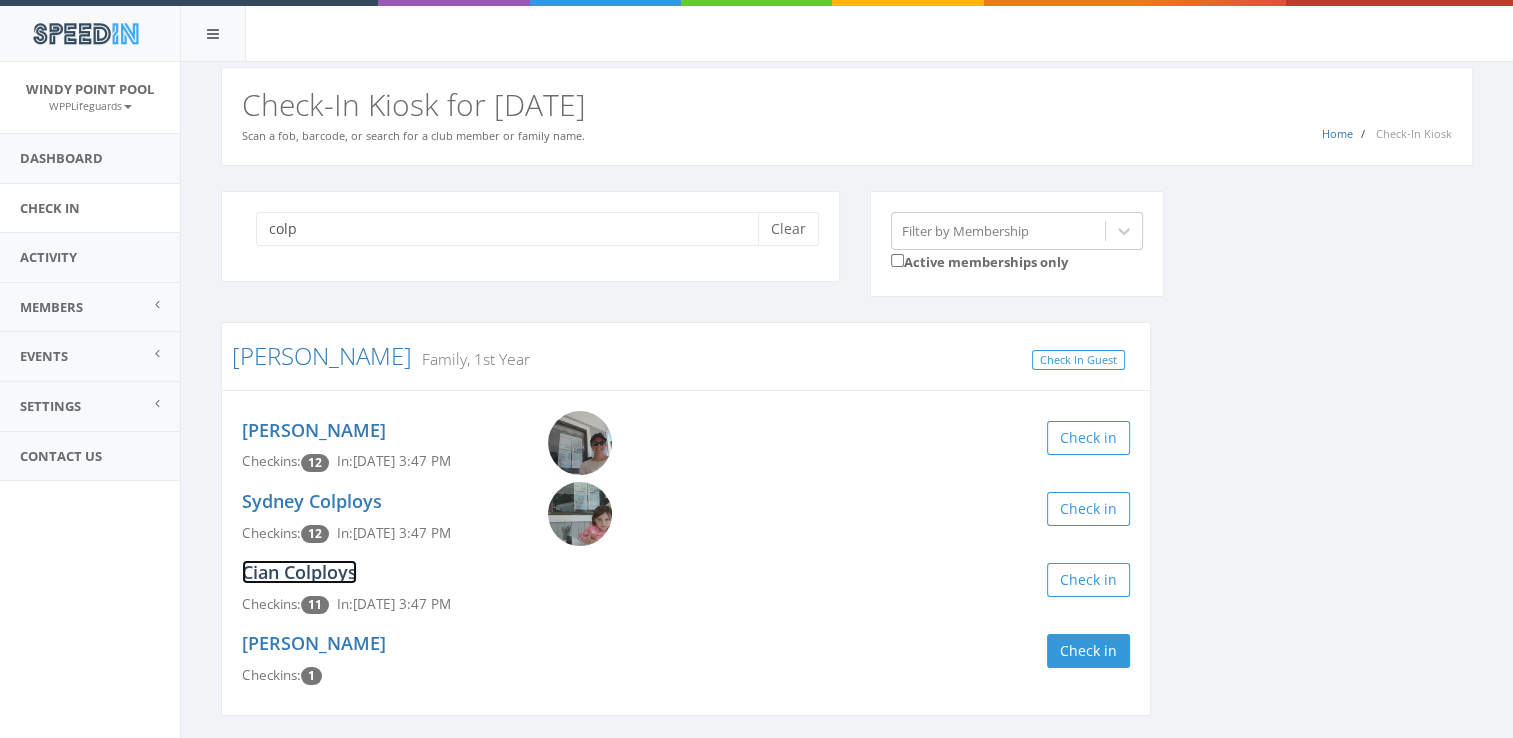 click on "Cian Colploys" at bounding box center (299, 572) 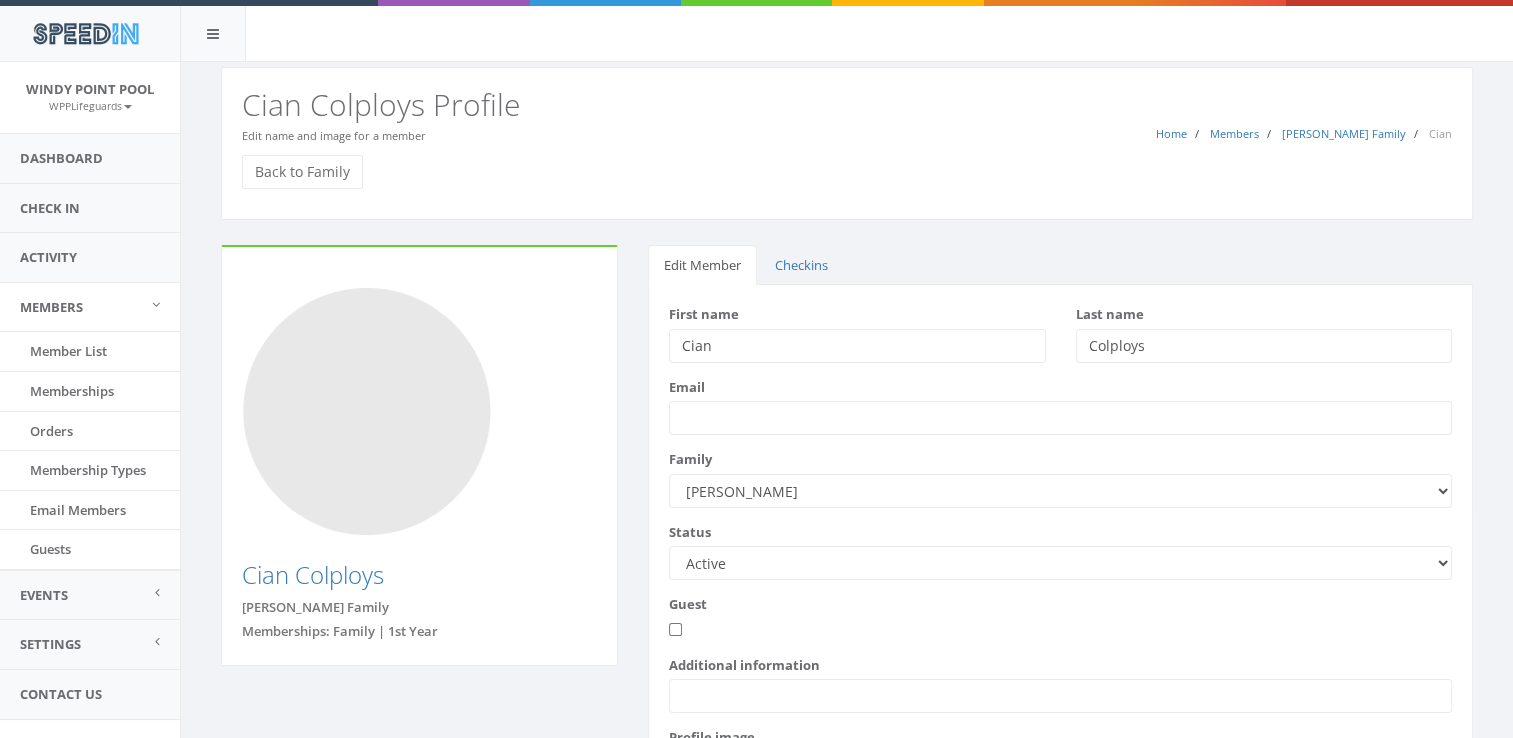 scroll, scrollTop: 185, scrollLeft: 0, axis: vertical 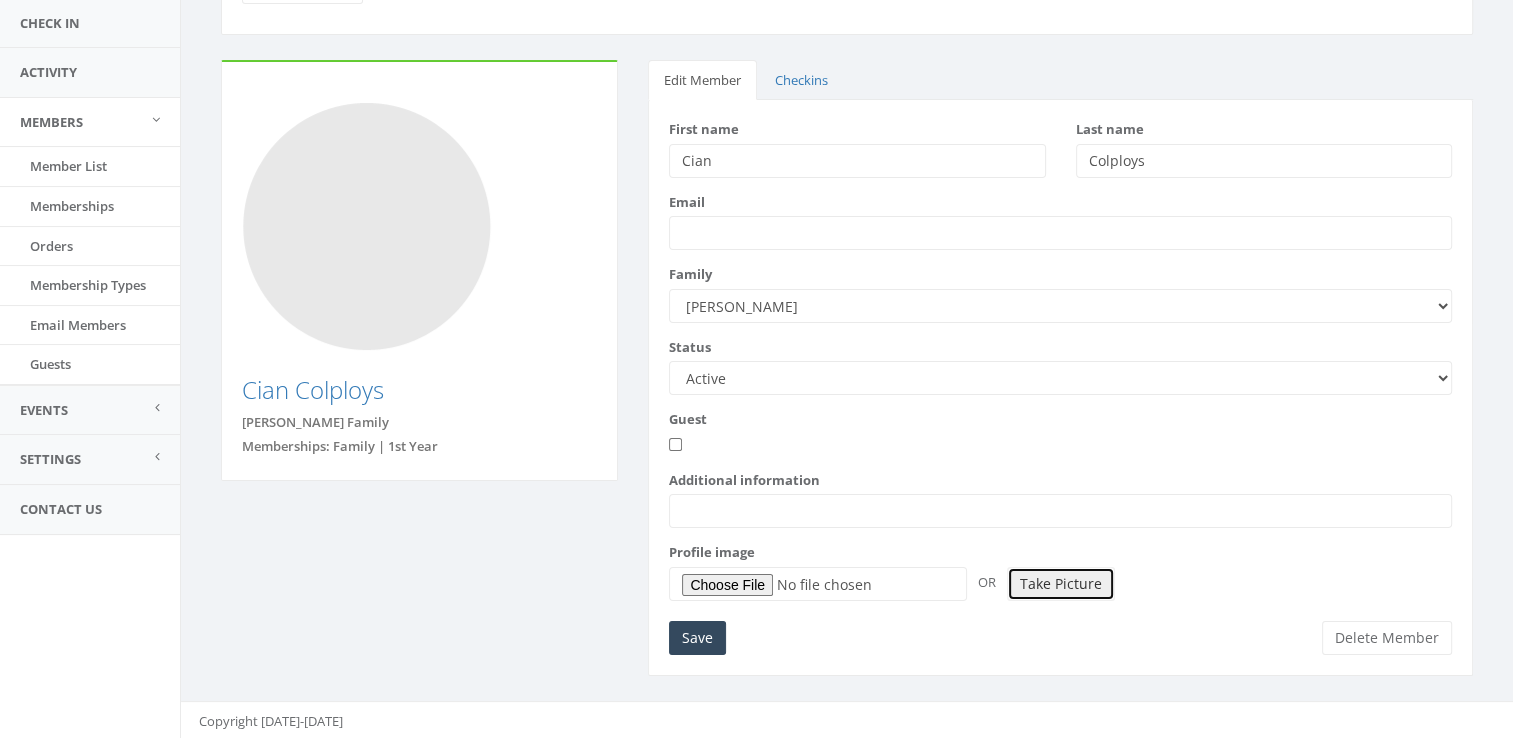 click on "Take Picture" at bounding box center (1061, 584) 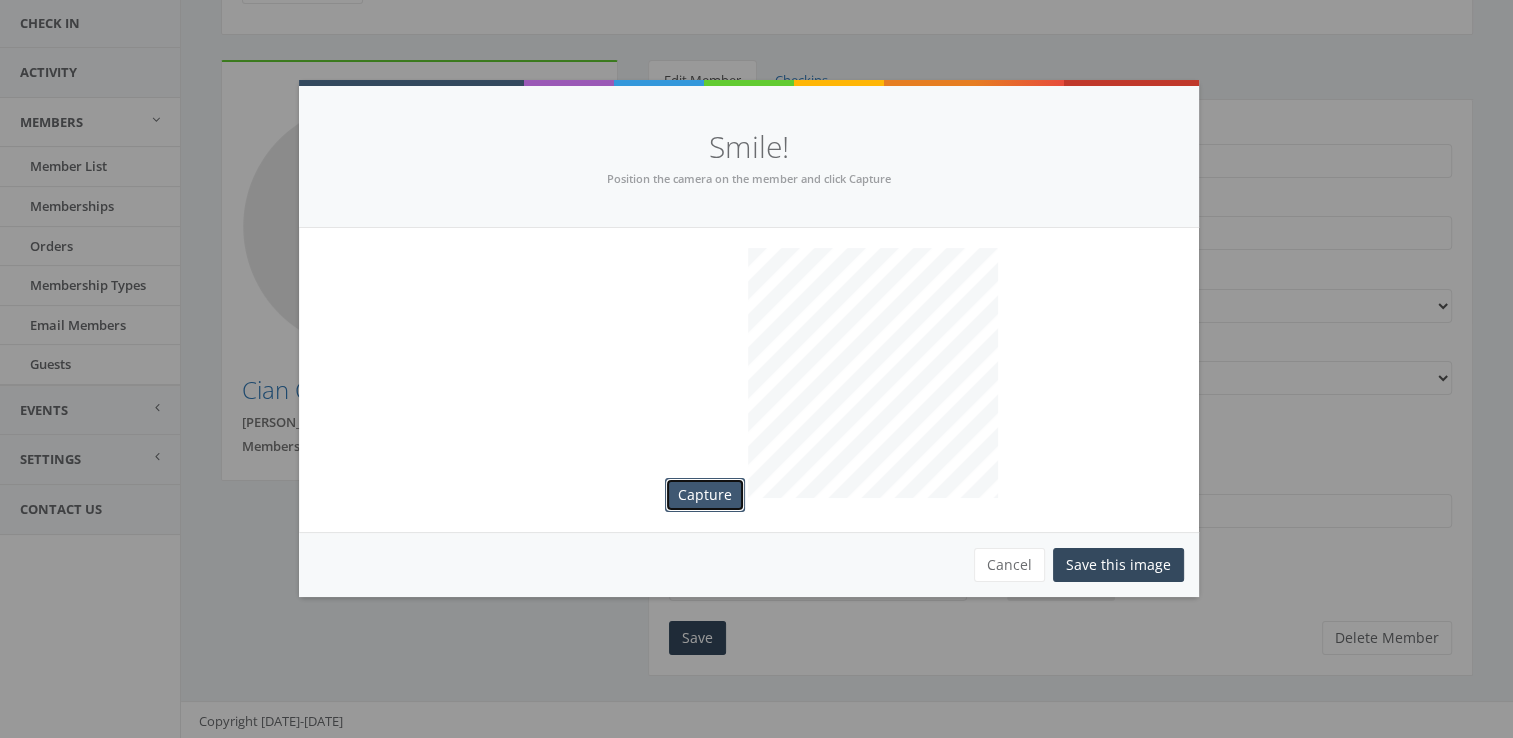 click on "Capture" at bounding box center (705, 495) 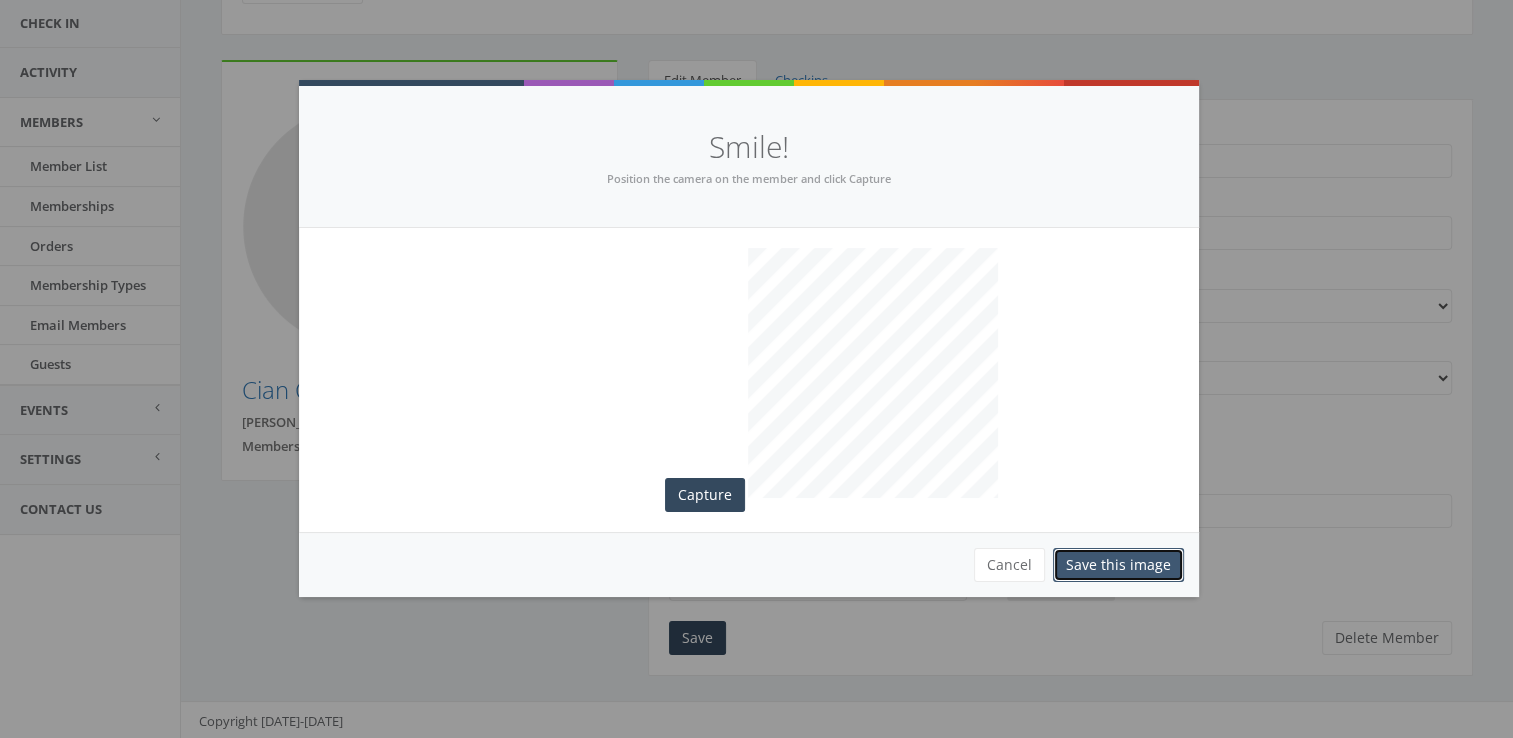 click on "Save this image" at bounding box center (1118, 565) 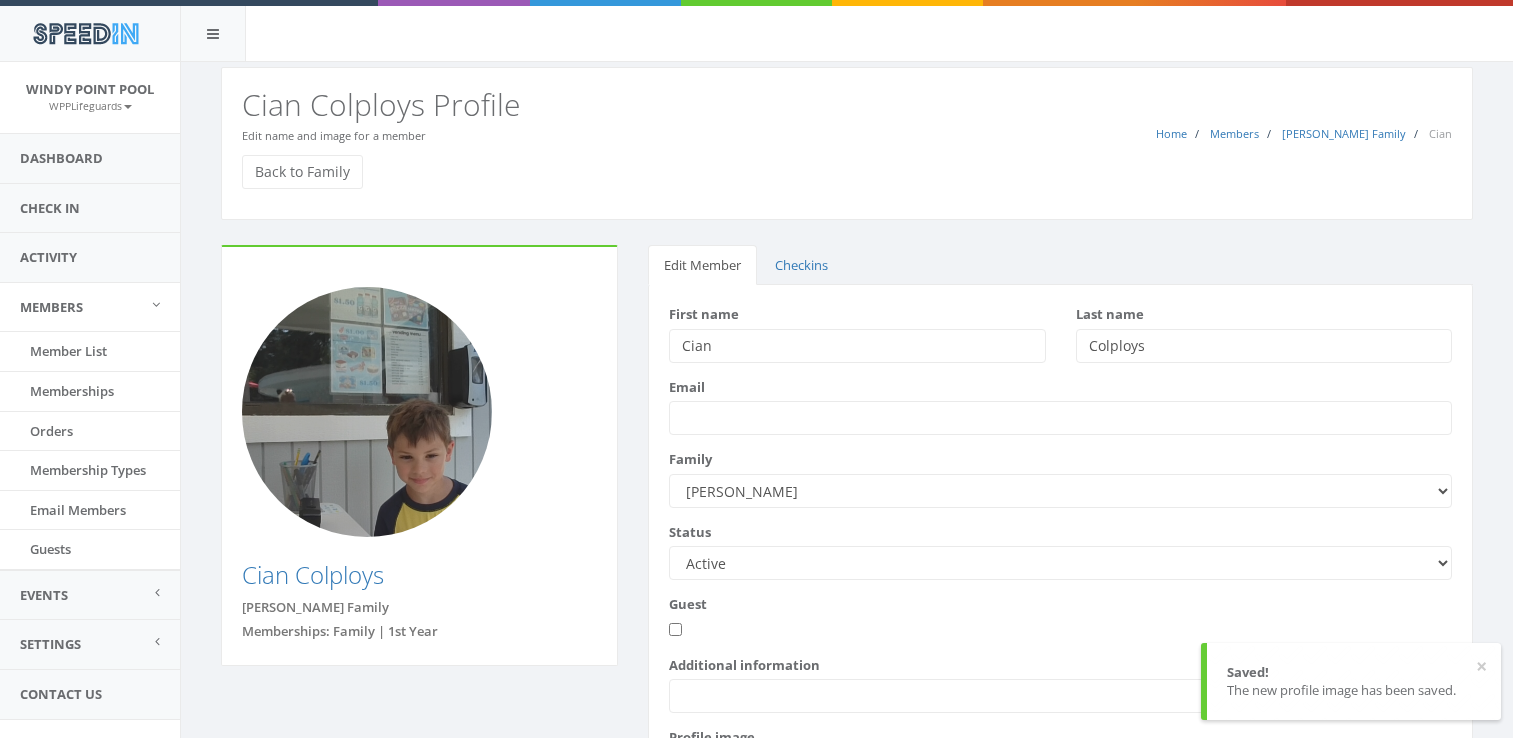 scroll, scrollTop: 170, scrollLeft: 0, axis: vertical 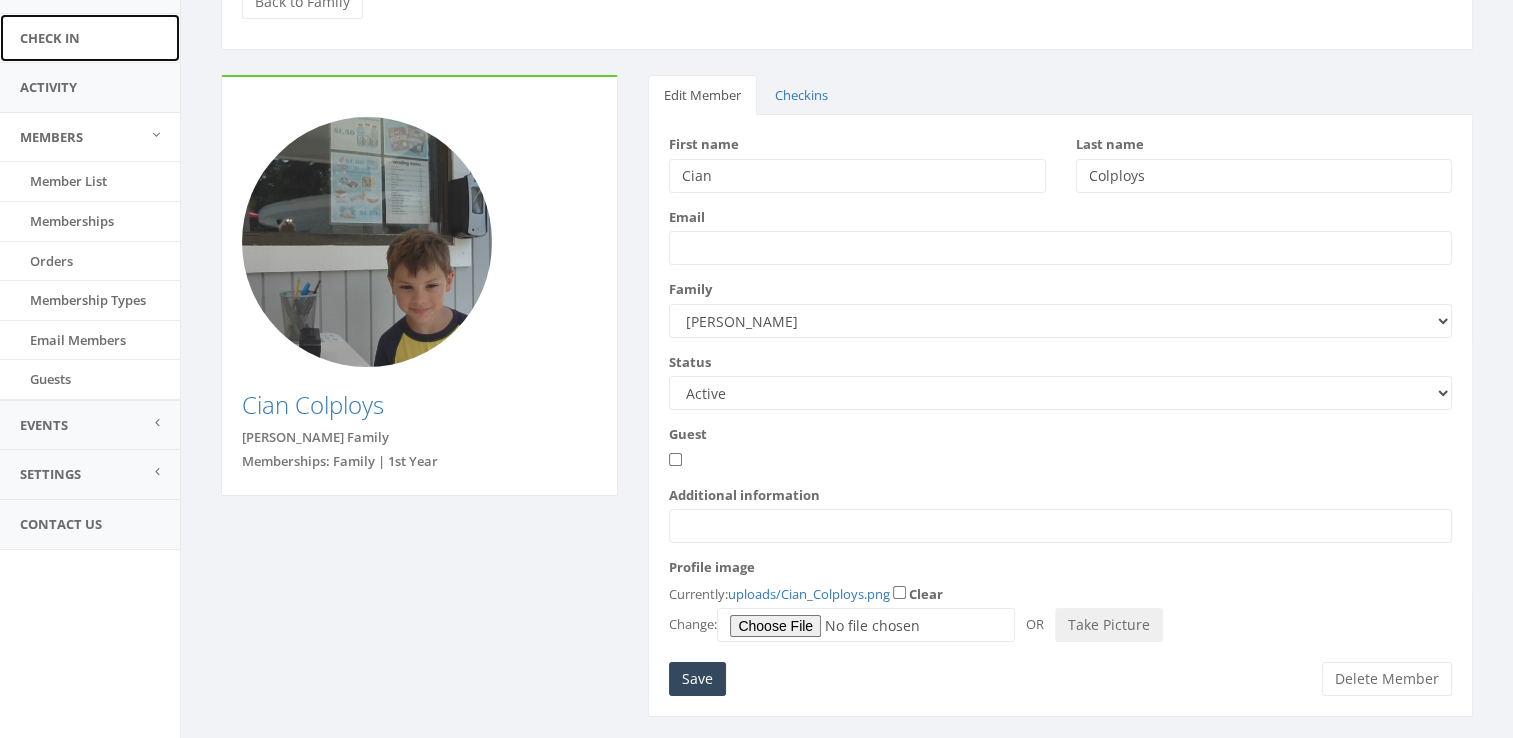 click on "Check In" at bounding box center (90, 38) 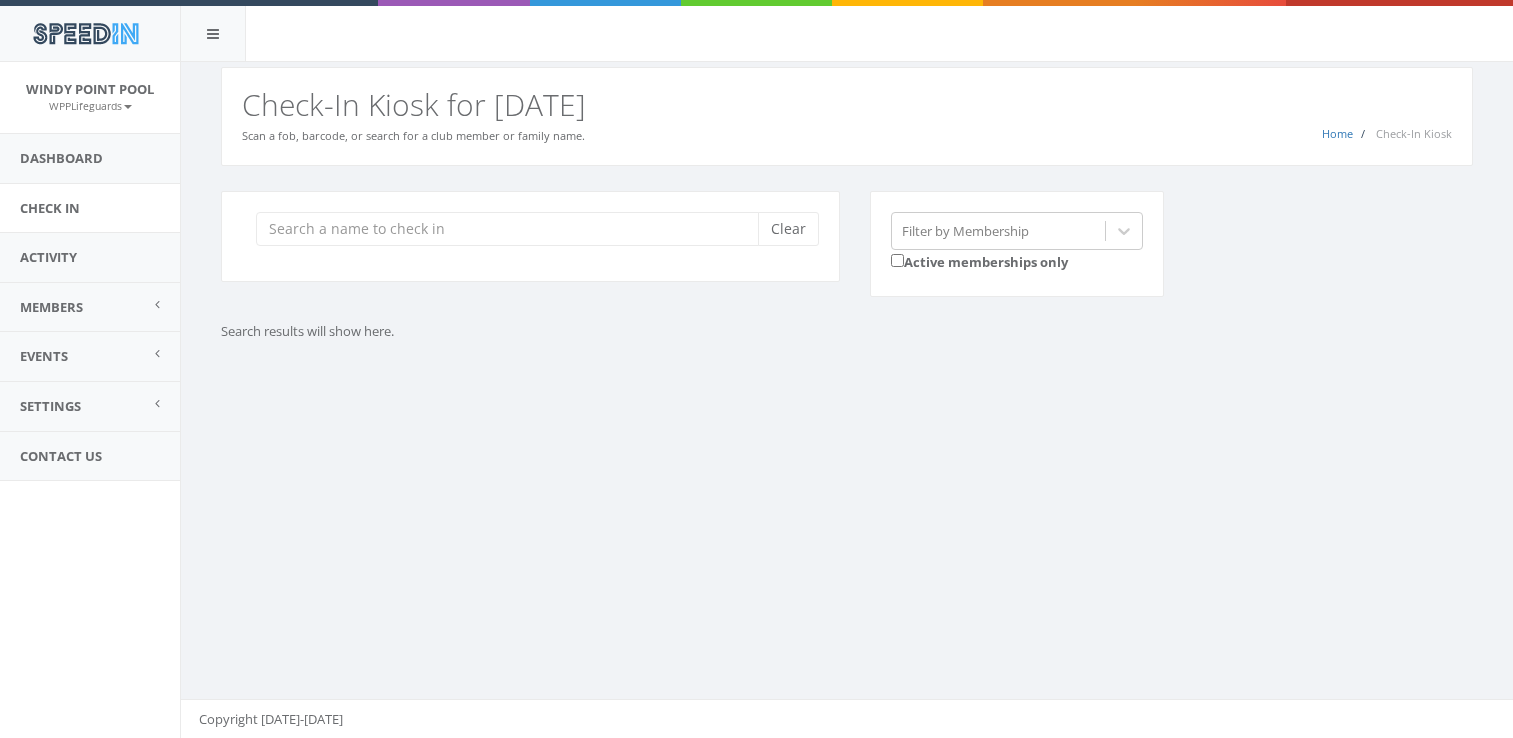 scroll, scrollTop: 0, scrollLeft: 0, axis: both 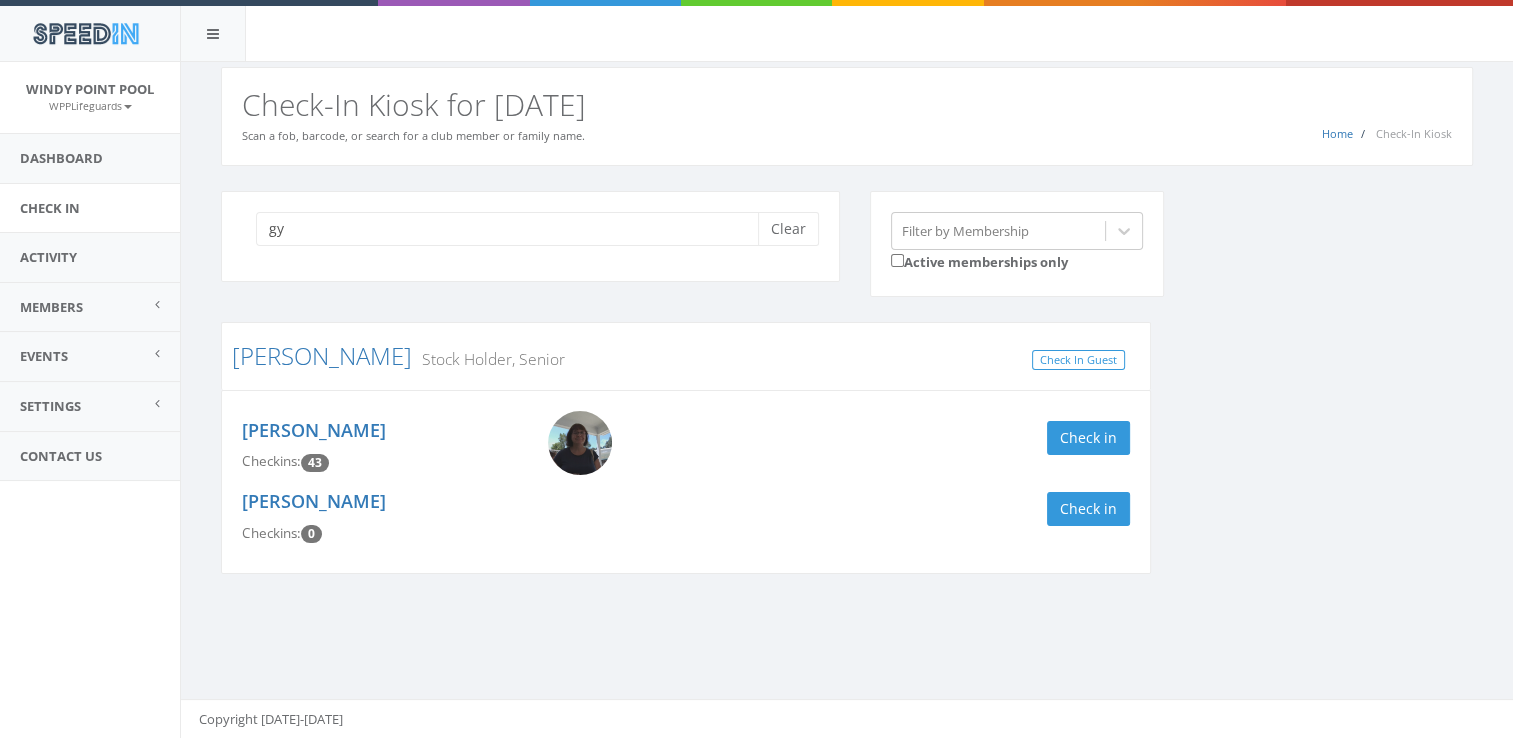 type on "g" 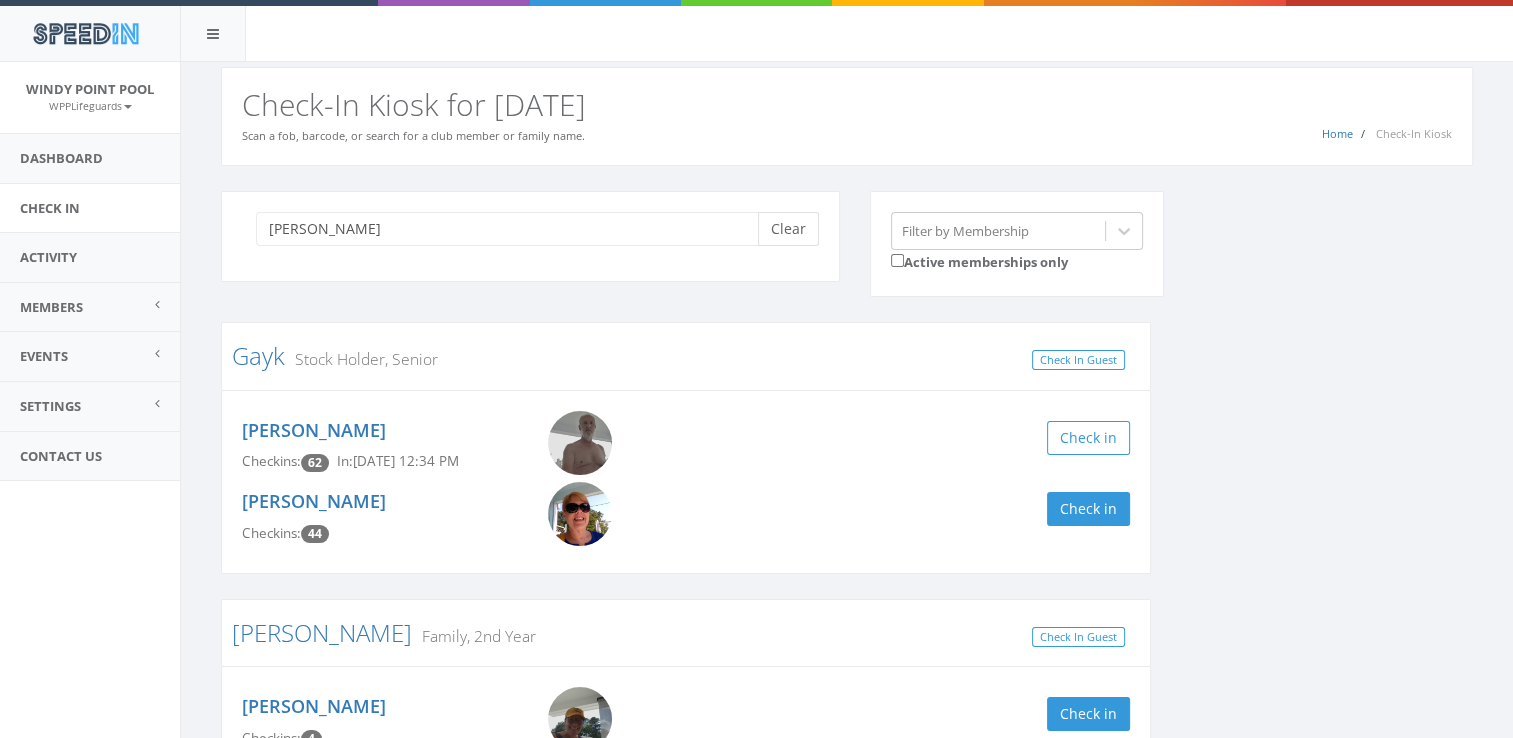 type on "[PERSON_NAME]" 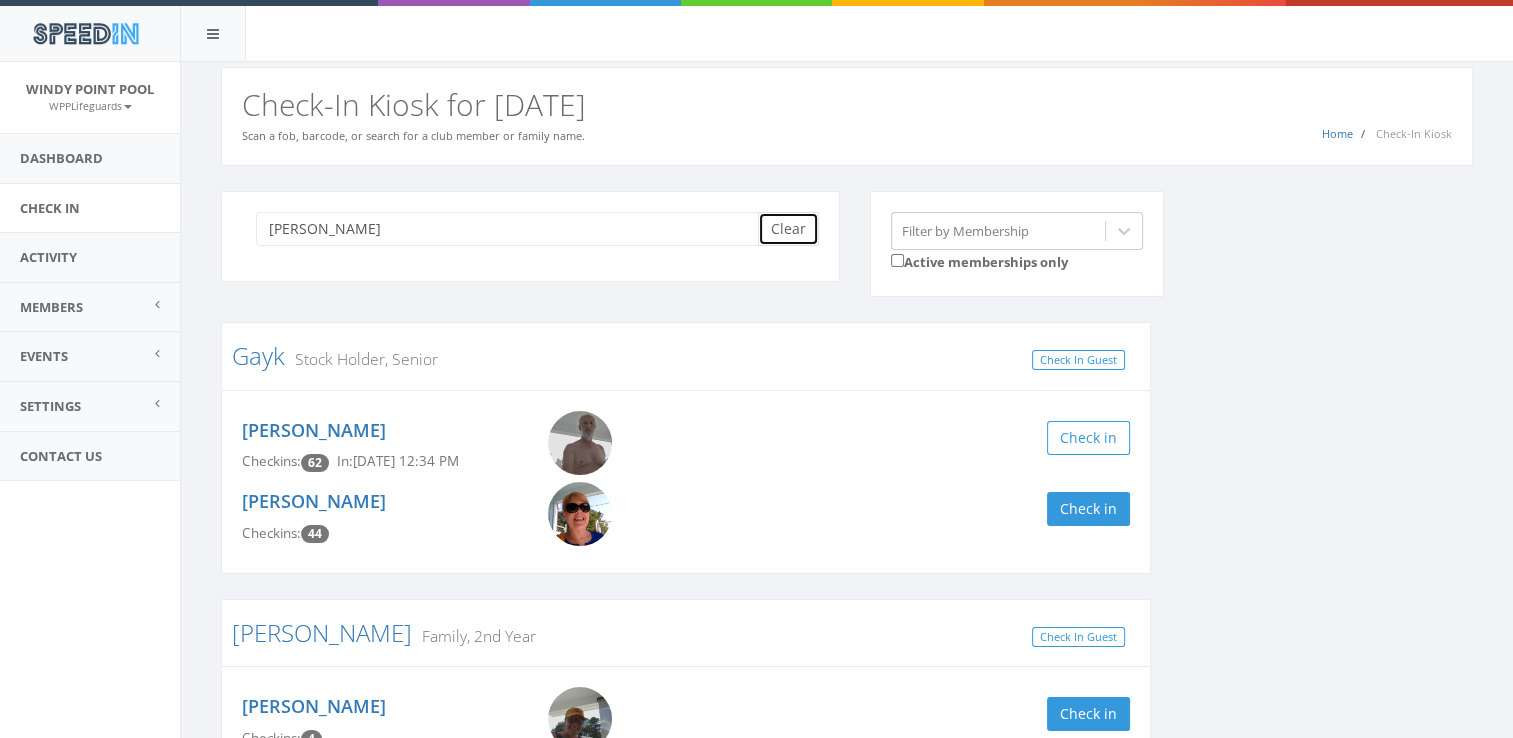 click on "Clear" at bounding box center (788, 229) 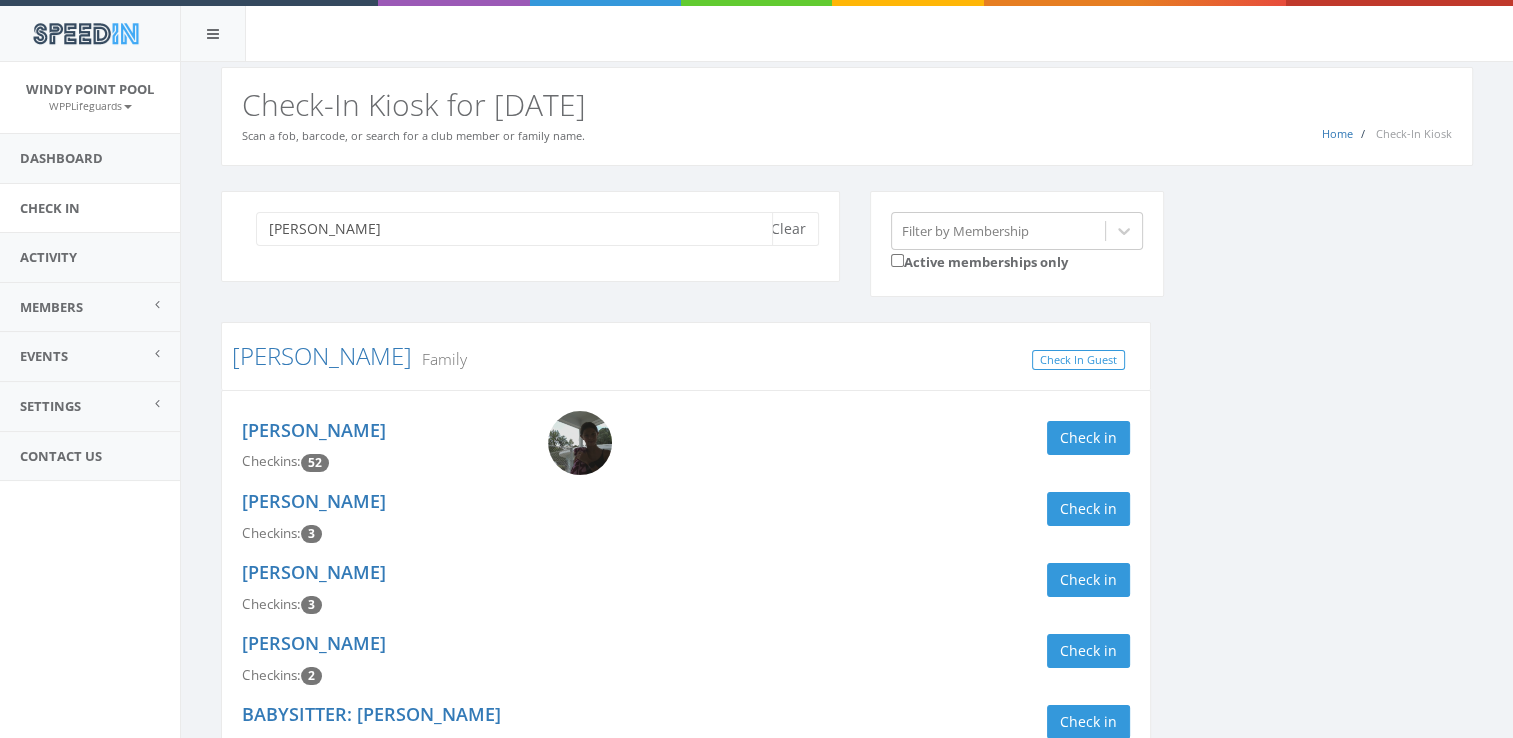 scroll, scrollTop: 138, scrollLeft: 0, axis: vertical 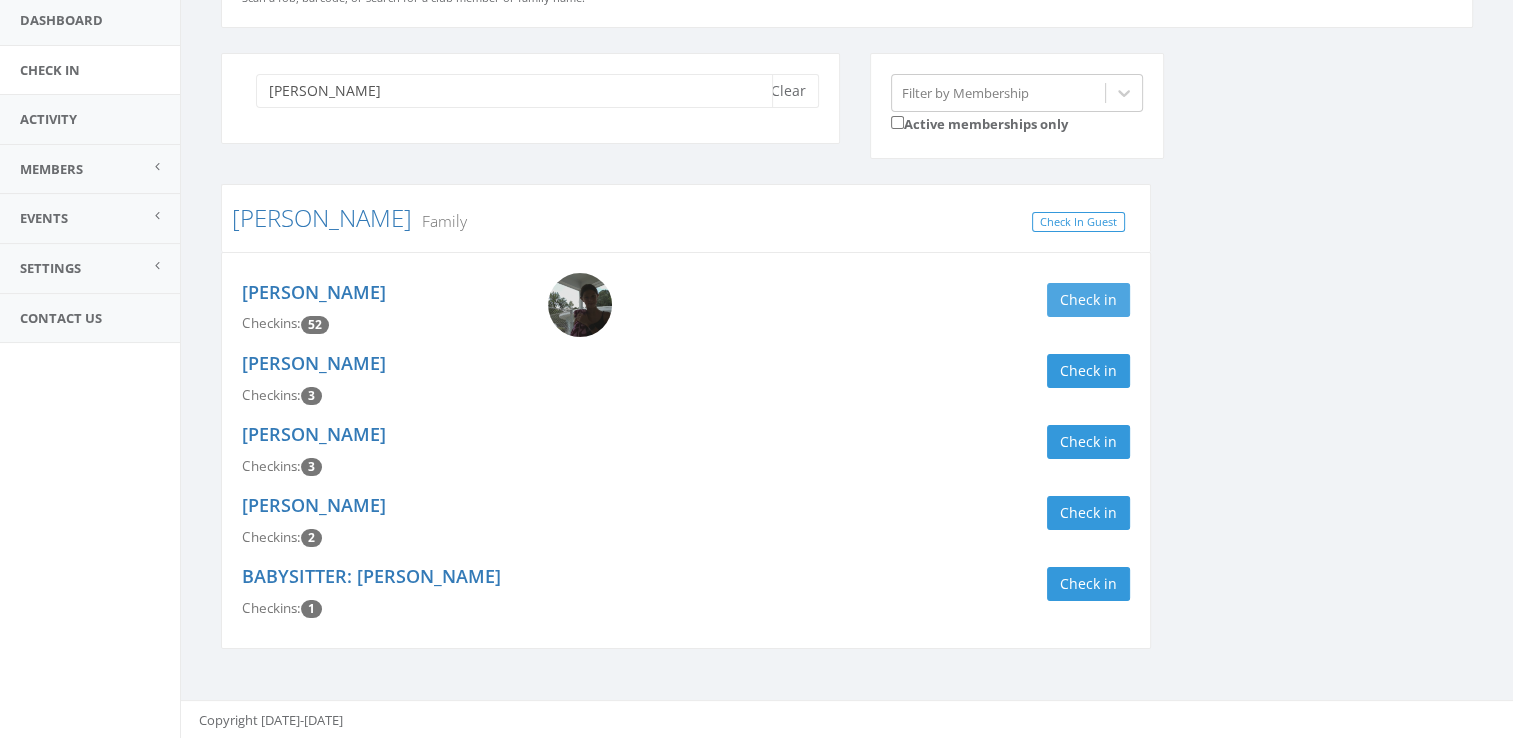type on "[PERSON_NAME]" 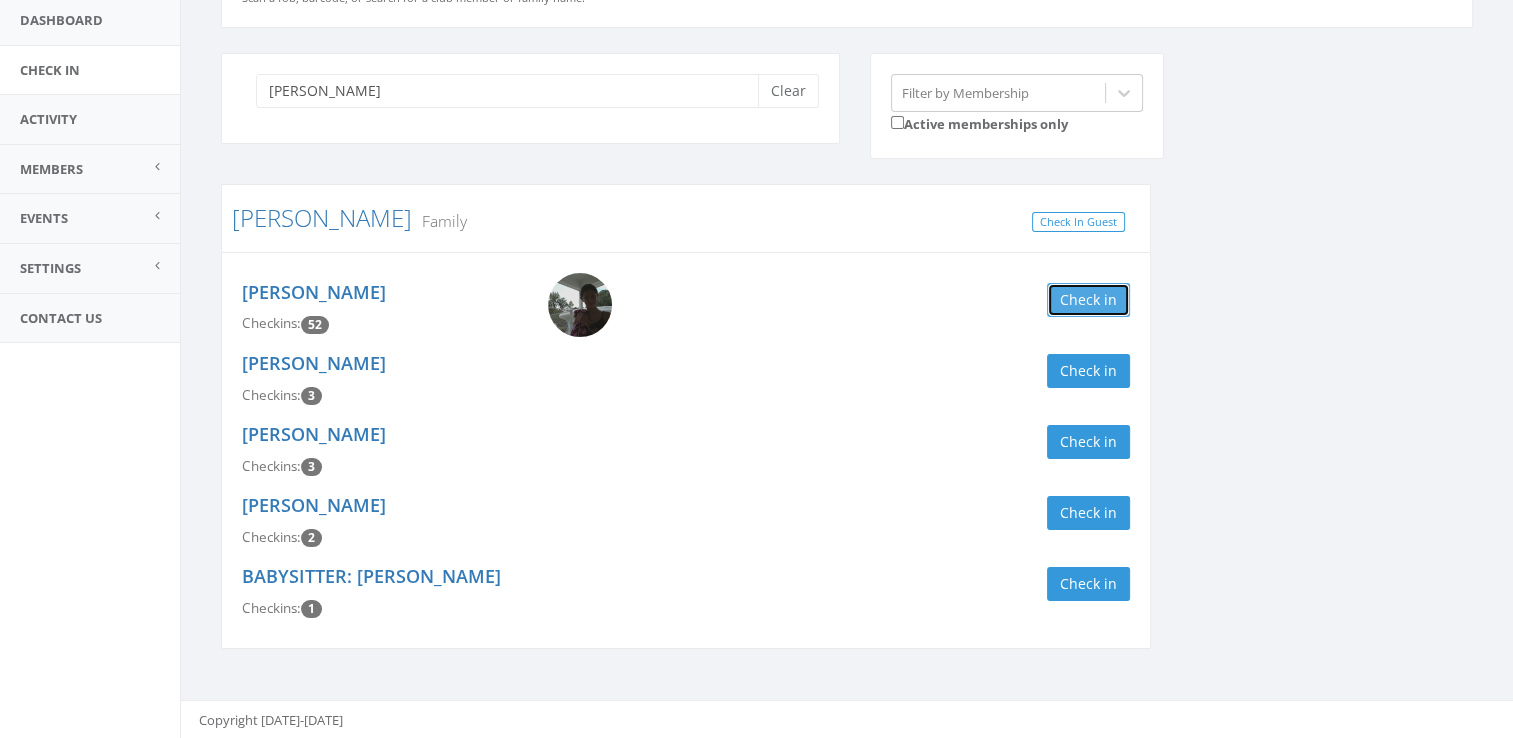 click on "Check in" at bounding box center [1088, 300] 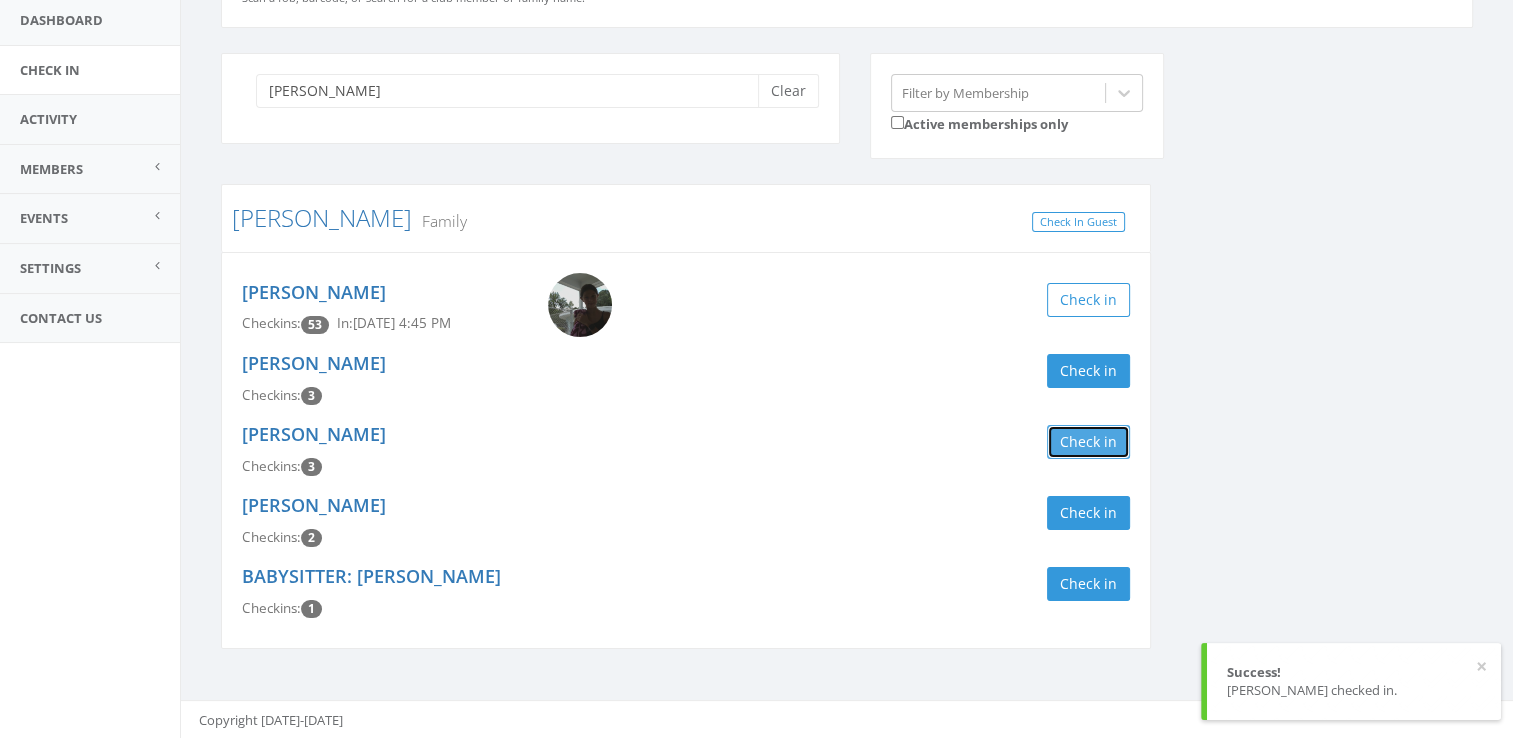 click on "Check in" at bounding box center [1088, 442] 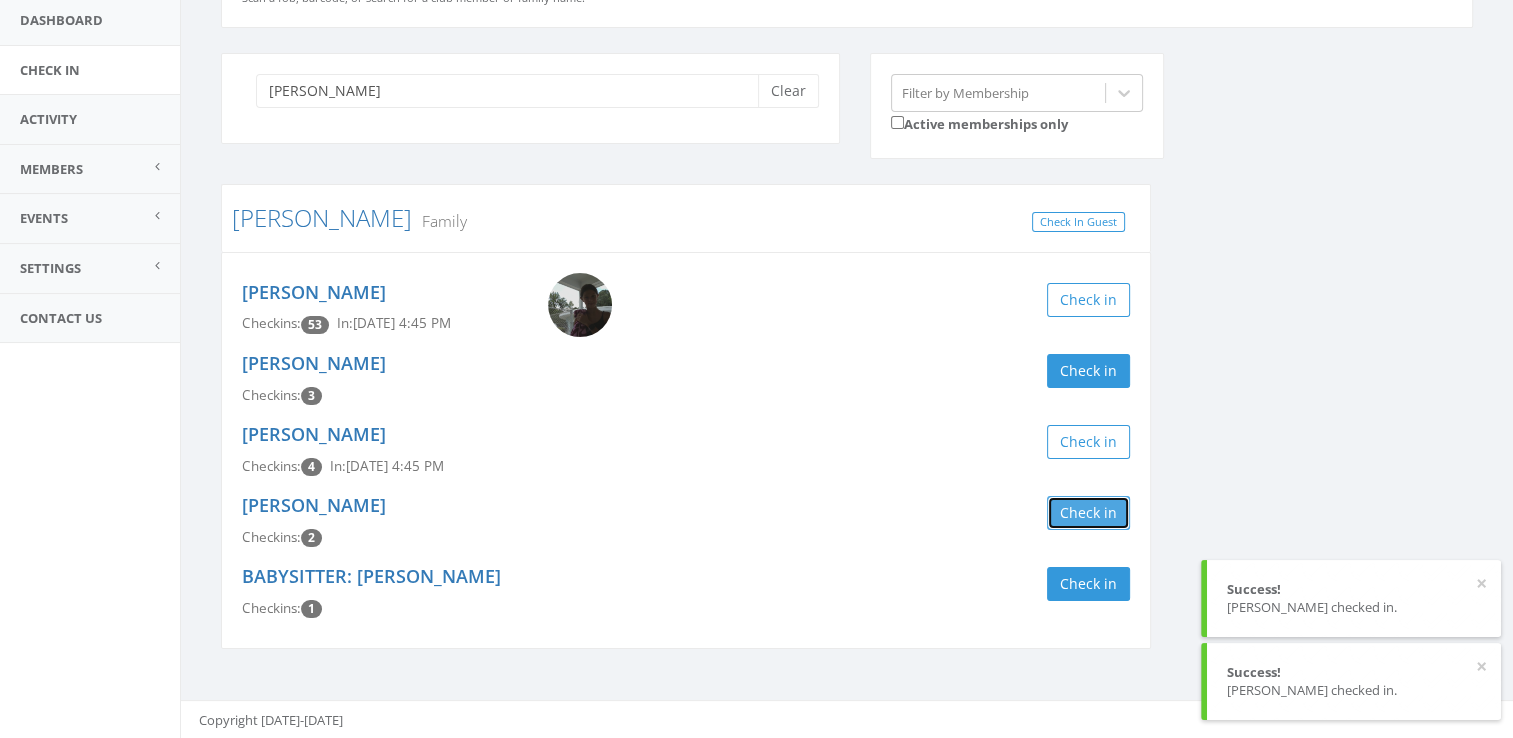 click on "Check in" at bounding box center (1088, 513) 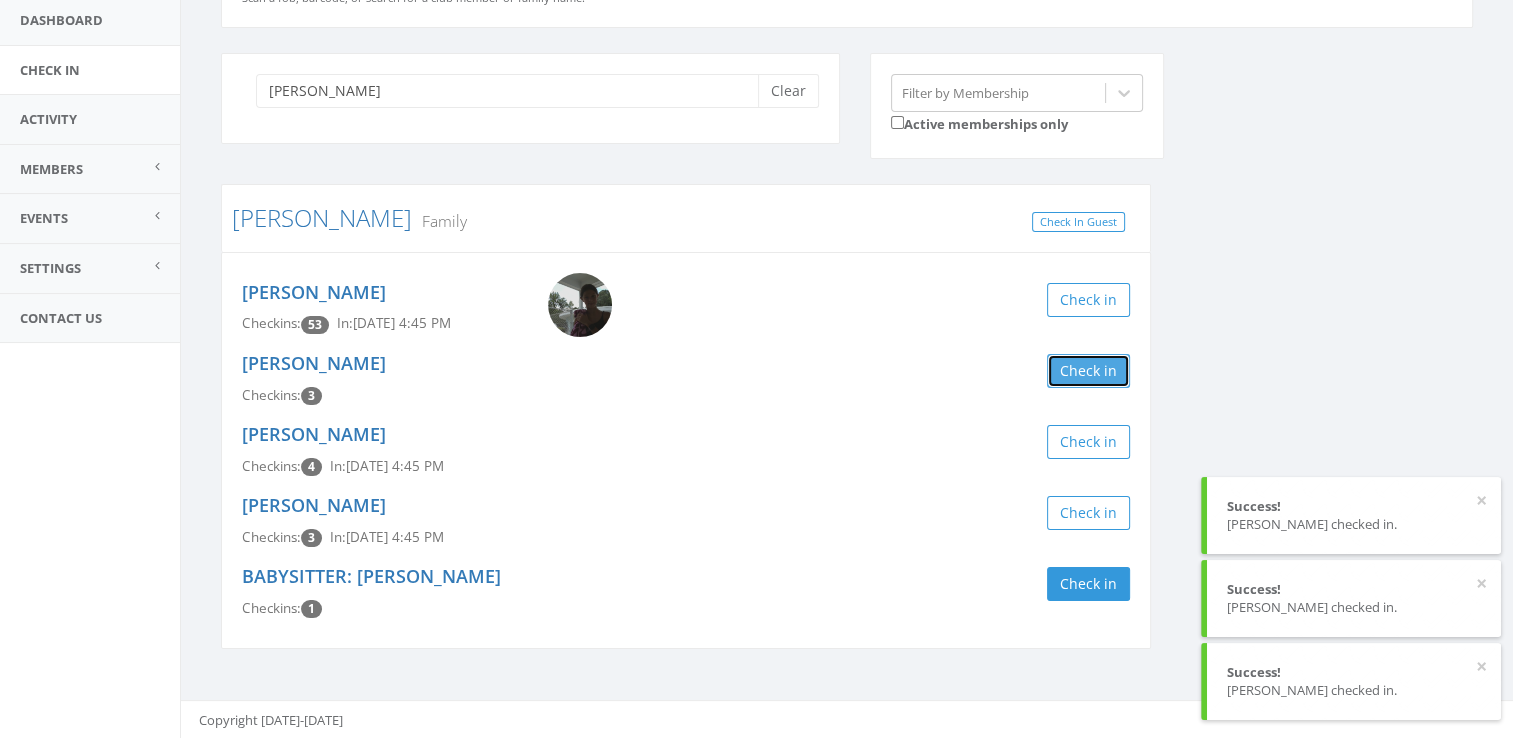click on "Check in" at bounding box center [1088, 371] 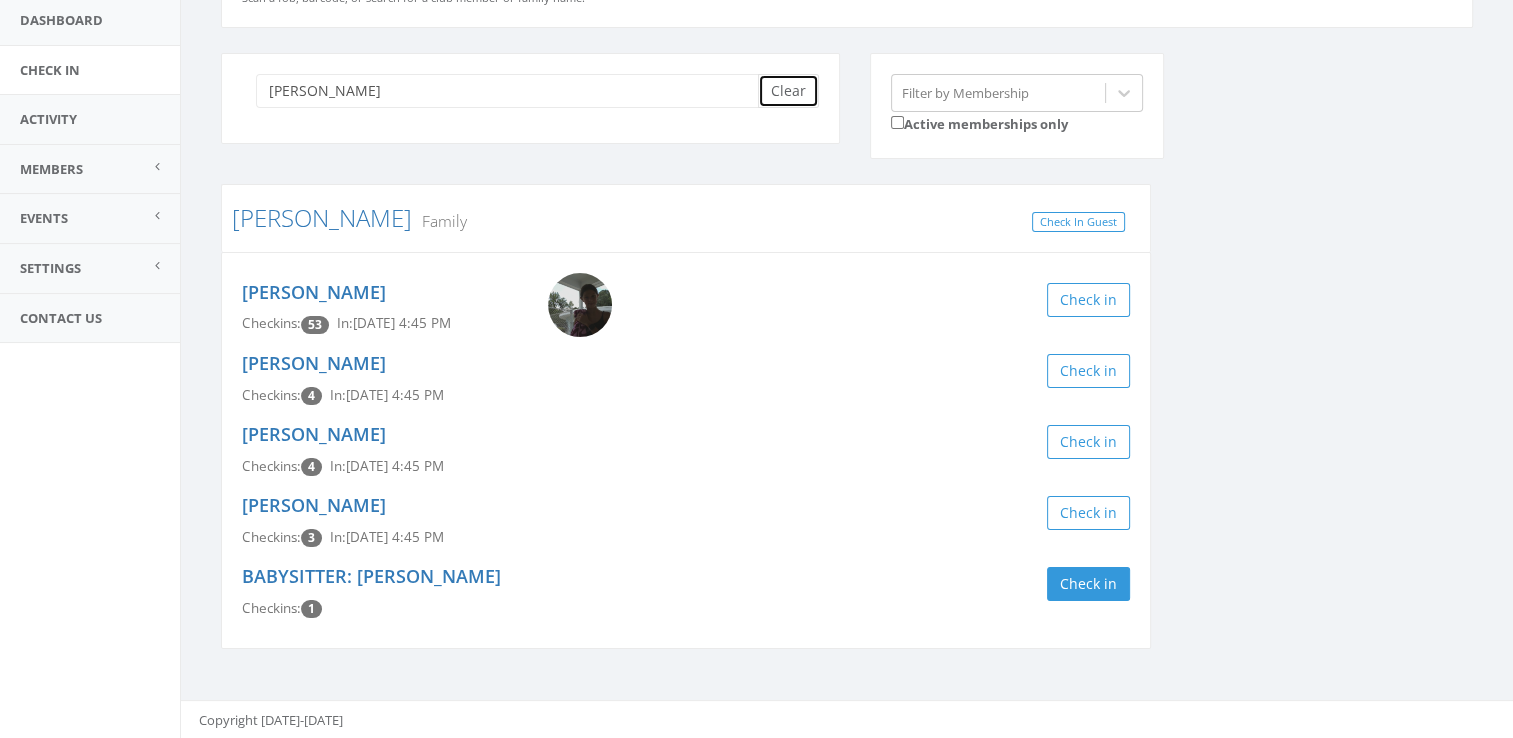 click on "Clear" at bounding box center (788, 91) 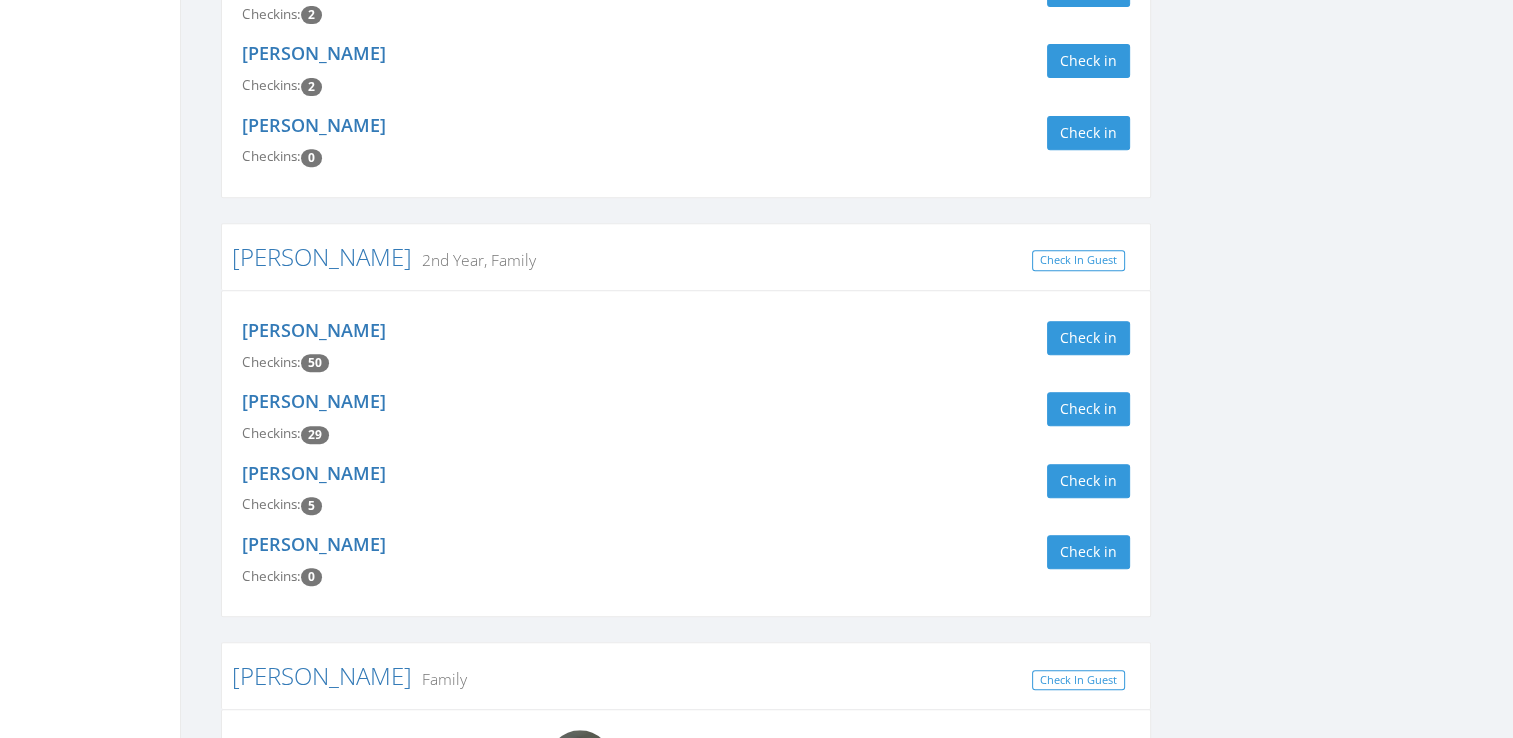 scroll, scrollTop: 0, scrollLeft: 0, axis: both 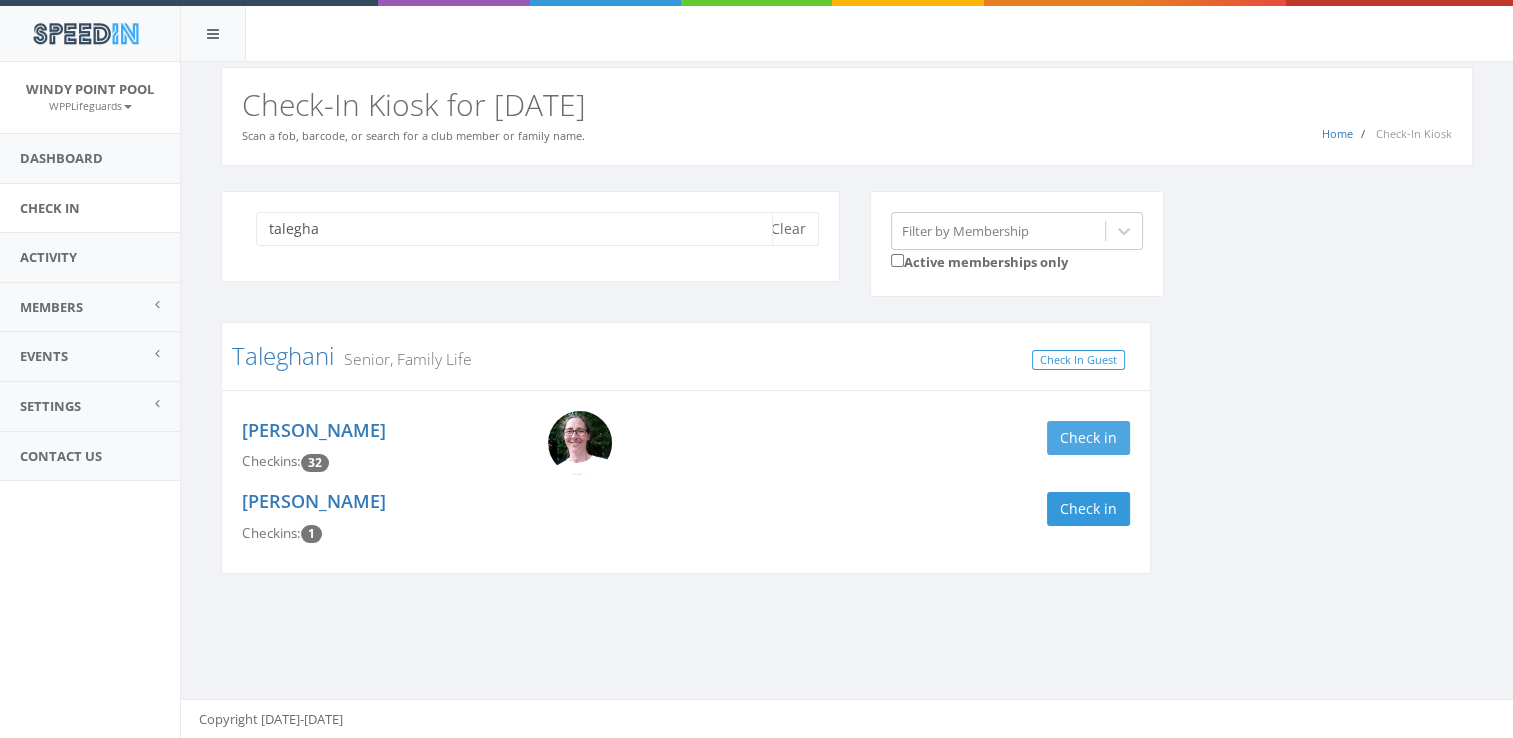 type on "talegha" 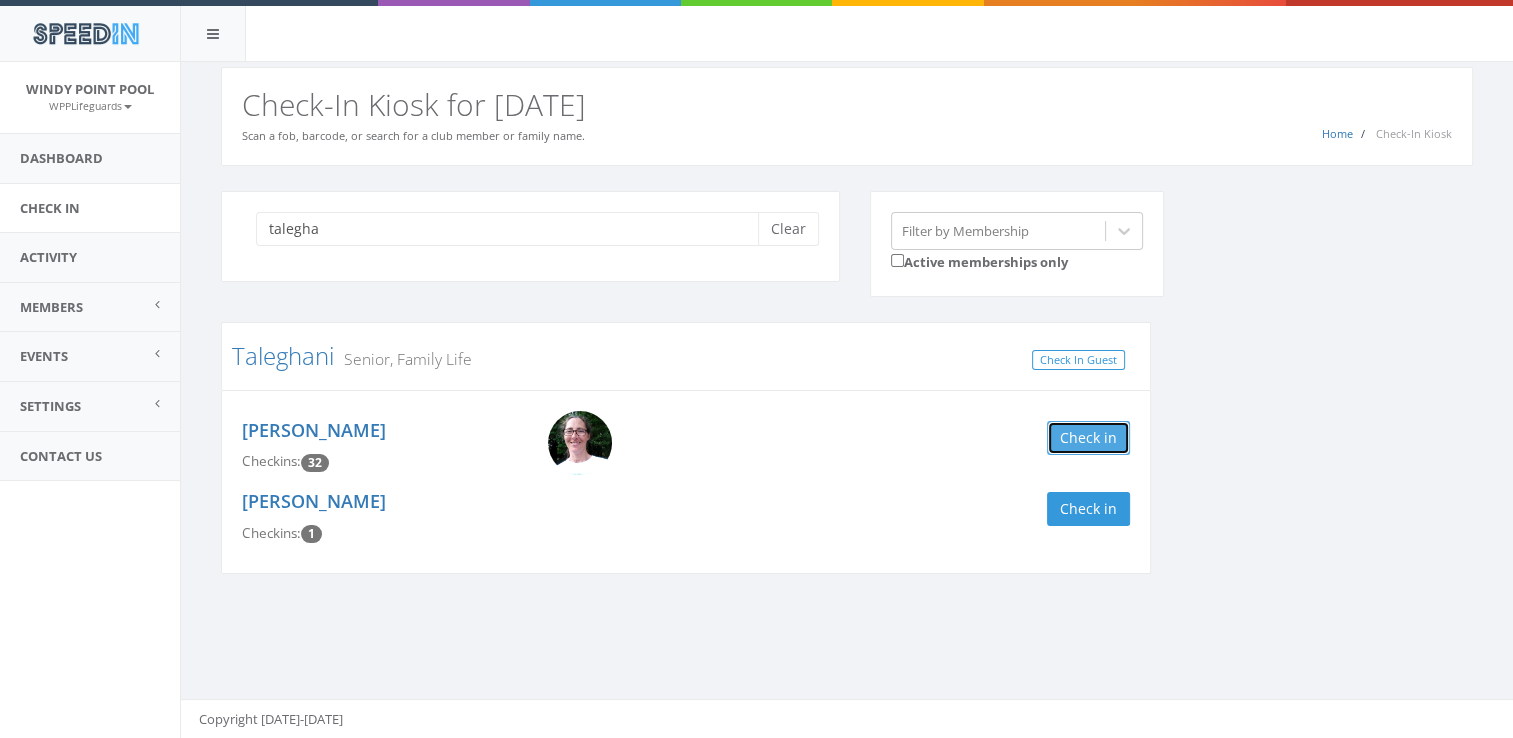 click on "Check in" at bounding box center [1088, 438] 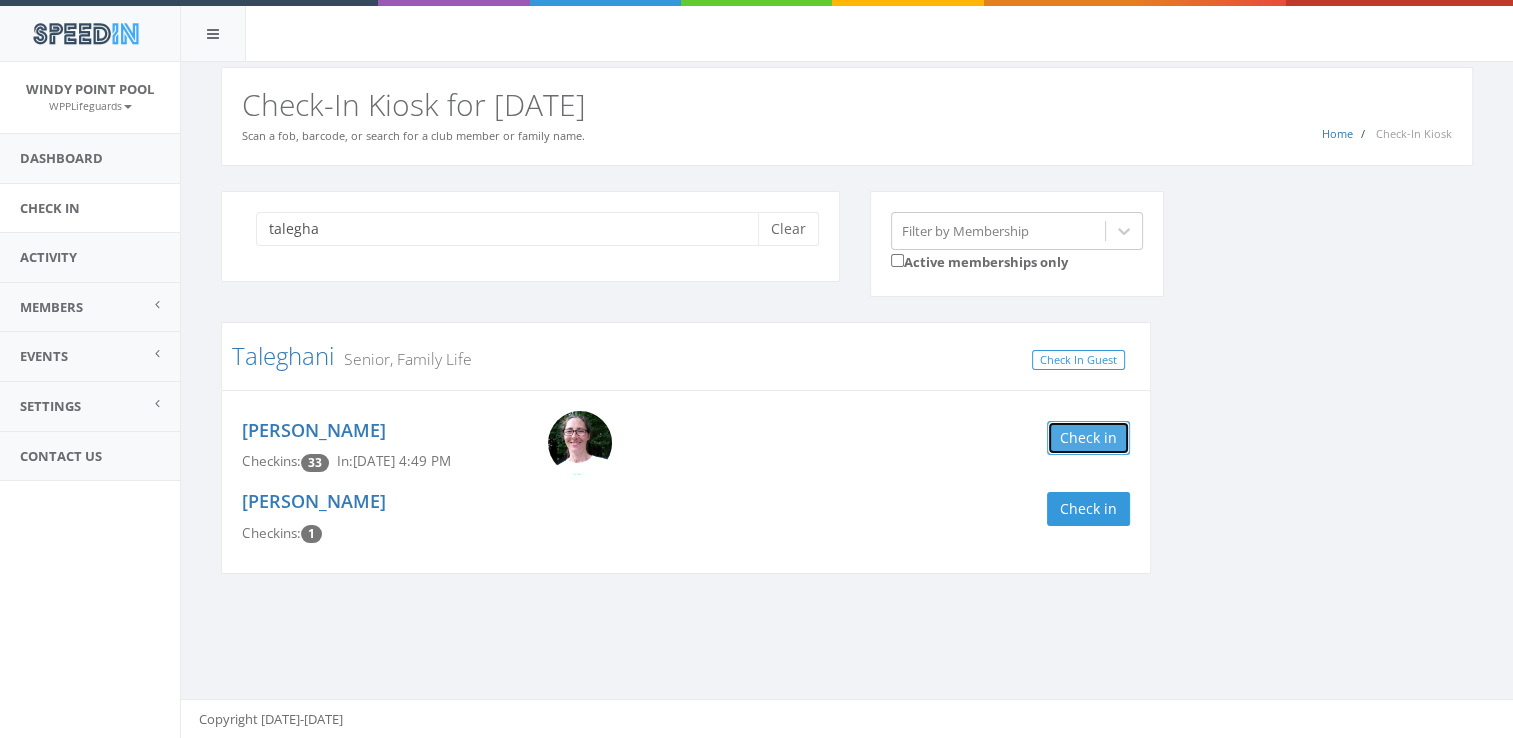 scroll, scrollTop: 0, scrollLeft: 0, axis: both 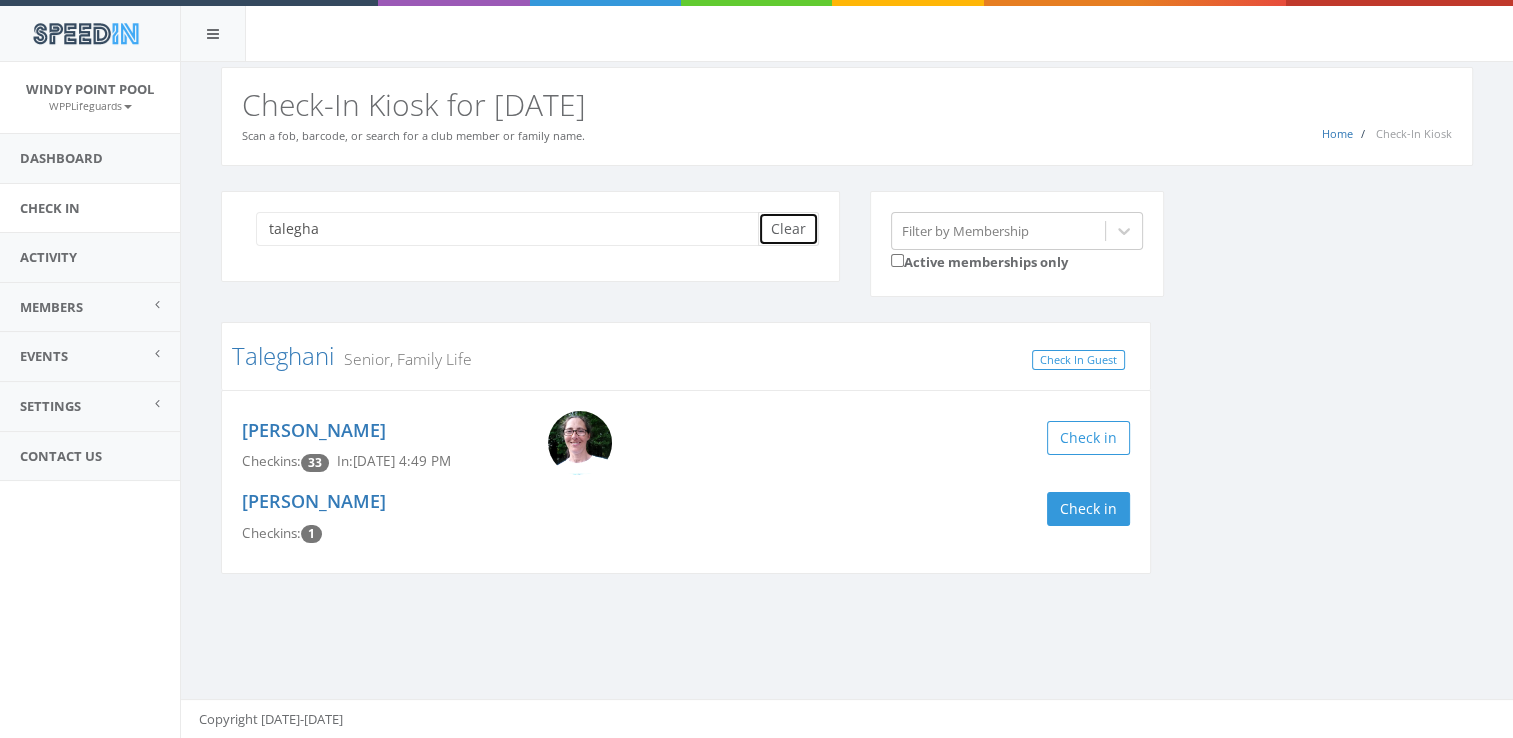 click on "Clear" at bounding box center (788, 229) 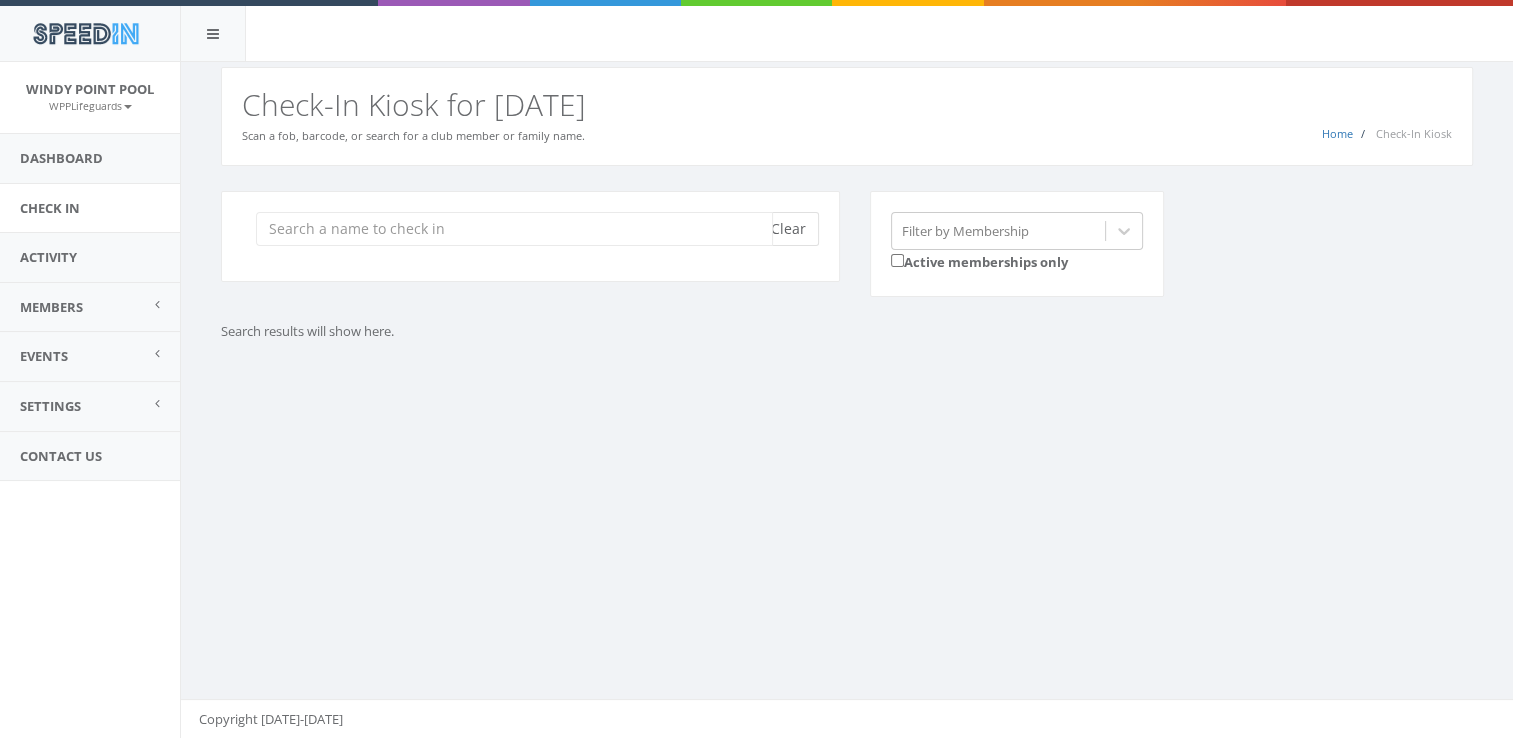 scroll, scrollTop: 0, scrollLeft: 0, axis: both 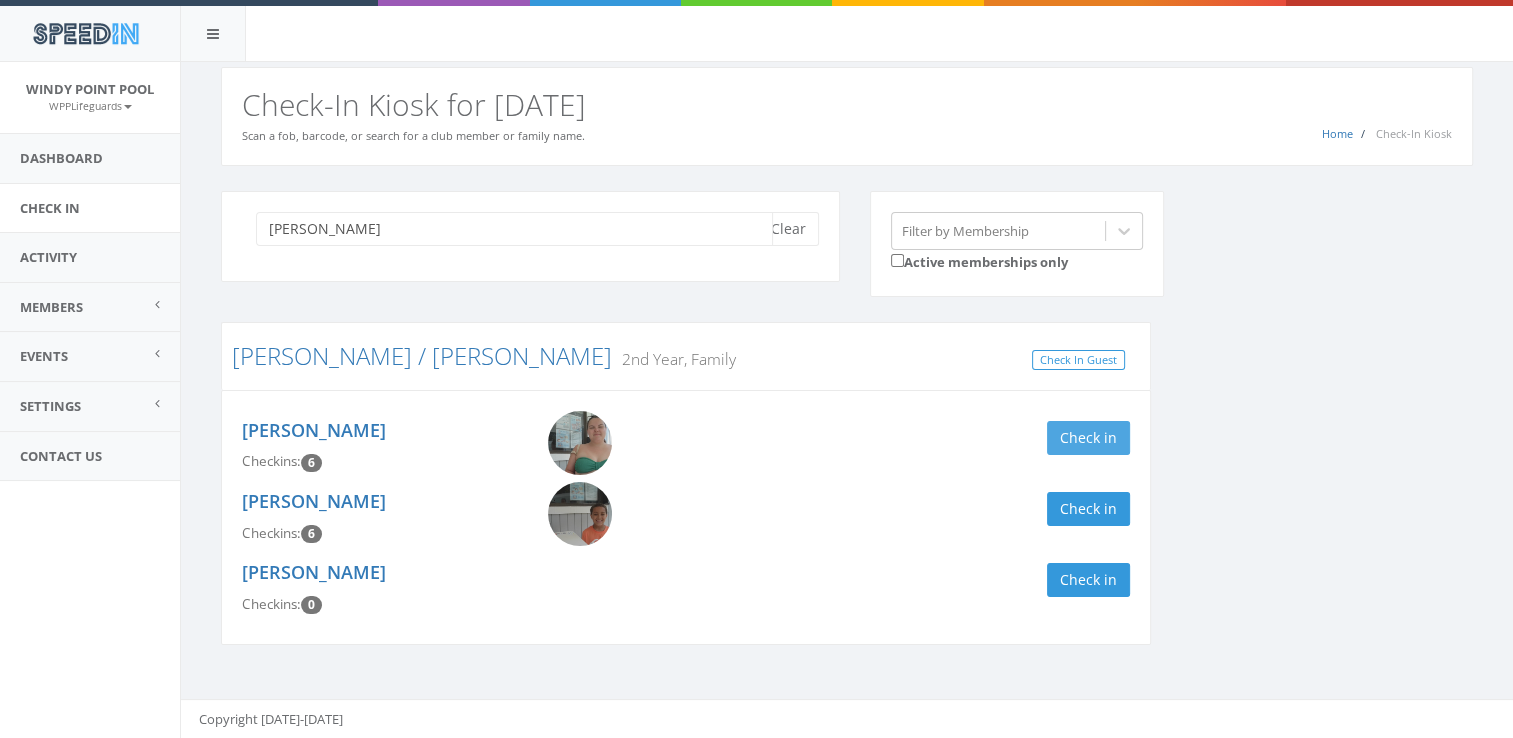 type on "[PERSON_NAME]" 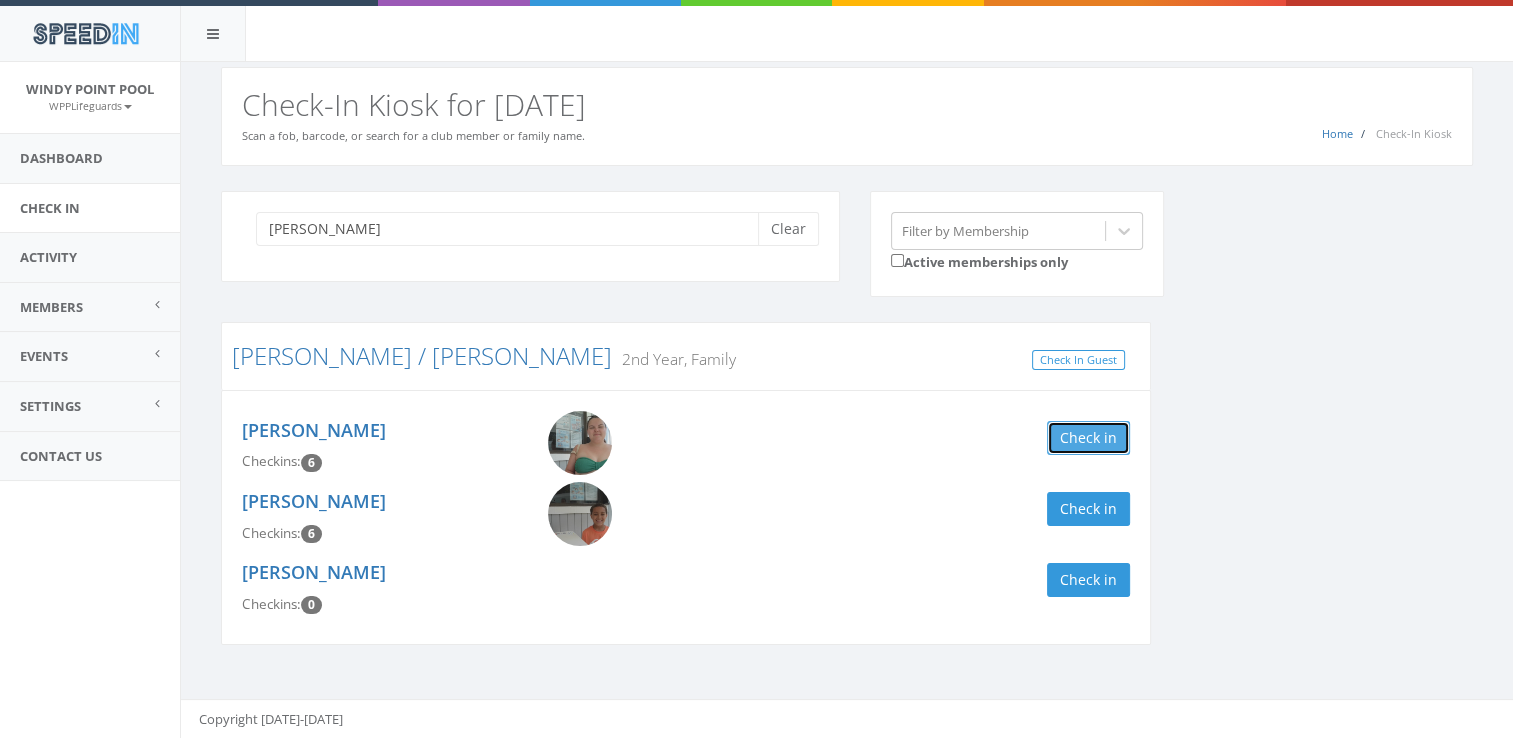 click on "Check in" at bounding box center [1088, 438] 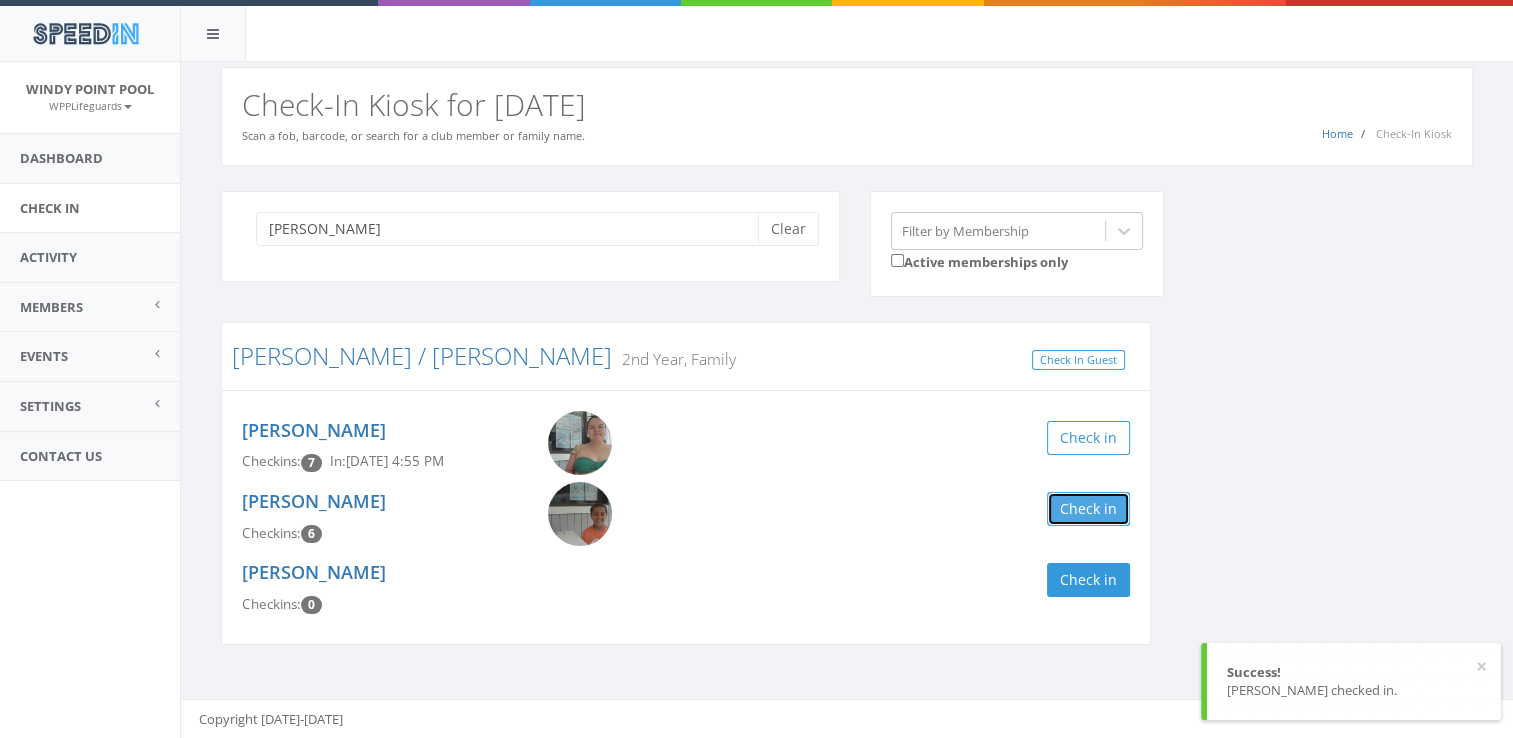 click on "Check in" at bounding box center [1088, 509] 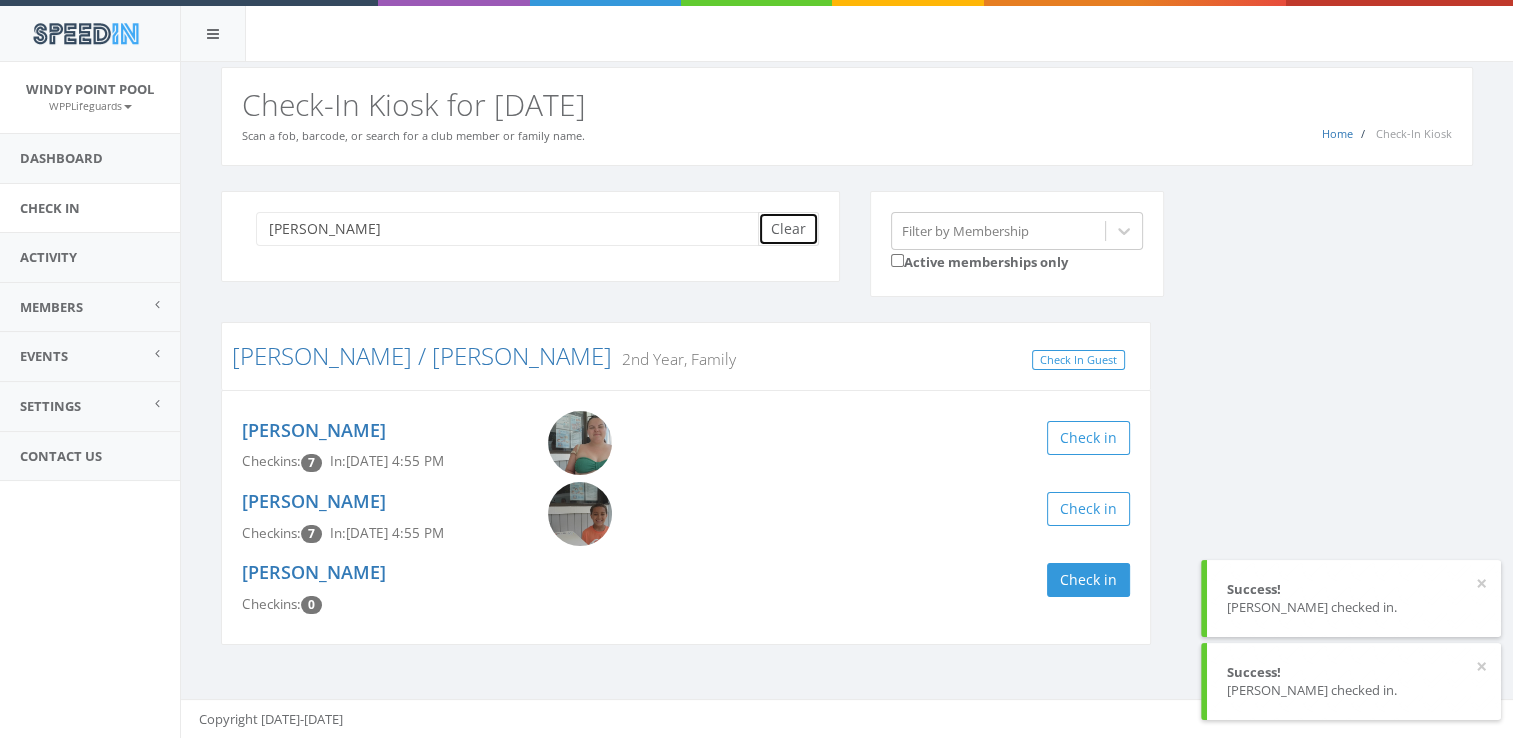 click on "Clear" at bounding box center (788, 229) 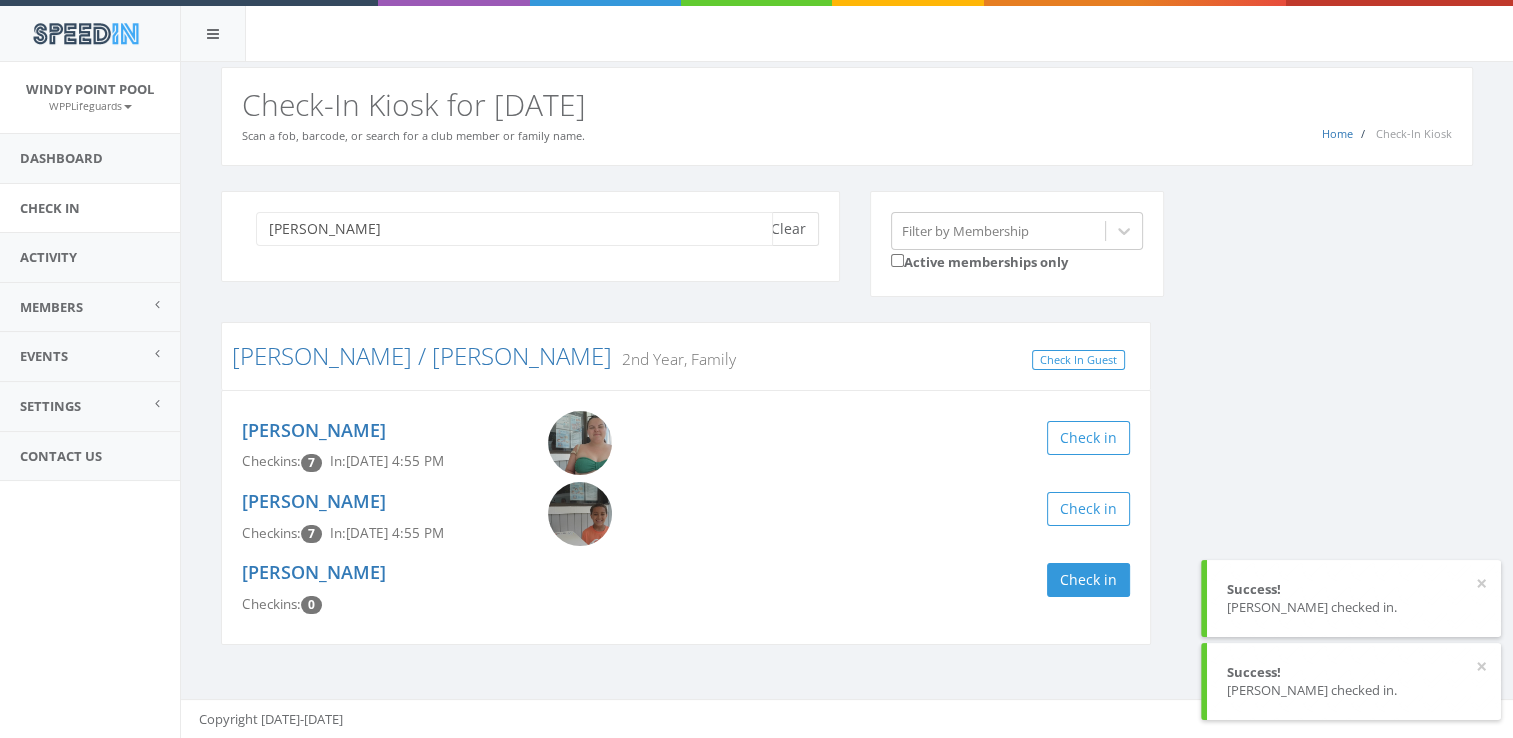 type 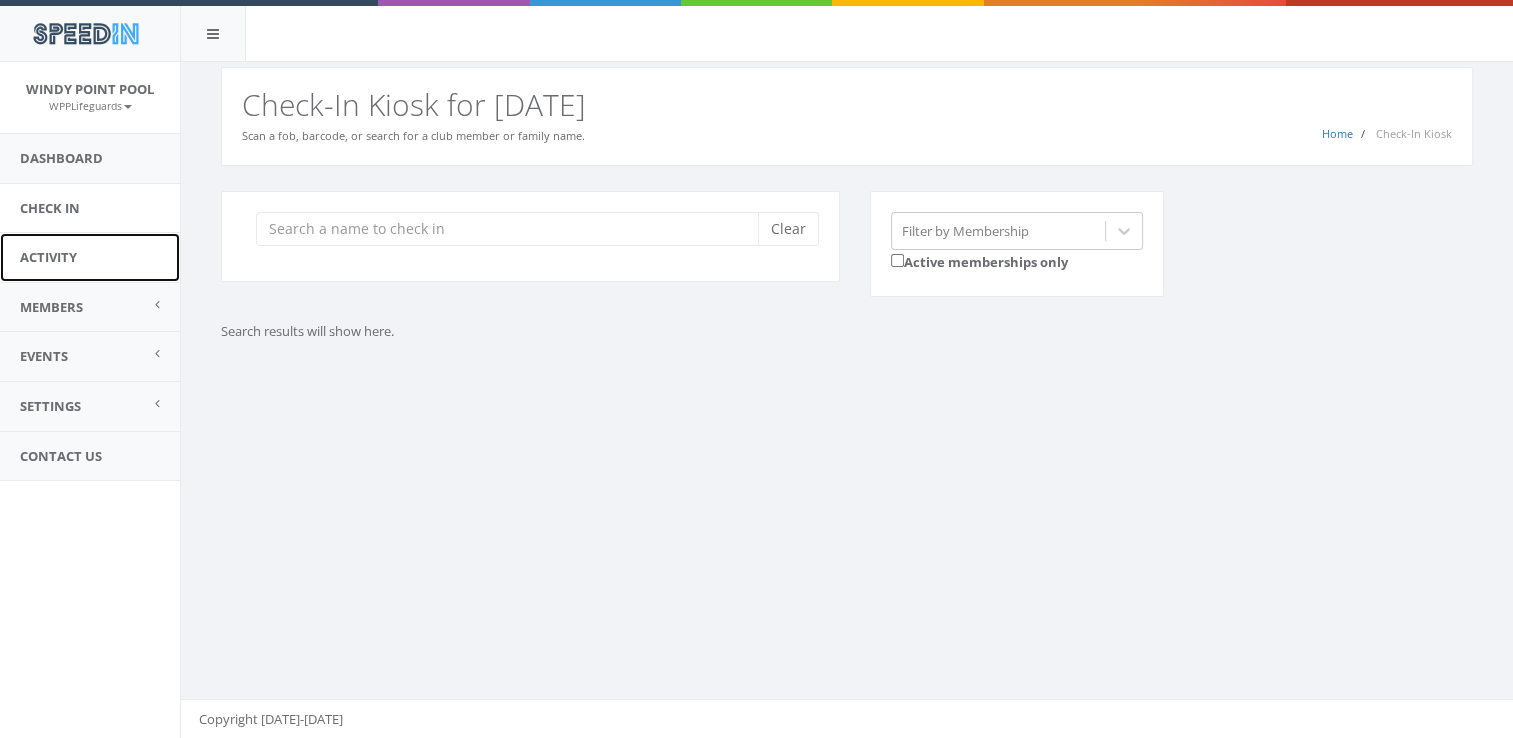click on "Activity" at bounding box center [90, 257] 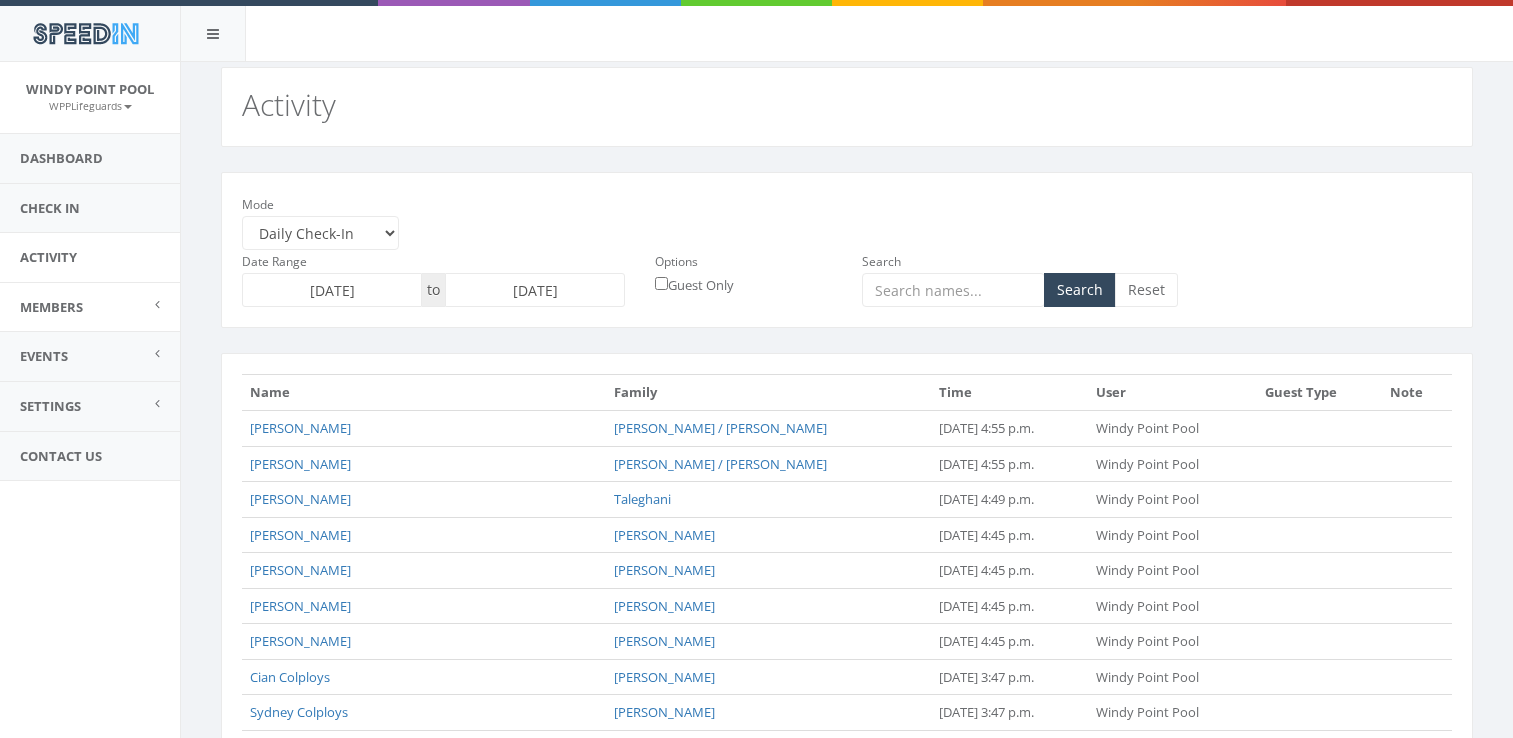 scroll, scrollTop: 0, scrollLeft: 0, axis: both 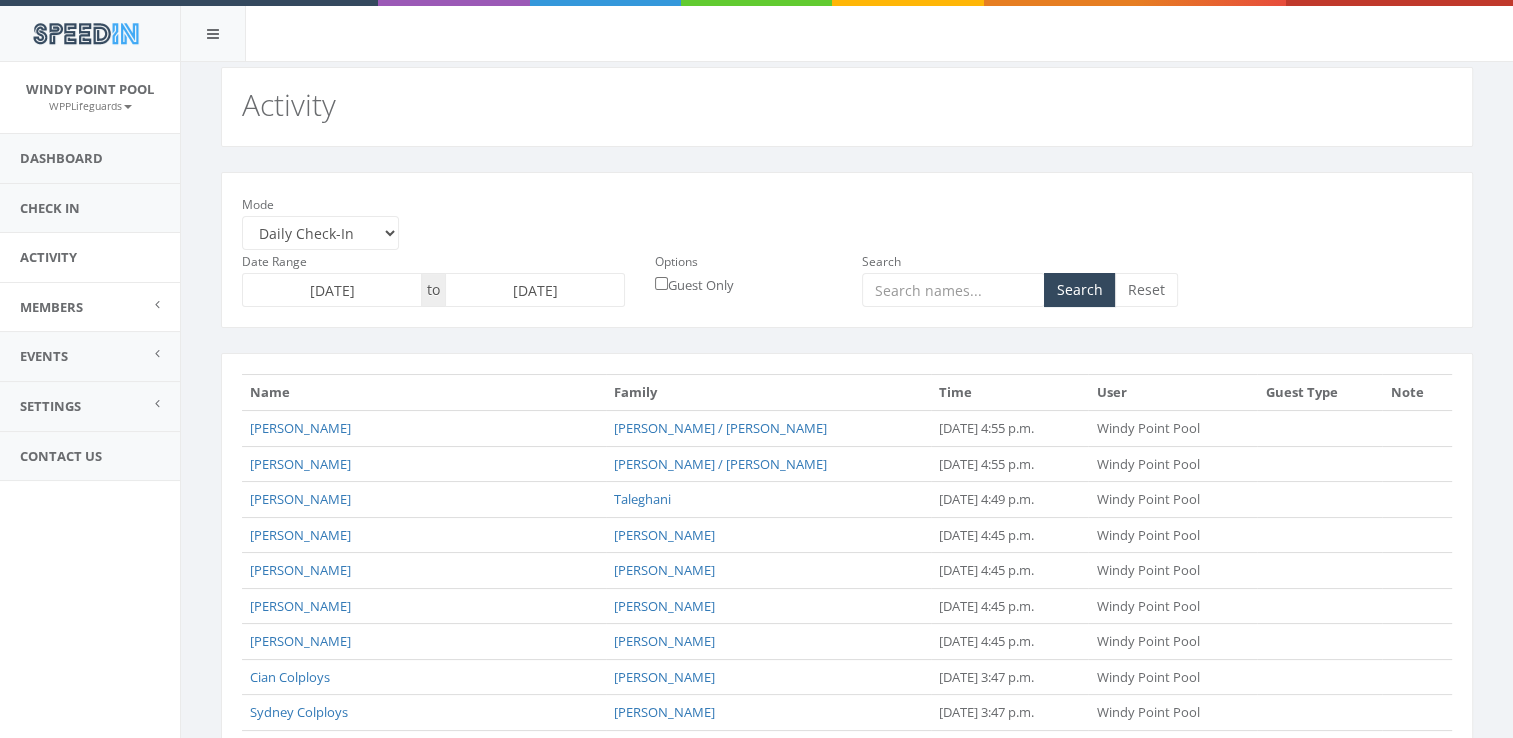 click on "Members" at bounding box center [90, 307] 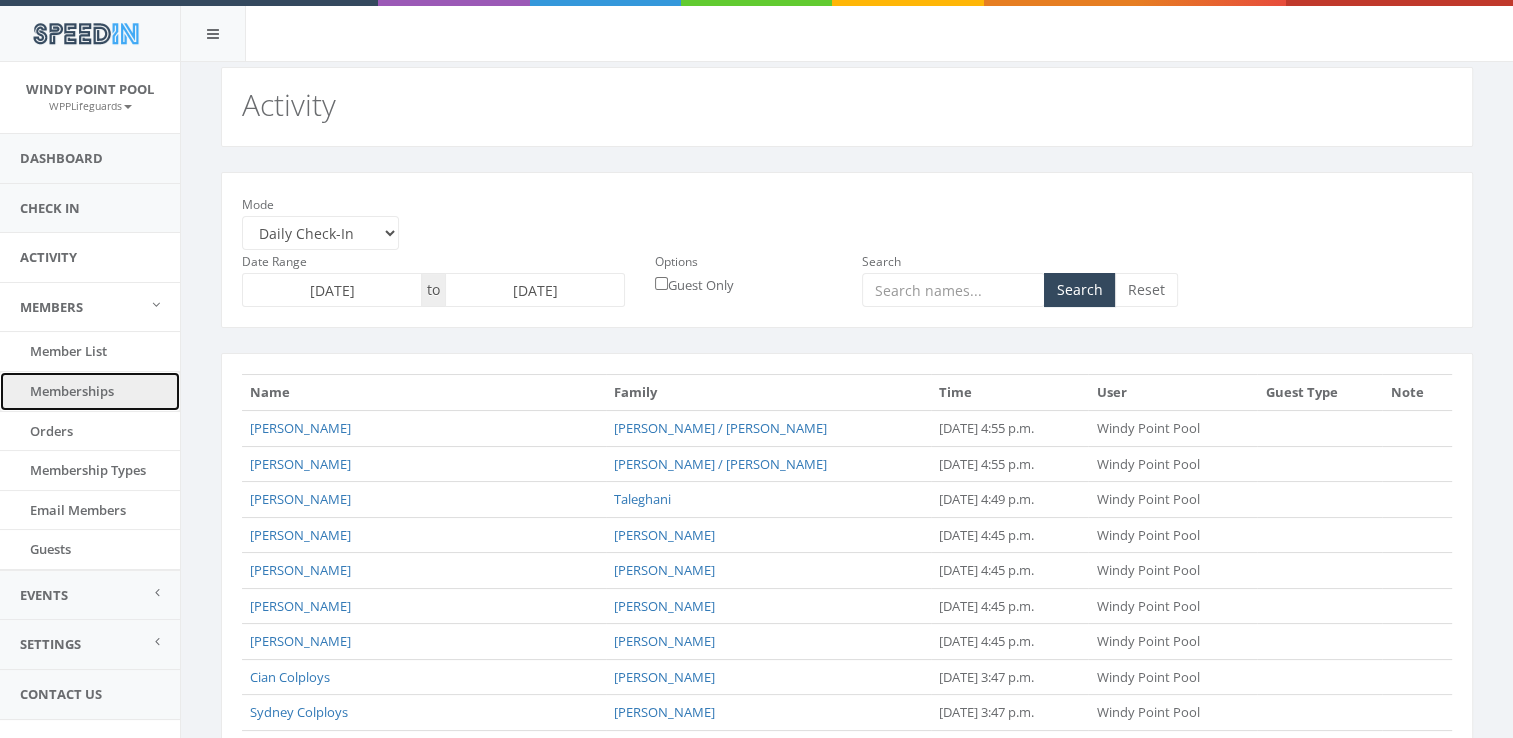 click on "Memberships" at bounding box center (90, 391) 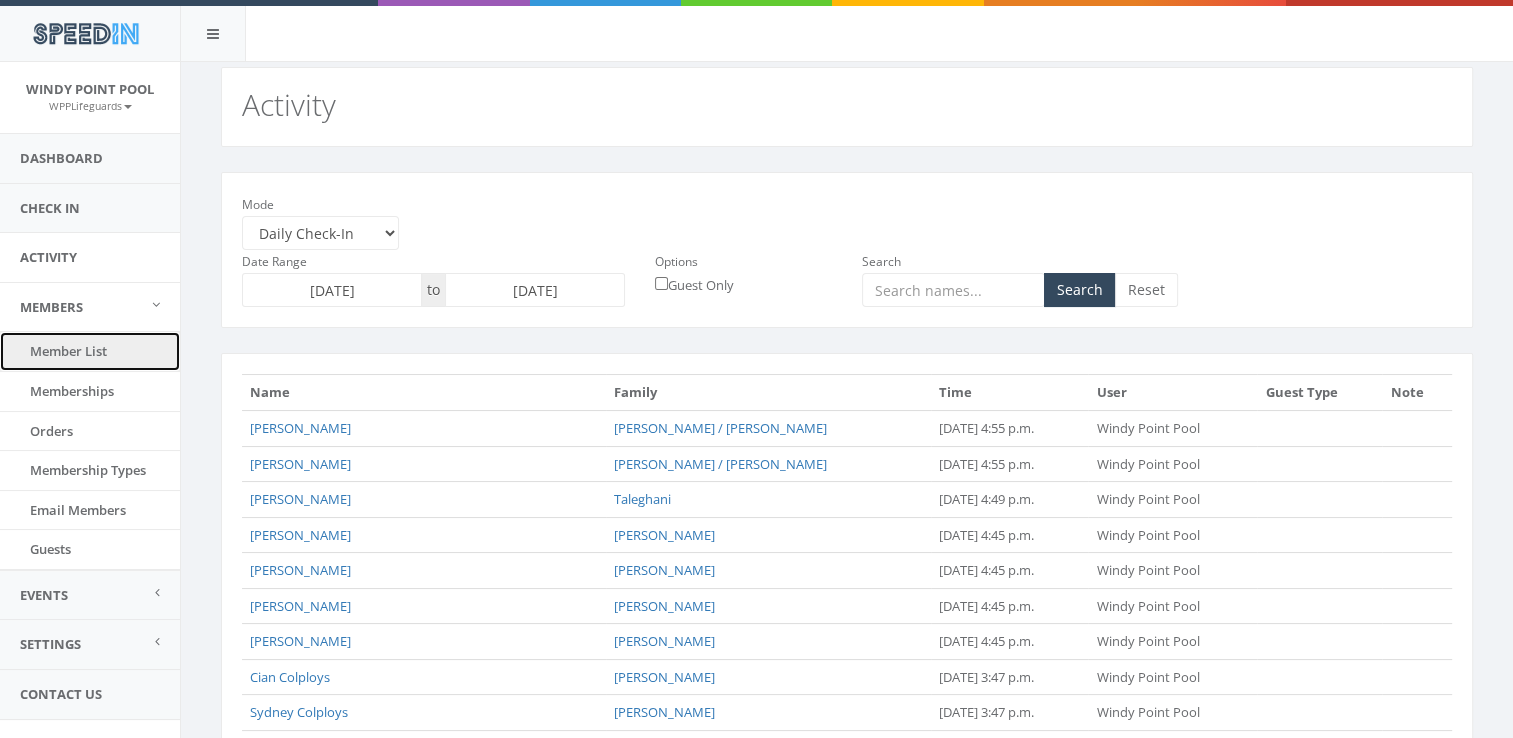 click on "Member List" at bounding box center (90, 351) 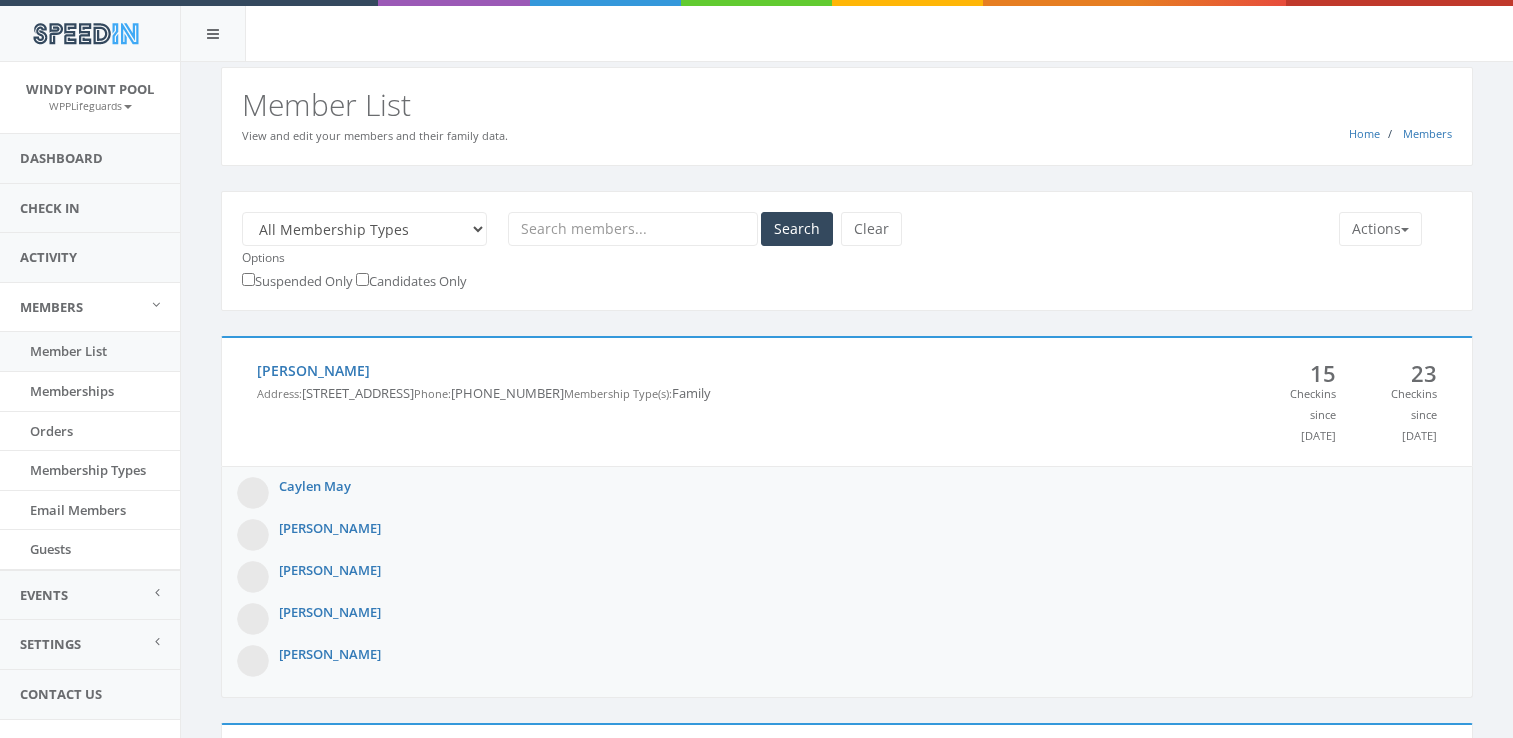 scroll, scrollTop: 0, scrollLeft: 0, axis: both 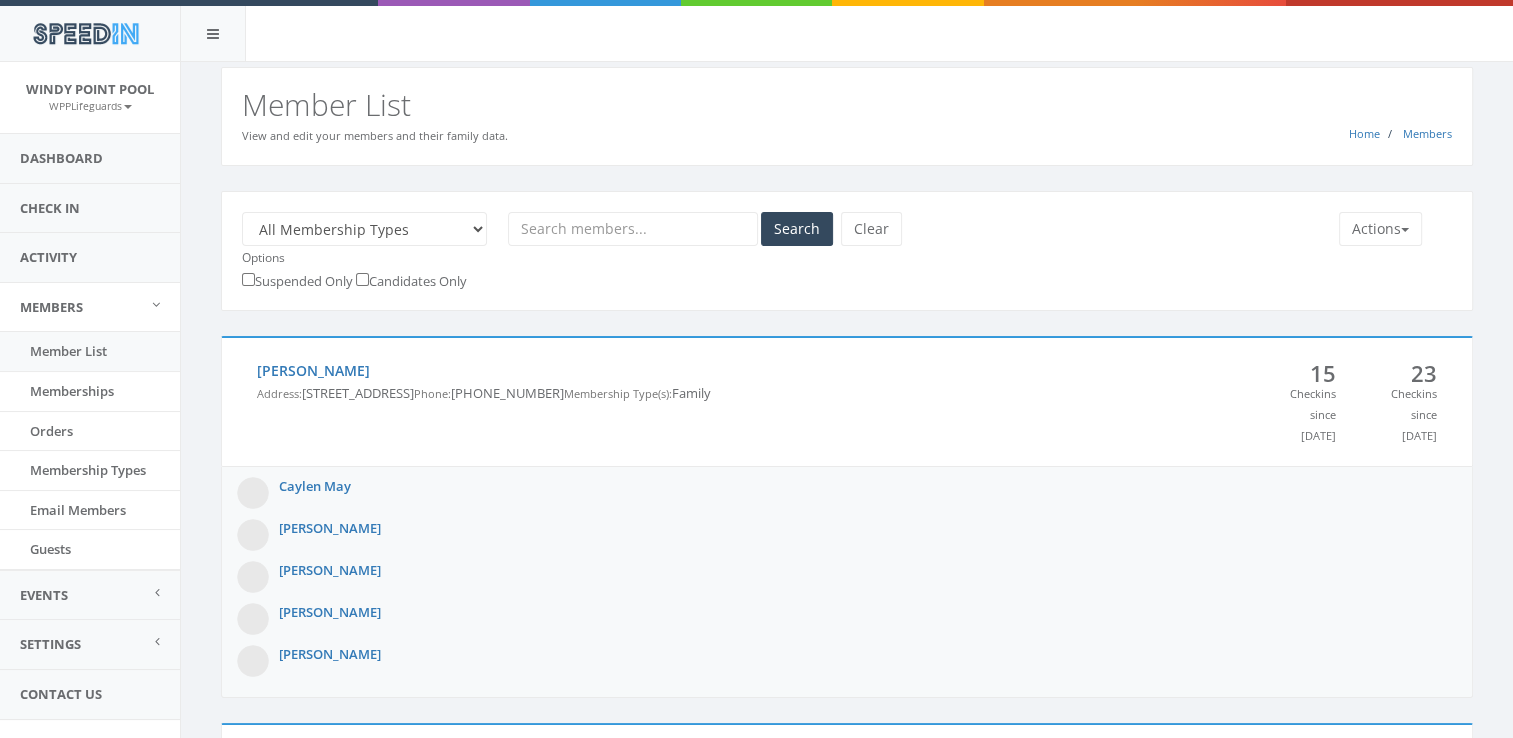 click at bounding box center (633, 229) 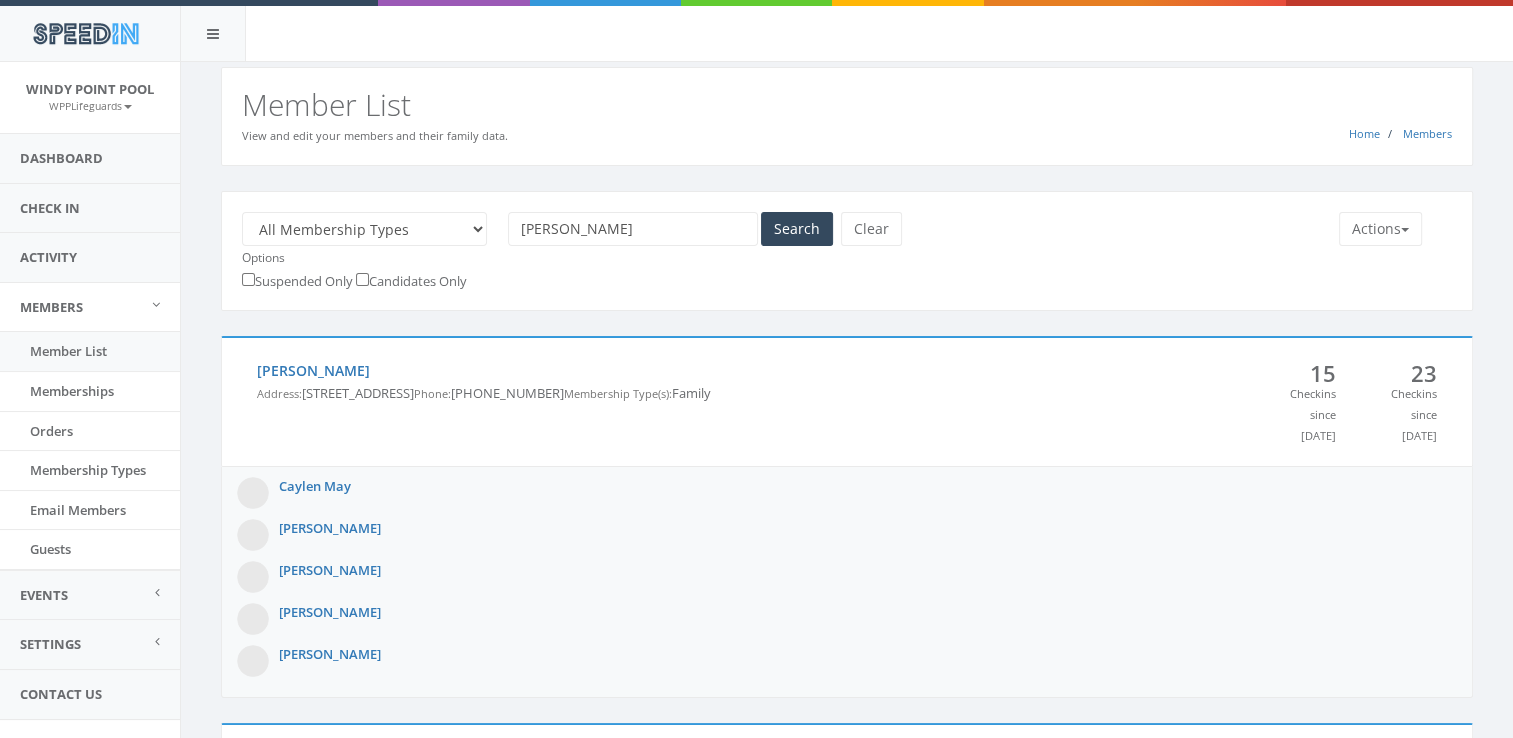 type on "[PERSON_NAME]" 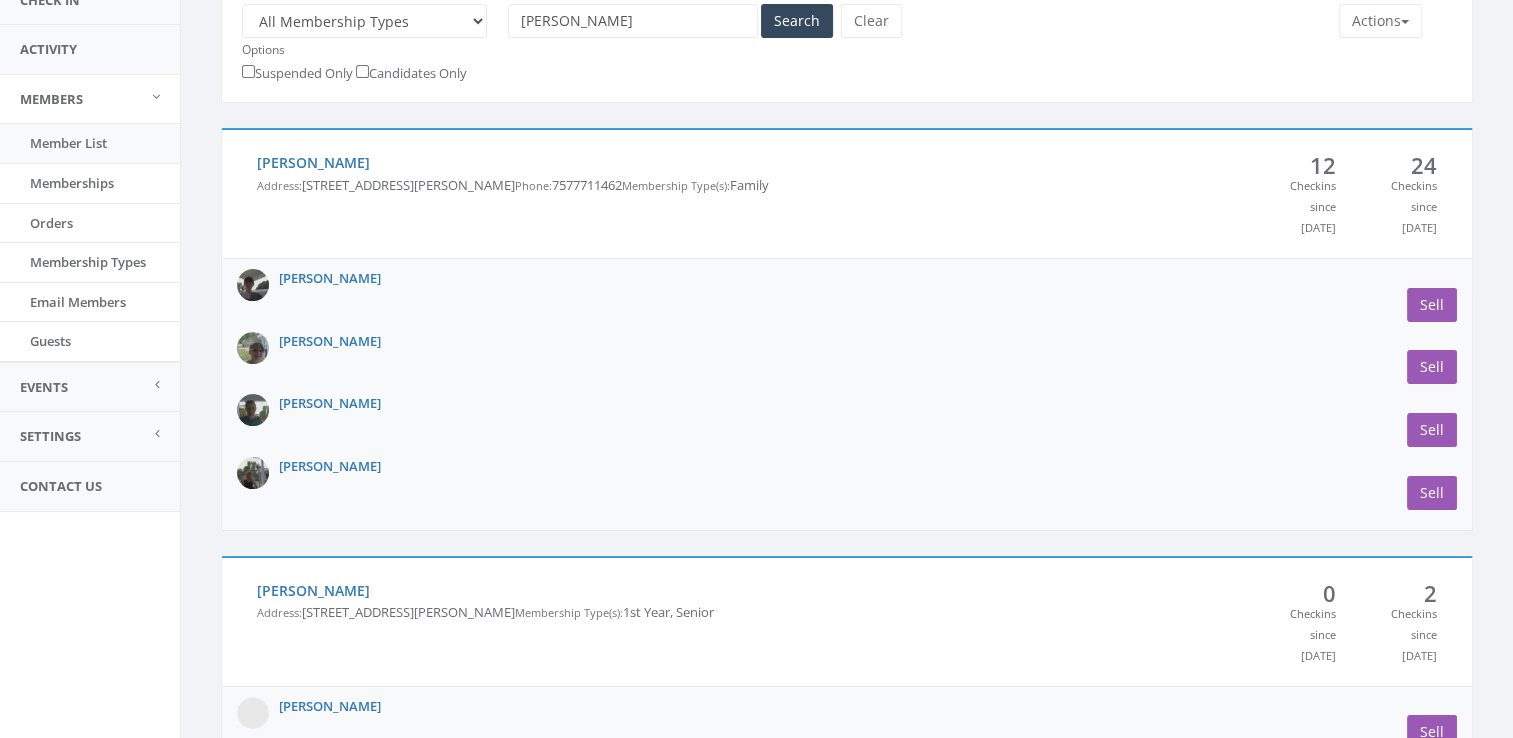scroll, scrollTop: 390, scrollLeft: 0, axis: vertical 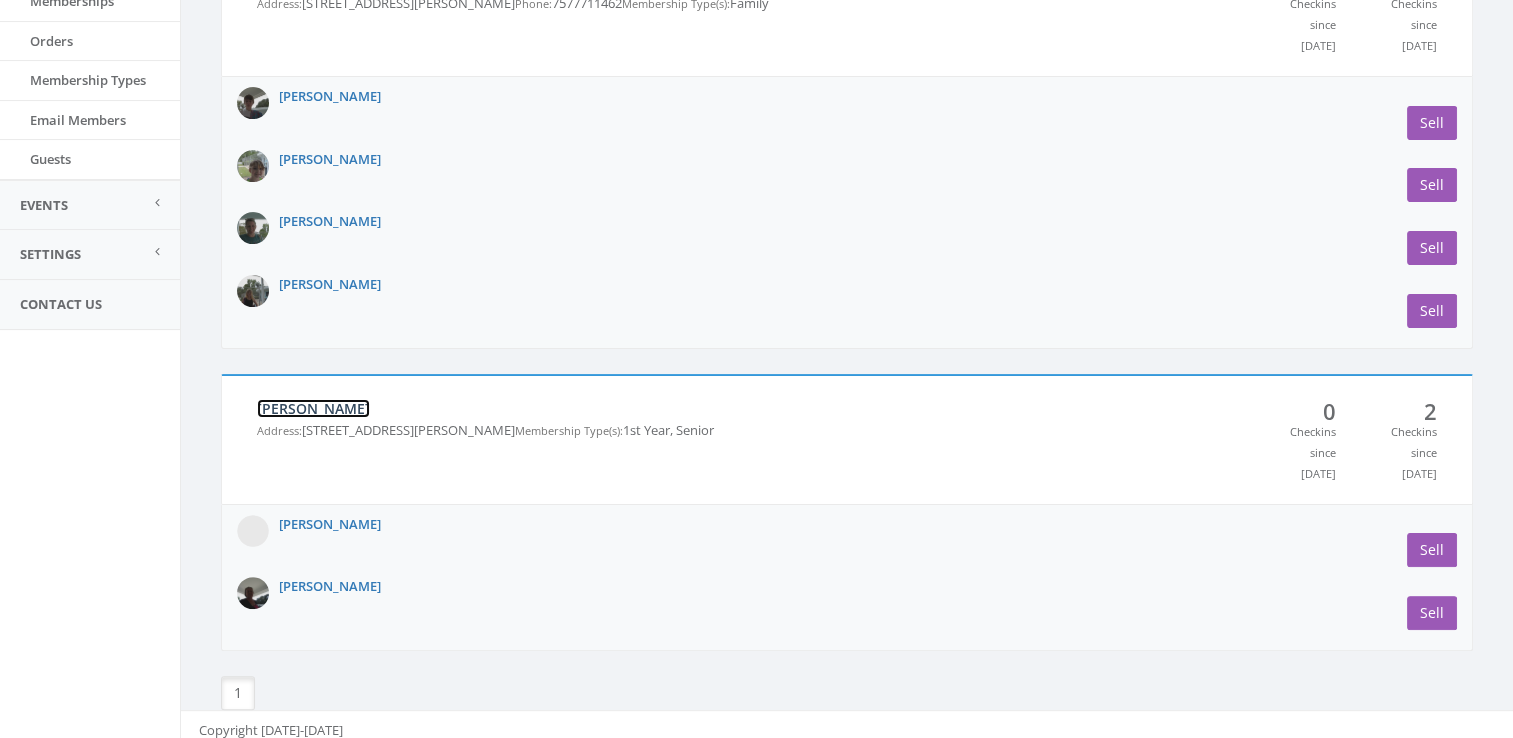 click on "[PERSON_NAME]" at bounding box center (313, 408) 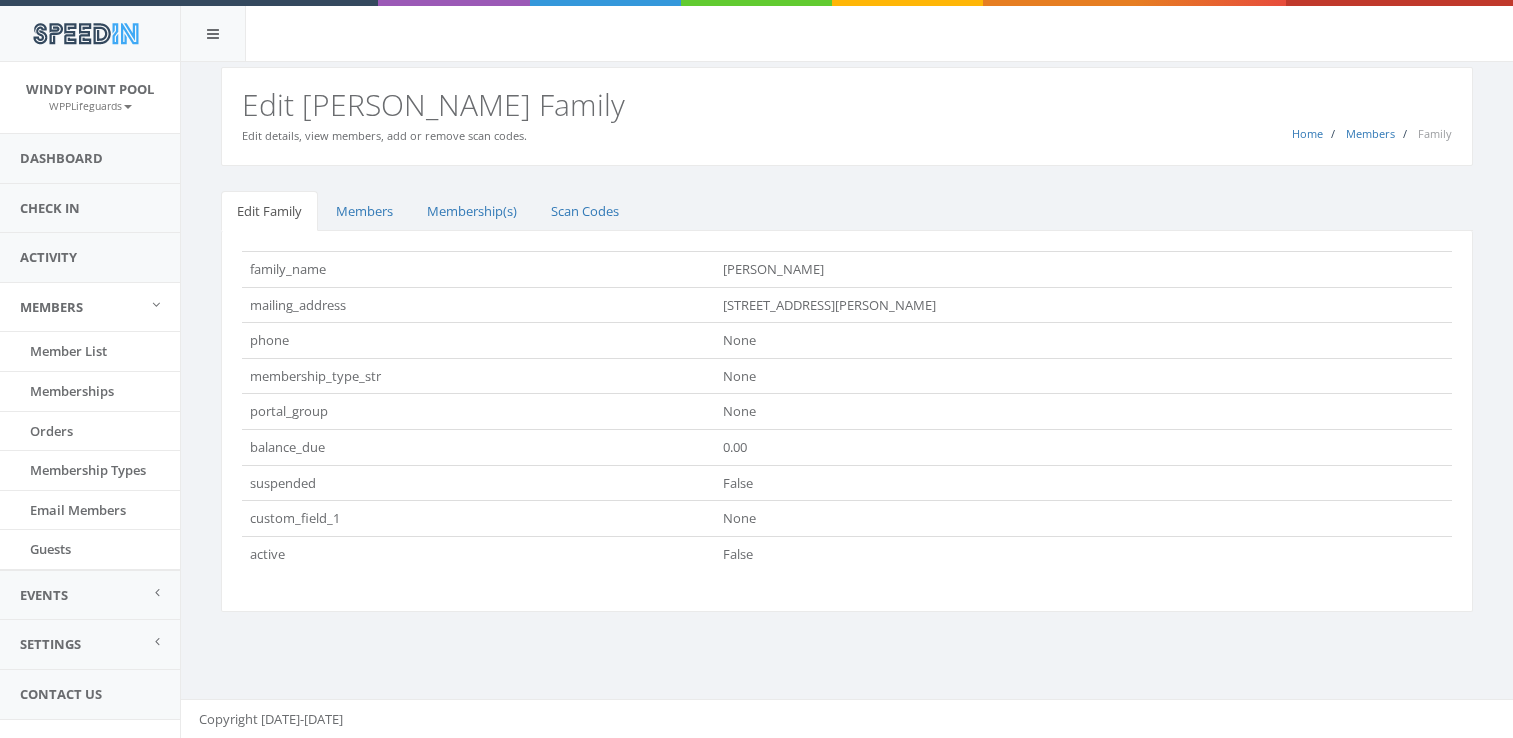 scroll, scrollTop: 0, scrollLeft: 0, axis: both 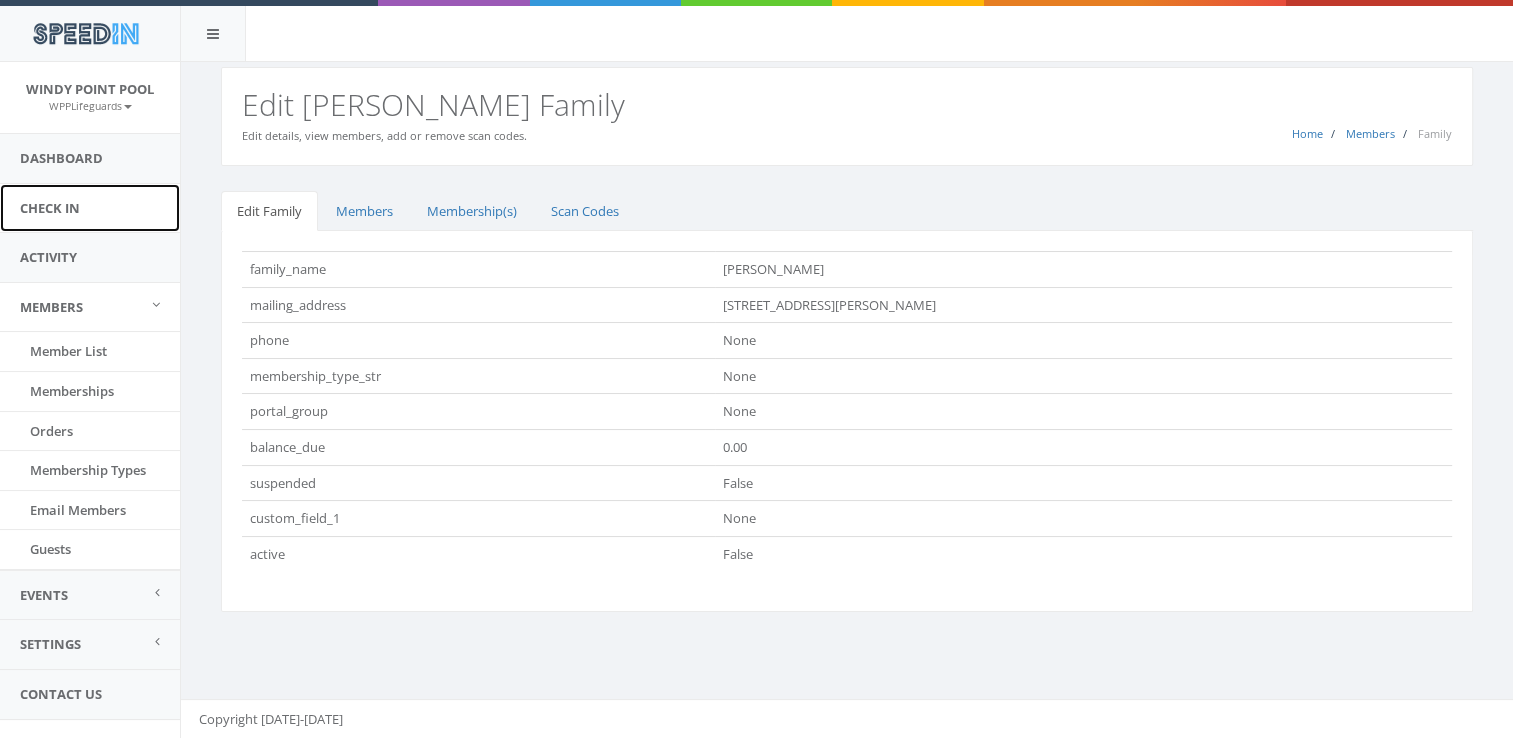 click on "Check In" at bounding box center (90, 208) 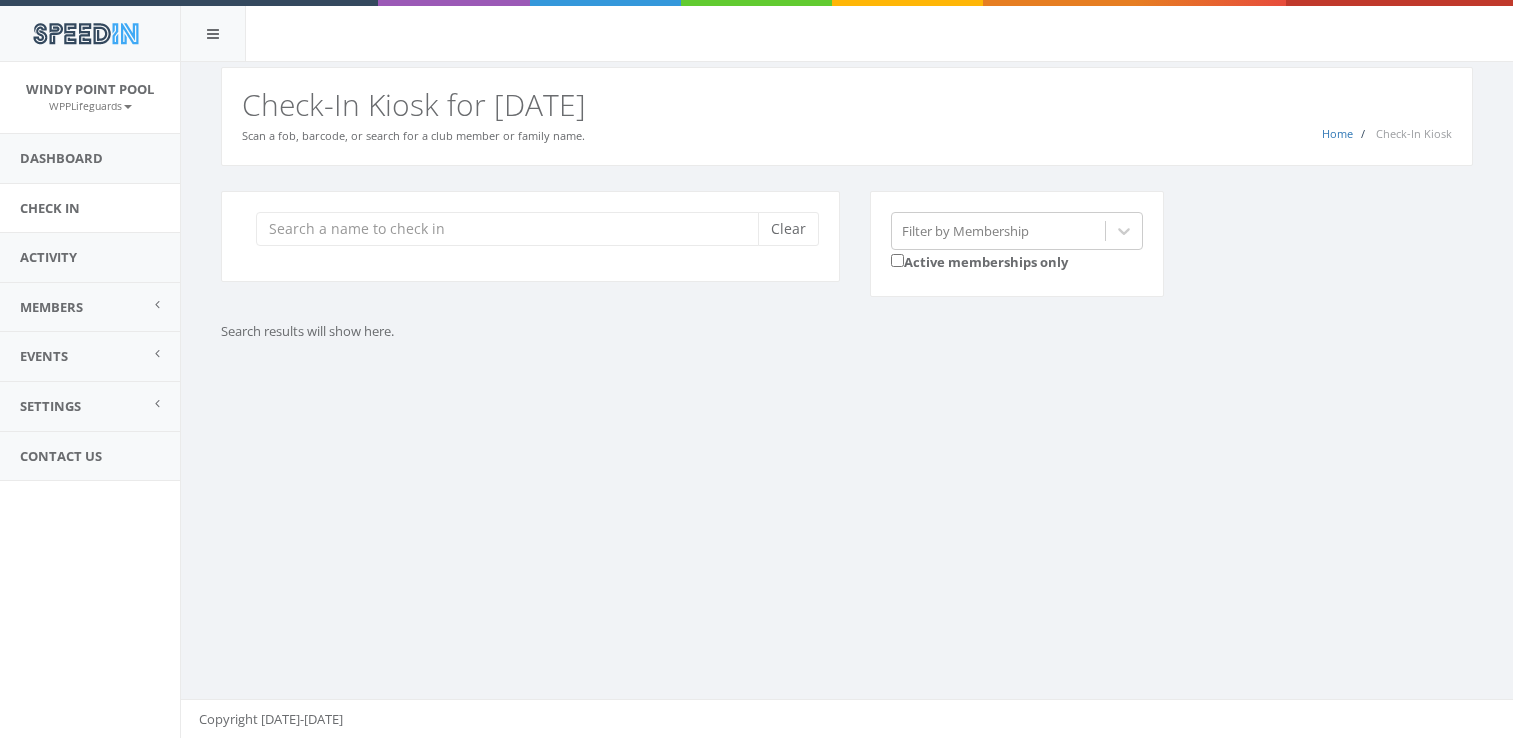 scroll, scrollTop: 0, scrollLeft: 0, axis: both 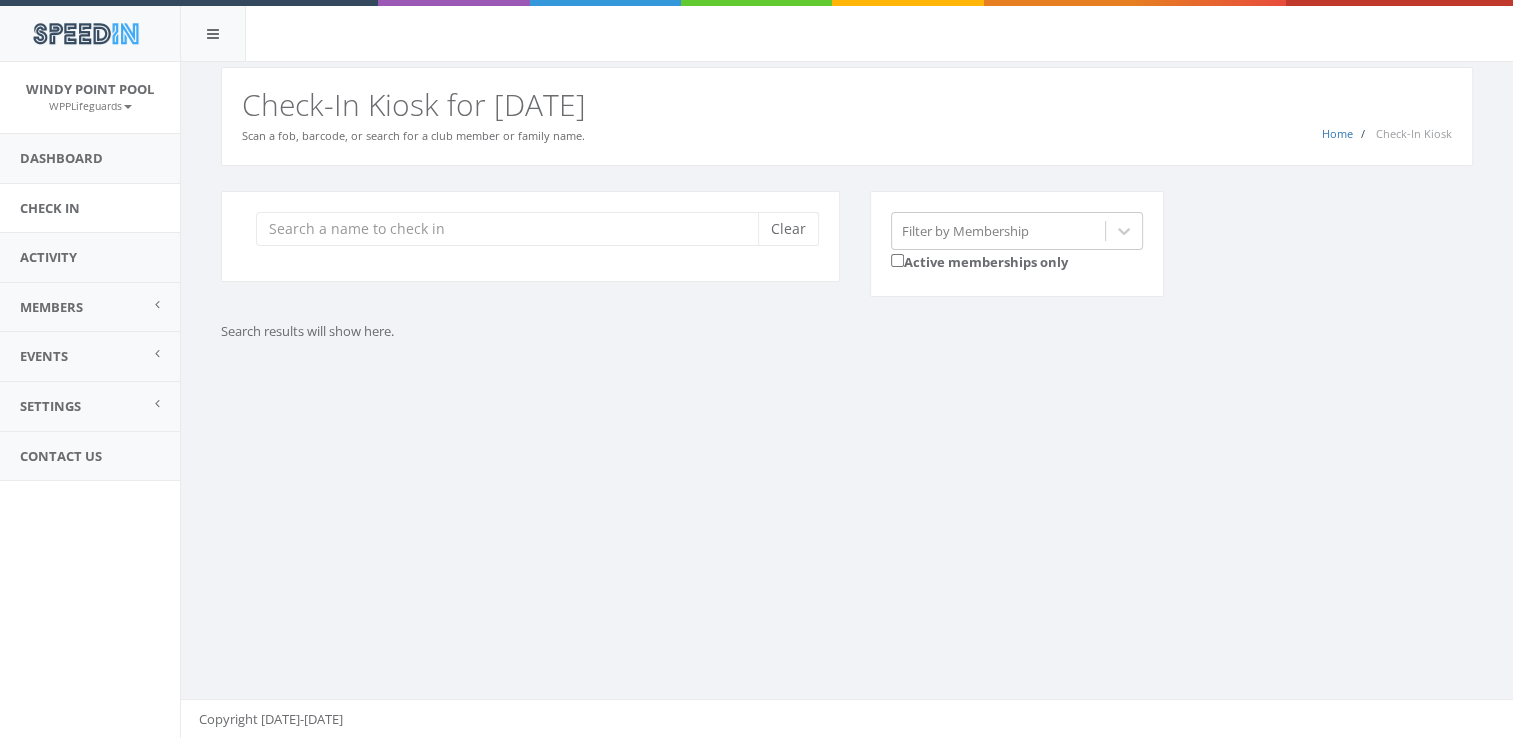 click at bounding box center [514, 229] 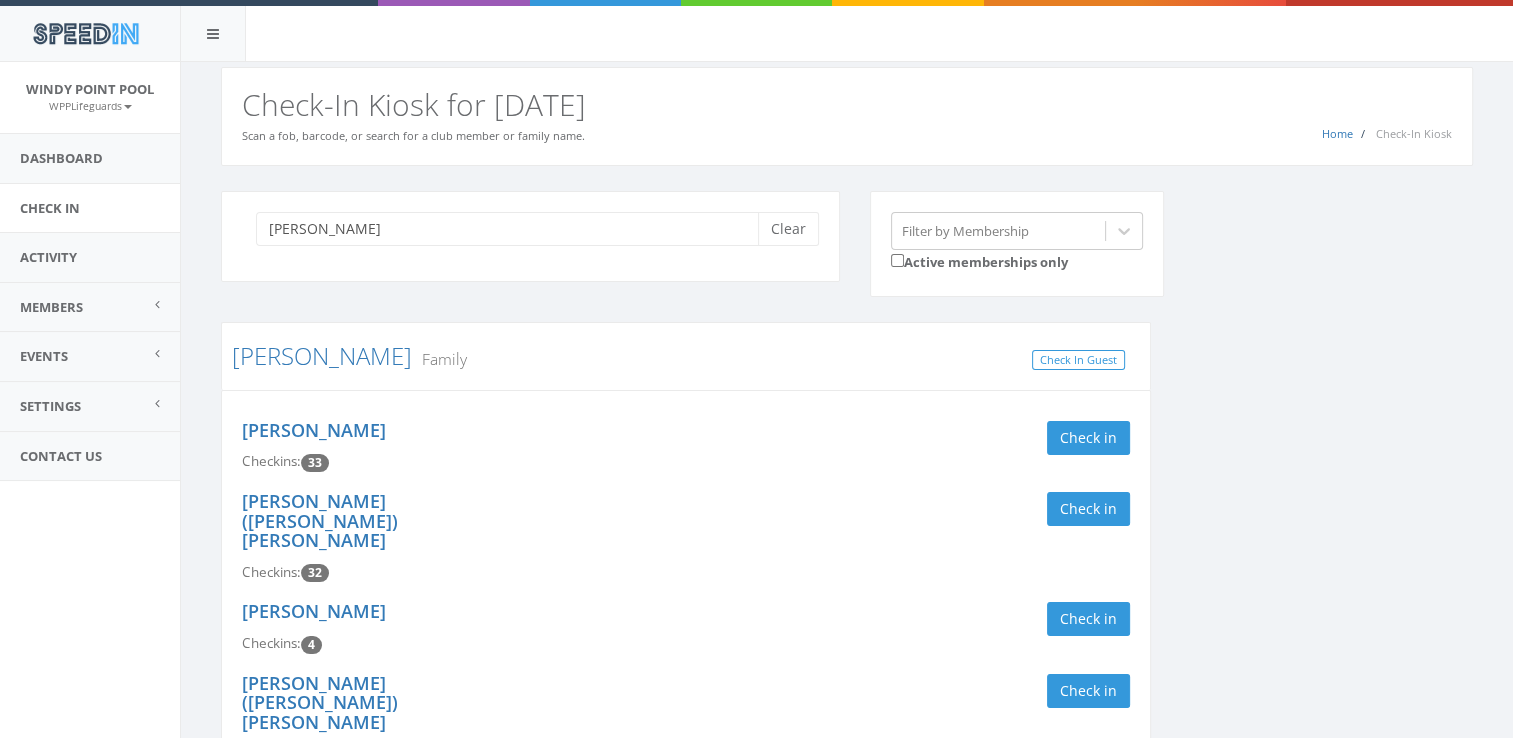 type on "hess" 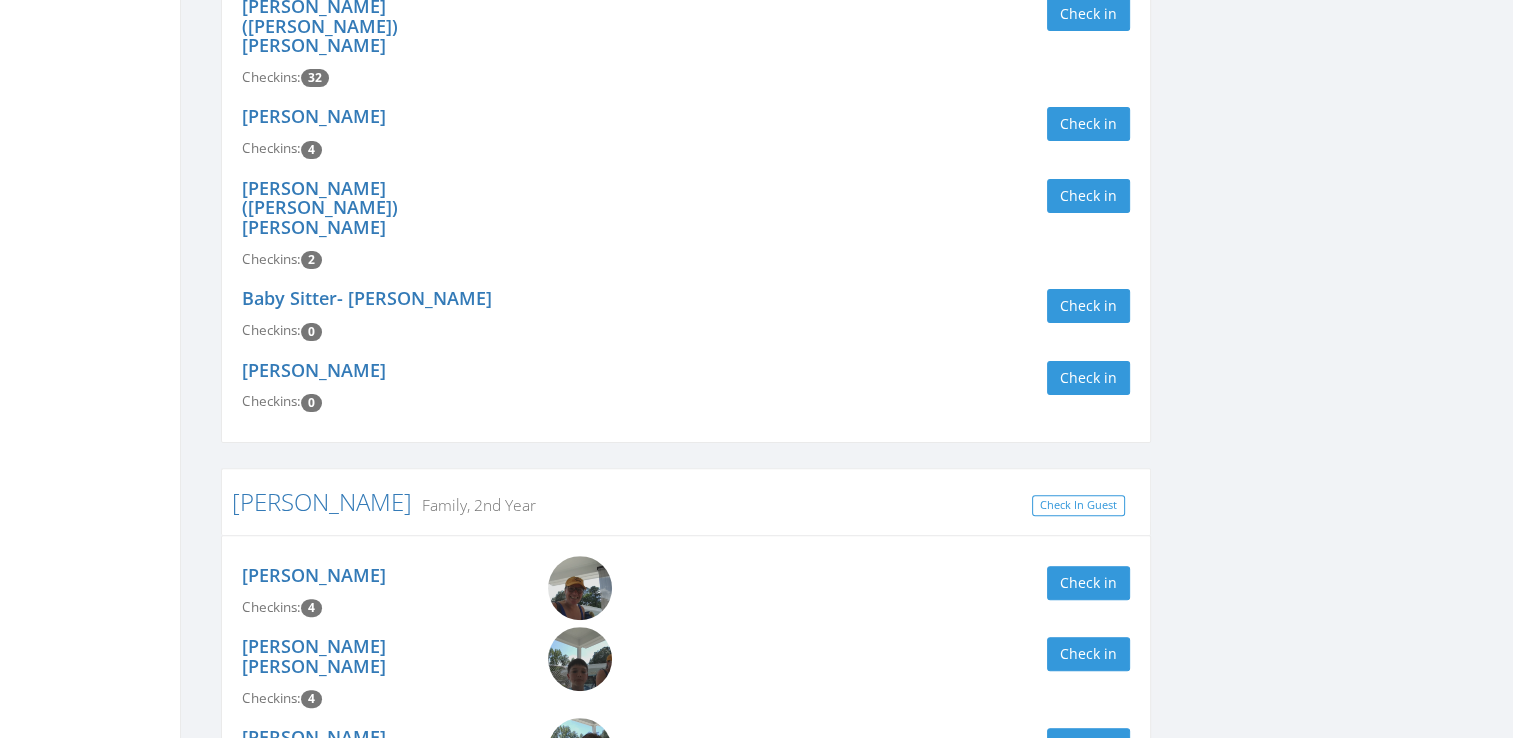 scroll, scrollTop: 628, scrollLeft: 0, axis: vertical 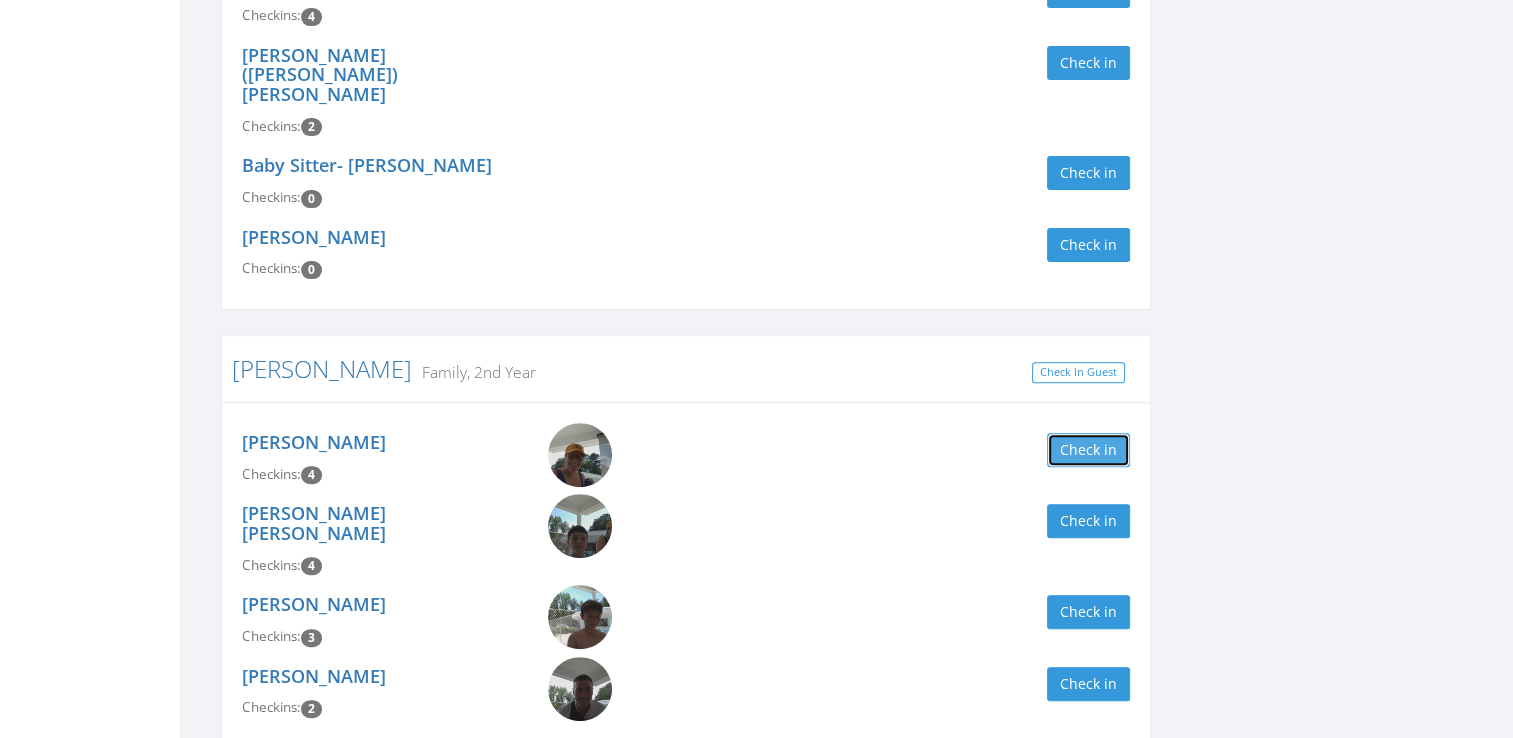 click on "Check in" at bounding box center (1088, 450) 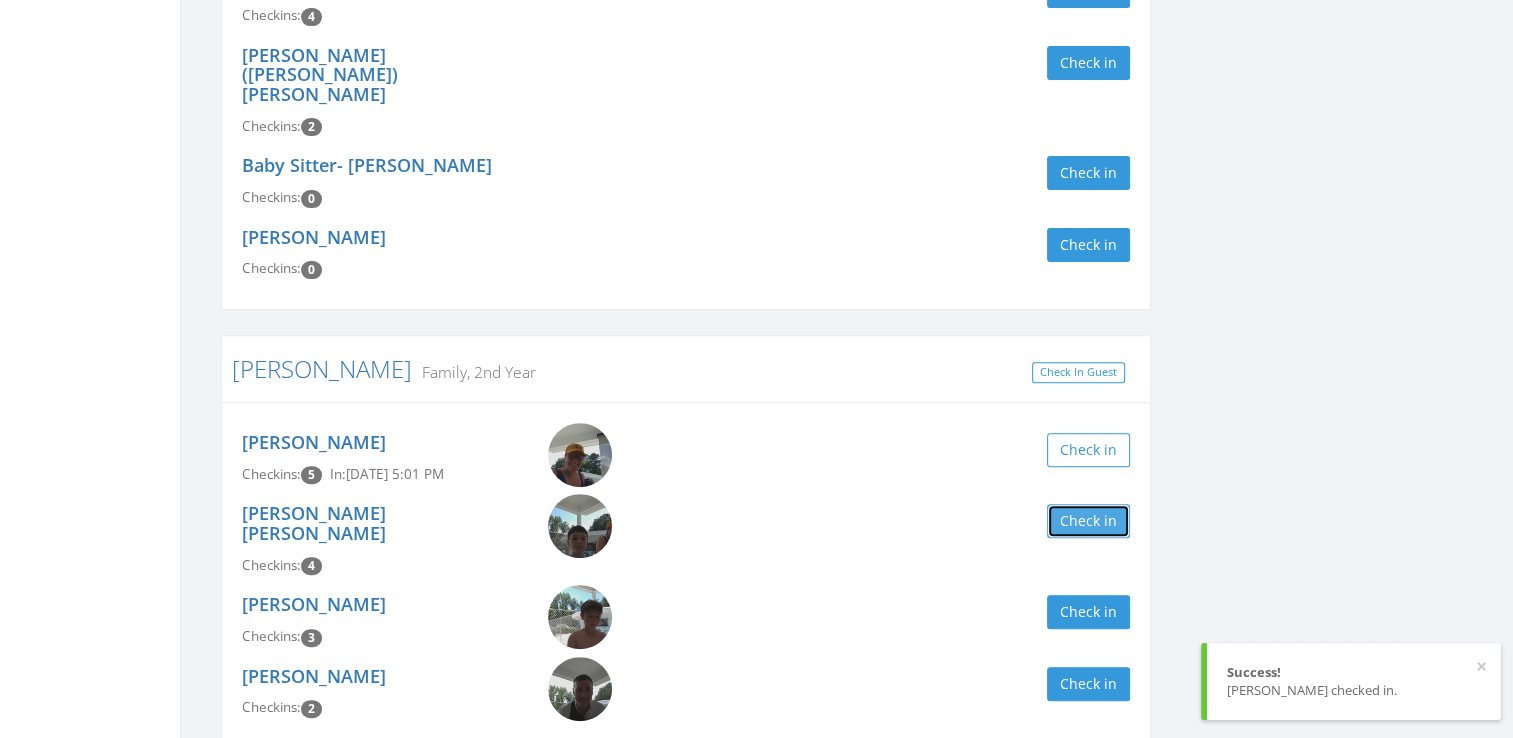 click on "Check in" at bounding box center (1088, 521) 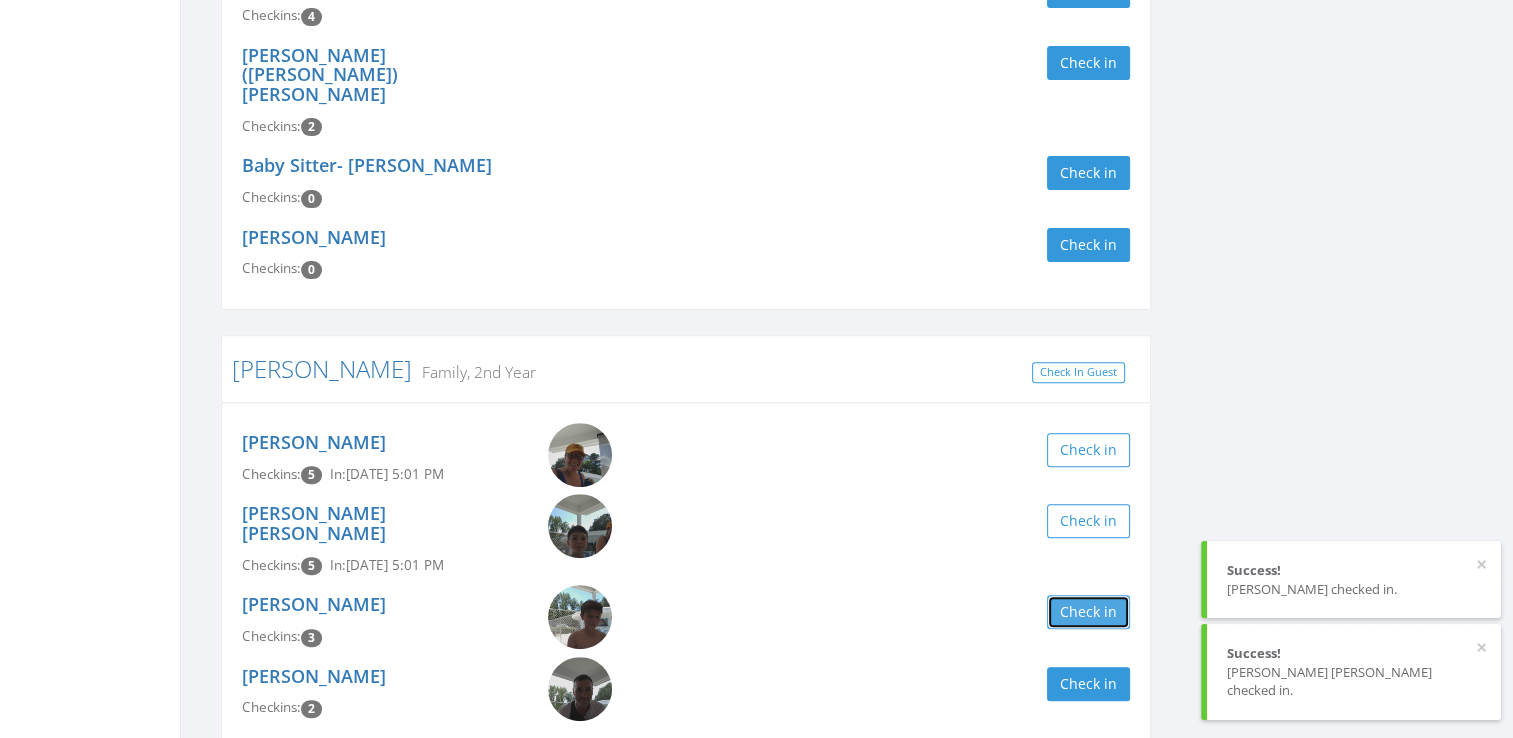 click on "Check in" at bounding box center (1088, 612) 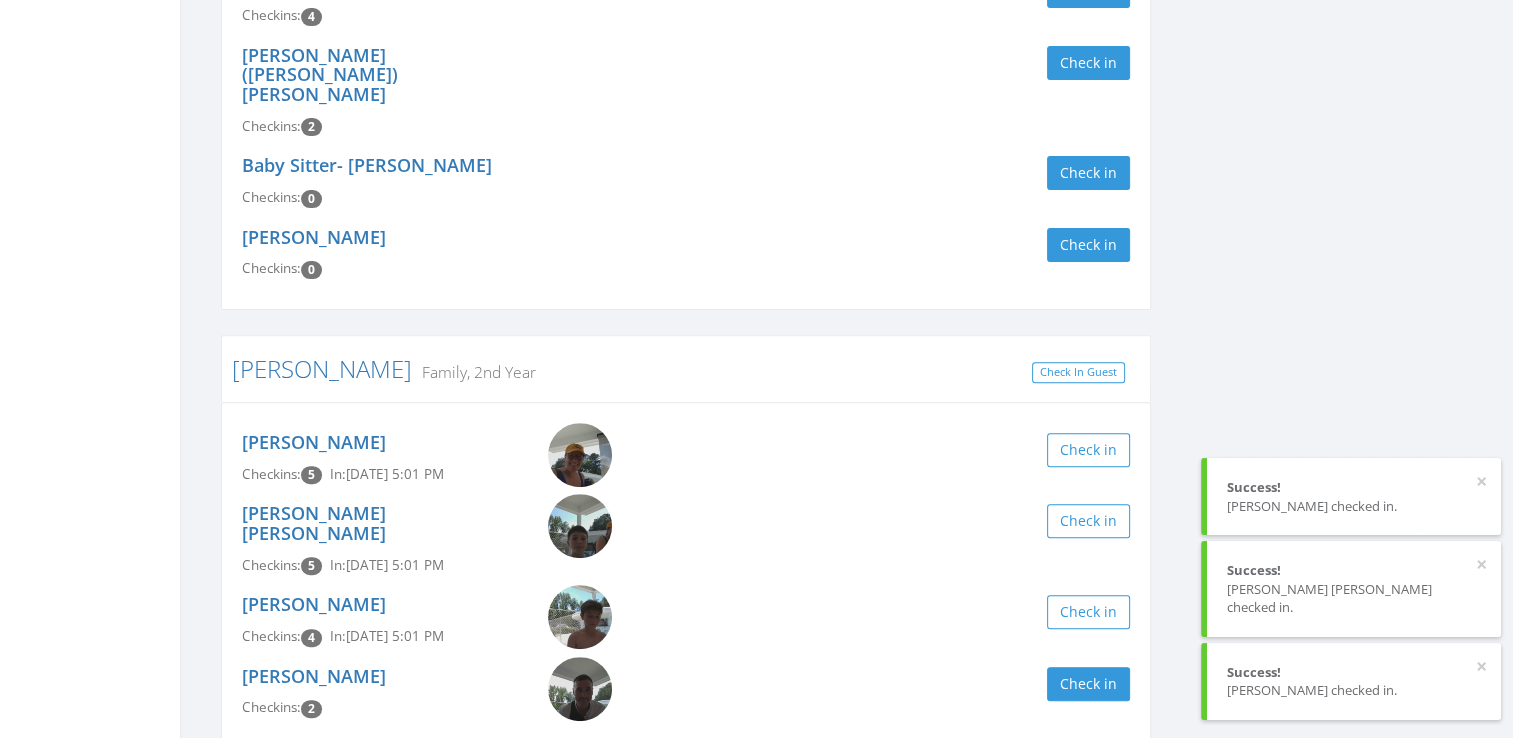 click on "hess Clear Filter by Membership  Active memberships only Collins Family Check In Guest Declan Collins Checkins:  33 Check in Lisa (Nikki) Collins Checkins:  32 Check in Allen Sylvia Checkins:  4 Check in Kaitlin (katie) Collins Checkins:  2 Check in Baby Sitter- Kaylee Hess Checkins:  0 Check in Brendan Collins Checkins:  0 Check in Hess Family, 2nd Year Check In Guest Kelly Hess Checkins:  5 In:  Jul 1, 5:01 PM Check in Shepherd Hess Checkins:  5 In:  Jul 1, 5:01 PM Check in Teddy Hess Checkins:  4 In:  Jul 1, 5:01 PM Check in David Hess Checkins:  2 Check in" at bounding box center (847, 168) 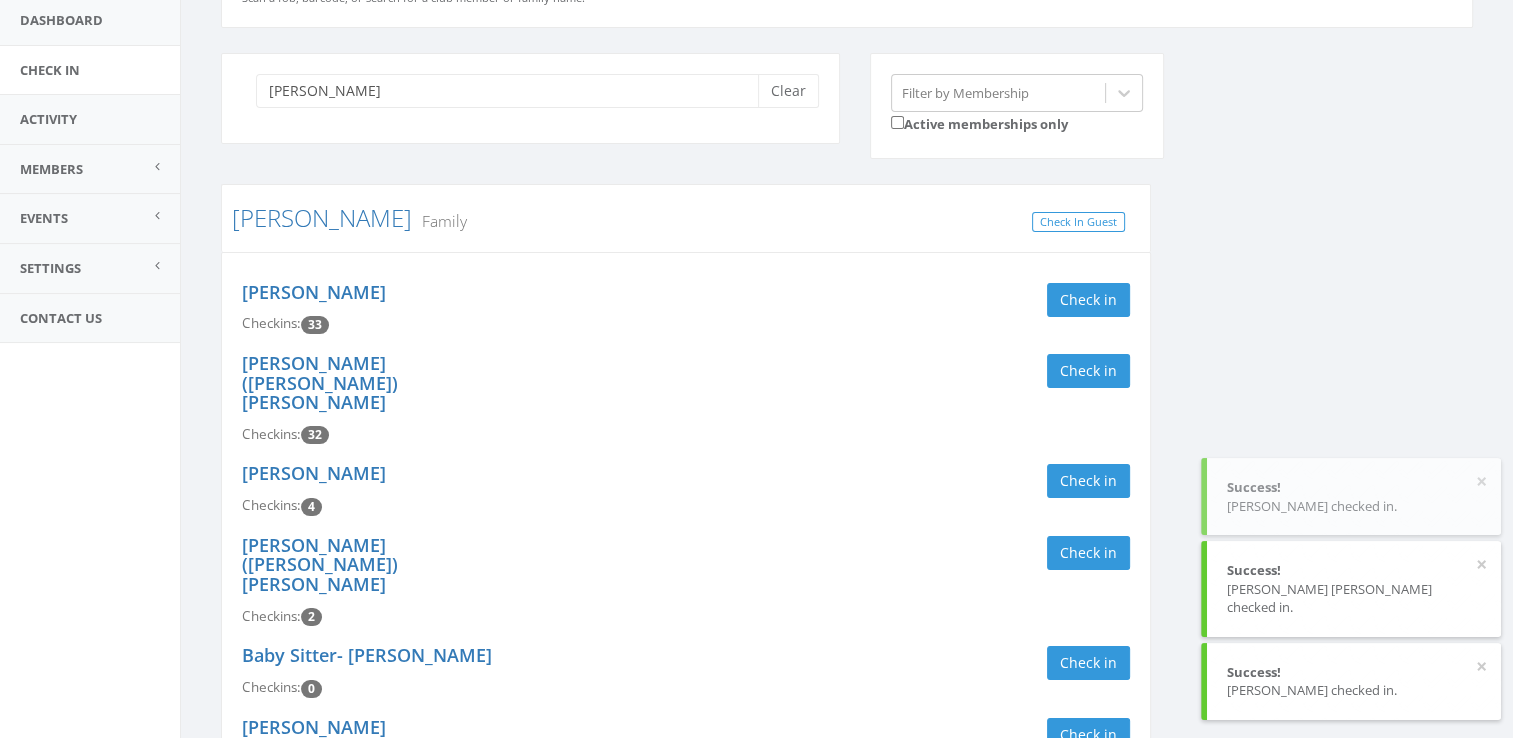 scroll, scrollTop: 0, scrollLeft: 0, axis: both 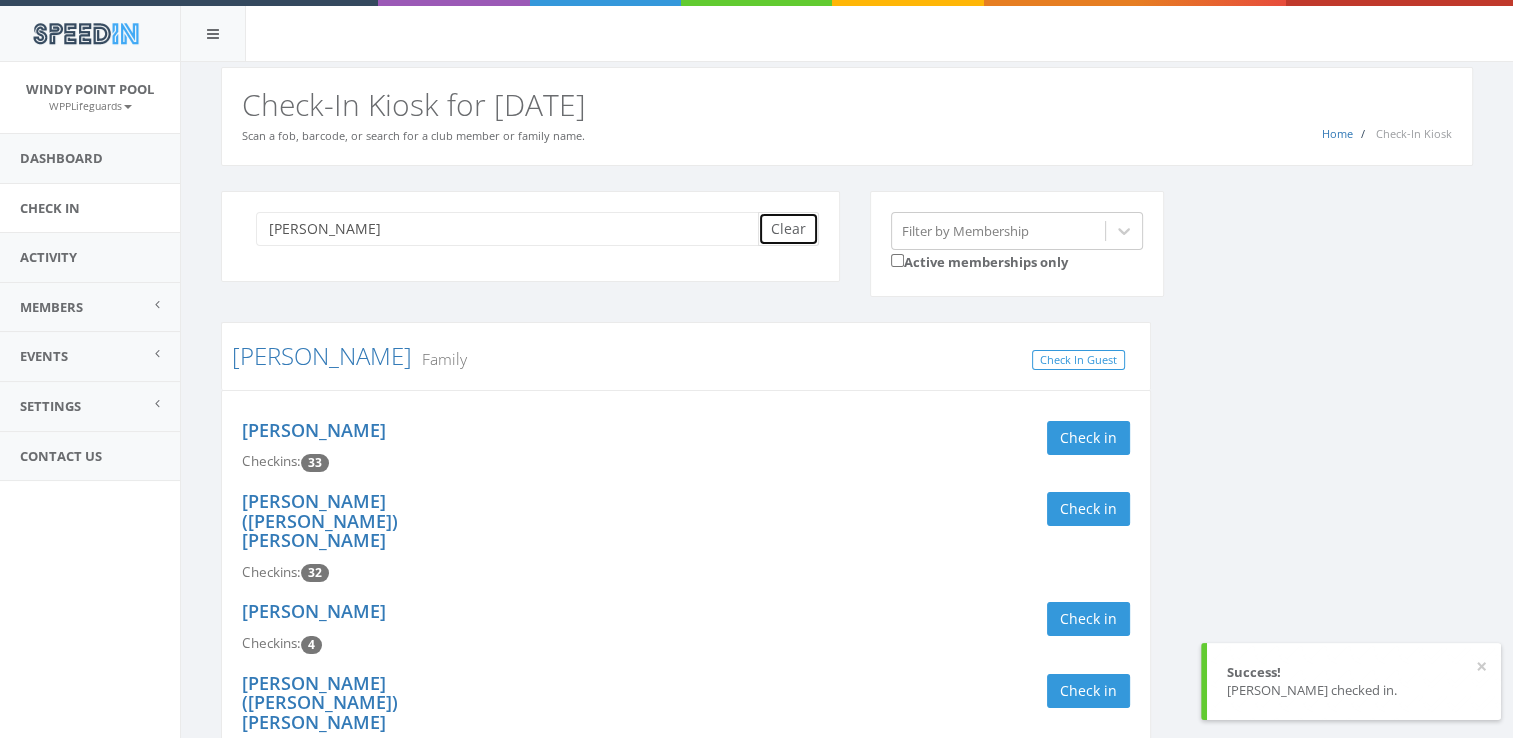 click on "Clear" 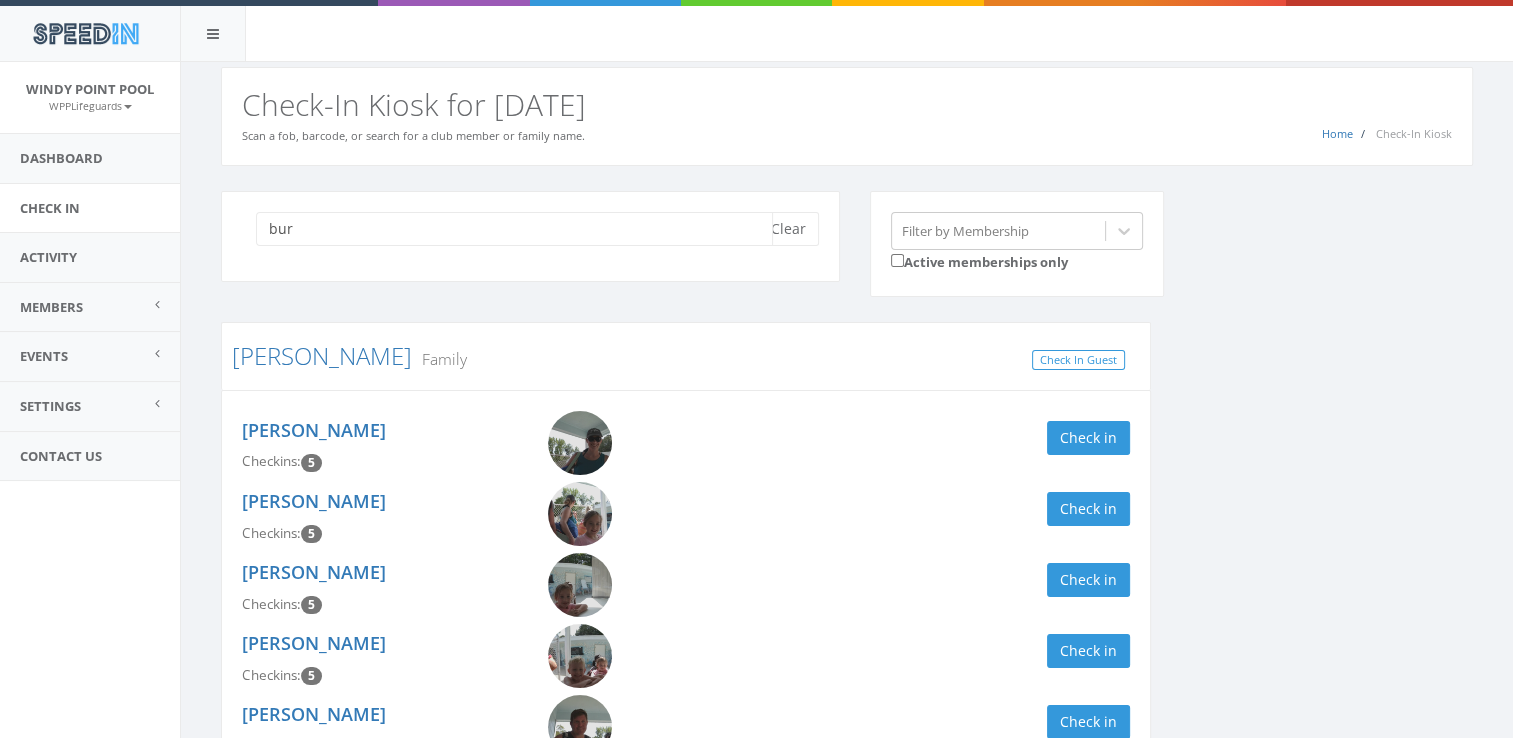 type on "bur" 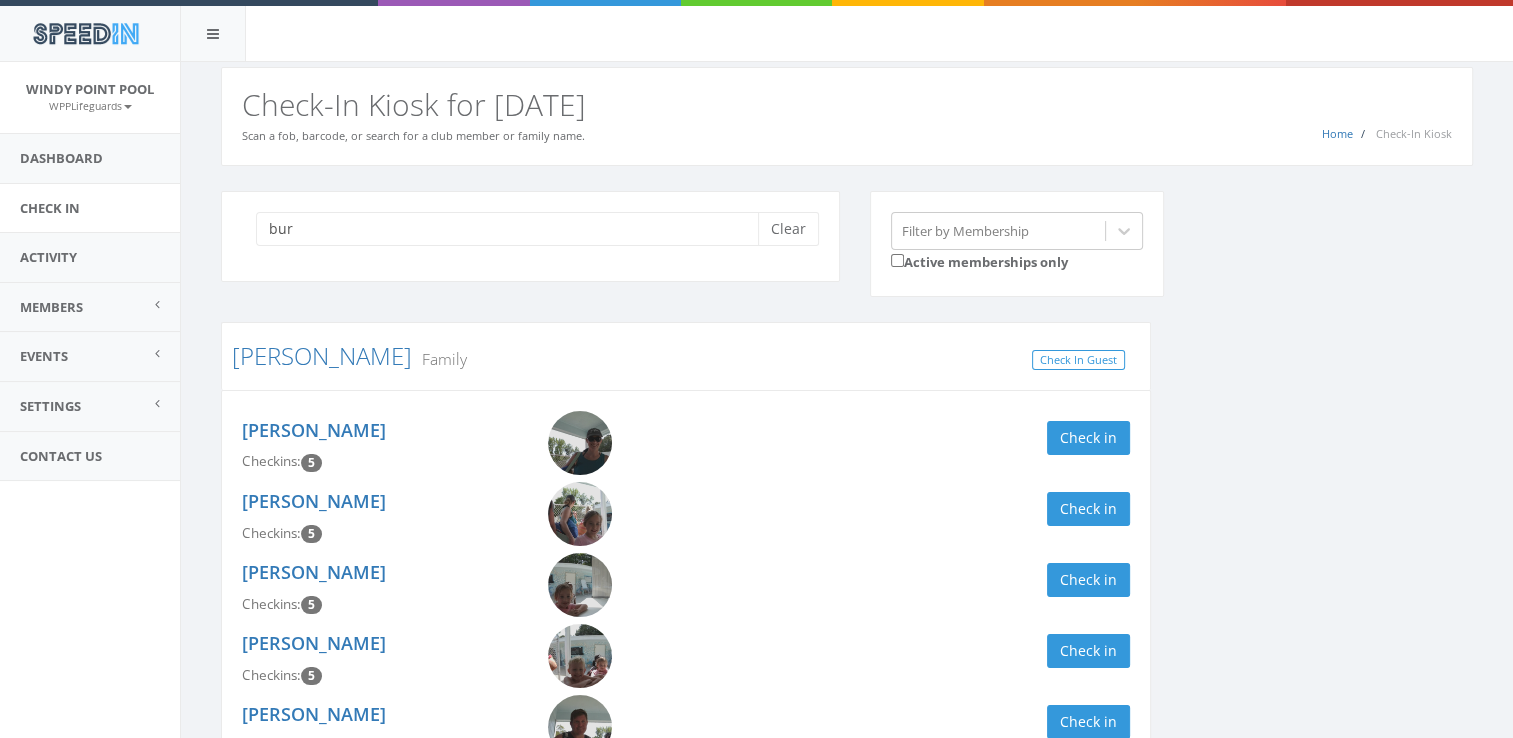 click on "bur Clear Filter by Membership  Active memberships only Burling Family Check In Guest Mikaela Burling Checkins:  5 Check in Adalyn Burling Checkins:  5 Check in Lyla Burling Checkins:  5 Check in Colton Burling Checkins:  5 Check in Michael Burling Checkins:  3 Check in Burnett Family, 1st Year Check In Guest Josh Burnett Checkins:  0 Check in Katie Burnett Checkins:  0 Check in Lyla Burnett Checkins:  0 Check in Brody Burnett Checkins:  0 Check in Griffin Burnett Checkins:  0 Check in Madison Burnett Checkins:  0 Check in Burrage Family Check In Guest Jessica Burrage Checkins:  11 Check in Jameson Burrage Checkins:  11 Check in Raleigh Burrage Checkins:  10 Check in Joseph Burrage Checkins:  1 Check in Burton Family Check In Guest Lauren Burton Checkins:  88 Check in Leah Burton Checkins:  75 Check in Albert Burton Checkins:  65 Check in Dorothy Burton Checkins:  61 Check in Nathaniel Burton Checkins:  61 Check in Wiley Family, Stock Holder Check In Guest Patricia Wiley Checkins:  13 Check in Burnette Wiley" 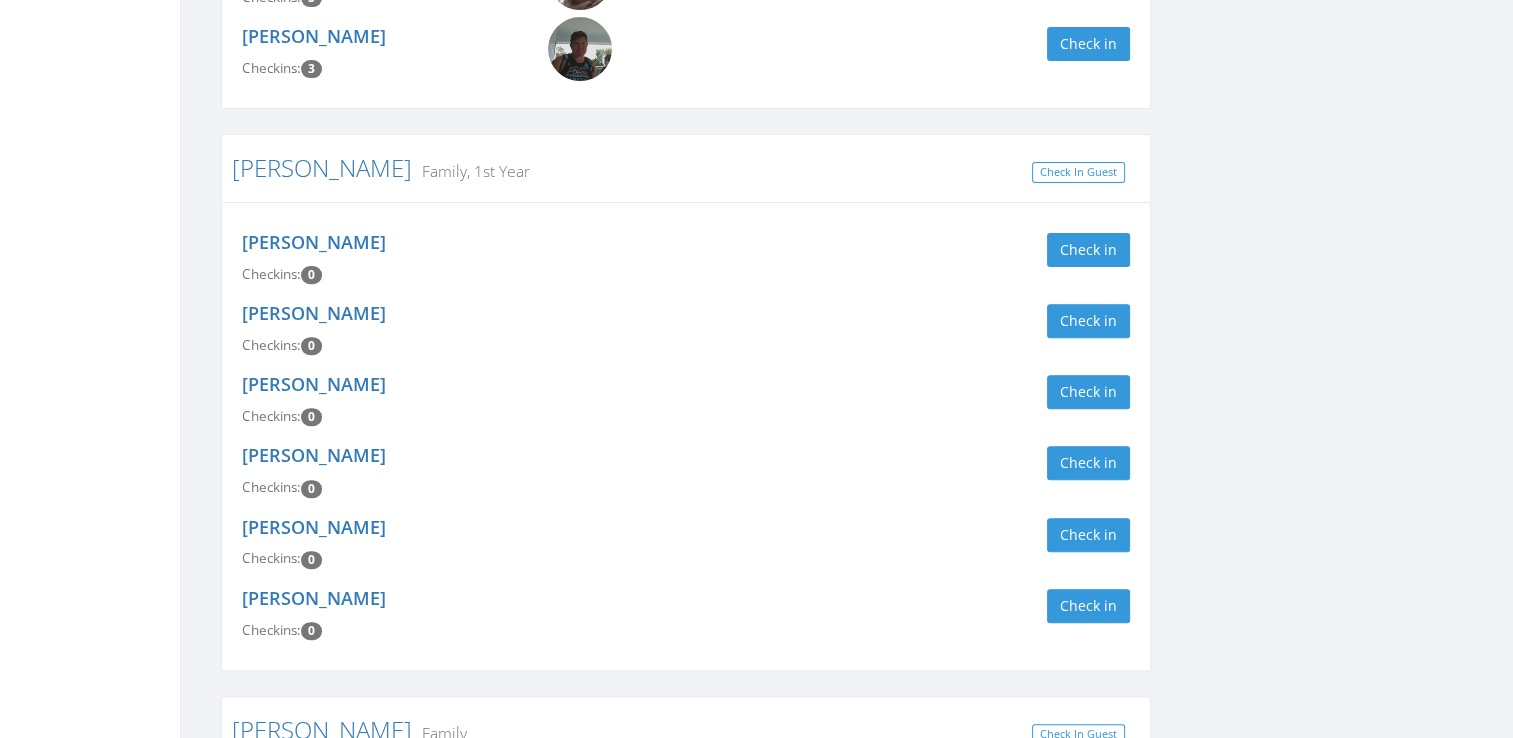scroll, scrollTop: 680, scrollLeft: 0, axis: vertical 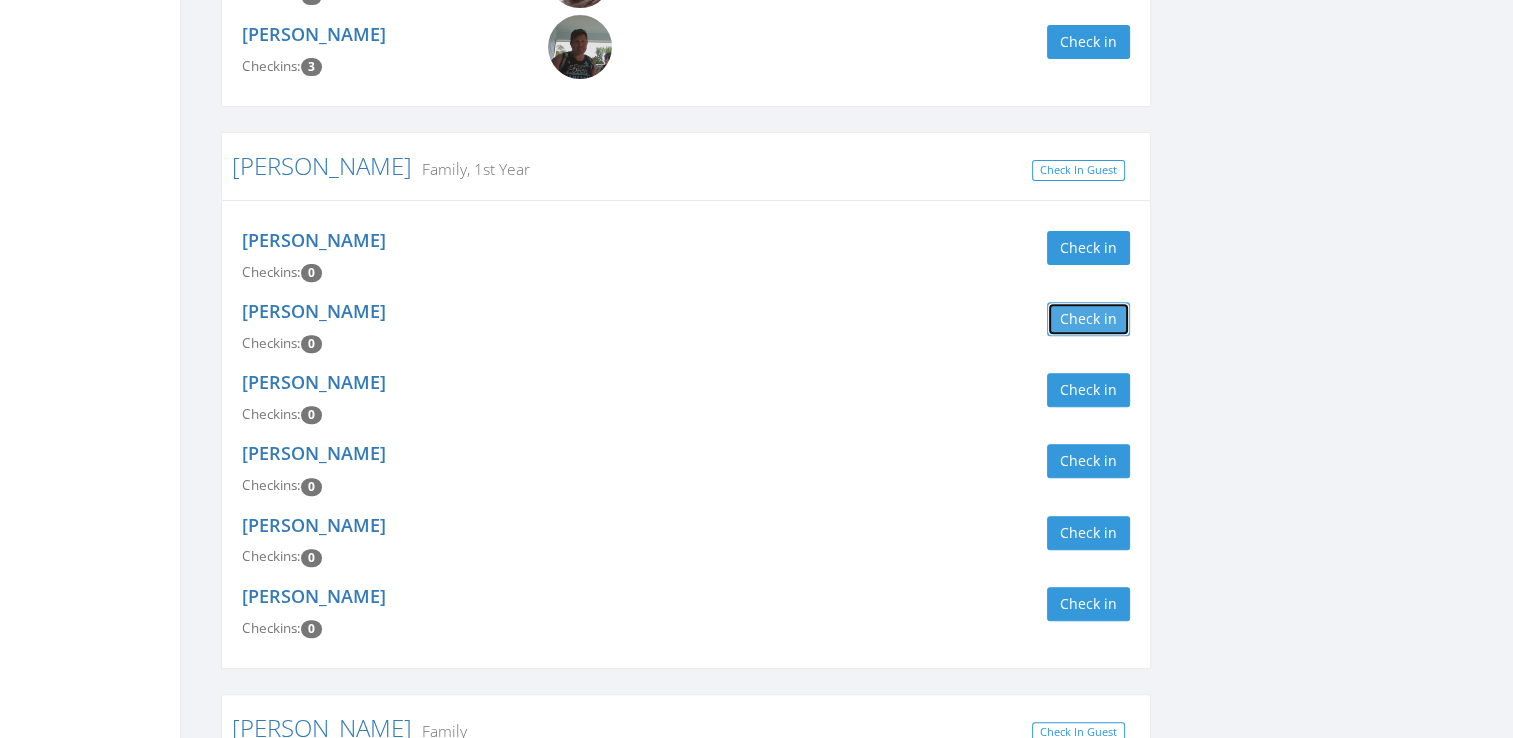 click on "Check in" 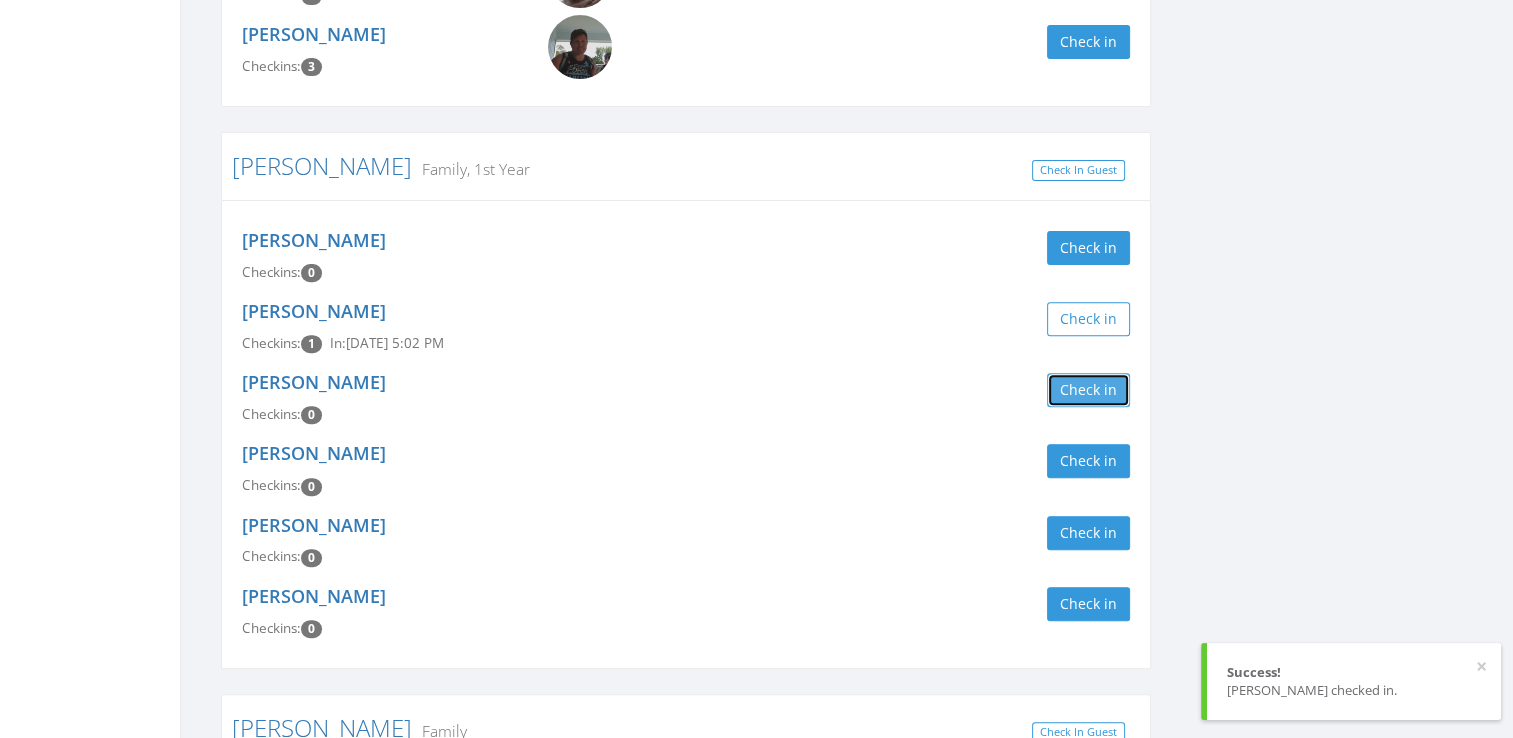 click on "Check in" 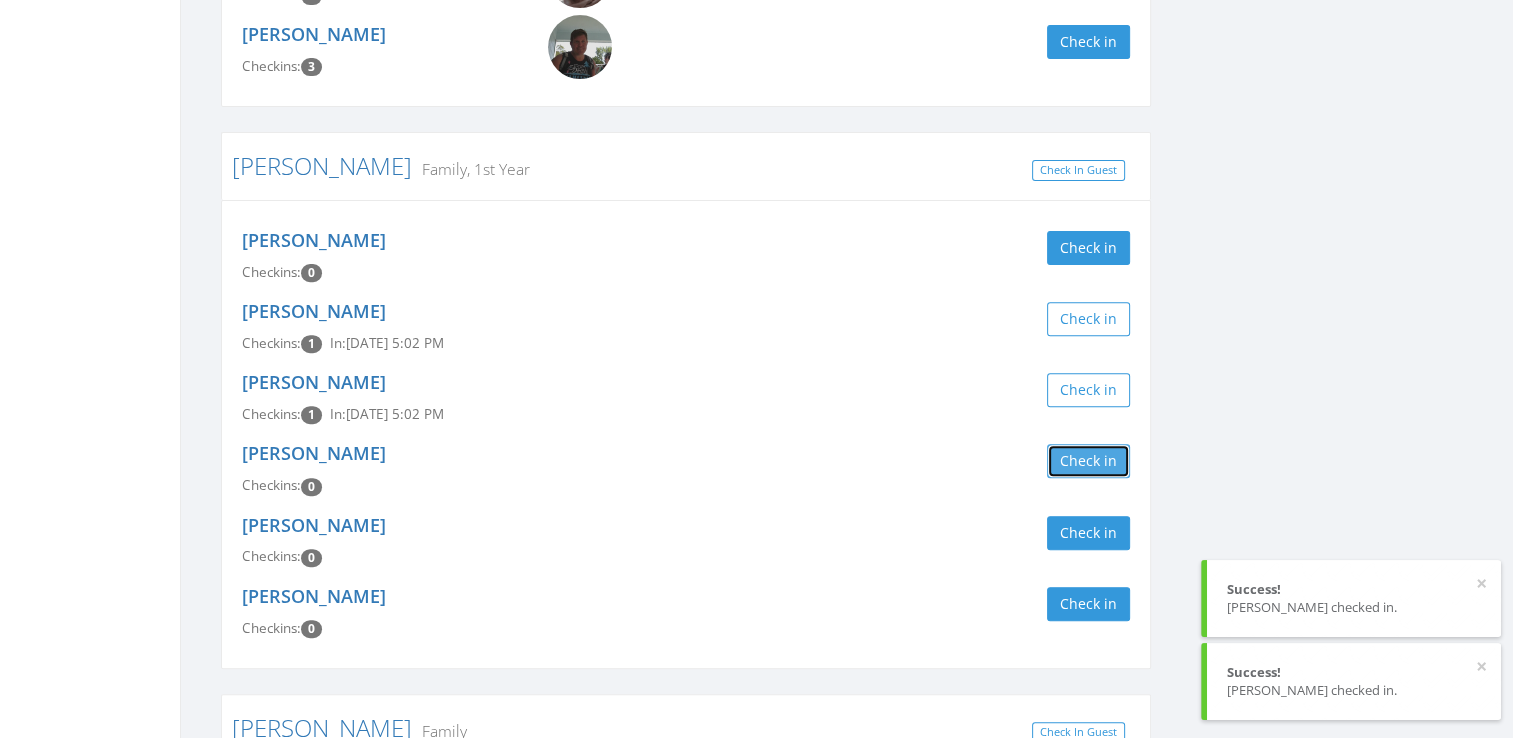 click on "Check in" 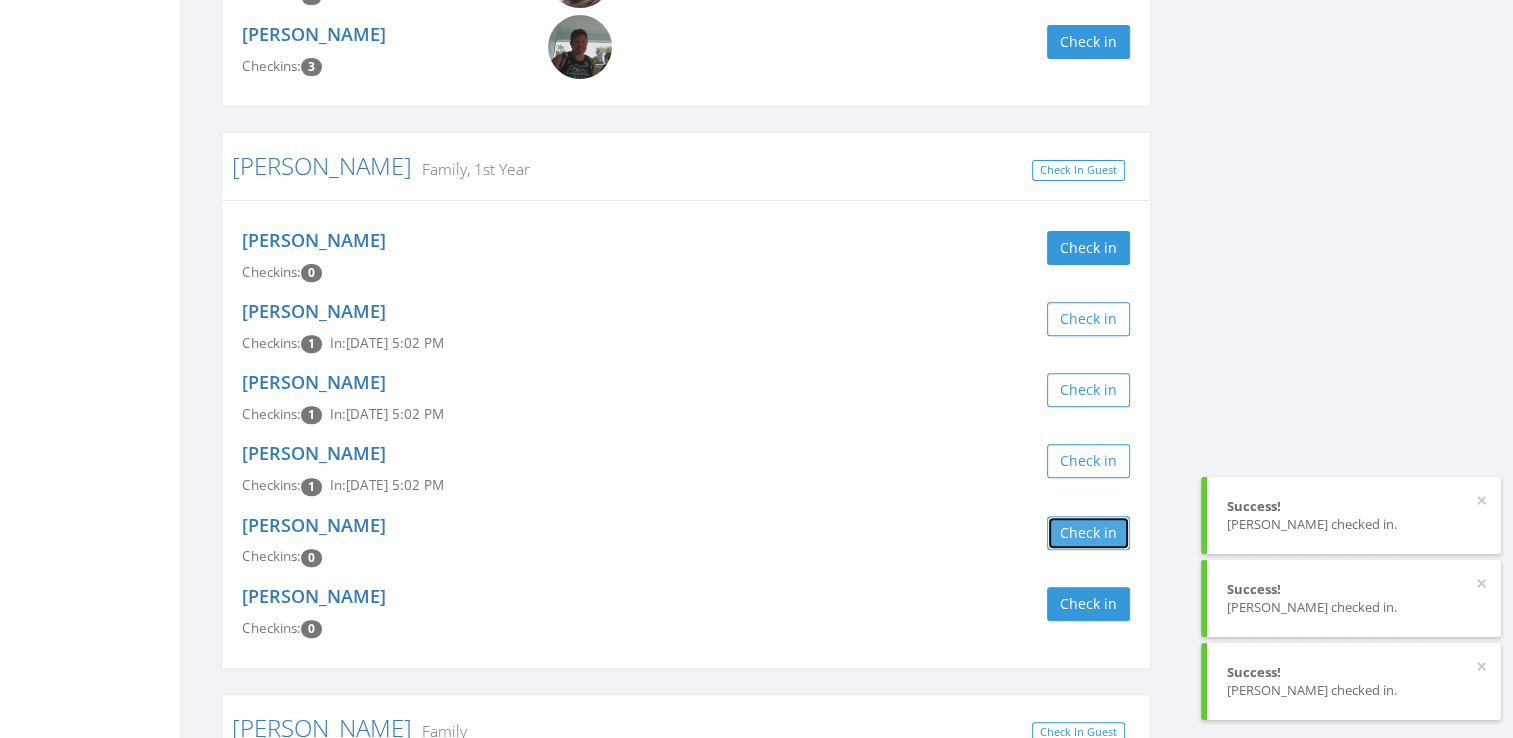 click on "Check in" 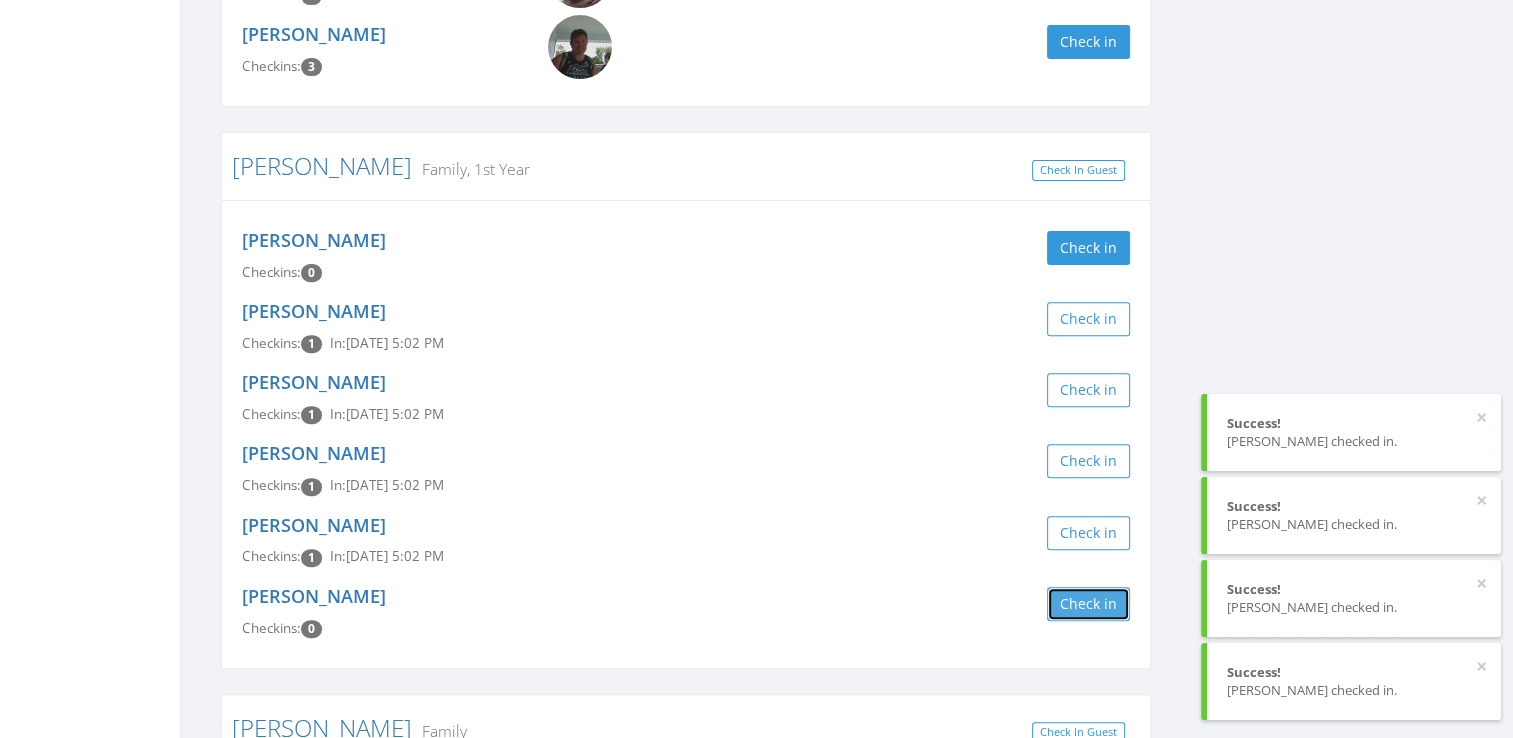 click on "Check in" 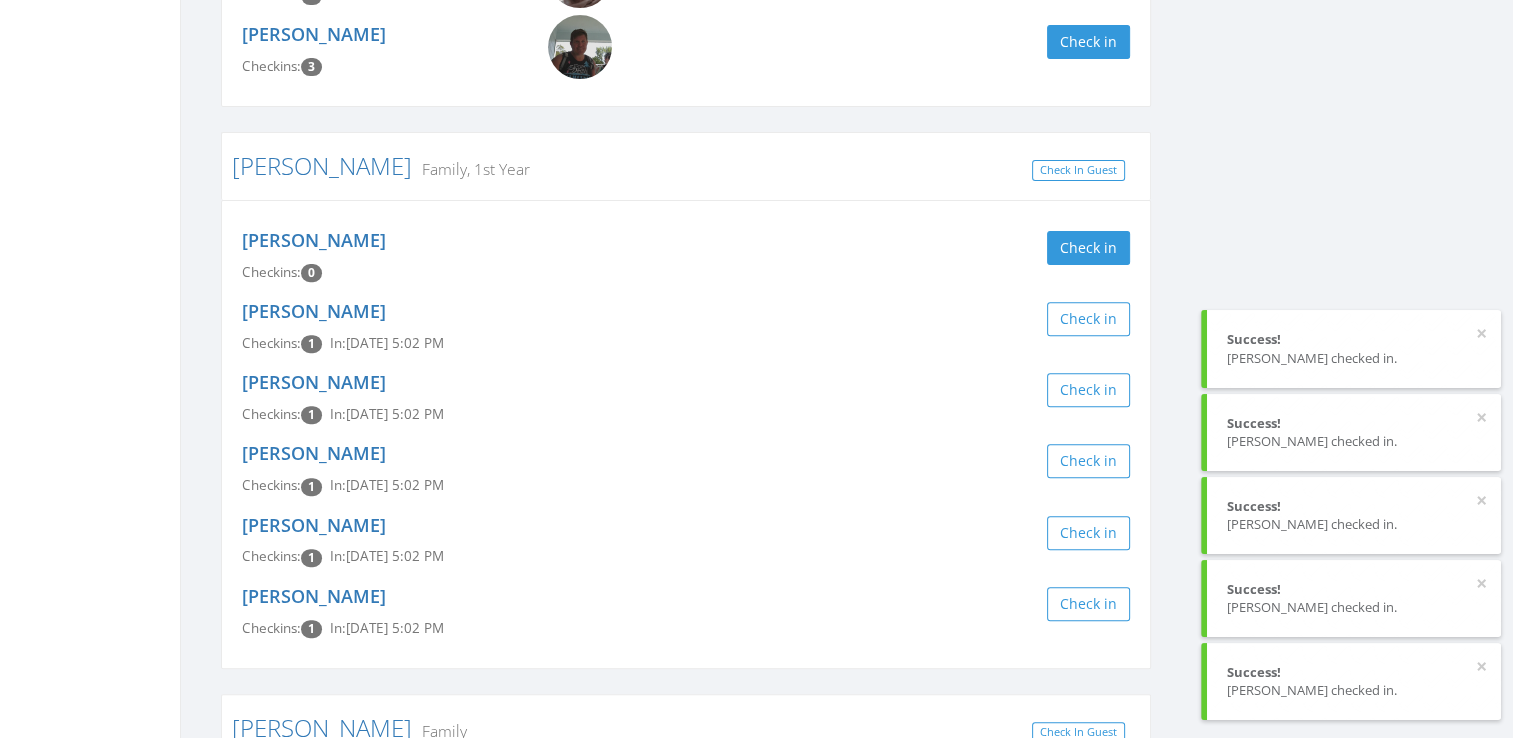 click on "bur Clear Filter by Membership  Active memberships only Burling Family Check In Guest Mikaela Burling Checkins:  5 Check in Adalyn Burling Checkins:  5 Check in Lyla Burling Checkins:  5 Check in Colton Burling Checkins:  5 Check in Michael Burling Checkins:  3 Check in Burnett Family, 1st Year Check In Guest Josh Burnett Checkins:  0 Check in Katie Burnett Checkins:  1 In:  Jul 1, 5:02 PM Check in Lyla Burnett Checkins:  1 In:  Jul 1, 5:02 PM Check in Brody Burnett Checkins:  1 In:  Jul 1, 5:02 PM Check in Griffin Burnett Checkins:  1 In:  Jul 1, 5:02 PM Check in Madison Burnett Checkins:  1 In:  Jul 1, 5:02 PM Check in Burrage Family Check In Guest Jessica Burrage Checkins:  11 Check in Jameson Burrage Checkins:  11 Check in Raleigh Burrage Checkins:  10 Check in Joseph Burrage Checkins:  1 Check in Burton Family Check In Guest Lauren Burton Checkins:  88 Check in Leah Burton Checkins:  75 Check in Albert Burton Checkins:  65 Check in Dorothy Burton Checkins:  61 Check in Nathaniel Burton Checkins:  61 13" 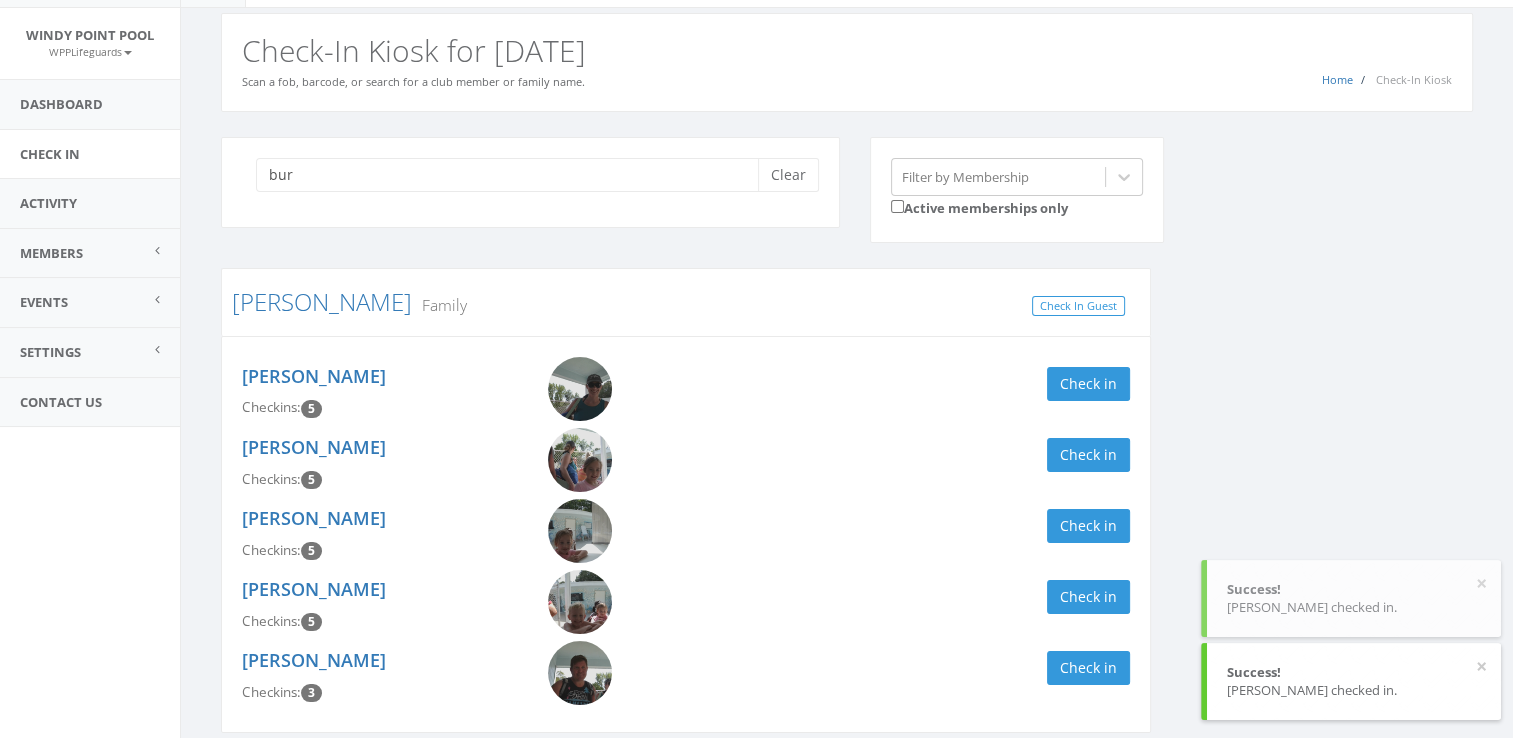 scroll, scrollTop: 0, scrollLeft: 0, axis: both 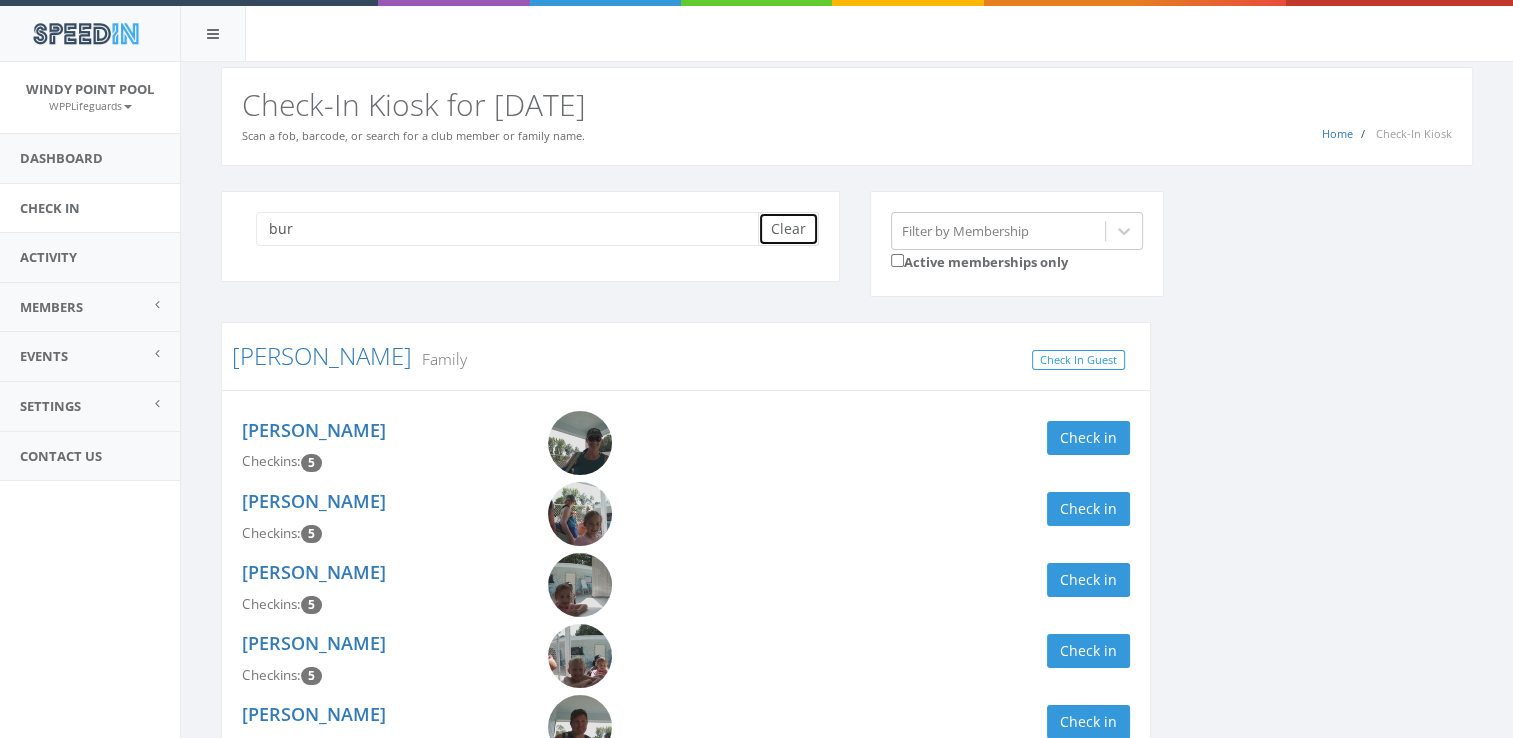 click on "Clear" 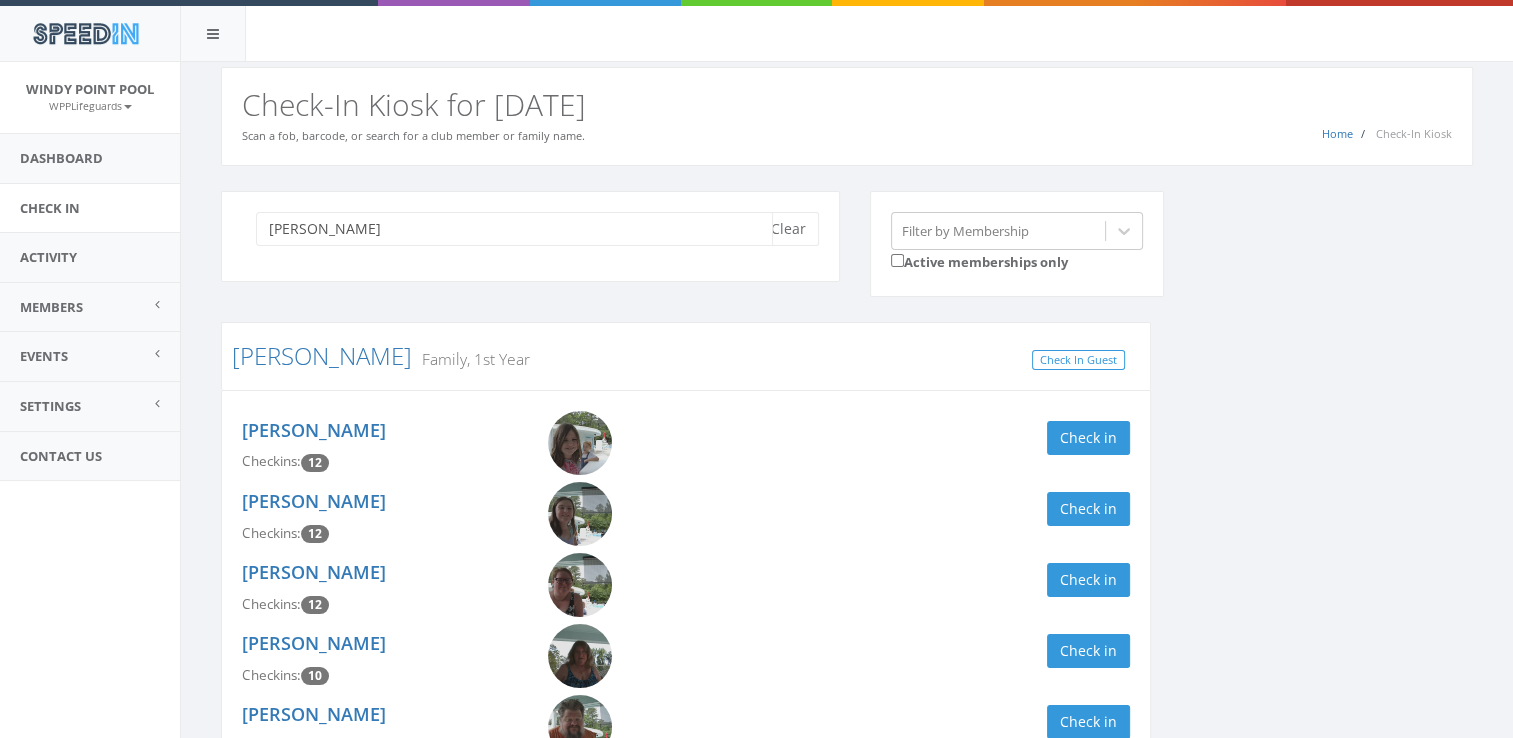 type on "nace" 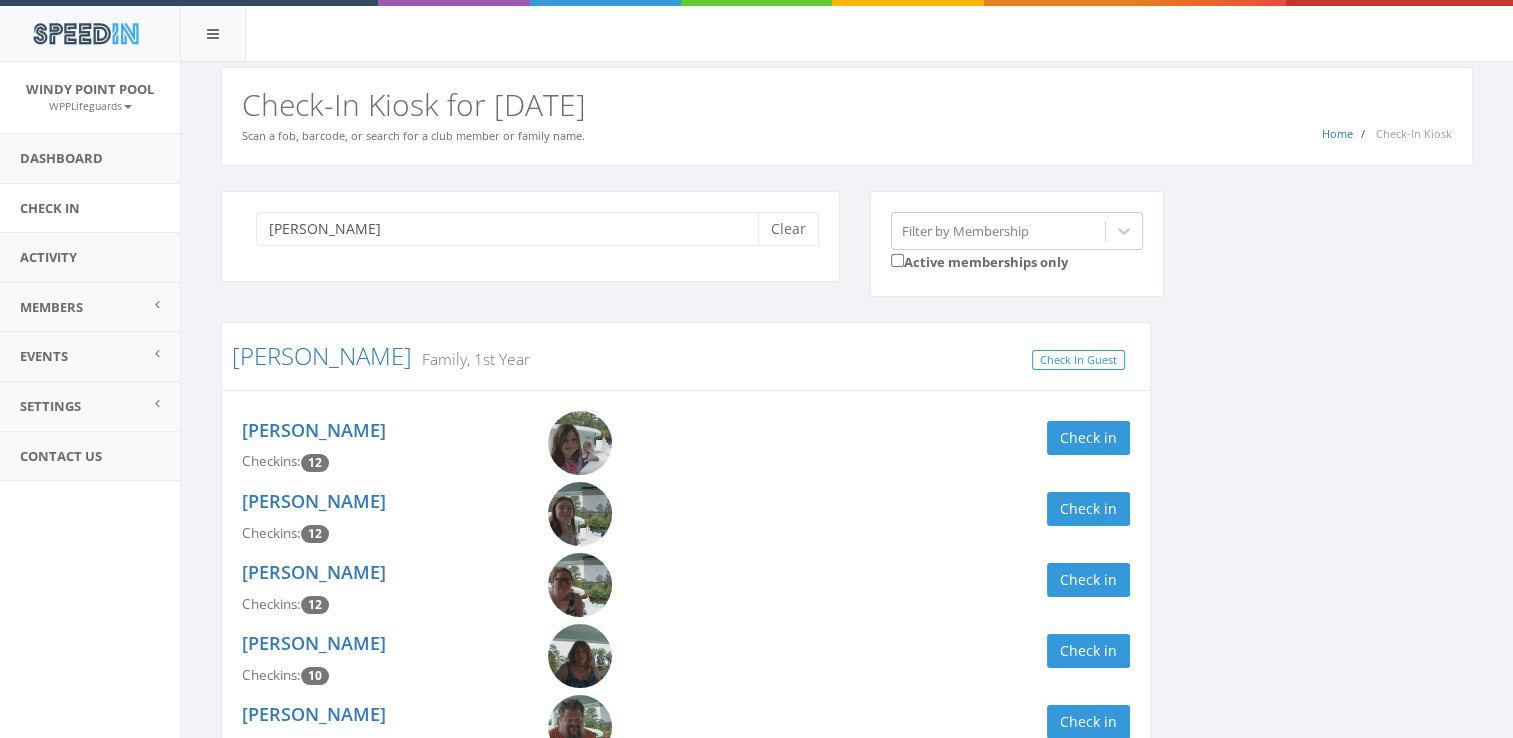 click on "nace Clear Filter by Membership  Active memberships only Nace Family, 1st Year Check In Guest Piper Coulter Checkins:  12 Check in Emma coulter Checkins:  12 Check in Leanne Coulter Checkins:  12 Check in Sandra Nace Checkins:  10 Check in Mendel Blake Hegler Checkins:  10 Check in" 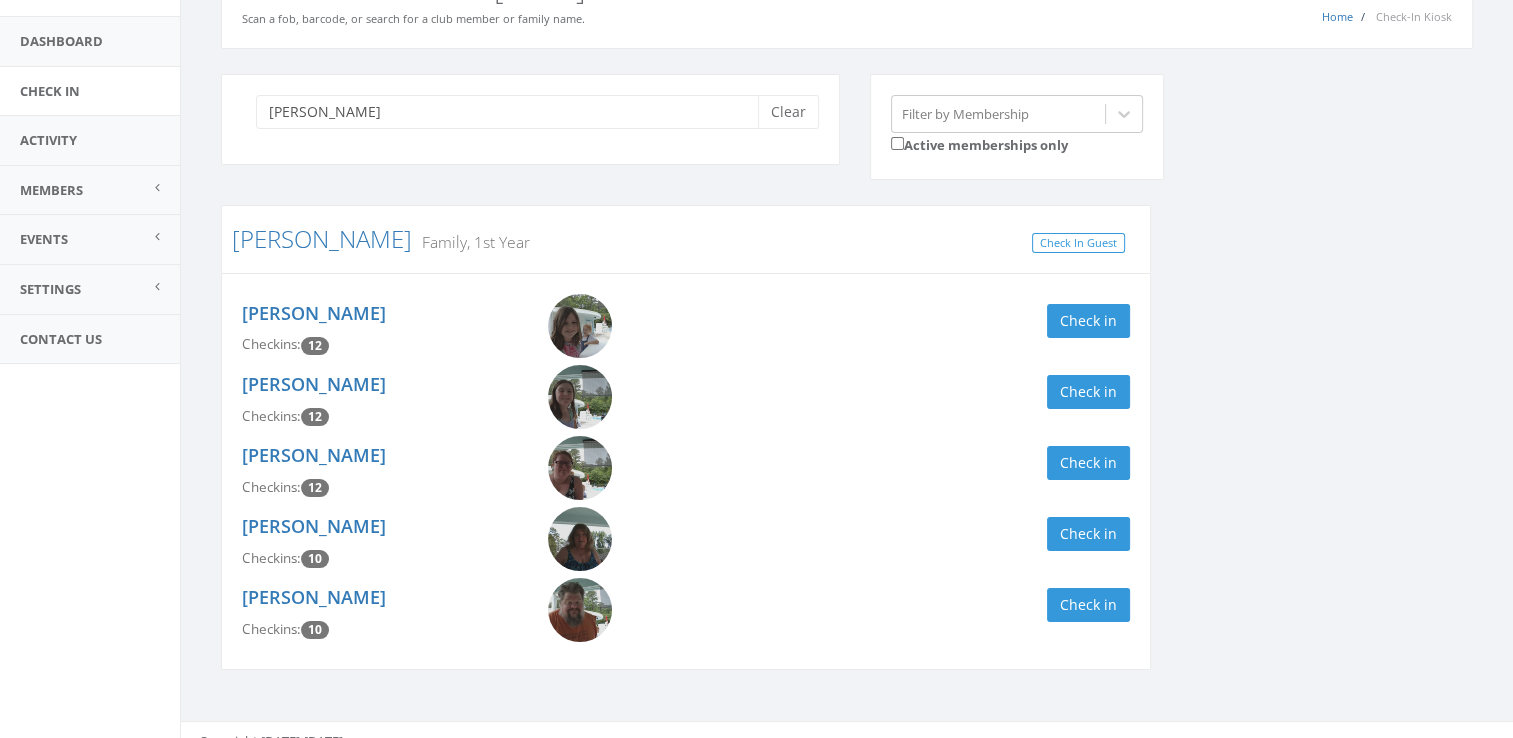 scroll, scrollTop: 120, scrollLeft: 0, axis: vertical 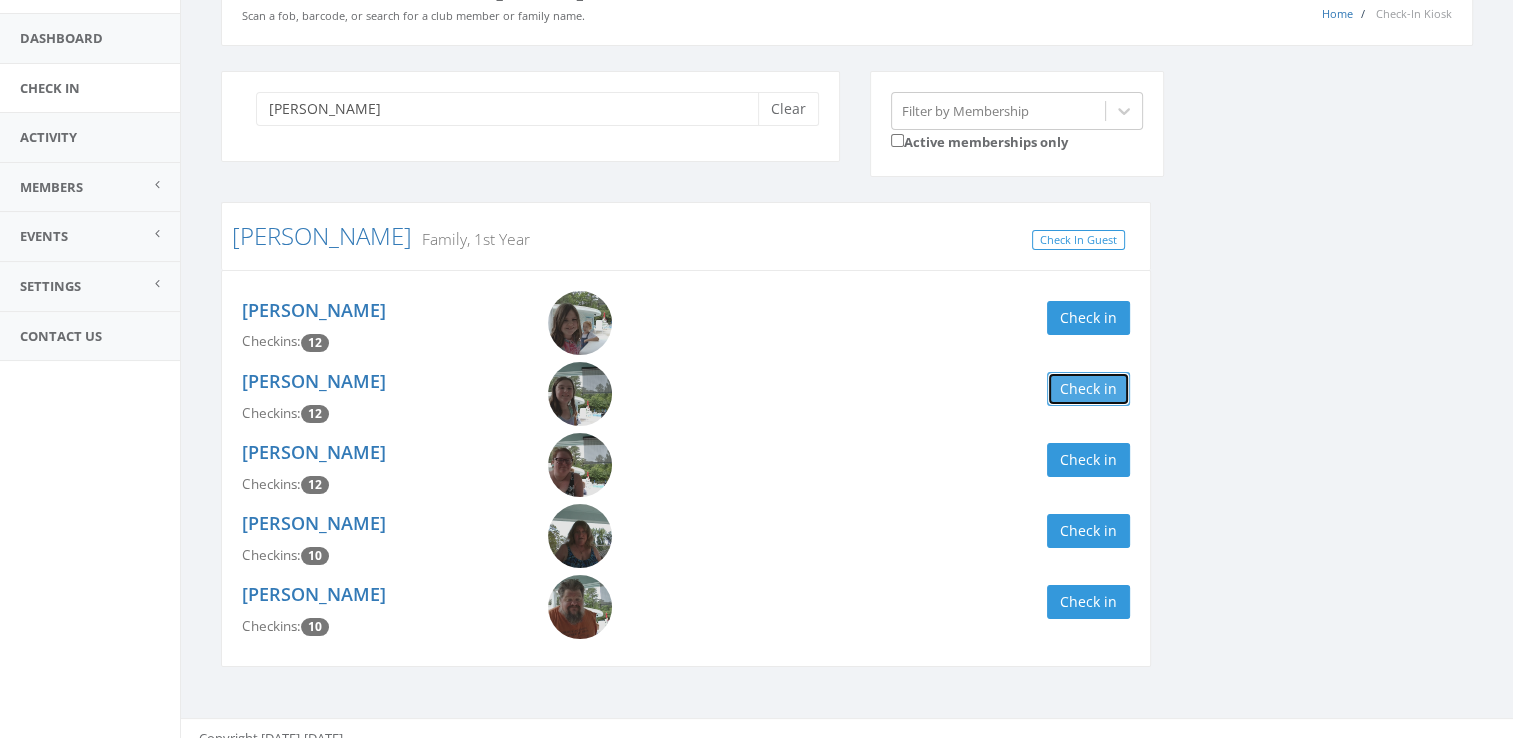 click on "Check in" 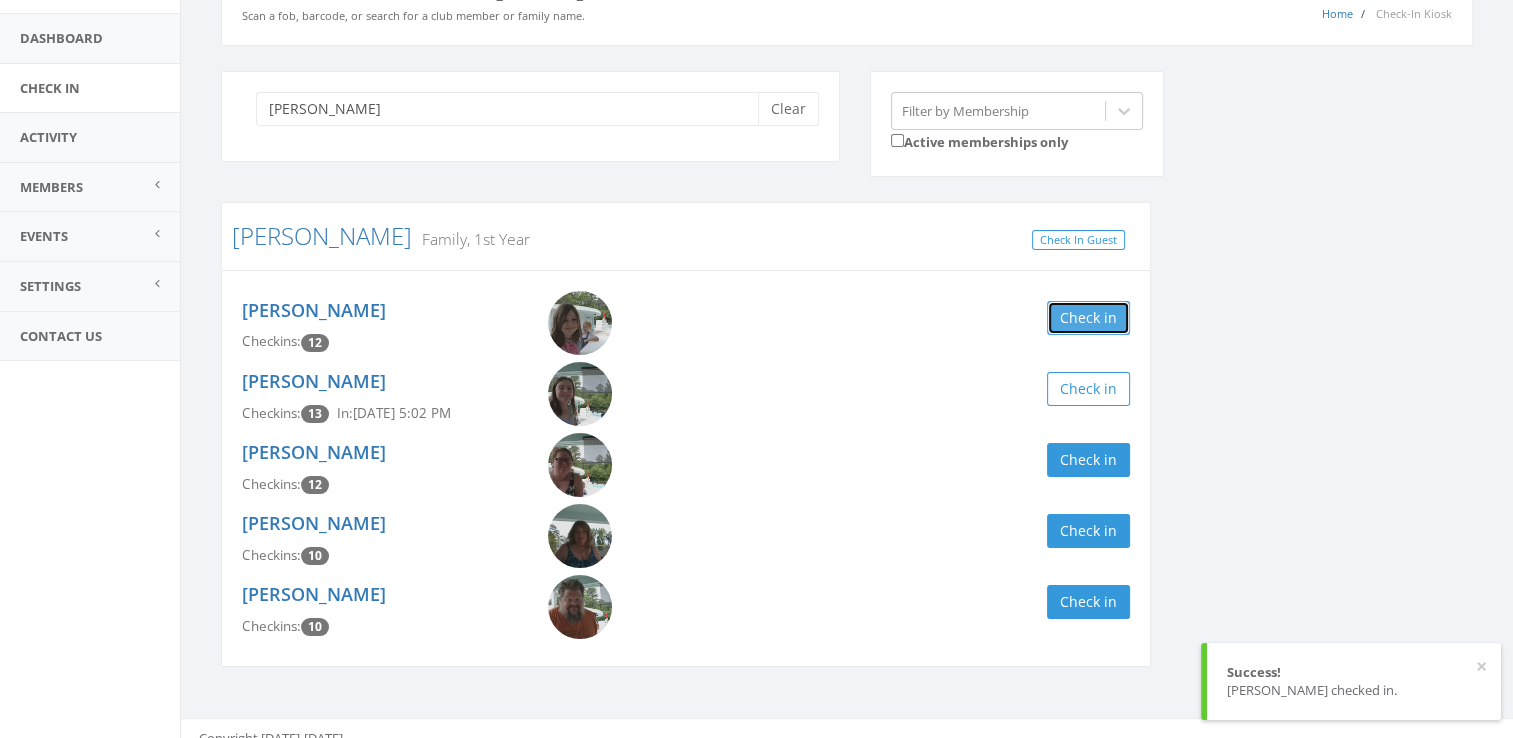 click on "Check in" 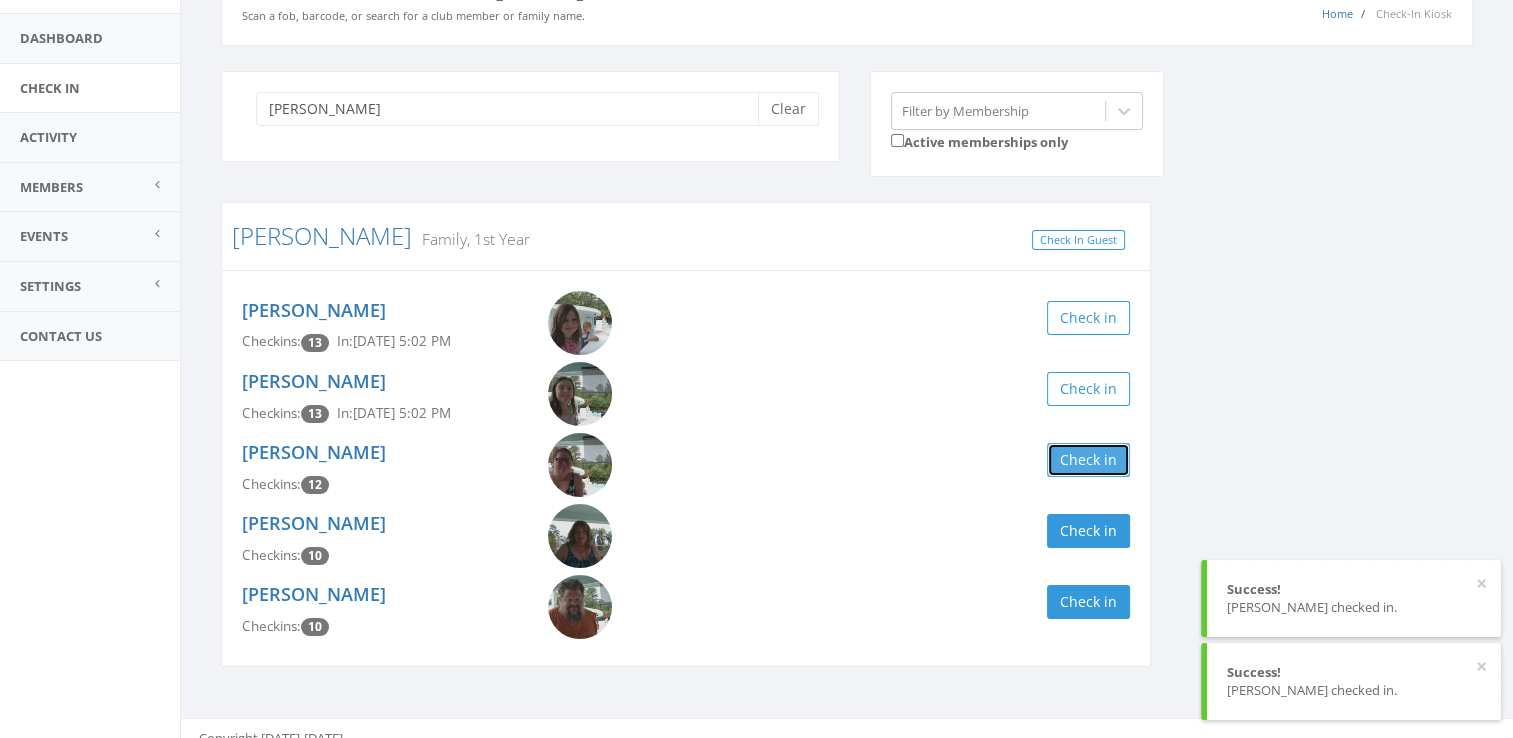 click on "Check in" 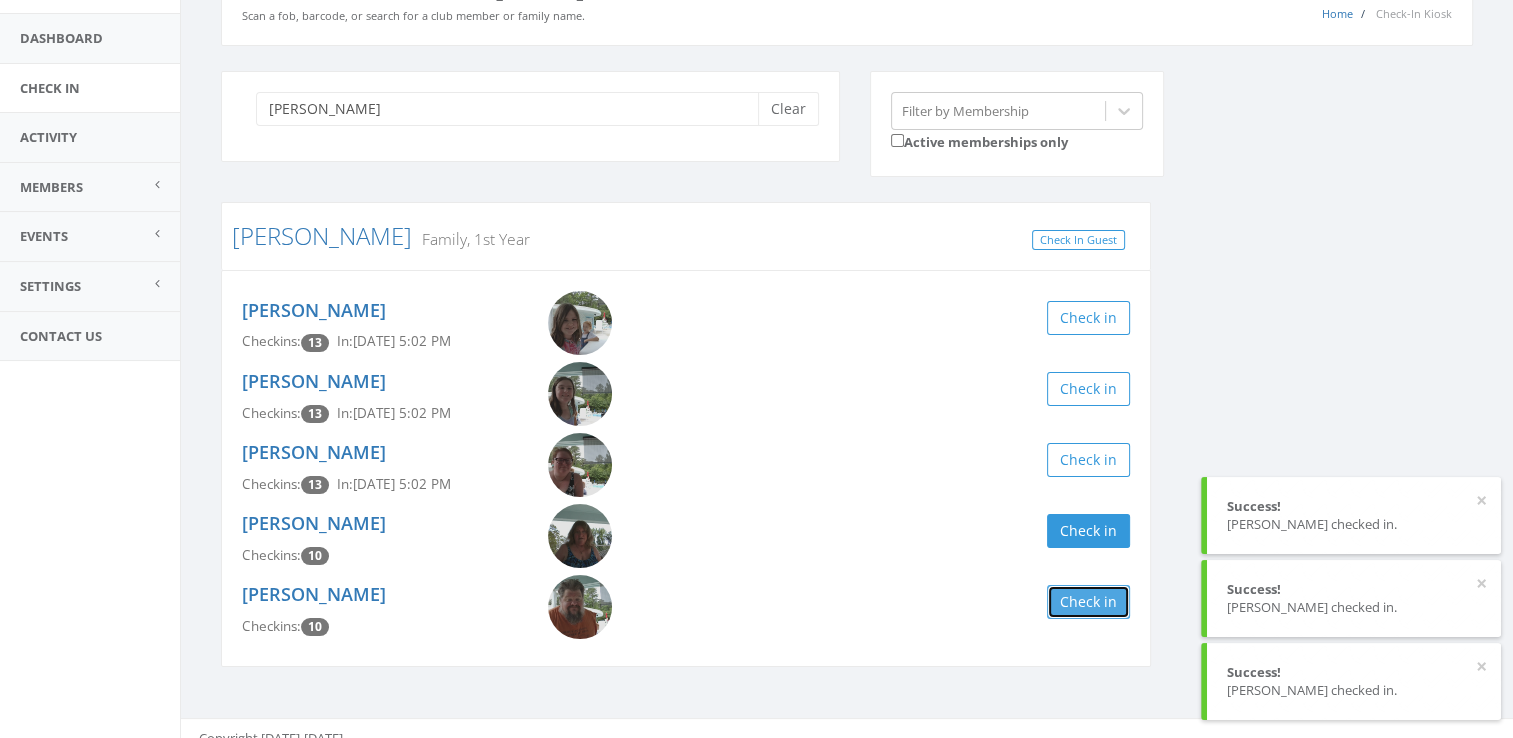 click on "Check in" 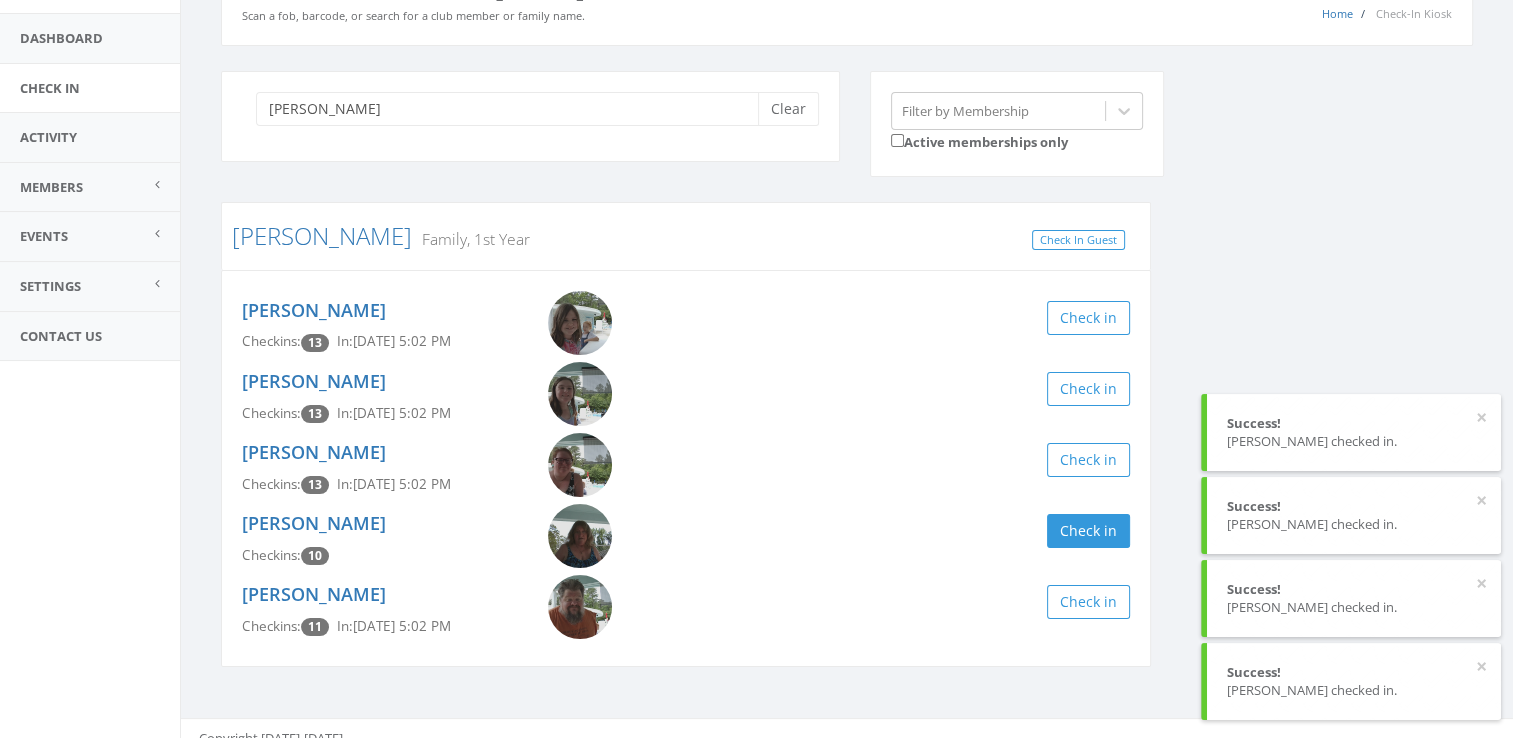 click on "nace Clear Filter by Membership  Active memberships only Nace Family, 1st Year Check In Guest Piper Coulter Checkins:  13 In:  Jul 1, 5:02 PM Check in Emma coulter Checkins:  13 In:  Jul 1, 5:02 PM Check in Leanne Coulter Checkins:  13 In:  Jul 1, 5:02 PM Check in Sandra Nace Checkins:  10 Check in Mendel Blake Hegler Checkins:  11 In:  Jul 1, 5:02 PM Check in" 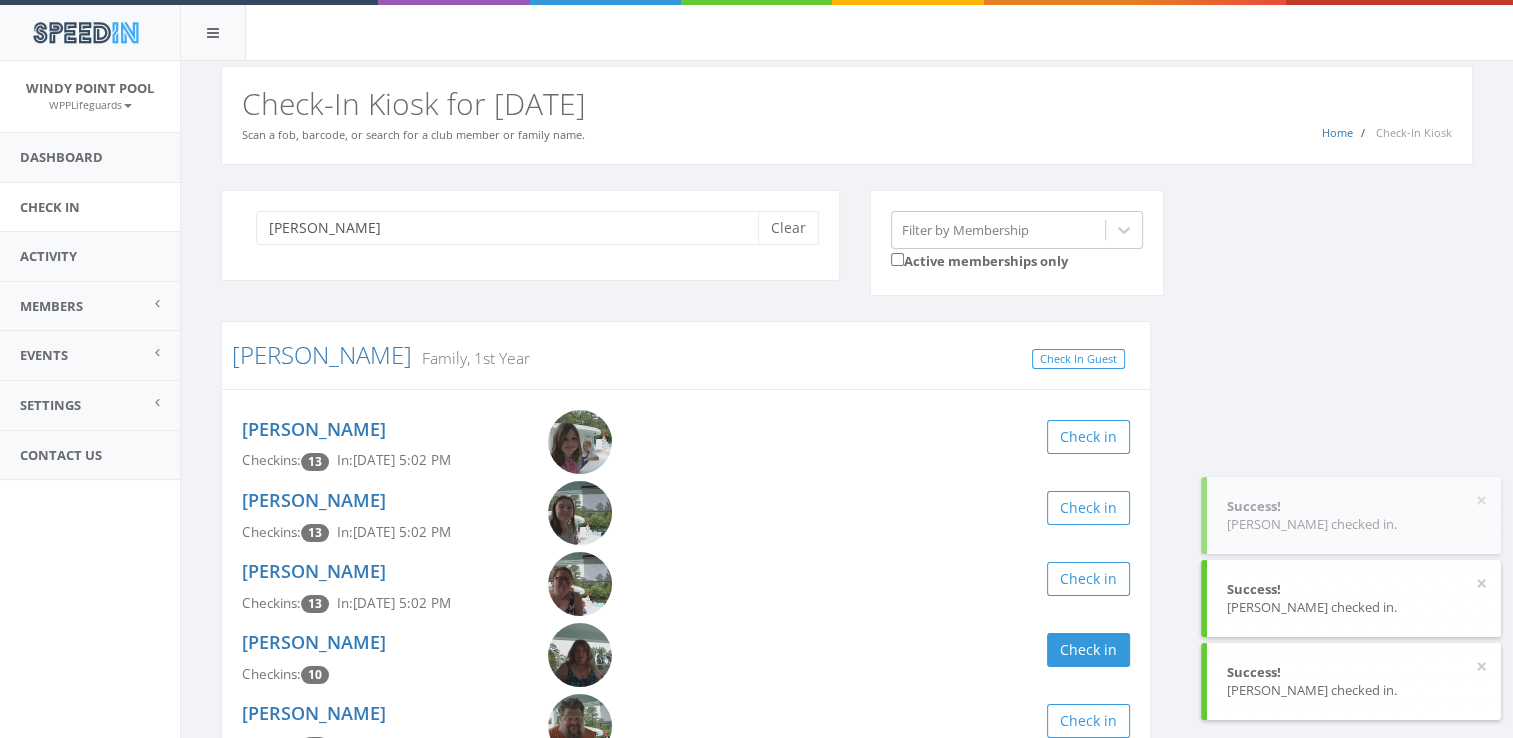 scroll, scrollTop: 0, scrollLeft: 0, axis: both 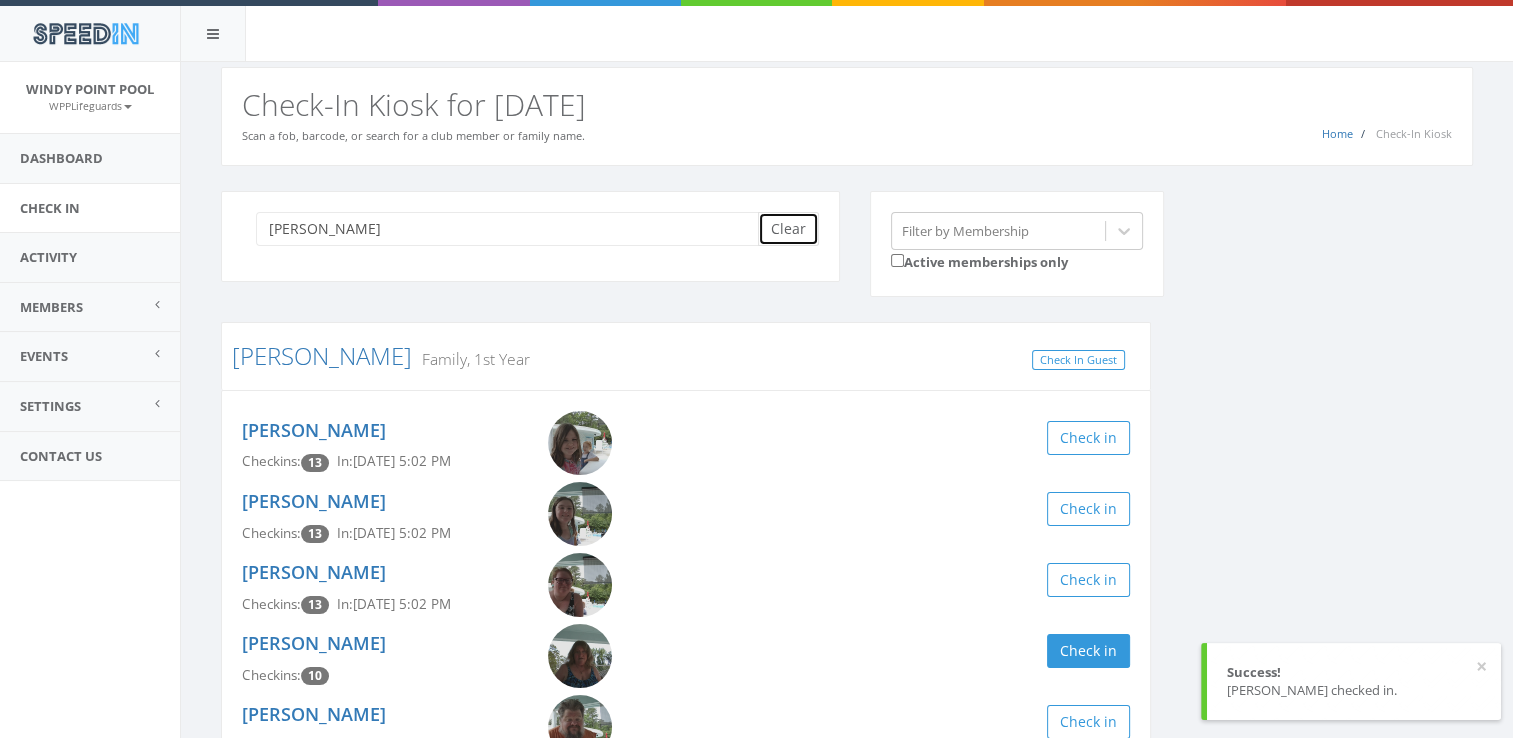 click on "Clear" 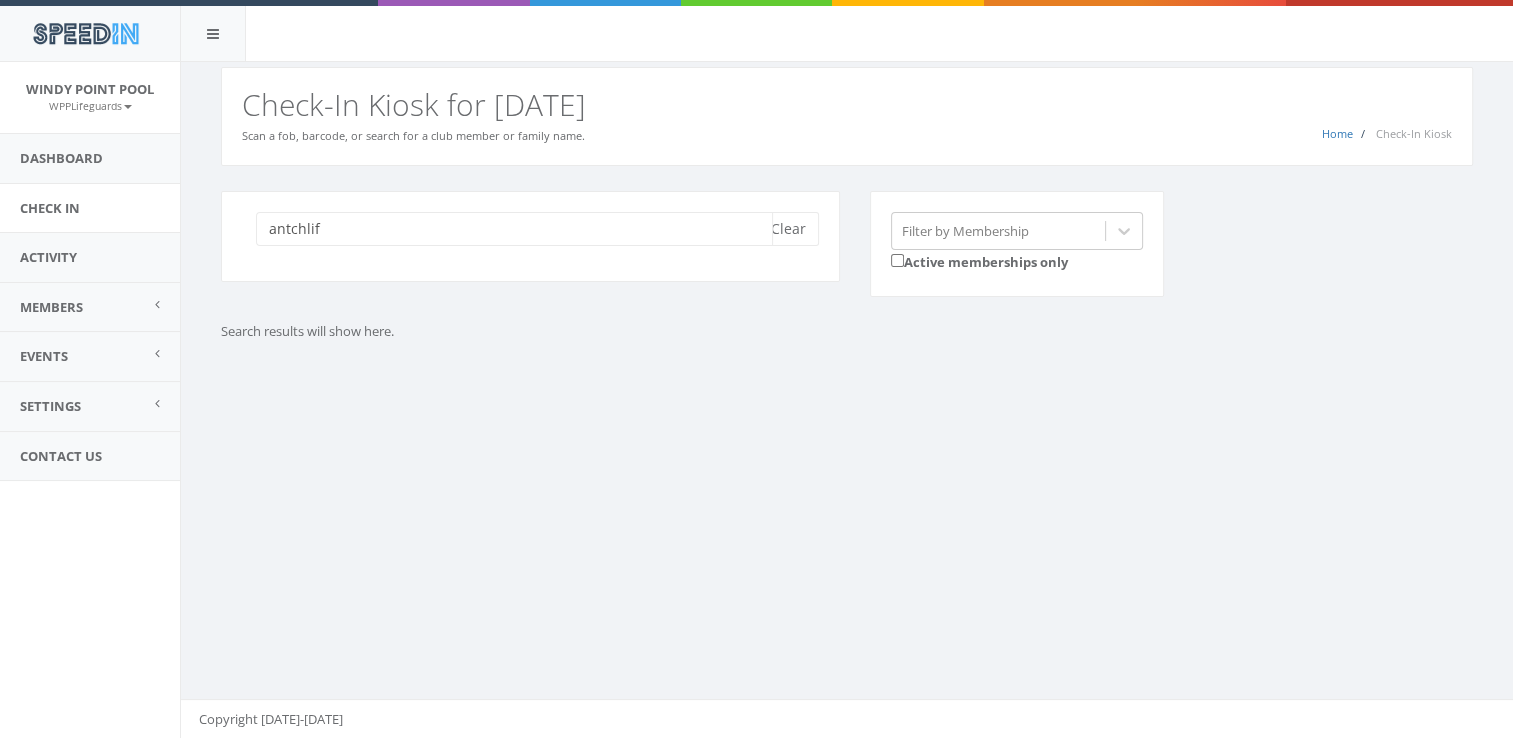 click on "antchlif" 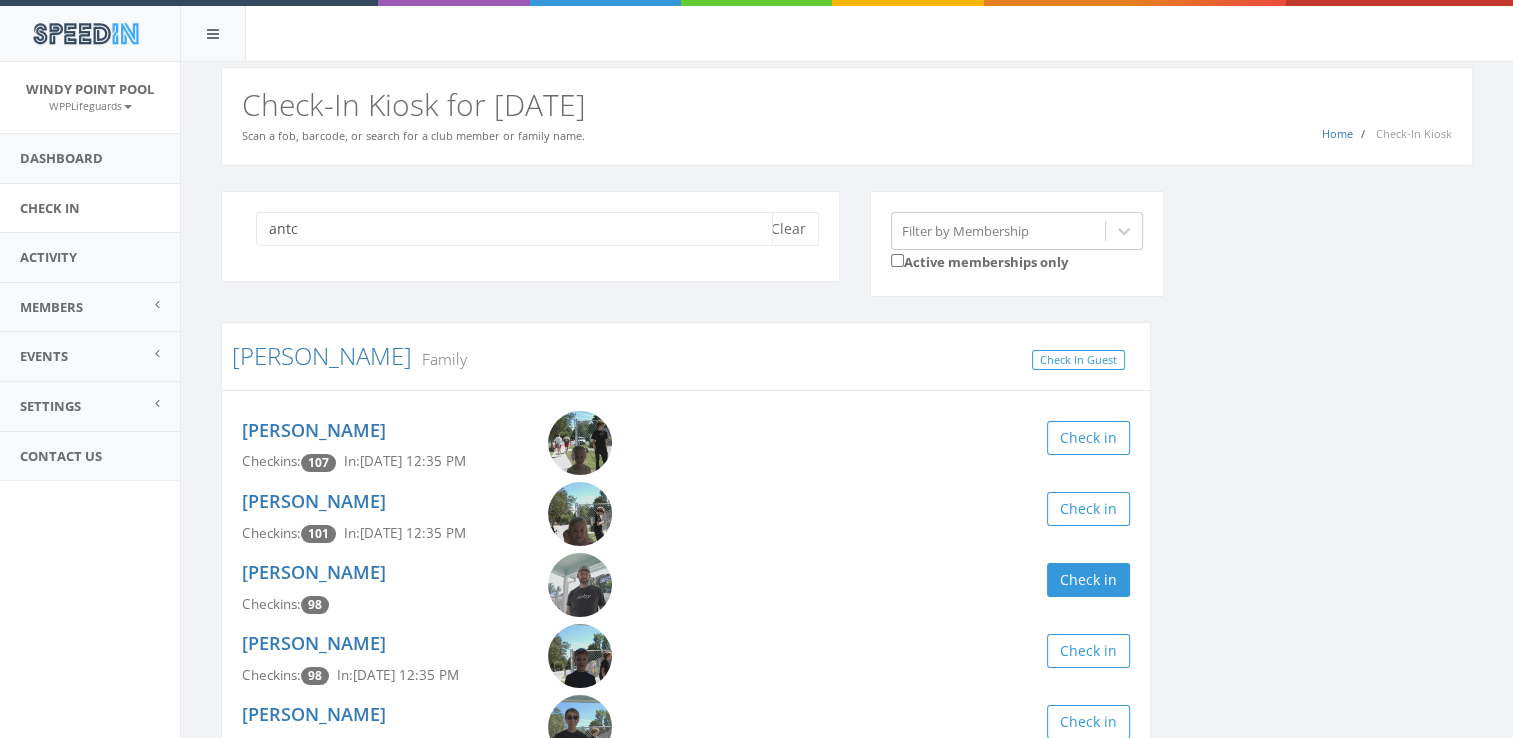 type on "antc" 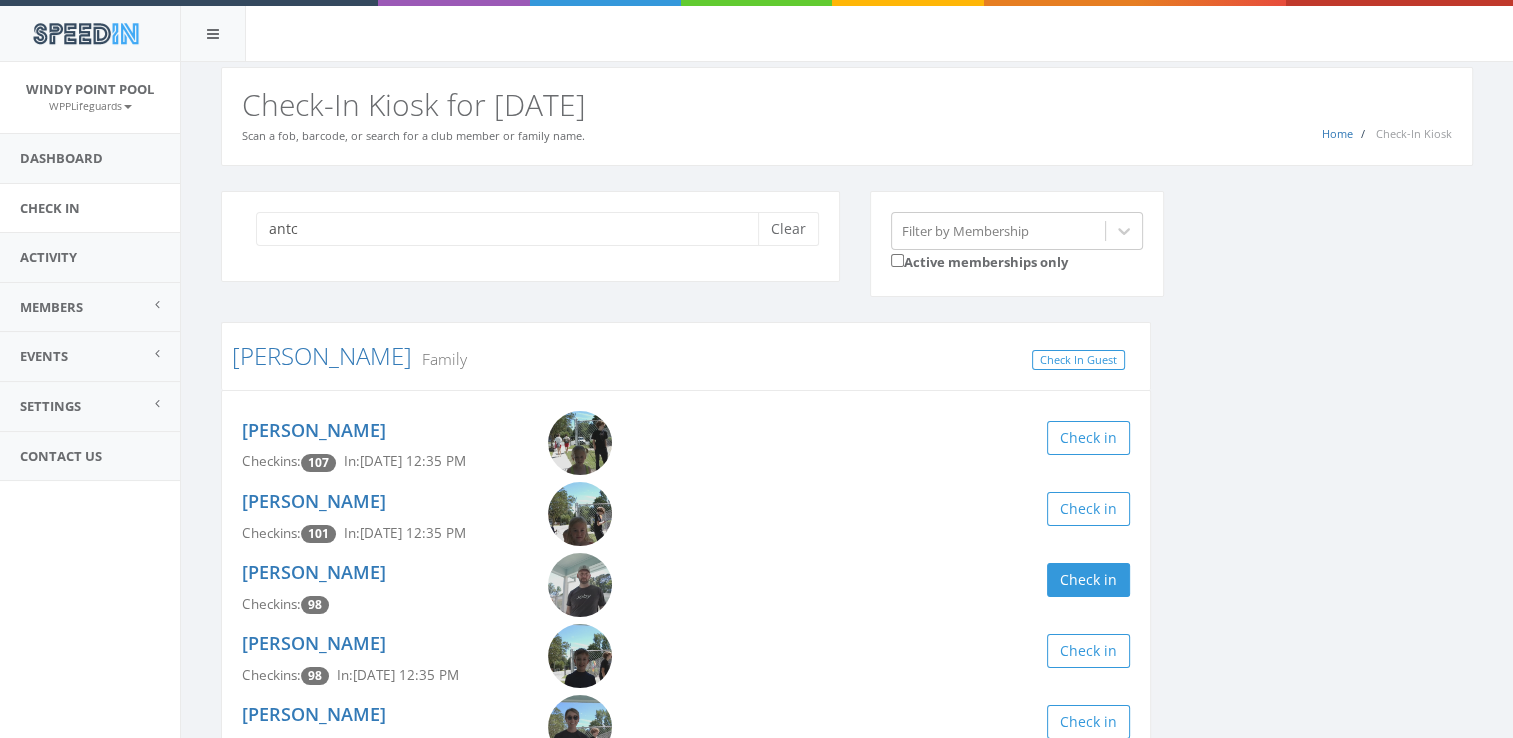 click on "antc Clear Filter by Membership  Active memberships only Antcliff Family Check In Guest Eloise Antcliff Checkins:  107 In:  Jul 1, 12:35 PM Check in Rose Antcliff Checkins:  101 In:  Jul 1, 12:35 PM Check in Kevin Antcliff Checkins:  98 Check in Walton Antcliff Checkins:  98 In:  Jul 1, 12:35 PM Check in MaryBeth Antcliff Checkins:  12 In:  Jul 1, 12:35 PM Check in" 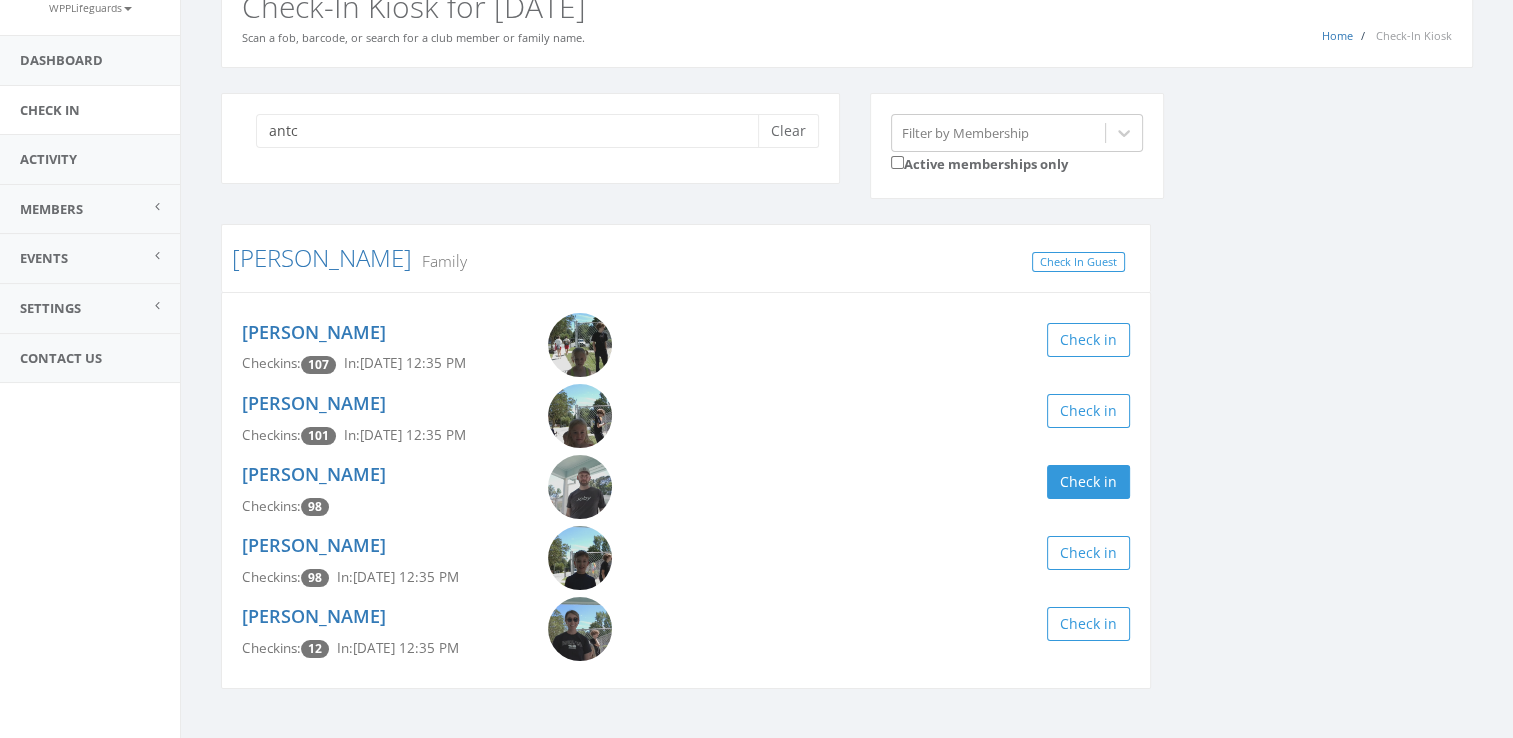 scroll, scrollTop: 0, scrollLeft: 0, axis: both 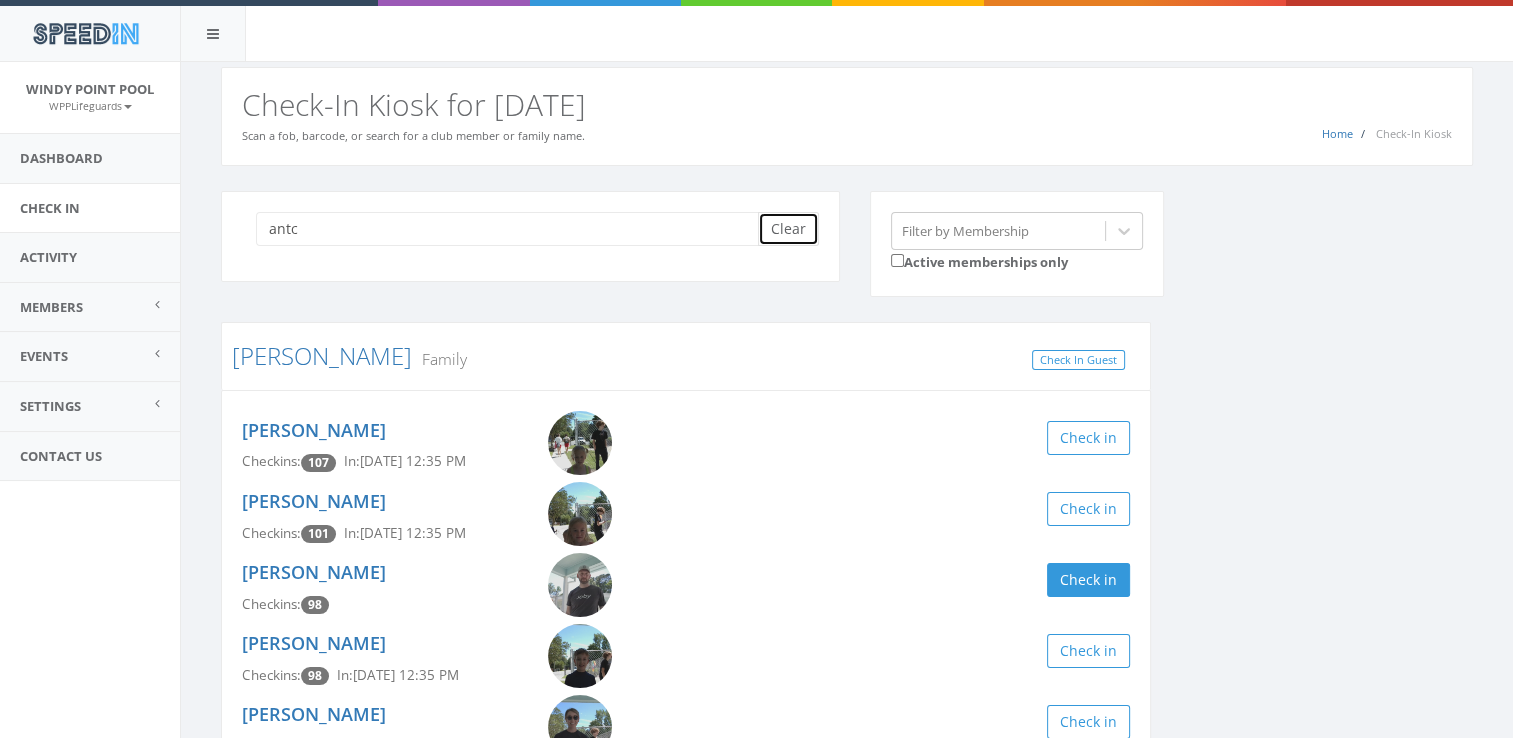 click on "Clear" 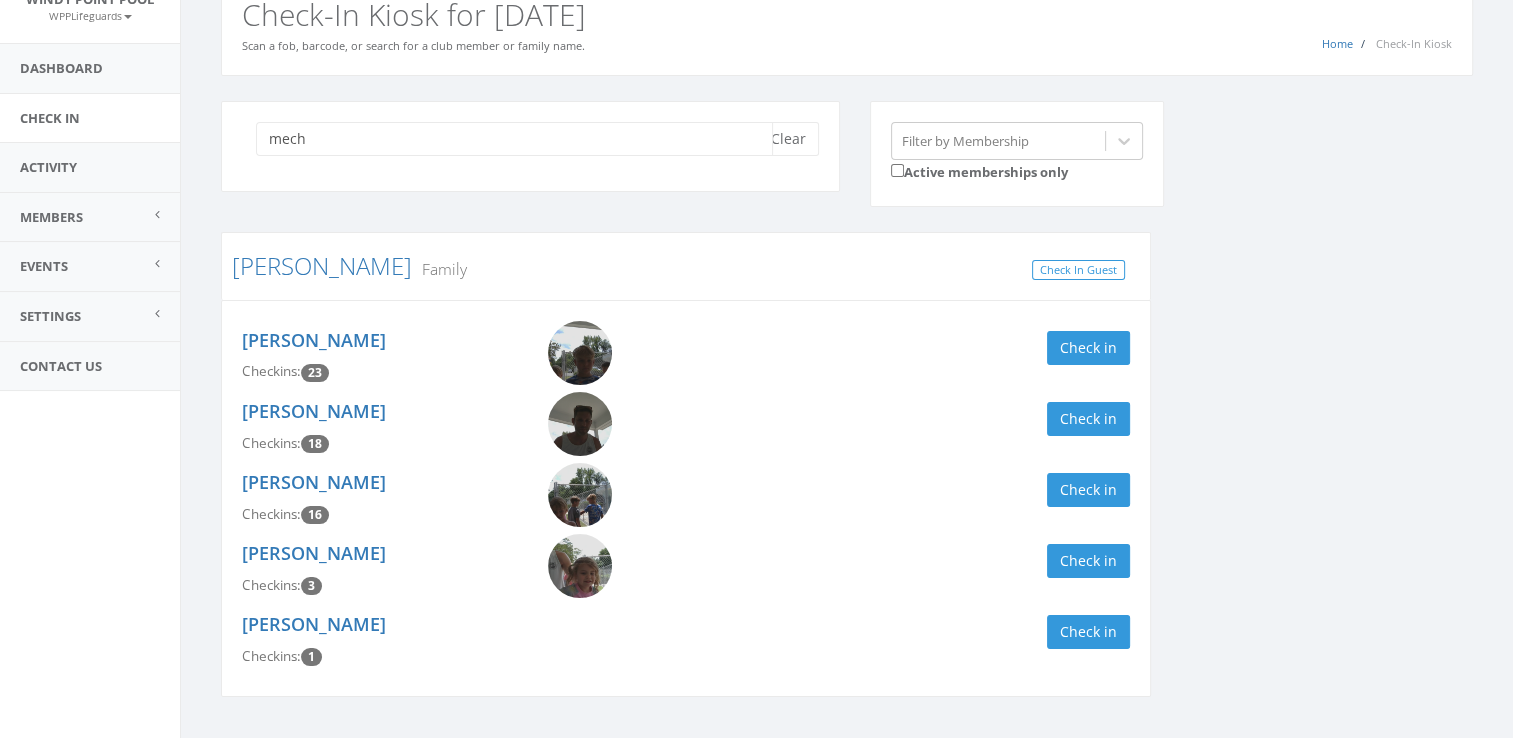 scroll, scrollTop: 87, scrollLeft: 0, axis: vertical 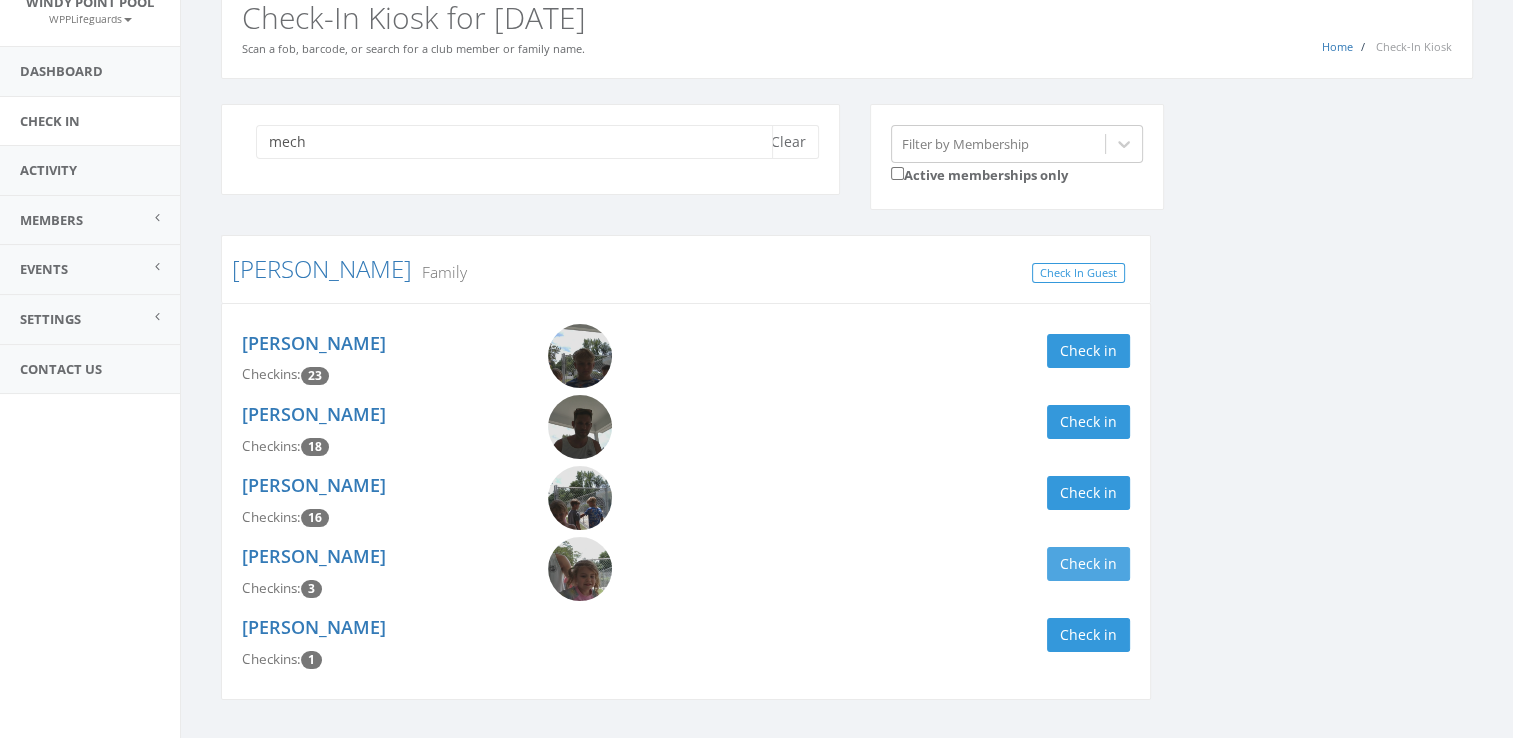 type on "mech" 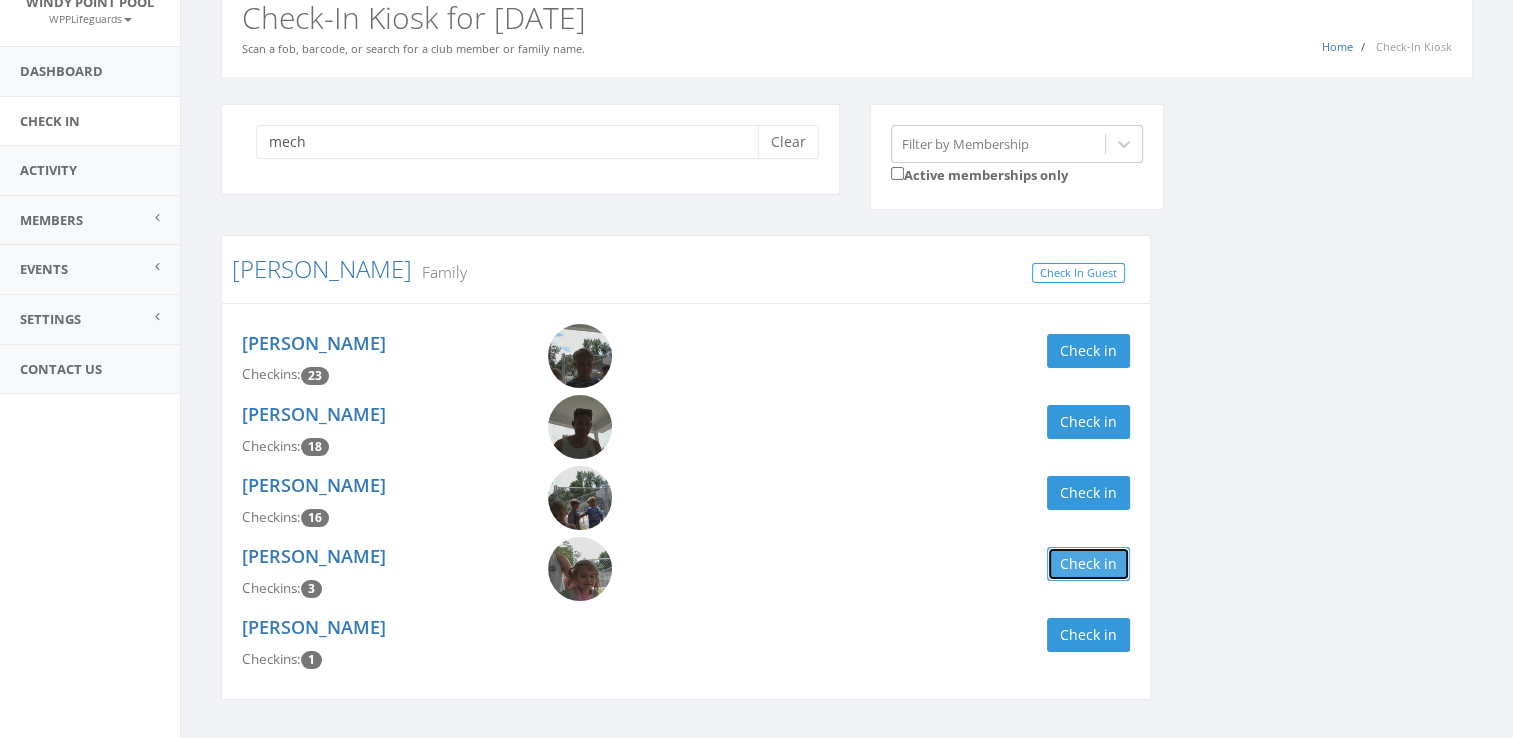 click on "Check in" 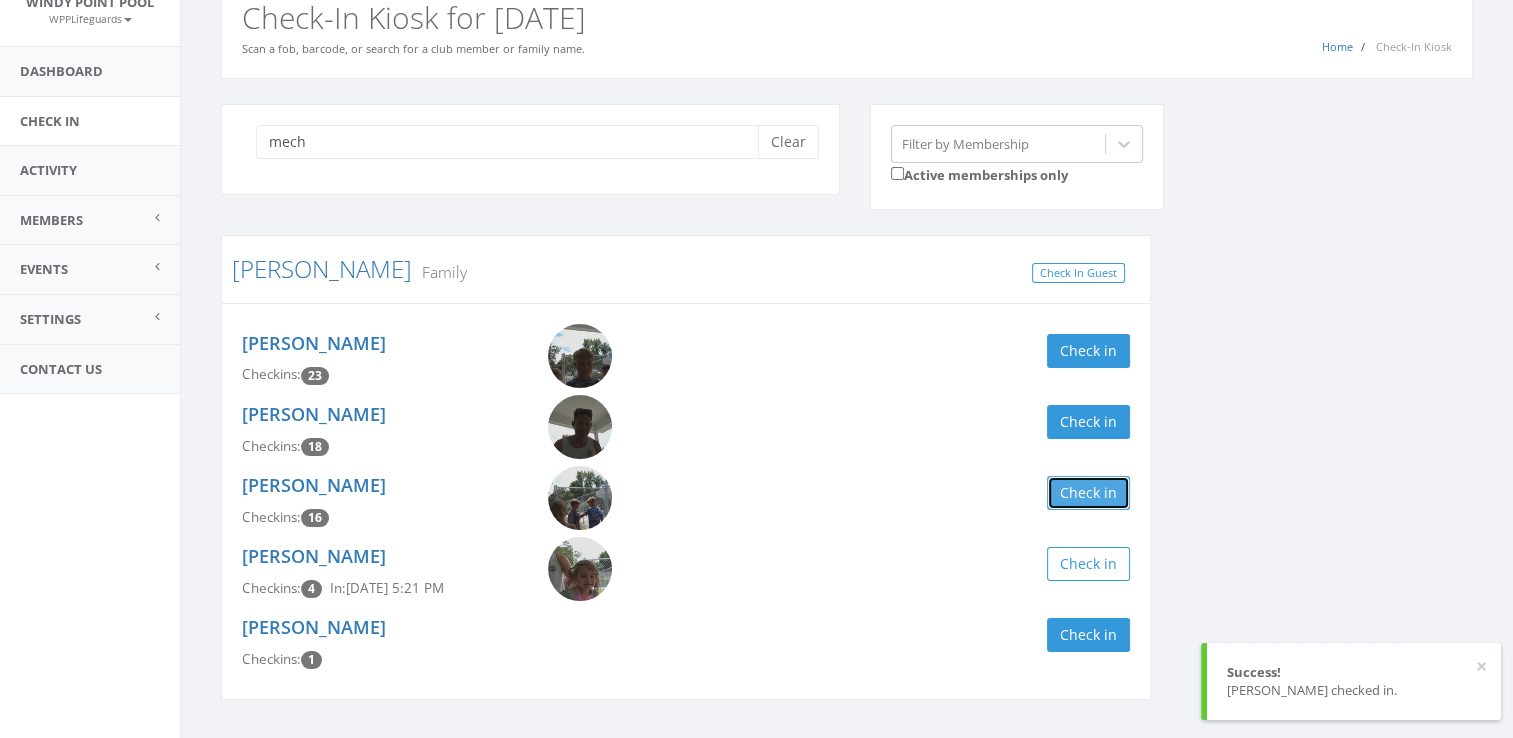 click on "Check in" 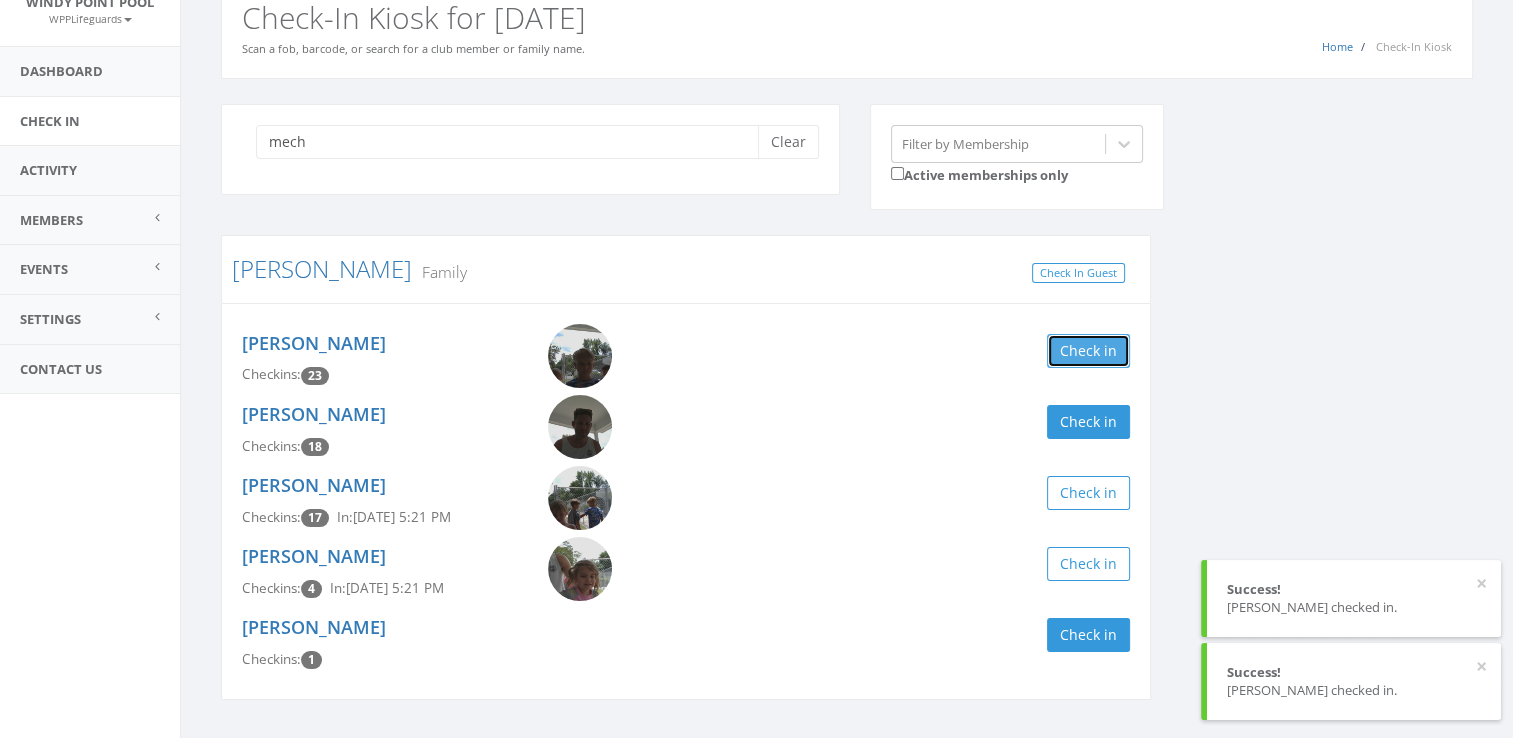 click on "Check in" 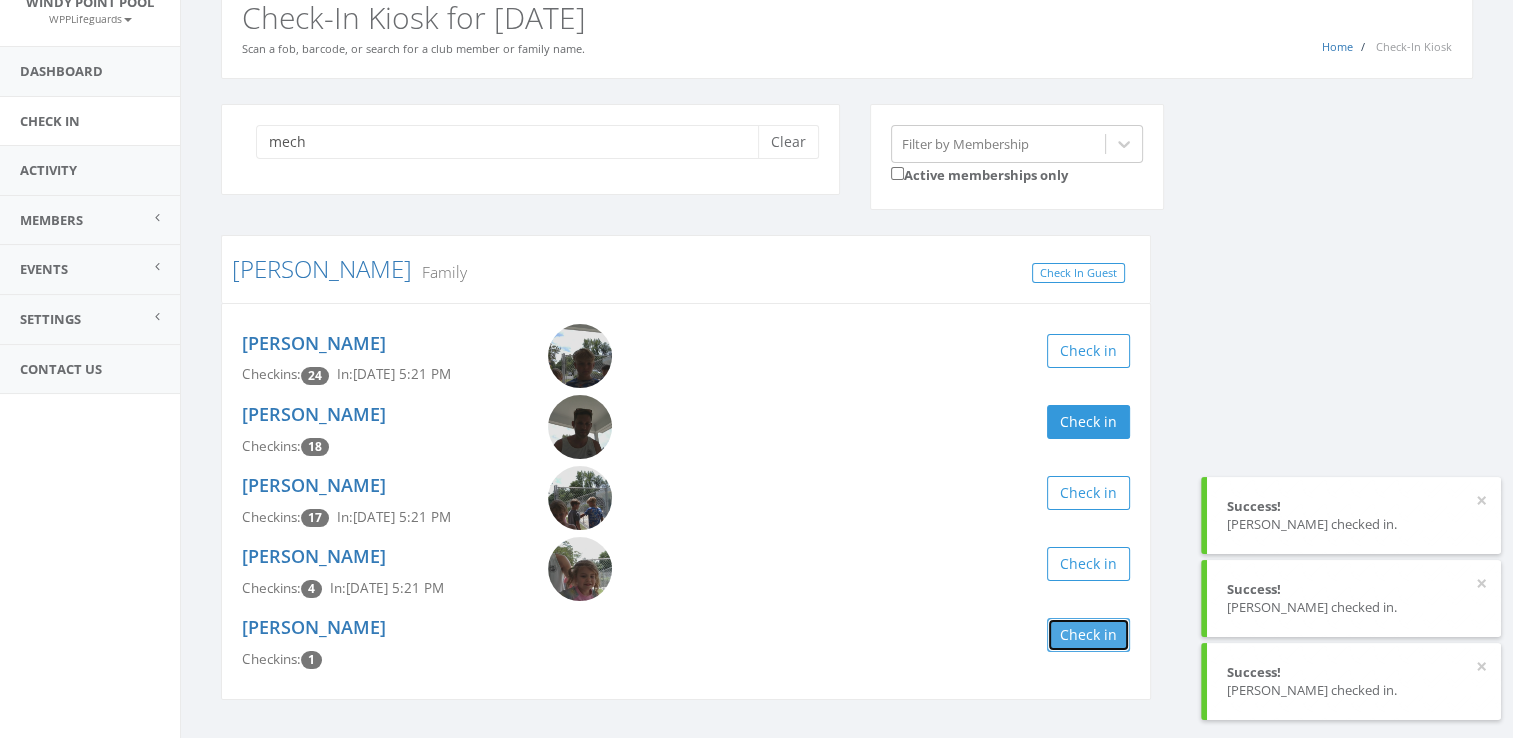 click on "Check in" 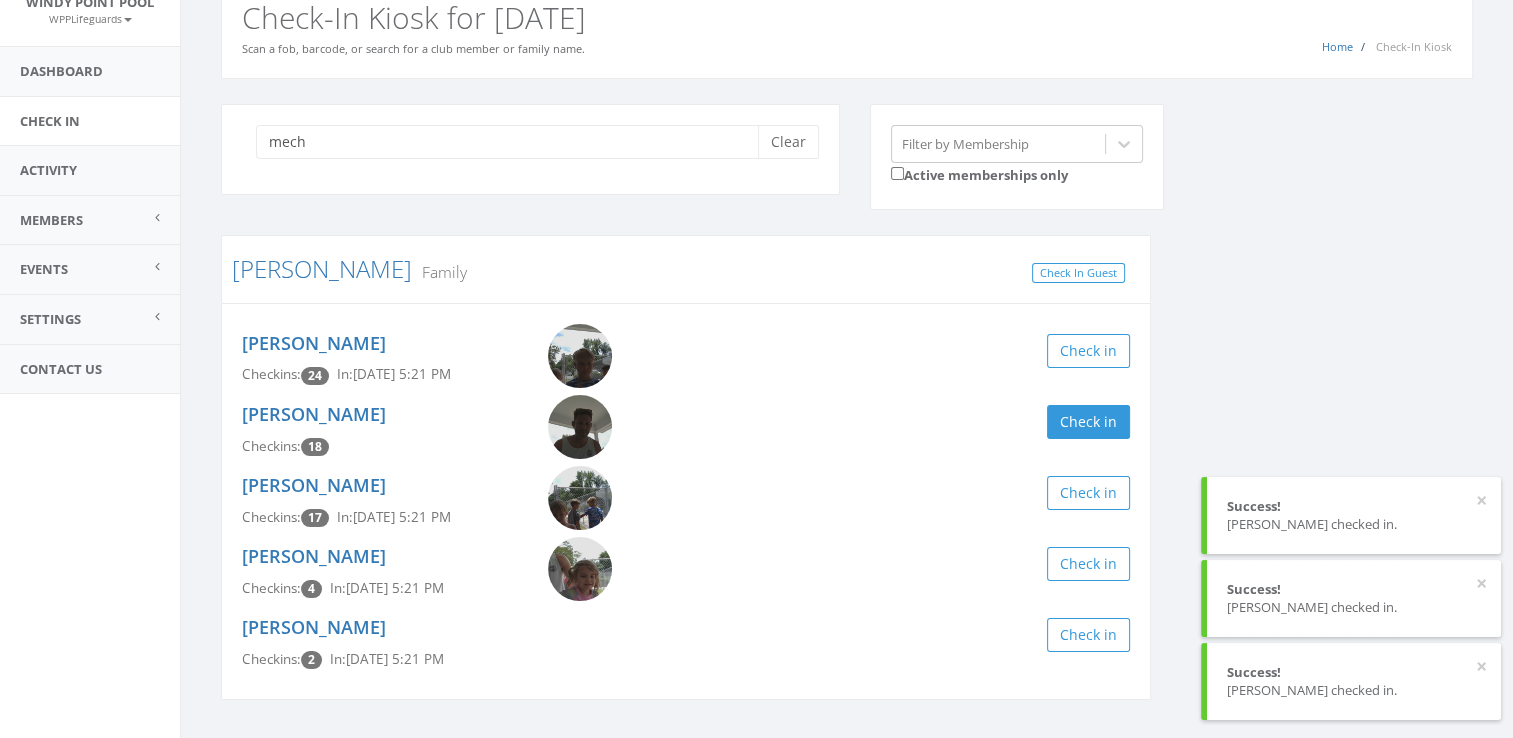 click on "Anna Mechling Checkins:  2 In:  Jul 1, 5:21 PM" 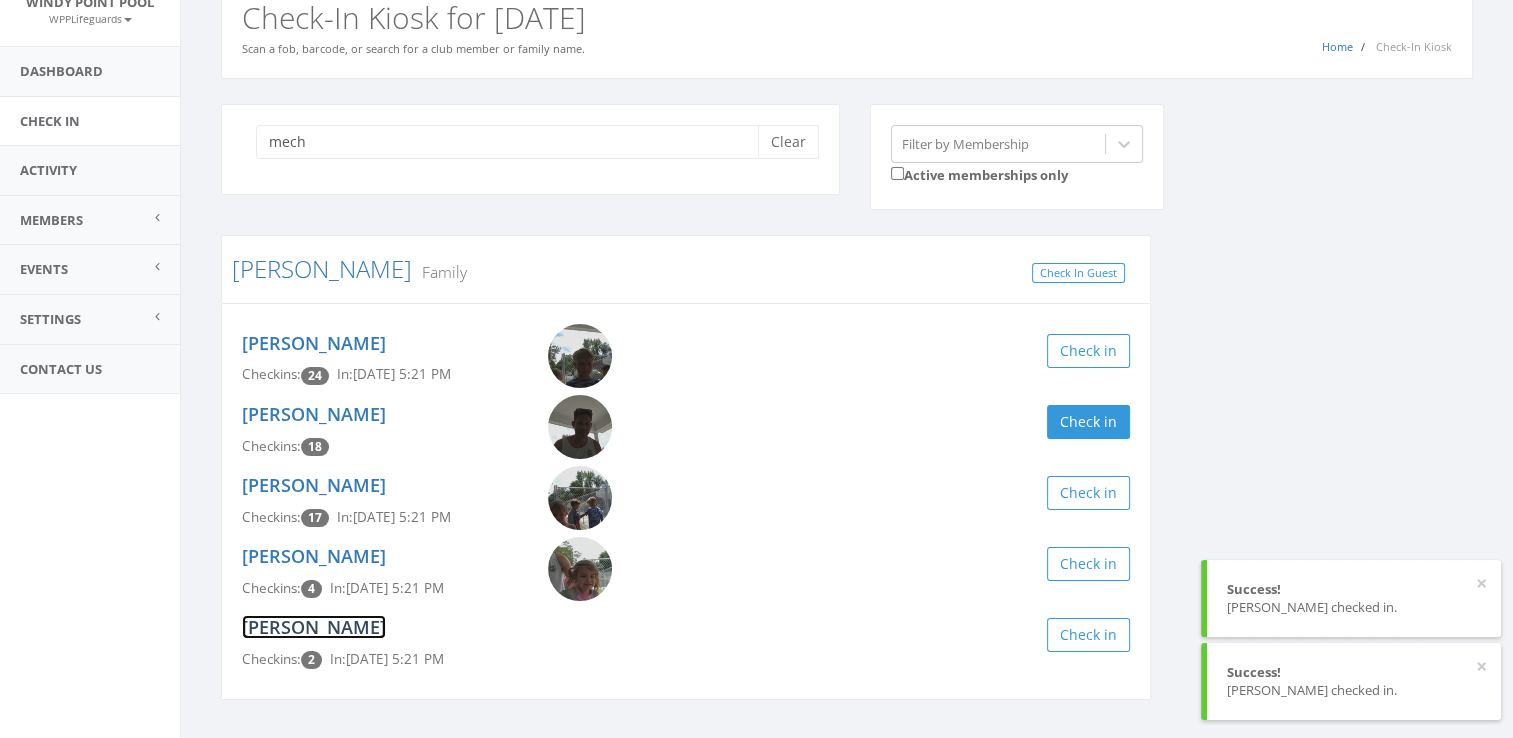 click on "Anna Mechling" 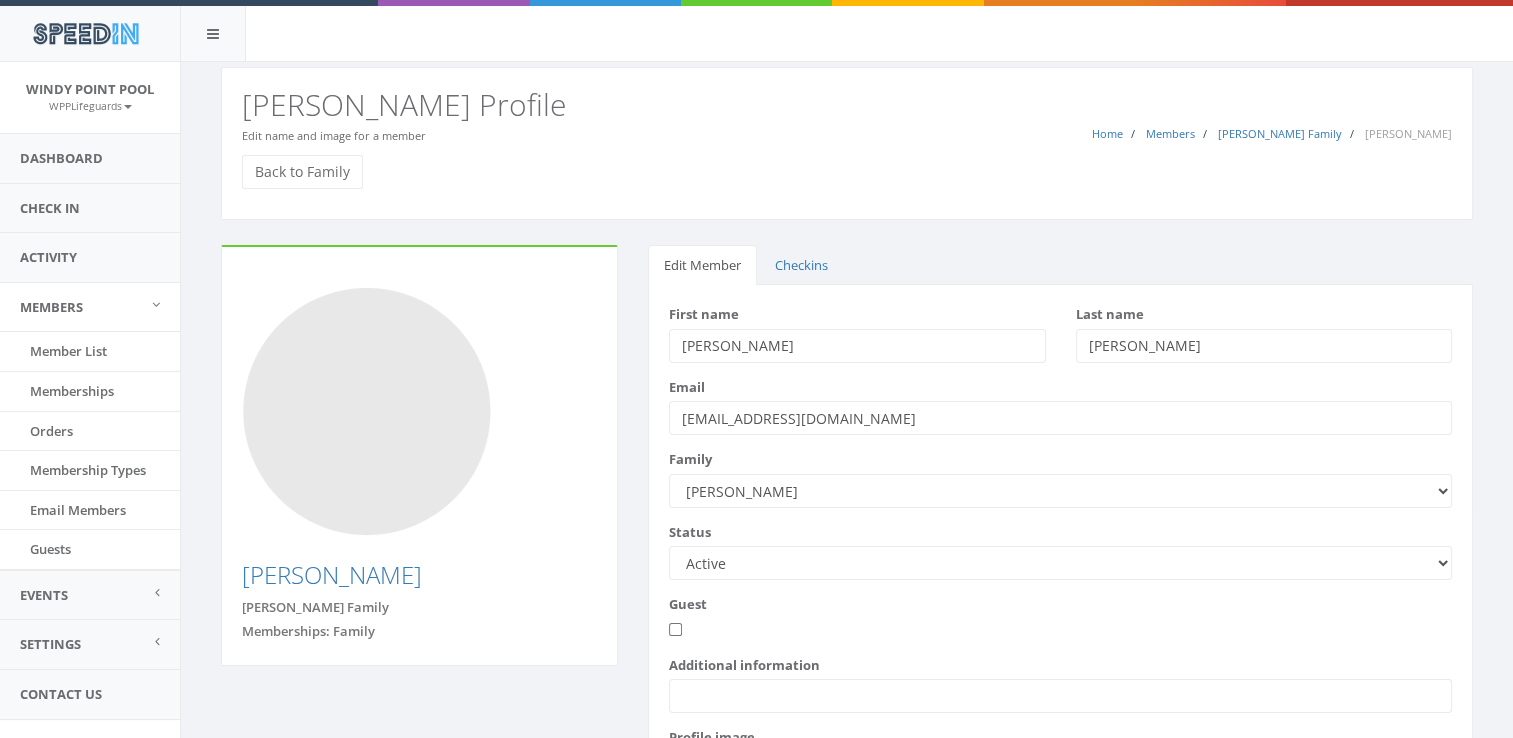 scroll, scrollTop: 185, scrollLeft: 0, axis: vertical 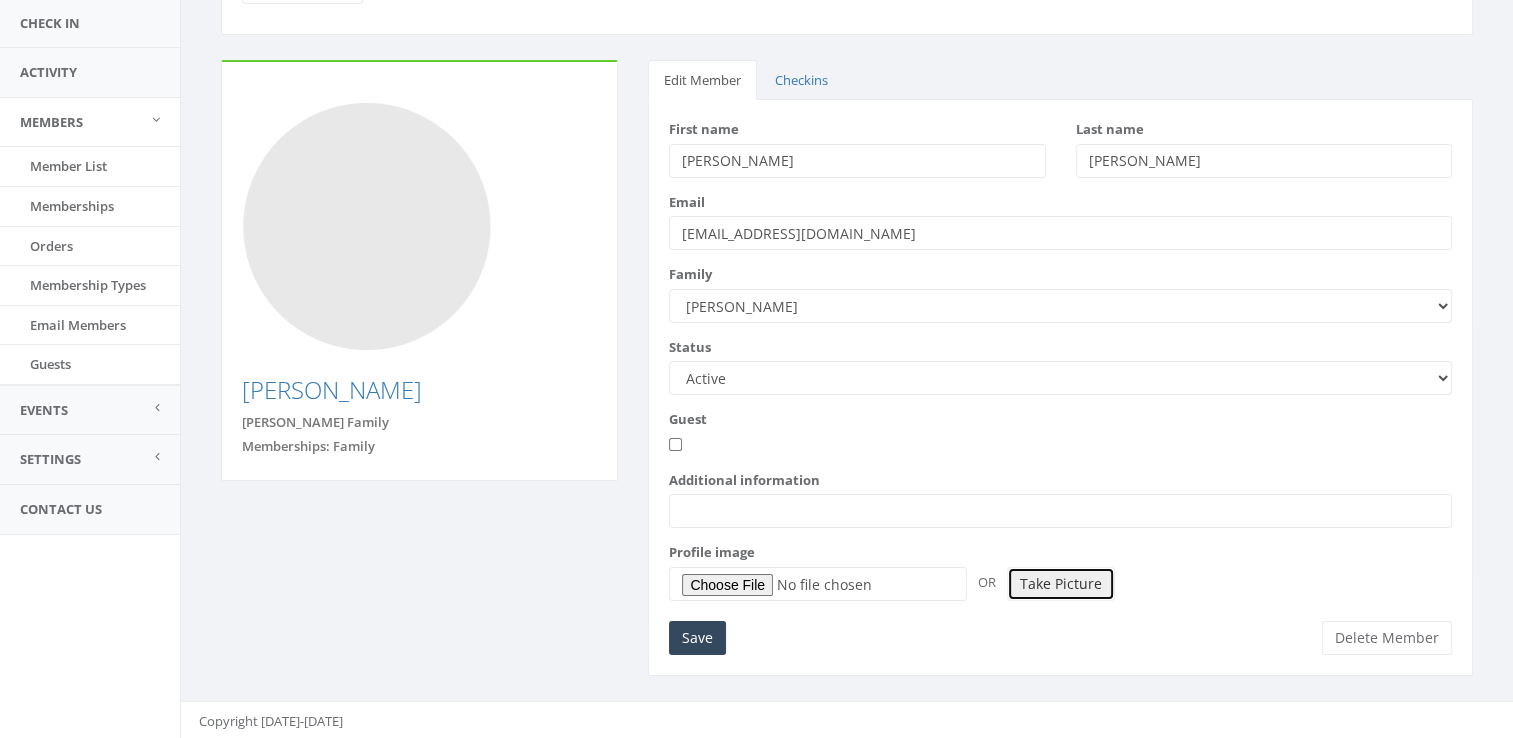 click on "Take Picture" at bounding box center (1061, 584) 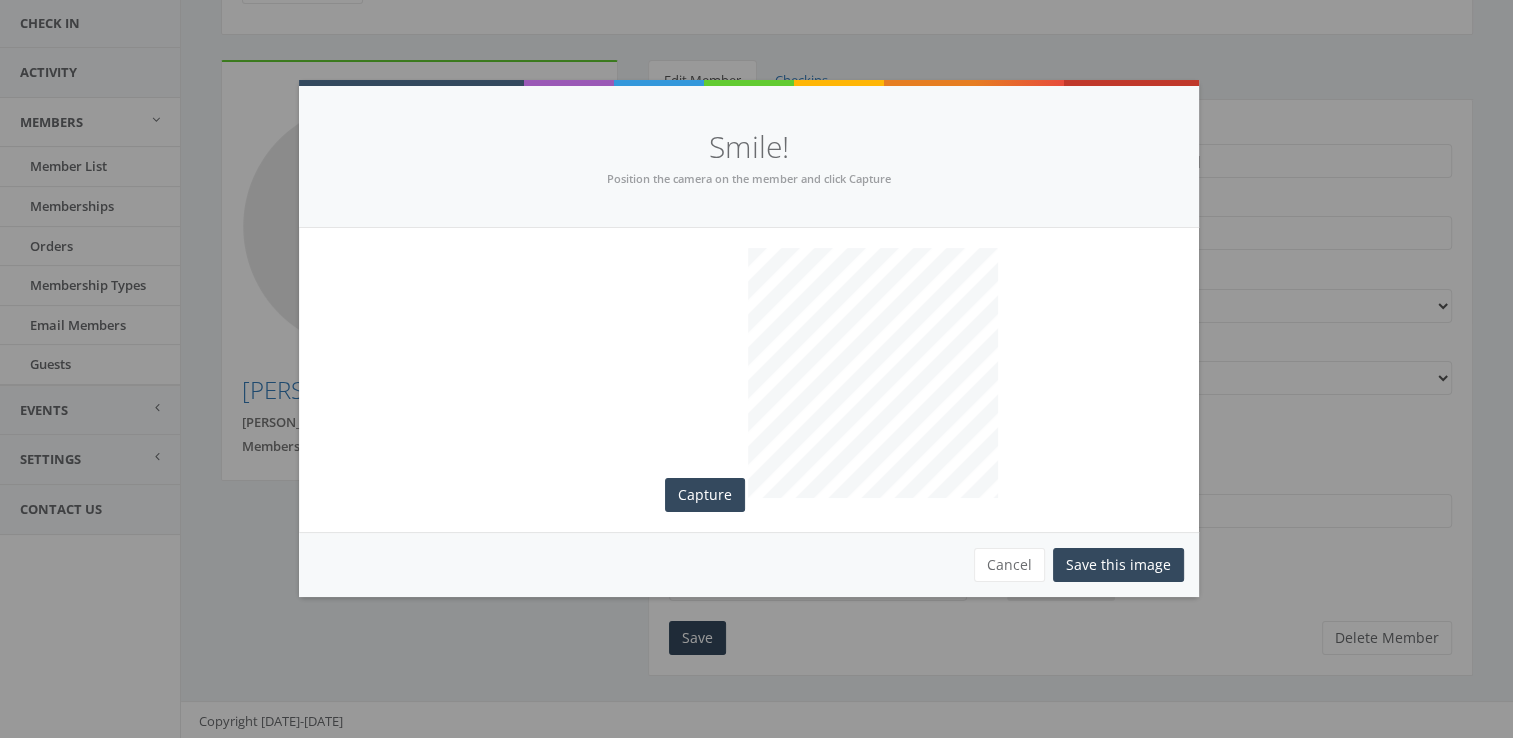 click on "Capture" at bounding box center (749, 380) 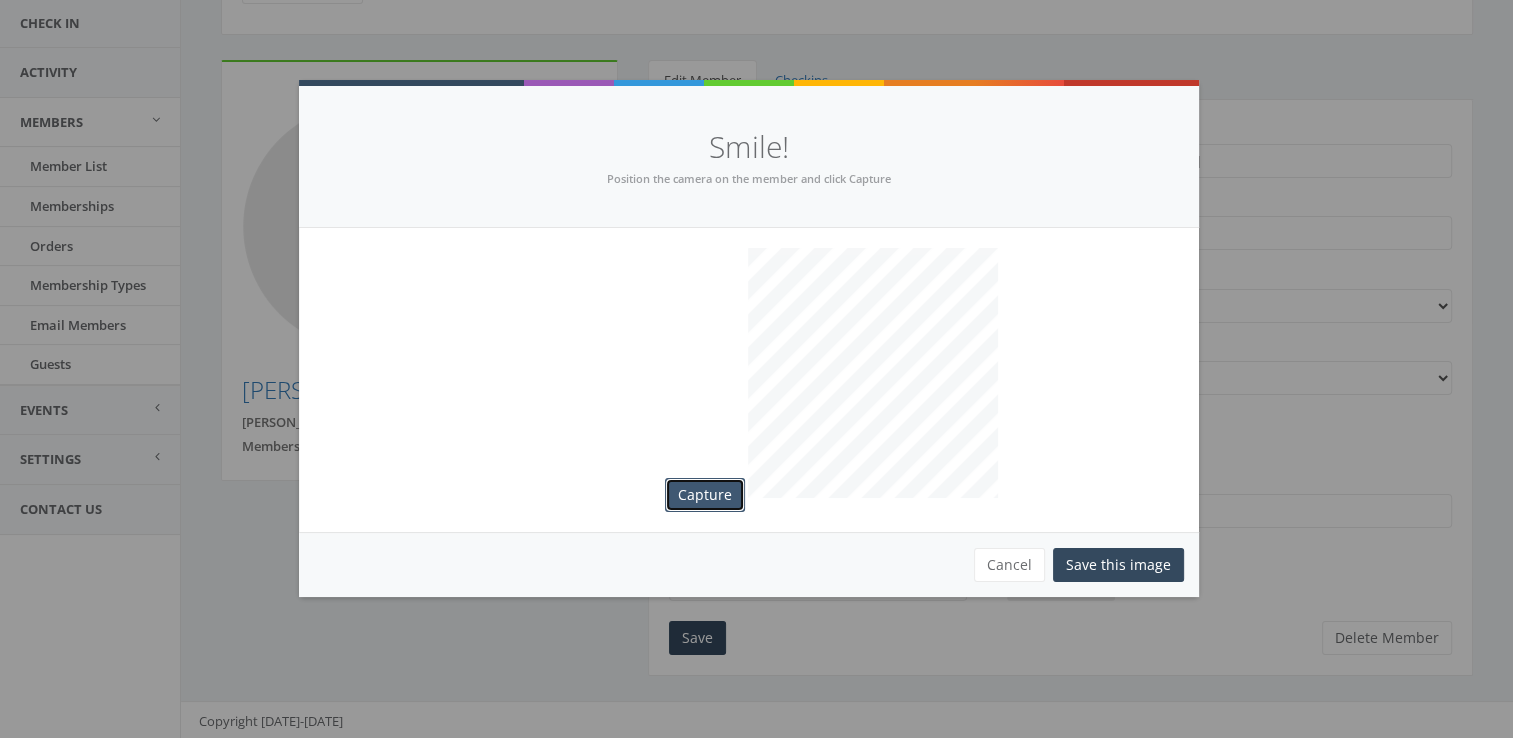 click on "Capture" at bounding box center (705, 495) 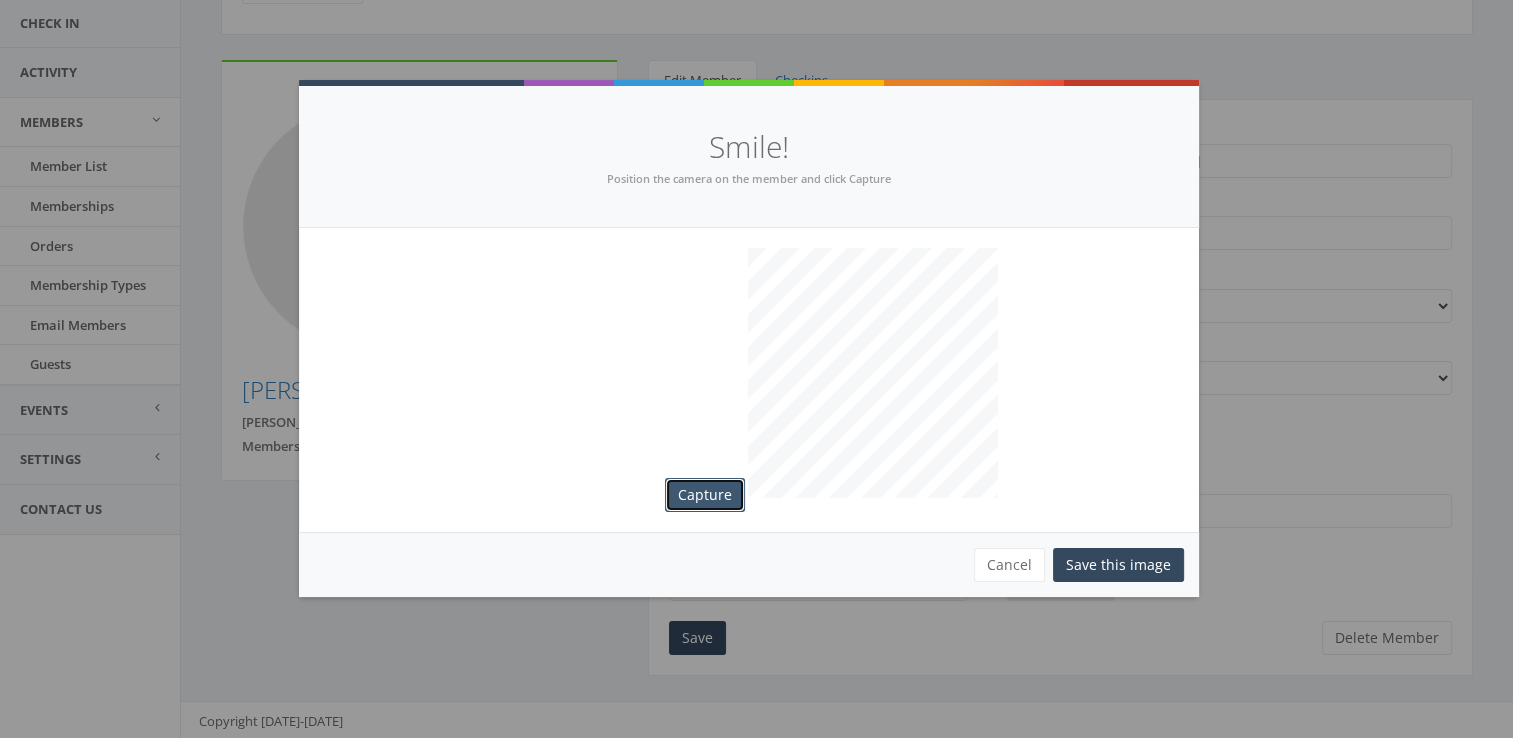 click on "Capture" at bounding box center [705, 495] 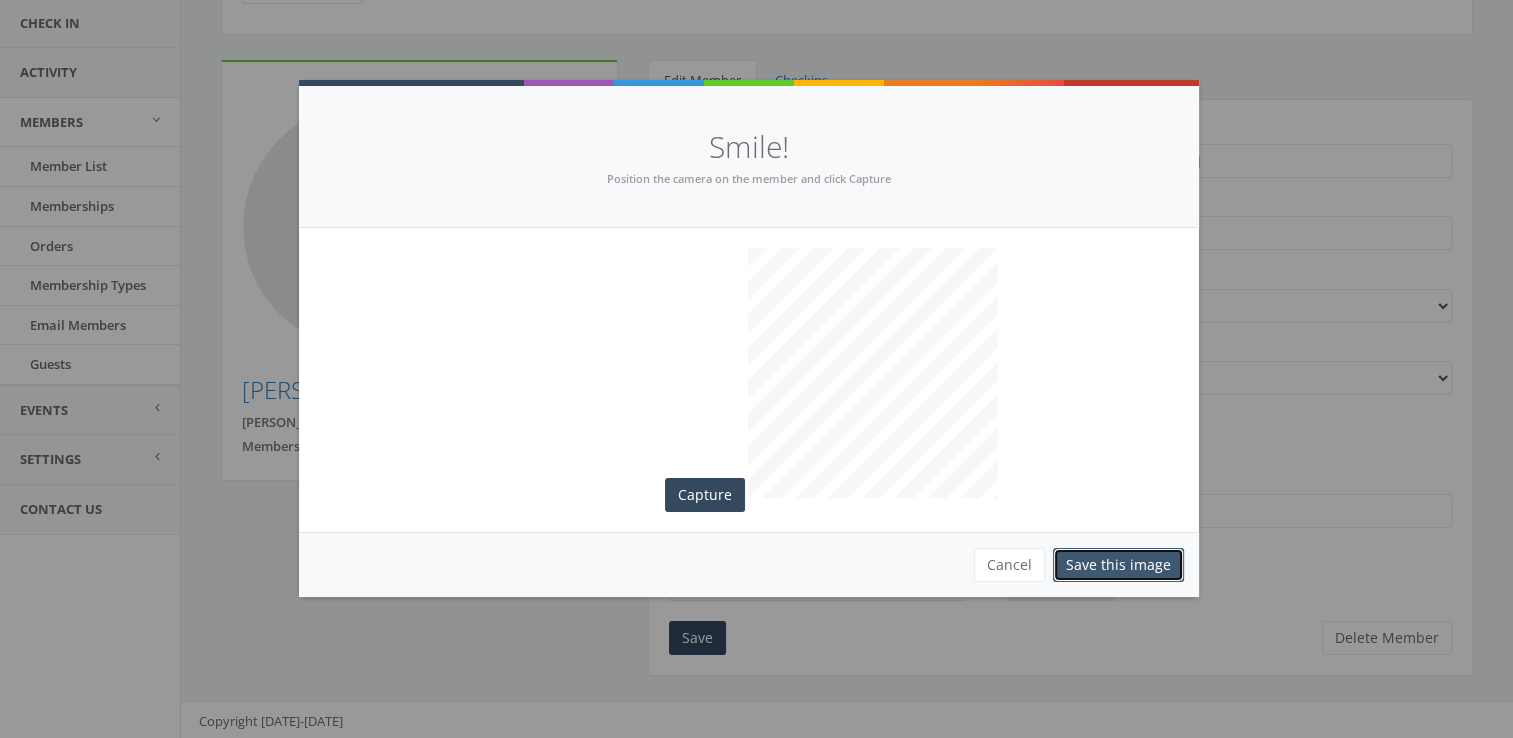 click on "Save this image" at bounding box center (1118, 565) 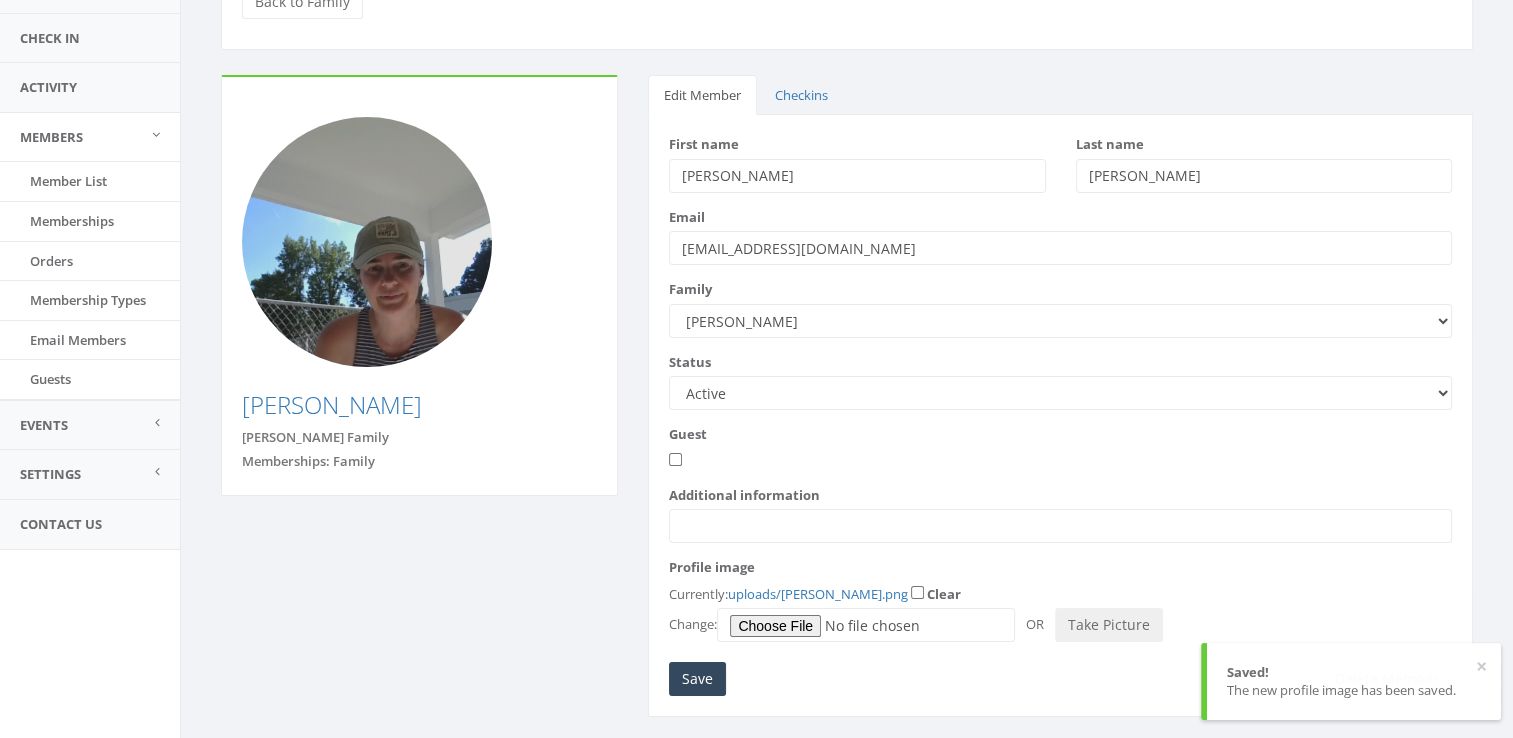 scroll, scrollTop: 170, scrollLeft: 0, axis: vertical 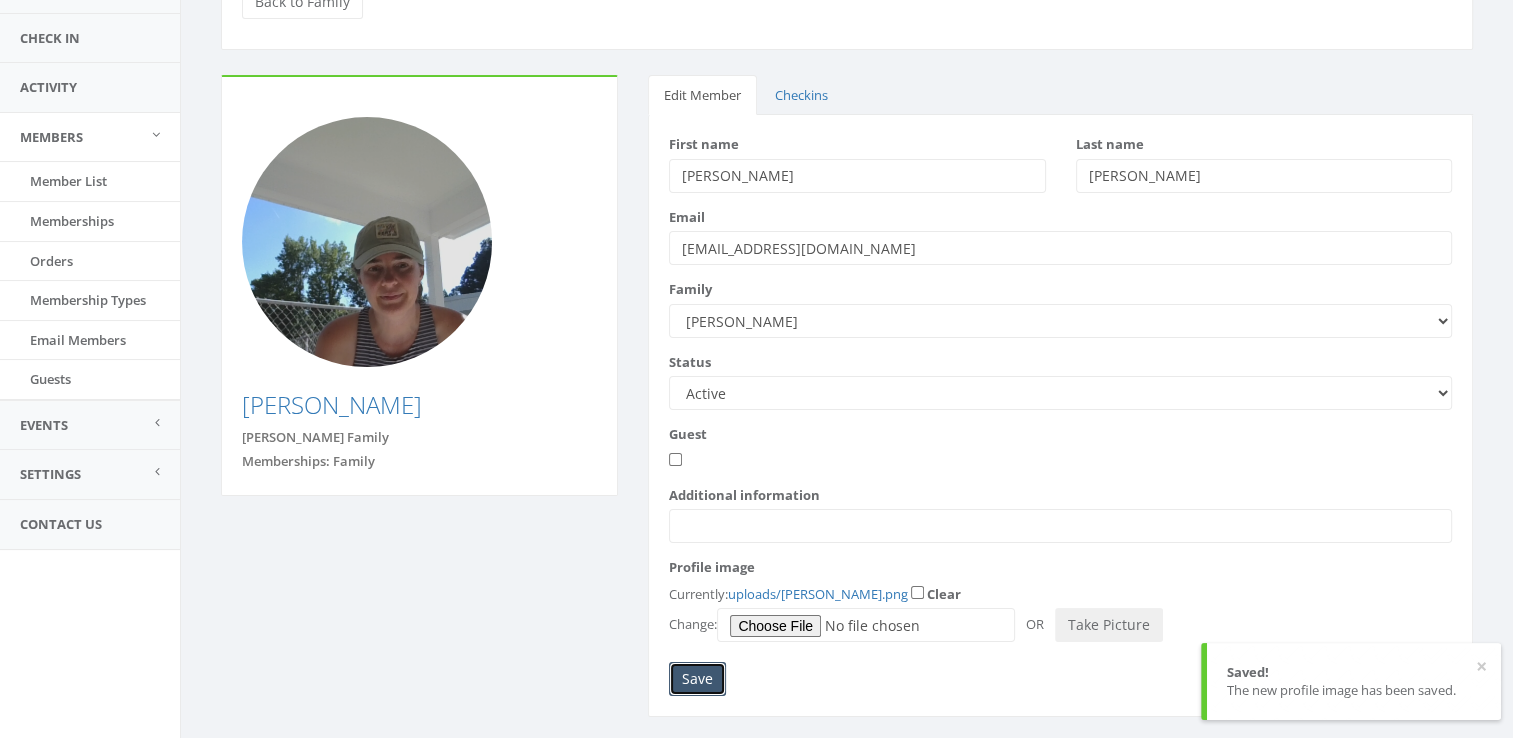 click on "Save" at bounding box center (697, 679) 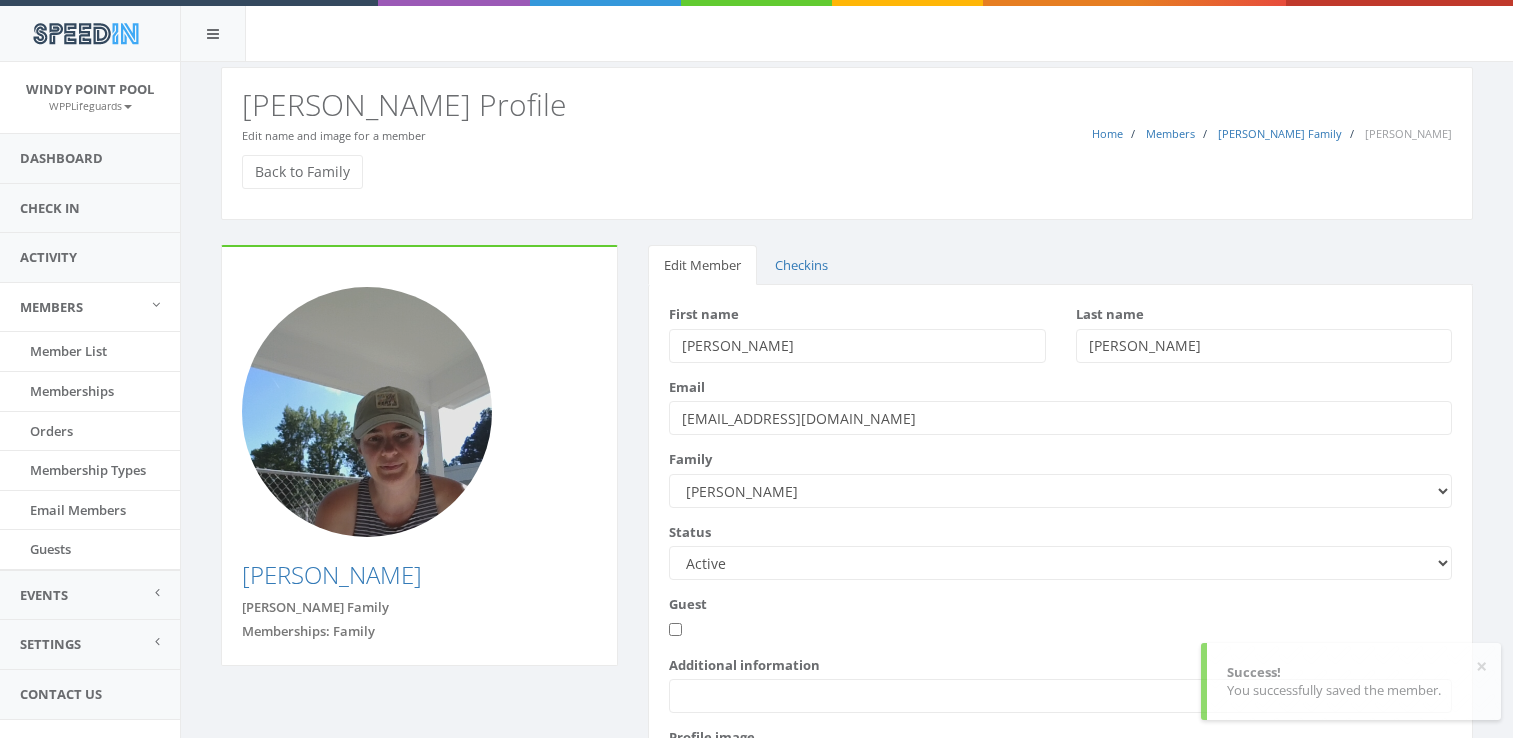 scroll, scrollTop: 0, scrollLeft: 0, axis: both 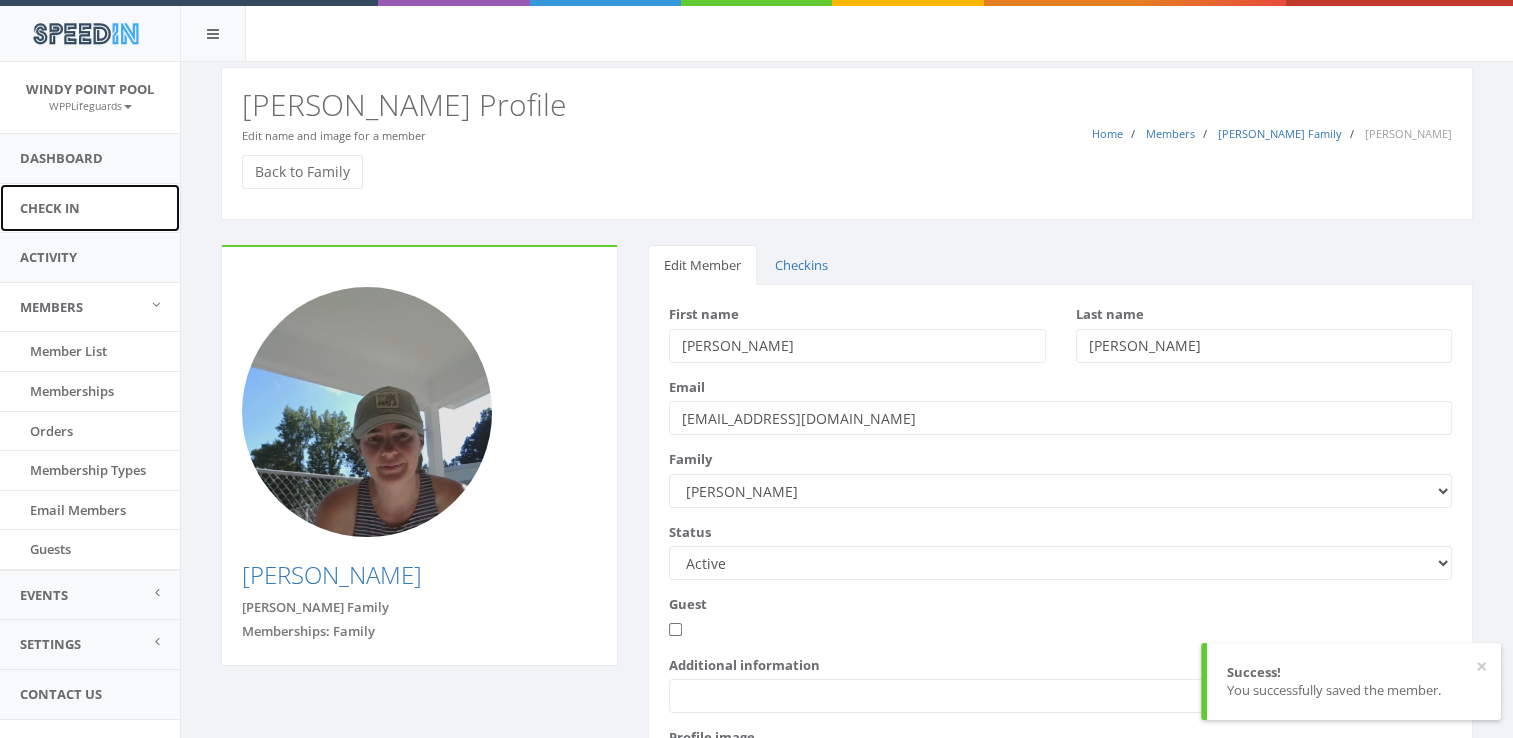 click on "Check In" at bounding box center (90, 208) 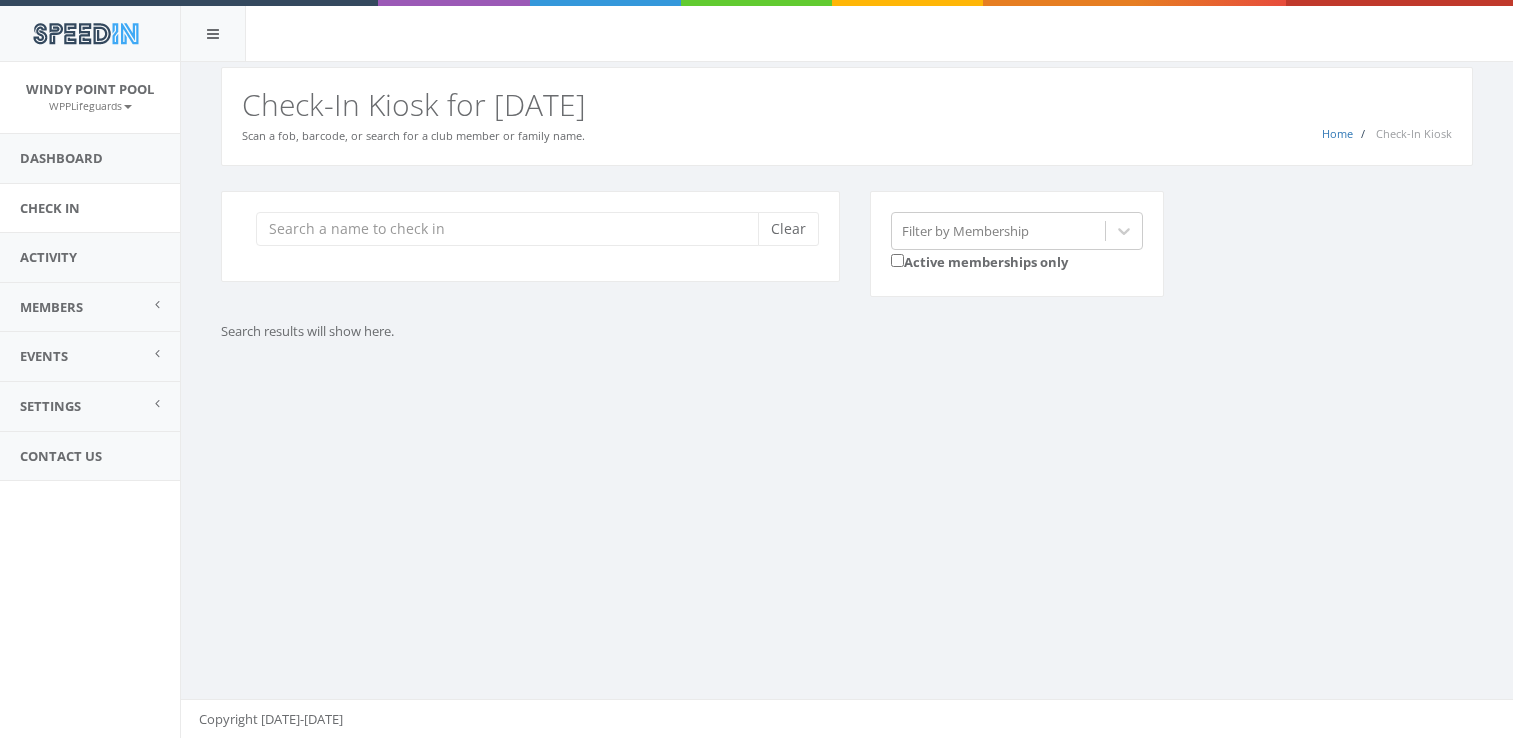 scroll, scrollTop: 0, scrollLeft: 0, axis: both 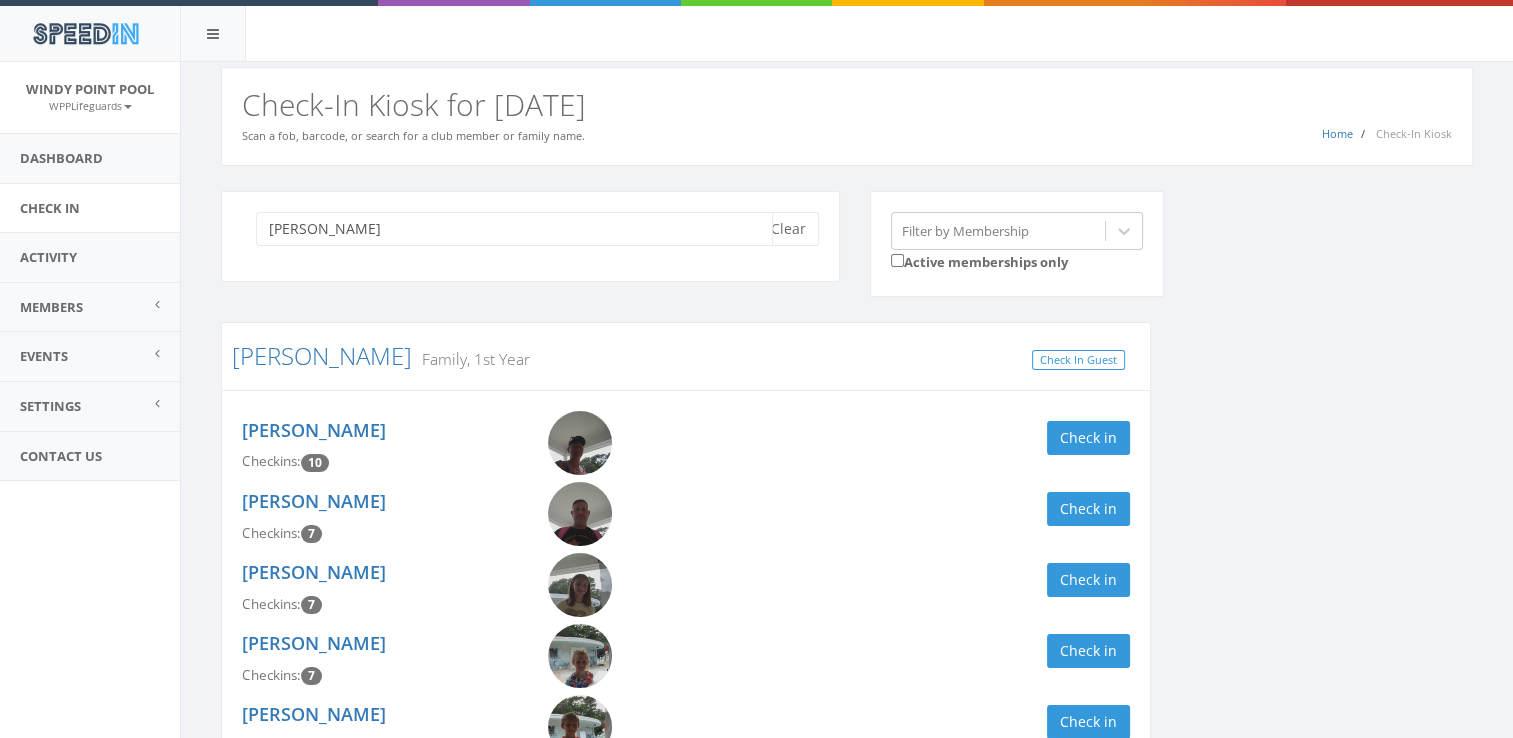 type on "[PERSON_NAME]" 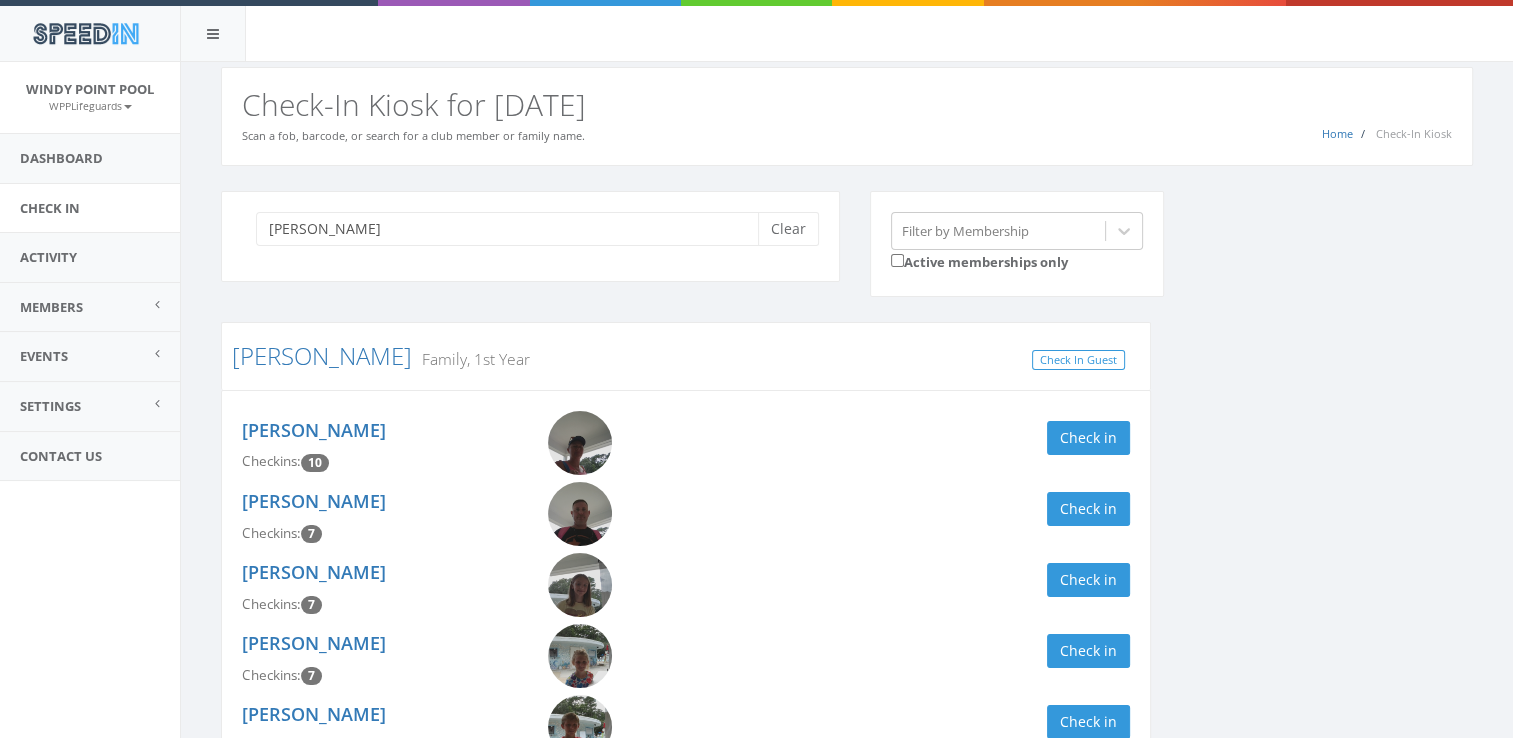 click on "[PERSON_NAME] Clear Filter by Membership  Active memberships only [PERSON_NAME] Family, 1st Year Check In Guest [PERSON_NAME] Checkins:  10 Check in [PERSON_NAME] Checkins:  7 Check in [PERSON_NAME] Checkins:  7 Check in [PERSON_NAME] Checkins:  7 Check in [PERSON_NAME] Checkins:  7 Check in [PERSON_NAME] Checkins:  4 Check in [PERSON_NAME] Checkins:  0 Check in Sterling / [PERSON_NAME] 1st Year, Family Check In Guest [PERSON_NAME] Checkins:  1 Check in [PERSON_NAME] Checkins:  1 Check in [PERSON_NAME] Checkins:  1 Check in [PERSON_NAME] Checkins:  0 Check in BABYSITTER: [PERSON_NAME] Checkins:  0 Check in Wall Family, 2nd Year Check In Guest [PERSON_NAME] Checkins:  1 Check in [PERSON_NAME] Checkins:  0 Check in [PERSON_NAME] Checkins:  0 Check in" at bounding box center (847, 992) 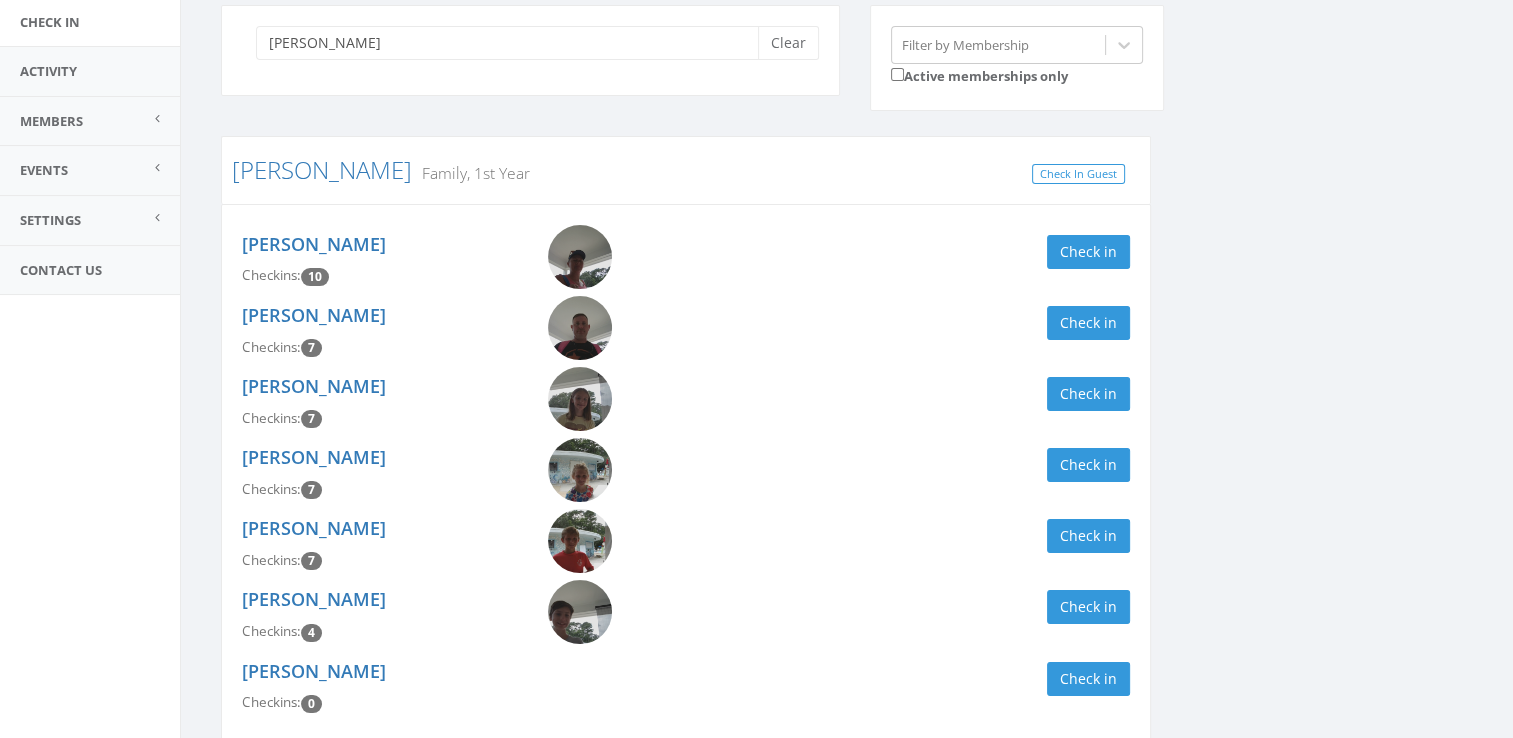 scroll, scrollTop: 200, scrollLeft: 0, axis: vertical 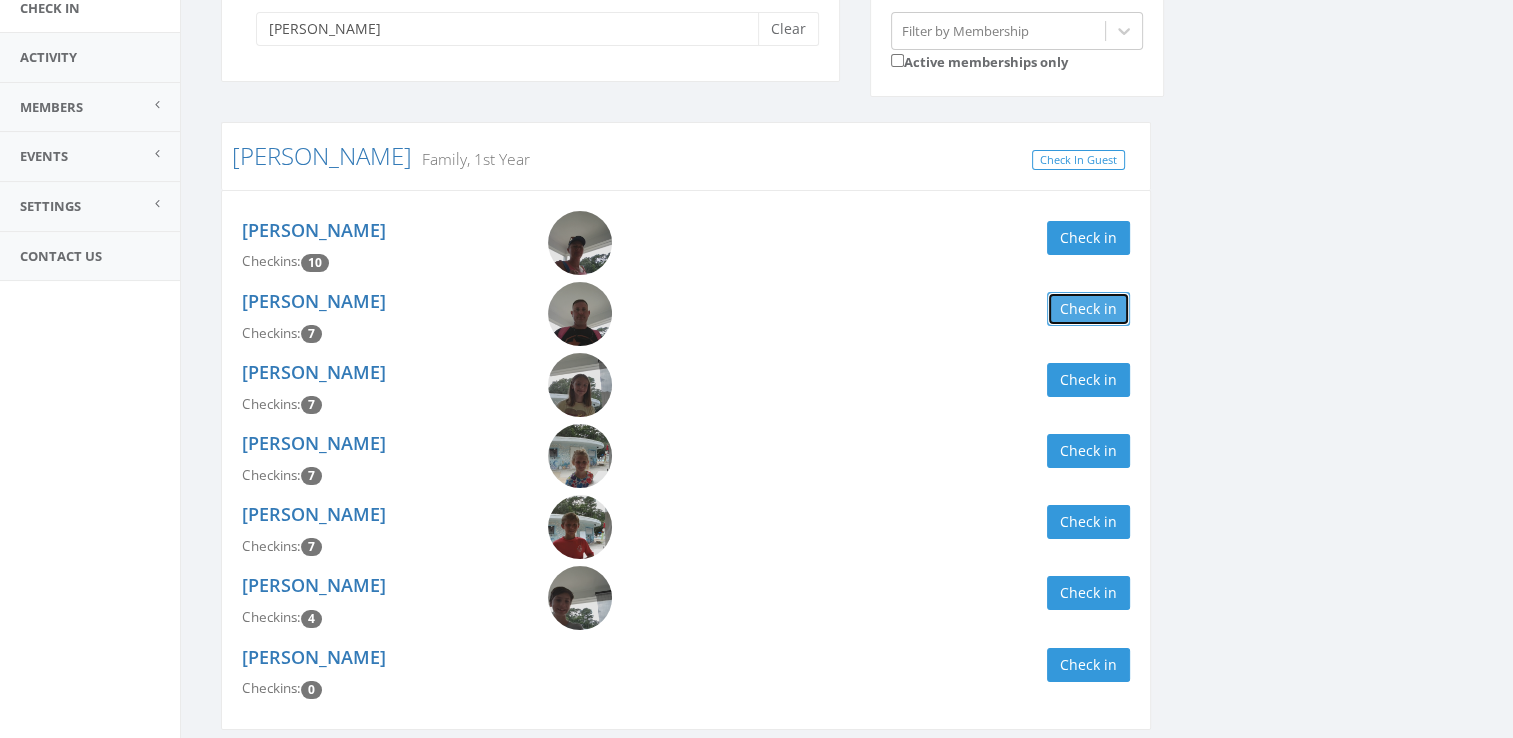 click on "Check in" at bounding box center [1088, 309] 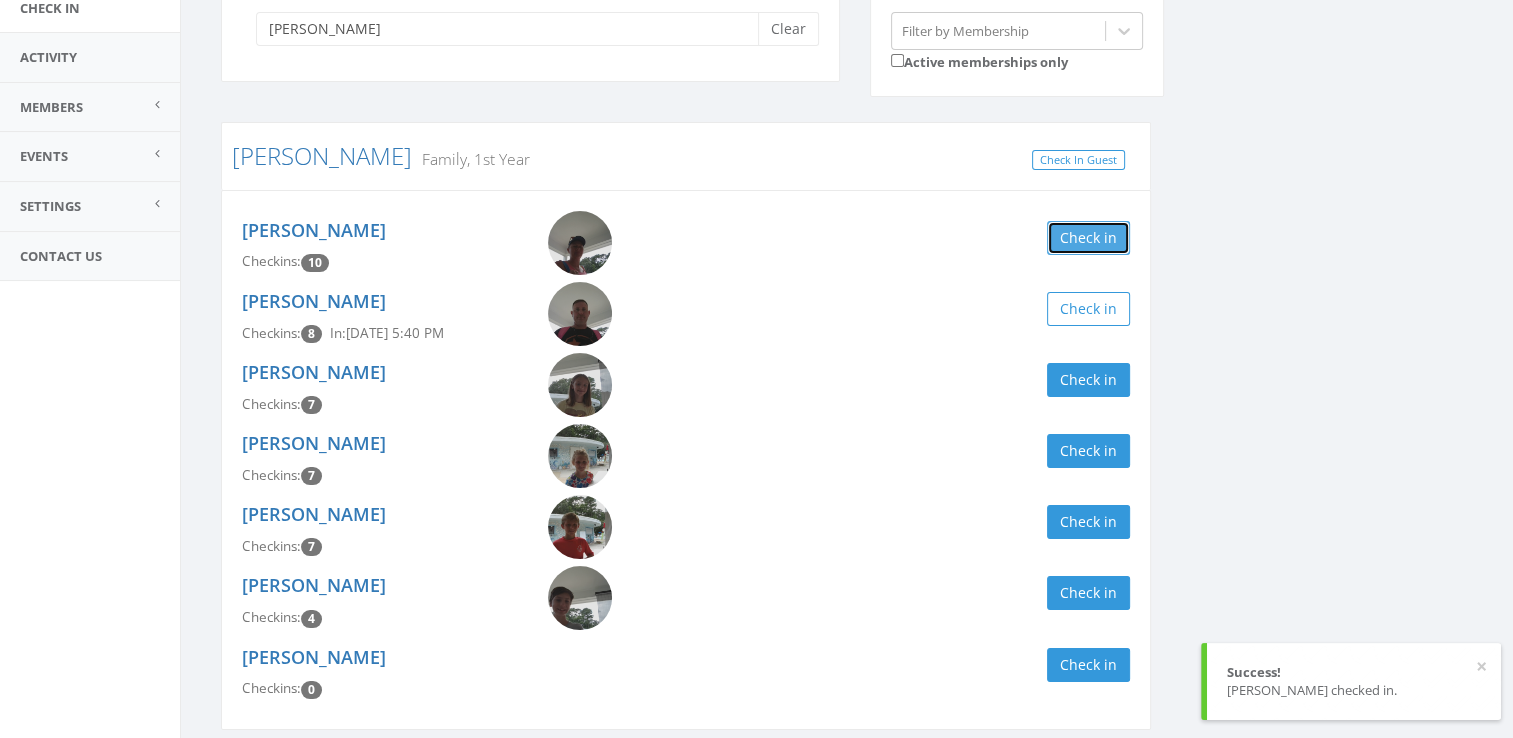 click on "Check in" at bounding box center [1088, 238] 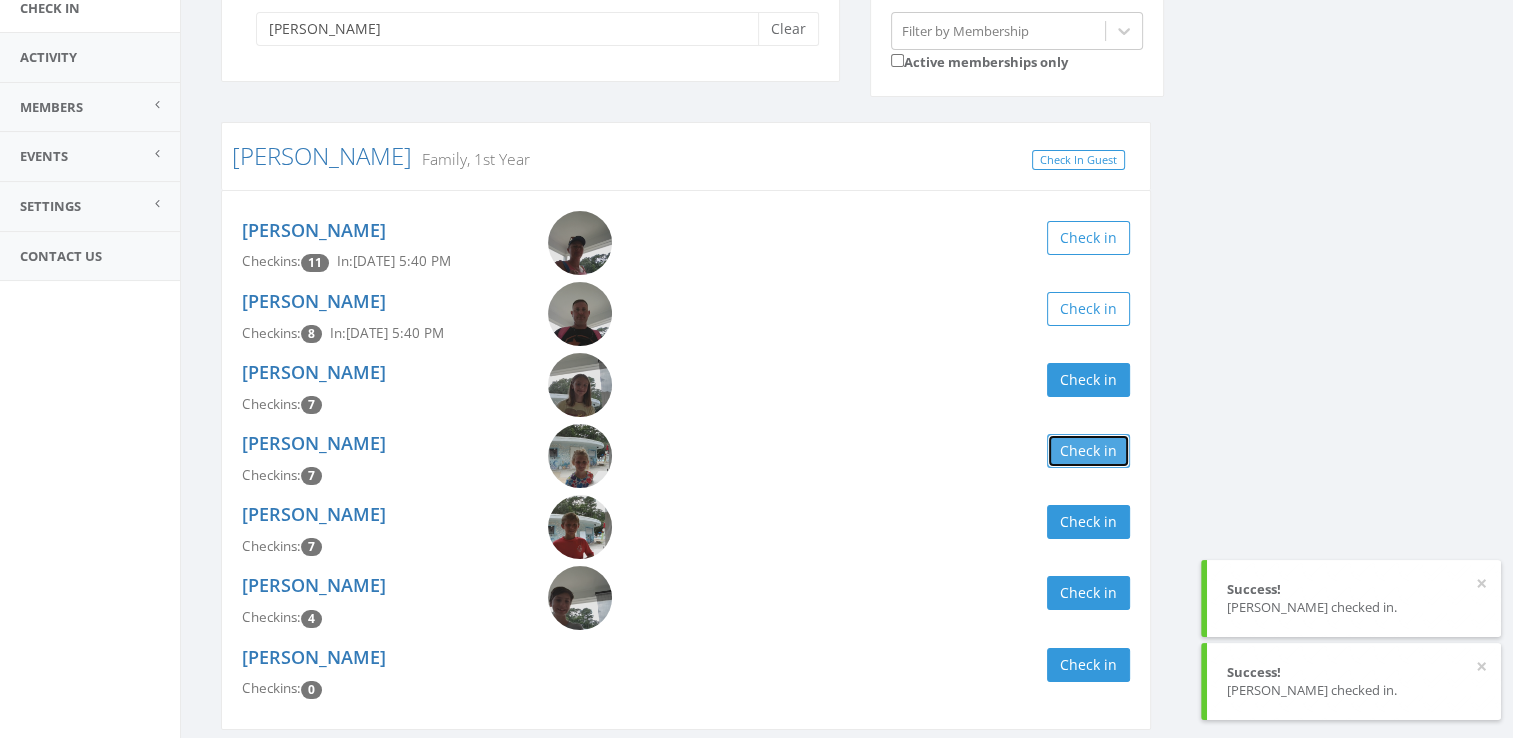 click on "Check in" at bounding box center (1088, 451) 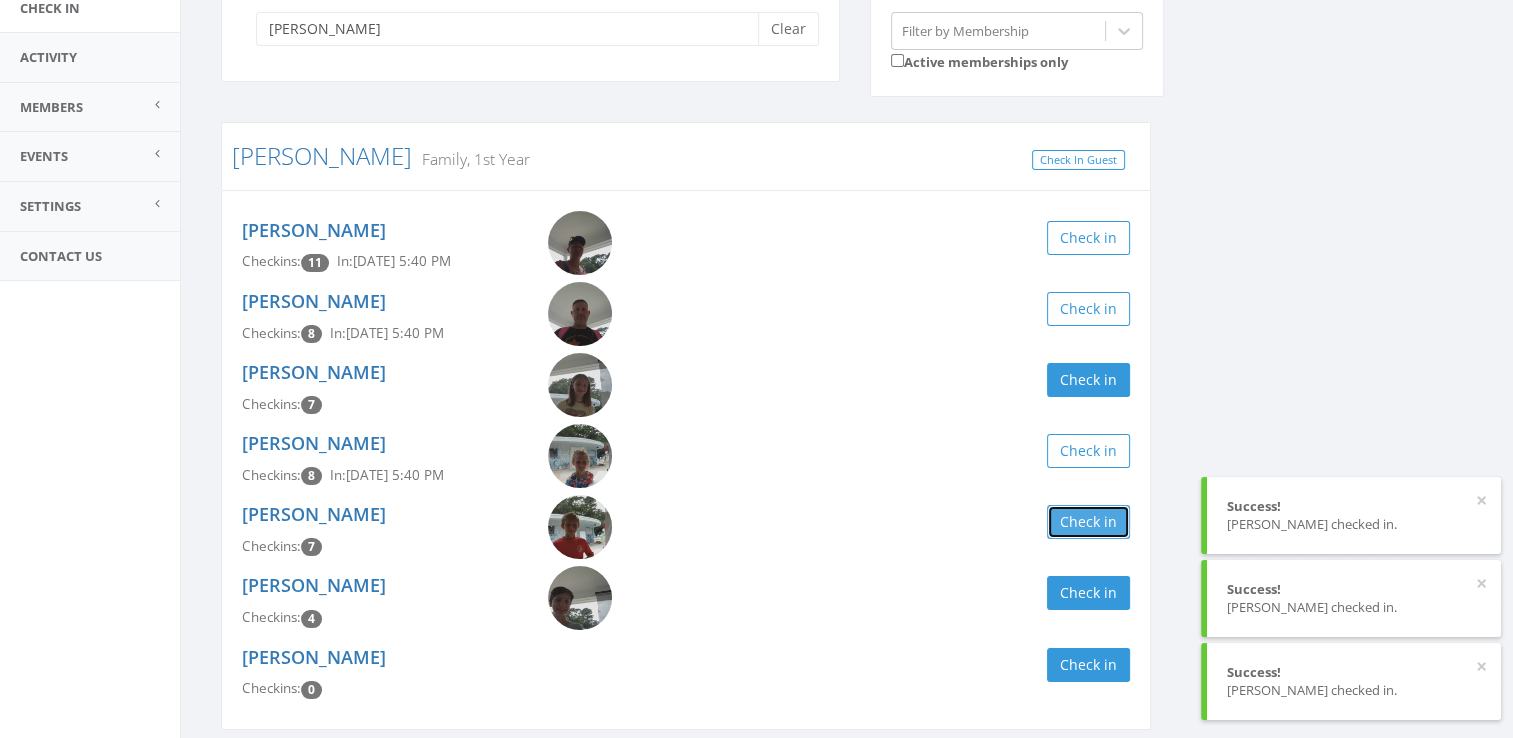 click on "Check in" at bounding box center (1088, 522) 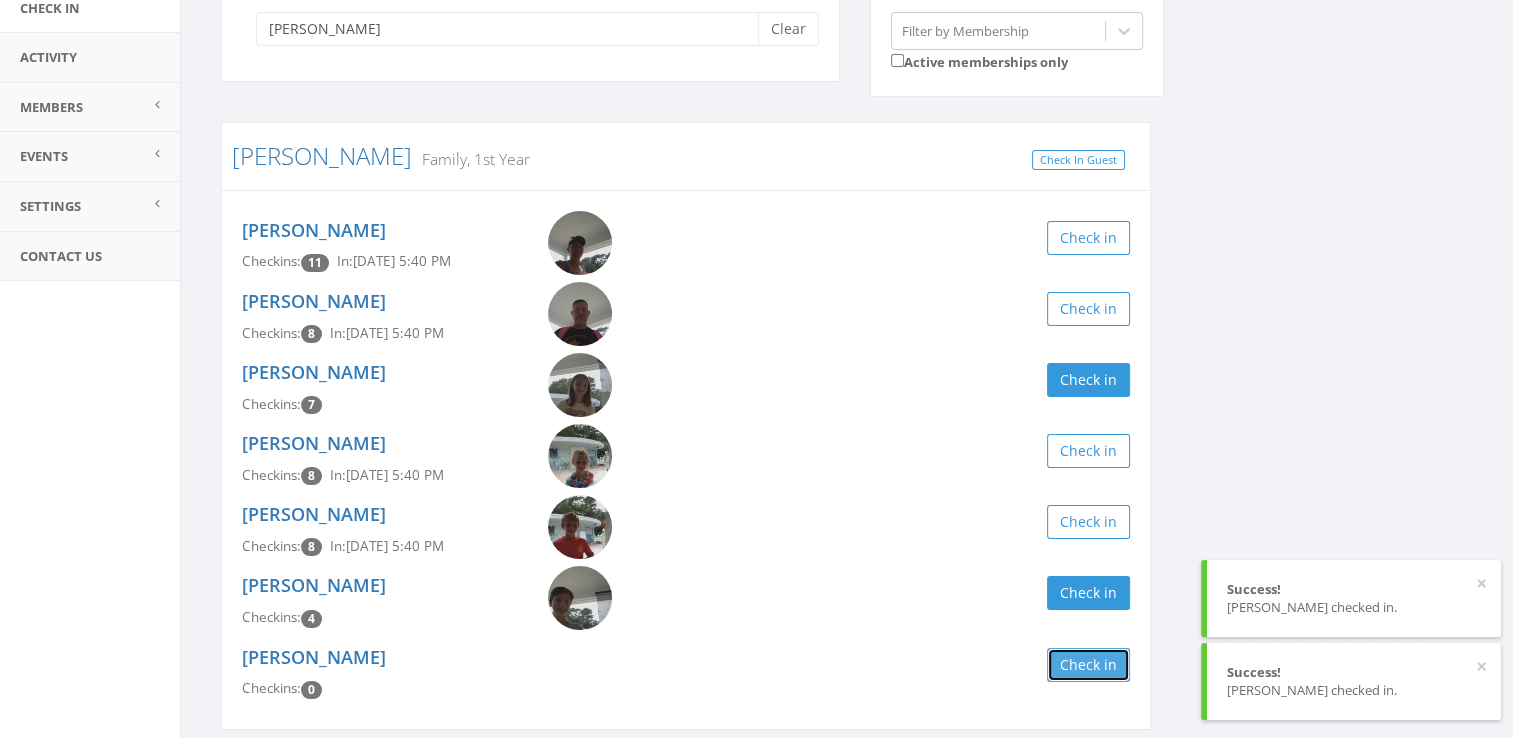 click on "Check in" at bounding box center [1088, 665] 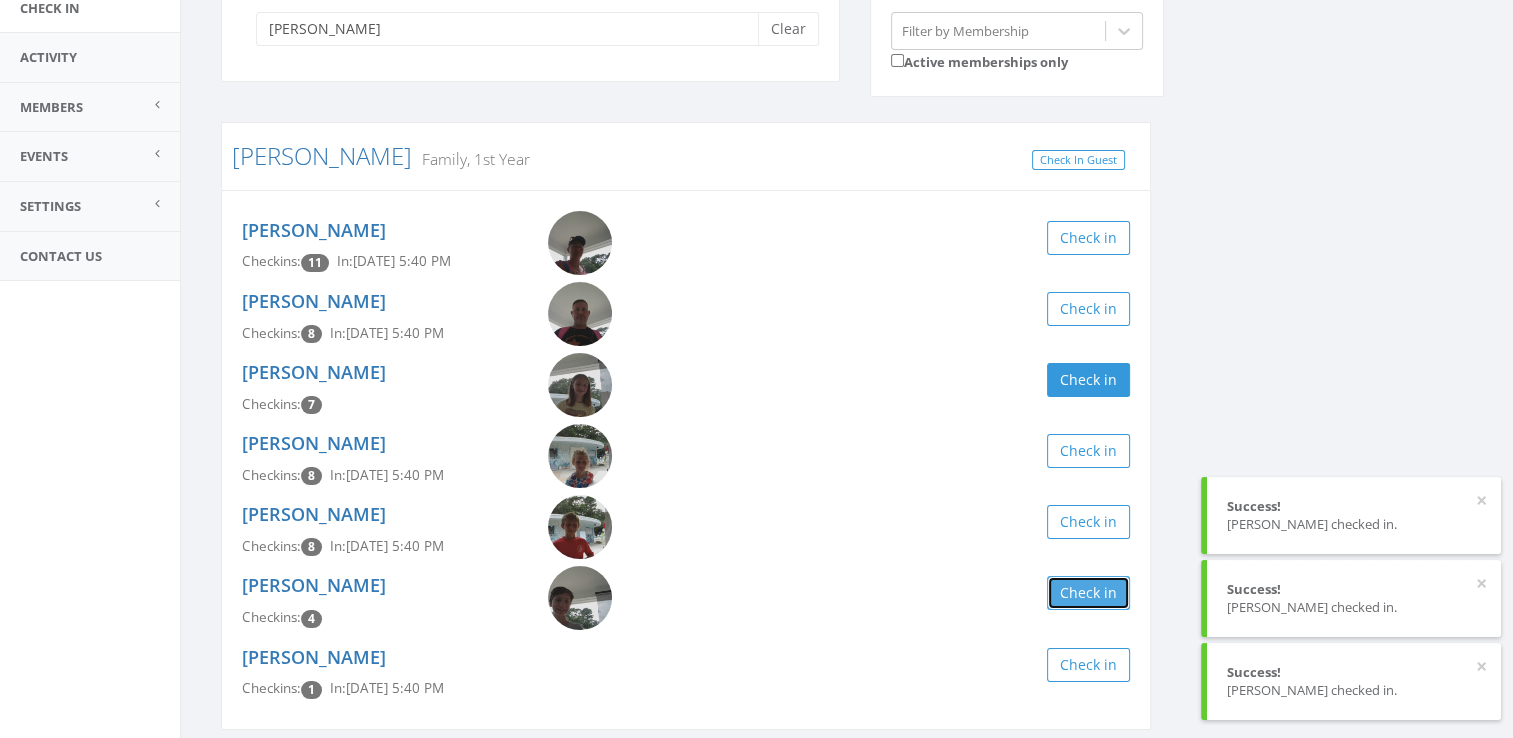 click on "Check in" at bounding box center [1088, 593] 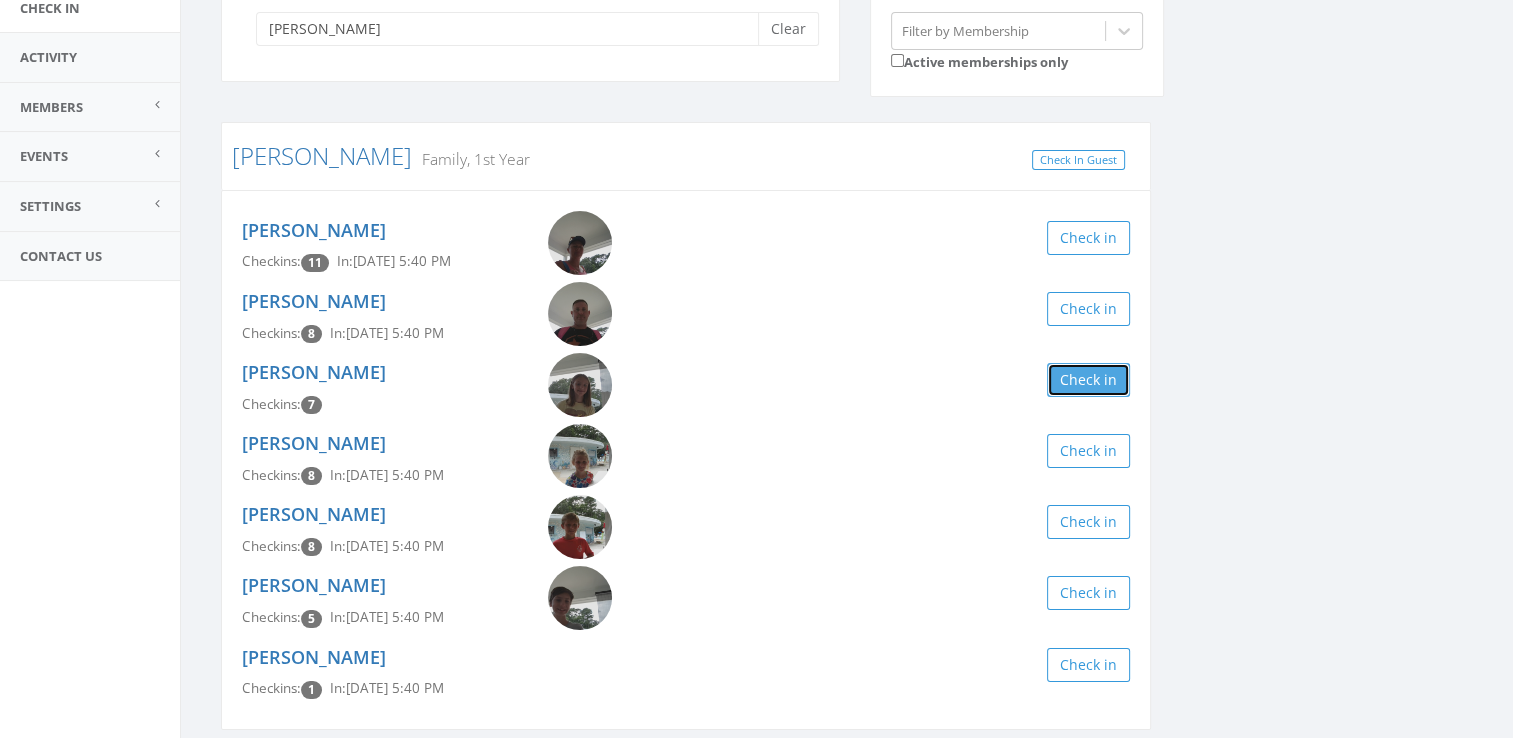 click on "Check in" at bounding box center (1088, 380) 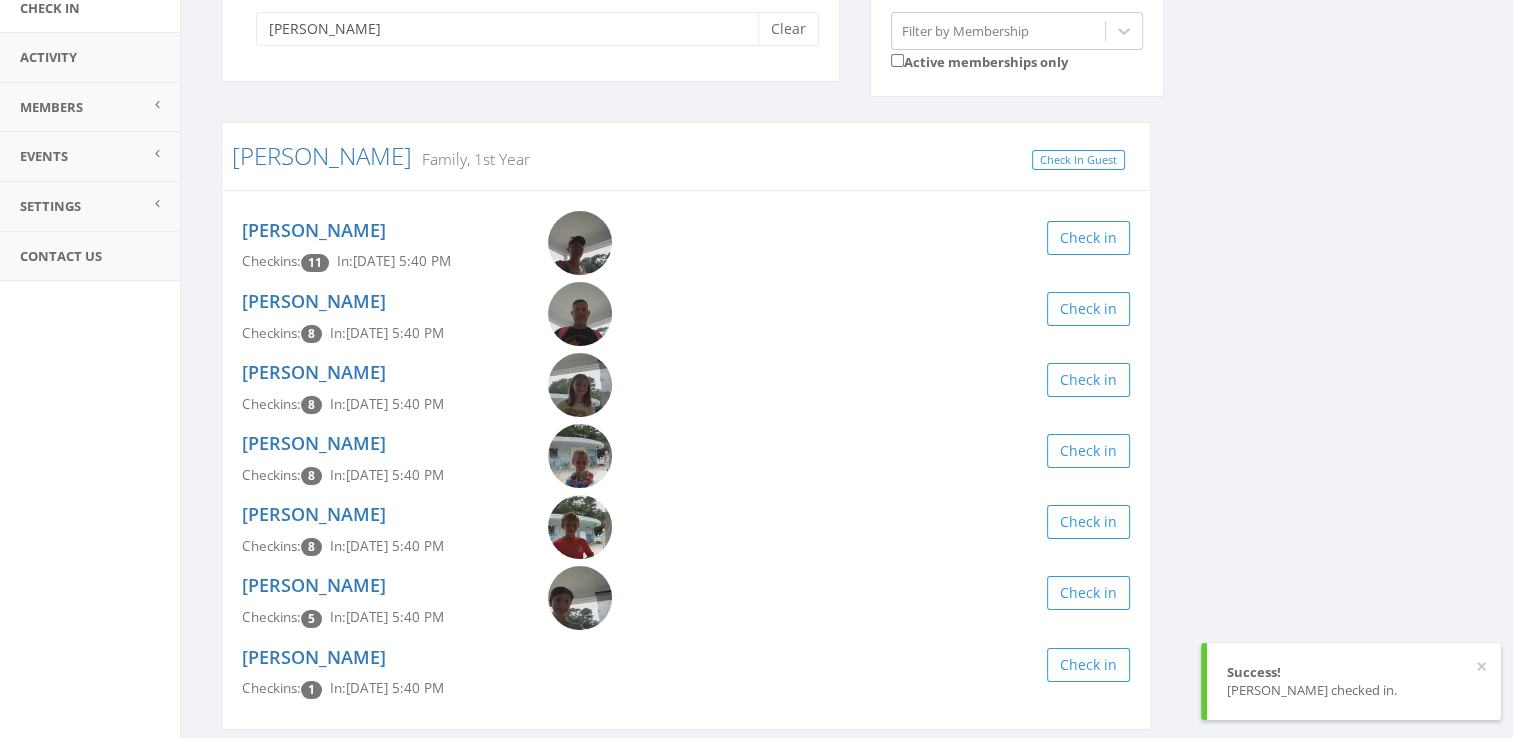 click on "[PERSON_NAME] Clear Filter by Membership  Active memberships only [PERSON_NAME] Family, 1st Year Check In Guest [PERSON_NAME] Checkins:  11 In:  [DATE] 5:40 PM Check in [PERSON_NAME] Checkins:  8 In:  [DATE] 5:40 PM Check in [PERSON_NAME] Checkins:  8 In:  [DATE] 5:40 PM Check in [PERSON_NAME] Checkins:  8 In:  [DATE] 5:40 PM Check in [PERSON_NAME] Checkins:  8 In:  [DATE] 5:40 PM Check in [PERSON_NAME] Checkins:  5 In:  [DATE] 5:40 PM Check in [PERSON_NAME] Checkins:  1 In:  [DATE] 5:40 PM Check in Sterling / [PERSON_NAME] 1st Year, Family Check In Guest [PERSON_NAME] Checkins:  1 Check in [PERSON_NAME] Checkins:  1 Check in [PERSON_NAME] Checkins:  1 Check in [PERSON_NAME] Checkins:  0 Check in BABYSITTER: [PERSON_NAME] Checkins:  0 Check in Wall Family, 2nd Year Check In Guest [PERSON_NAME] Checkins:  1 Check in [PERSON_NAME] Checkins:  0 Check in [PERSON_NAME] Checkins:  0 Check in" at bounding box center (847, 792) 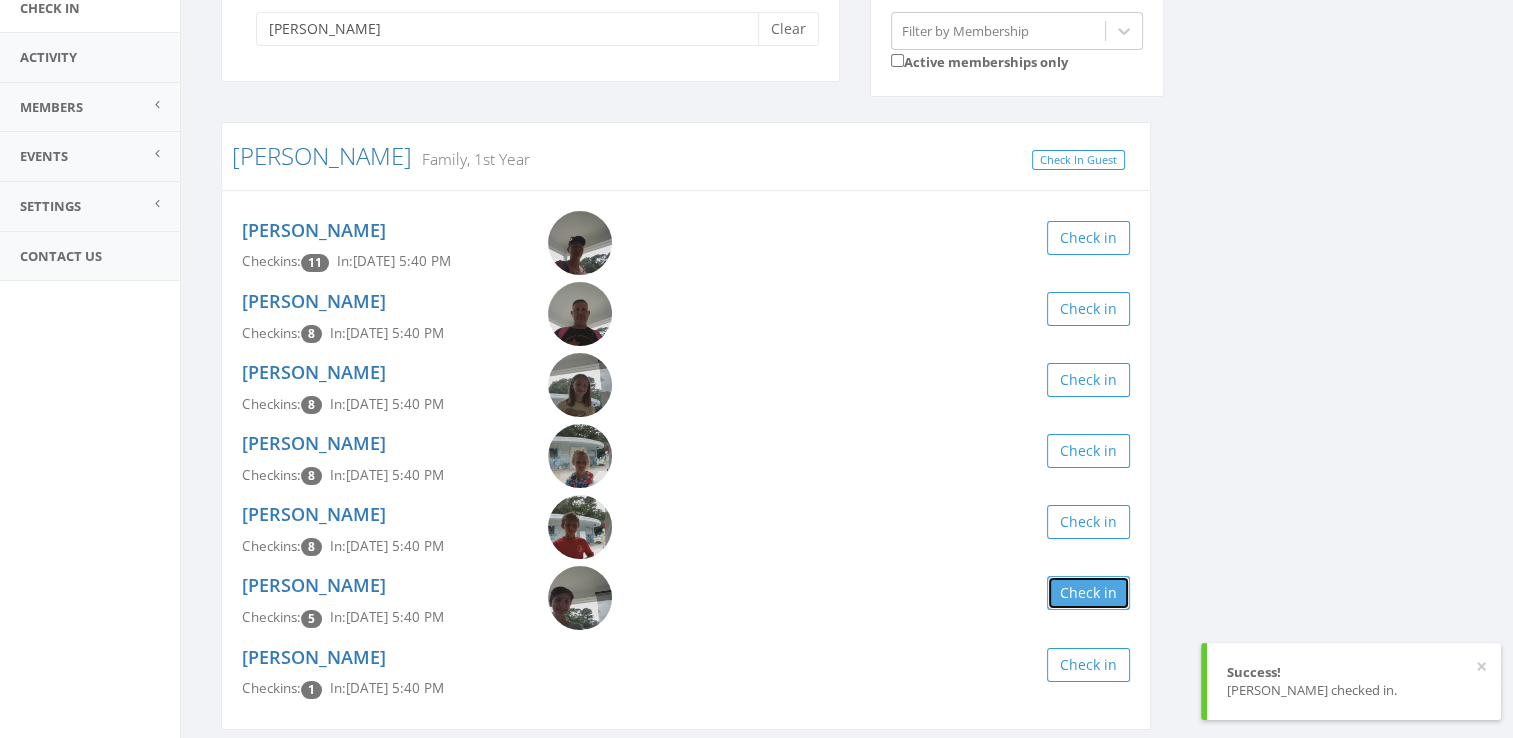 click on "Check in" at bounding box center (1088, 593) 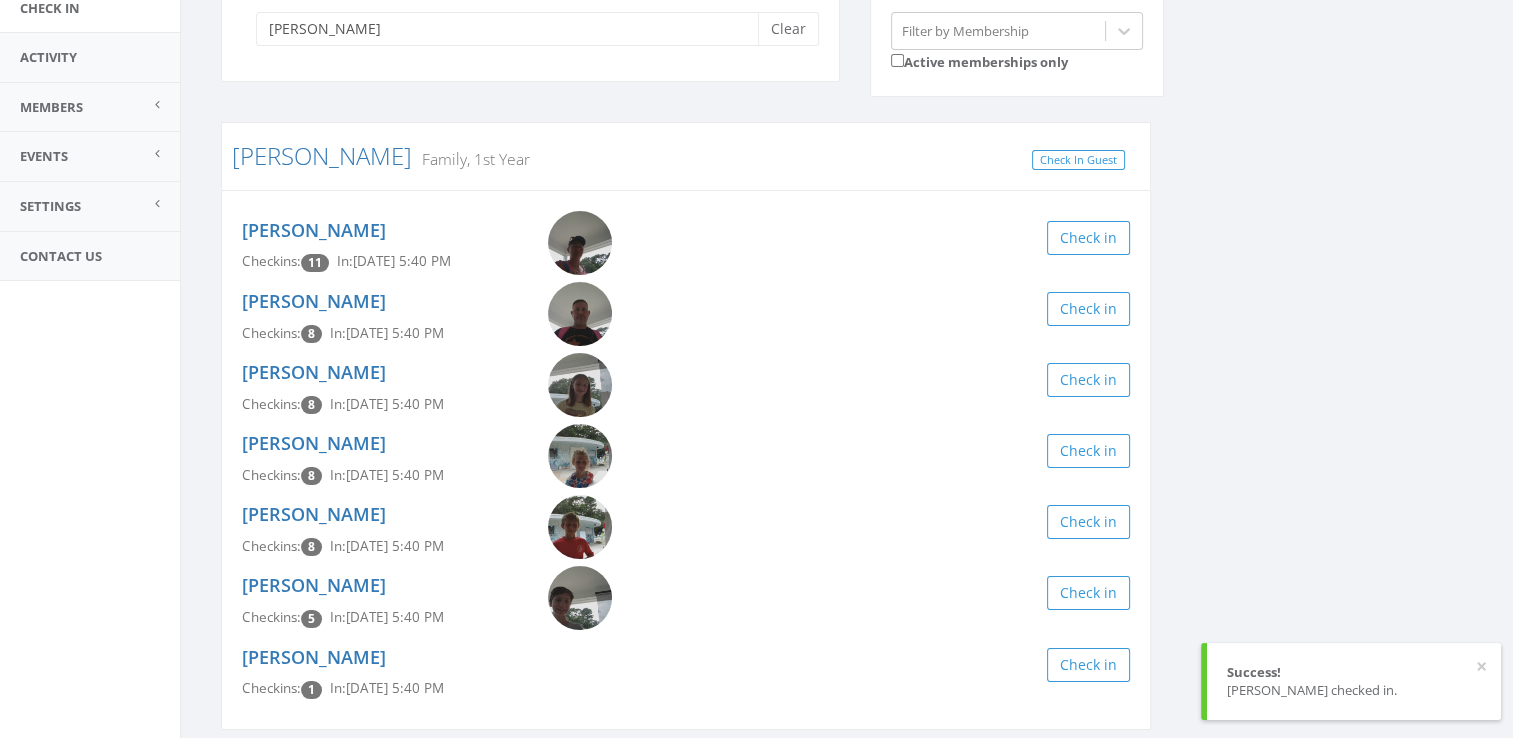 drag, startPoint x: 1242, startPoint y: 500, endPoint x: 1222, endPoint y: 523, distance: 30.479502 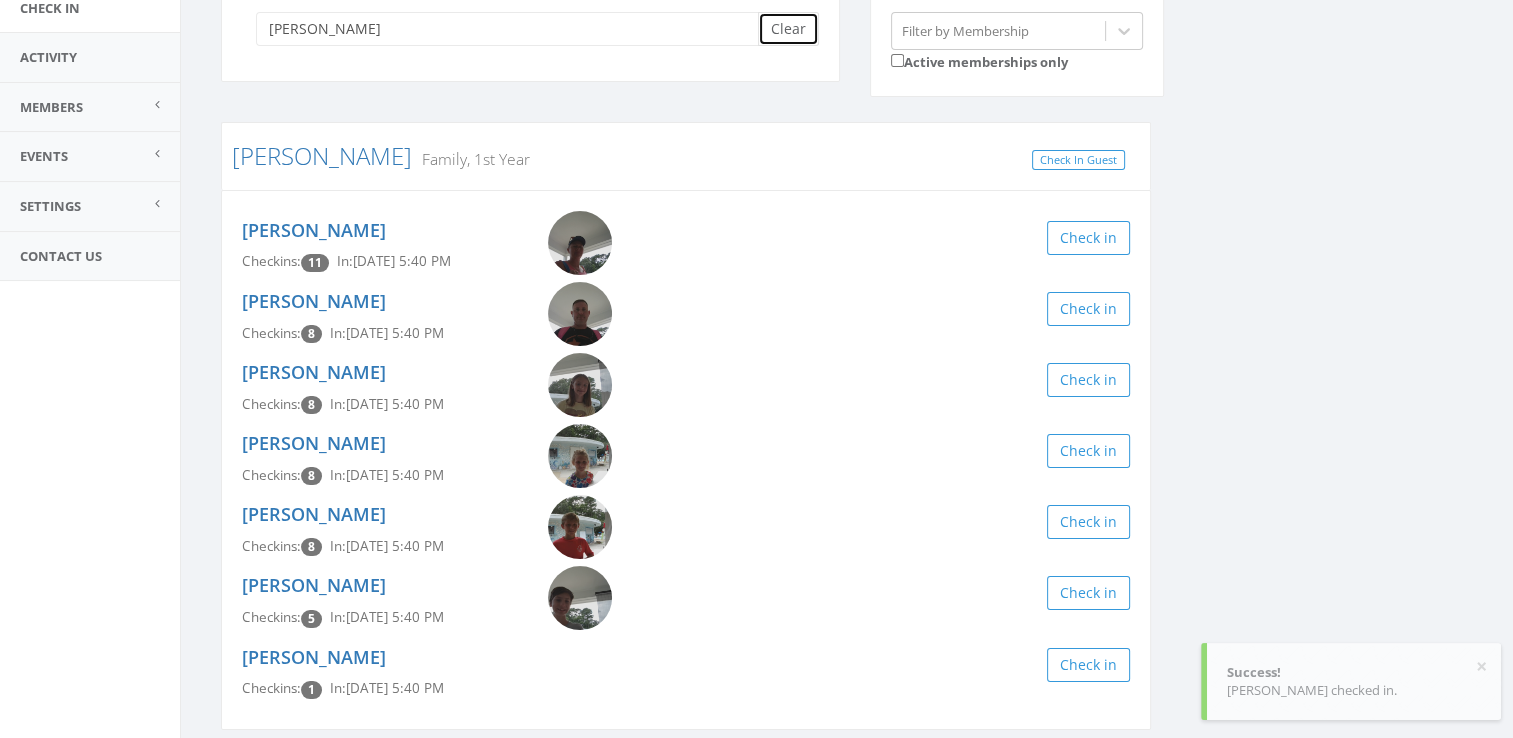 click on "Clear" at bounding box center [788, 29] 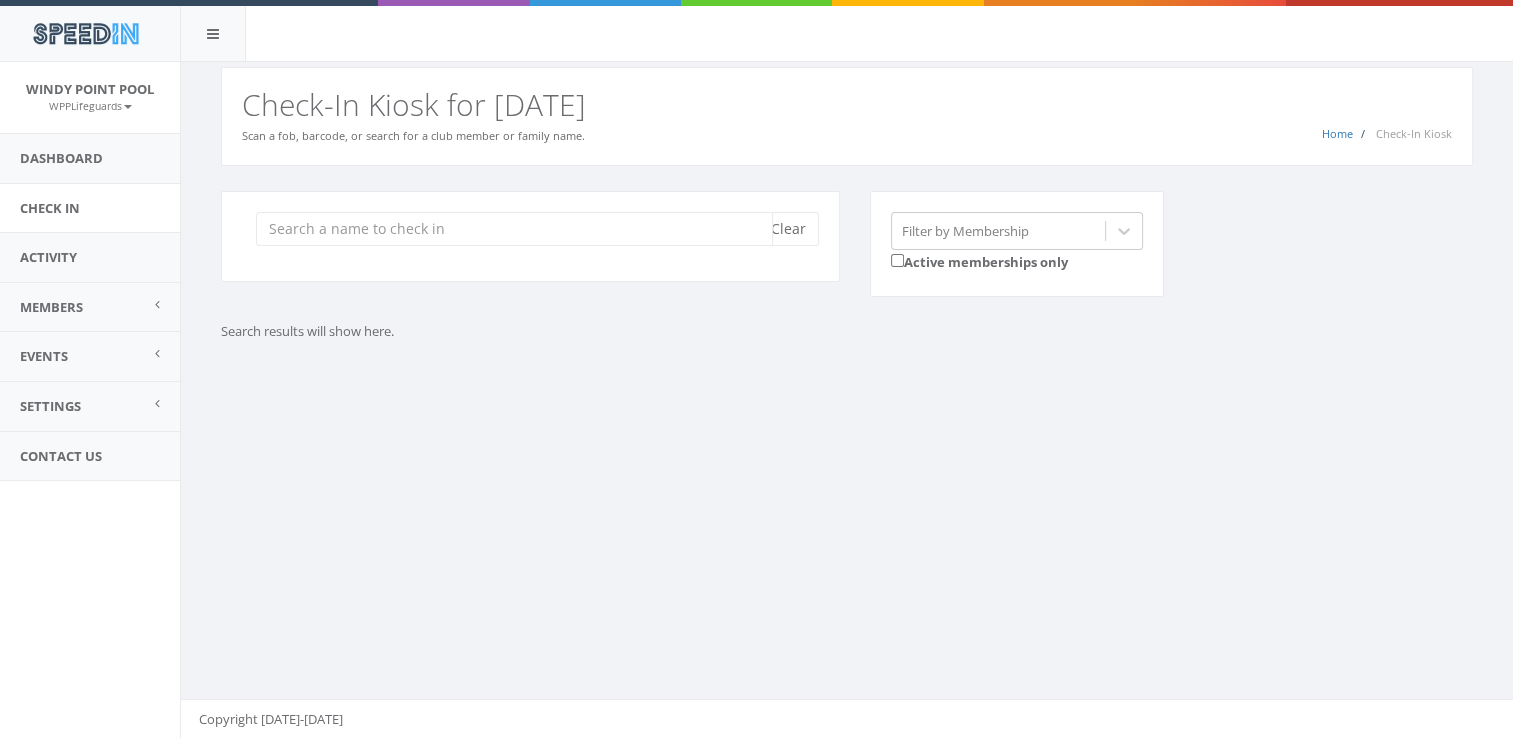 scroll, scrollTop: 0, scrollLeft: 0, axis: both 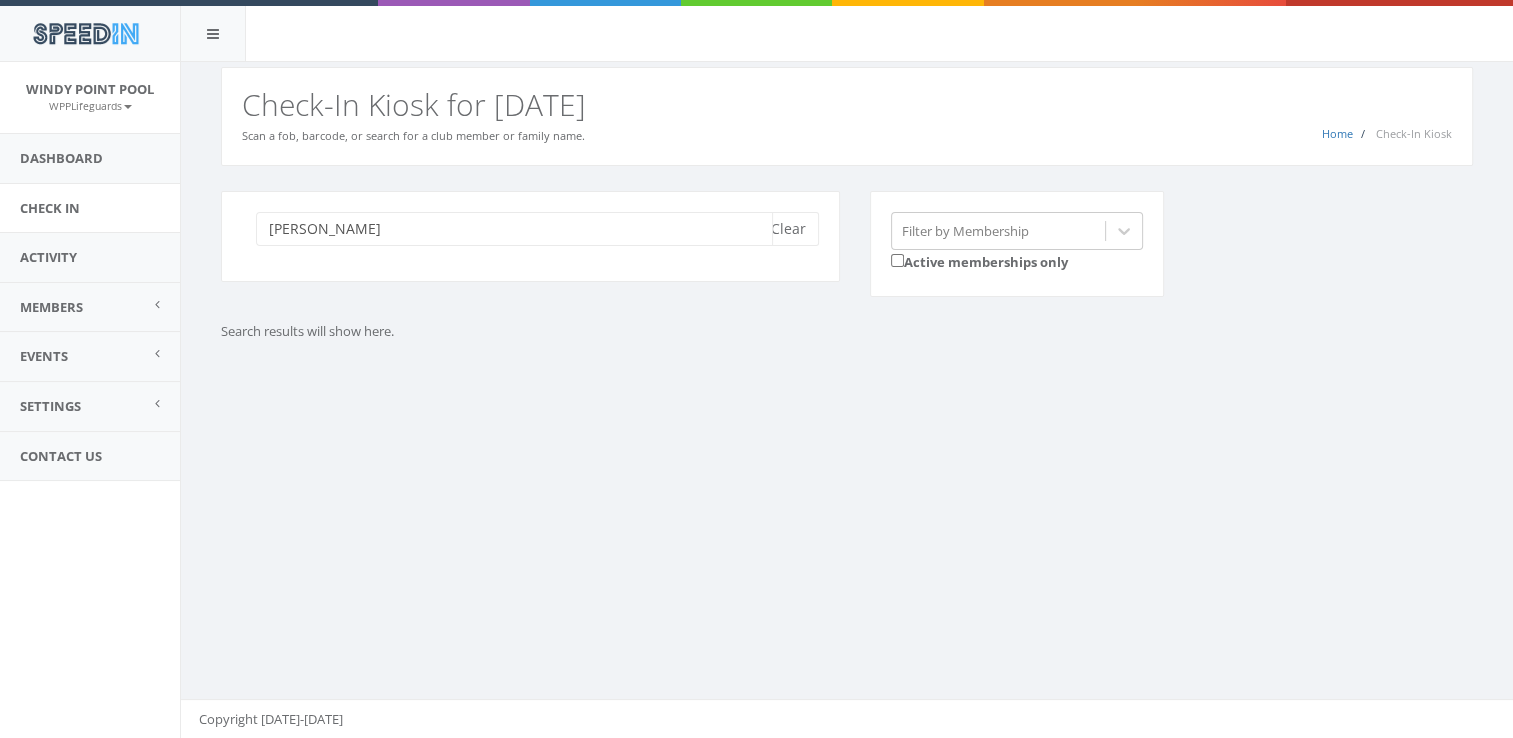 type on "mitchel" 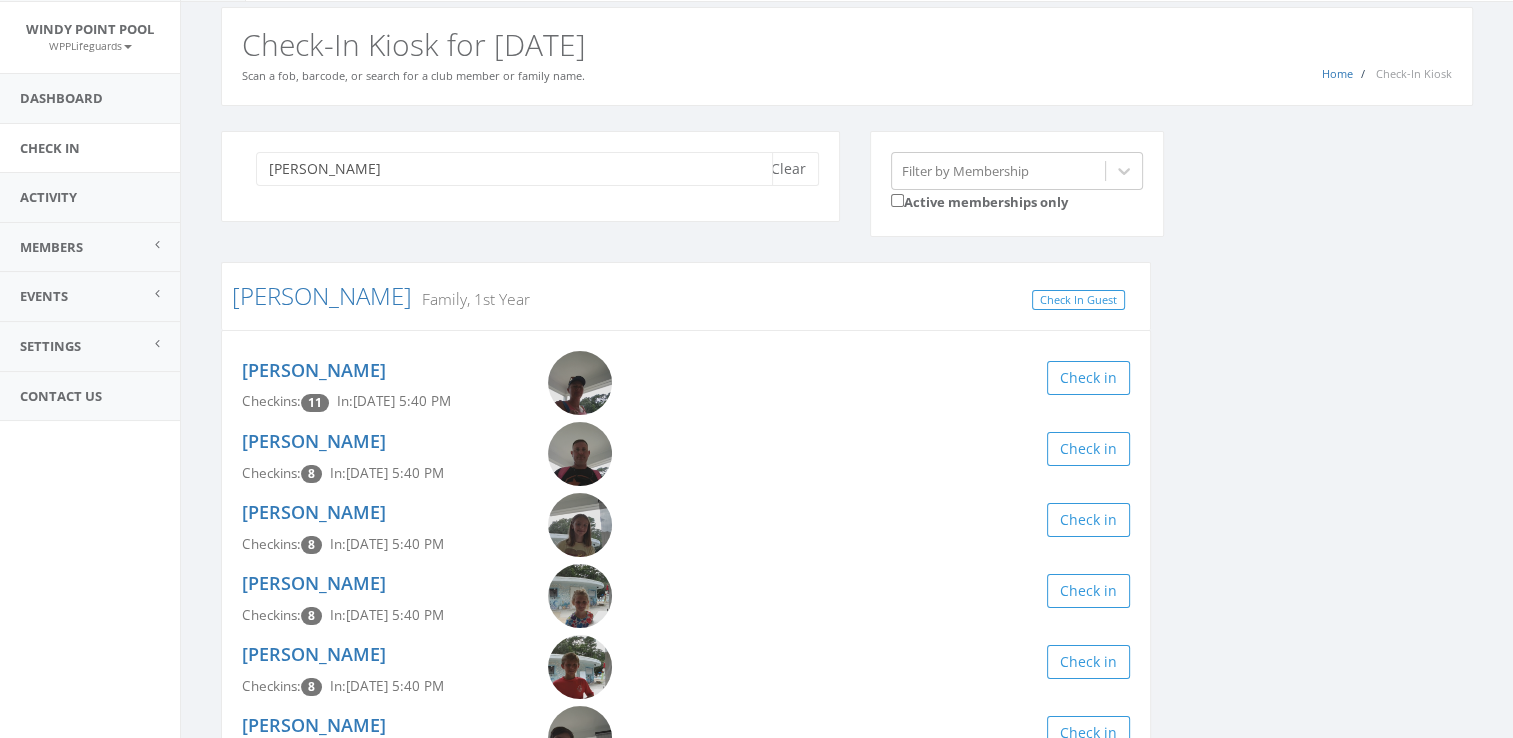 scroll, scrollTop: 0, scrollLeft: 0, axis: both 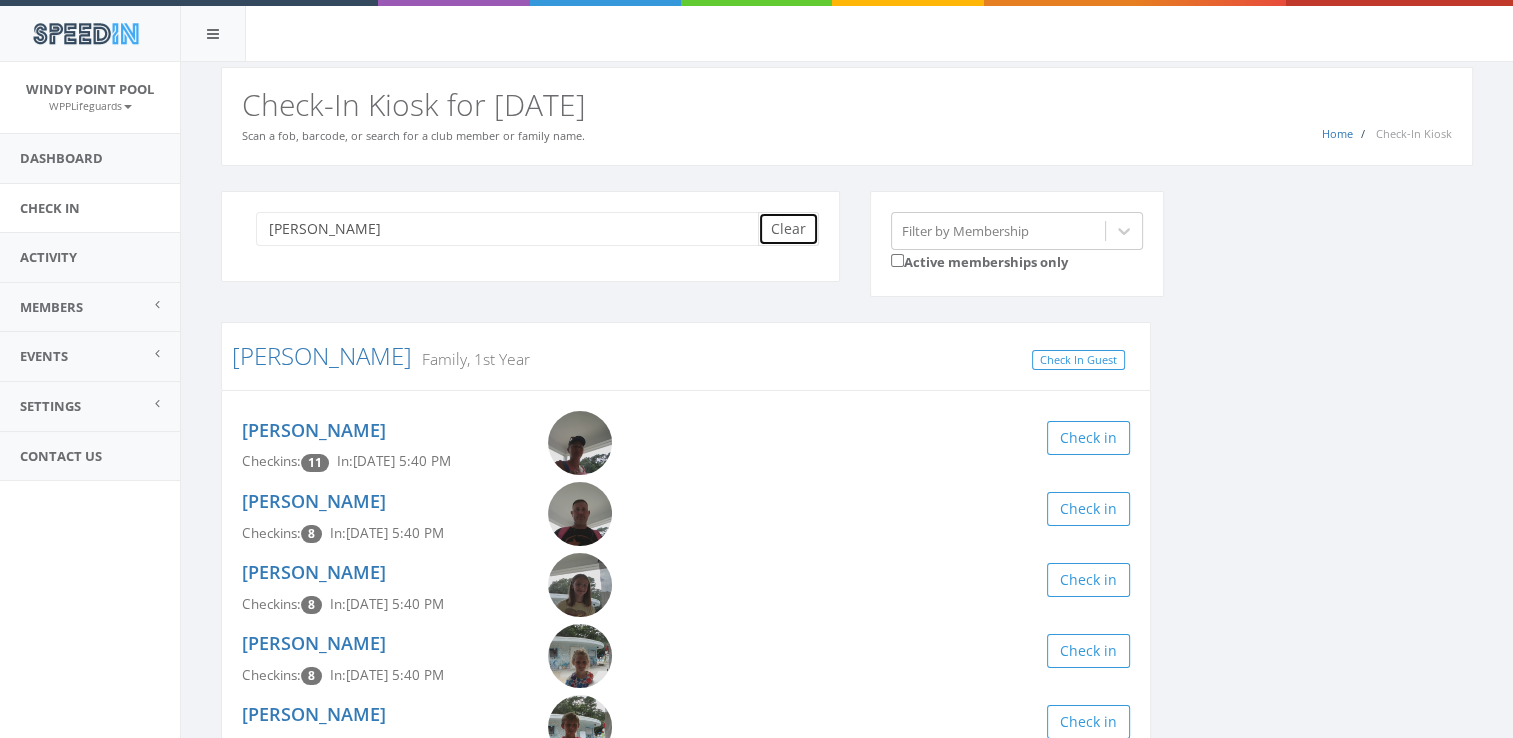 click on "Clear" at bounding box center [788, 229] 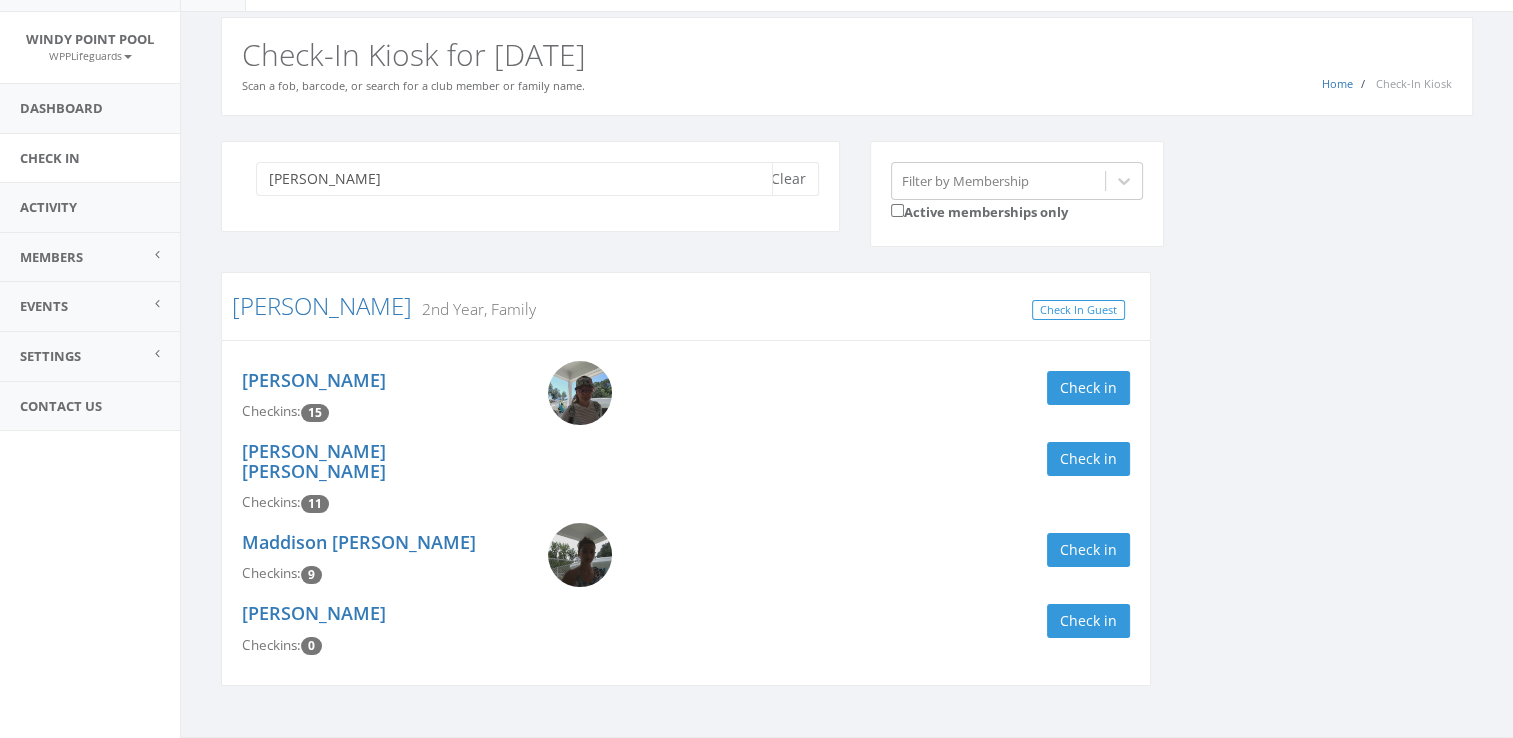 scroll, scrollTop: 67, scrollLeft: 0, axis: vertical 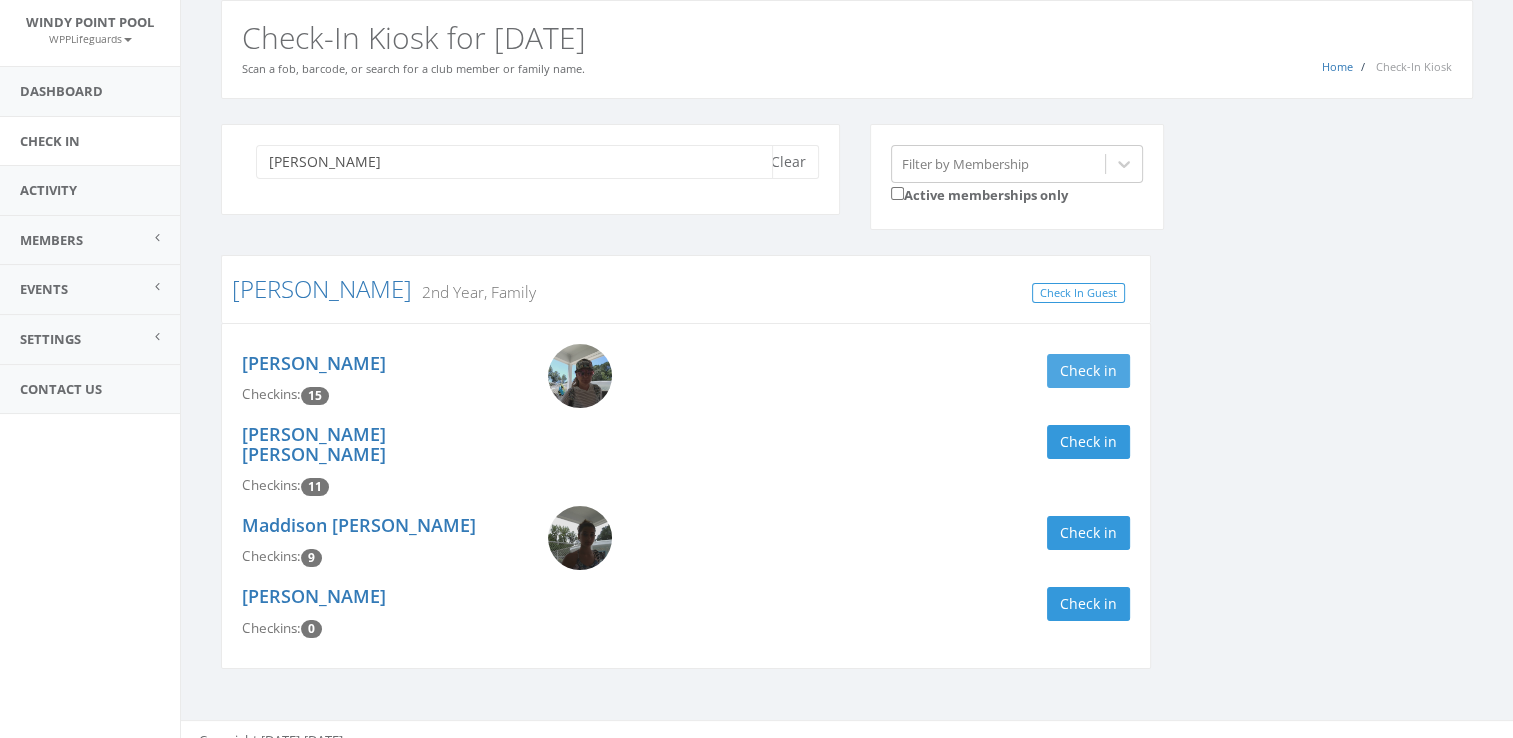type on "buzas" 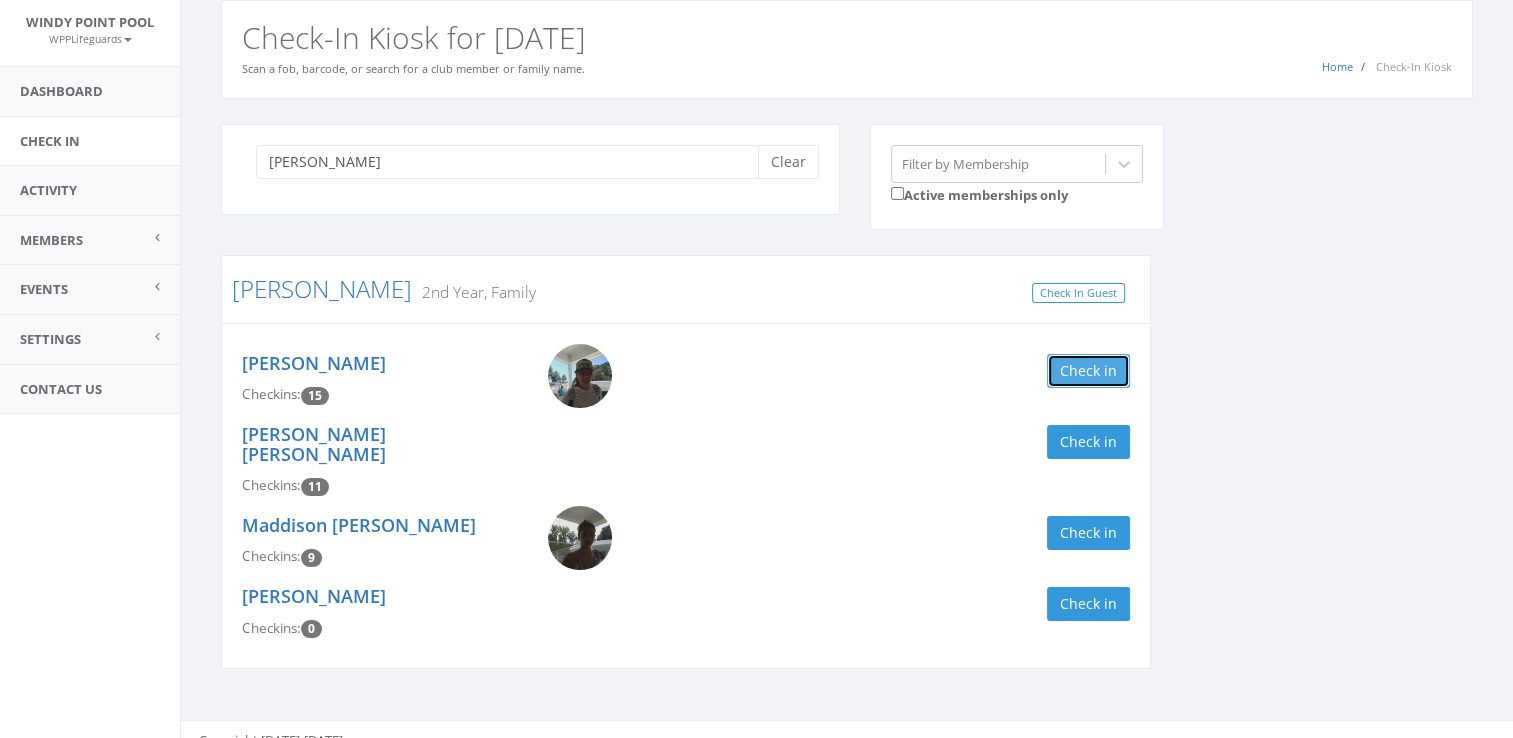 click on "Check in" at bounding box center [1088, 371] 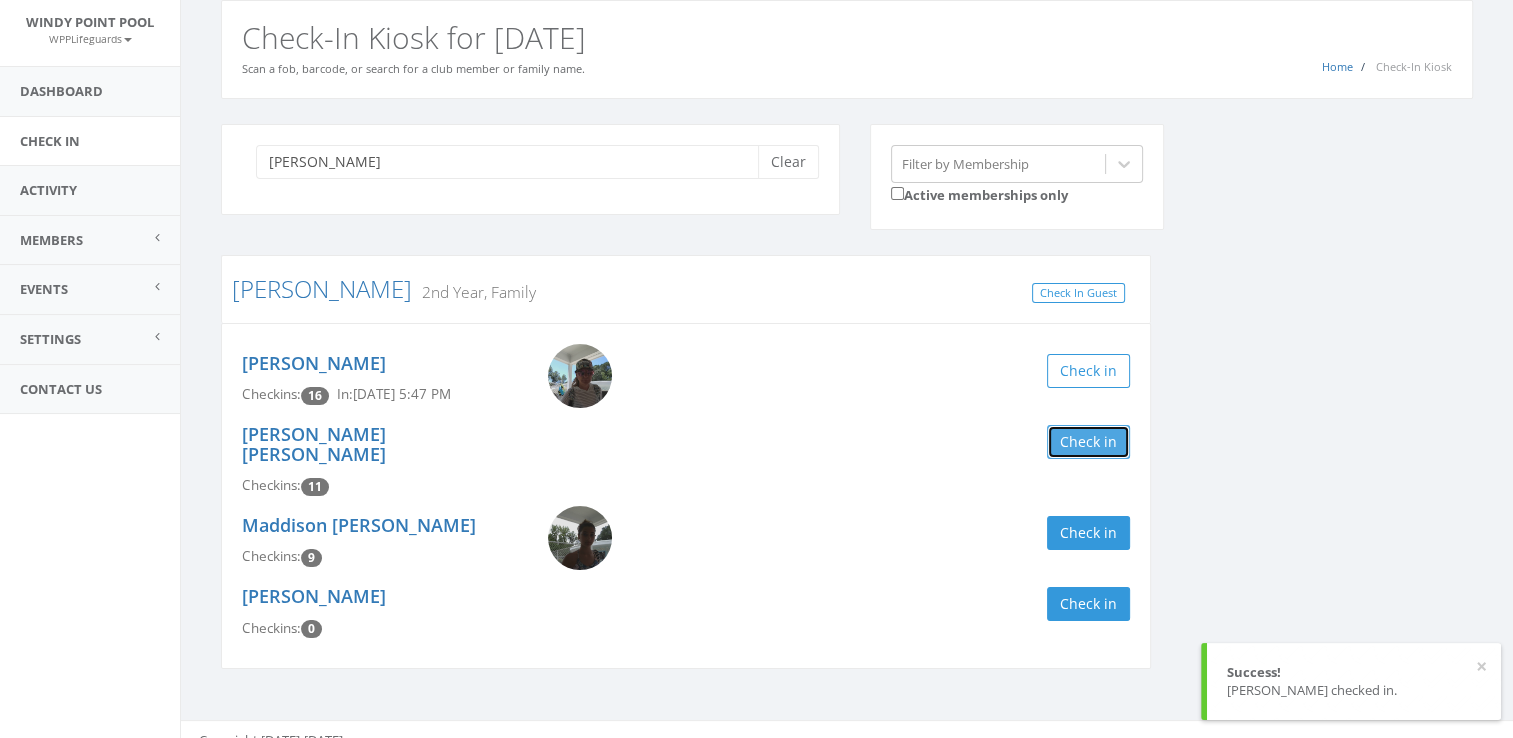 click on "Check in" at bounding box center (1088, 442) 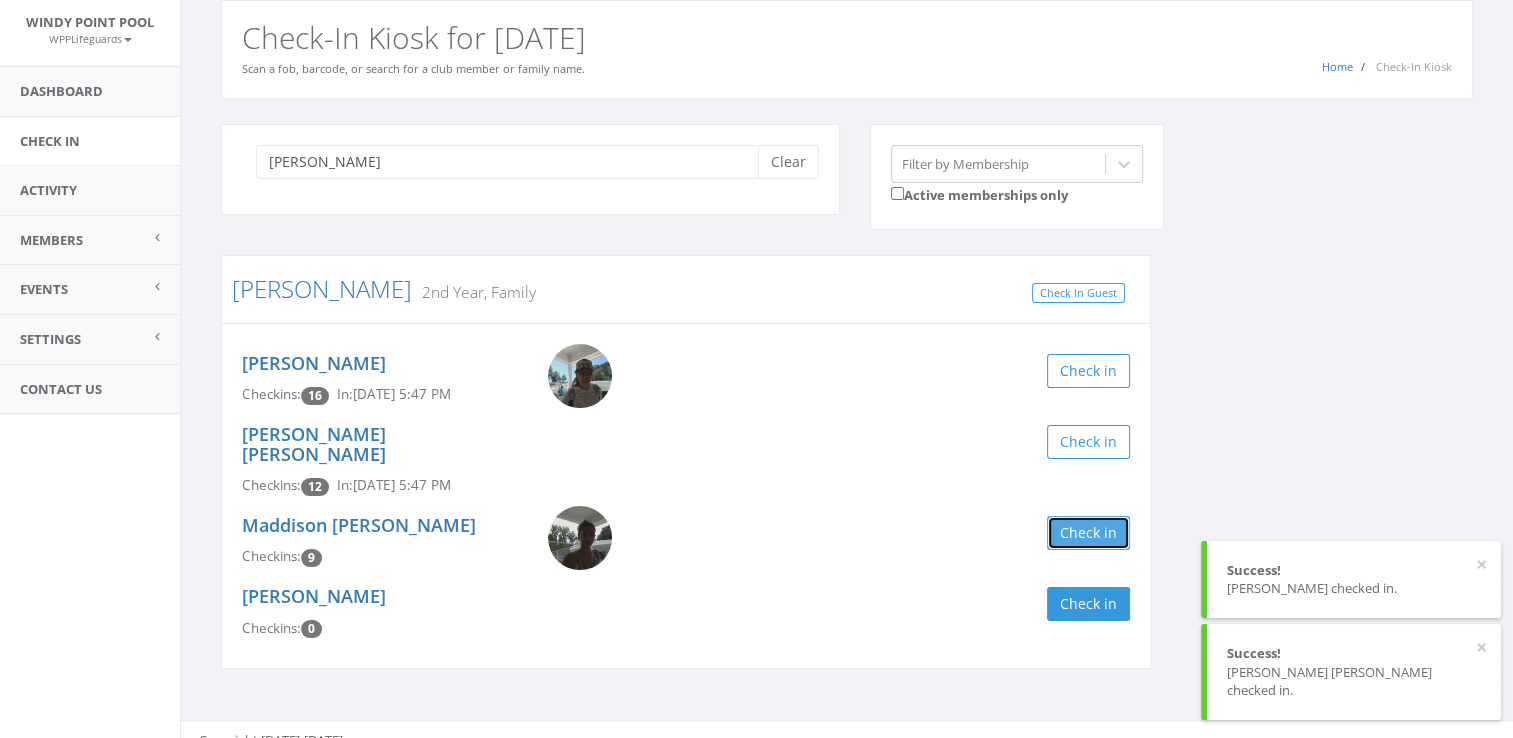 click on "Check in" at bounding box center [1088, 533] 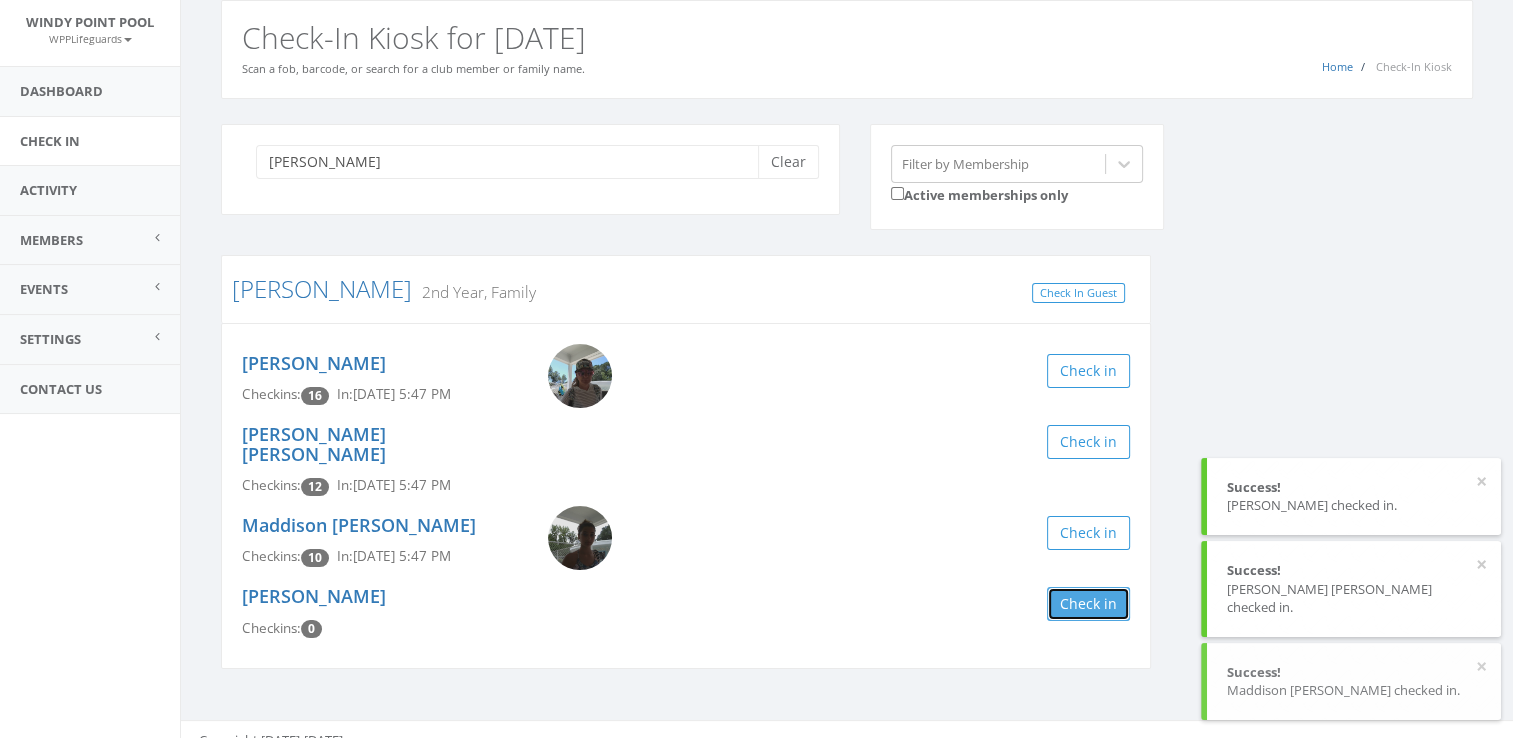 click on "Check in" at bounding box center [1088, 604] 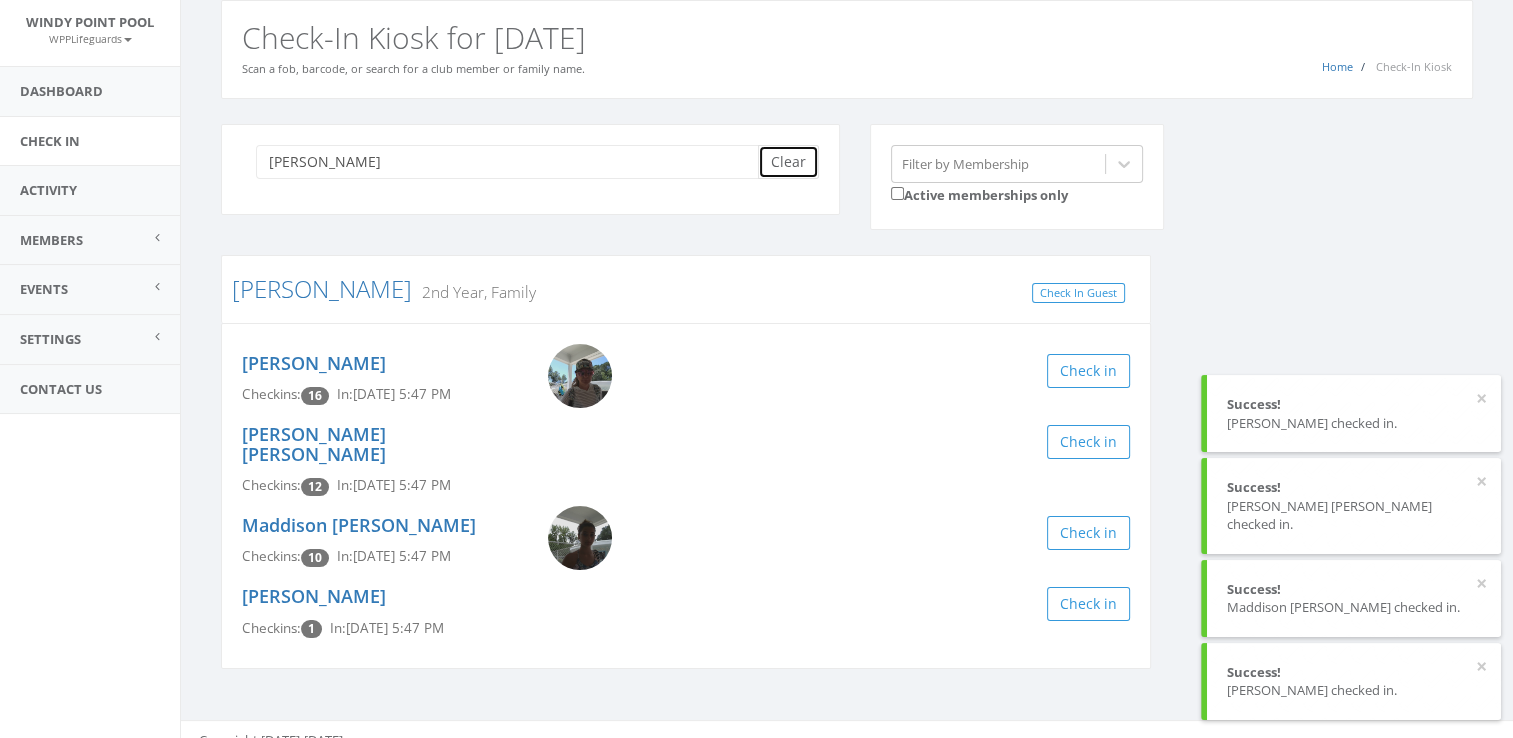 click on "Clear" at bounding box center [788, 162] 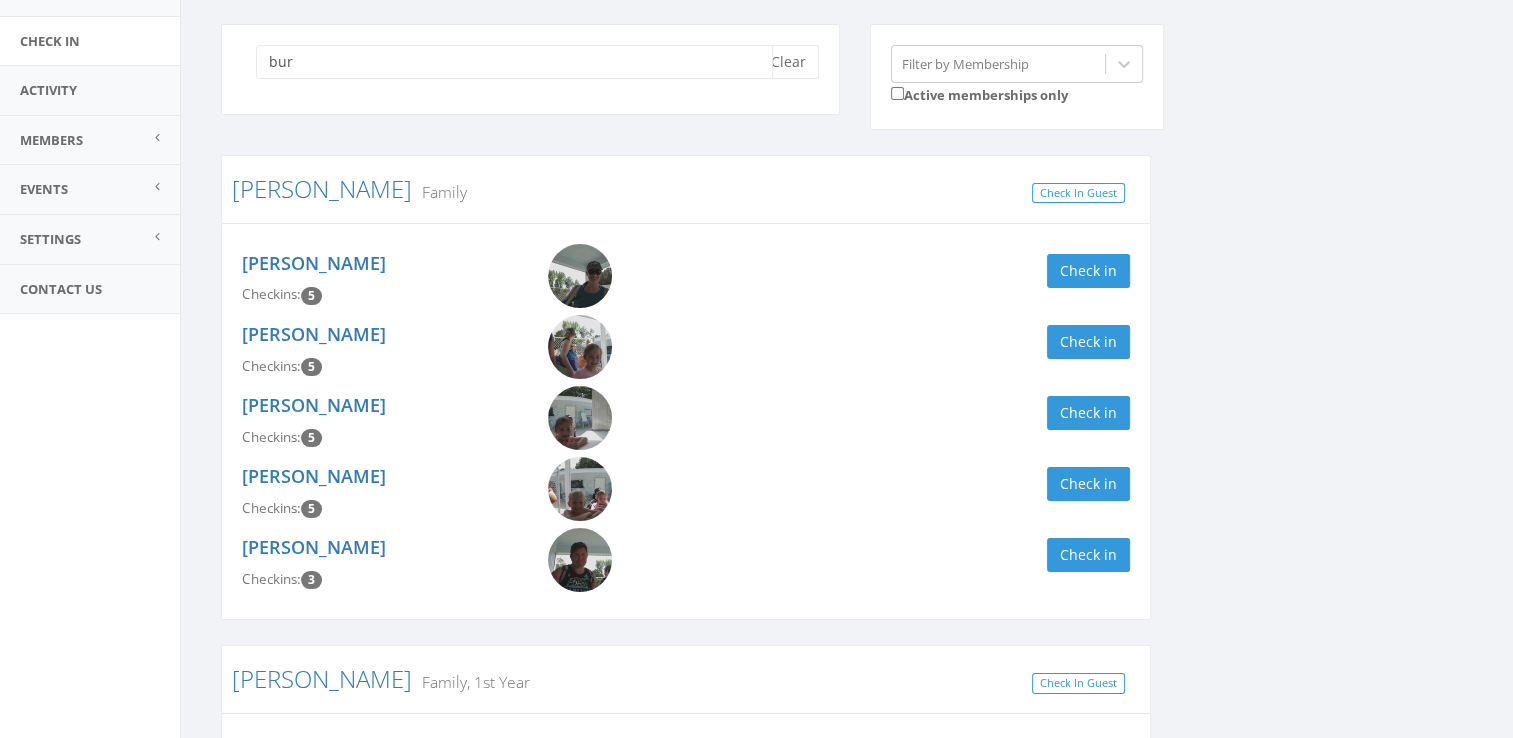 scroll, scrollTop: 168, scrollLeft: 0, axis: vertical 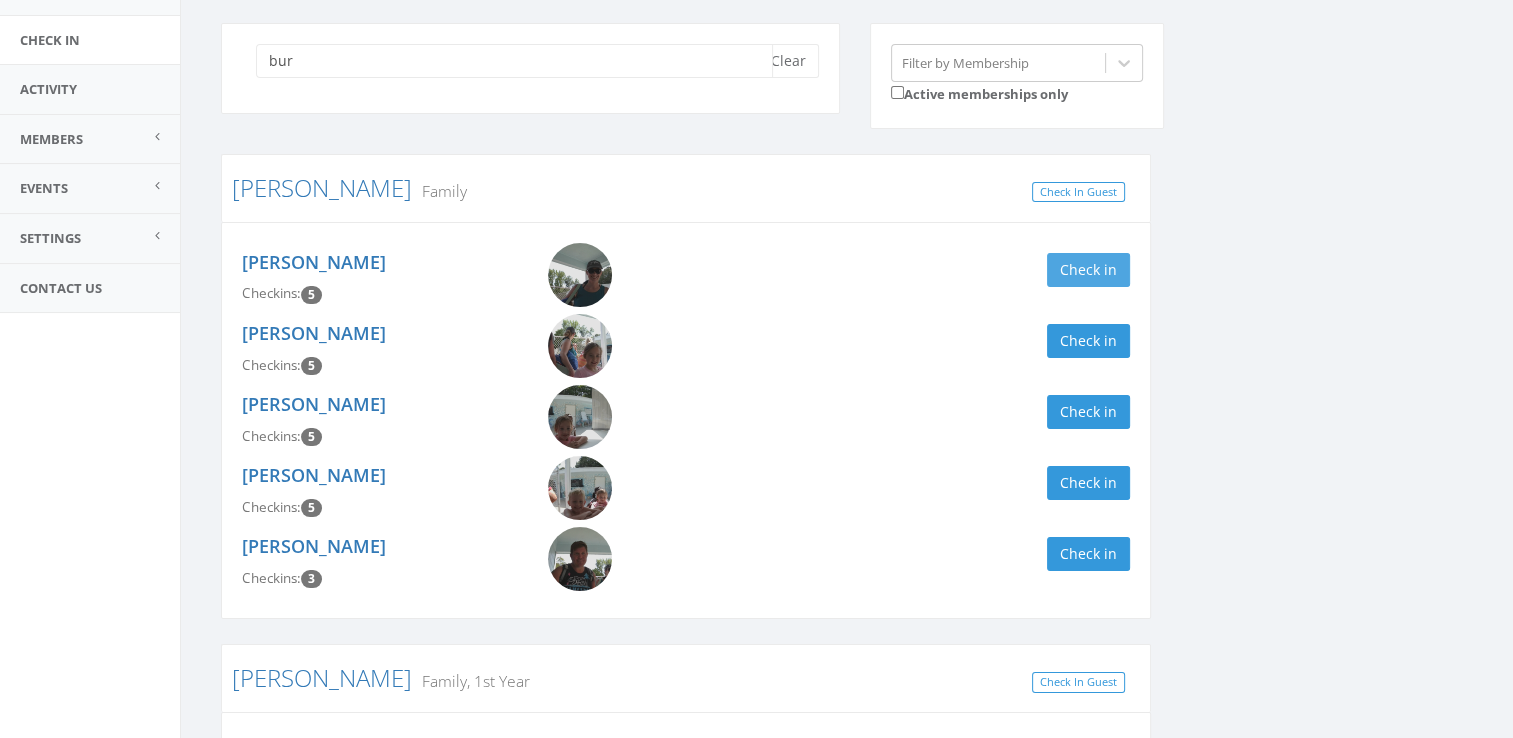 type on "bur" 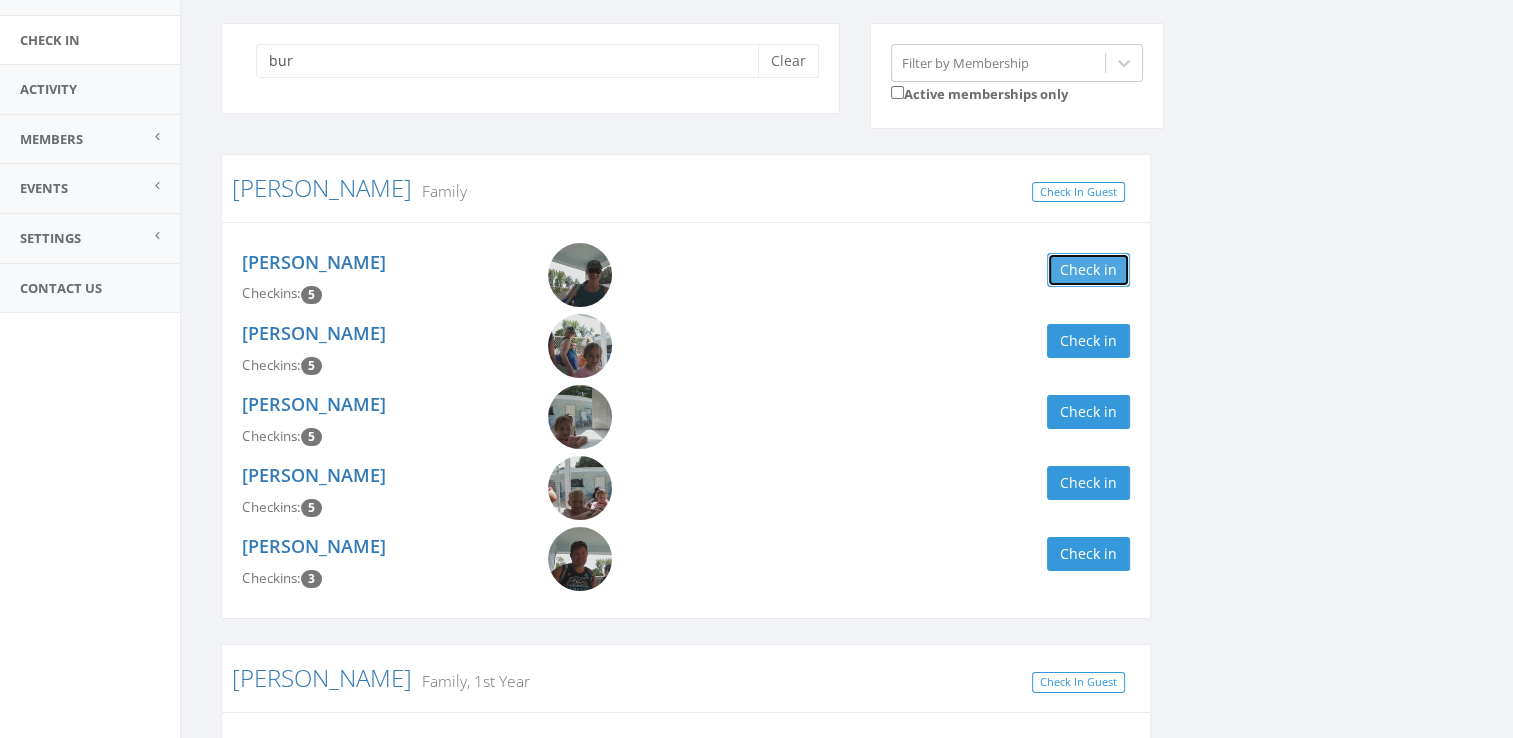 click on "Check in" at bounding box center [1088, 270] 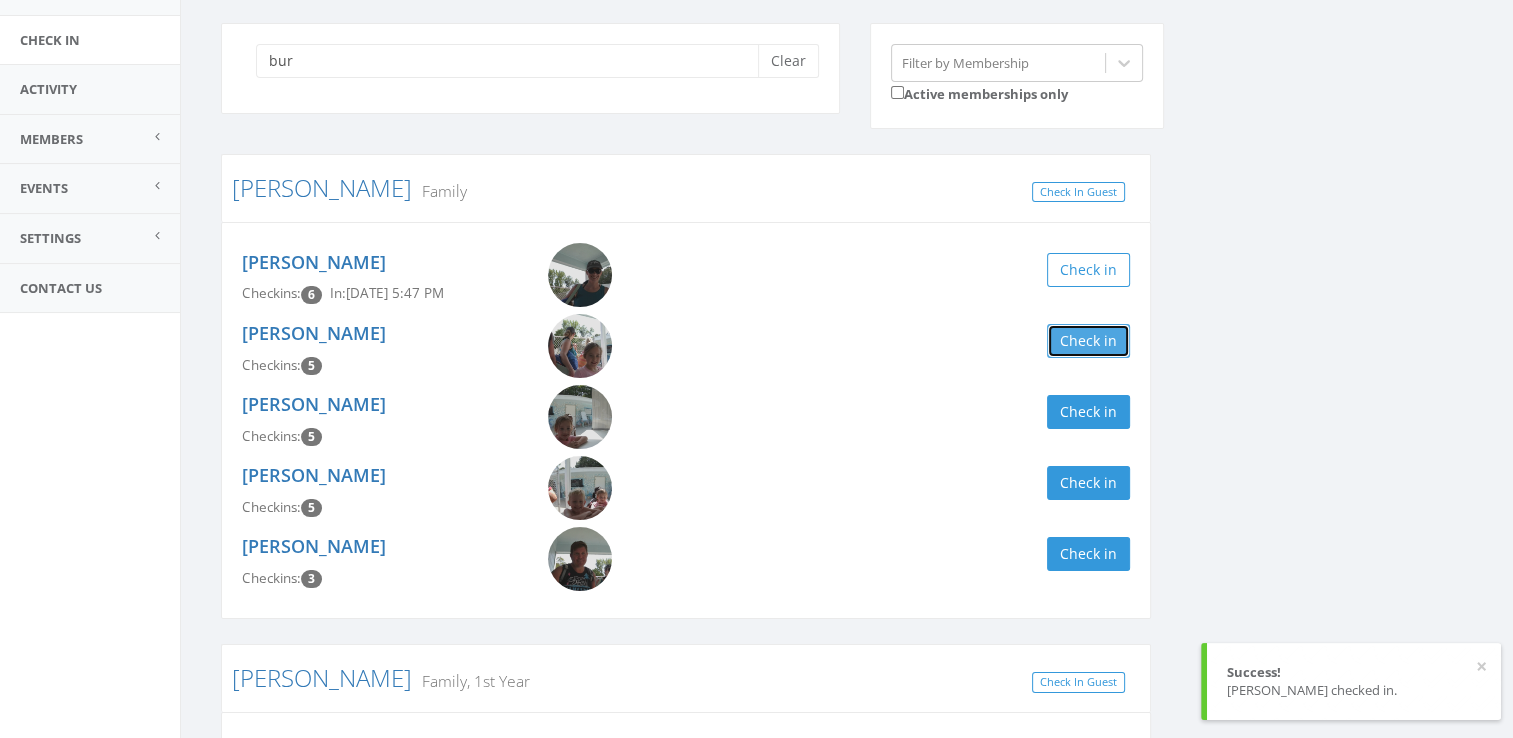click on "Check in" at bounding box center [1088, 341] 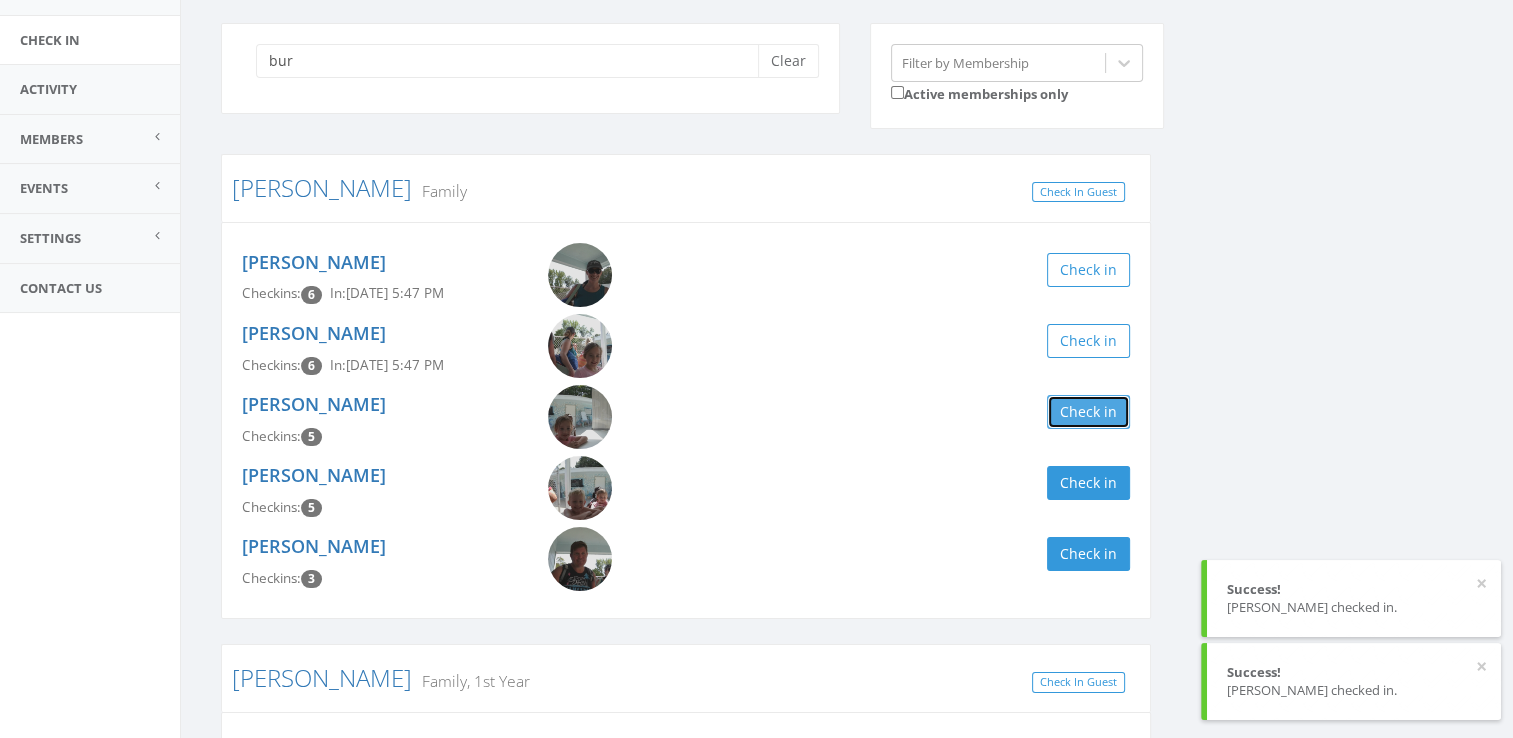 click on "Check in" at bounding box center [1088, 412] 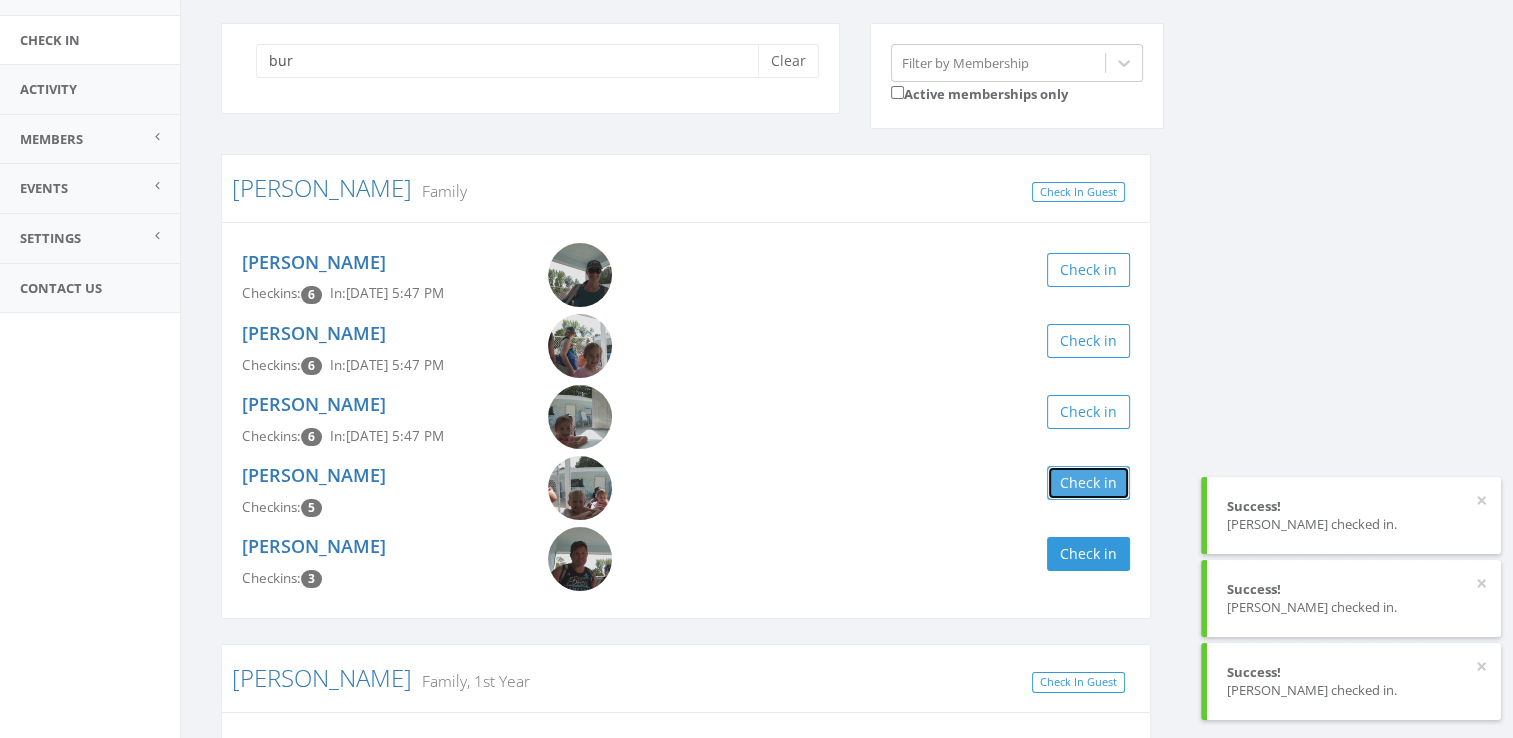 click on "Check in" at bounding box center [1088, 483] 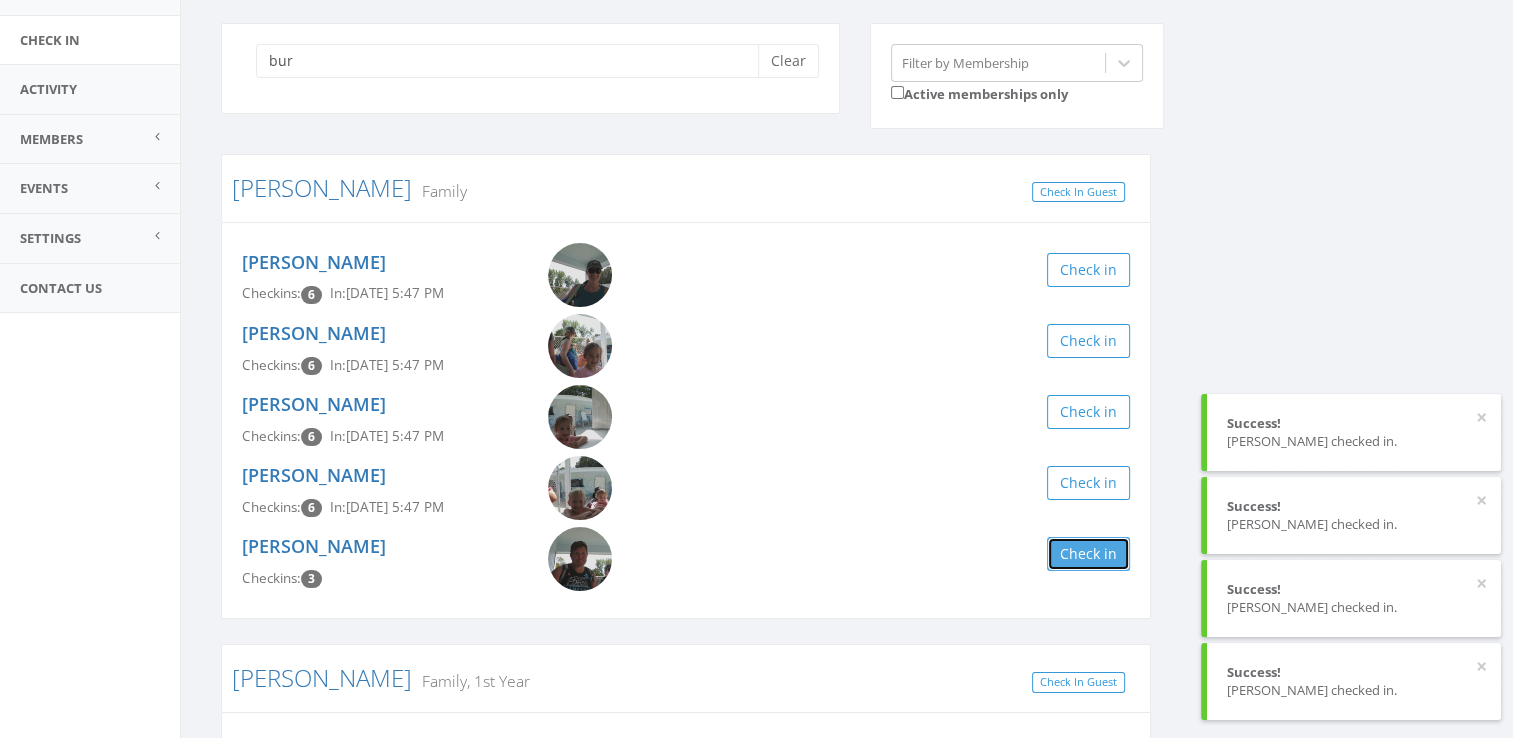 click on "Check in" at bounding box center (1088, 554) 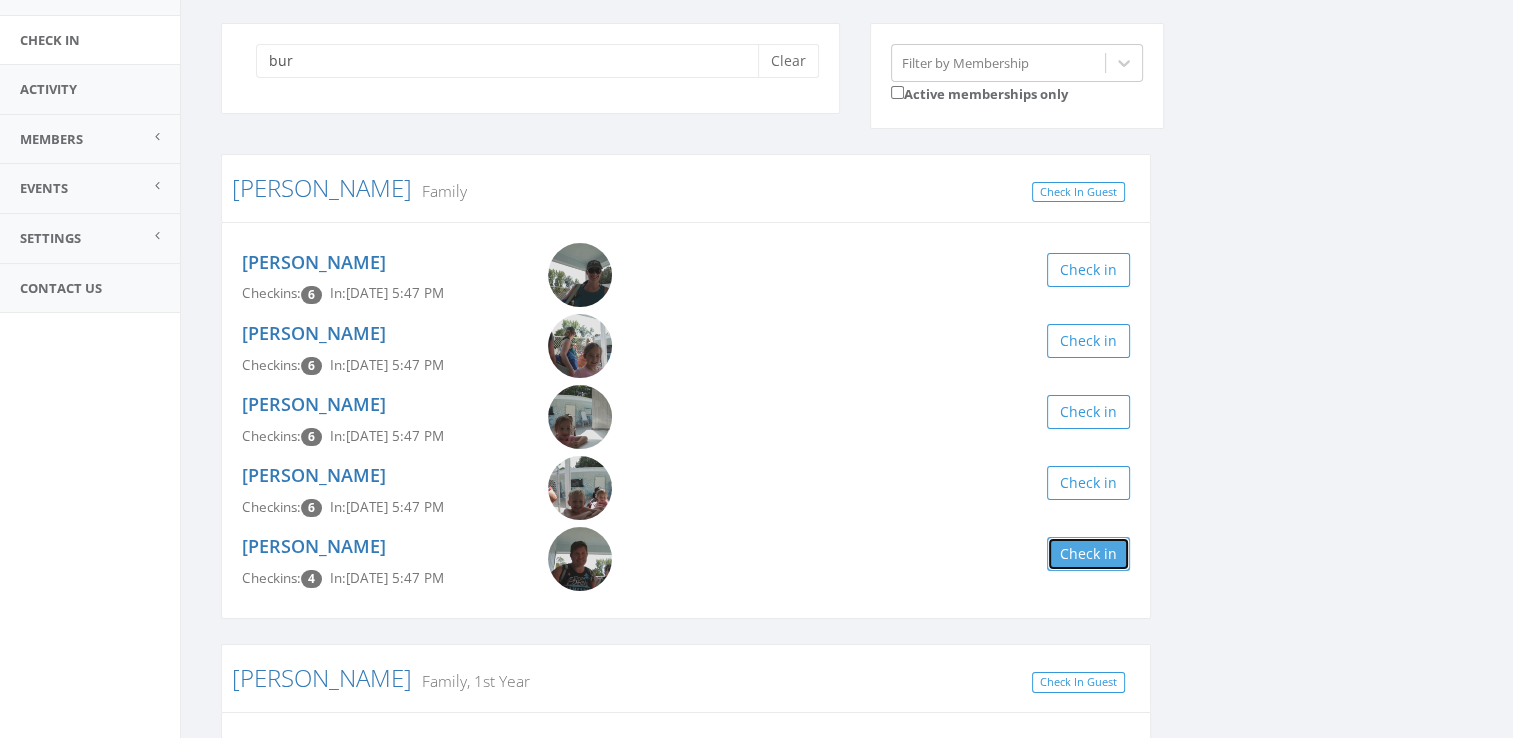 scroll, scrollTop: 0, scrollLeft: 0, axis: both 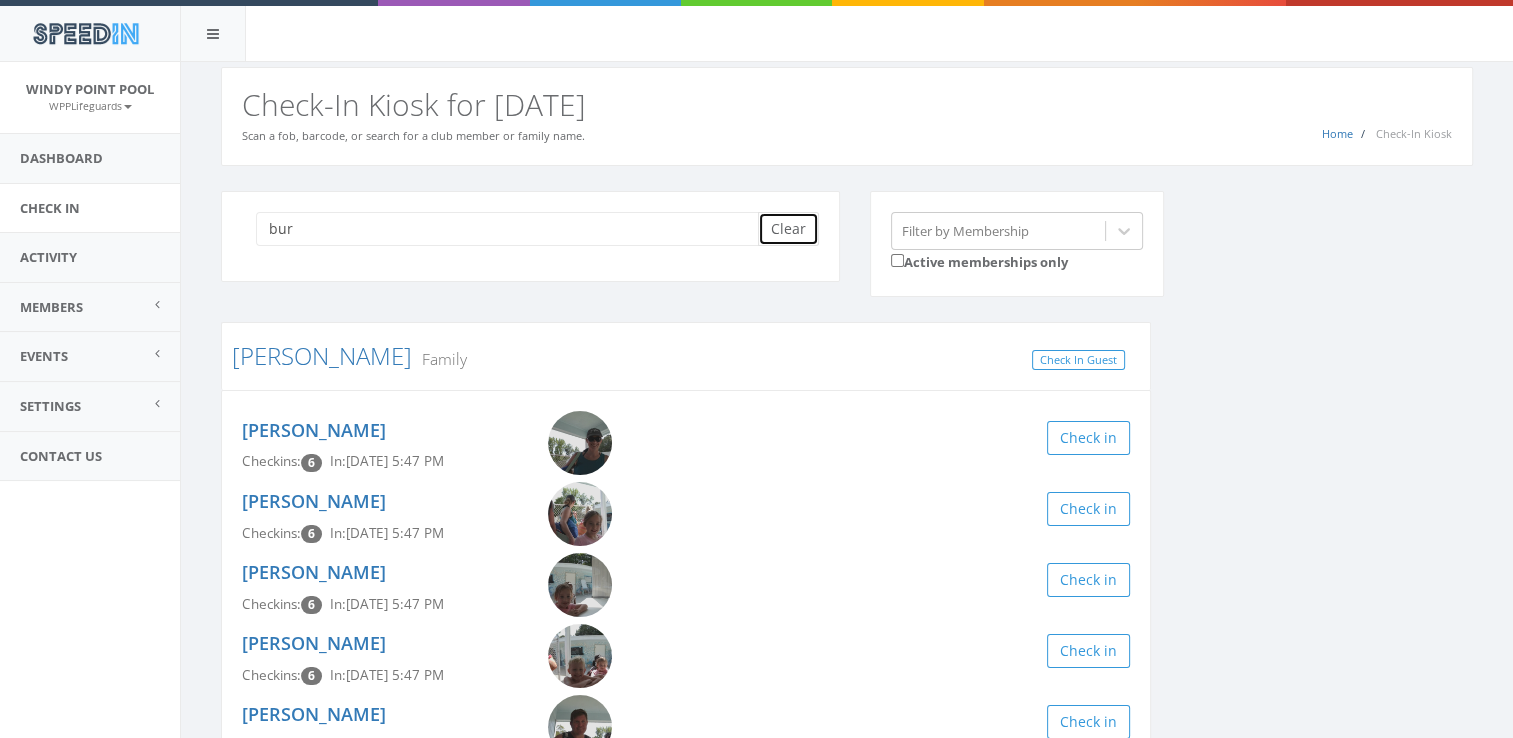 click on "Clear" at bounding box center (788, 229) 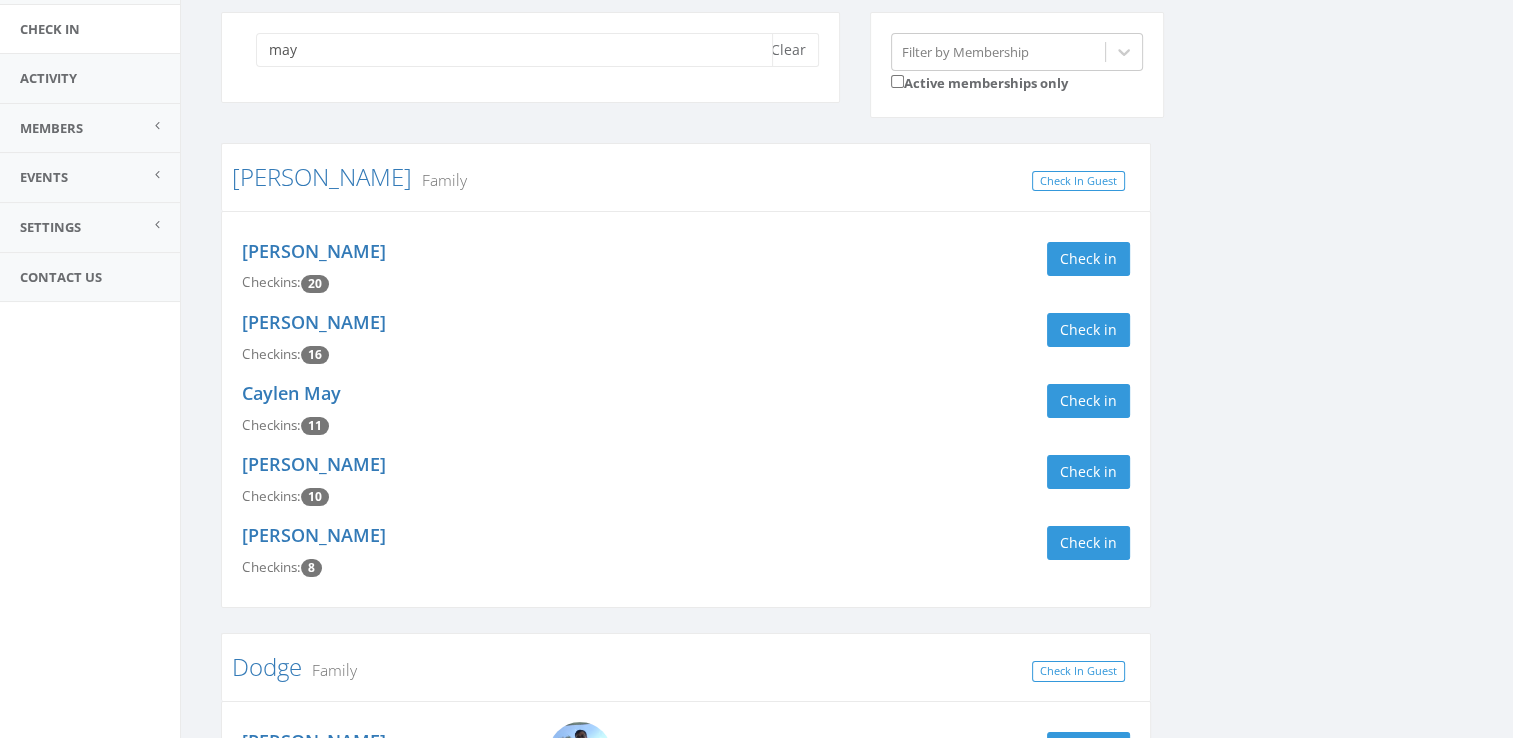 scroll, scrollTop: 180, scrollLeft: 0, axis: vertical 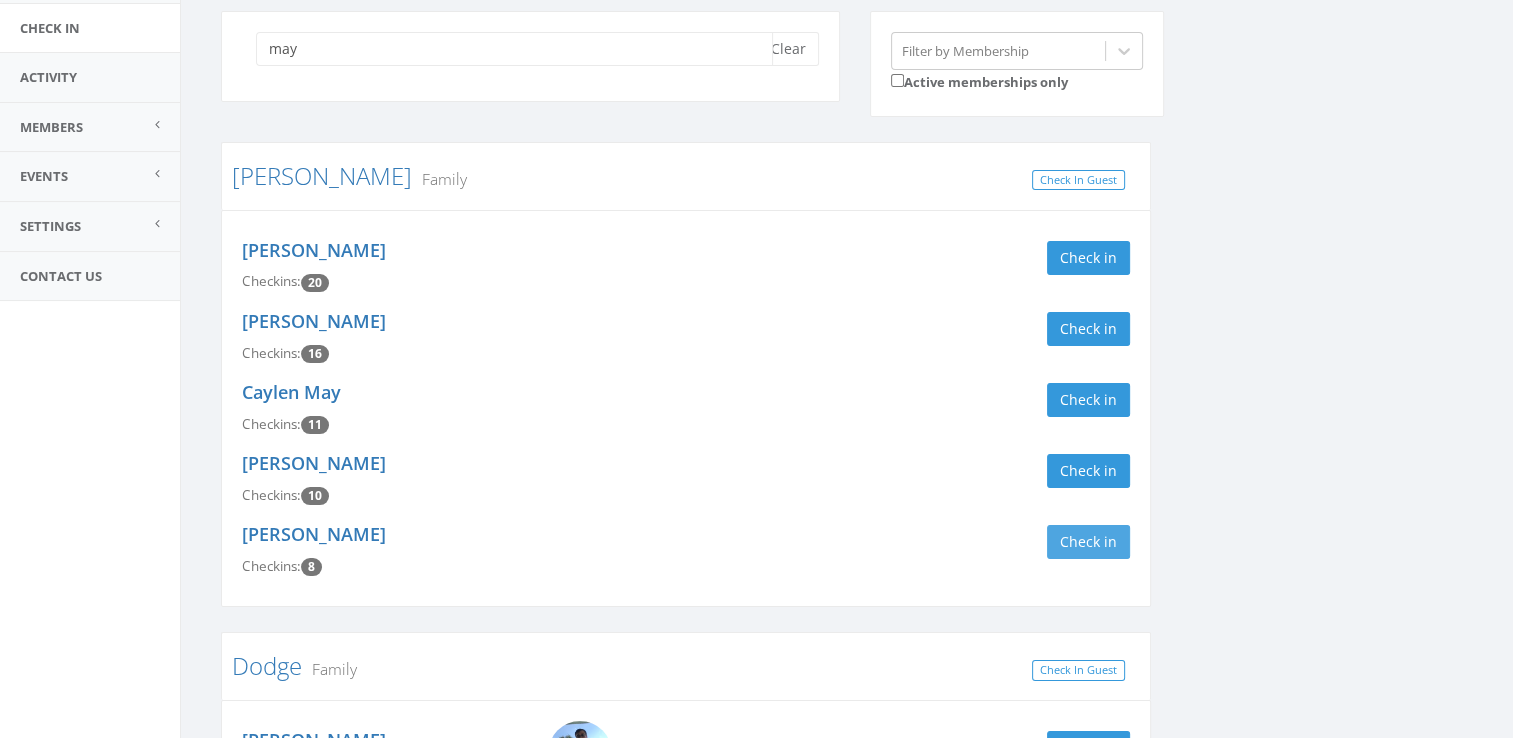 type on "may" 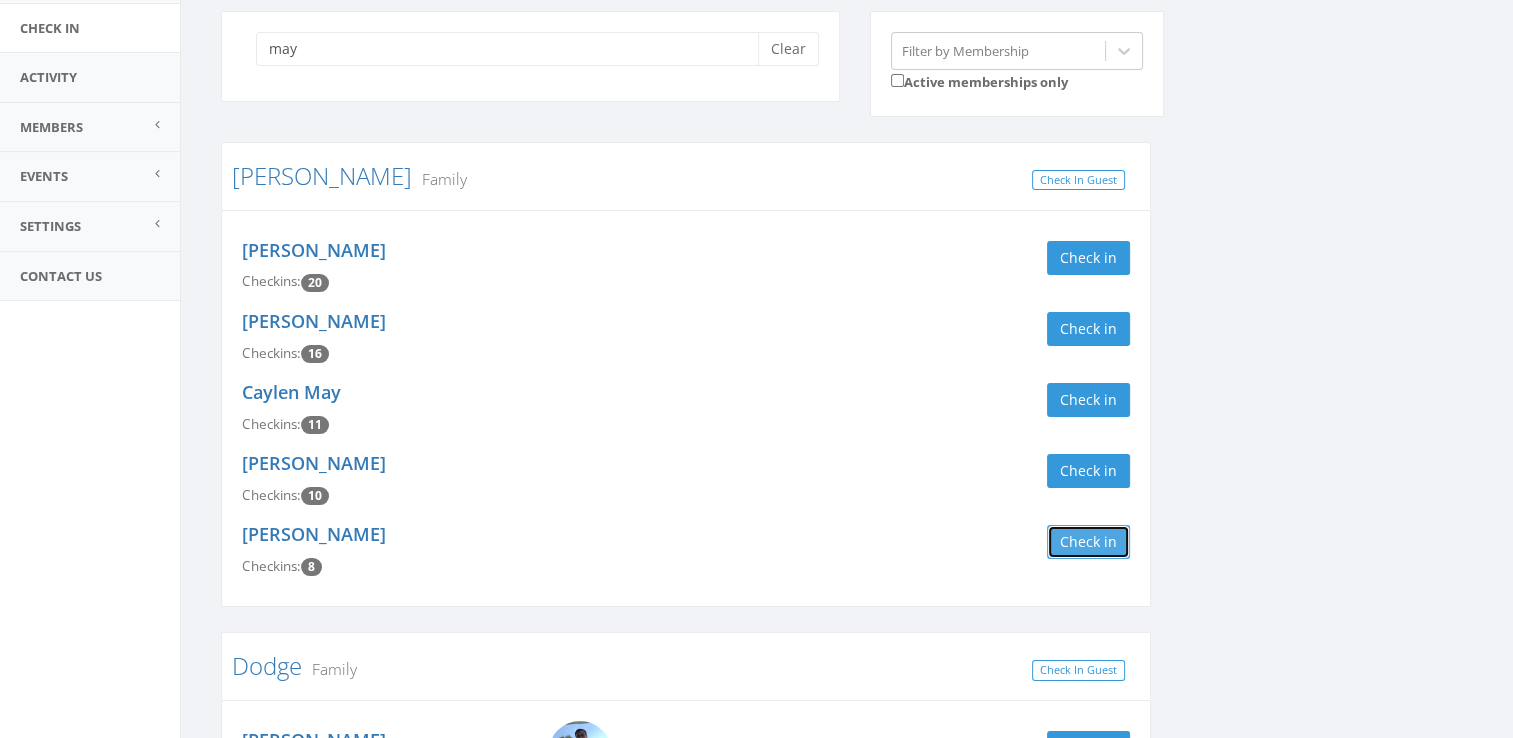 click on "Check in" at bounding box center [1088, 542] 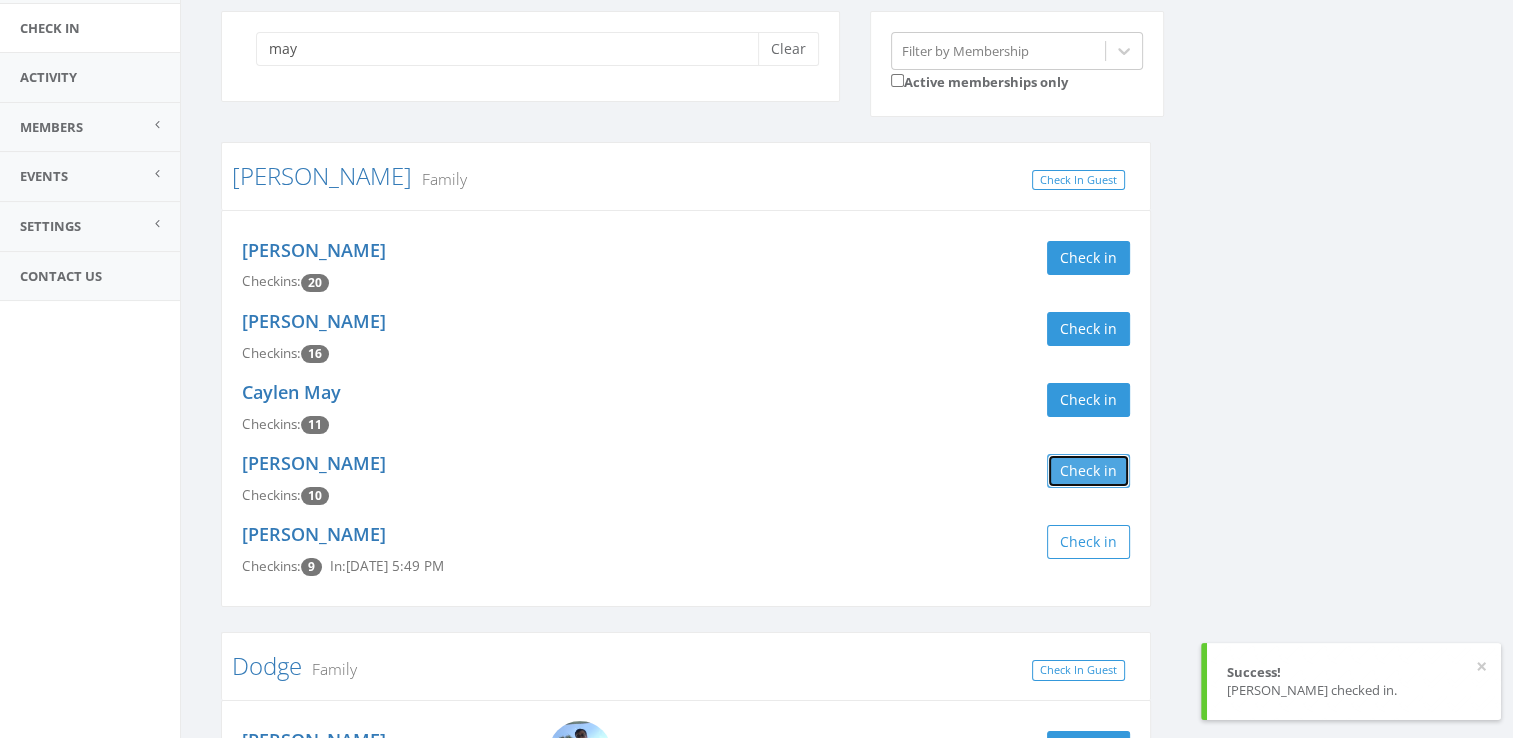 click on "Check in" at bounding box center [1088, 471] 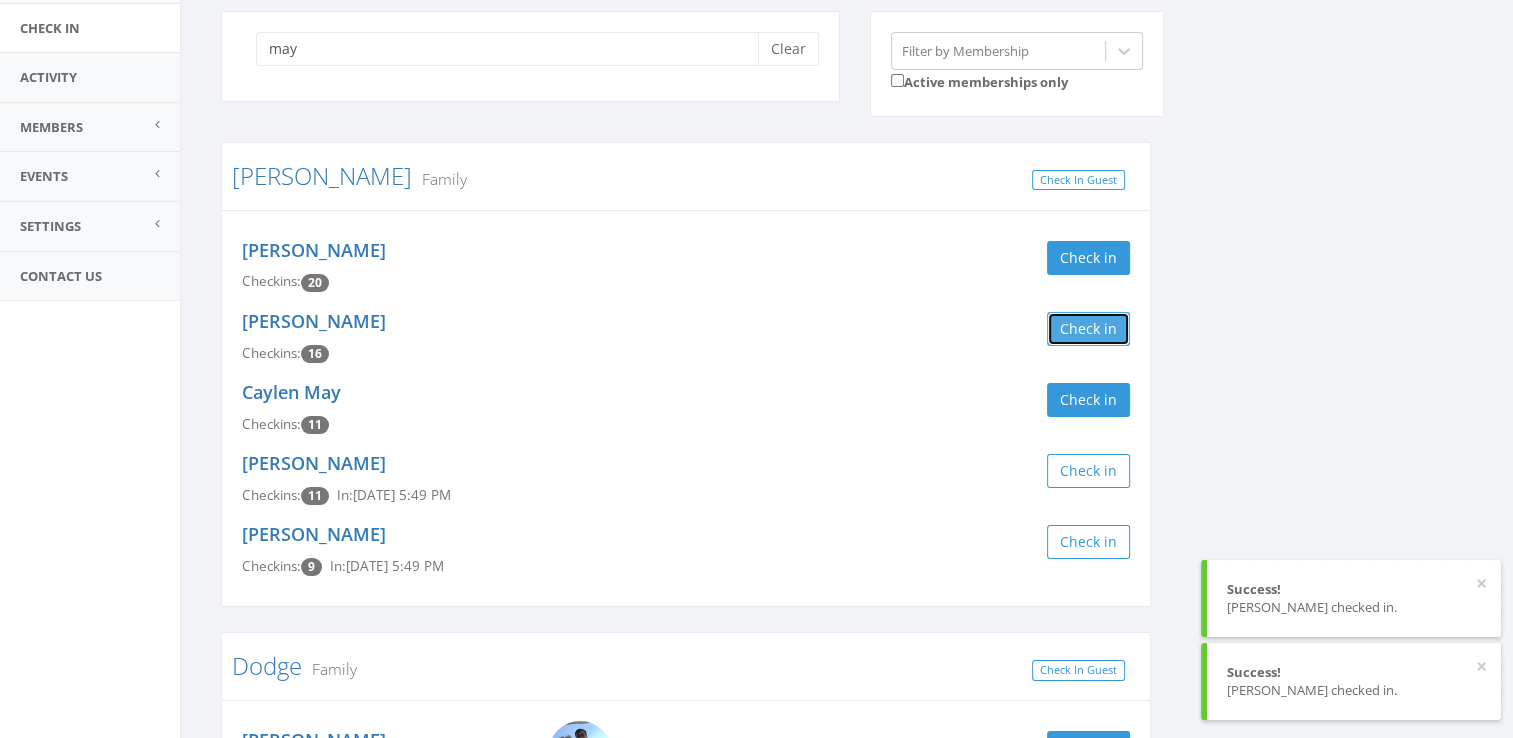 click on "Check in" at bounding box center (1088, 329) 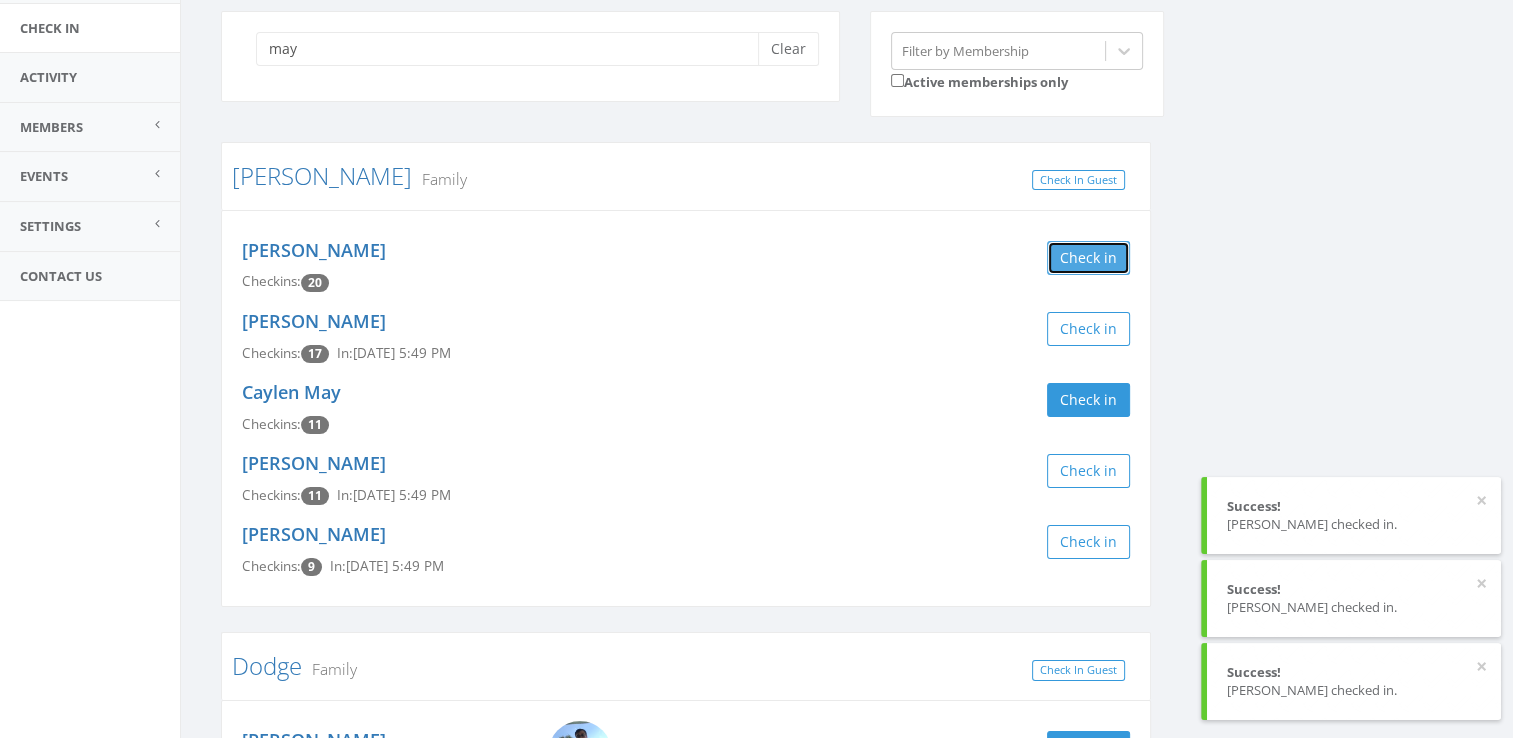 click on "Check in" at bounding box center (1088, 258) 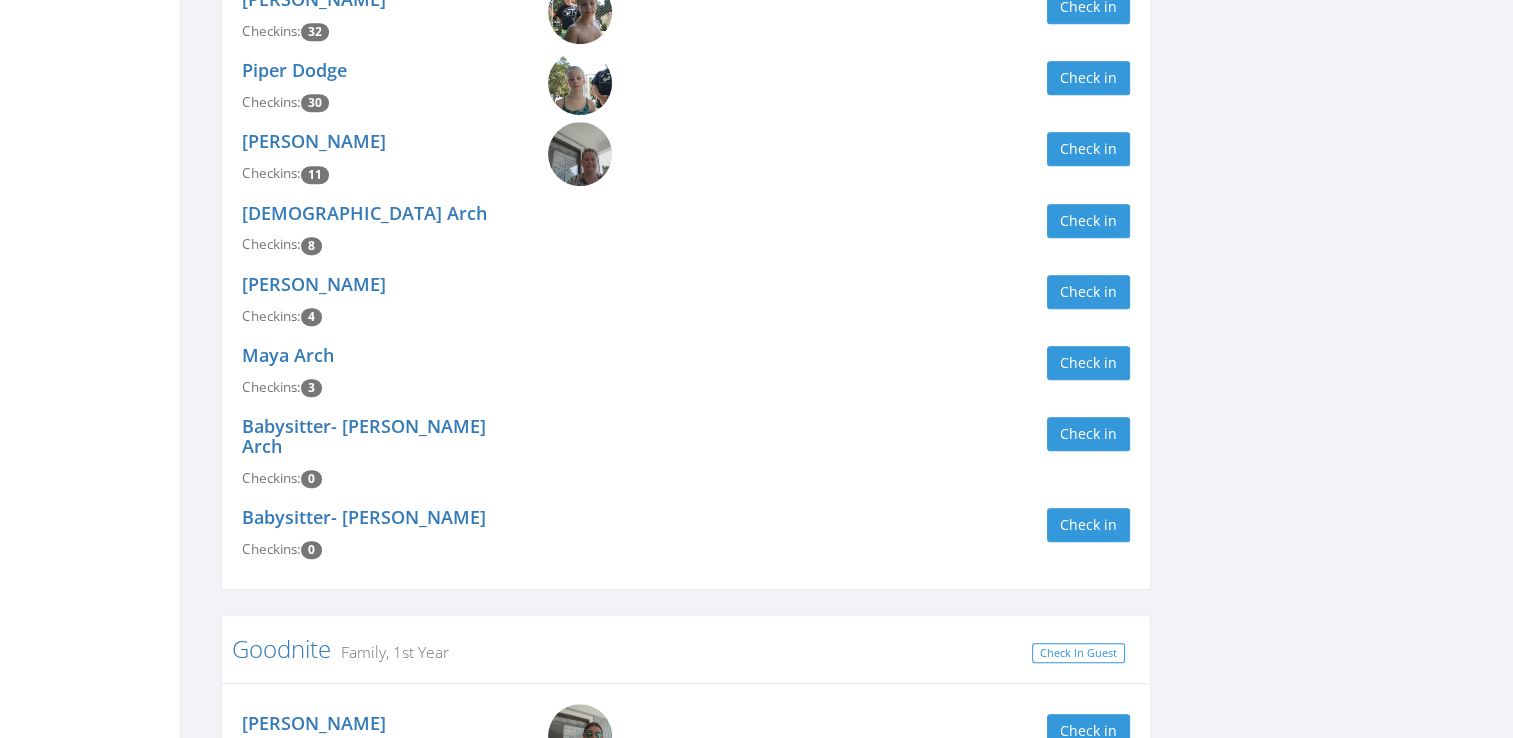 scroll, scrollTop: 1412, scrollLeft: 0, axis: vertical 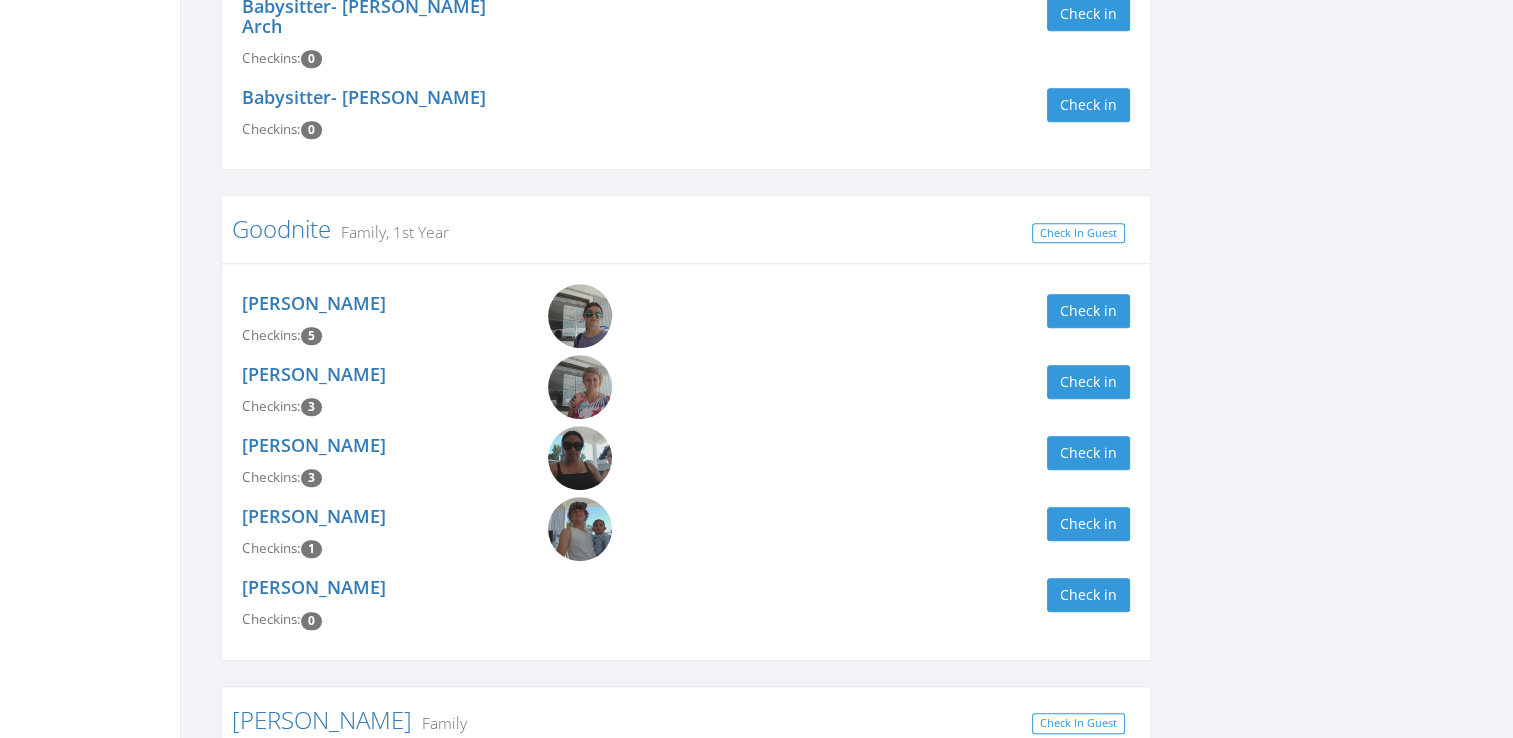 click on "Carrisa Goodnite Checkins:  3 Check in" at bounding box center [686, 390] 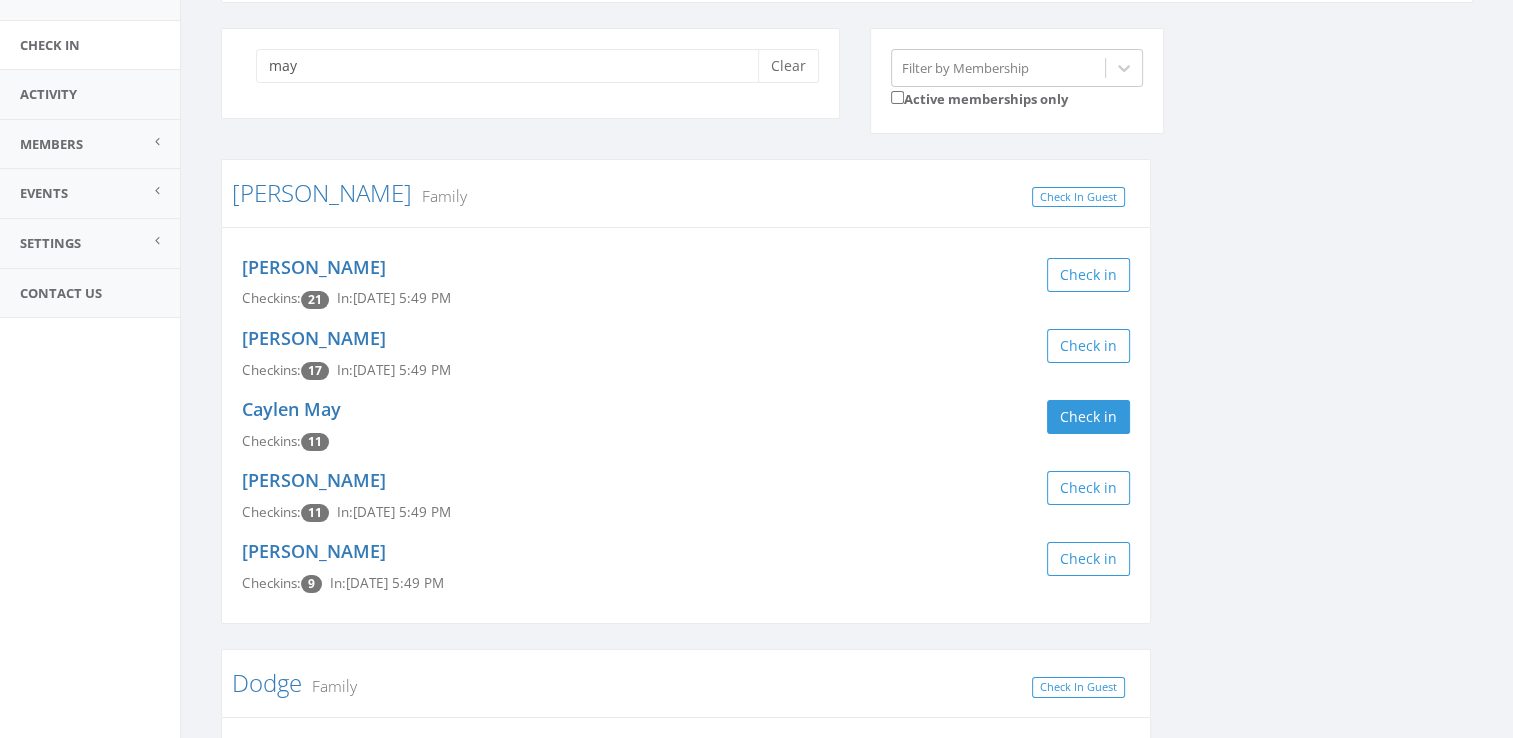 scroll, scrollTop: 0, scrollLeft: 0, axis: both 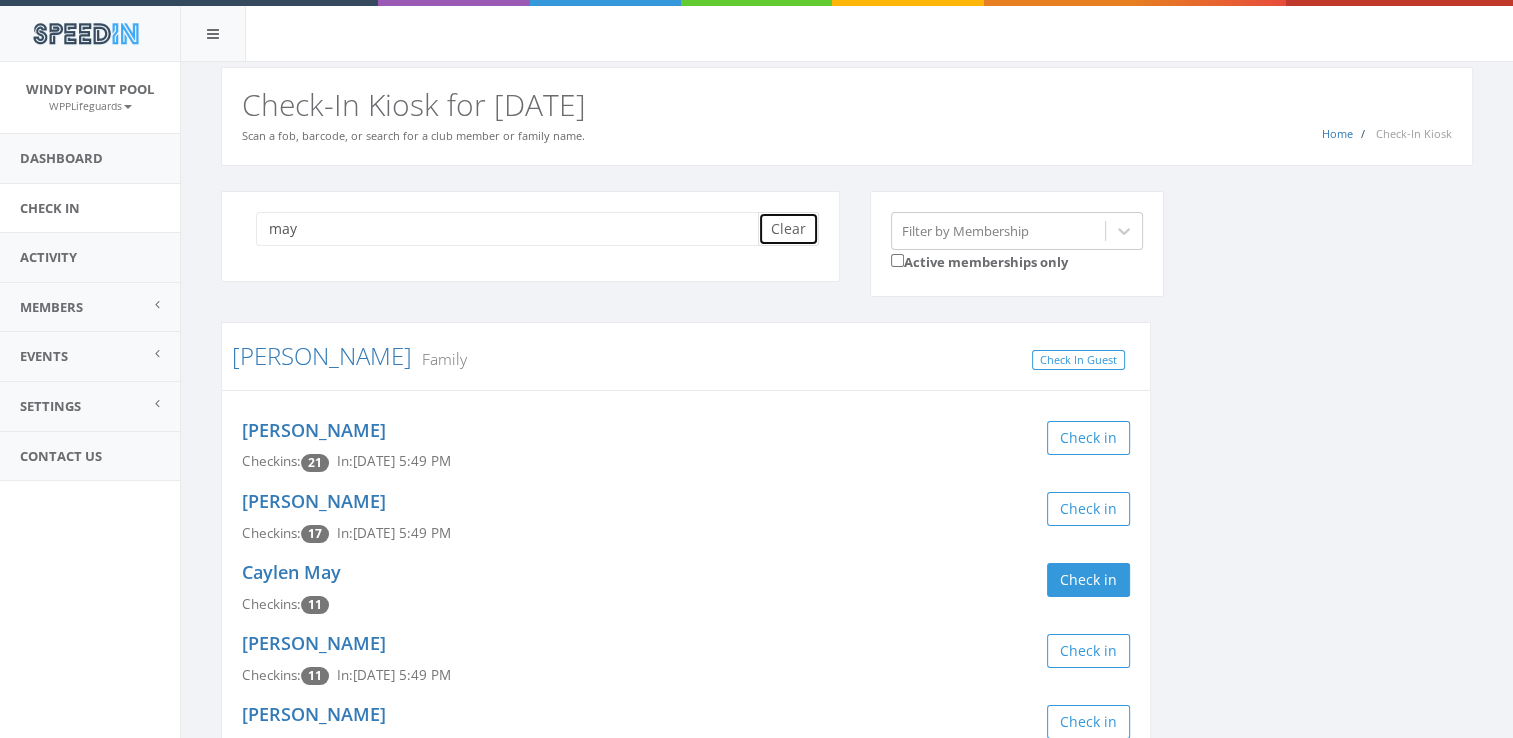 click on "Clear" at bounding box center (788, 229) 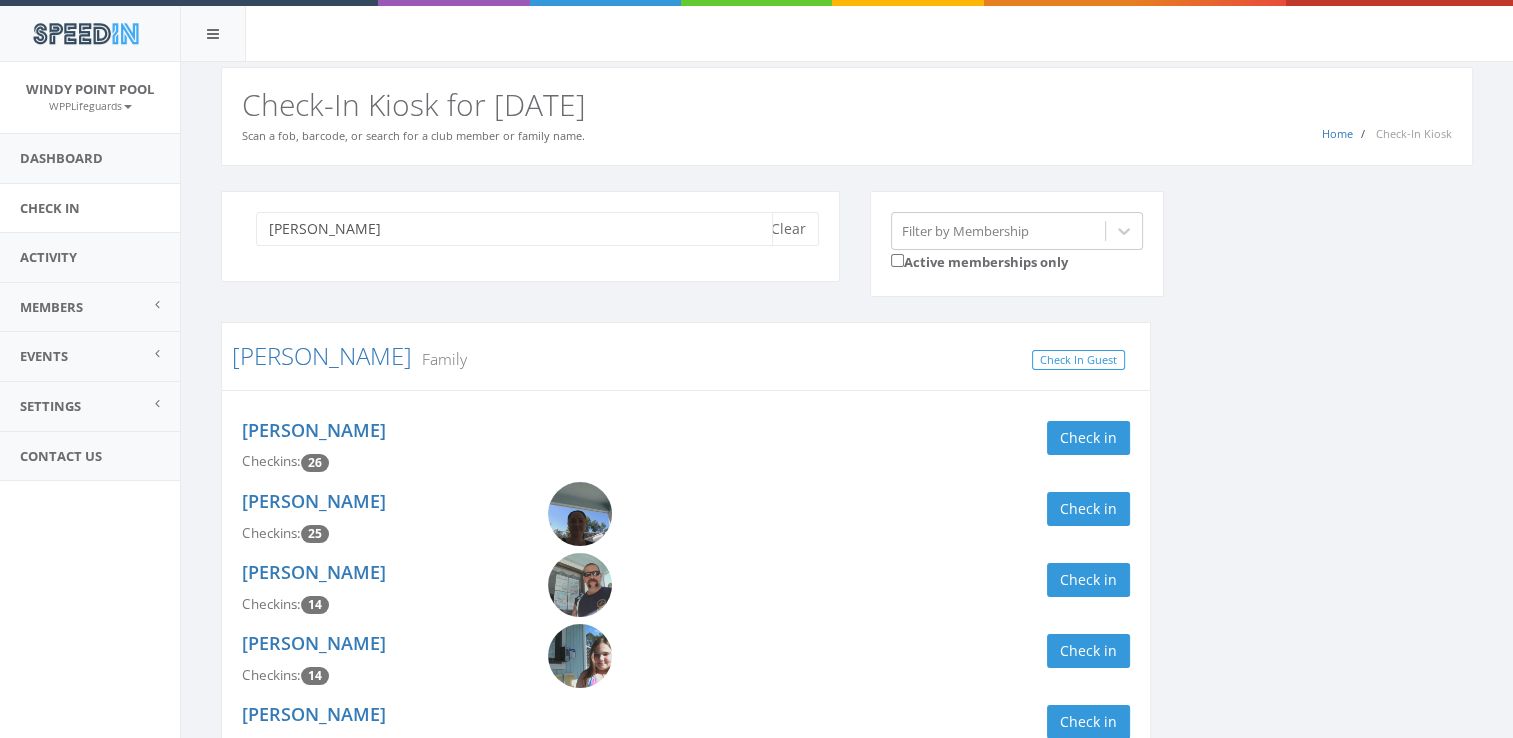 type on "balog" 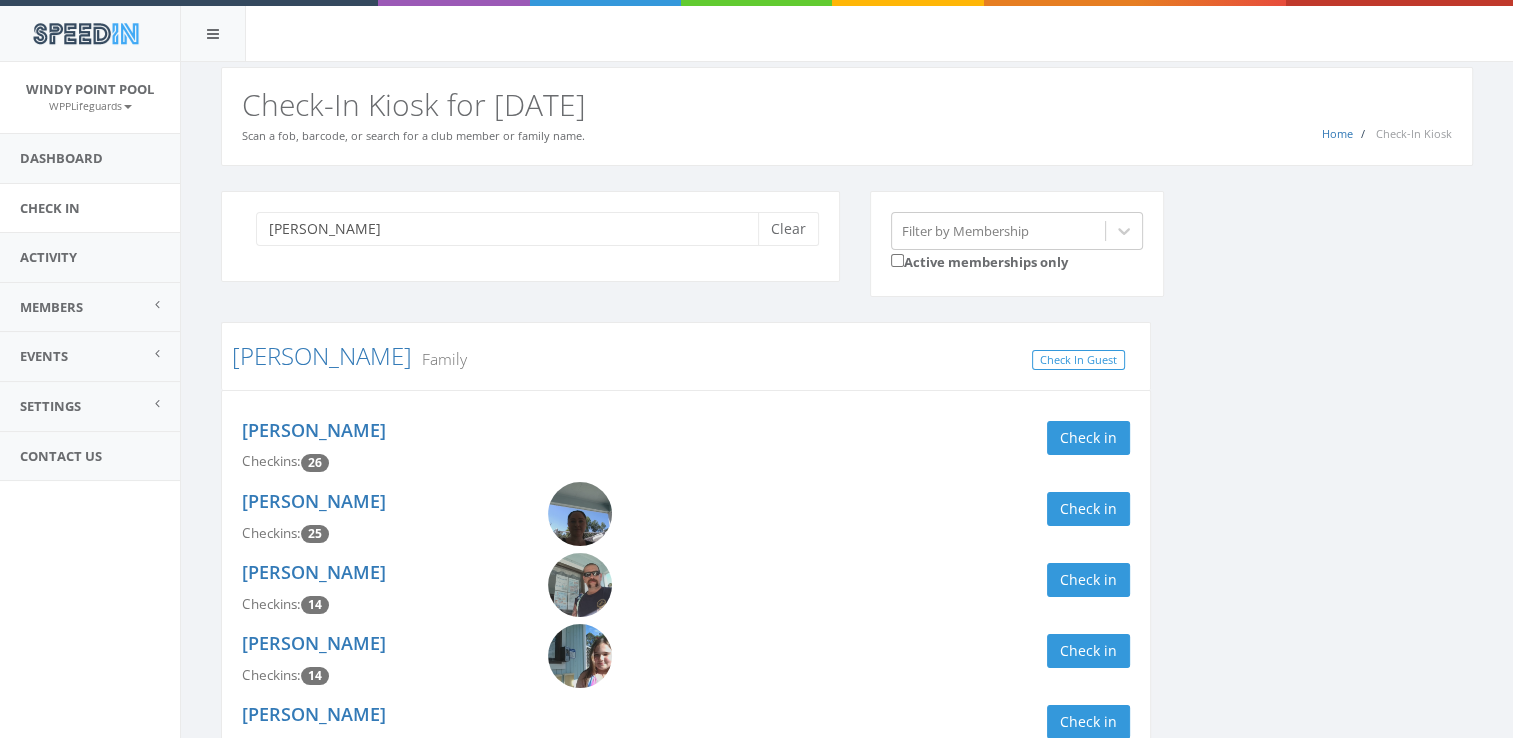 click on "balog Clear Filter by Membership  Active memberships only Balog Family Check In Guest Trevin Smith Checkins:  26 Check in Kirsten Balog Checkins:  25 Check in Anthony Balog Checkins:  14 Check in Charlotte Balog Checkins:  14 Check in Alyssa Staples Checkins:  13 Check in BABYSITTER: Judithanne Anderson Checkins:  0 Check in" at bounding box center (847, 537) 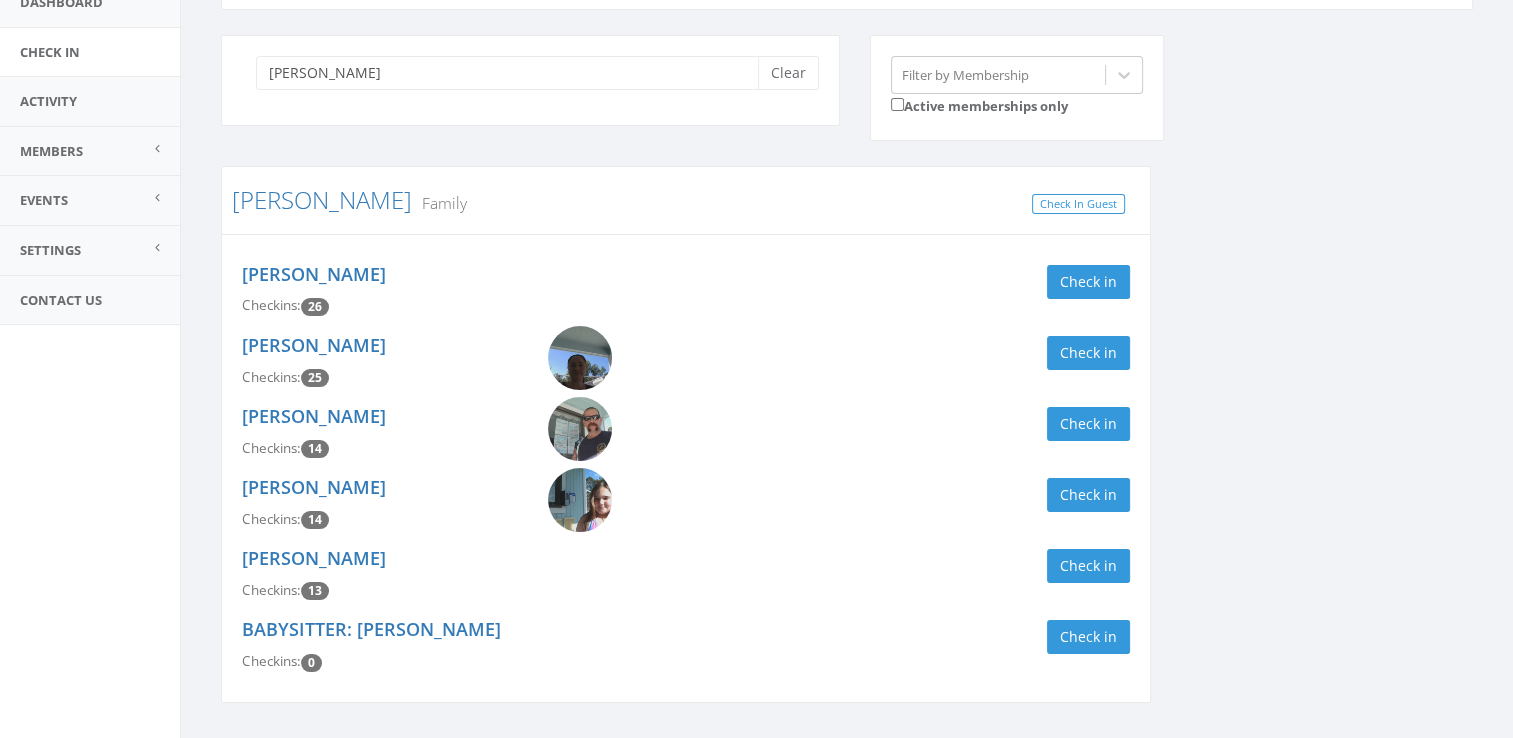 scroll, scrollTop: 160, scrollLeft: 0, axis: vertical 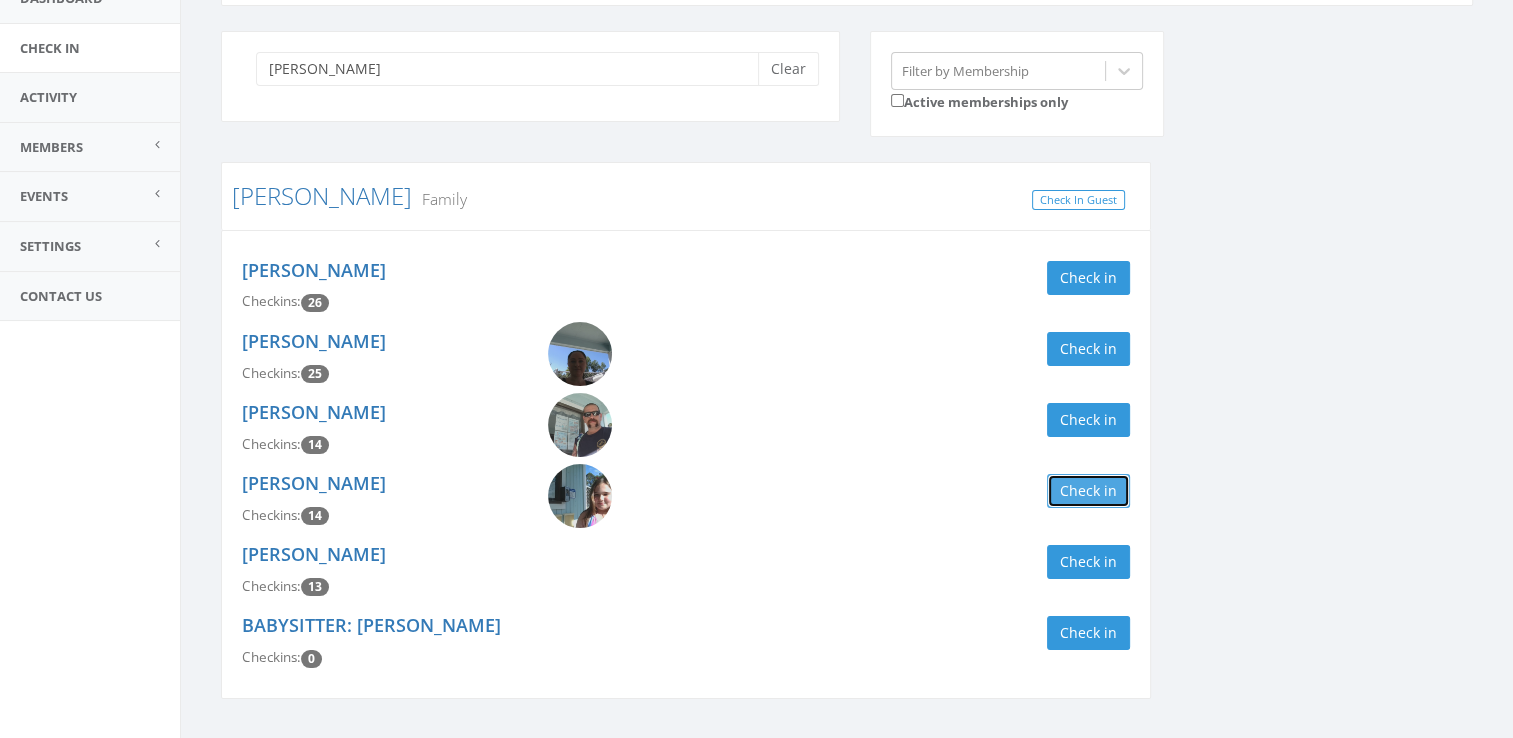 click on "Check in" at bounding box center [1088, 491] 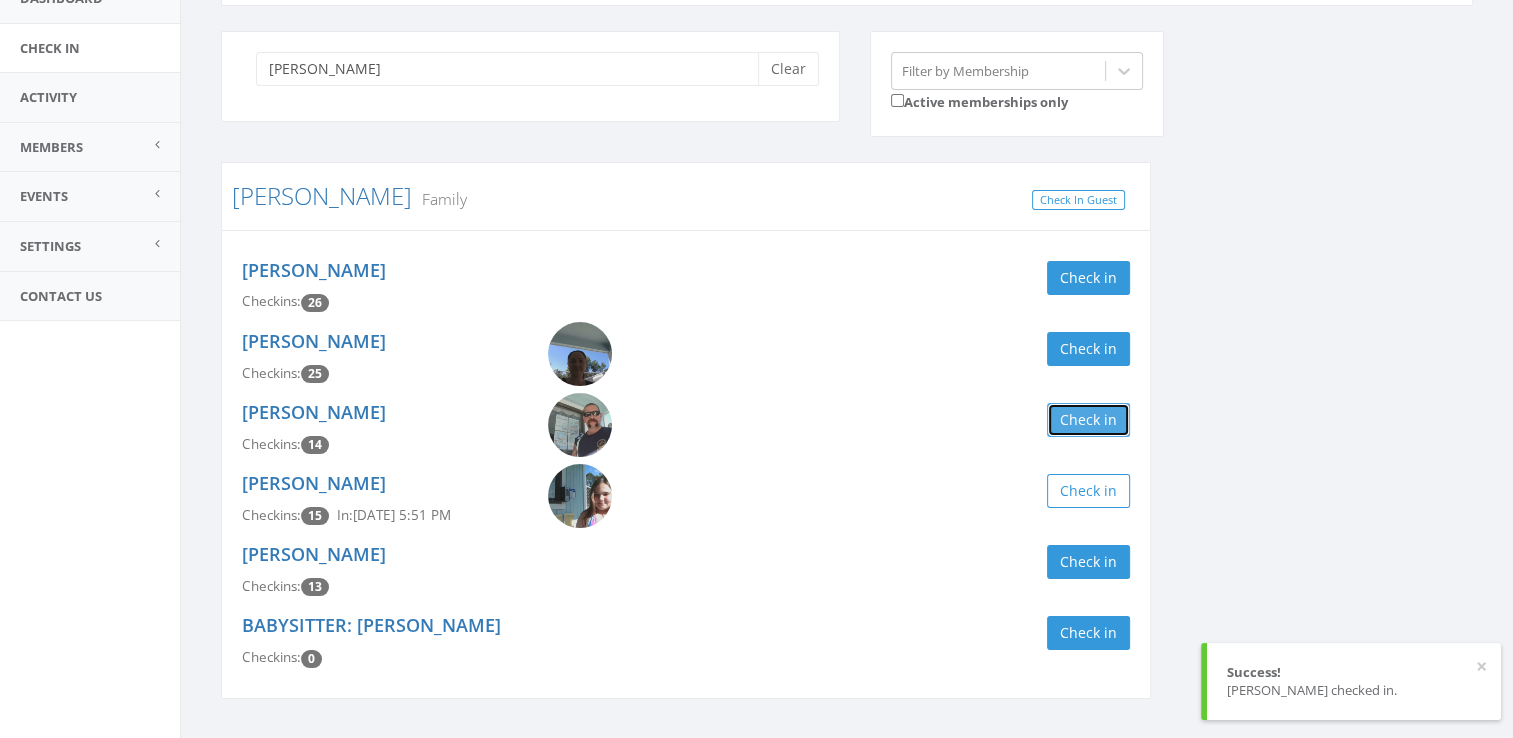 click on "Check in" at bounding box center (1088, 420) 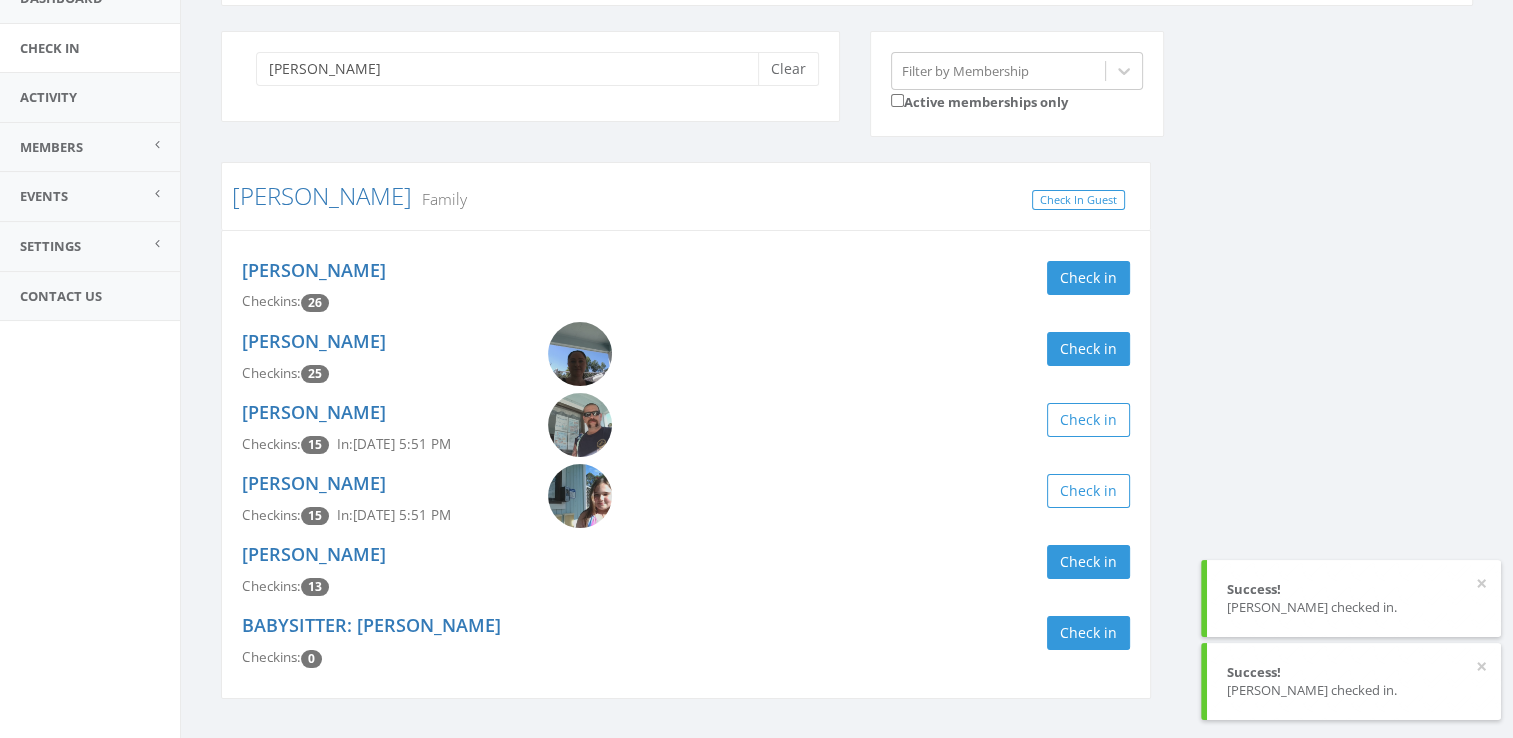 click on "balog Clear Filter by Membership  Active memberships only Balog Family Check In Guest Trevin Smith Checkins:  26 Check in Kirsten Balog Checkins:  25 Check in Anthony Balog Checkins:  15 In:  Jul 1, 5:51 PM Check in Charlotte Balog Checkins:  15 In:  Jul 1, 5:51 PM Check in Alyssa Staples Checkins:  13 Check in BABYSITTER: Judithanne Anderson Checkins:  0 Check in" at bounding box center (847, 377) 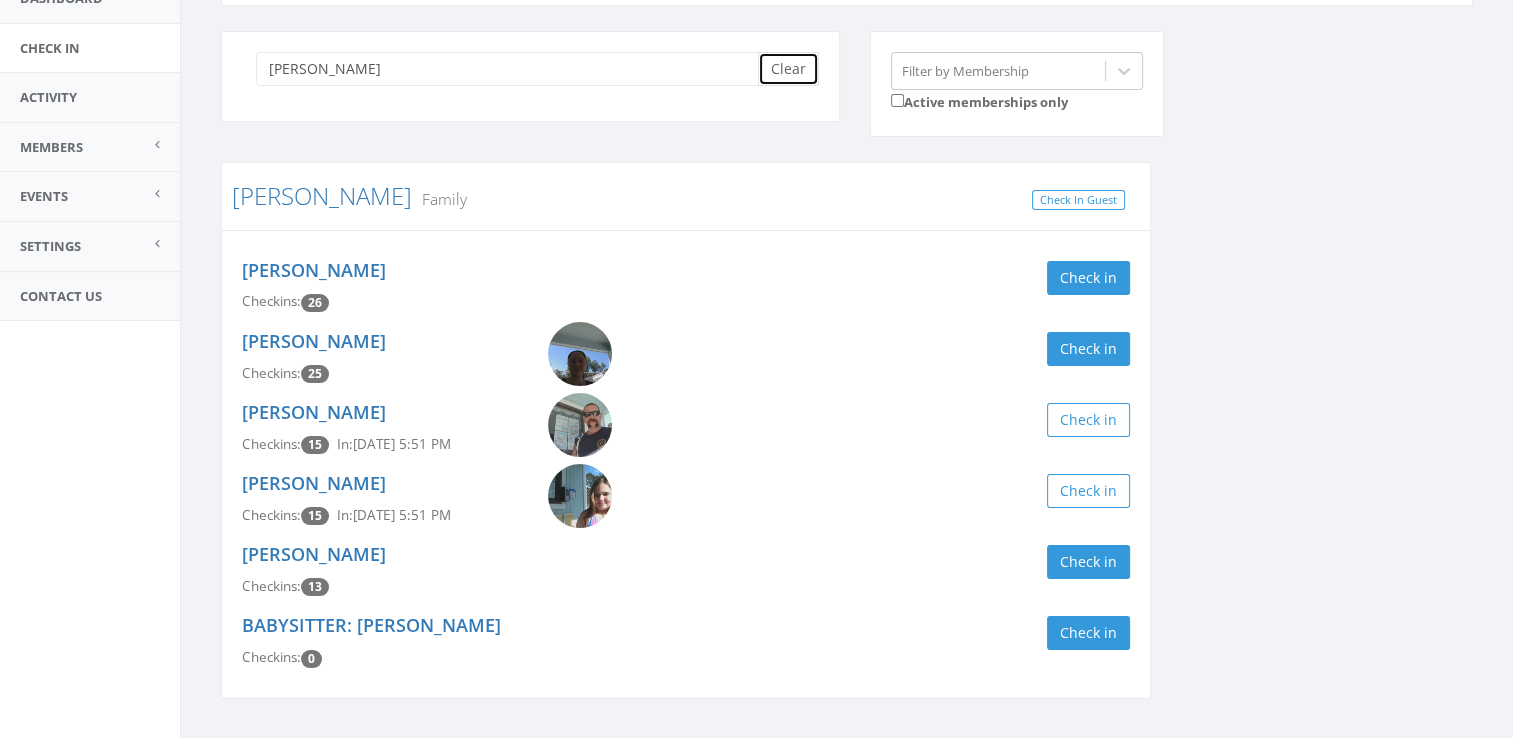 click on "Clear" at bounding box center (788, 69) 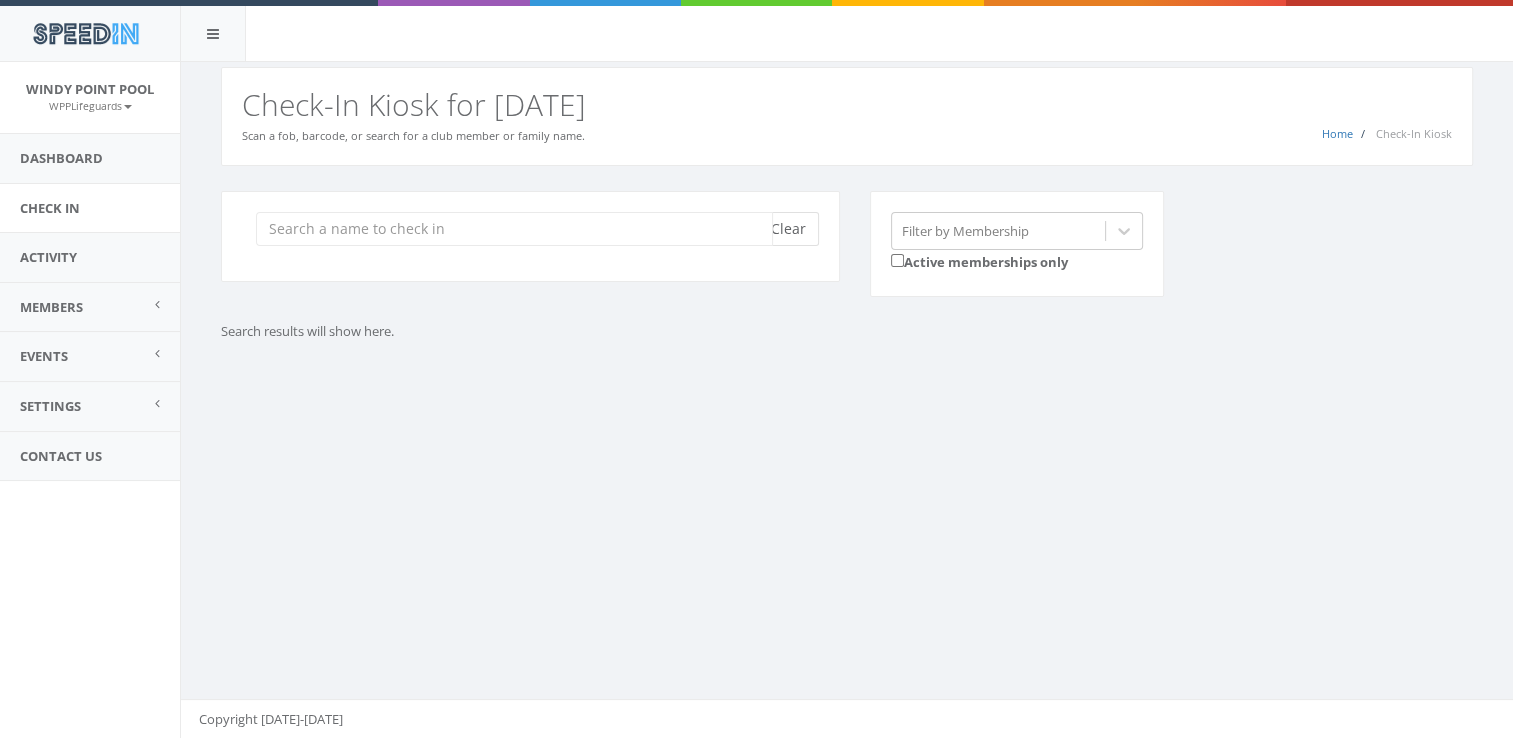 scroll, scrollTop: 0, scrollLeft: 0, axis: both 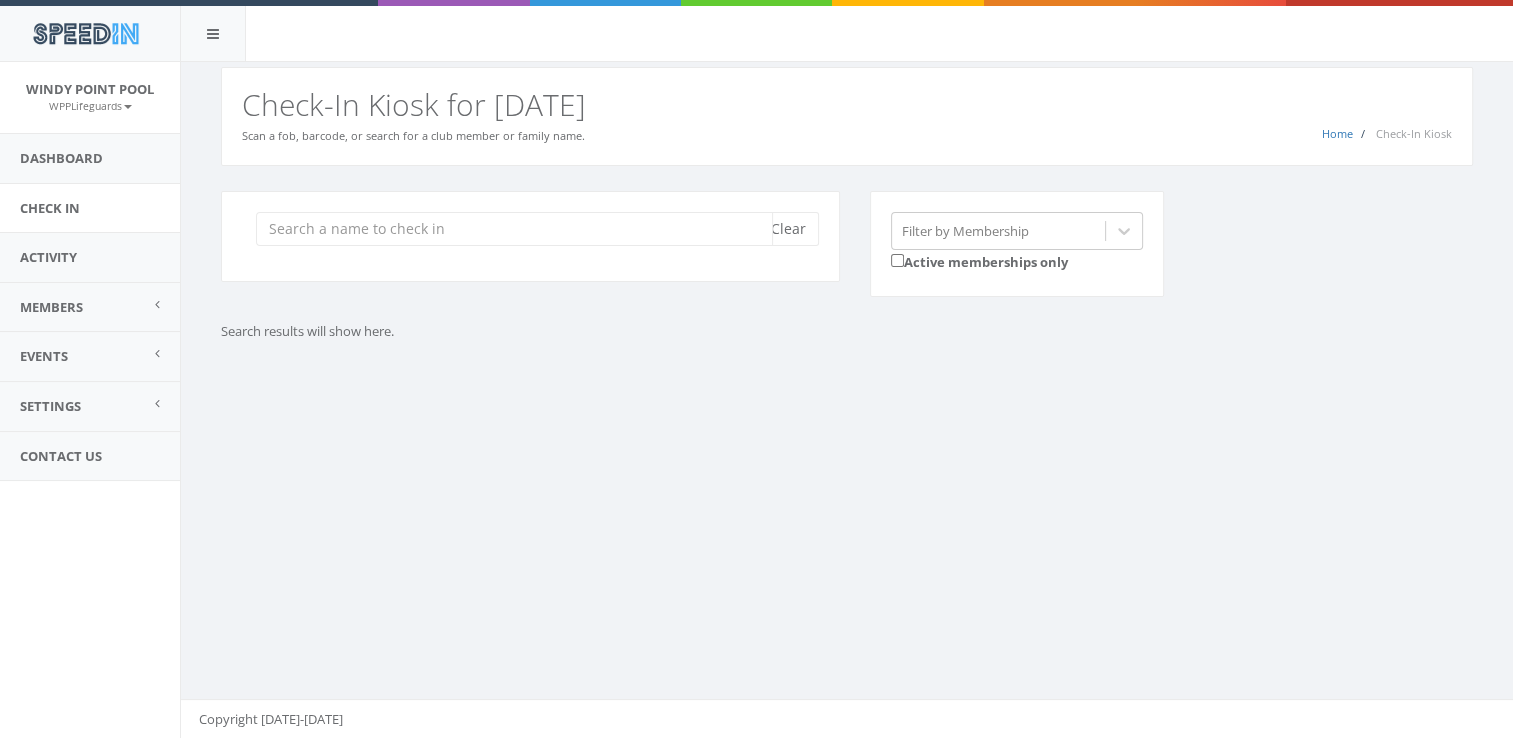 click at bounding box center (514, 229) 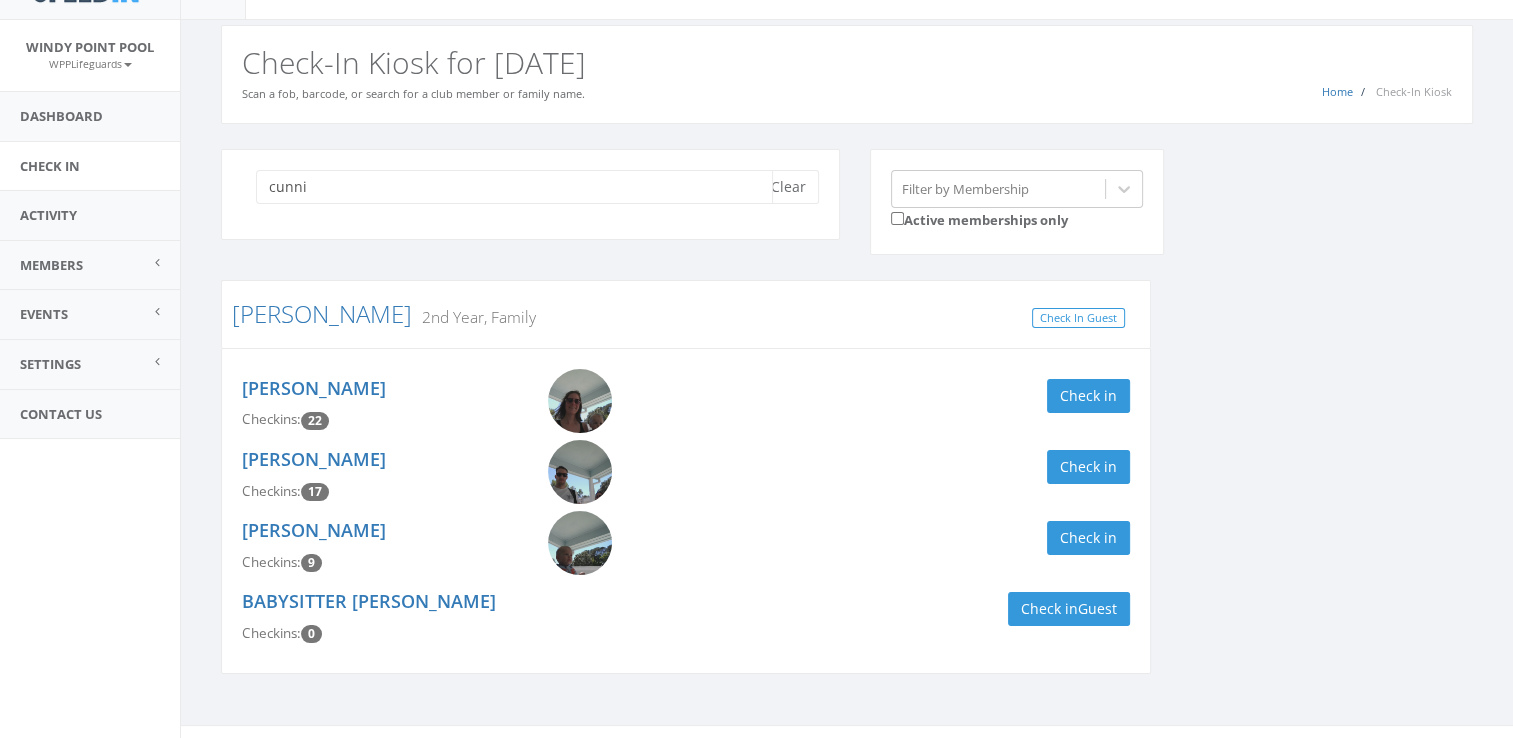 scroll, scrollTop: 44, scrollLeft: 0, axis: vertical 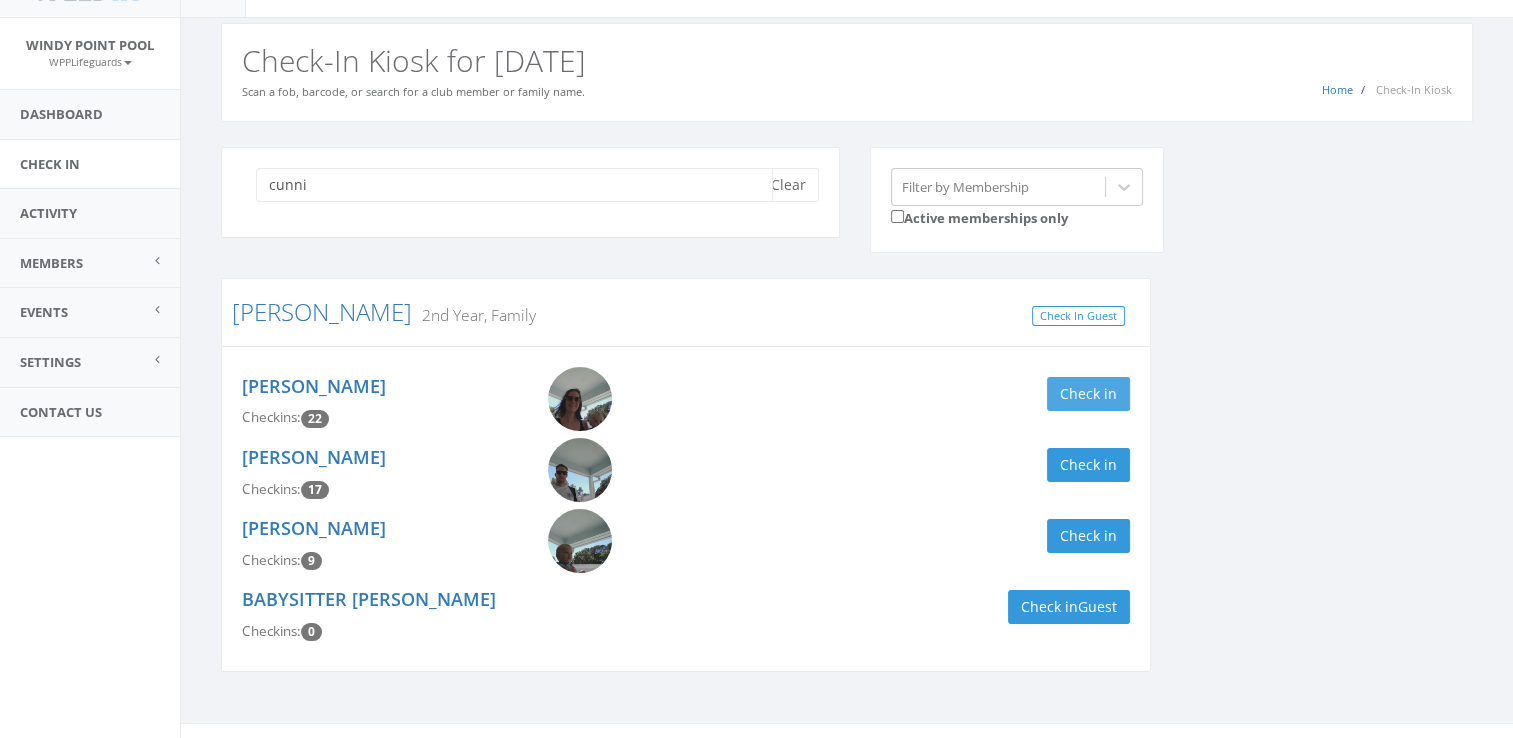 type on "cunni" 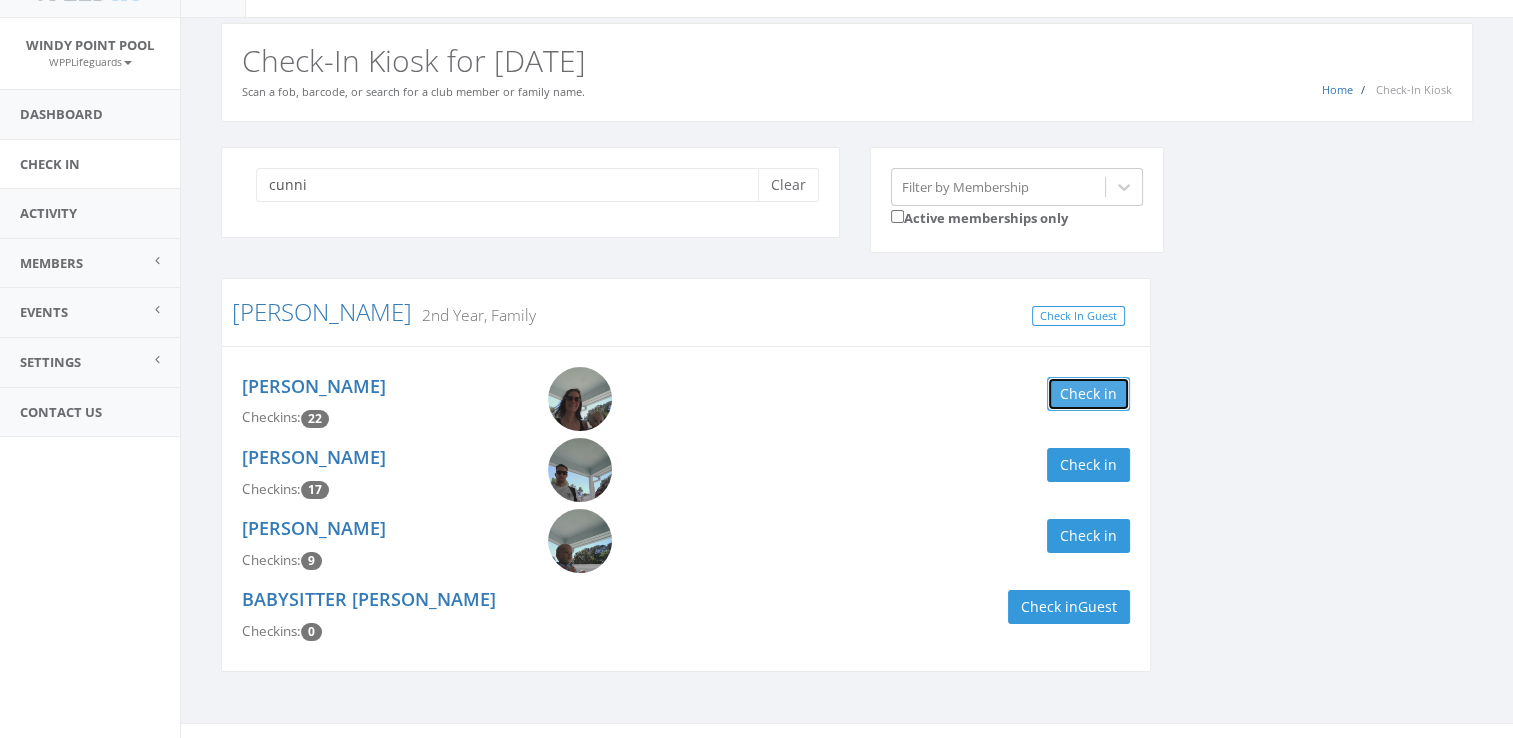 click on "Check in" at bounding box center (1088, 394) 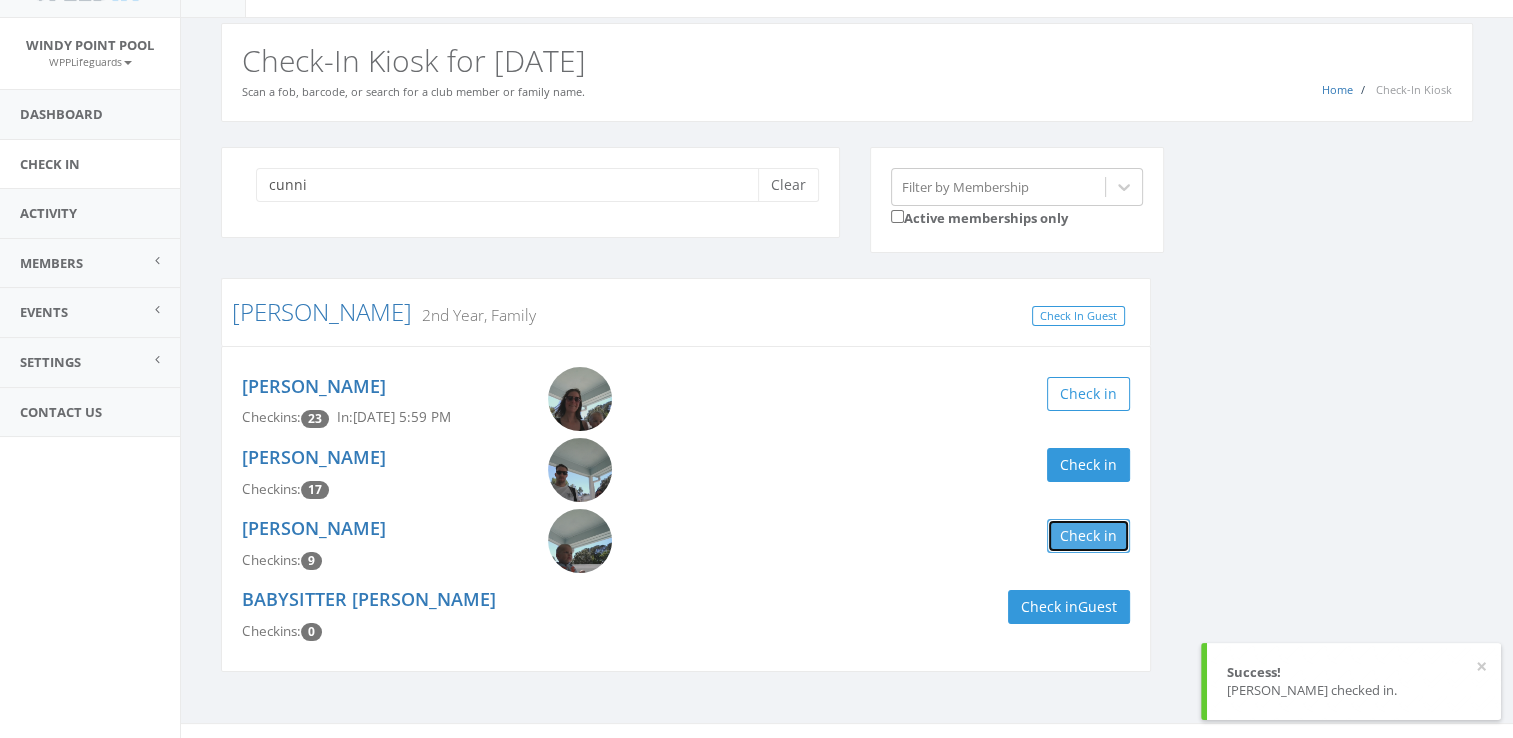 click on "Check in" at bounding box center (1088, 536) 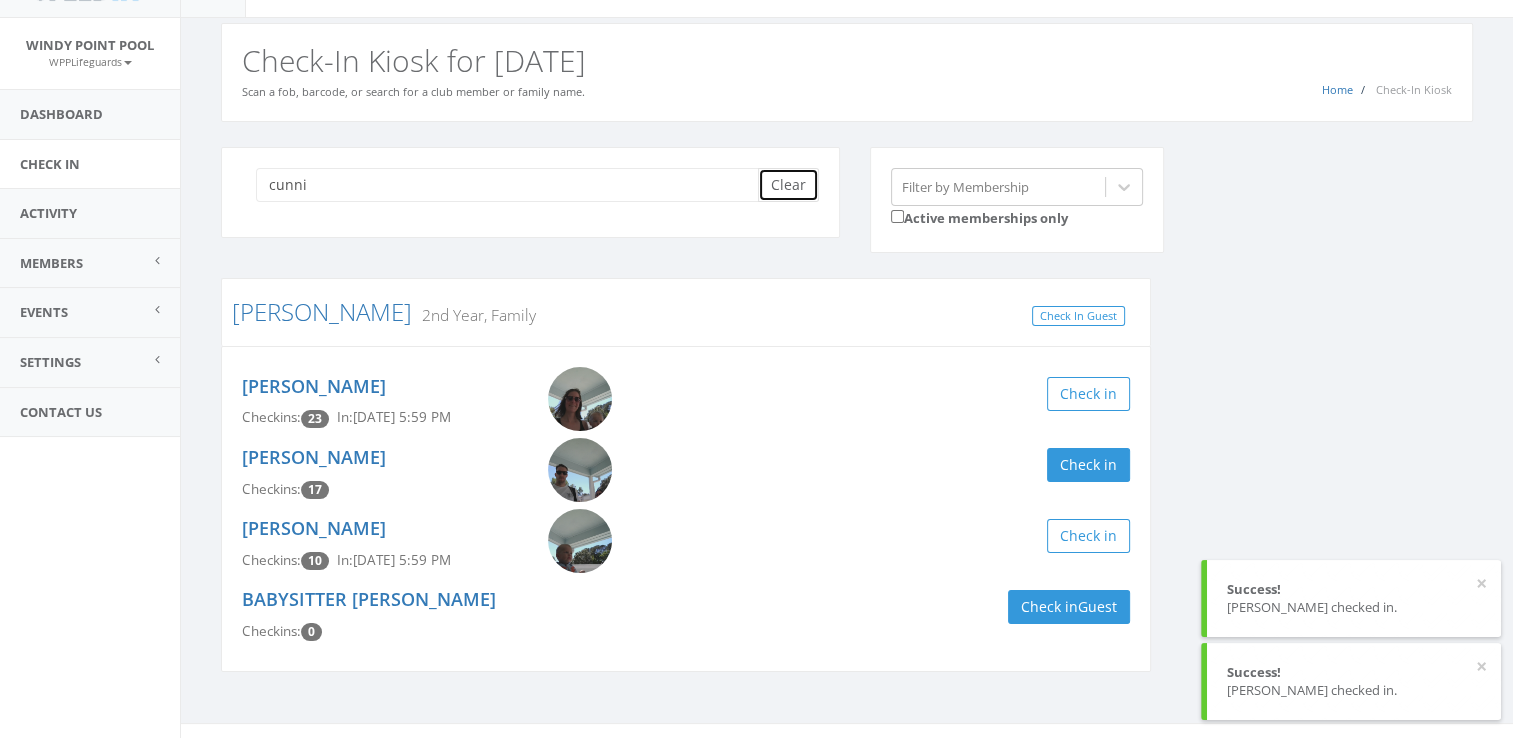 click on "Clear" at bounding box center (788, 185) 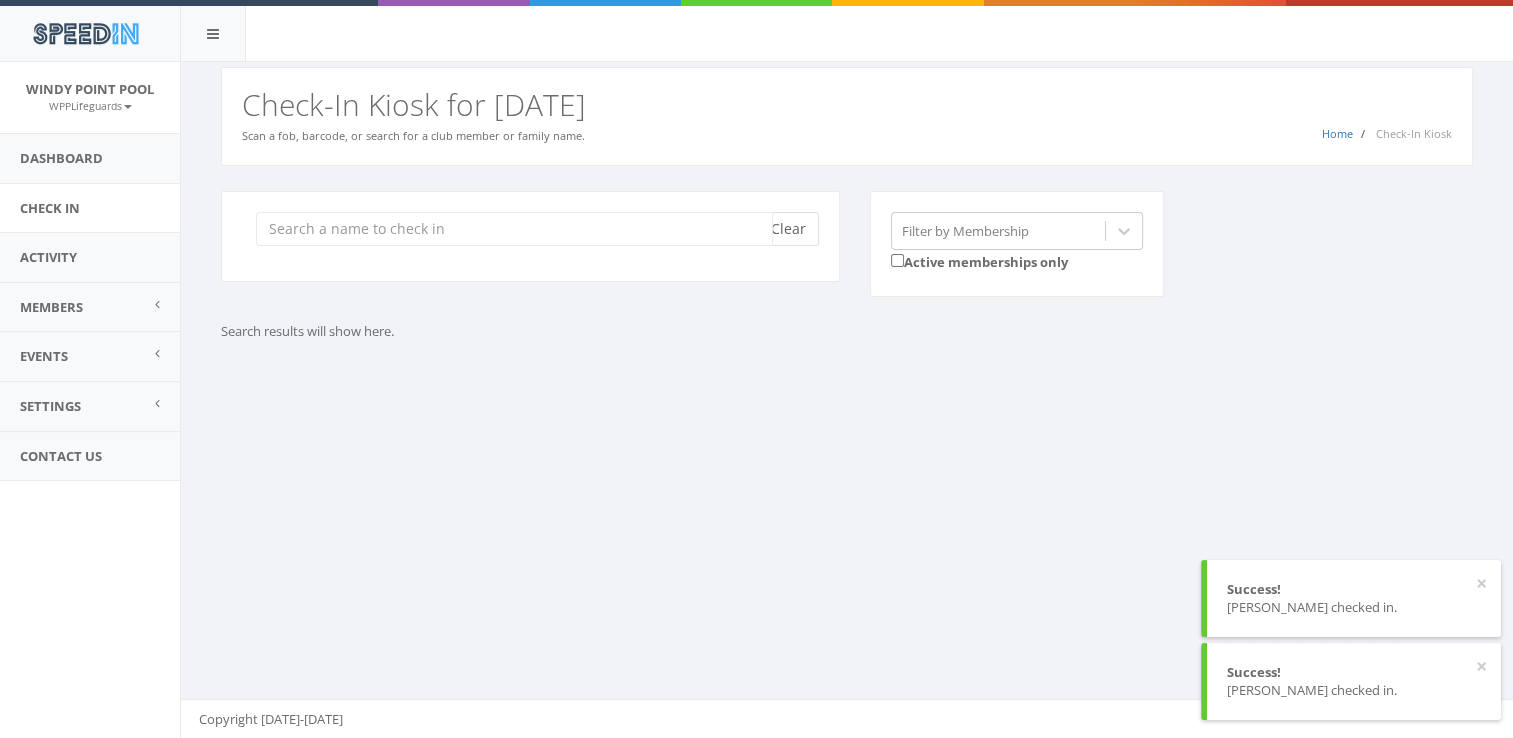 scroll, scrollTop: 0, scrollLeft: 0, axis: both 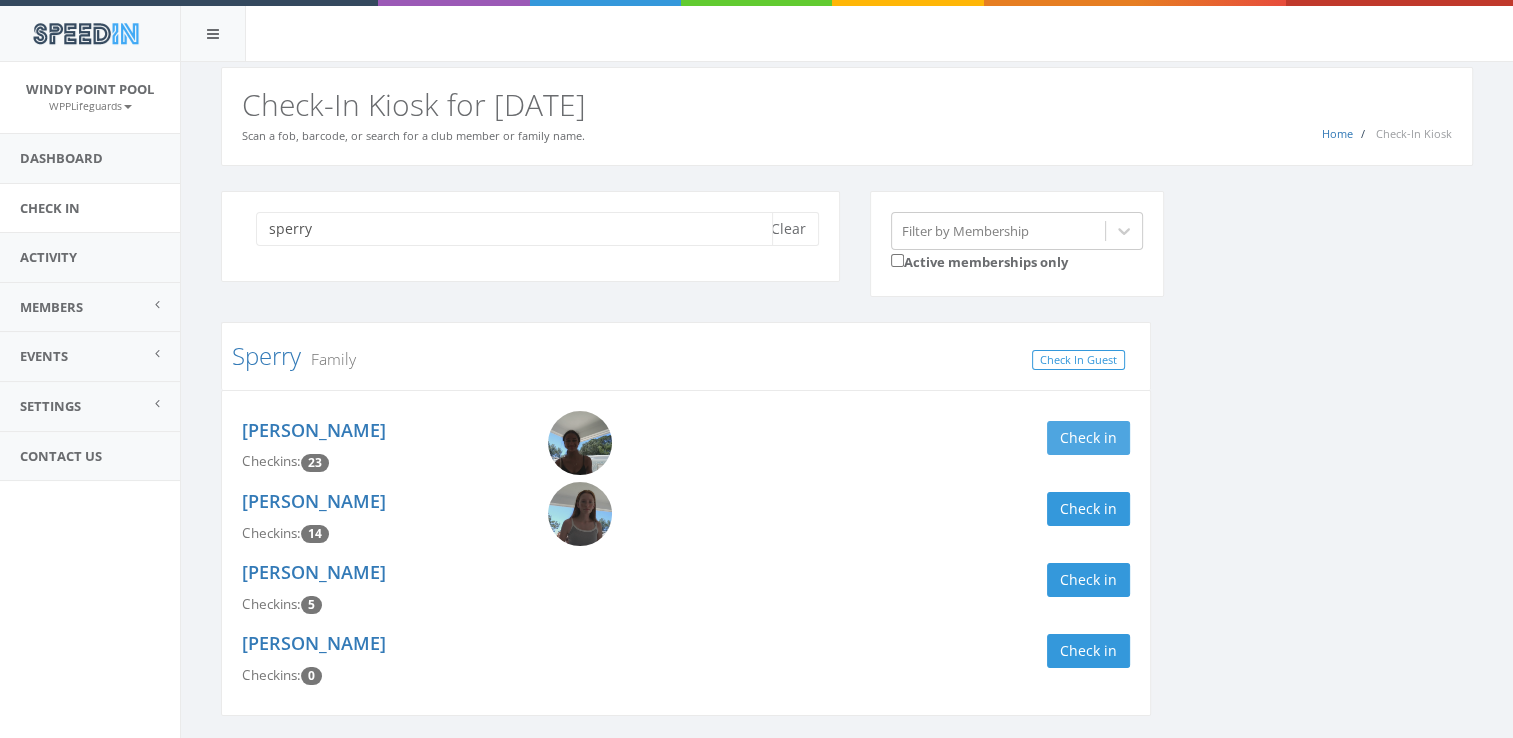 type on "sperry" 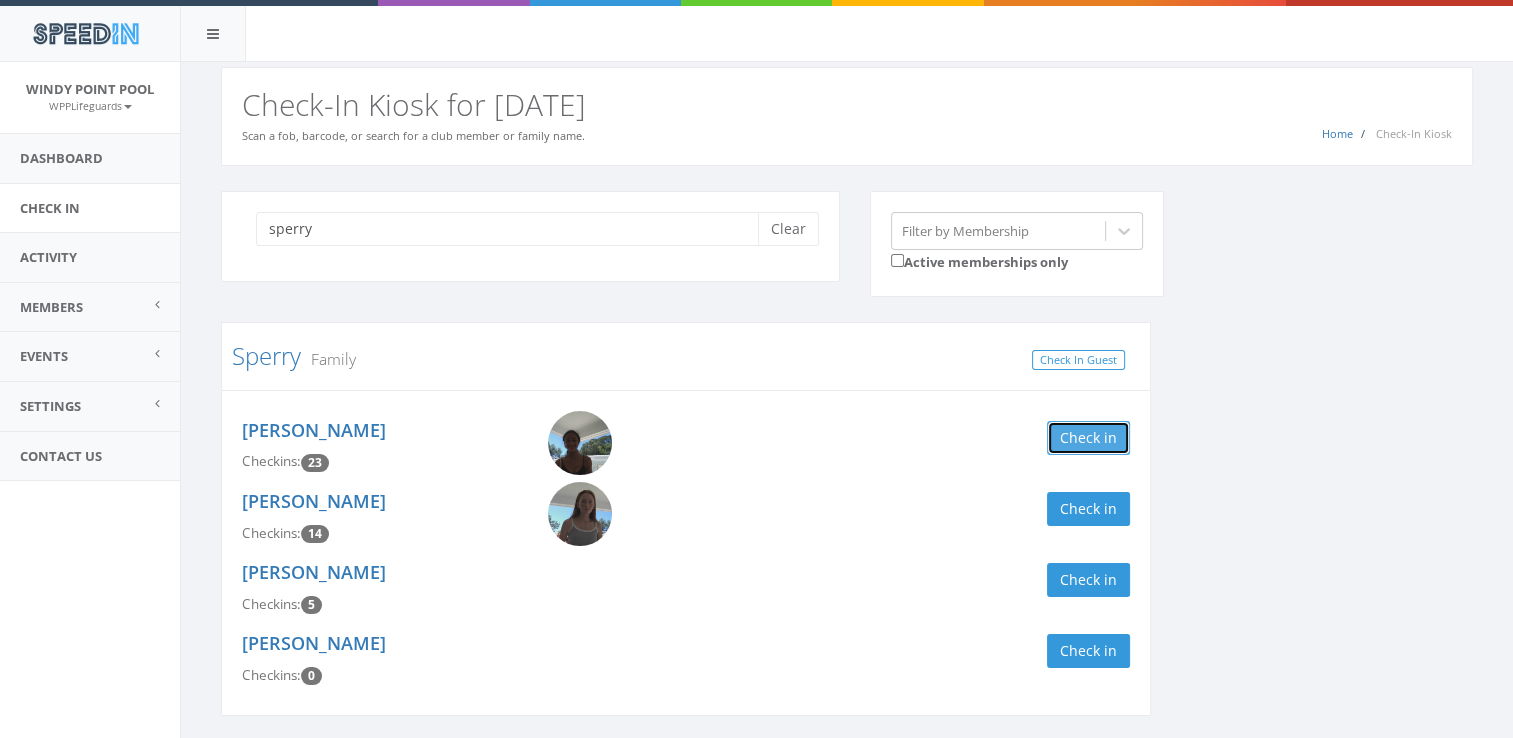 click on "Check in" at bounding box center [1088, 438] 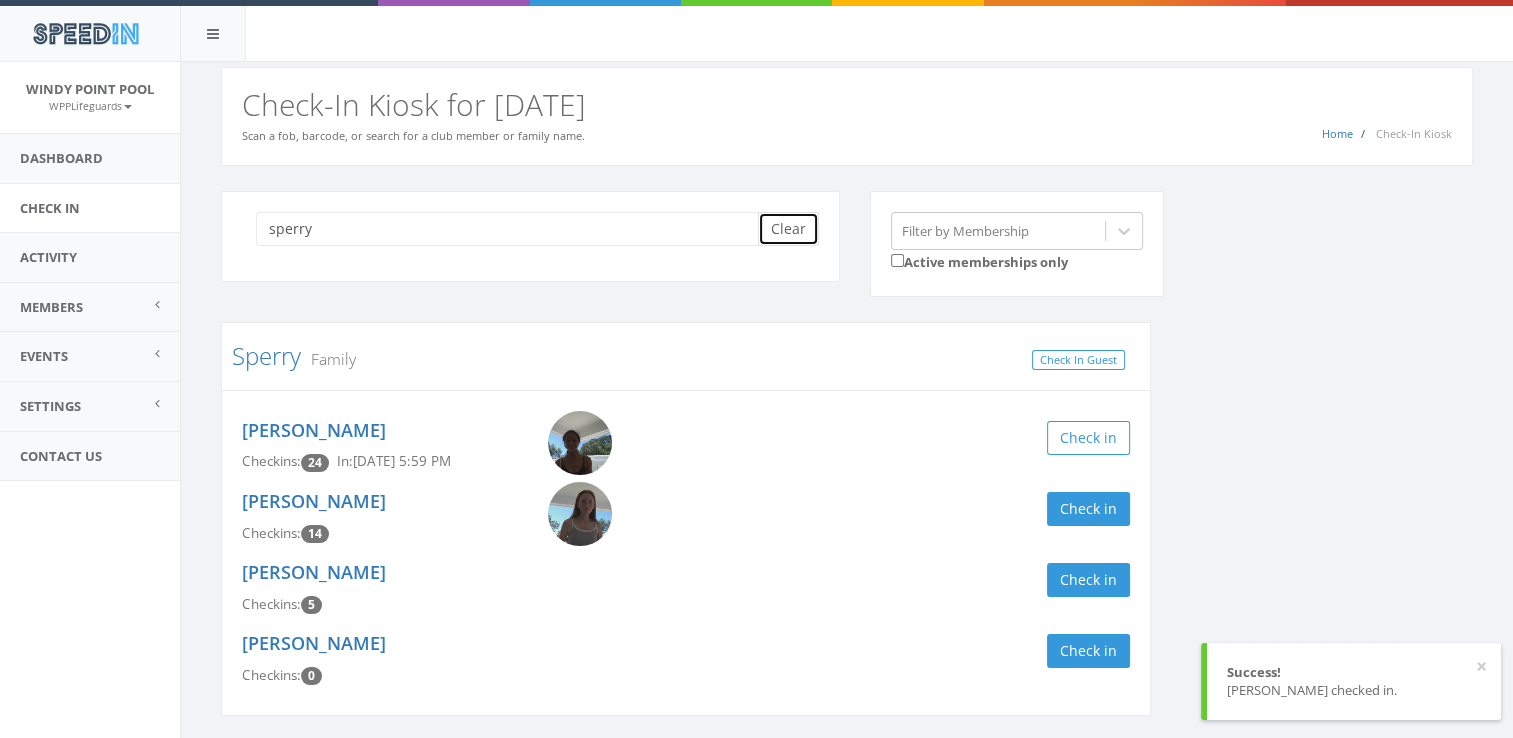 click on "Clear" at bounding box center (788, 229) 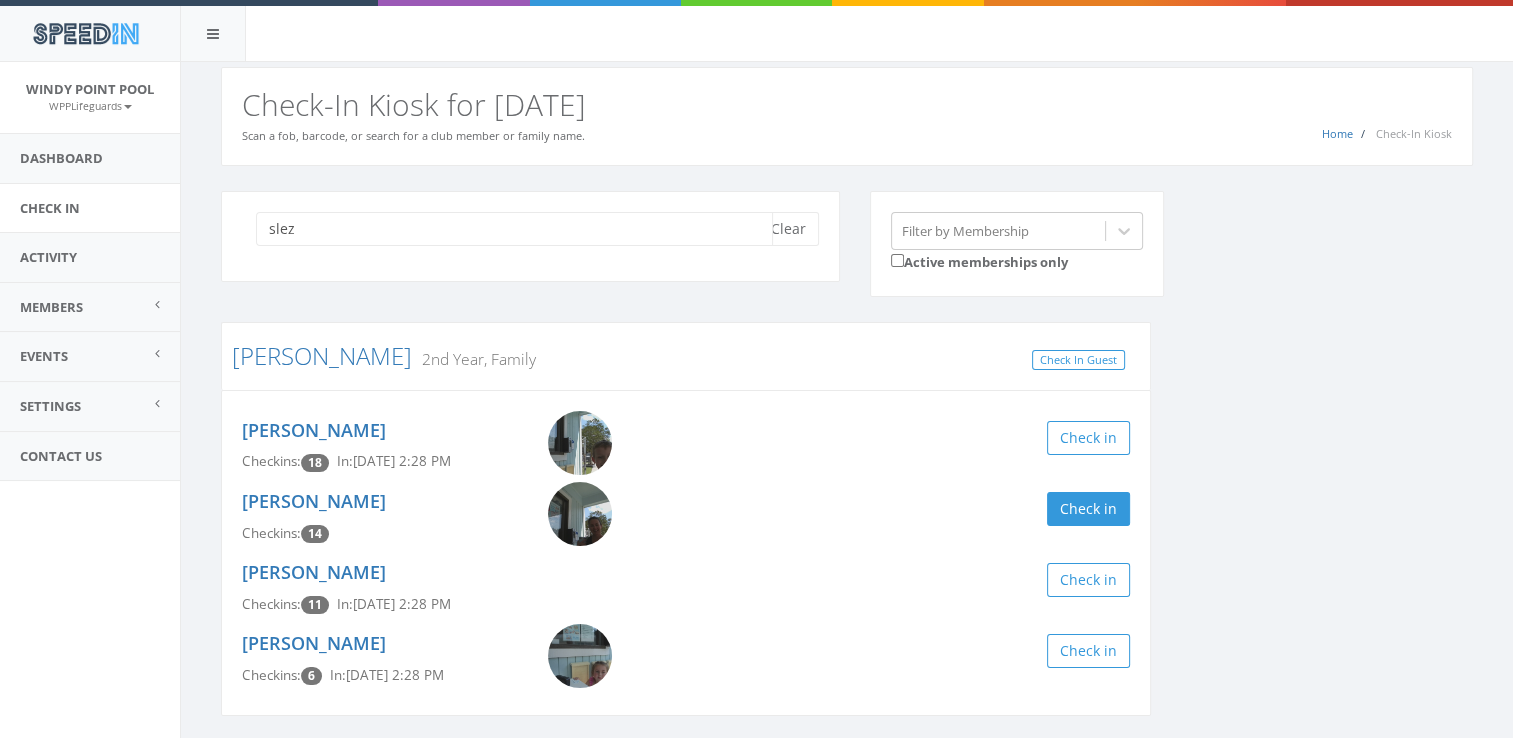 type on "slez" 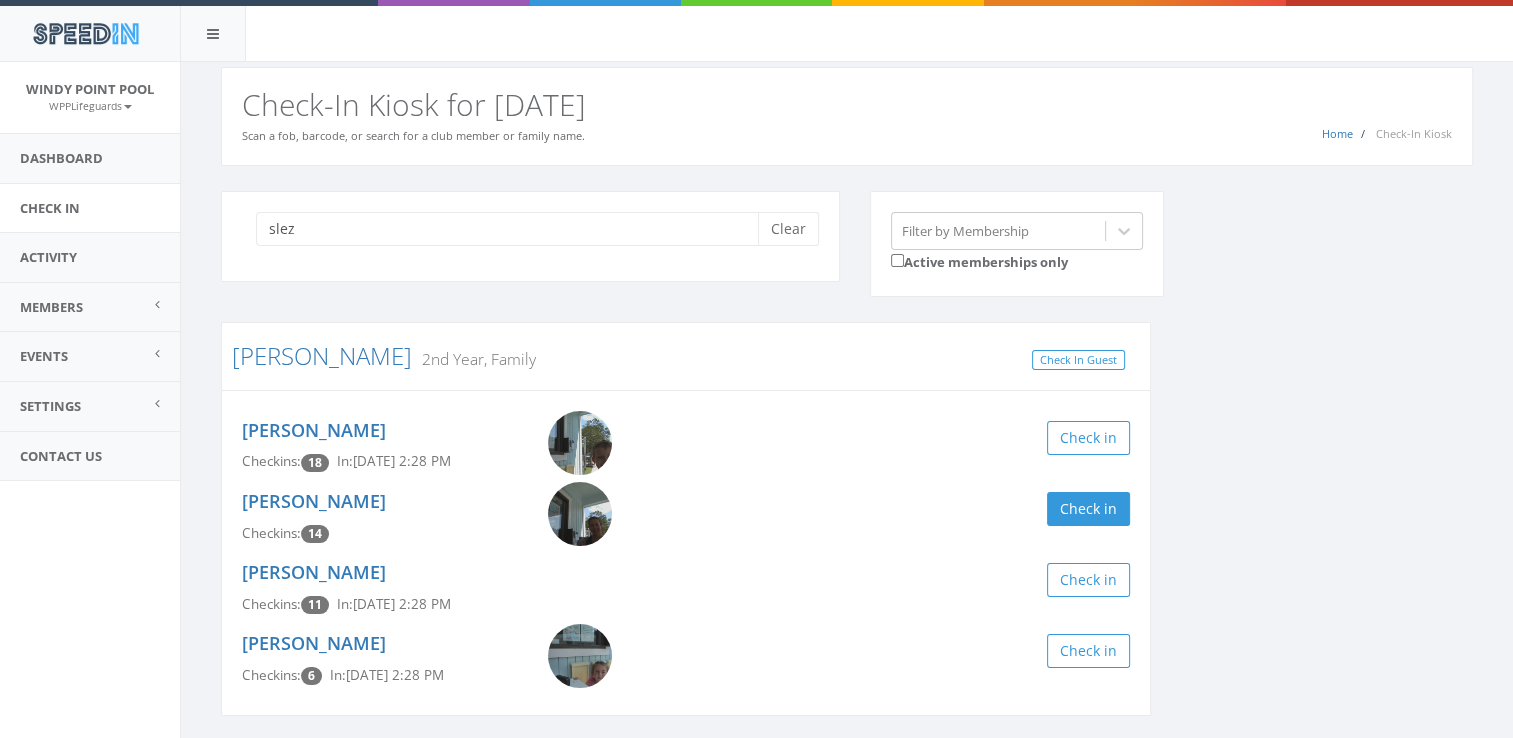 click on "slez Clear Filter by Membership  Active memberships only Slezak 2nd Year, Family Check In Guest Asher Slezak Checkins:  18 In:  Jul 1, 2:28 PM Check in Hayleigh Slezak Checkins:  14 Check in Justin Slezak Checkins:  11 In:  Jul 1, 2:28 PM Check in Catherine Slezak Checkins:  6 In:  Jul 1, 2:28 PM Check in" at bounding box center [847, 466] 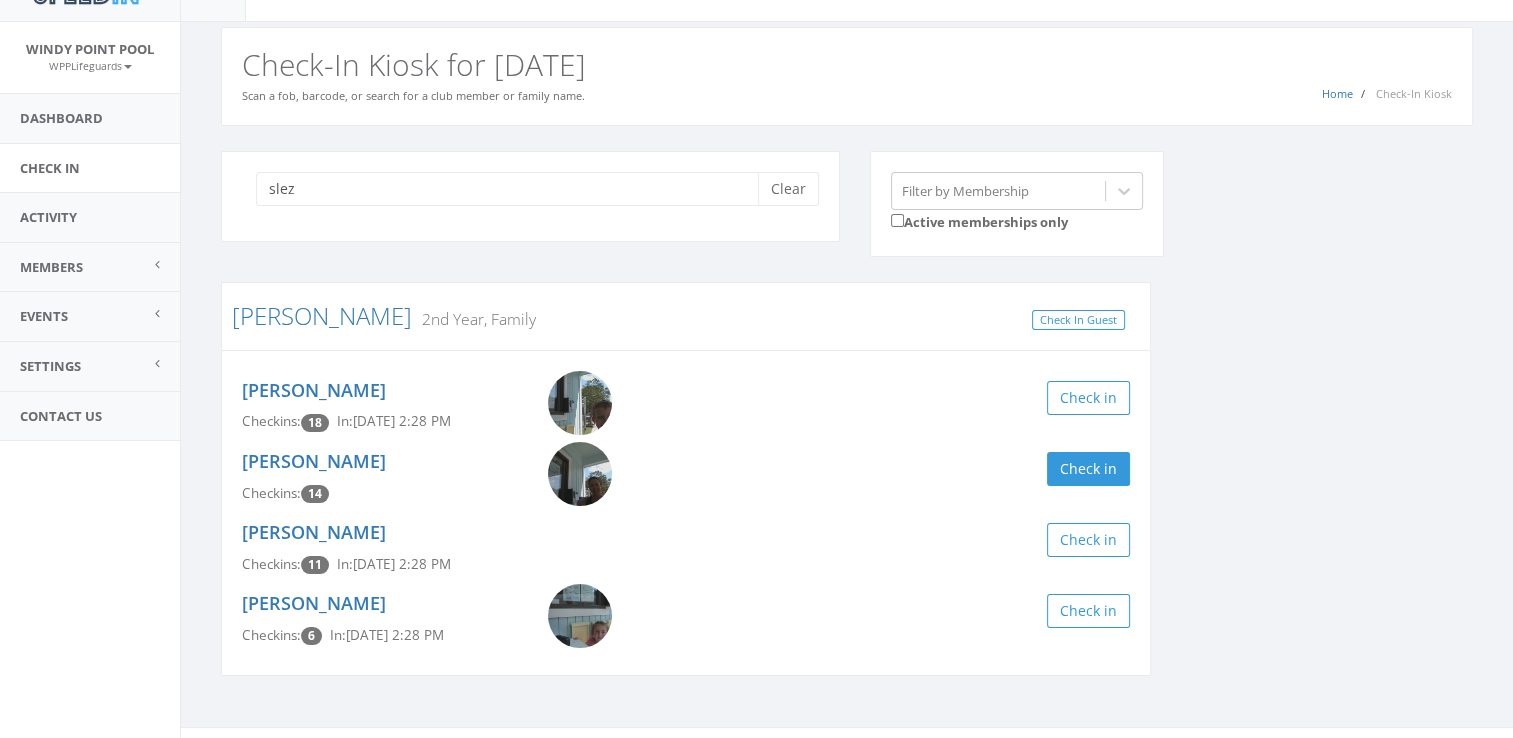 scroll, scrollTop: 67, scrollLeft: 0, axis: vertical 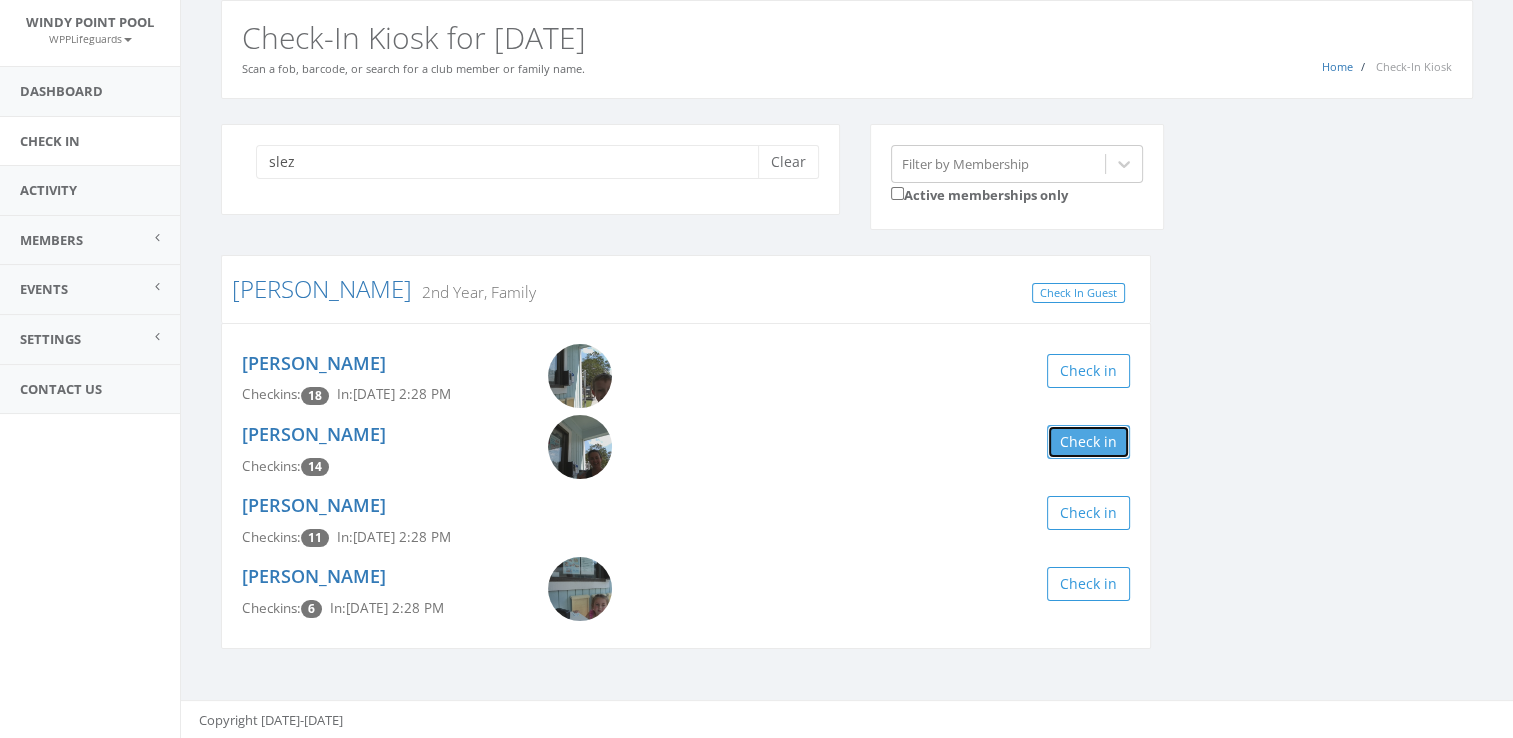 click on "Check in" at bounding box center [1088, 442] 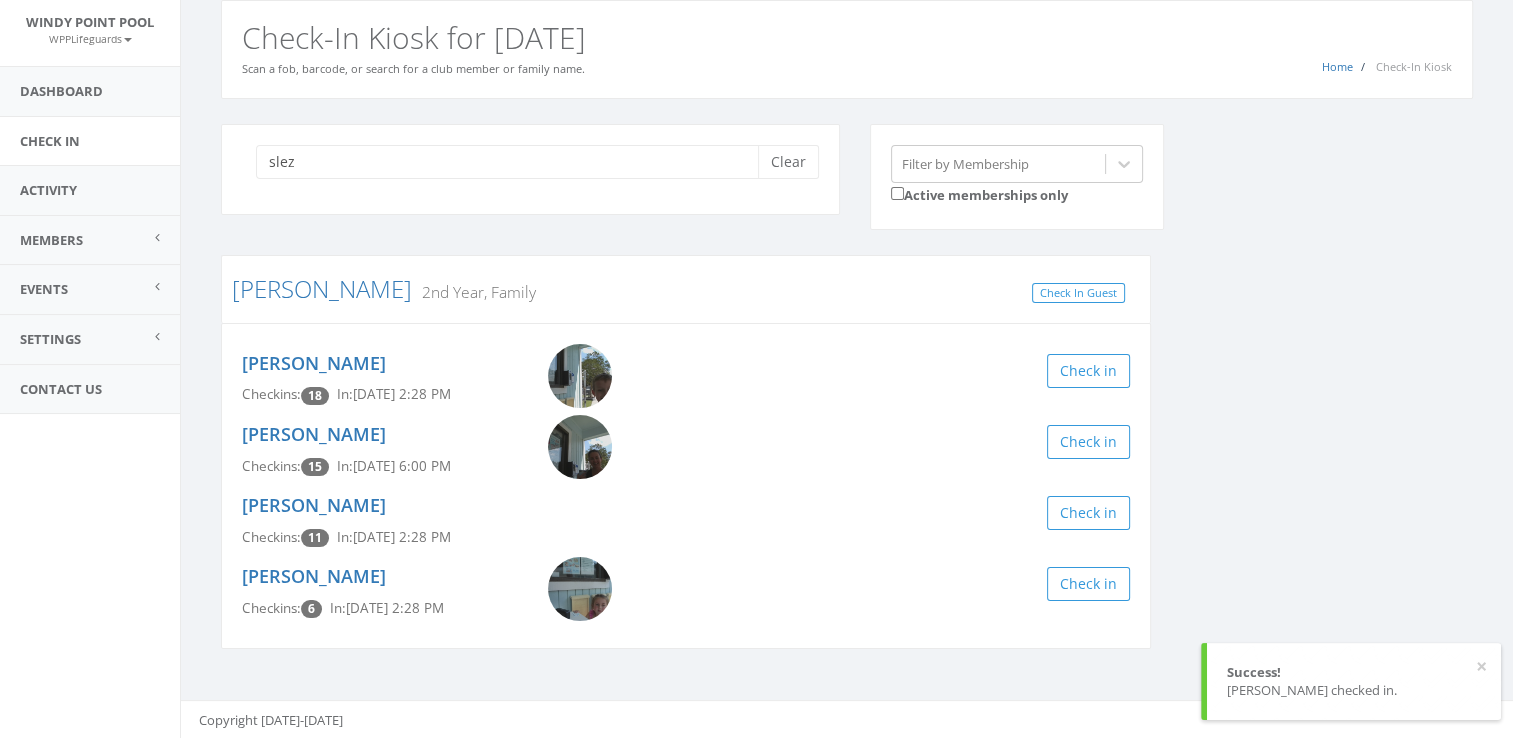 click on "slez Clear Filter by Membership  Active memberships only Slezak 2nd Year, Family Check In Guest Asher Slezak Checkins:  18 In:  Jul 1, 2:28 PM Check in Hayleigh Slezak Checkins:  15 In:  Jul 1, 6:00 PM Check in Justin Slezak Checkins:  11 In:  Jul 1, 2:28 PM Check in Catherine Slezak Checkins:  6 In:  Jul 1, 2:28 PM Check in" at bounding box center [847, 399] 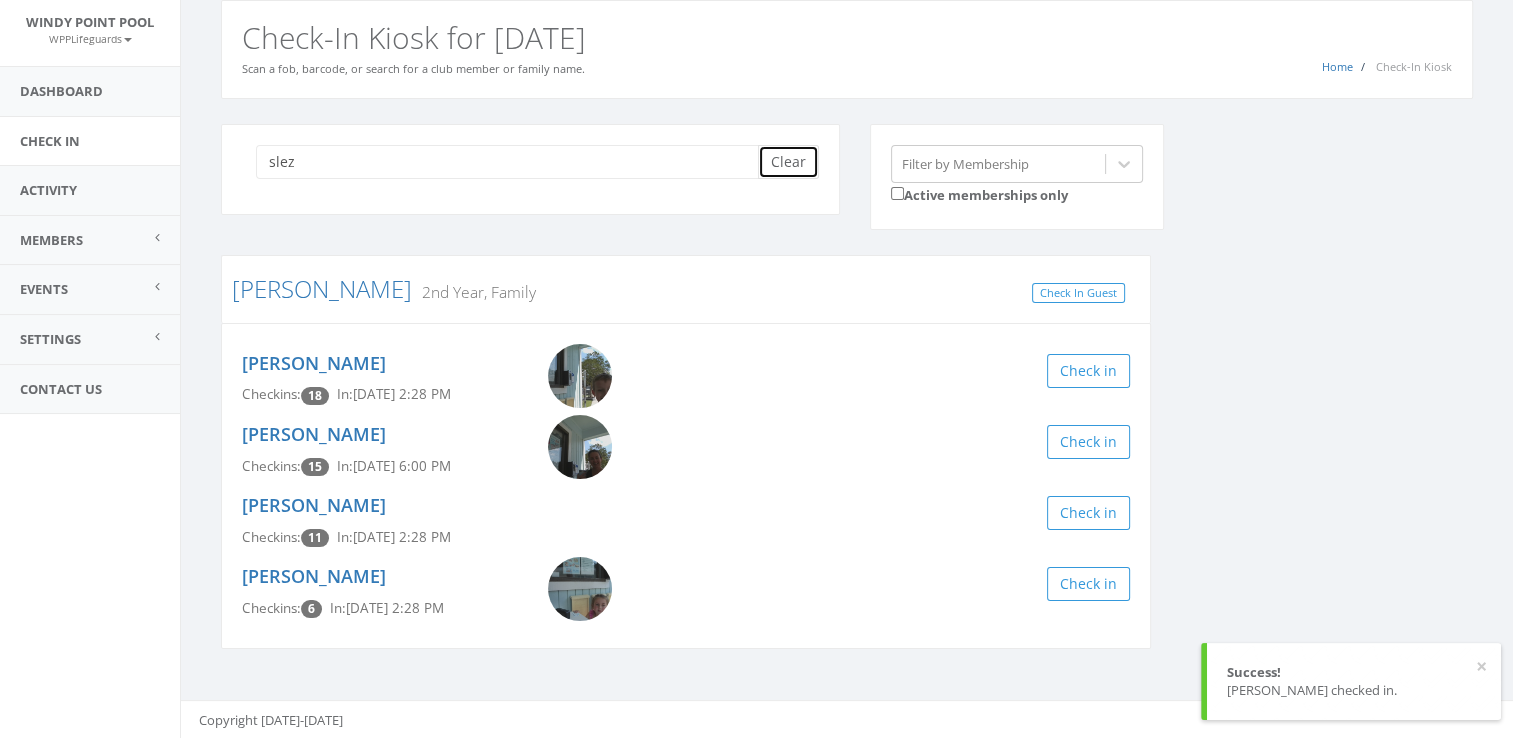 click on "Clear" at bounding box center [788, 162] 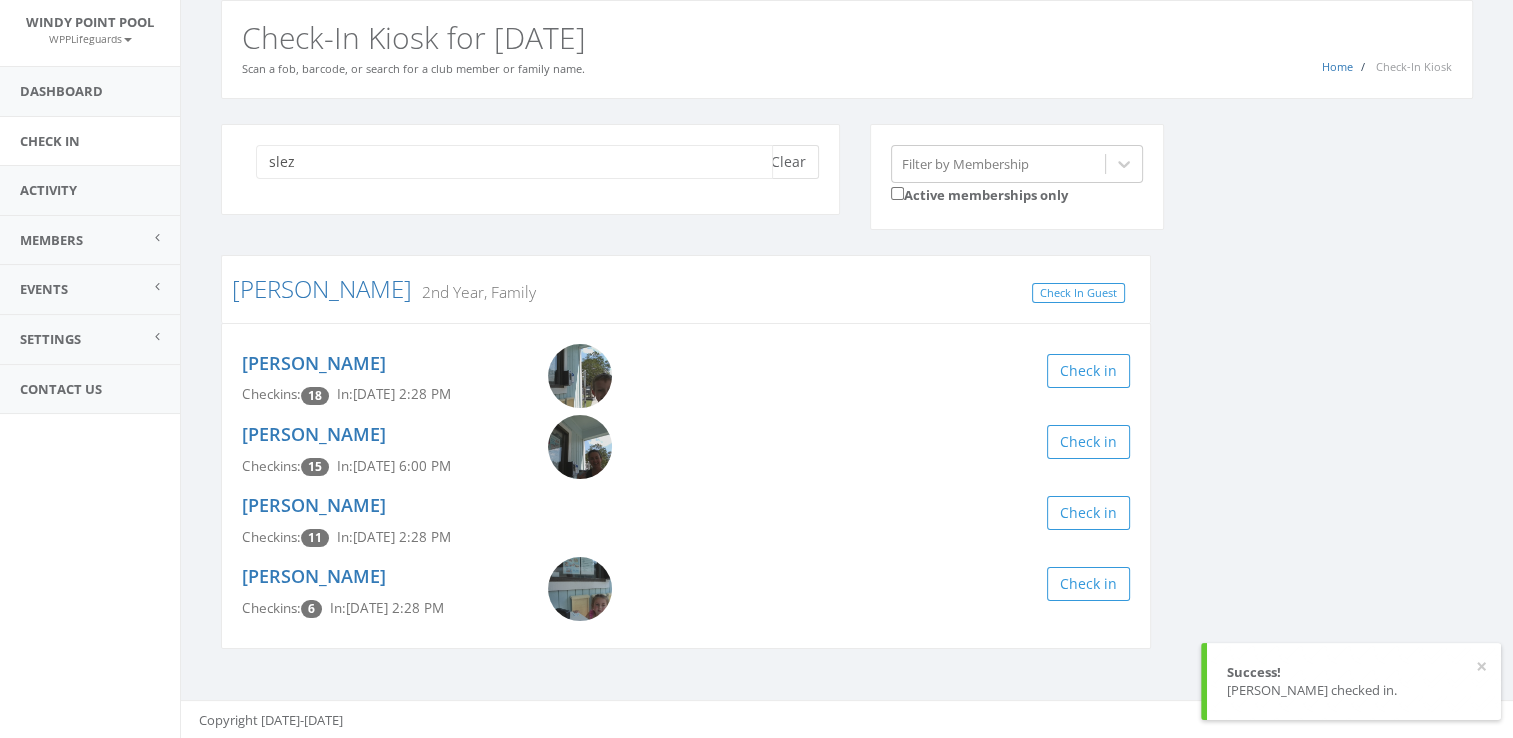 type 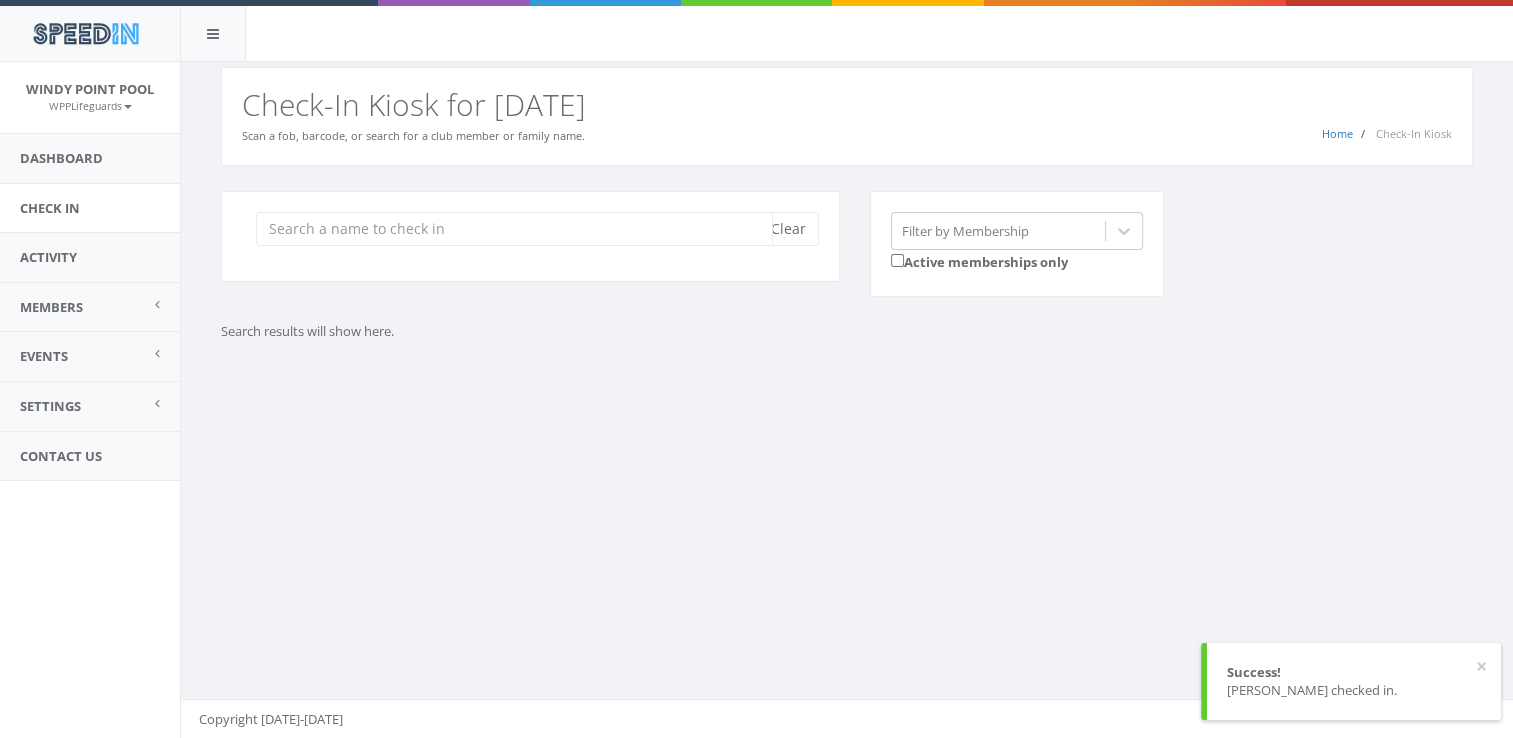 scroll, scrollTop: 0, scrollLeft: 0, axis: both 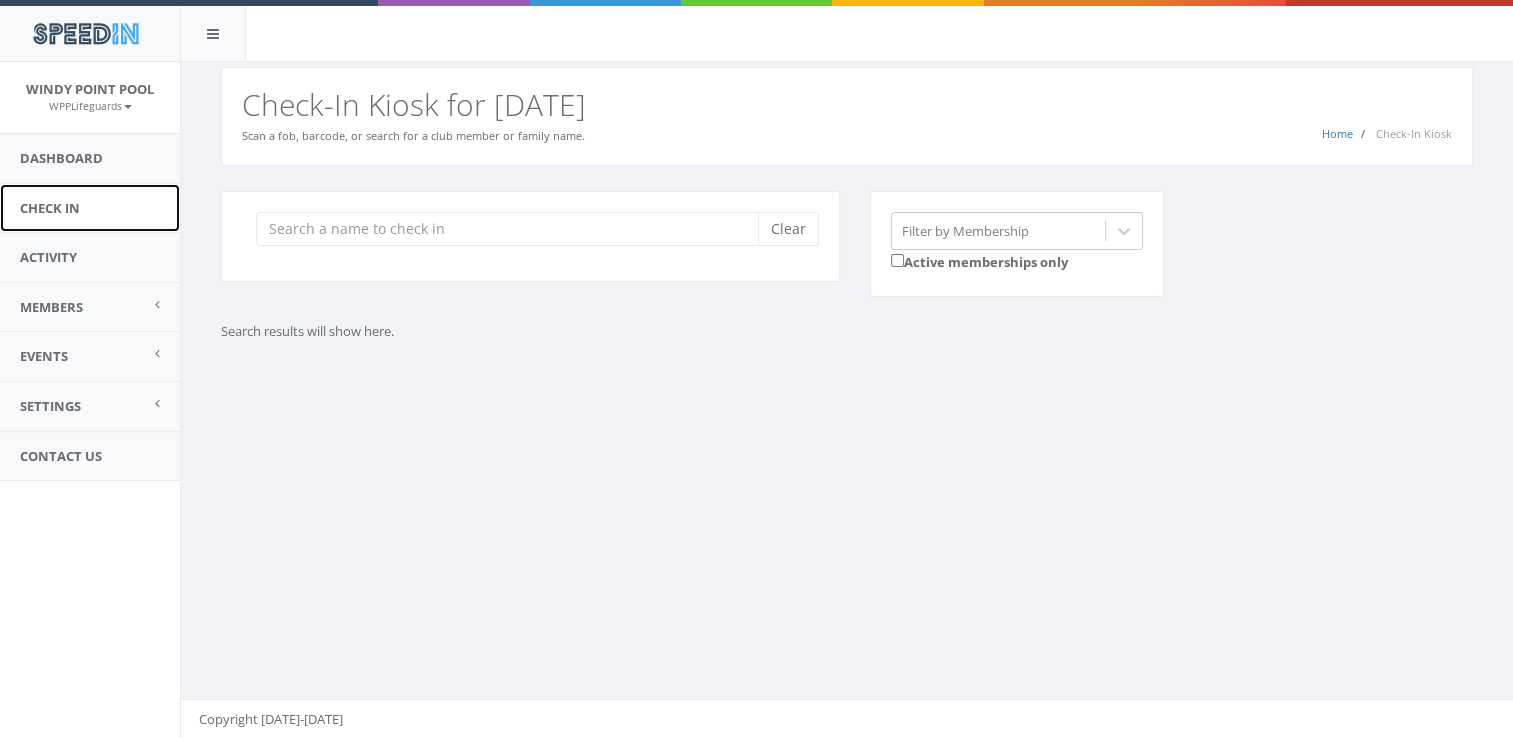 click on "Check In" at bounding box center [90, 208] 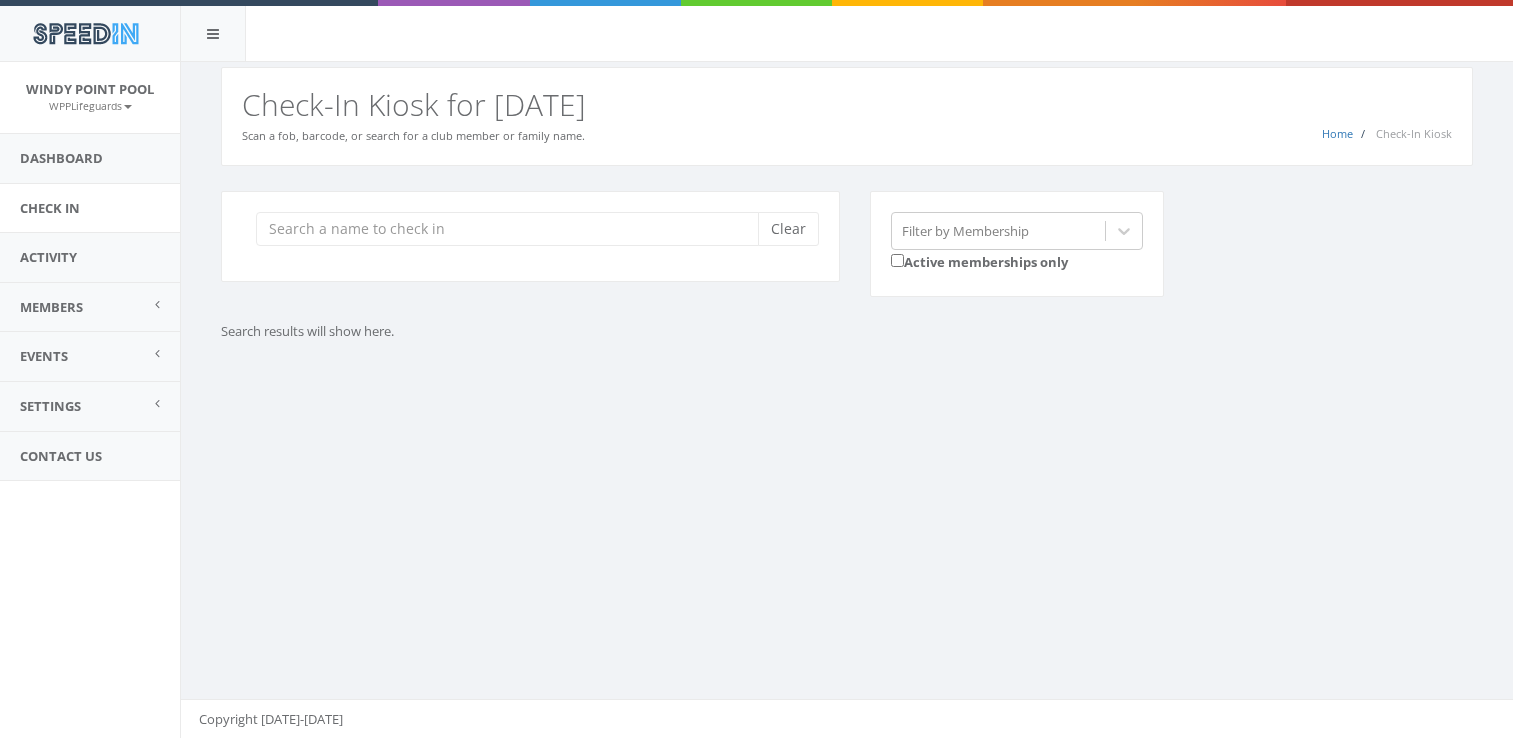 scroll, scrollTop: 0, scrollLeft: 0, axis: both 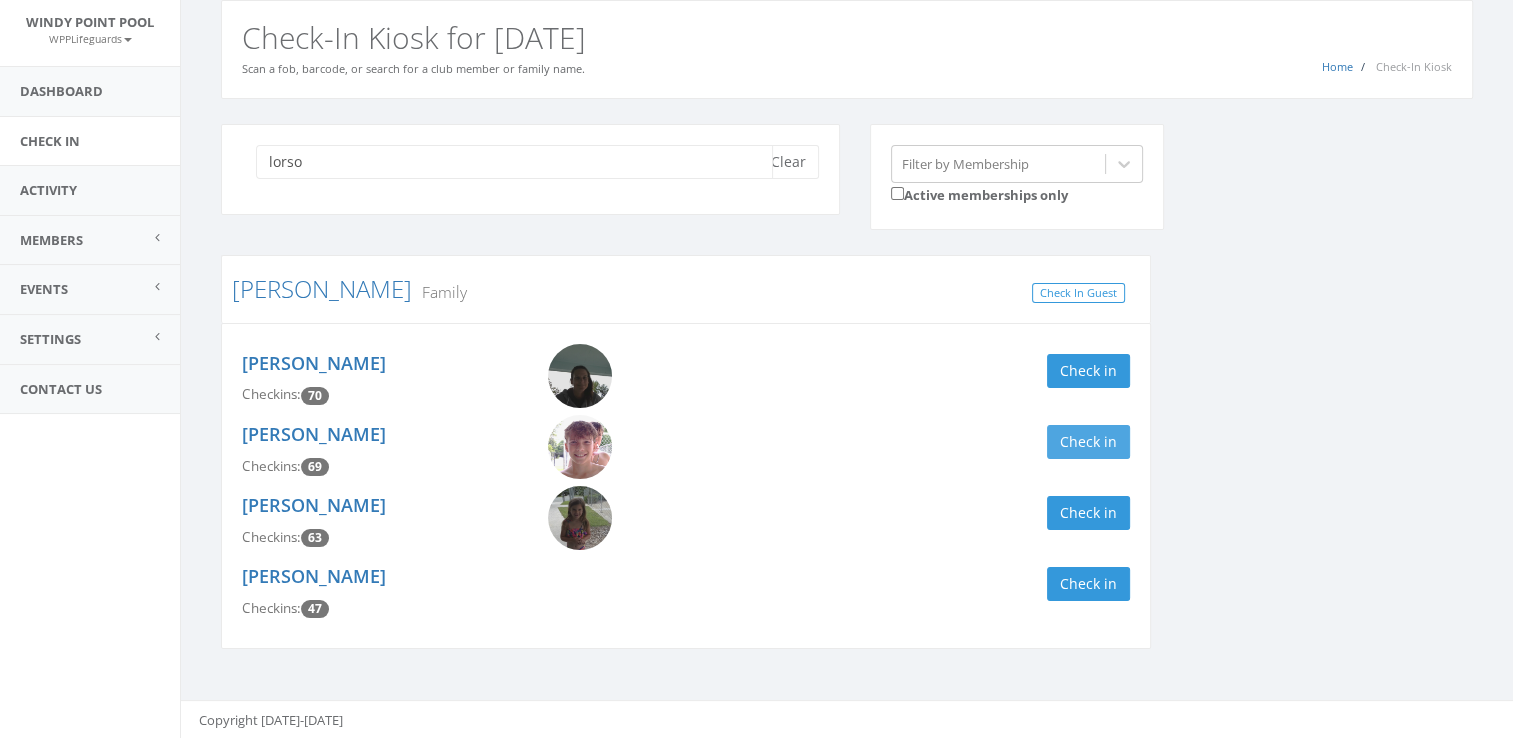 type on "lorso" 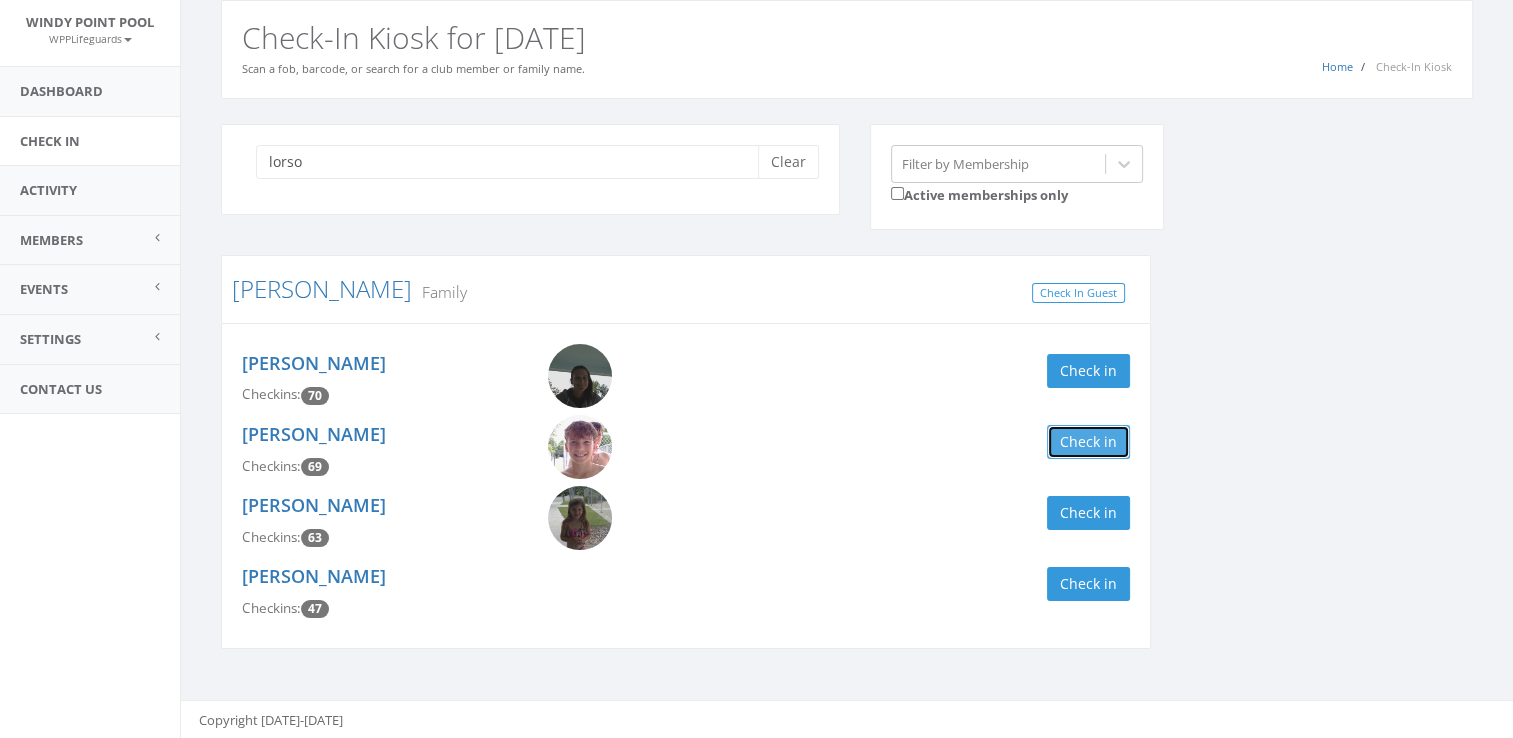 click on "Check in" at bounding box center [1088, 442] 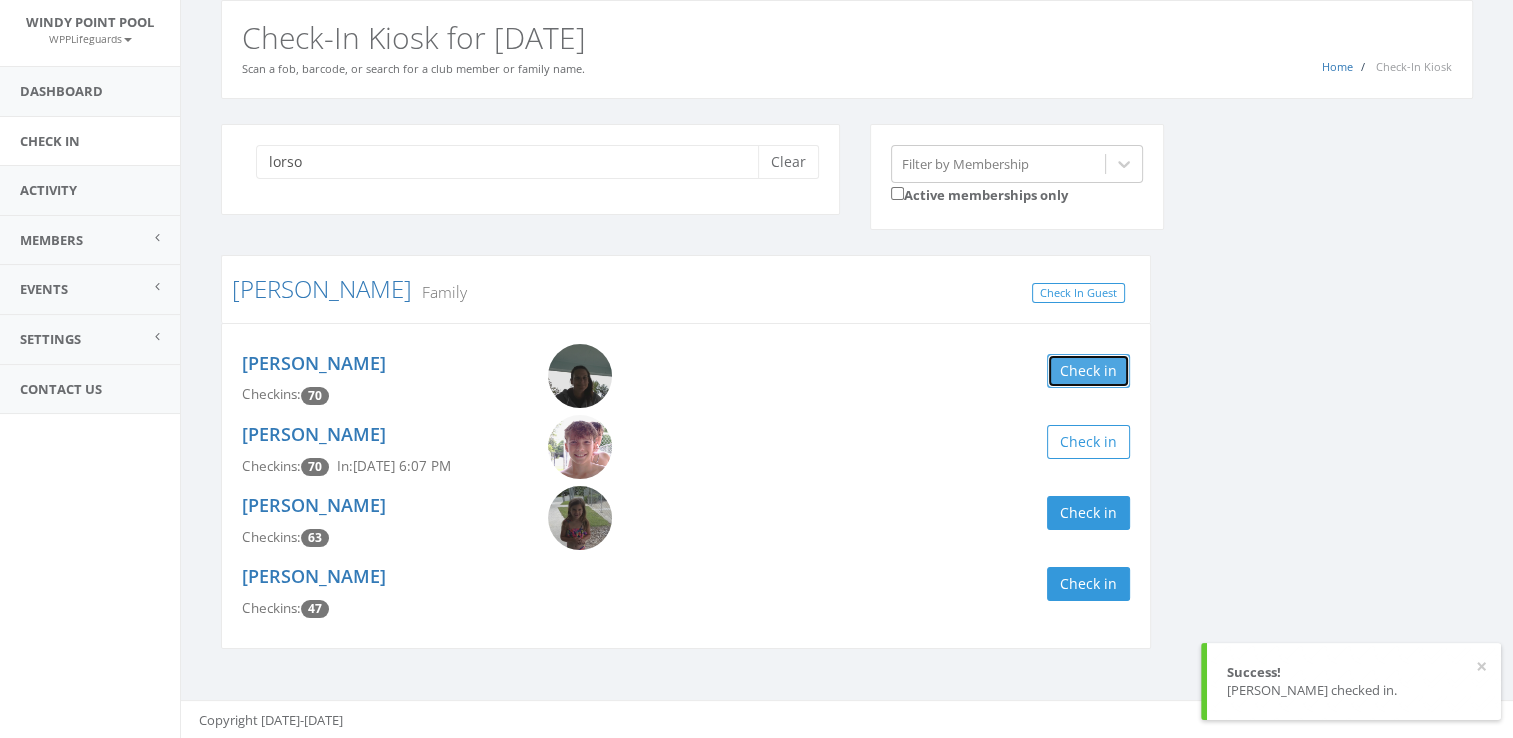 click on "Check in" at bounding box center [1088, 371] 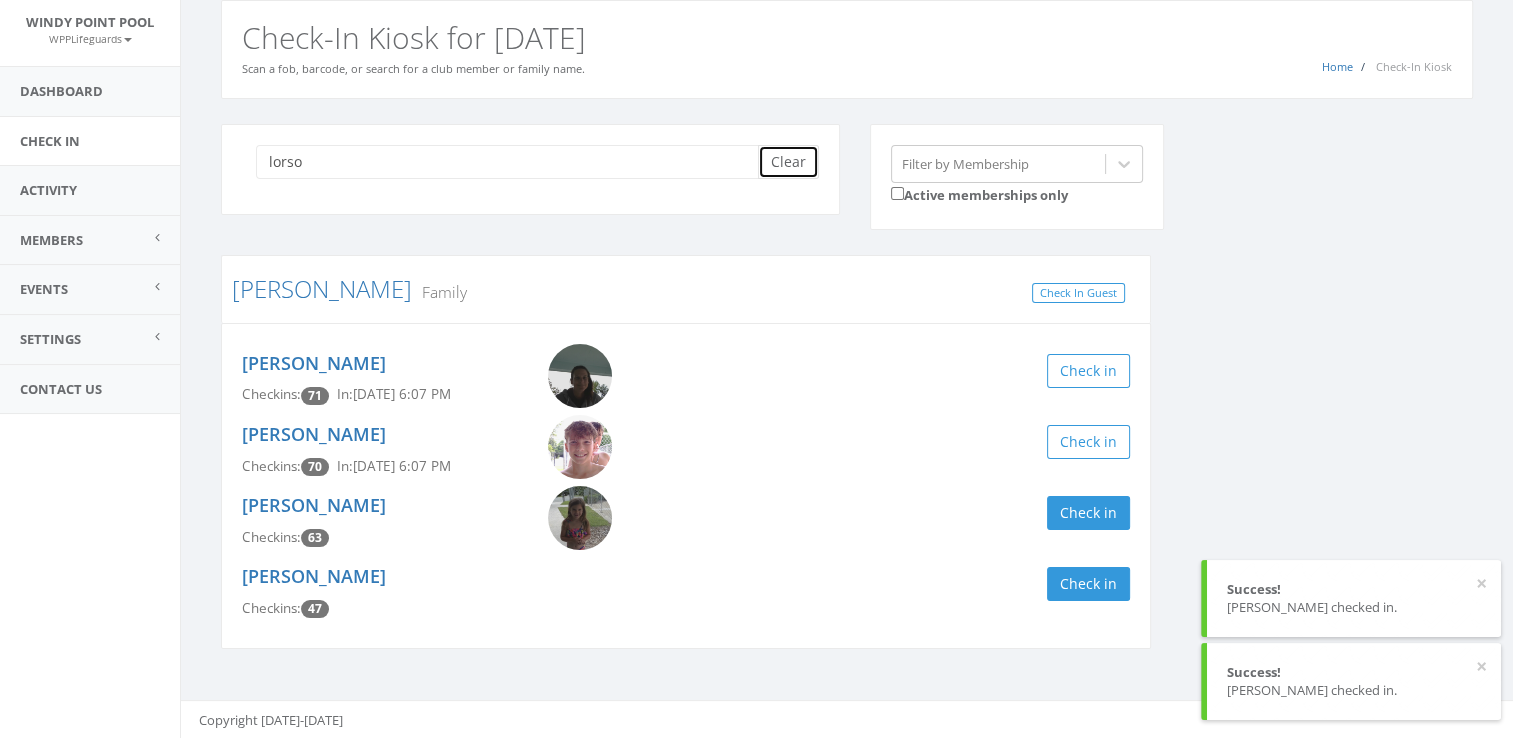 click on "Clear" at bounding box center (788, 162) 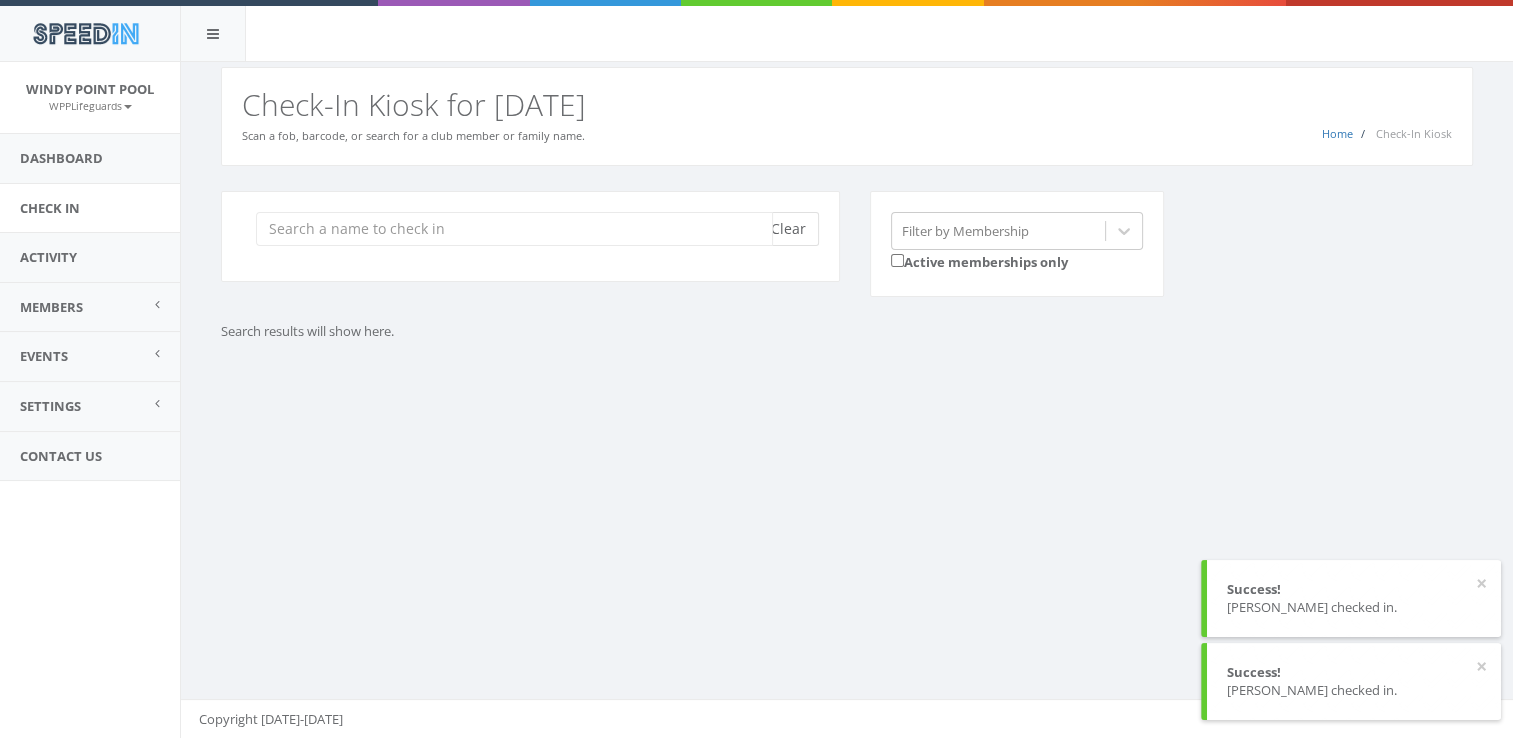 scroll, scrollTop: 0, scrollLeft: 0, axis: both 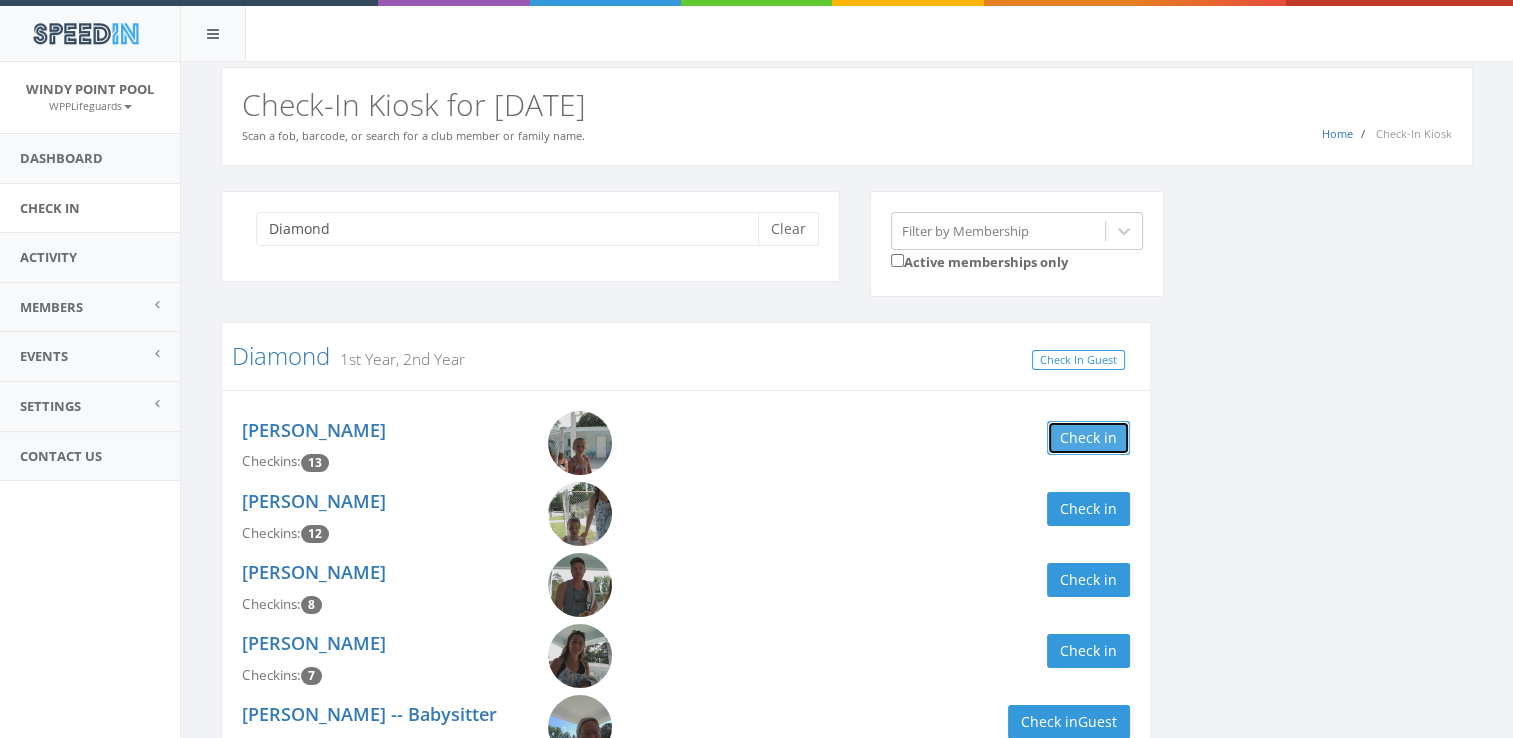 click on "Check in" at bounding box center [1088, 438] 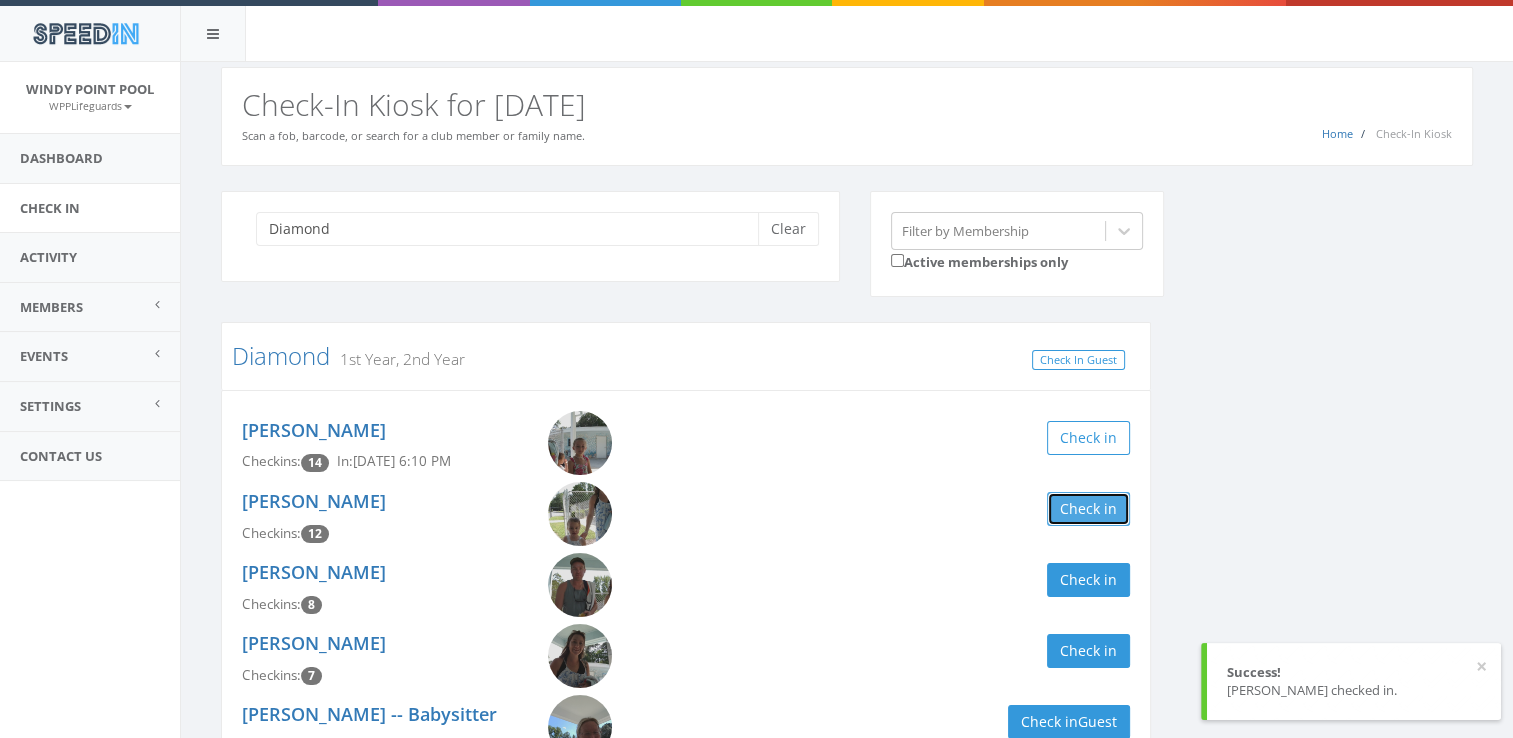 click on "Check in" at bounding box center [1088, 509] 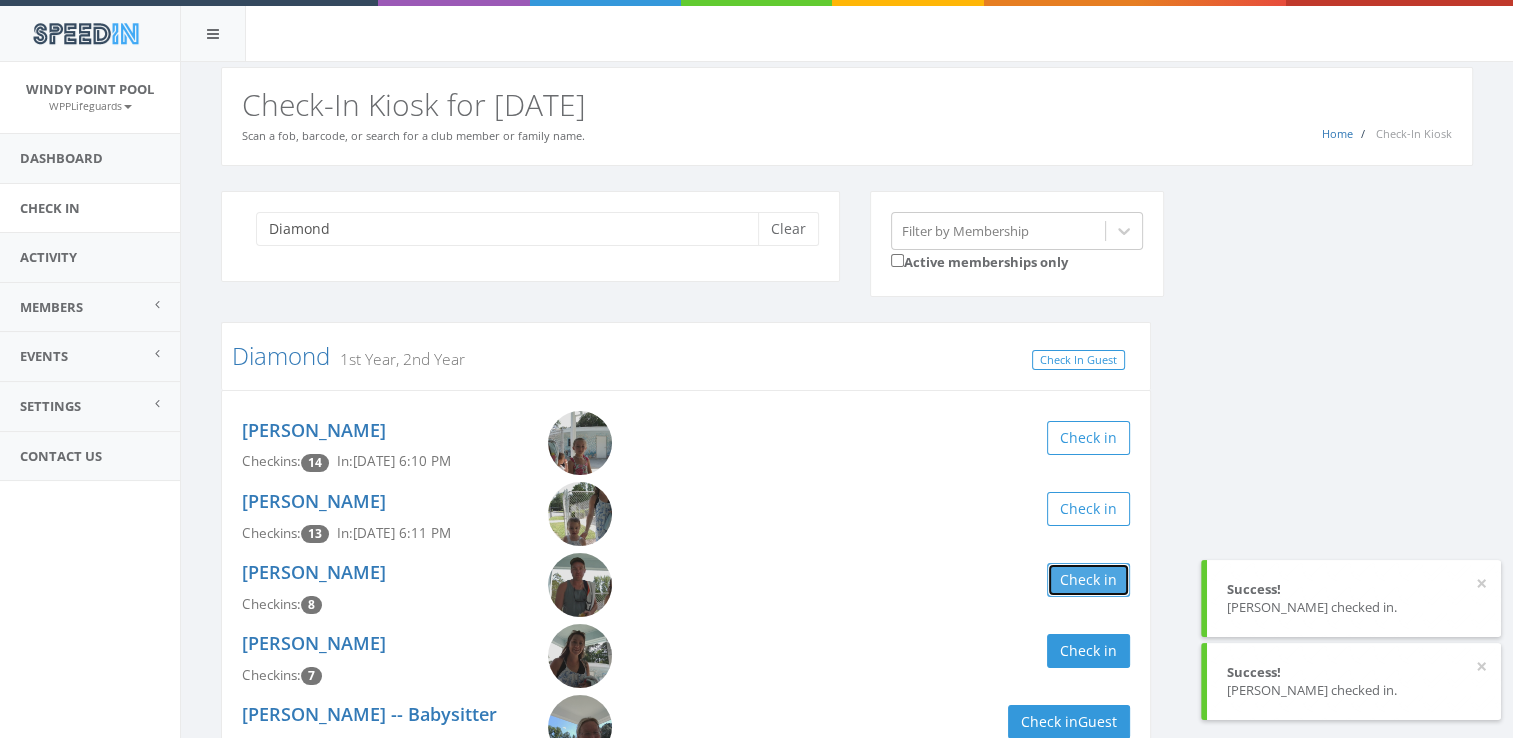 click on "Check in" at bounding box center [1088, 580] 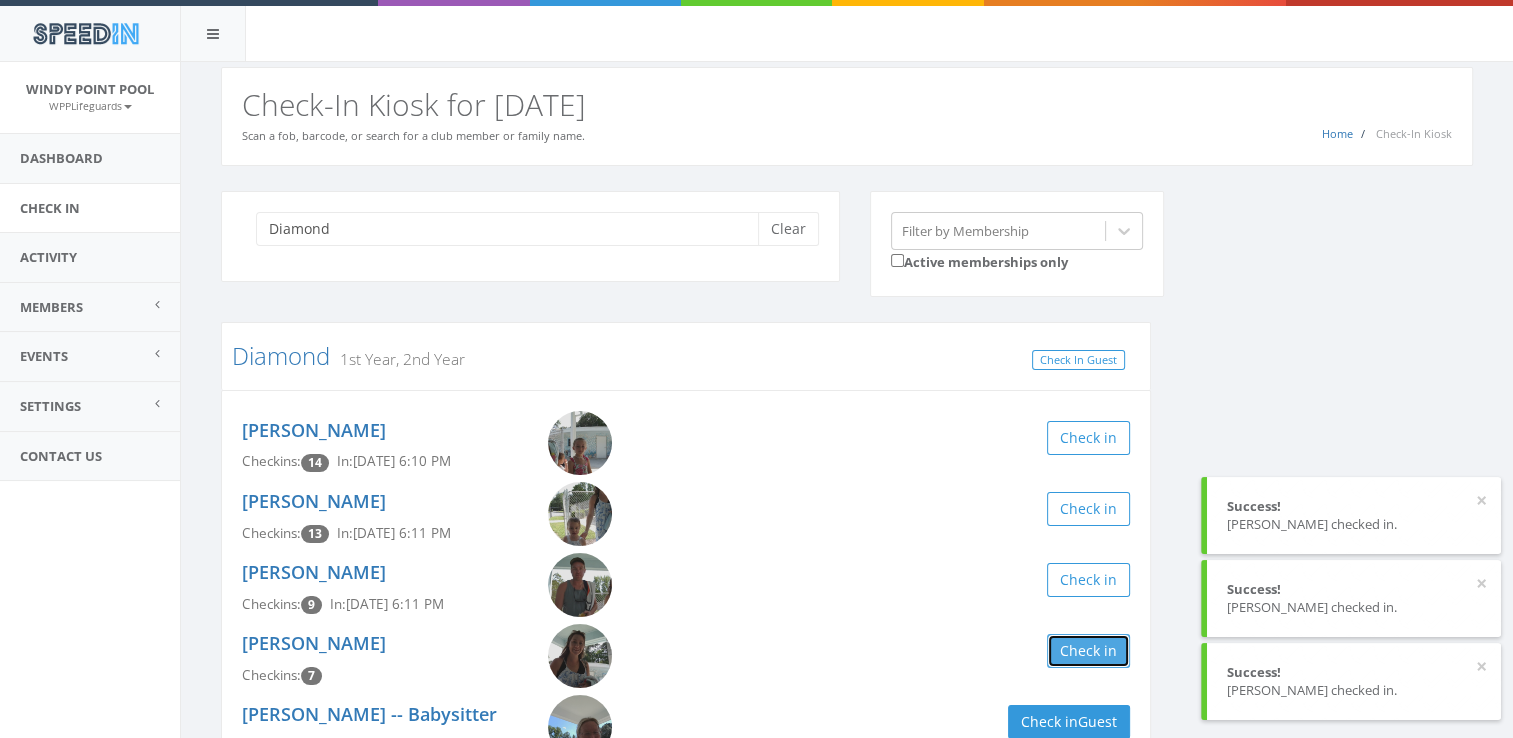 click on "Check in" at bounding box center (1088, 651) 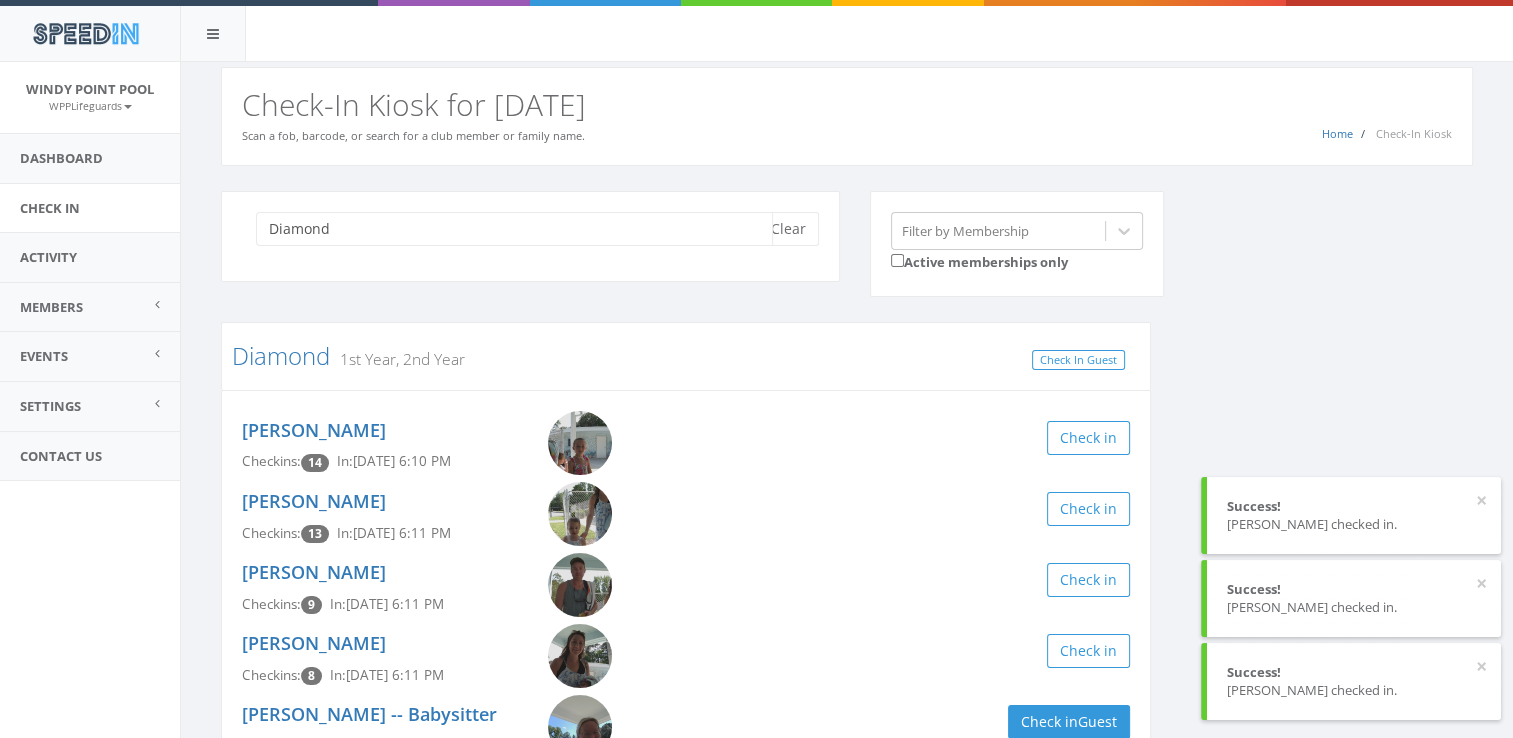 click on "Diamond" at bounding box center [514, 229] 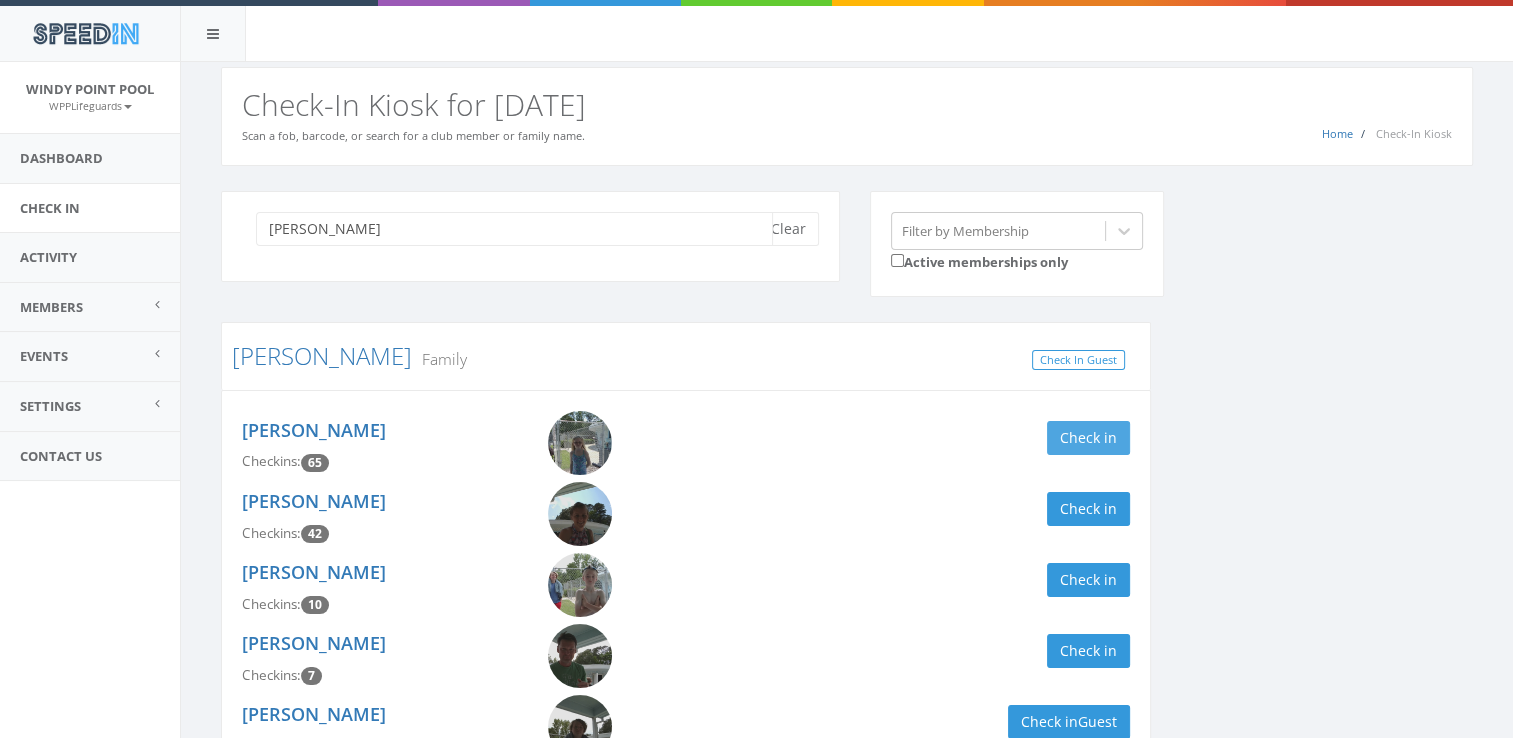type on "[PERSON_NAME]" 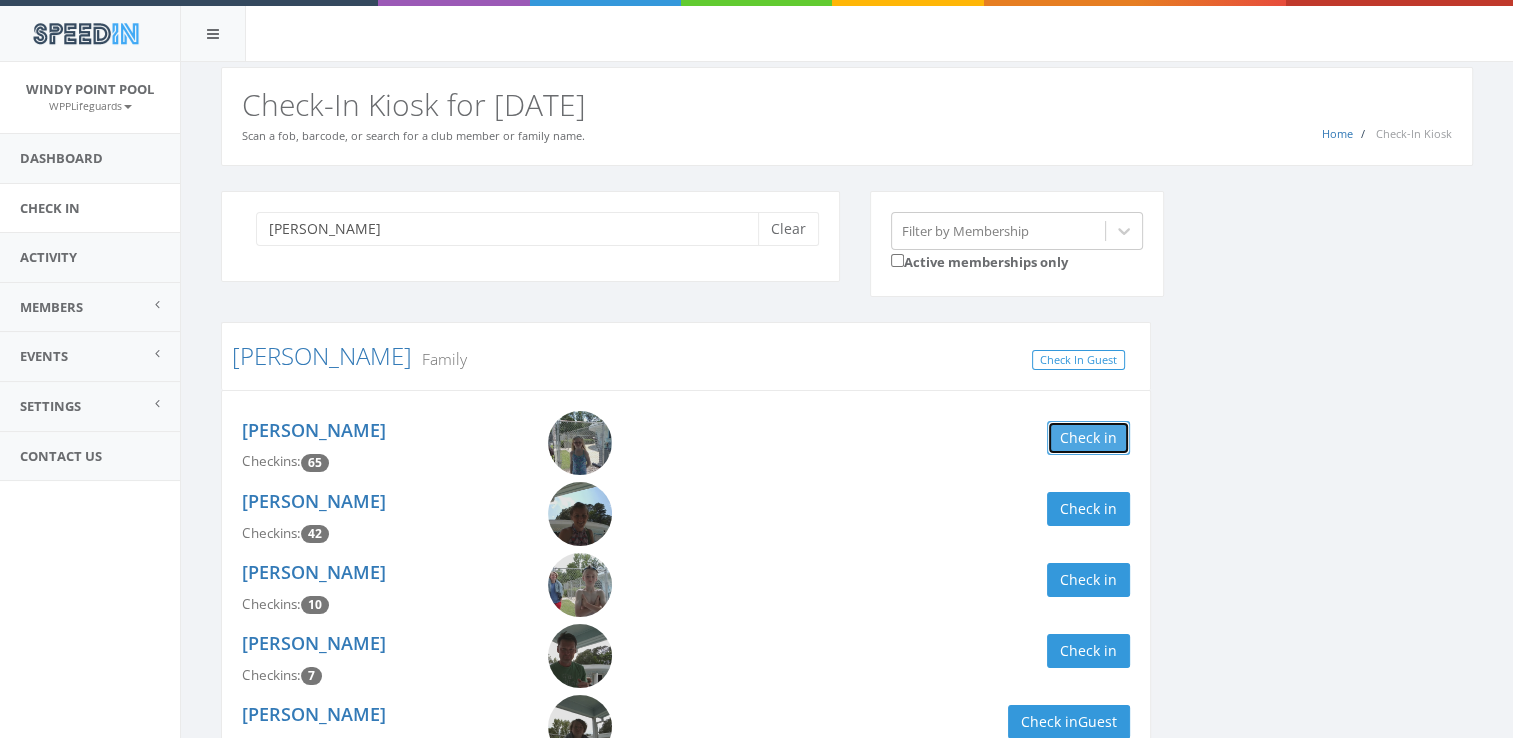 click on "Check in" at bounding box center (1088, 438) 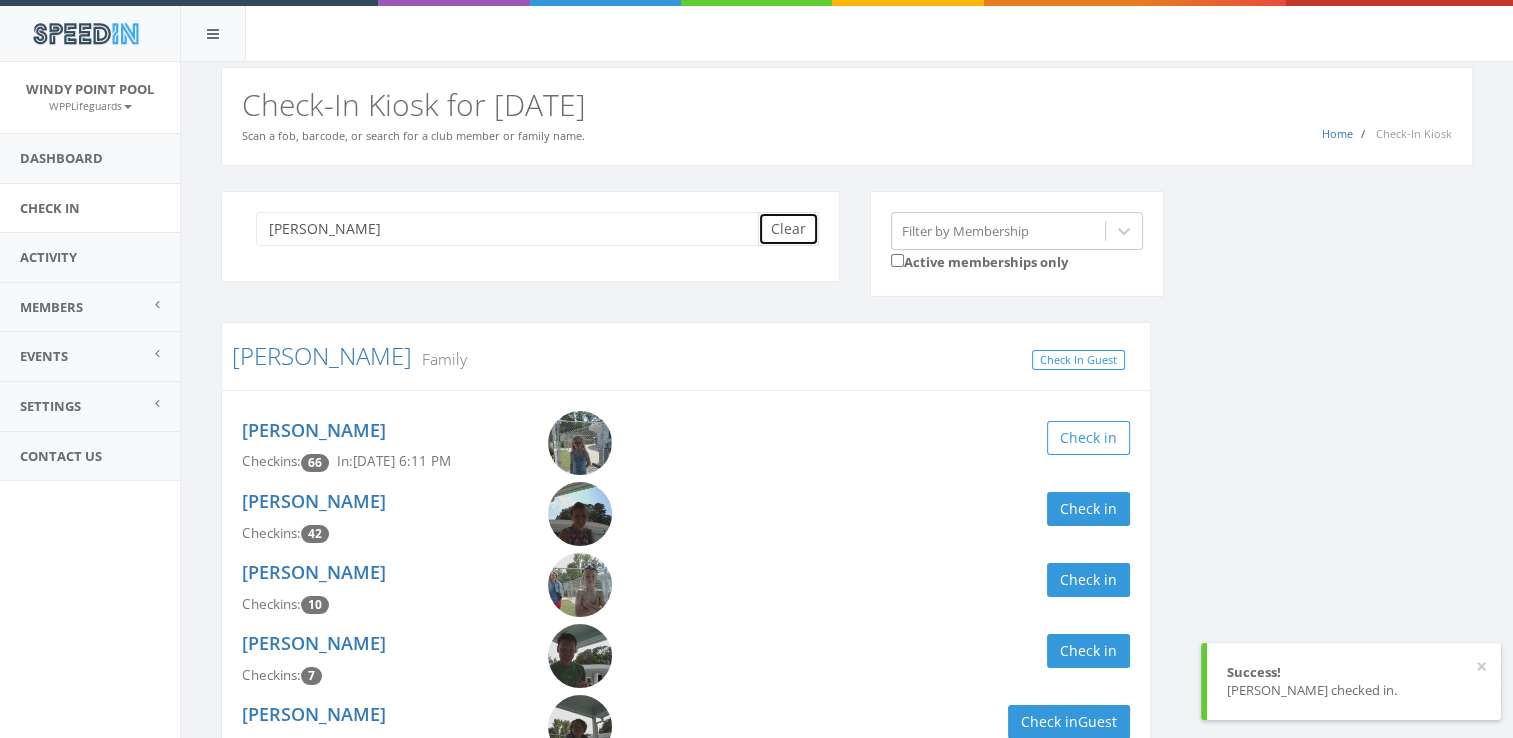 click on "Clear" at bounding box center (788, 229) 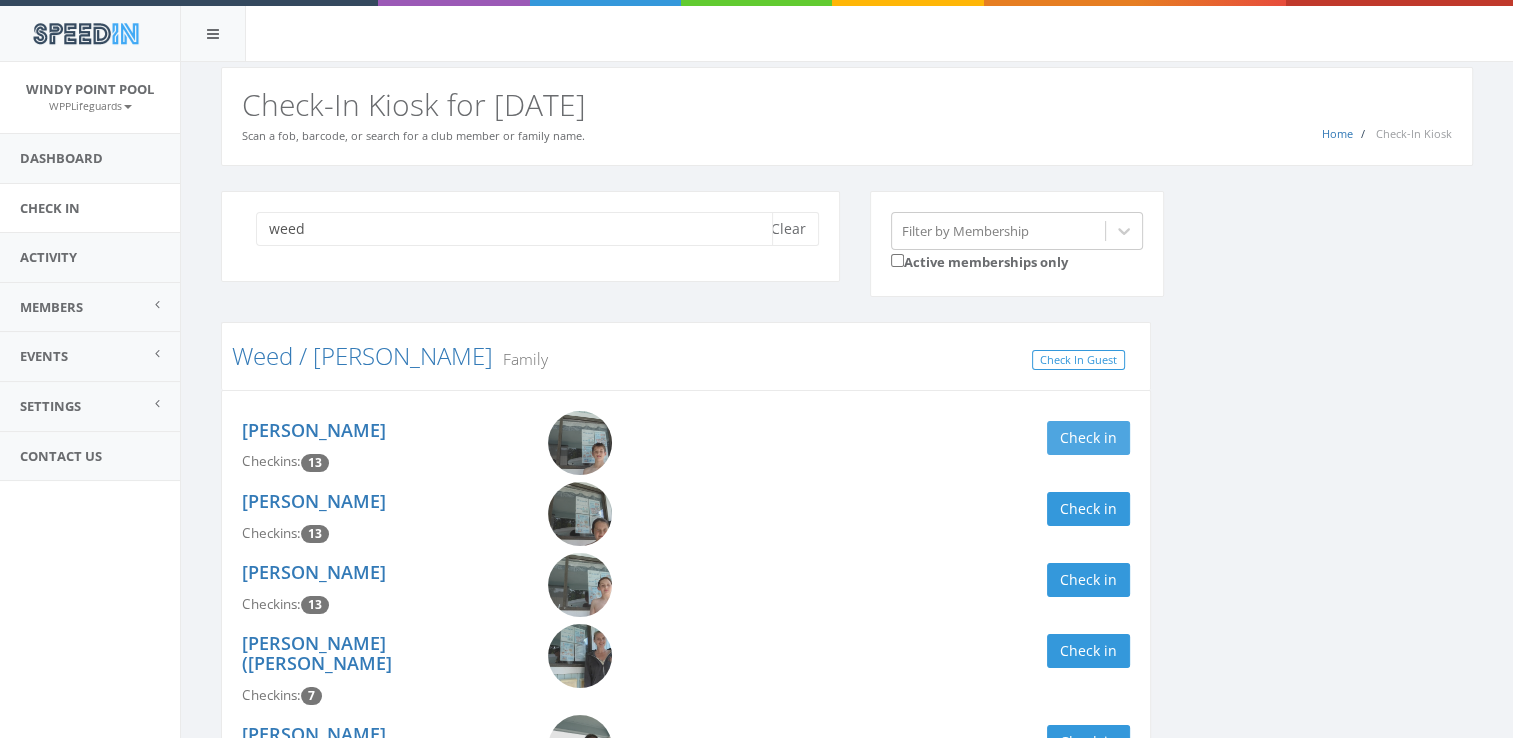type on "weed" 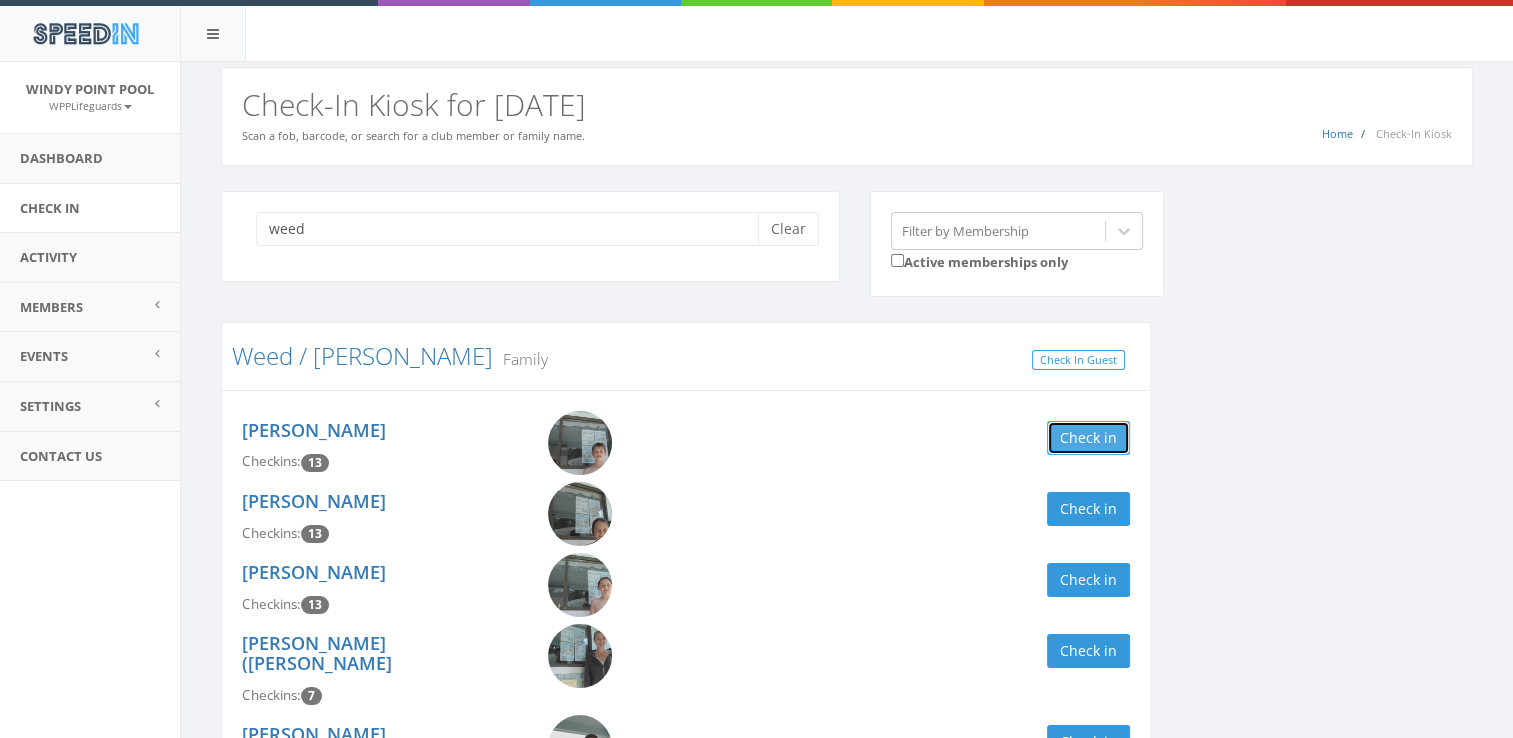 click on "Check in" at bounding box center [1088, 438] 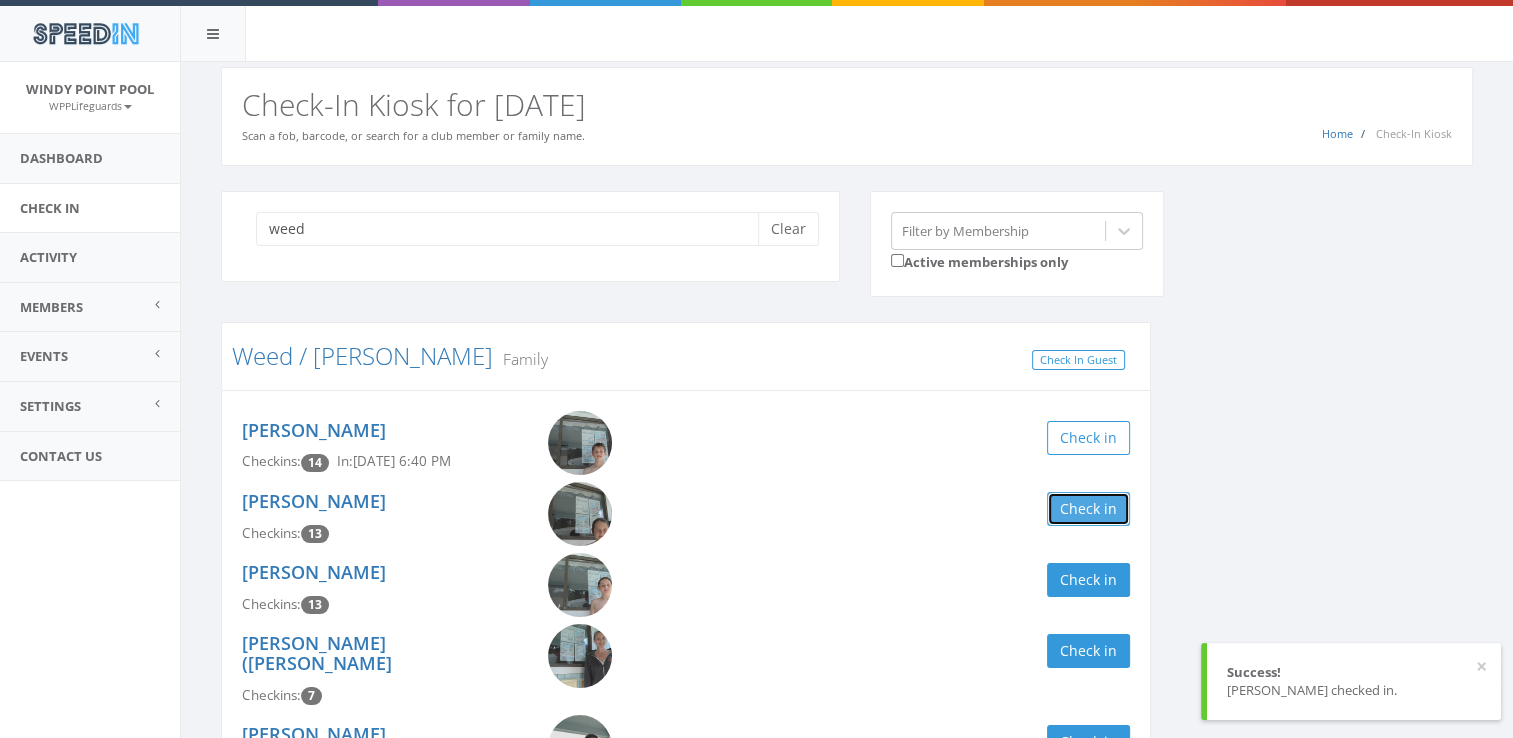 click on "Check in" at bounding box center (1088, 509) 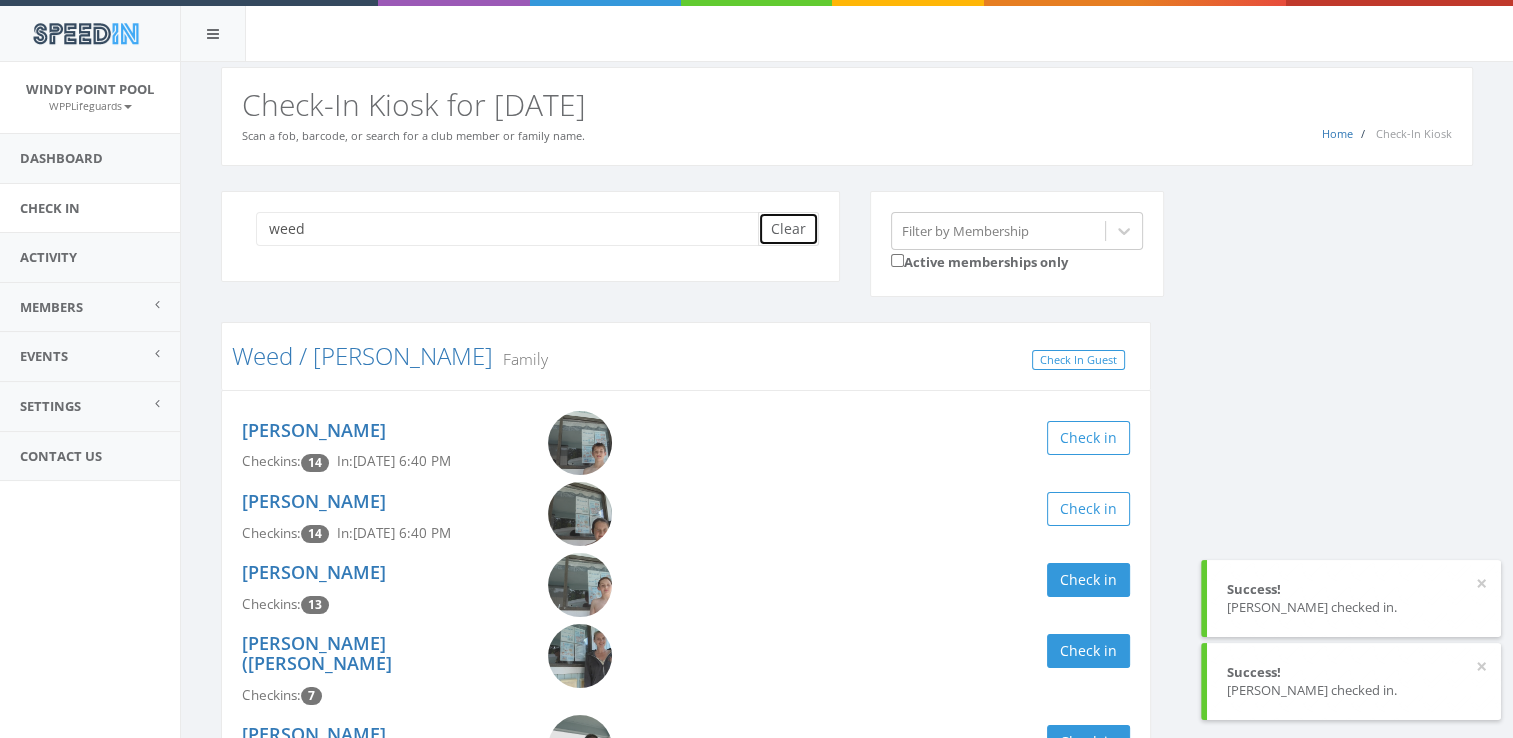 click on "Clear" at bounding box center [788, 229] 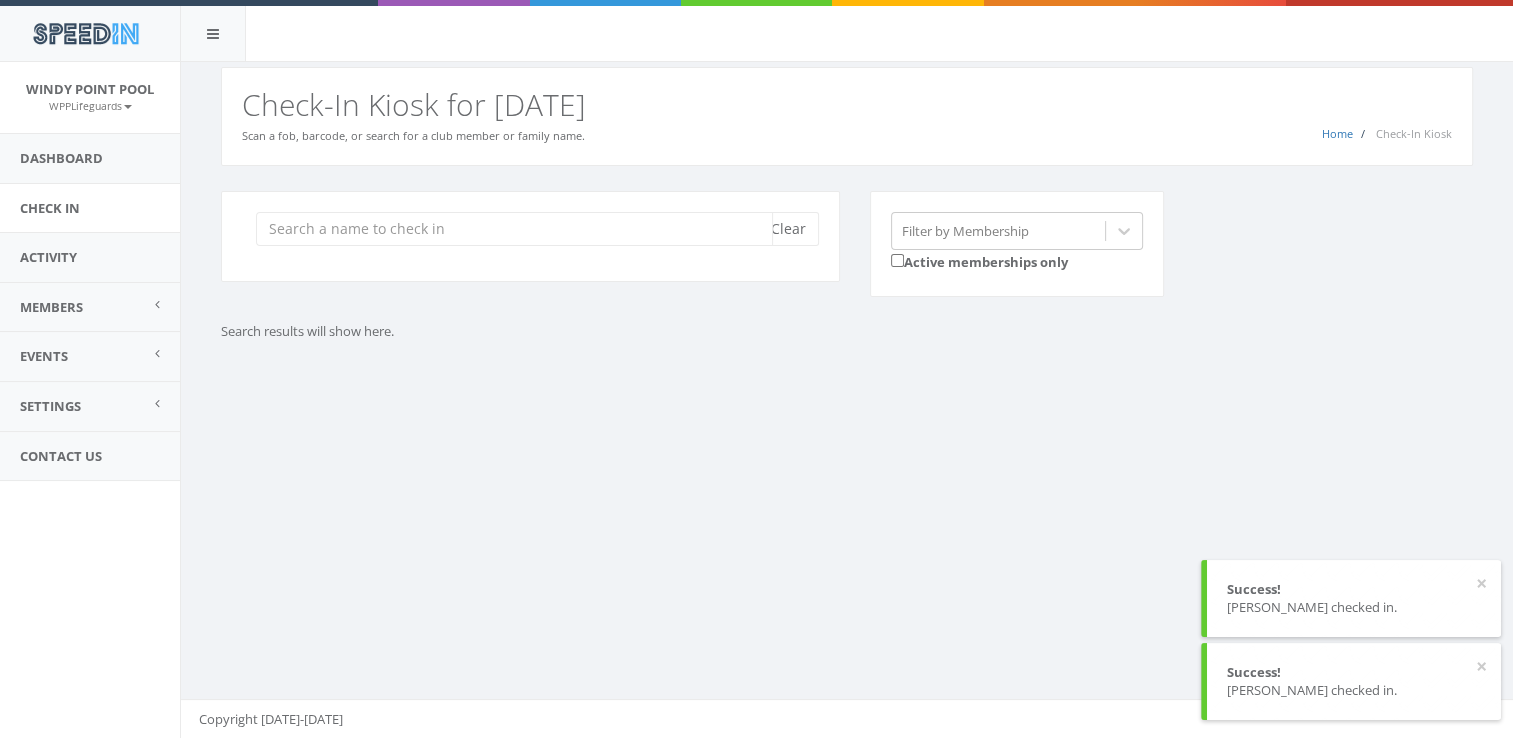 click at bounding box center (514, 229) 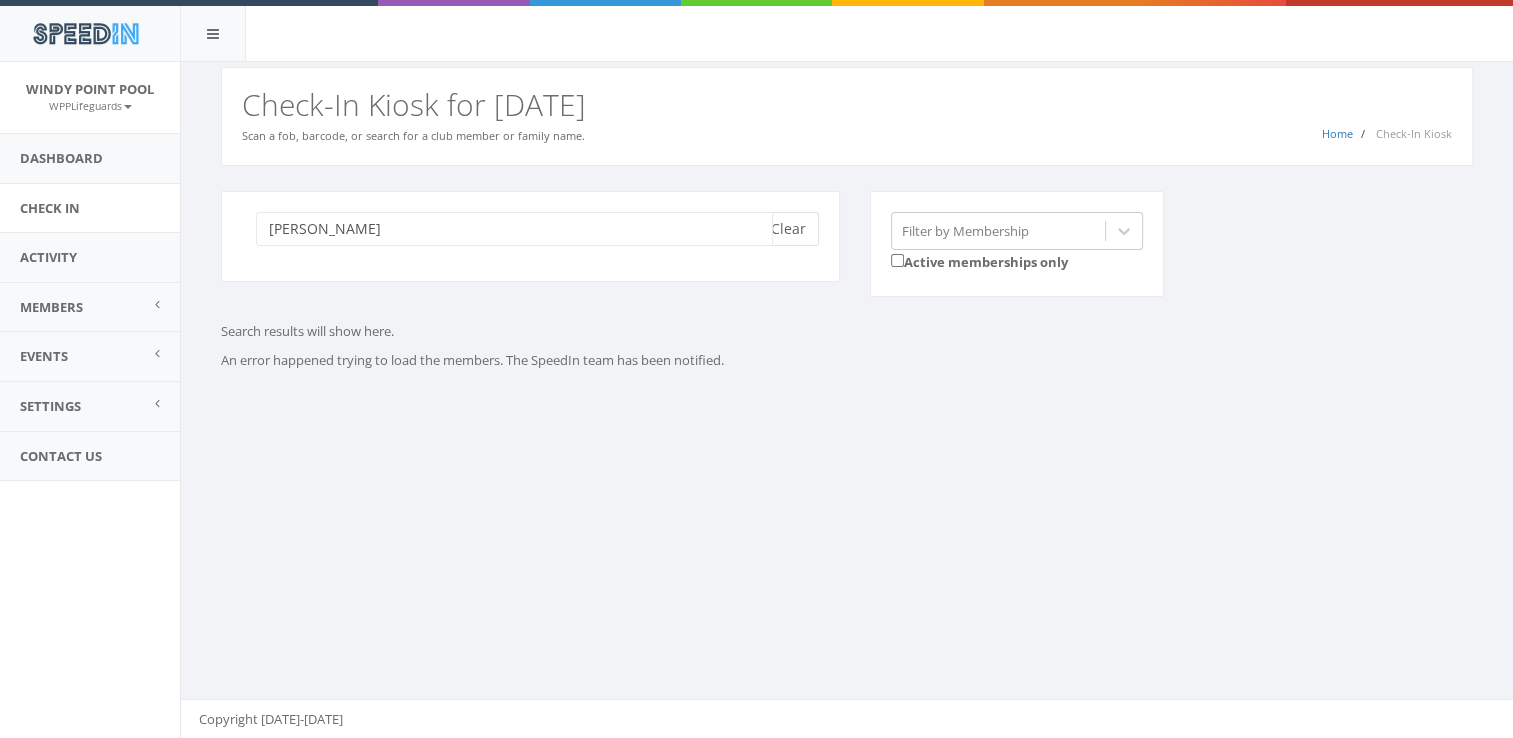 type on "[PERSON_NAME]" 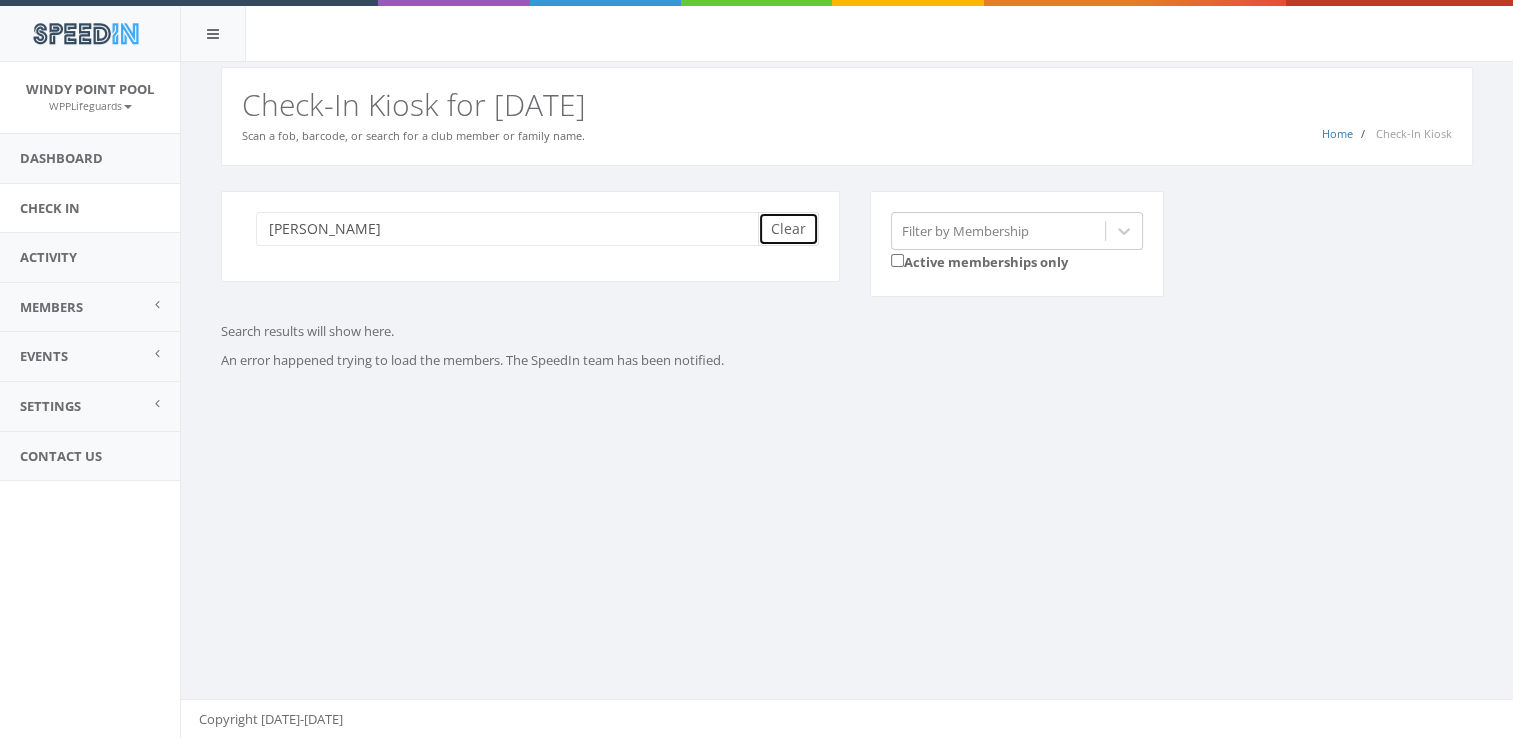click on "Clear" at bounding box center [788, 229] 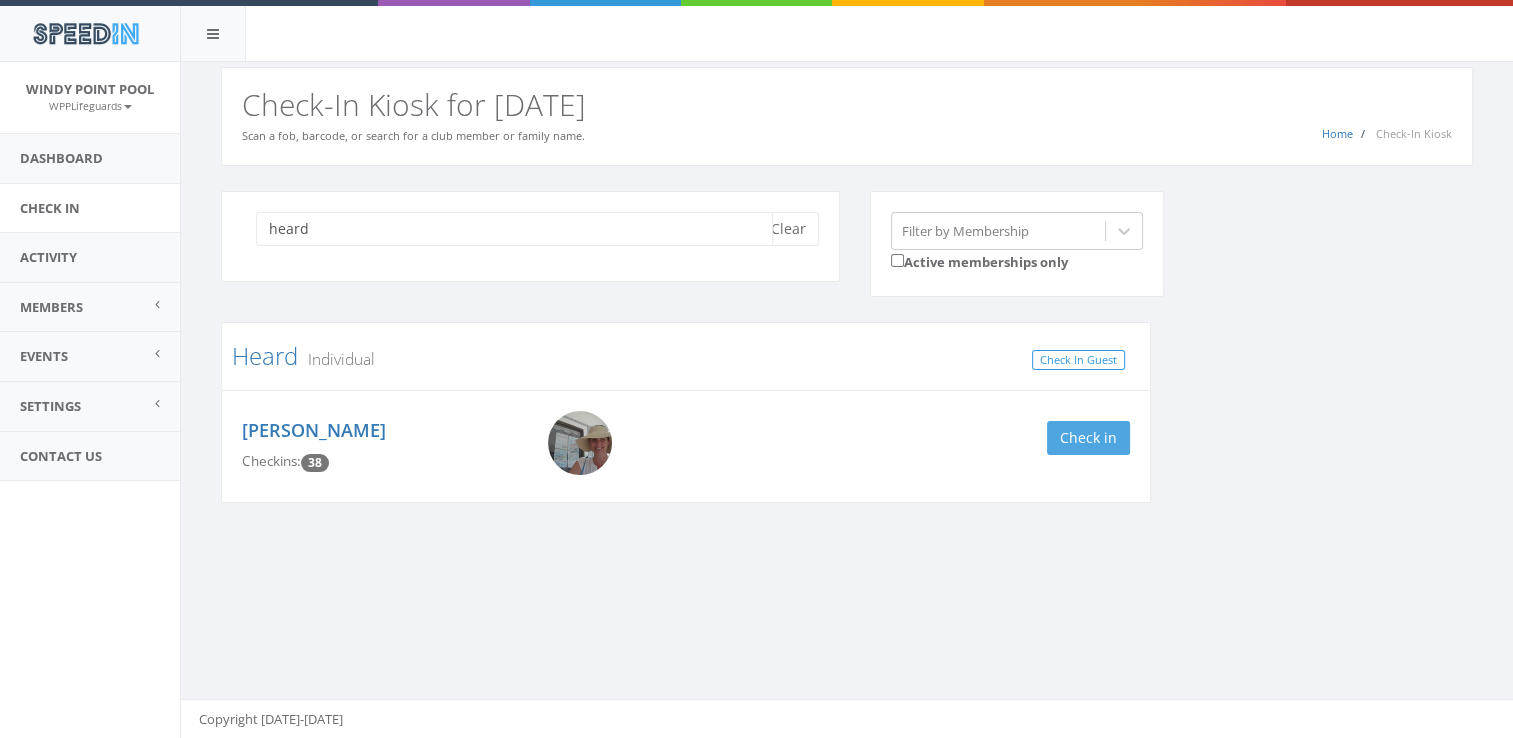 type on "heard" 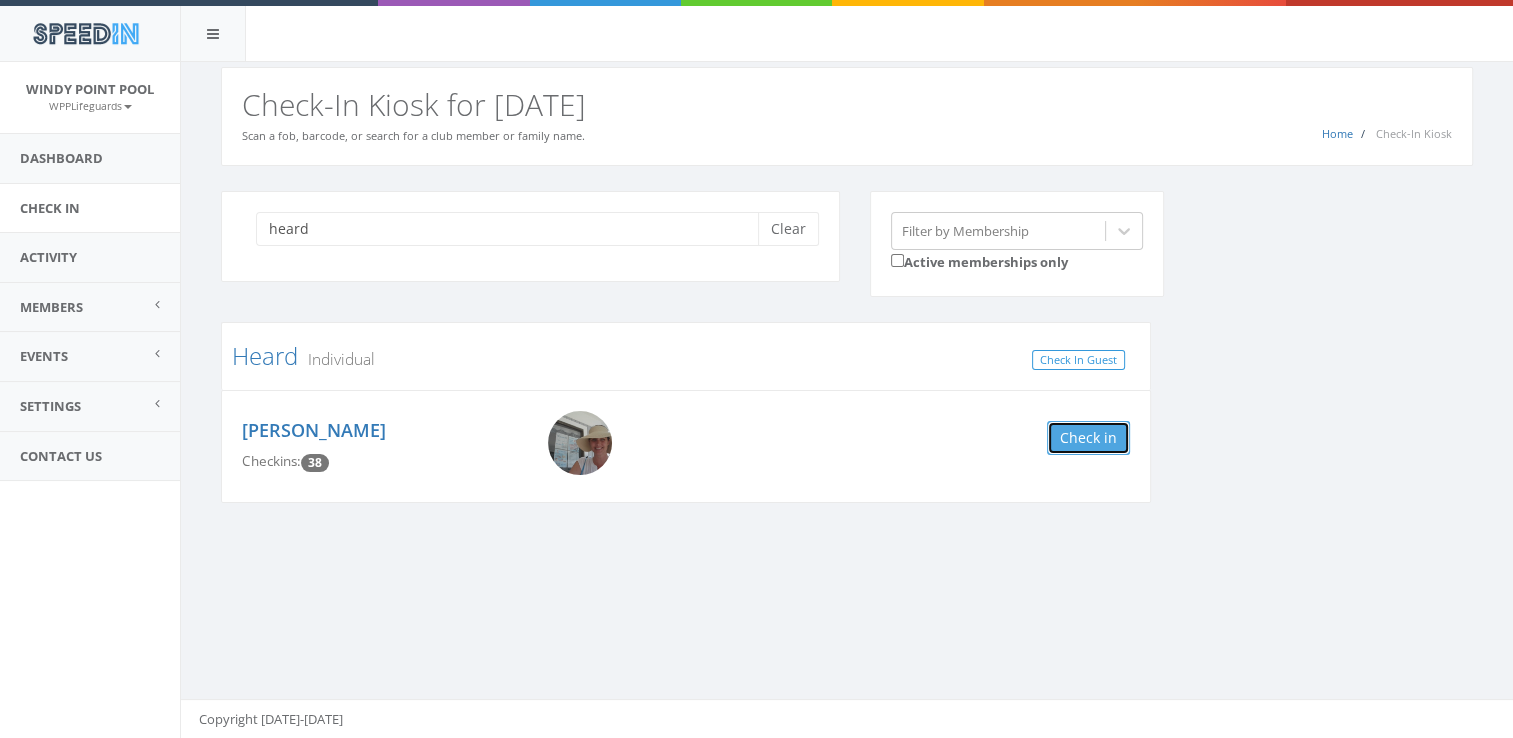 click on "Check in" at bounding box center (1088, 438) 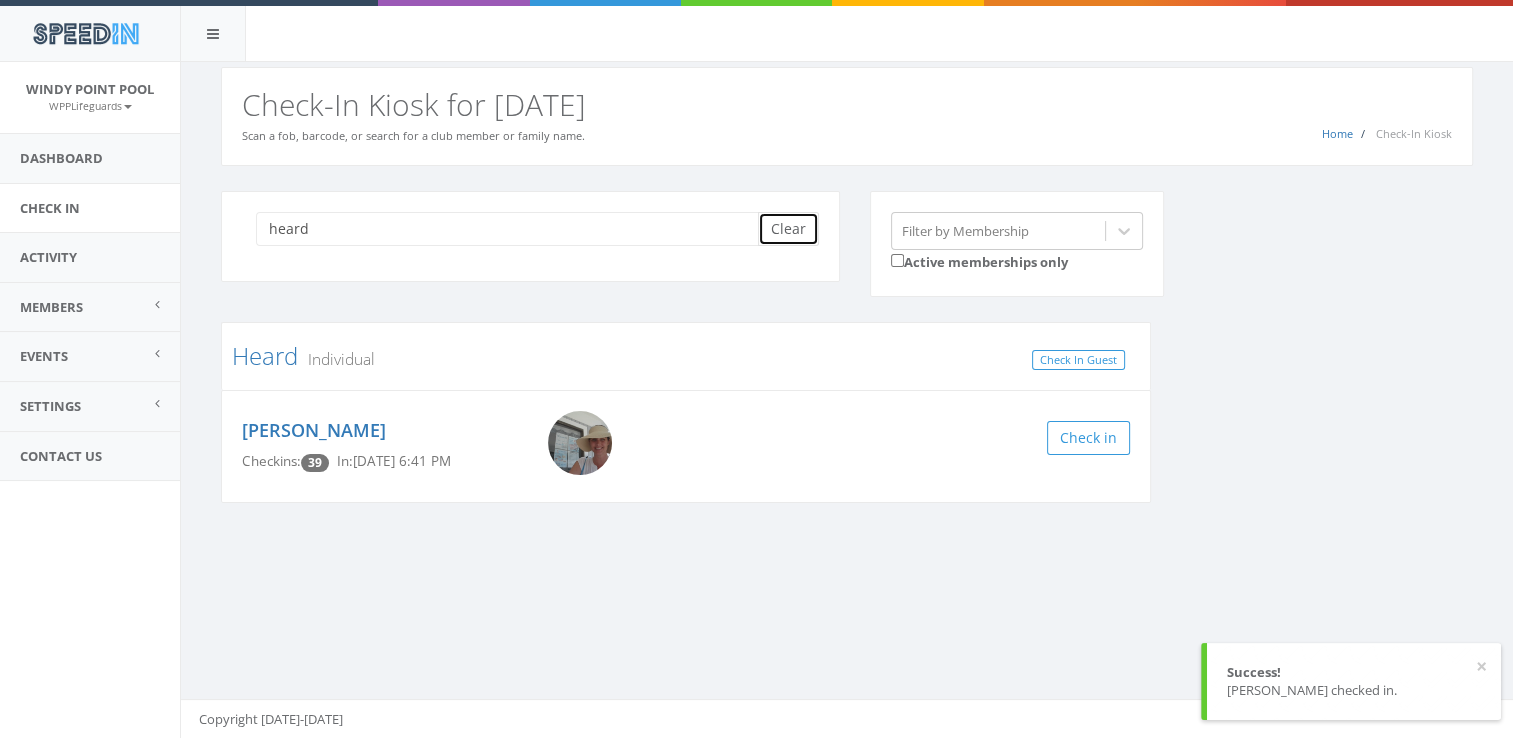 click on "Clear" at bounding box center [788, 229] 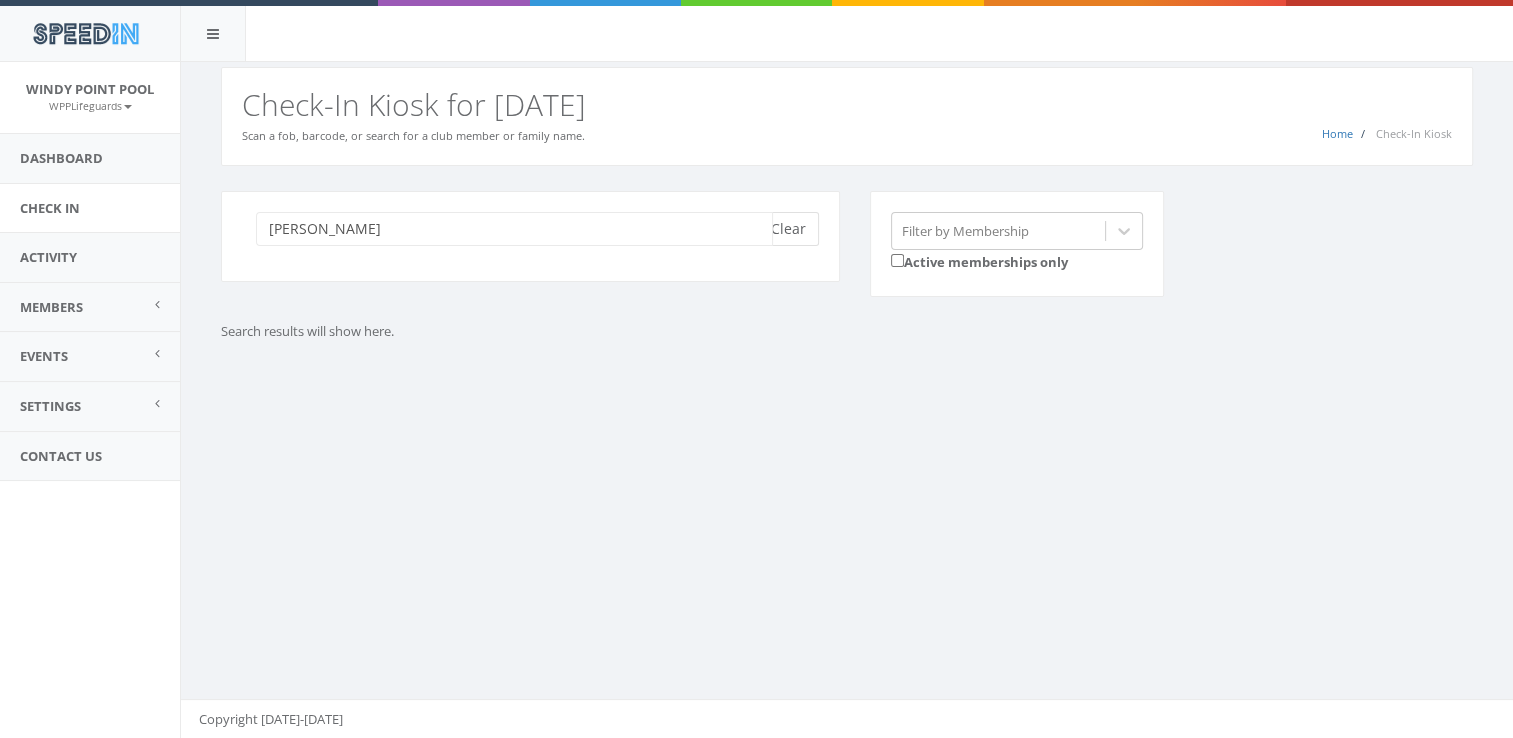 type on "david" 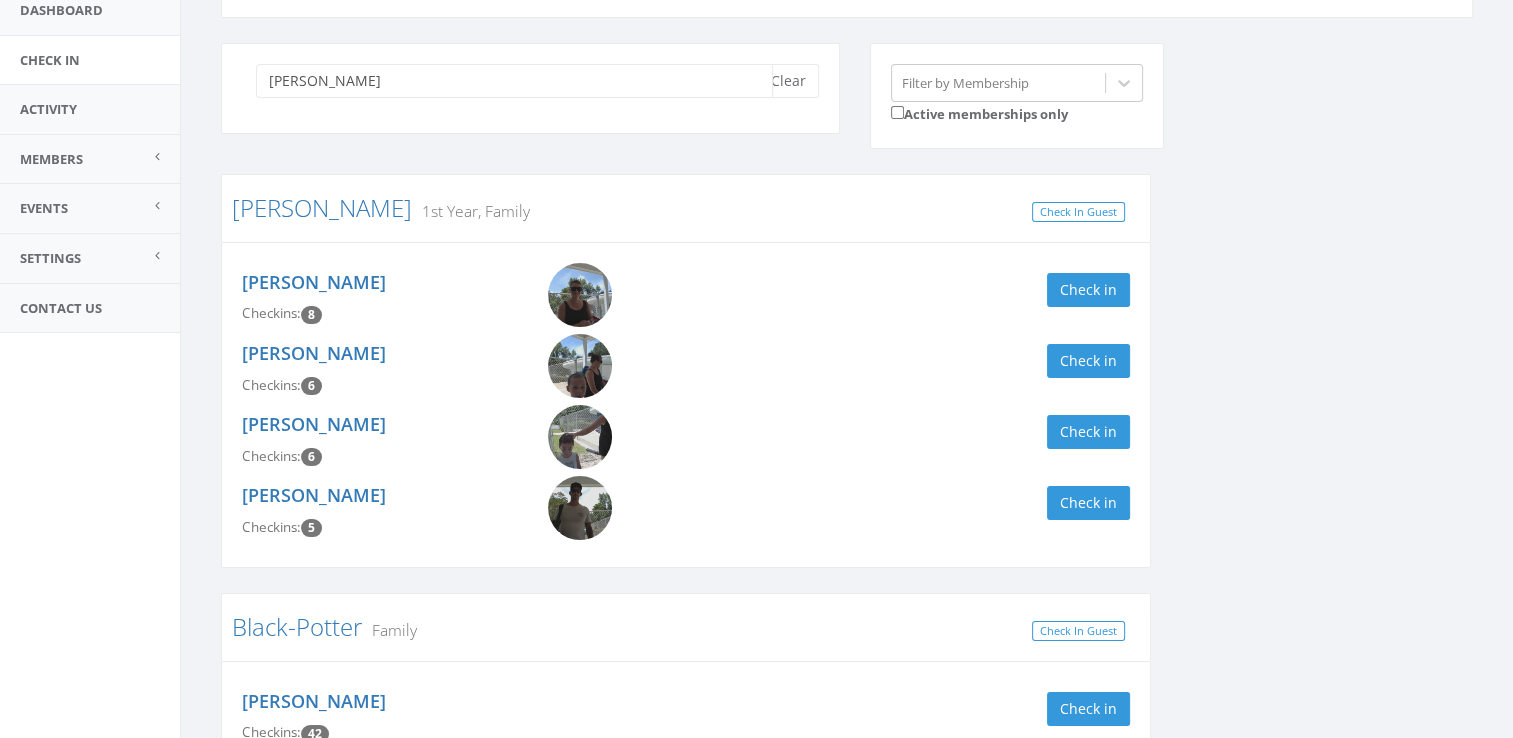 scroll, scrollTop: 0, scrollLeft: 0, axis: both 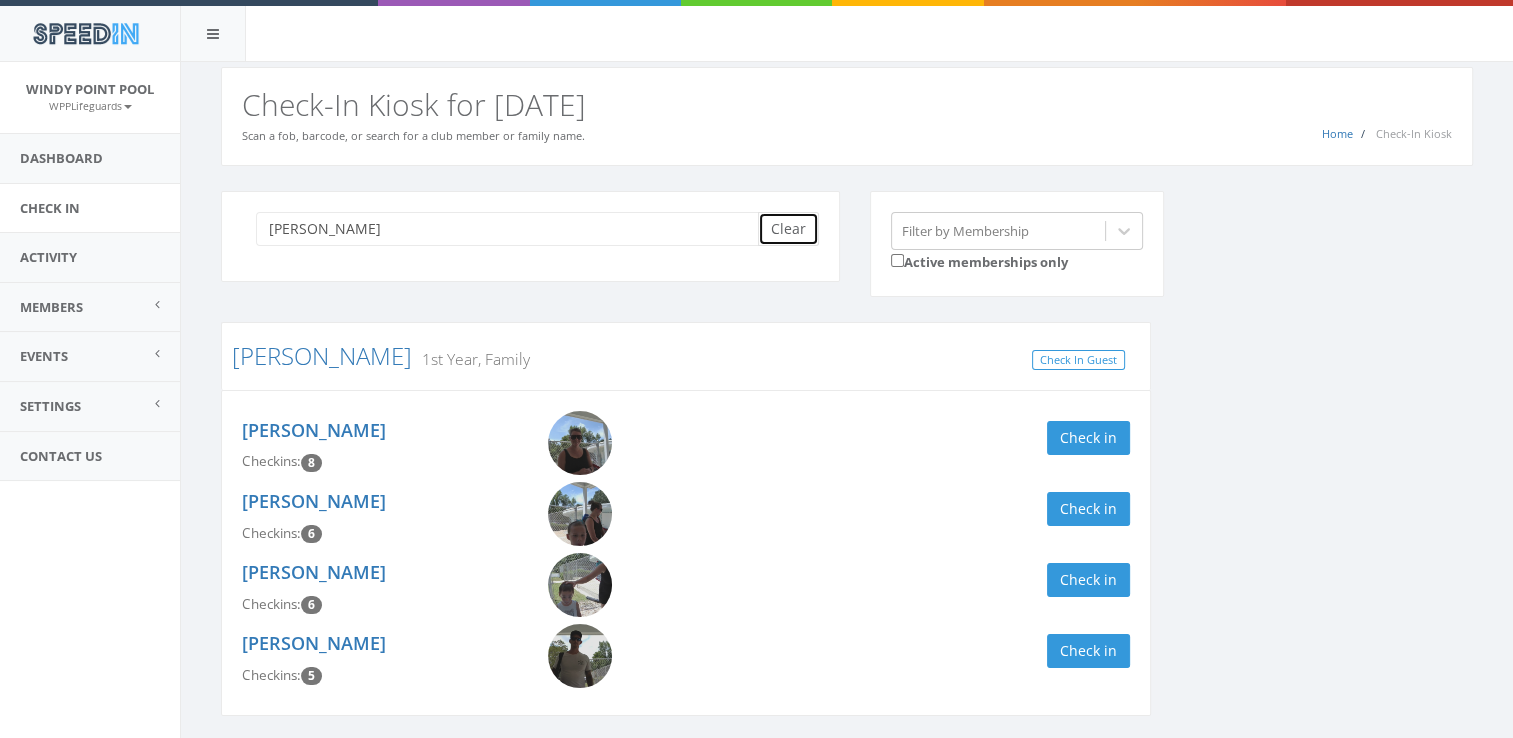 click on "Clear" at bounding box center [788, 229] 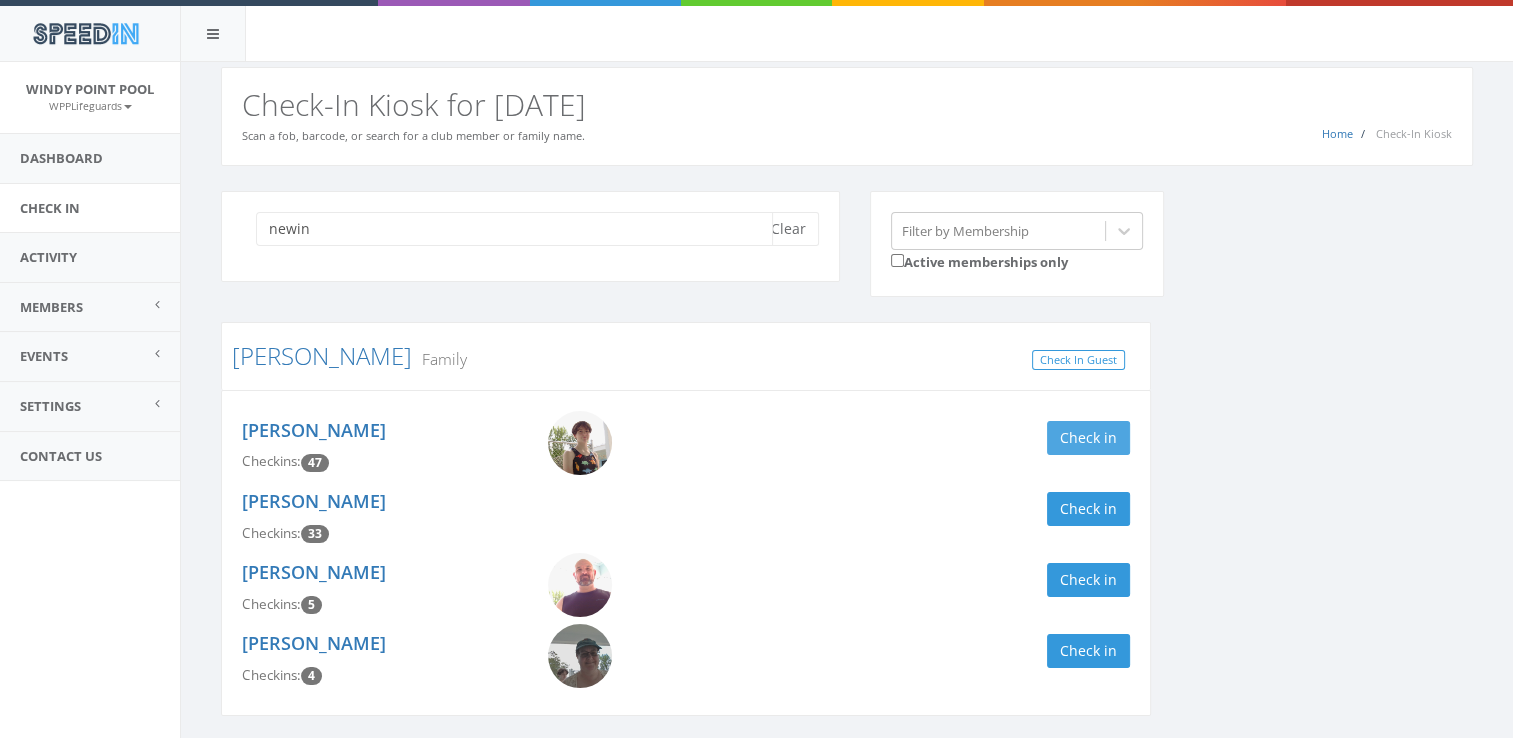 type on "newin" 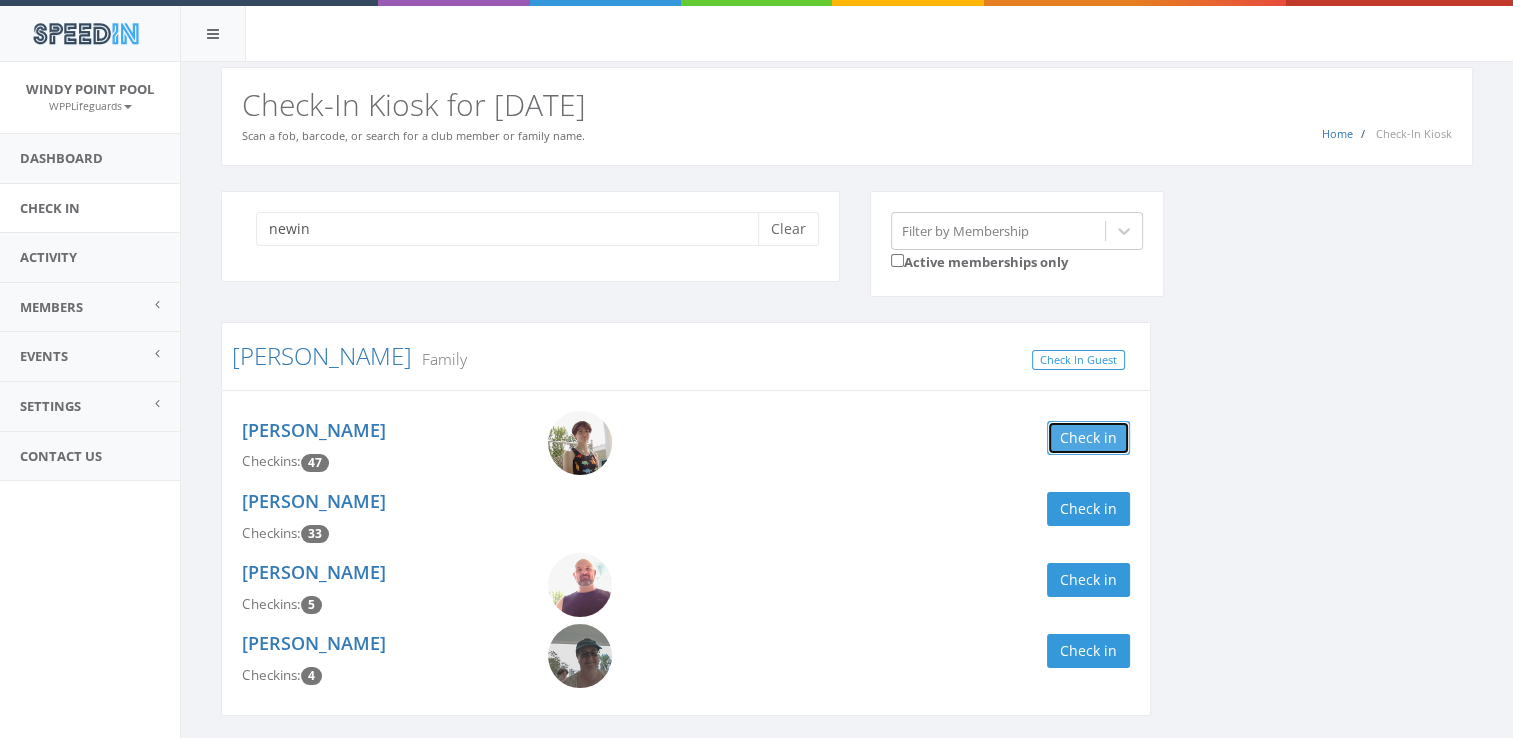 click on "Check in" at bounding box center [1088, 438] 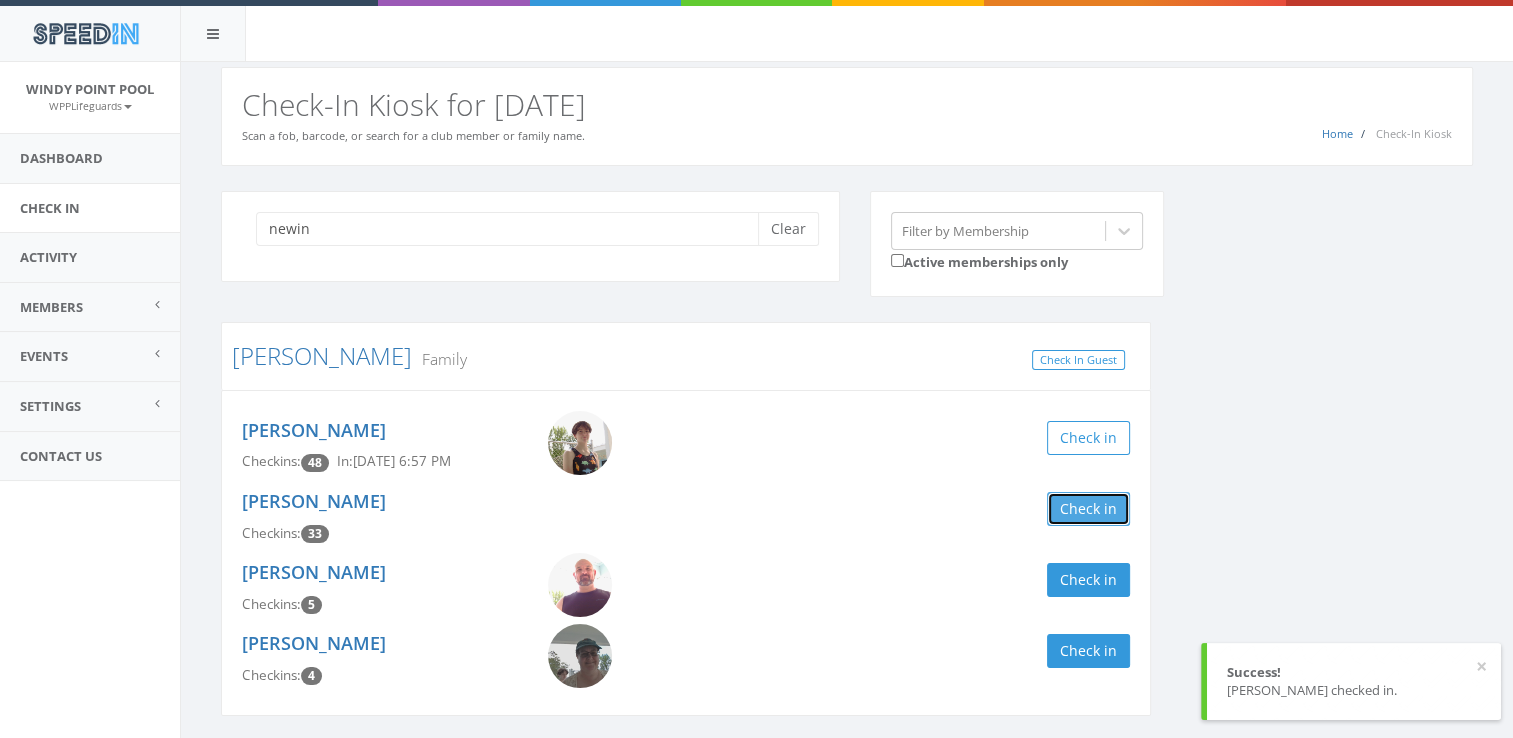 click on "Check in" at bounding box center [1088, 509] 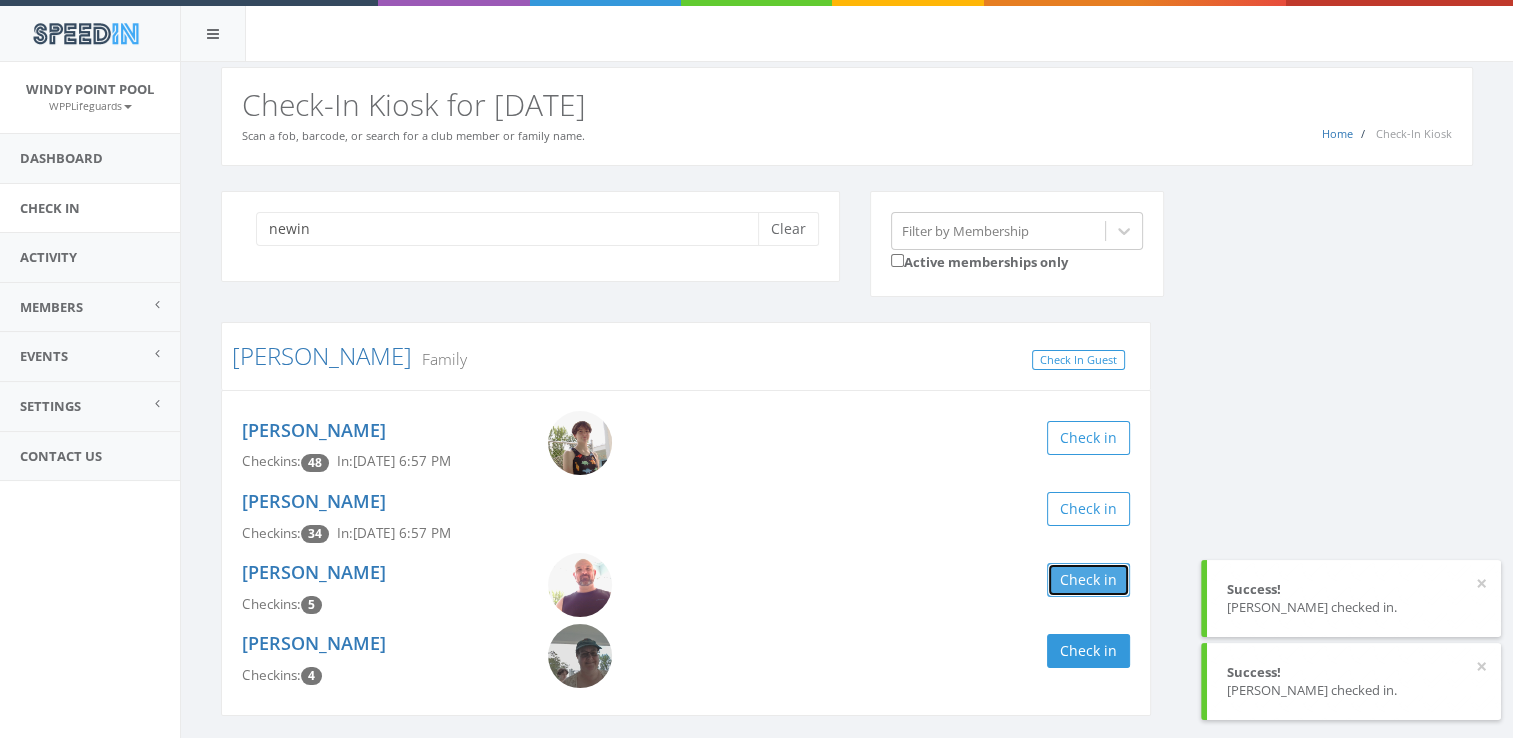 click on "Check in" at bounding box center [1088, 580] 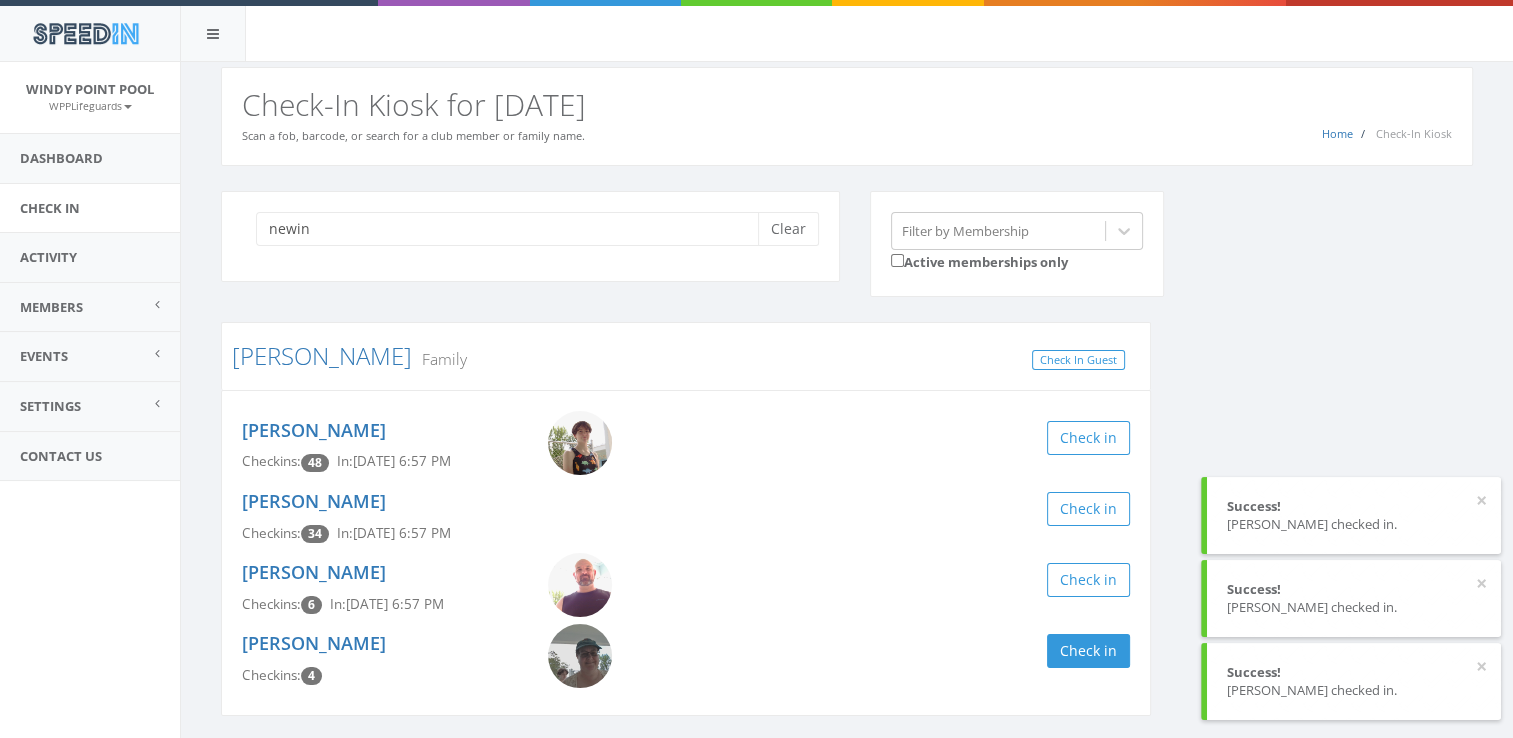 click on "Kim Newingham Checkins:  4 Check in" at bounding box center [686, 659] 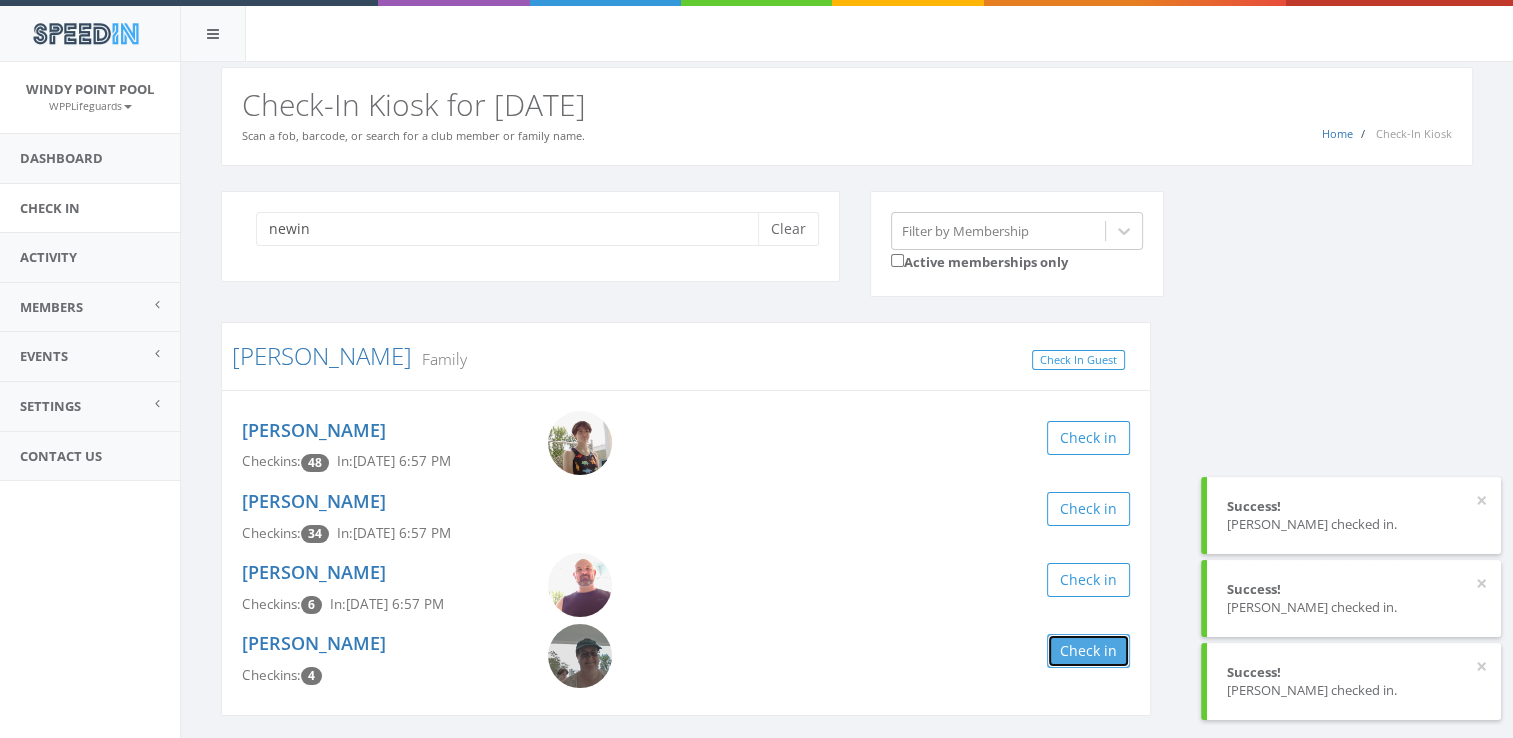 click on "Check in" at bounding box center (1088, 651) 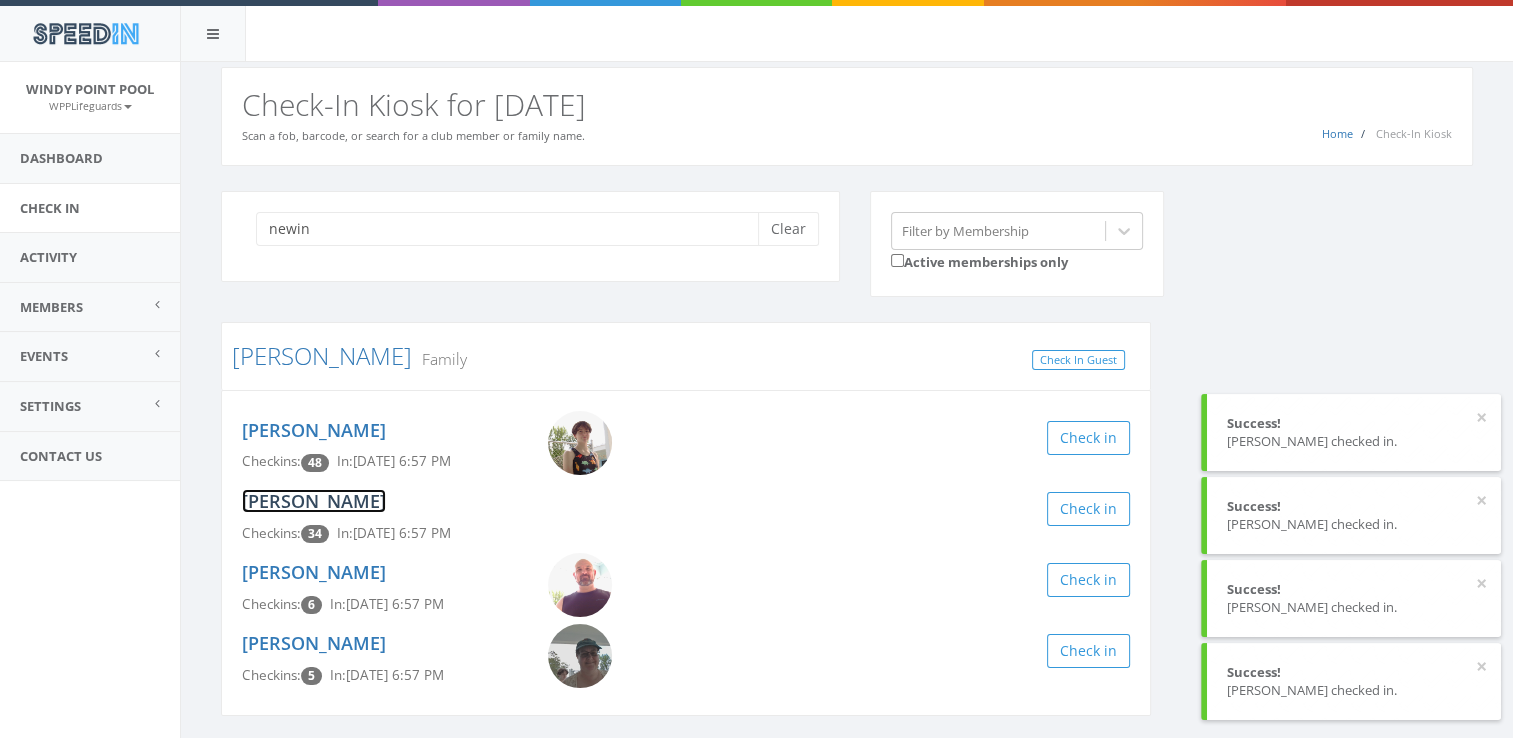click on "Sarah Newingham" at bounding box center (314, 501) 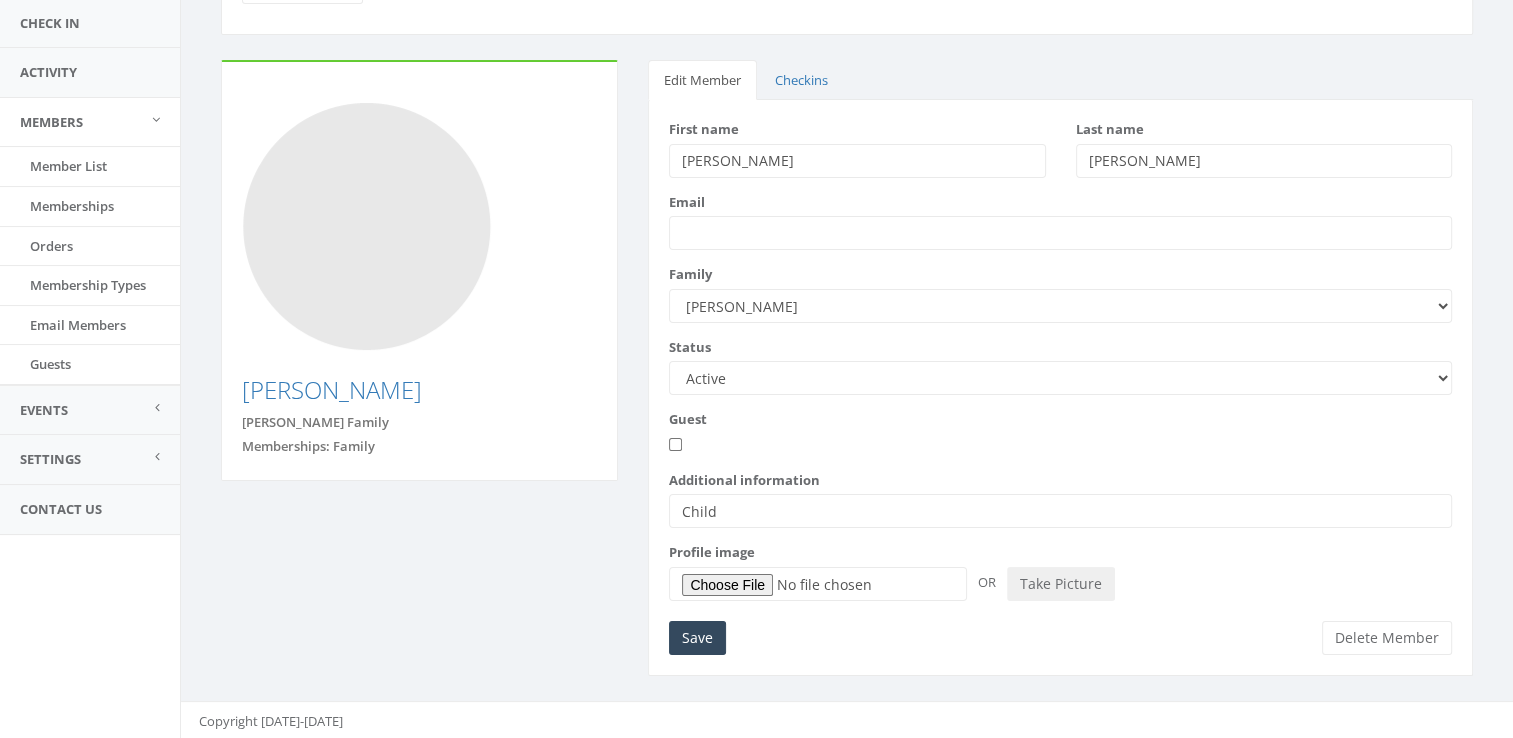 scroll, scrollTop: 184, scrollLeft: 0, axis: vertical 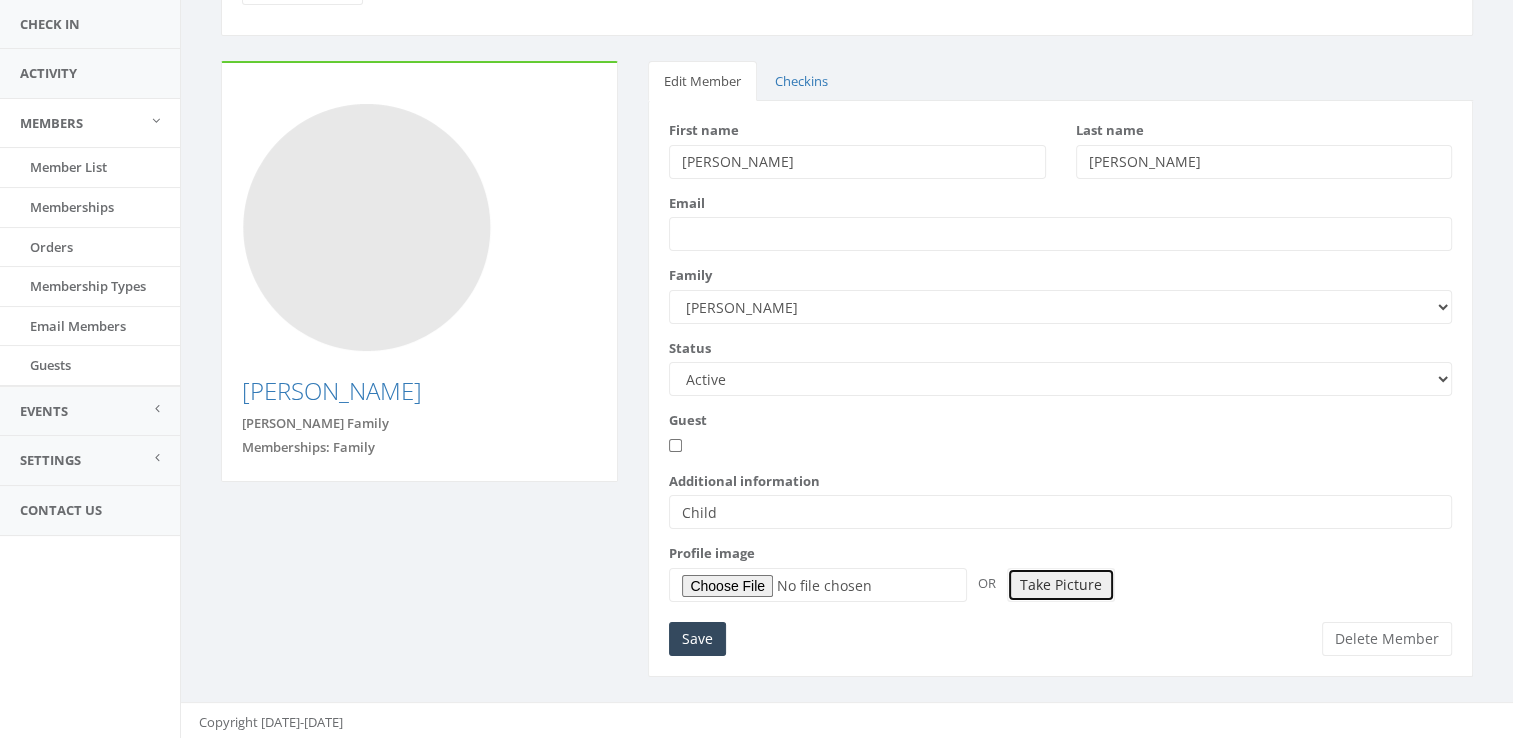 click on "Take Picture" at bounding box center (1061, 585) 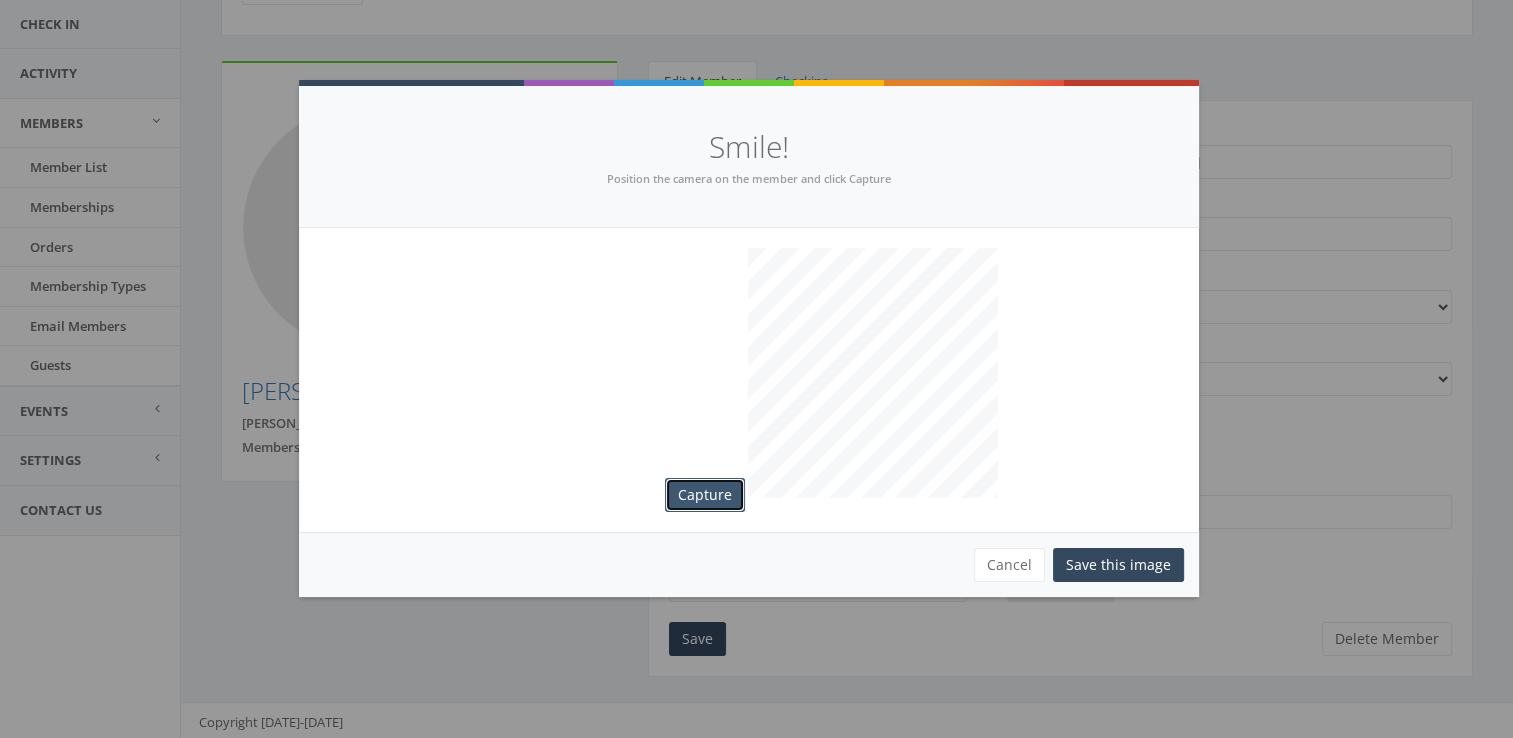 click on "Capture" at bounding box center [705, 495] 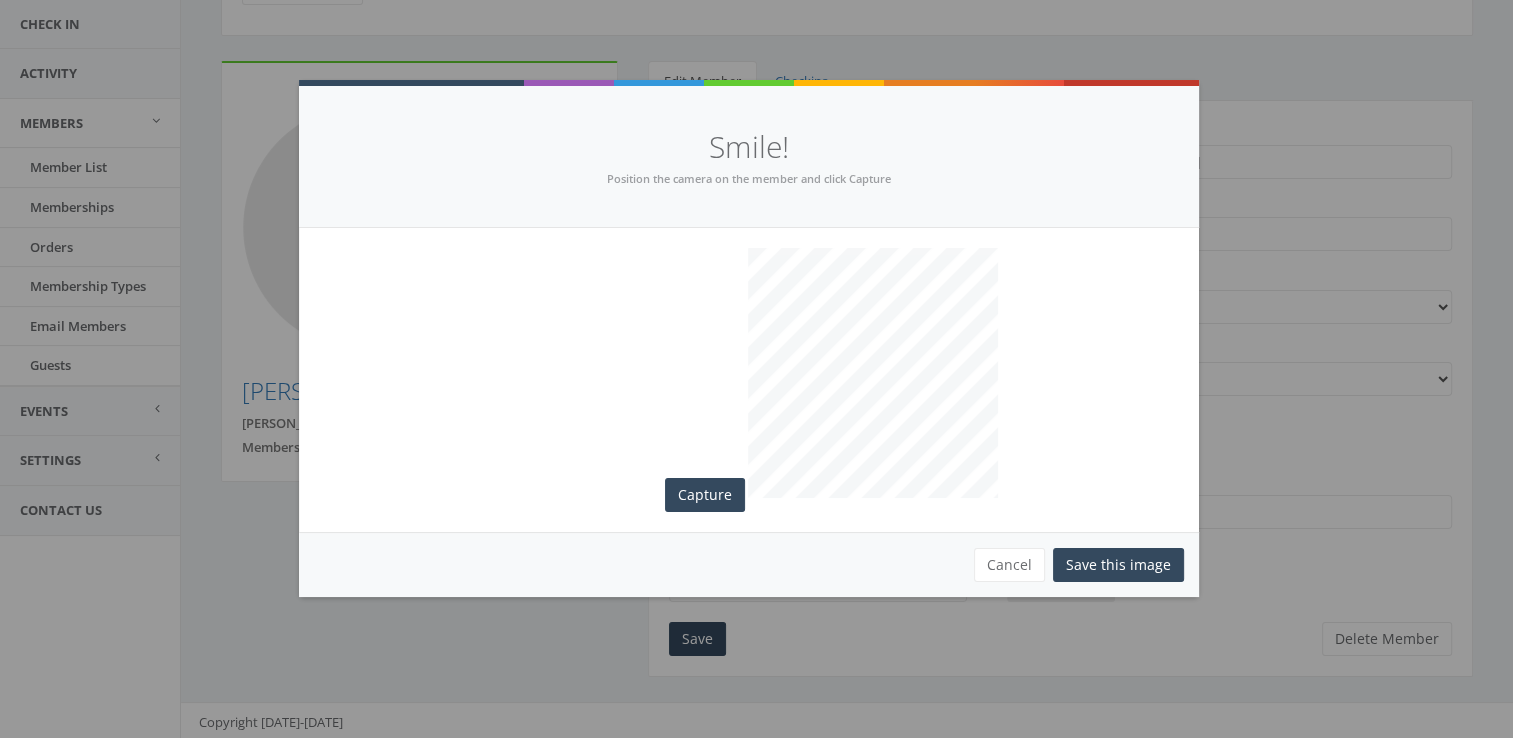 click on "Cancel
Save this image" at bounding box center [749, 564] 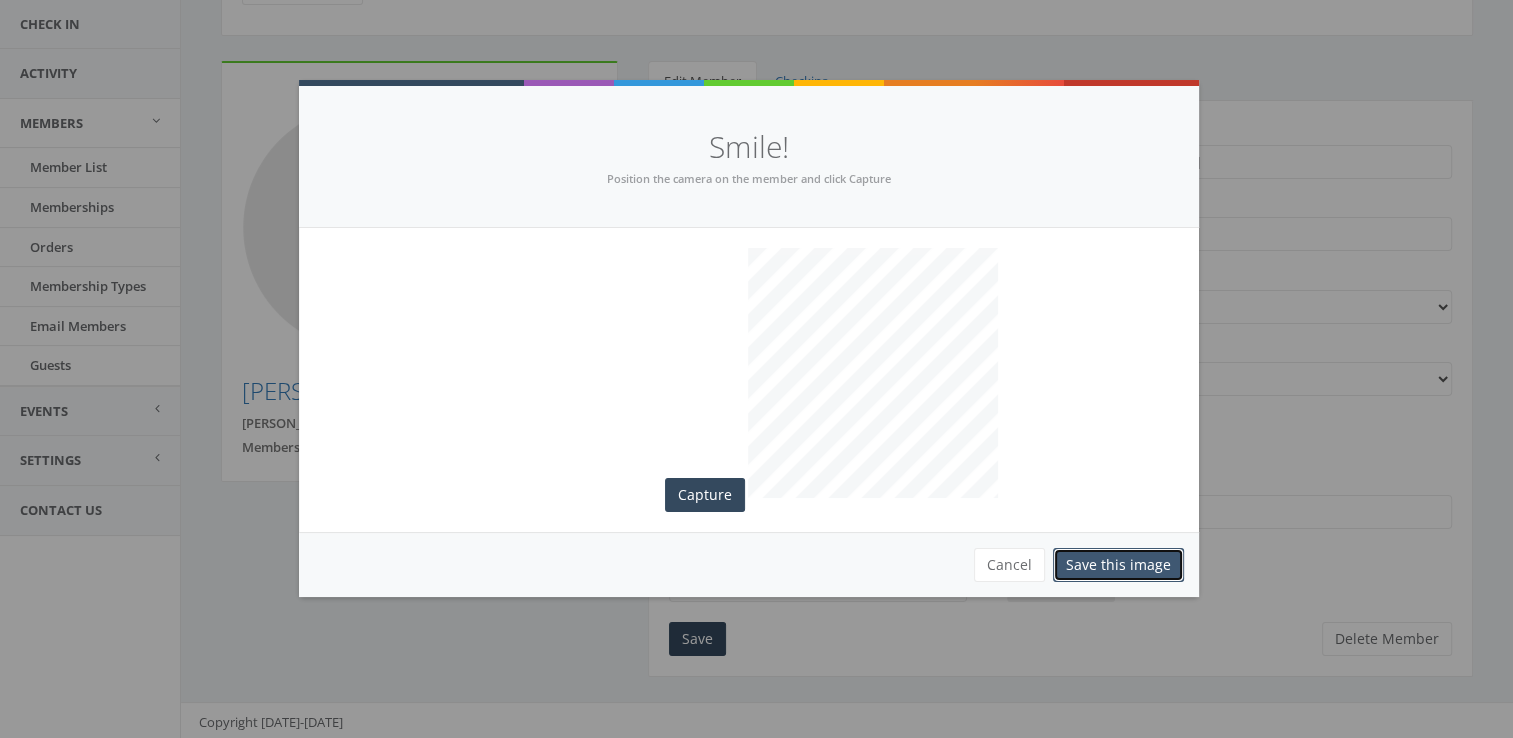 click on "Save this image" at bounding box center [1118, 565] 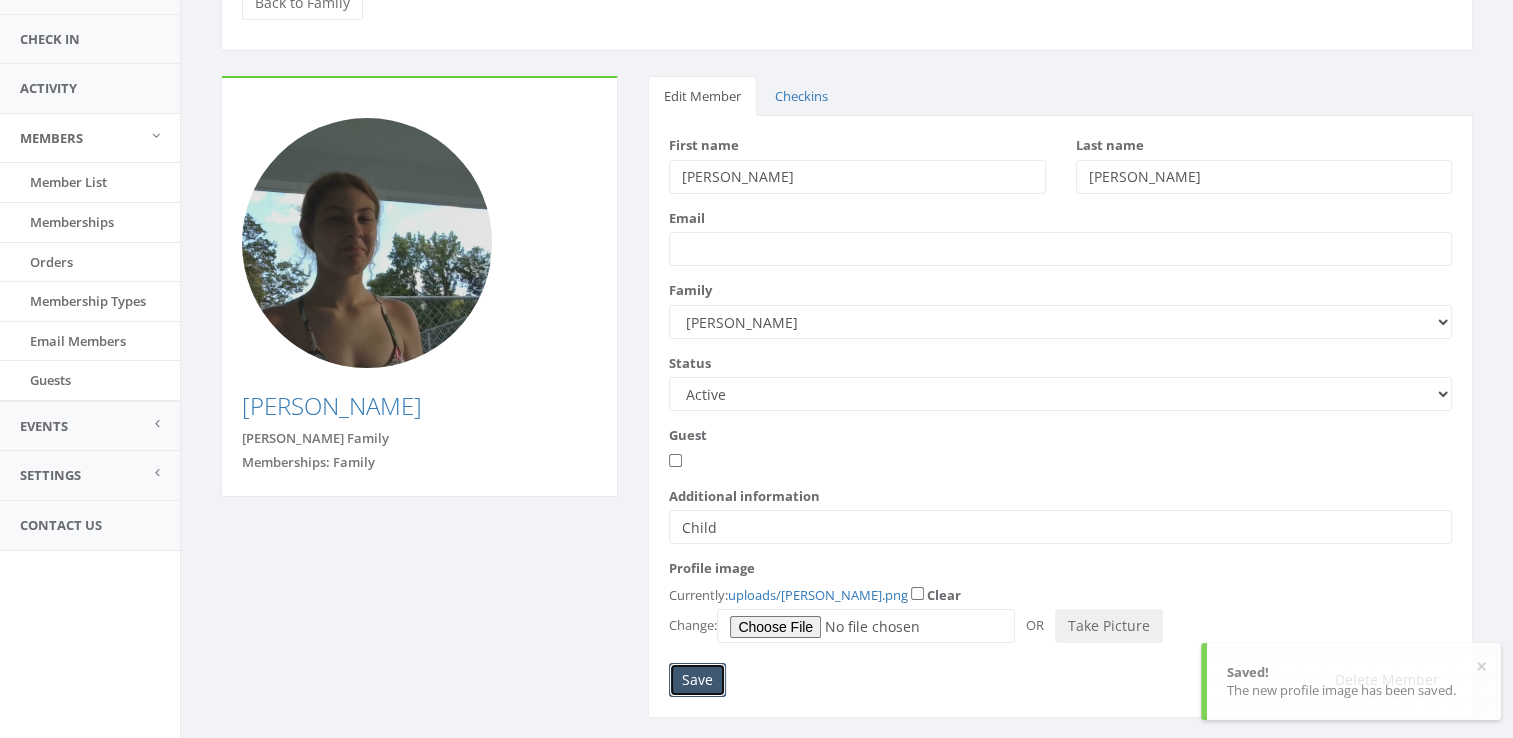 scroll, scrollTop: 169, scrollLeft: 0, axis: vertical 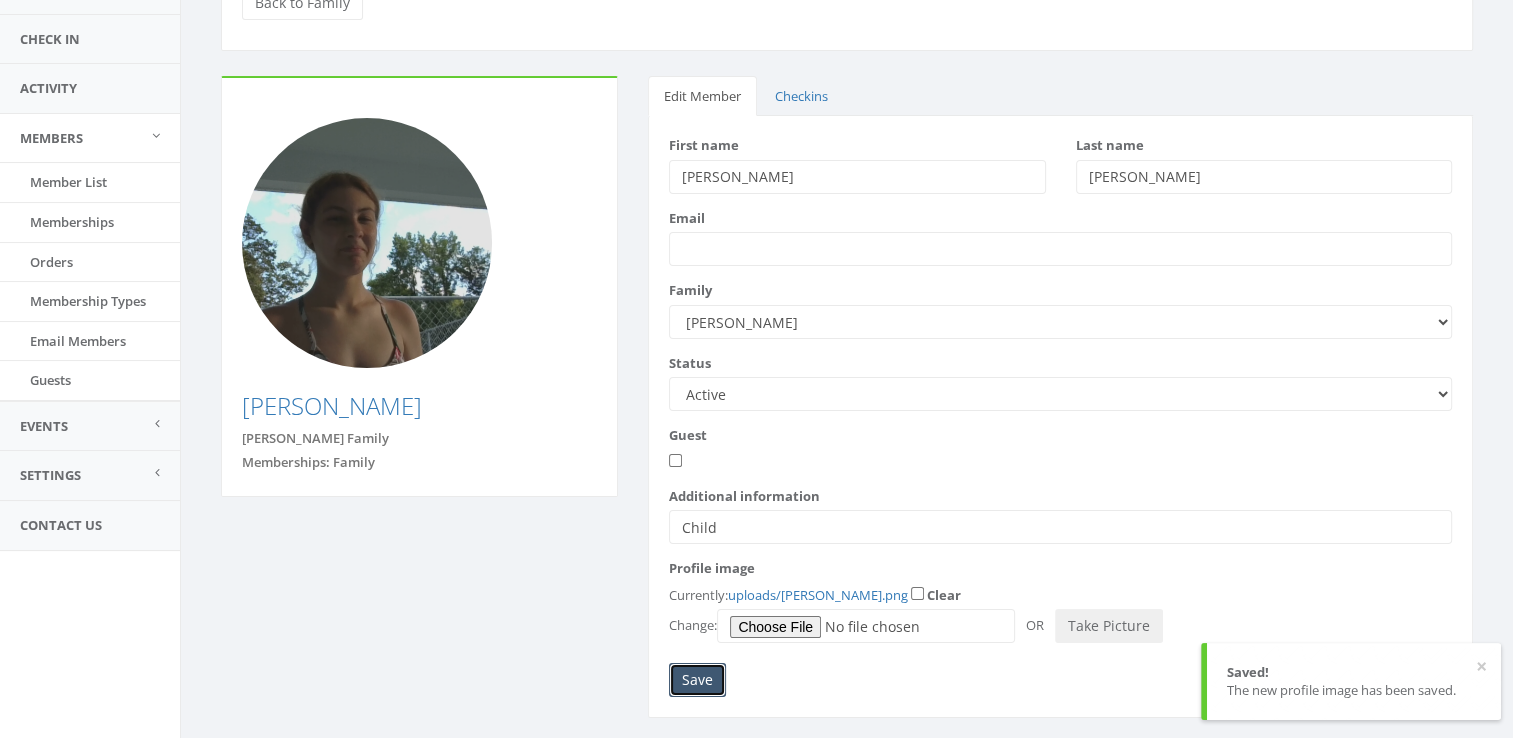 click on "Save" at bounding box center [697, 680] 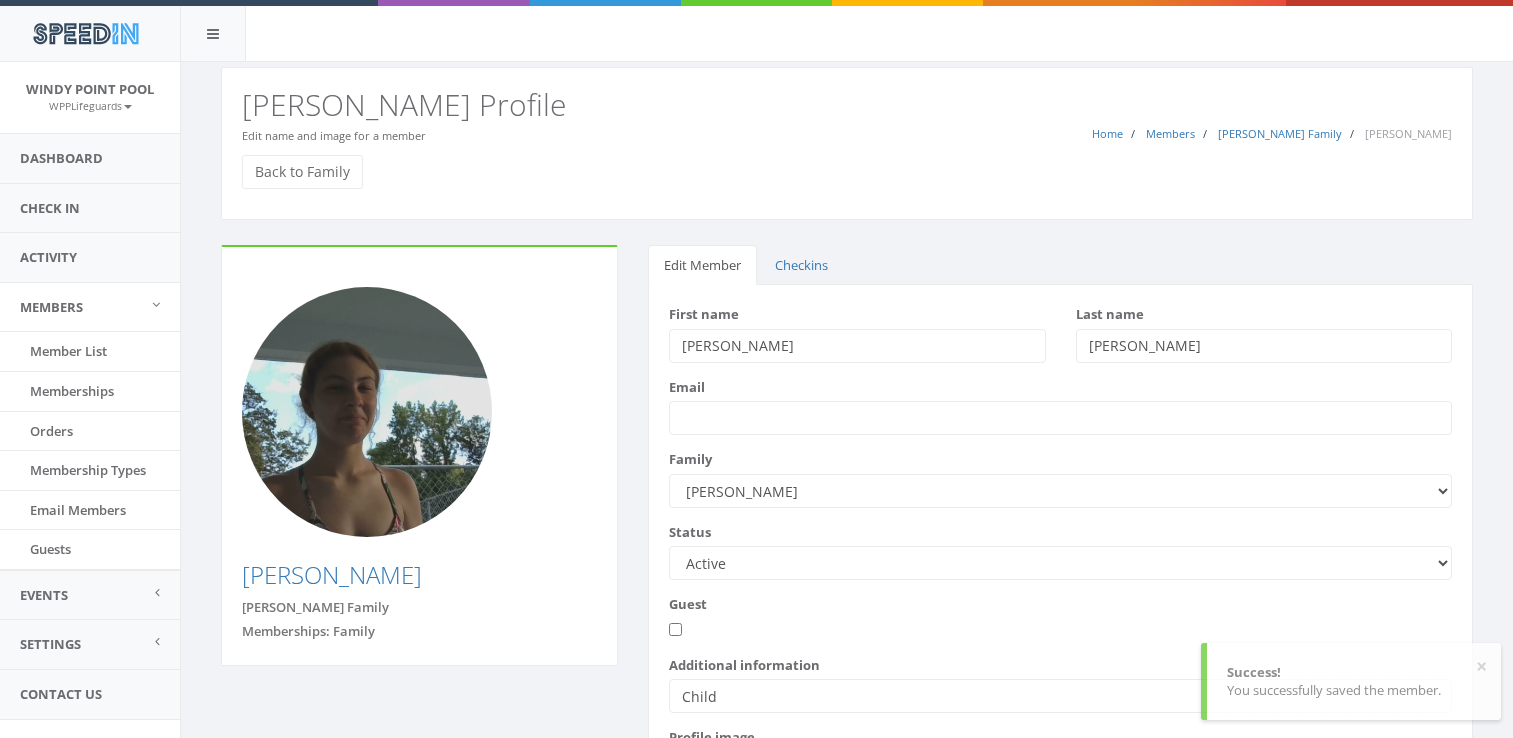 scroll, scrollTop: 0, scrollLeft: 0, axis: both 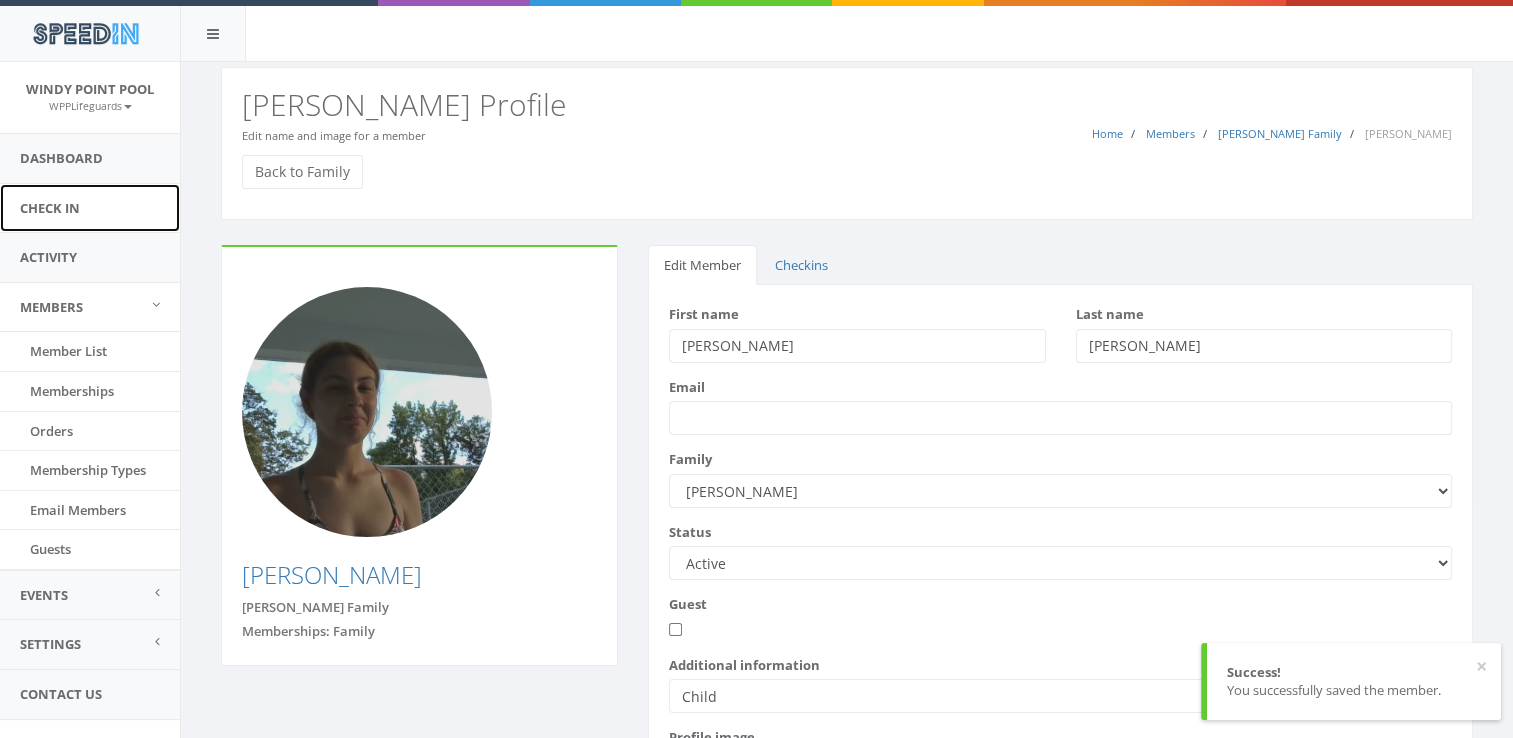 click on "Check In" at bounding box center [90, 208] 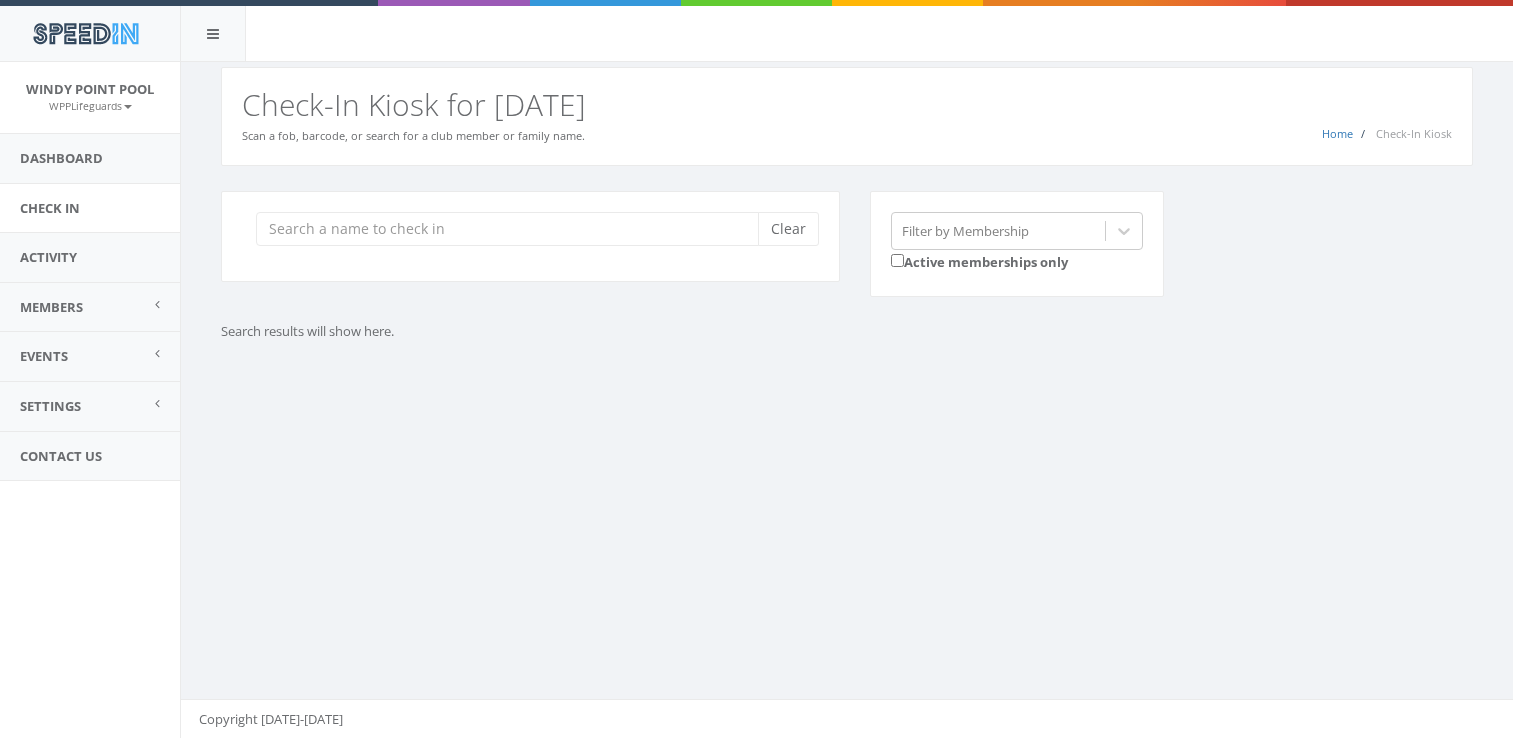 scroll, scrollTop: 0, scrollLeft: 0, axis: both 